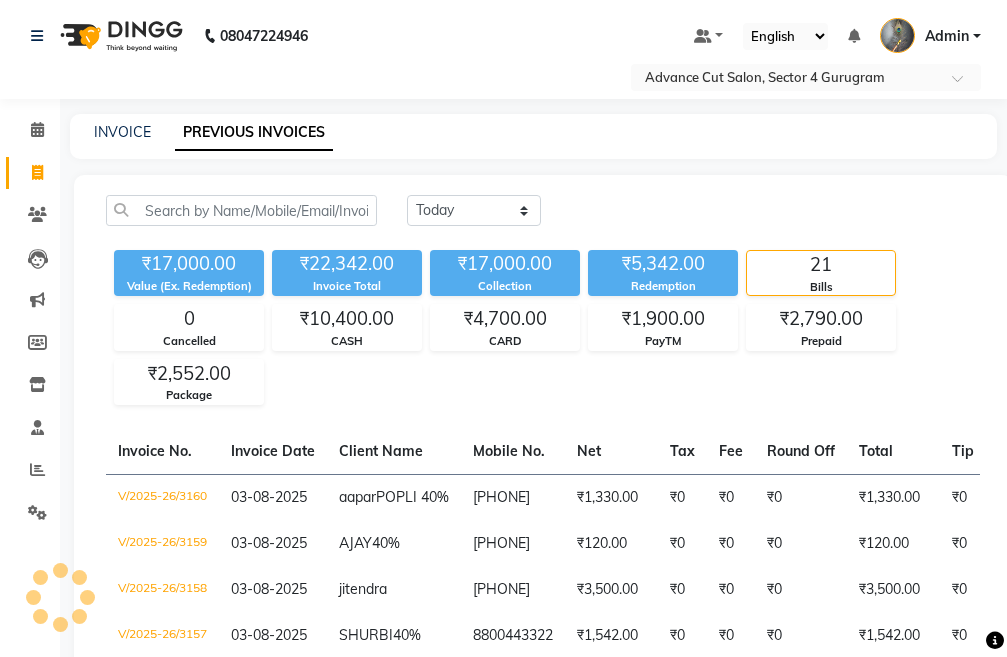 drag, startPoint x: 0, startPoint y: 0, endPoint x: 31, endPoint y: 169, distance: 171.81967 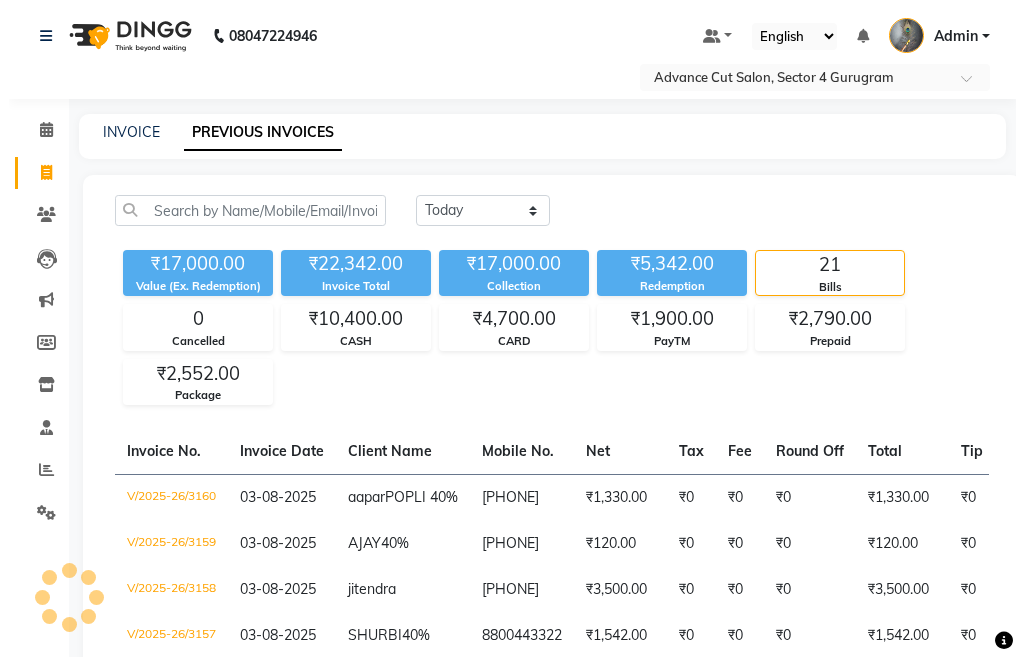 scroll, scrollTop: 0, scrollLeft: 0, axis: both 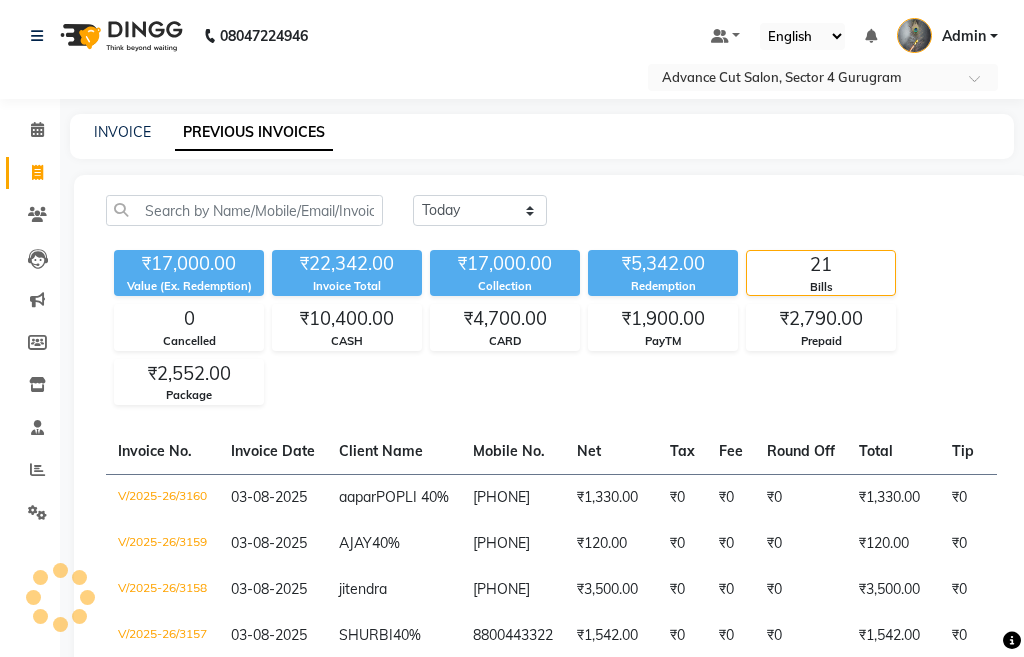 select on "service" 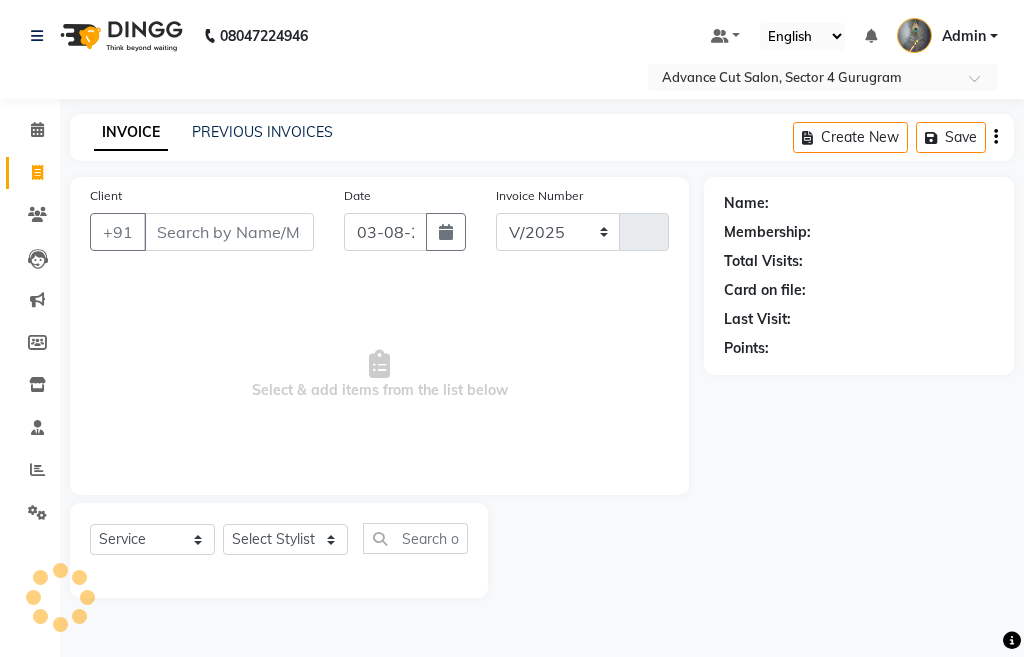 select on "4939" 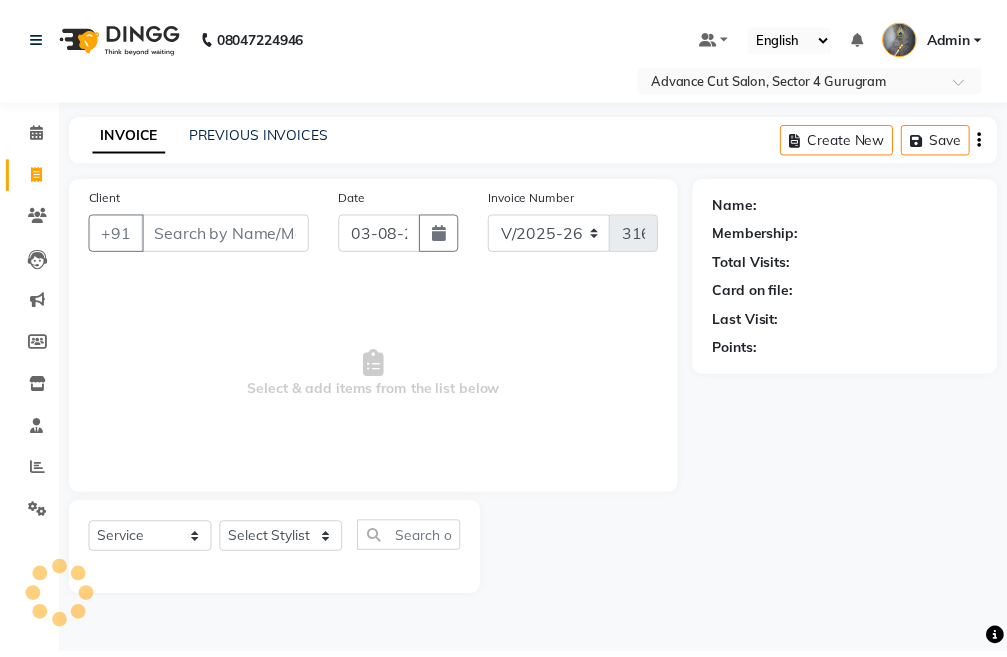 scroll, scrollTop: 0, scrollLeft: 0, axis: both 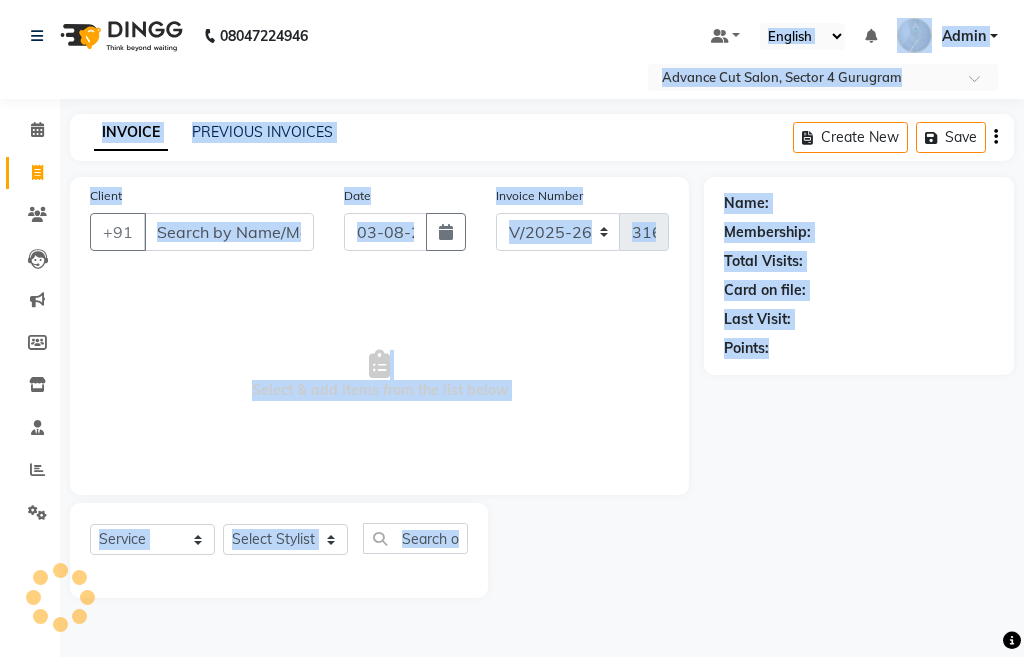 drag, startPoint x: 147, startPoint y: 112, endPoint x: 1023, endPoint y: 696, distance: 1052.8209 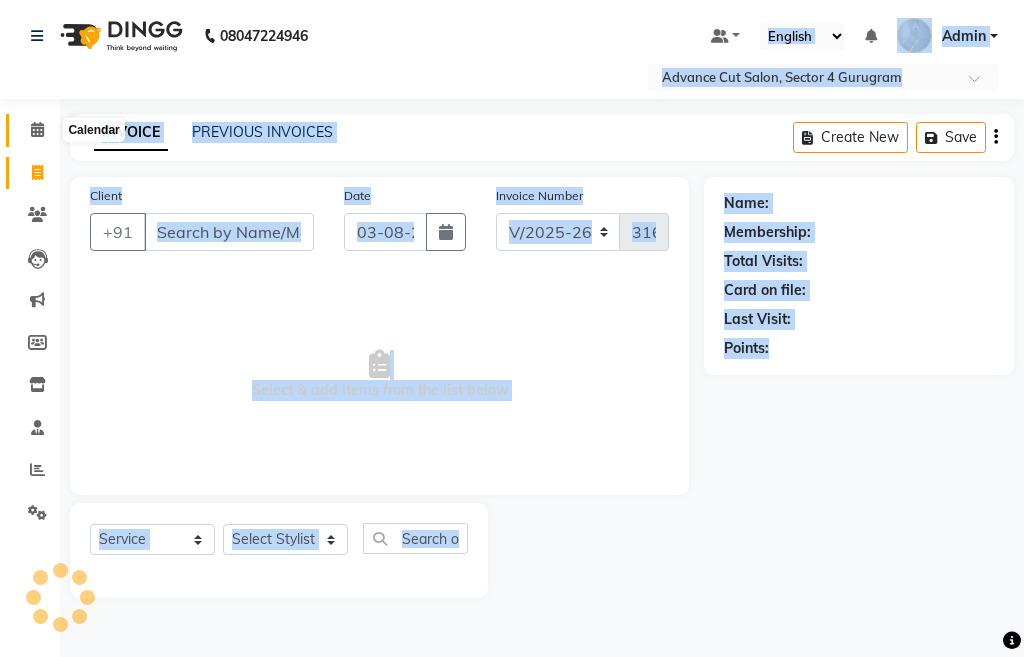 drag, startPoint x: 39, startPoint y: 132, endPoint x: 39, endPoint y: 147, distance: 15 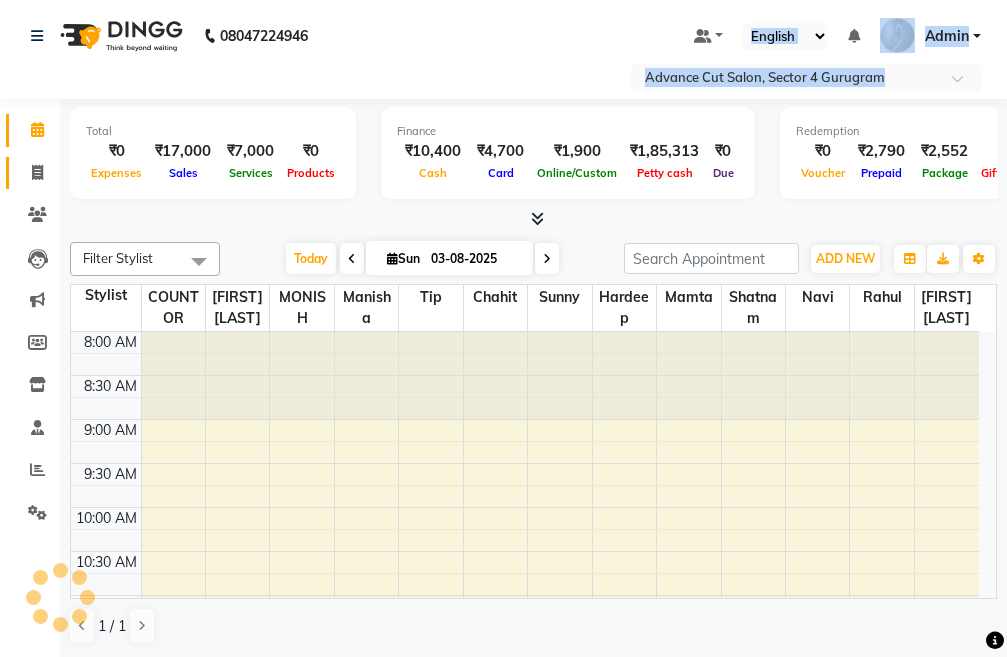scroll, scrollTop: 0, scrollLeft: 0, axis: both 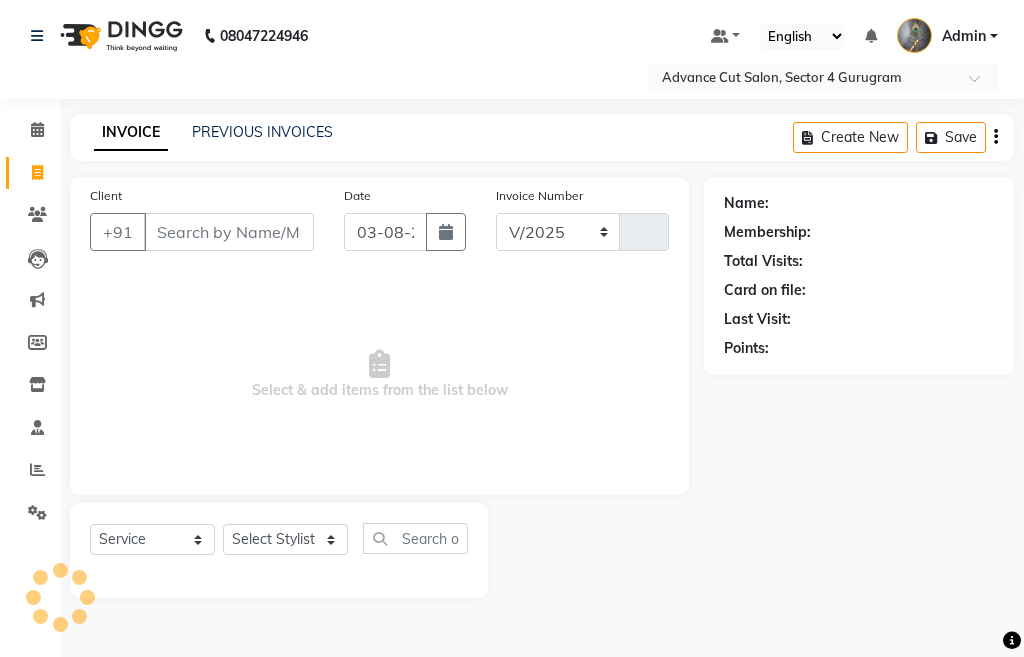 select on "4939" 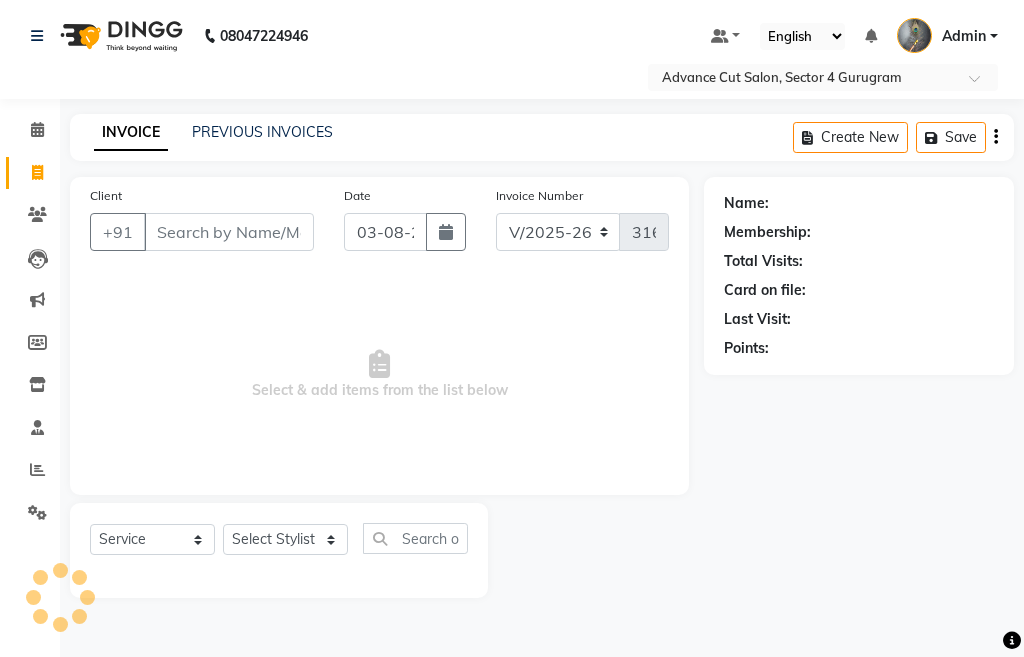 drag, startPoint x: 256, startPoint y: 246, endPoint x: 277, endPoint y: 249, distance: 21.213203 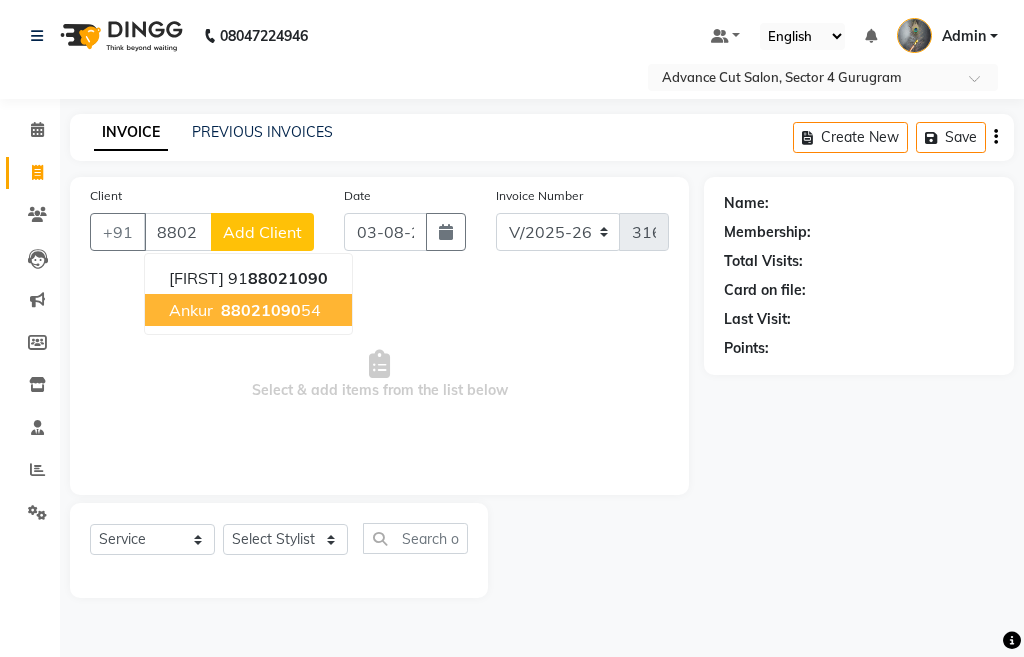 click on "88021090" at bounding box center (261, 310) 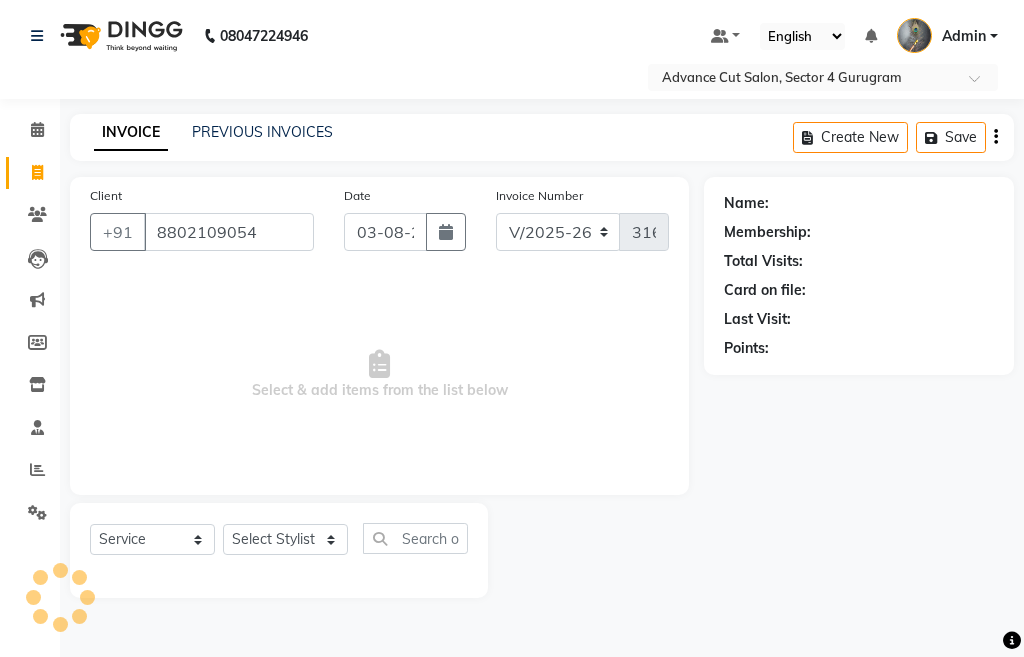 type on "8802109054" 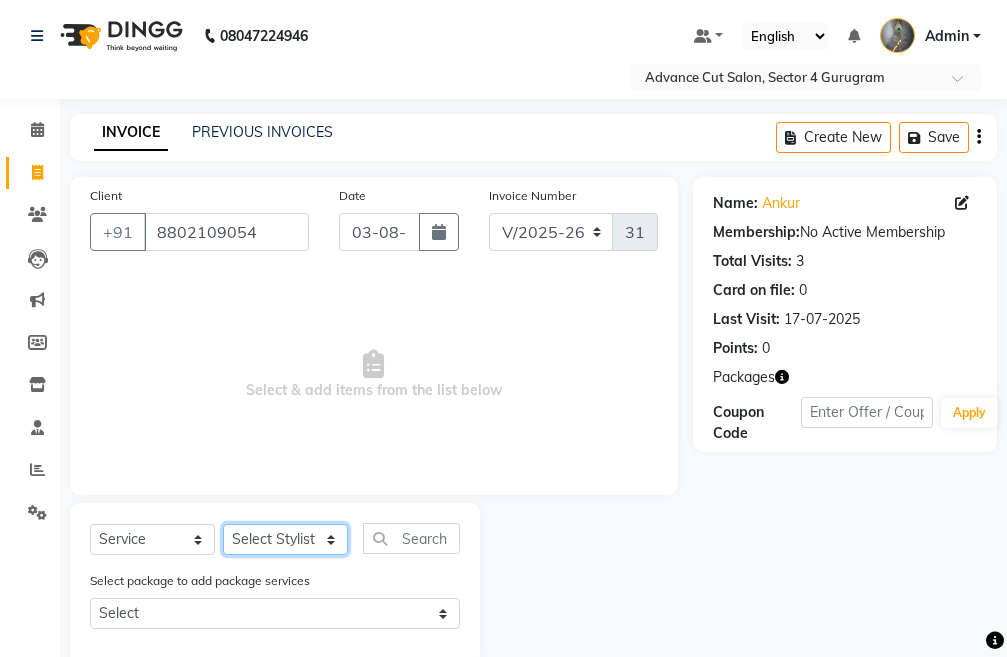 click on "Select Stylist Admin chahit COUNTOR hardeep mamta manisha MONISH navi NOSHAD ALI rahul shatnam shweta singh sunny tip" 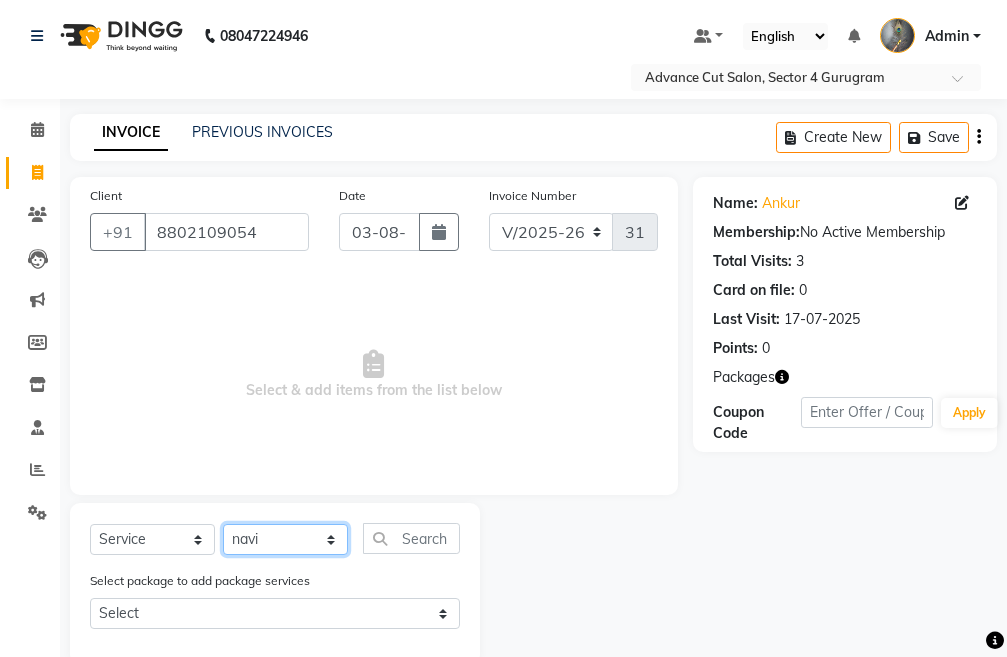click on "Select Stylist Admin chahit COUNTOR hardeep mamta manisha MONISH navi NOSHAD ALI rahul shatnam shweta singh sunny tip" 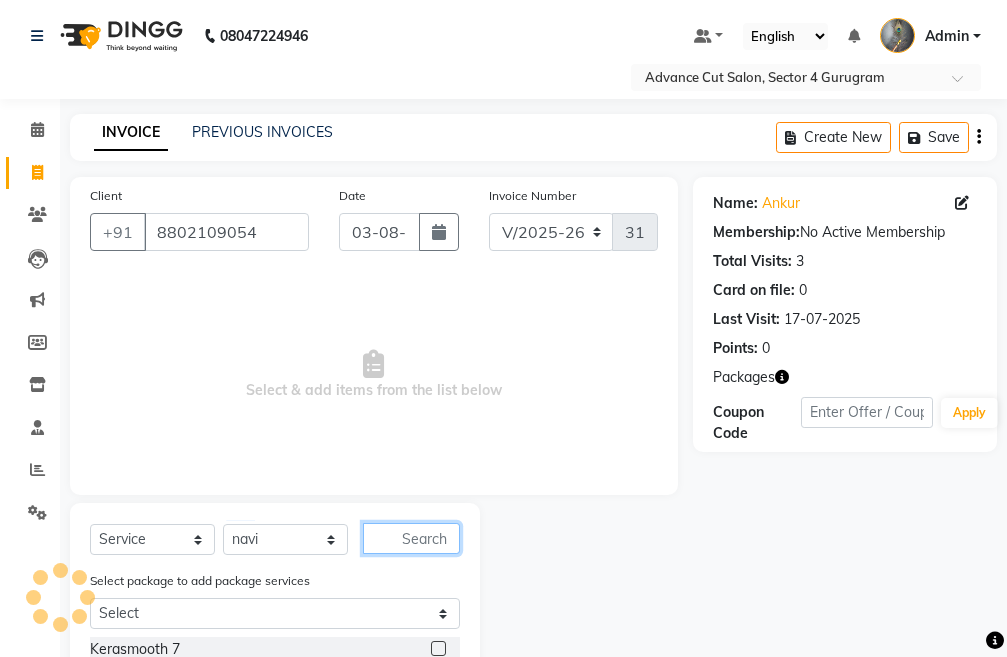 click 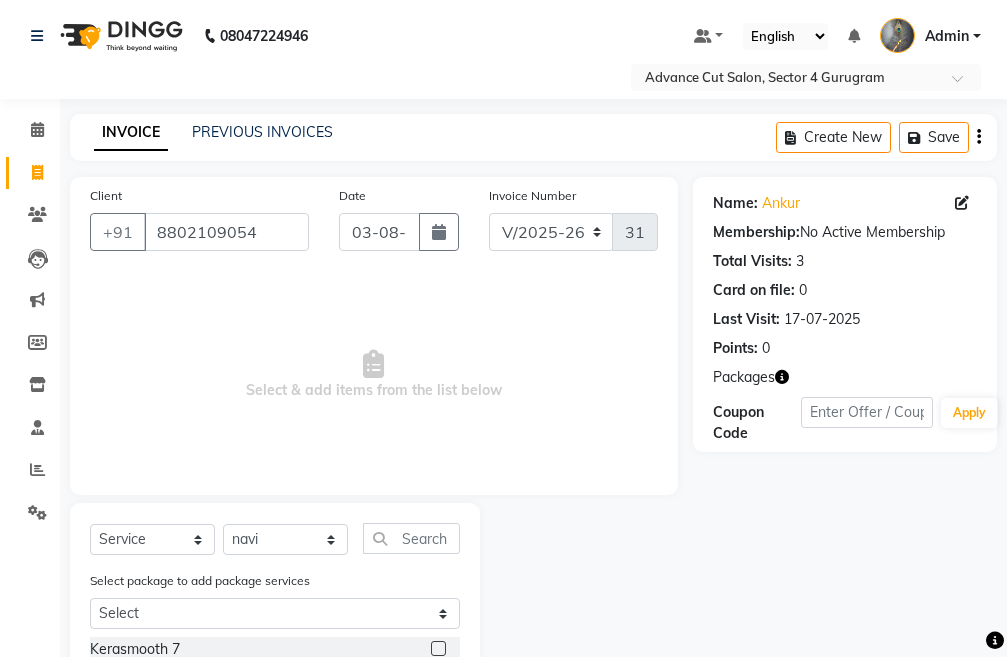 click on "Advance Cut Salon, Sector 4 Gurugram Default Panel My Panel English ENGLISH Español Arabic العربية Marathi Hindi Gujarati ગુજરાતી Tamil 中文 Notifications nothing to show Admin Manage Profile Change Password Sign out Version:3.15.11 ☀️ Advance Cut Salon, Sector 4 Gurugram Calendar Invoice Clients Leads Marketing Members Inventory Staff Reports Settings Completed InProgress Upcoming Dropped Tentative Check-In Confirm Bookings Generate Report Segments Page Builder INVOICE PREVIOUS INVOICES Create New Save Client +91 Date Invoice Number V/2025 V/2025-26 3161 Select & add items from the list below Select Service Product Membership Package Voucher Prepaid Gift Card Select Stylist Admin chahit COUNTOR hardeep mamta manisha MONISH navi NOSHAD ALI rahul shatnam shweta singh sunny tip Select package to add package services Select 5k 30% Kerasmooth 7 Hair Botox Organic Hair Treatment Taxes 3" at bounding box center [503, 328] 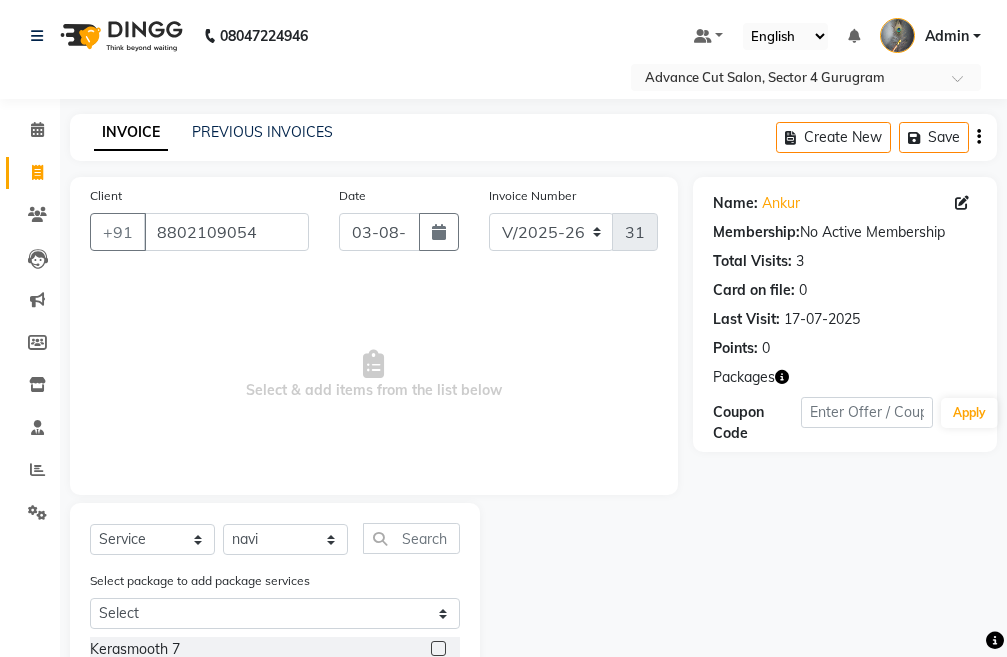 drag, startPoint x: 124, startPoint y: 403, endPoint x: 156, endPoint y: 419, distance: 35.77709 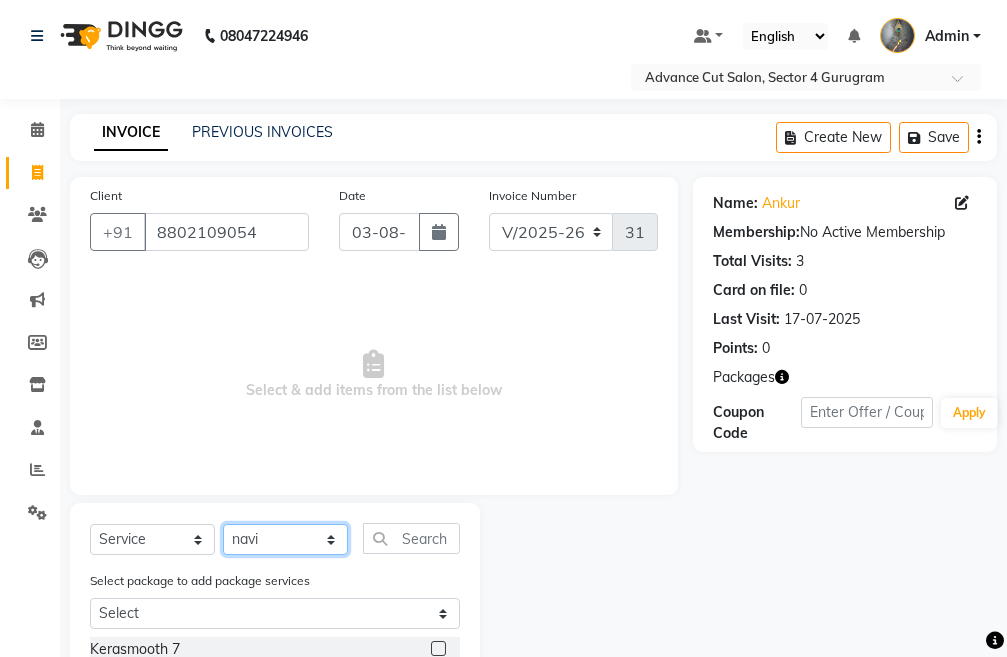 click on "Select Stylist Admin chahit COUNTOR hardeep mamta manisha MONISH navi NOSHAD ALI rahul shatnam shweta singh sunny tip" 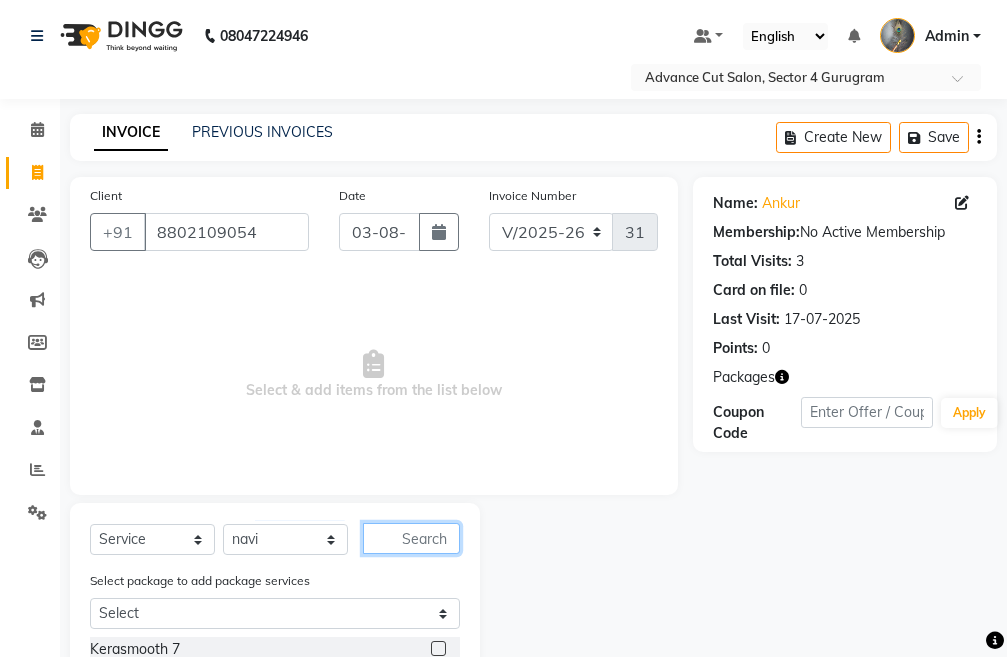 click 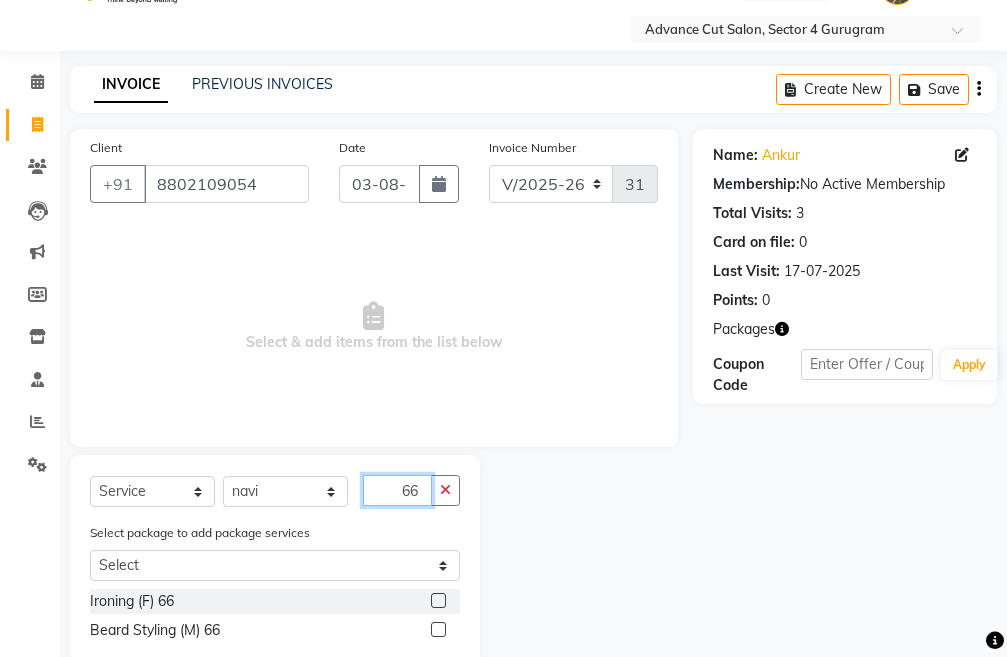 scroll, scrollTop: 96, scrollLeft: 0, axis: vertical 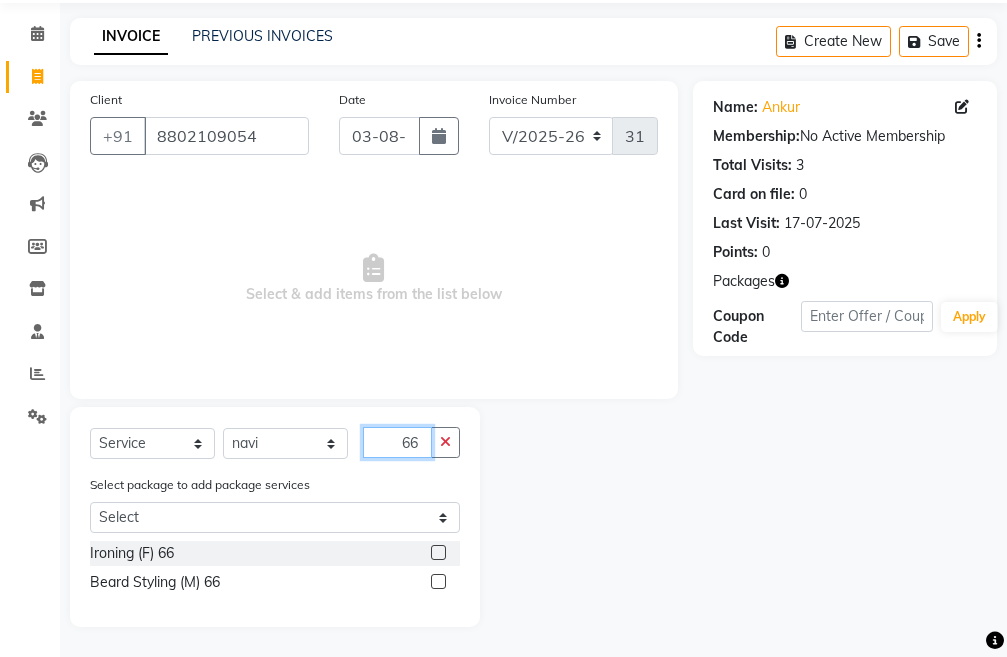 type on "66" 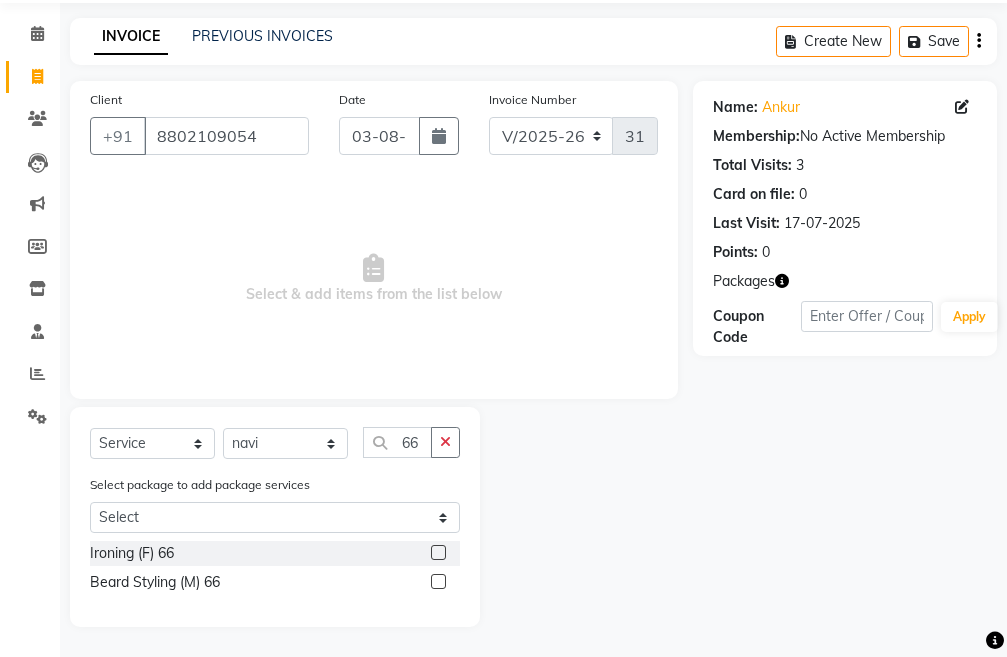 click 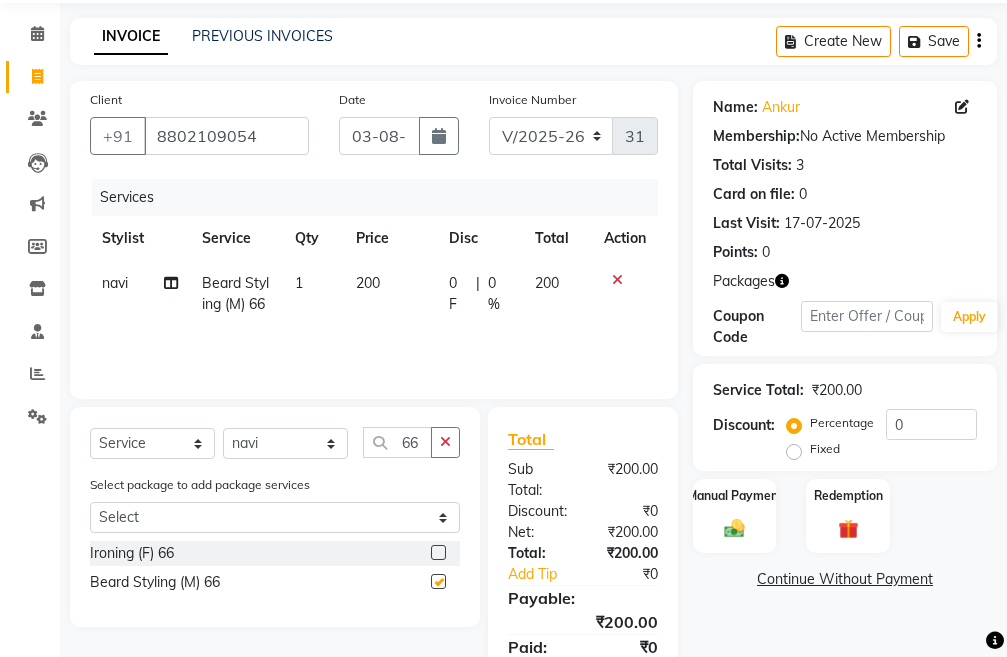 checkbox on "false" 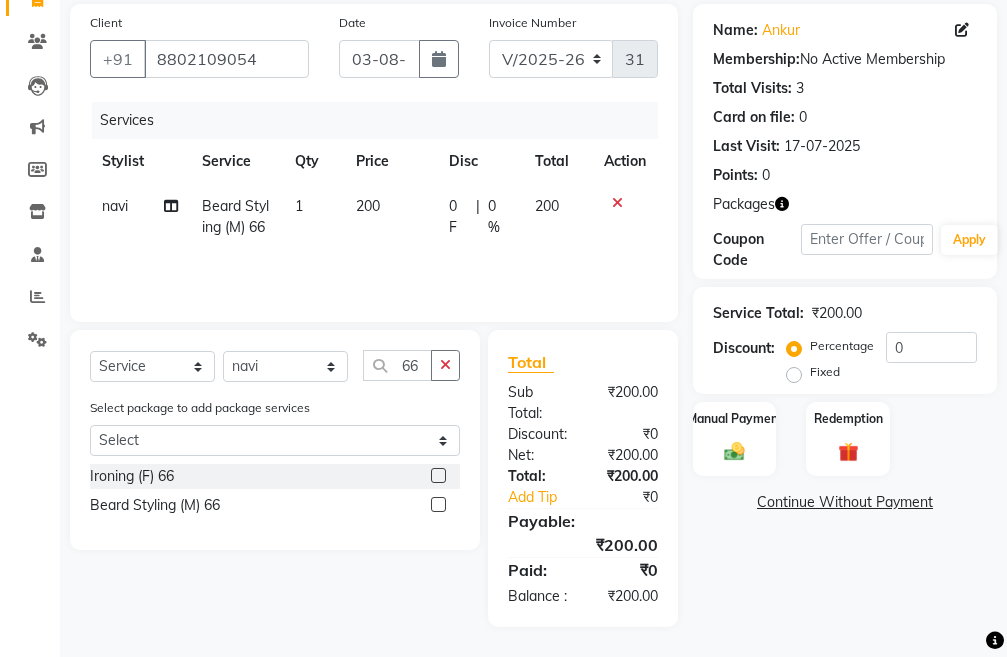 scroll, scrollTop: 194, scrollLeft: 0, axis: vertical 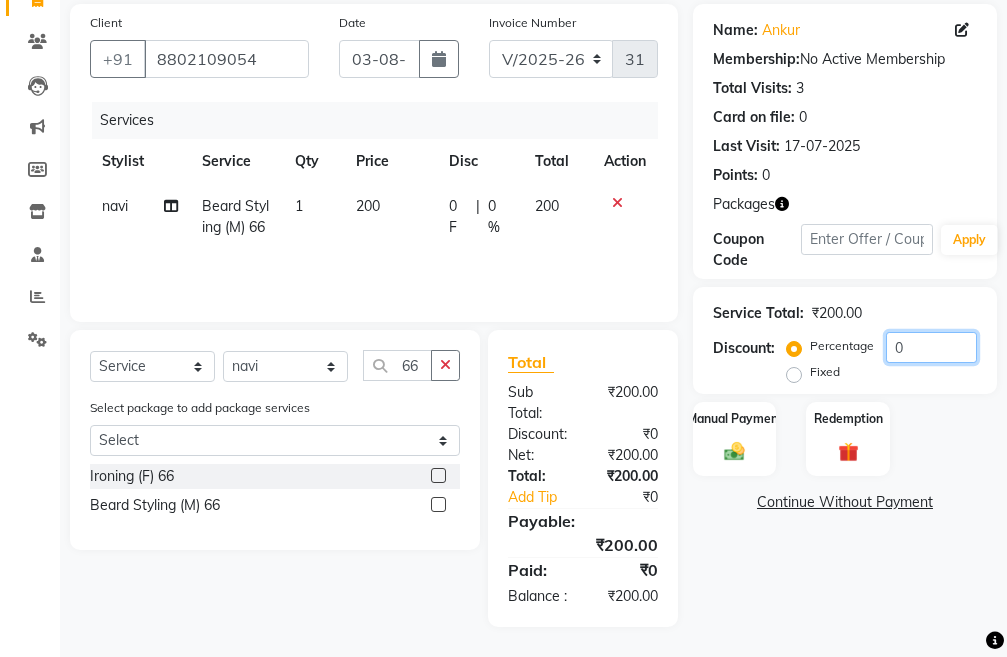 click on "0" 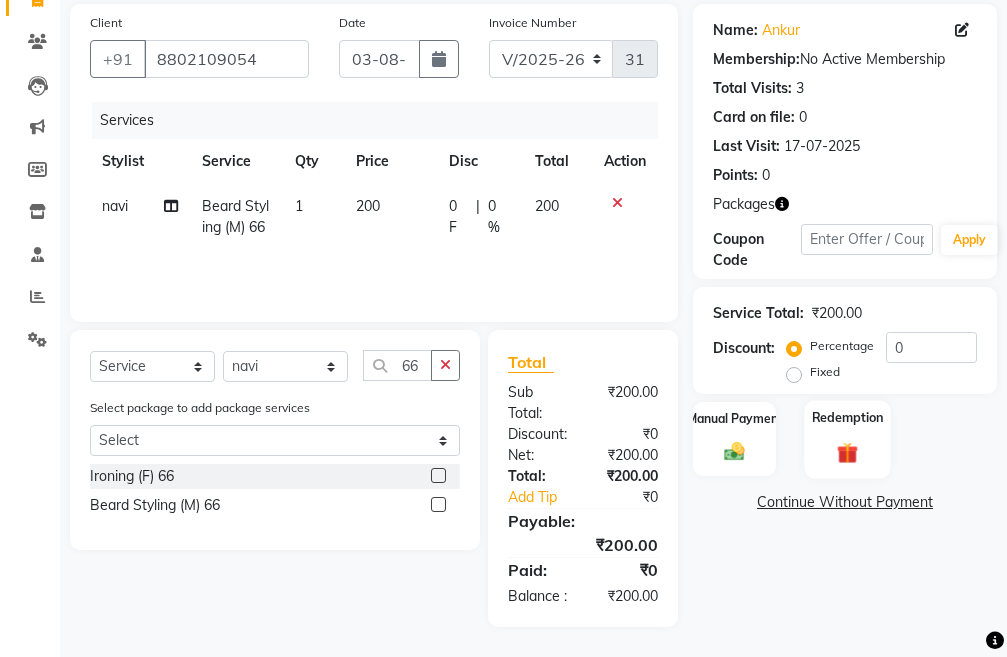 click 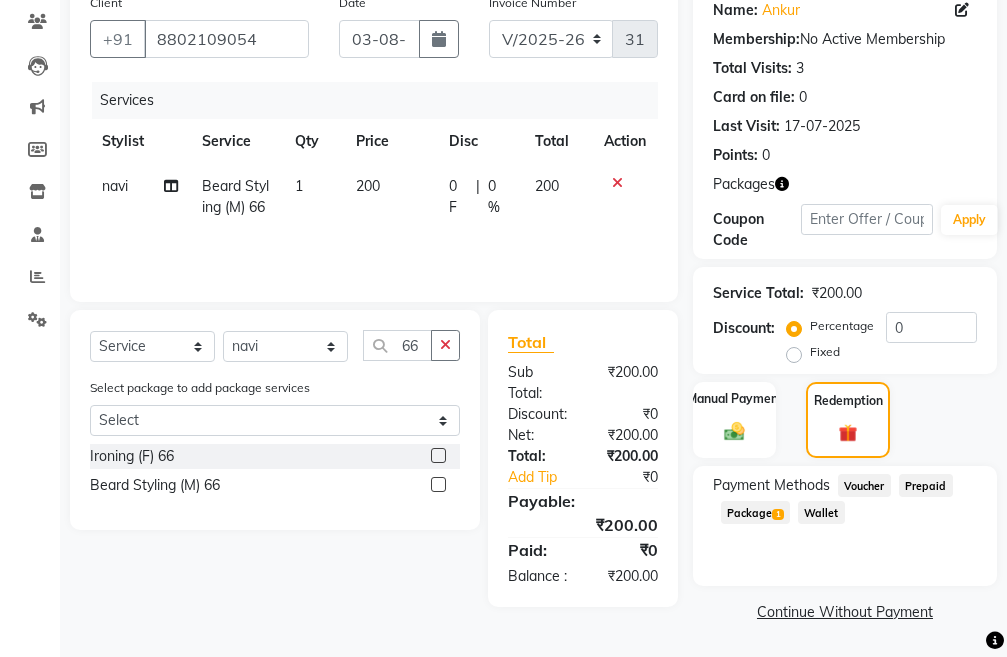 click on "Package  1" 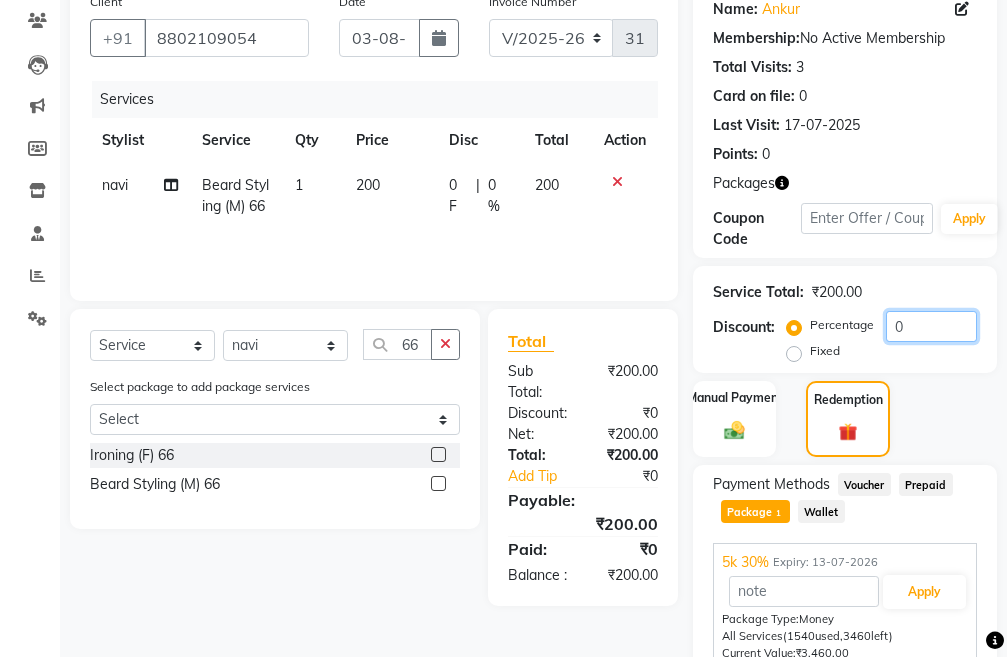 click on "0" 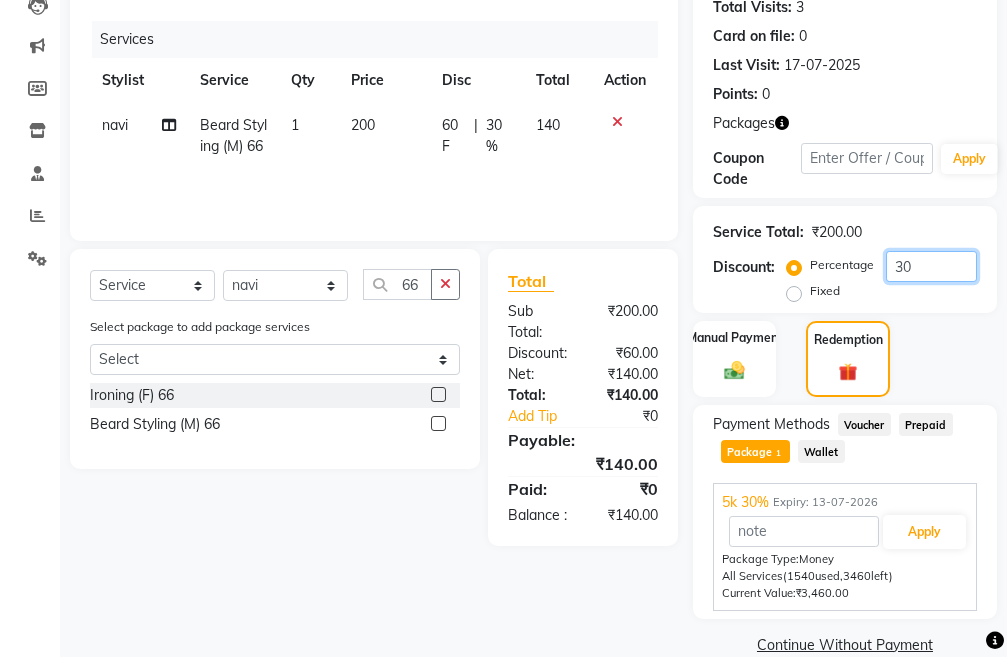 scroll, scrollTop: 287, scrollLeft: 0, axis: vertical 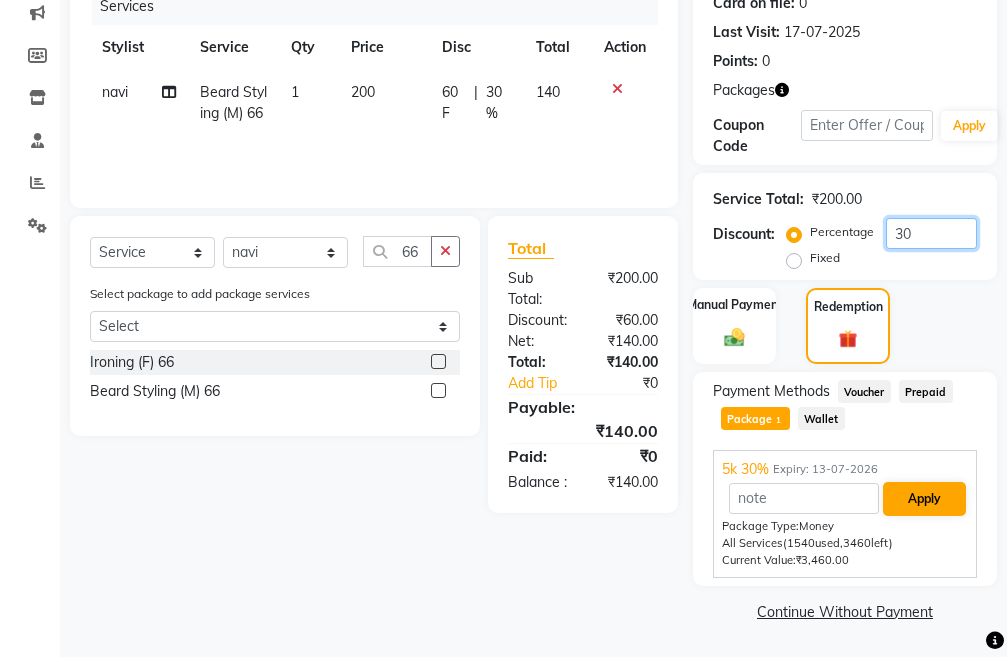 type on "30" 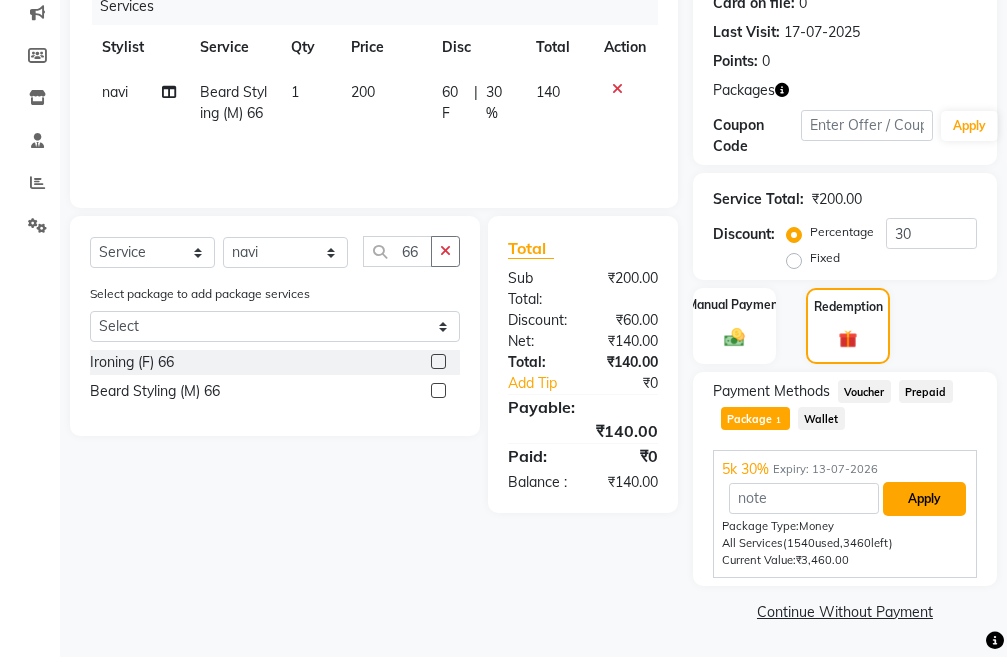click on "Apply" at bounding box center (924, 499) 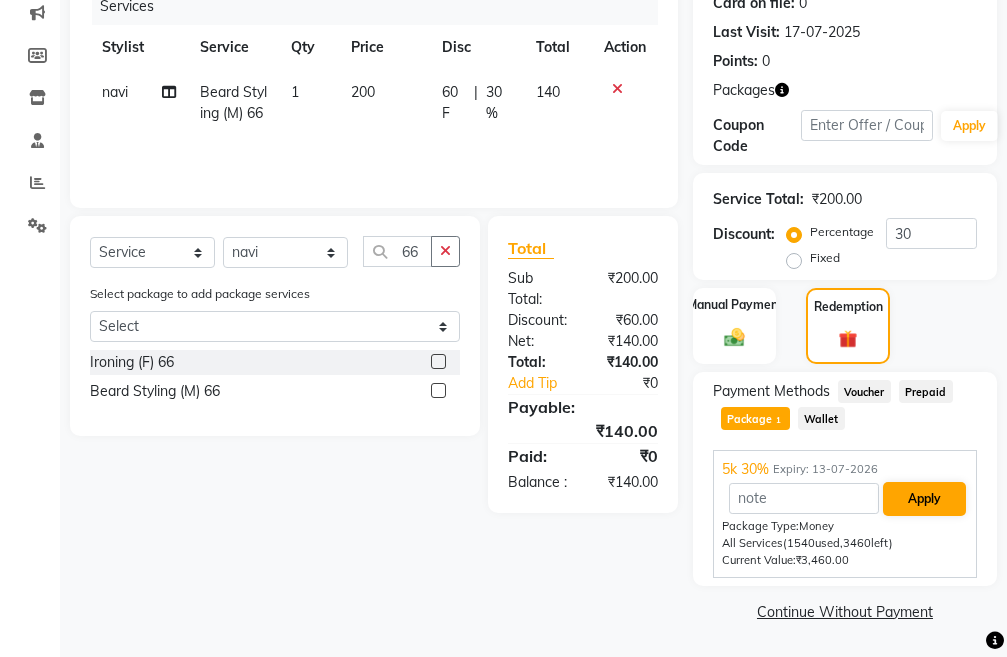 scroll, scrollTop: 210, scrollLeft: 0, axis: vertical 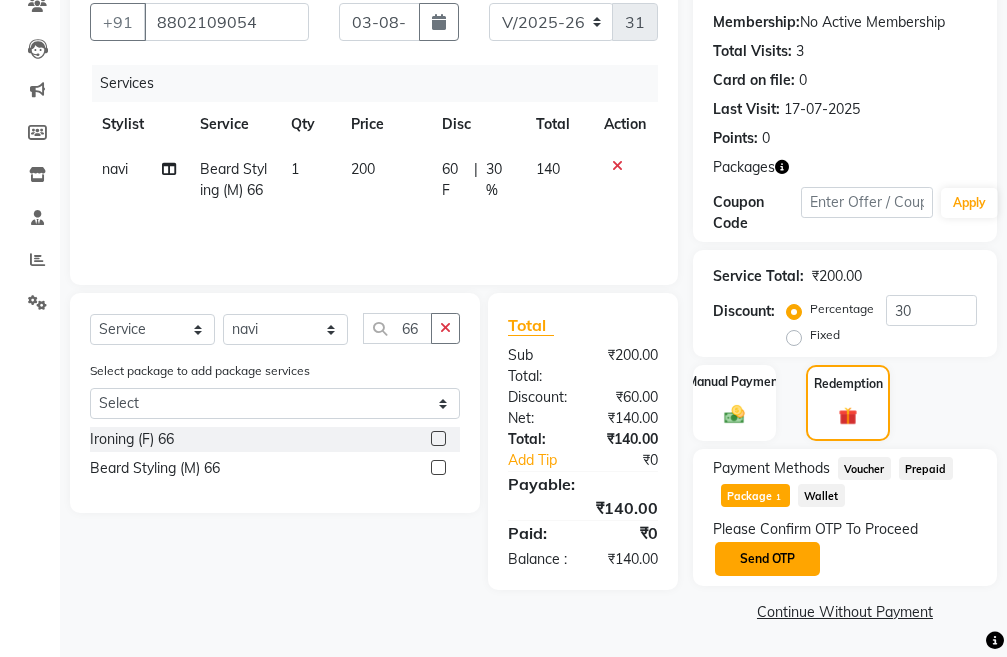 click on "Send OTP" 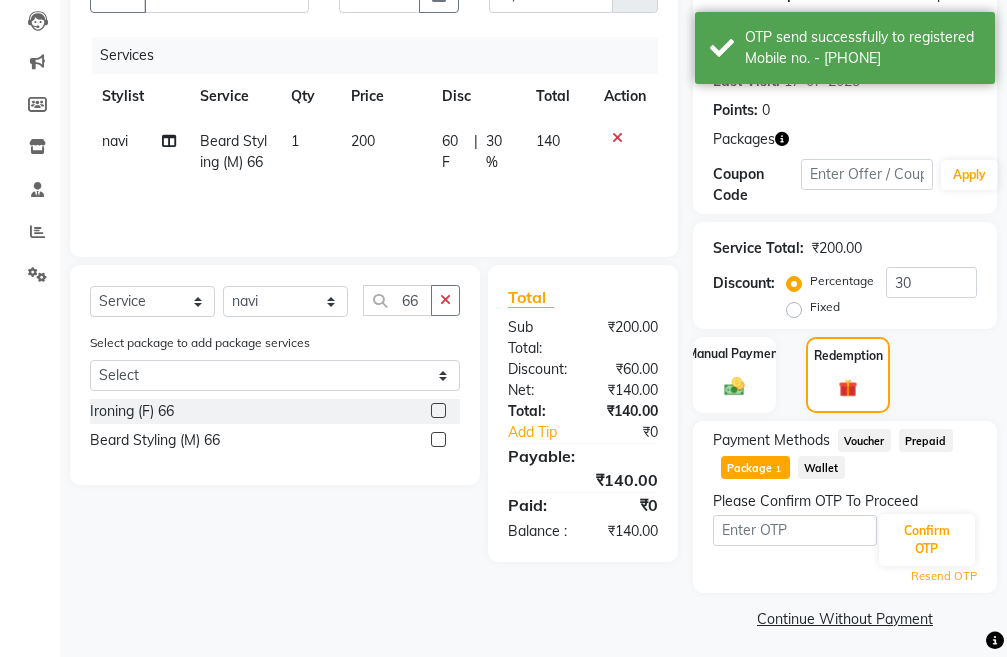 scroll, scrollTop: 245, scrollLeft: 0, axis: vertical 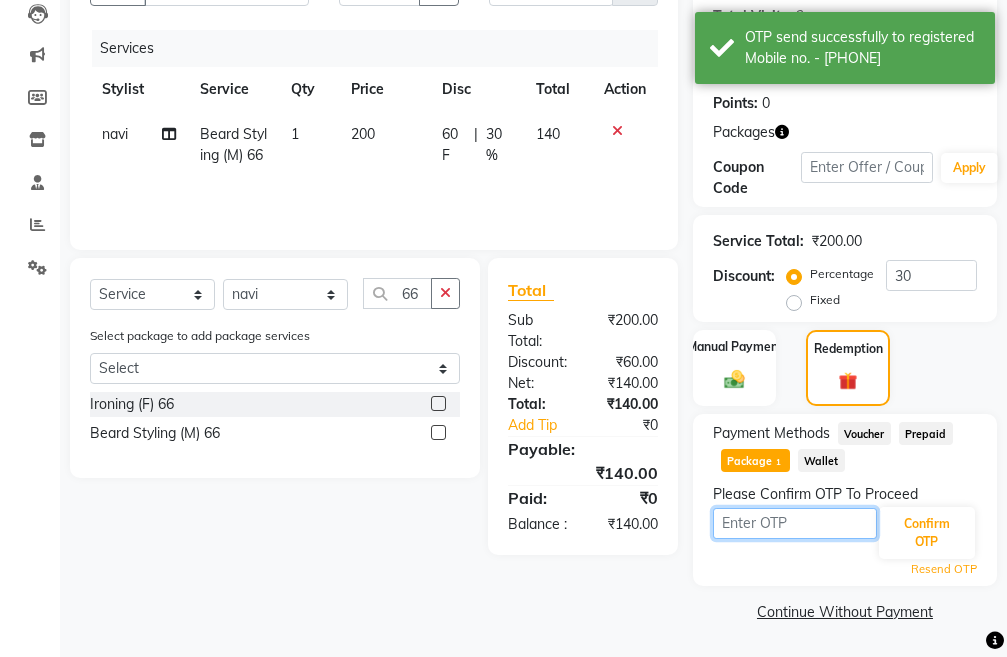 click at bounding box center (795, 523) 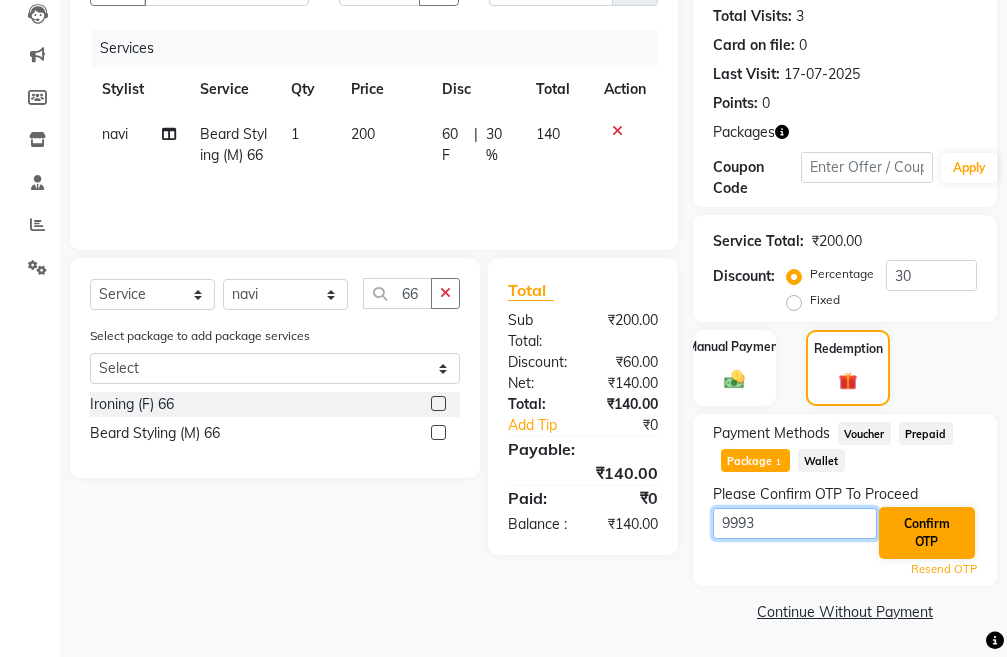 type on "9993" 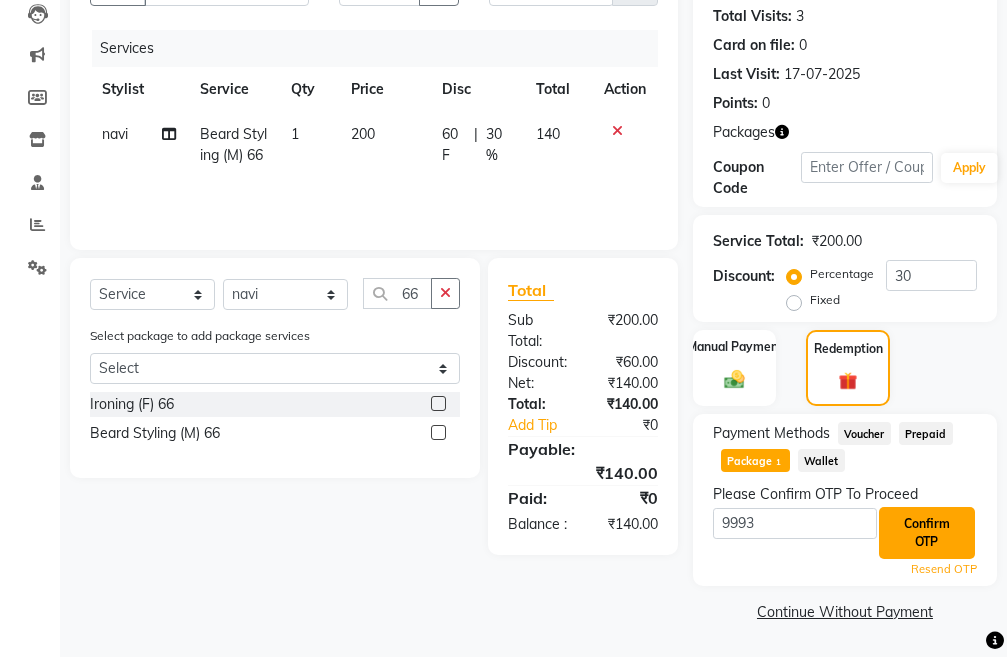 click on "Confirm OTP" 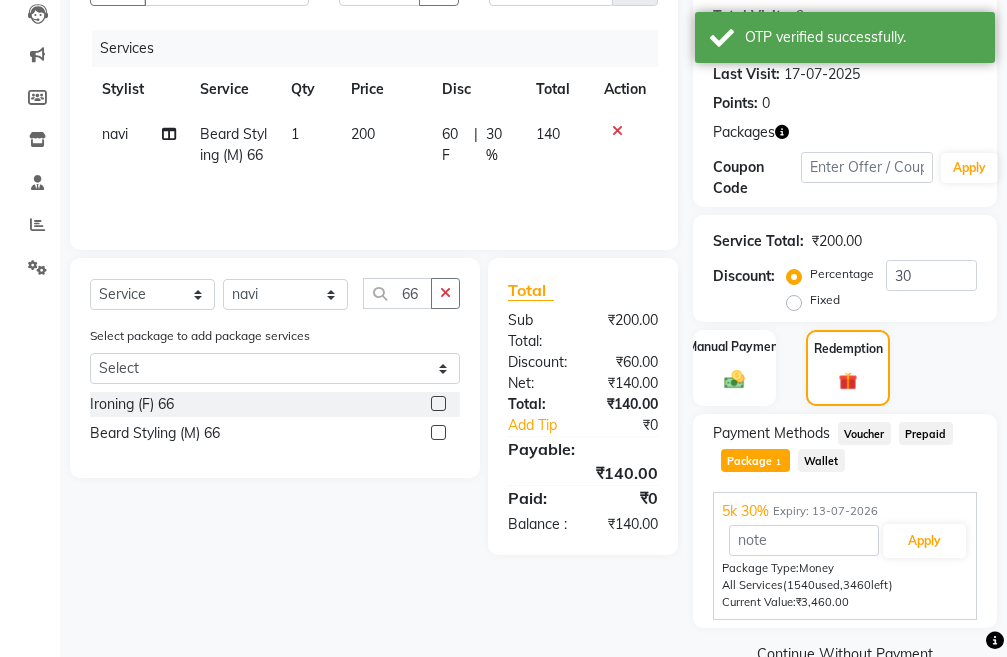 scroll, scrollTop: 287, scrollLeft: 0, axis: vertical 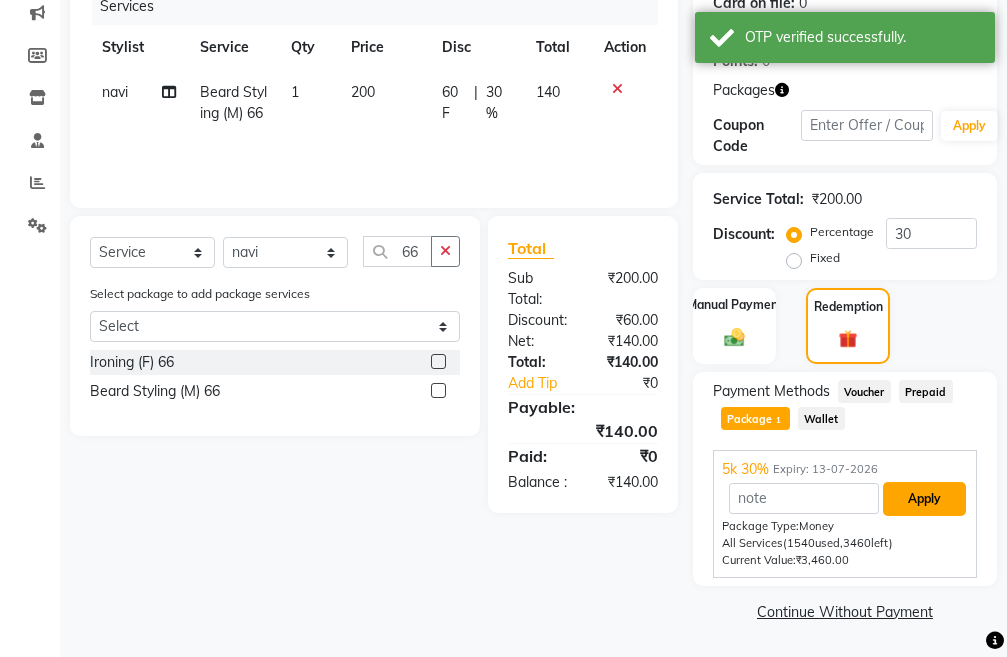 click on "Apply" at bounding box center (924, 499) 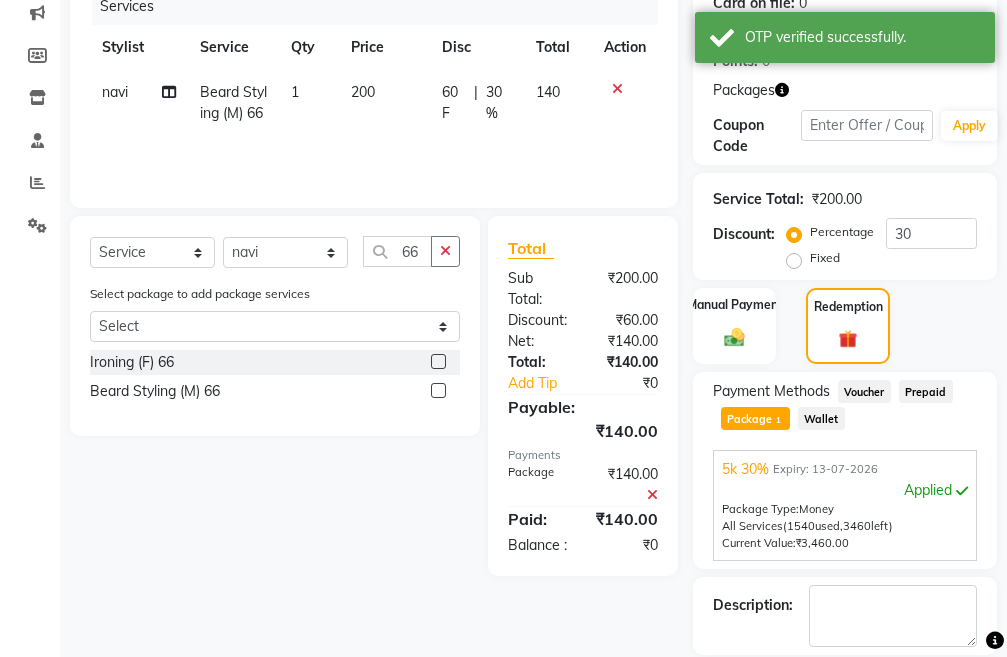 scroll, scrollTop: 383, scrollLeft: 0, axis: vertical 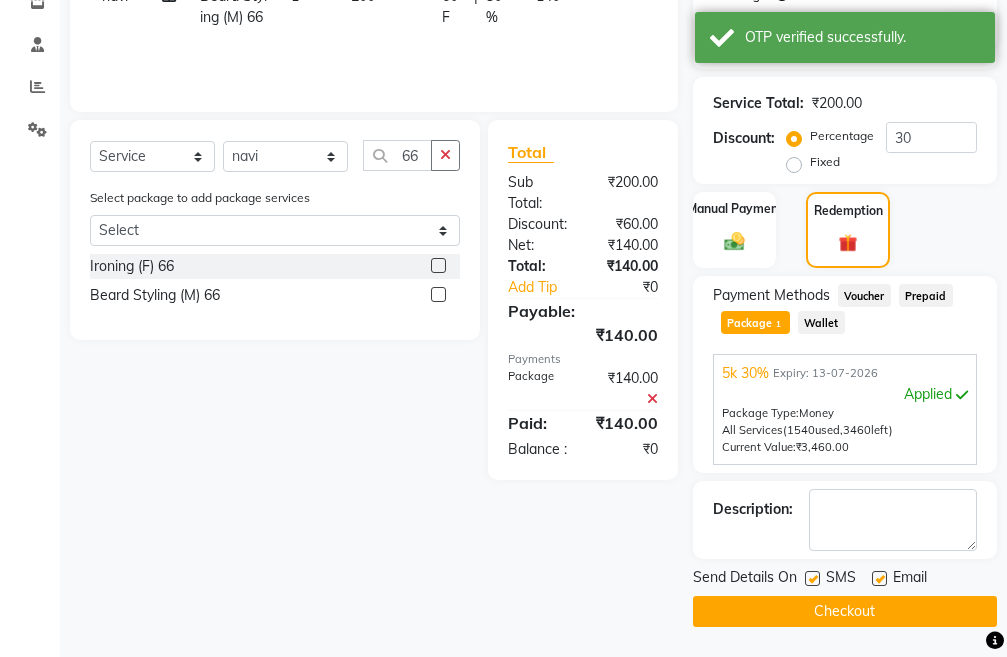 click on "Checkout" 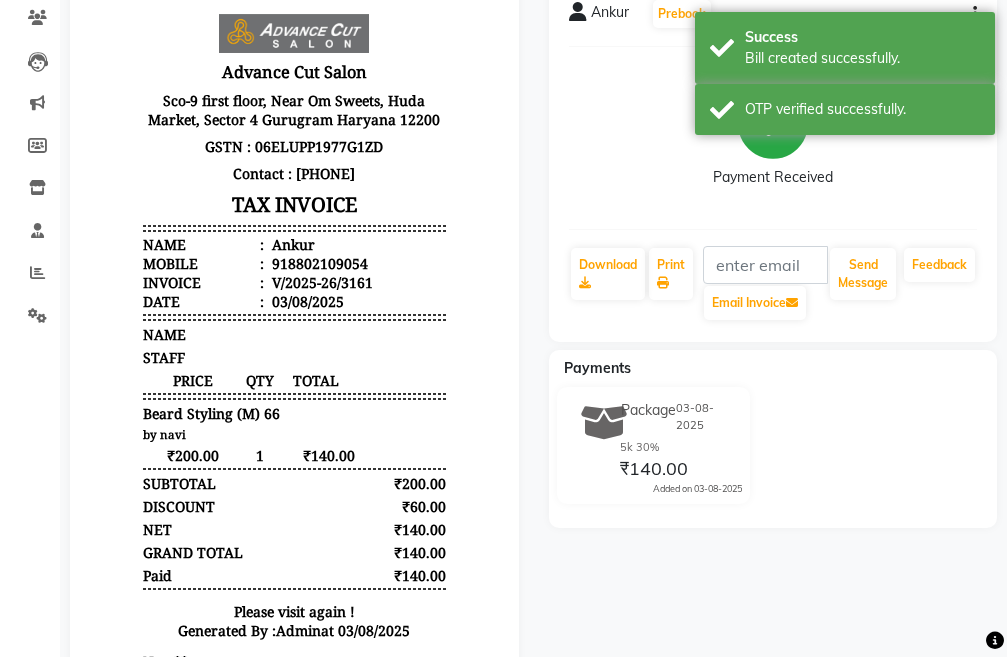 scroll, scrollTop: 0, scrollLeft: 0, axis: both 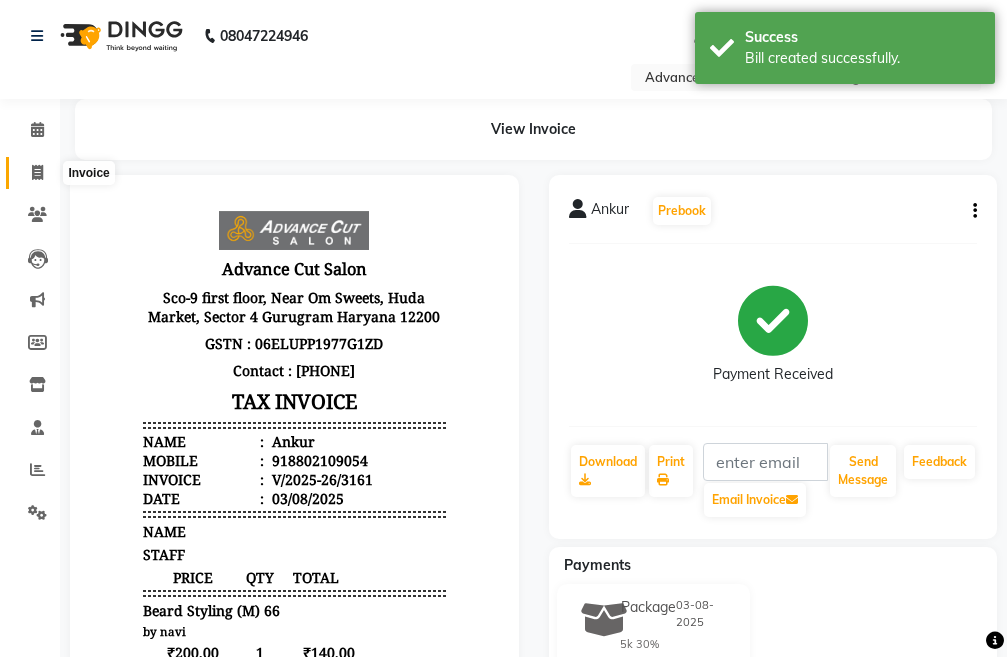 click 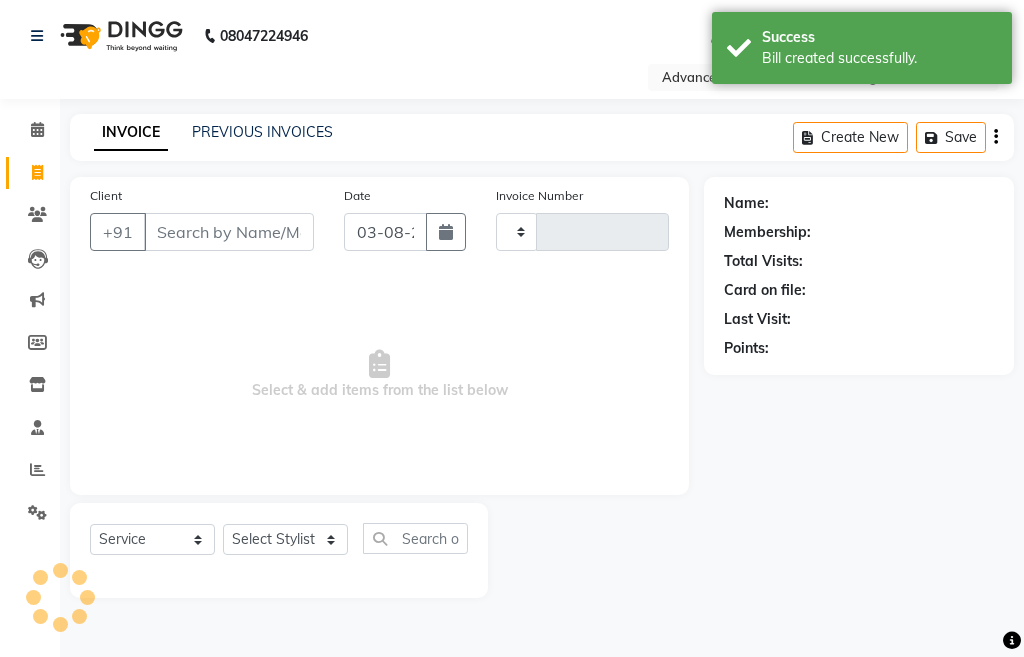 click on "Client" at bounding box center (229, 232) 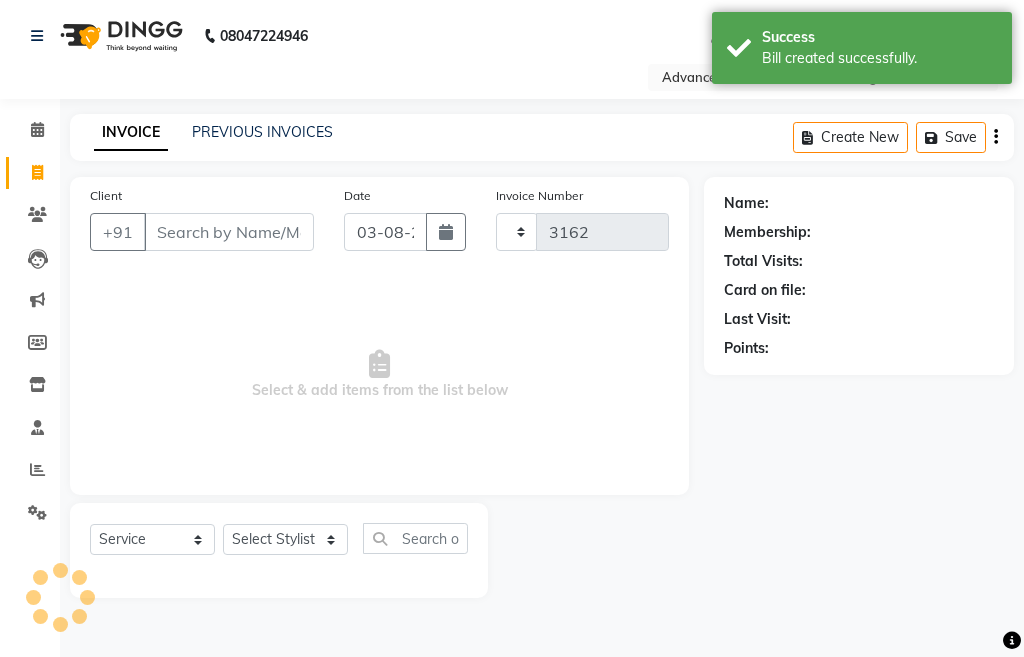 select on "4939" 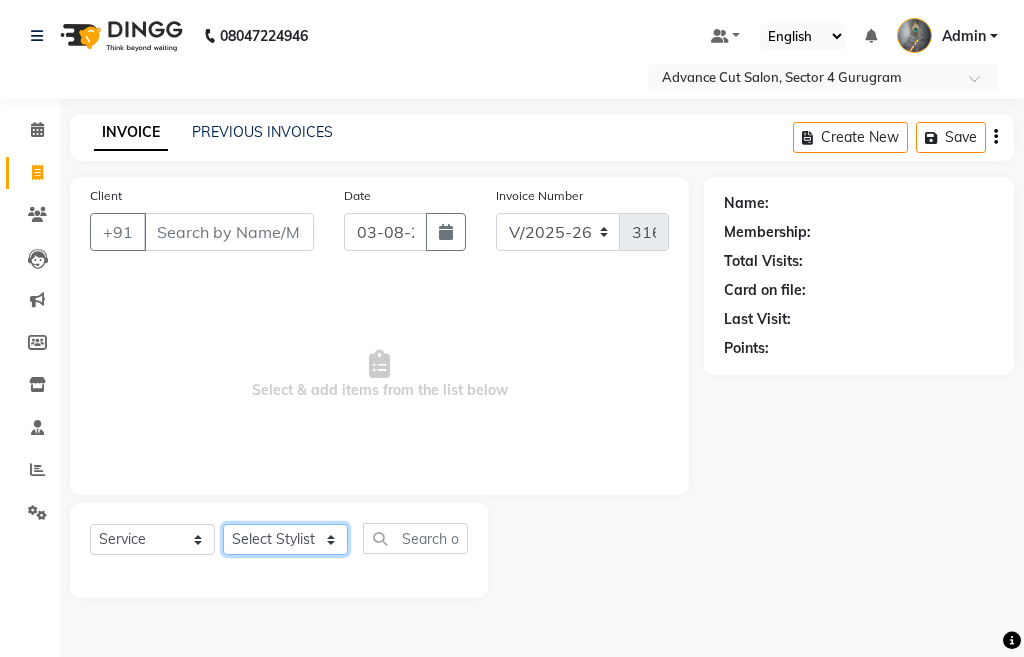 click on "Select Stylist" 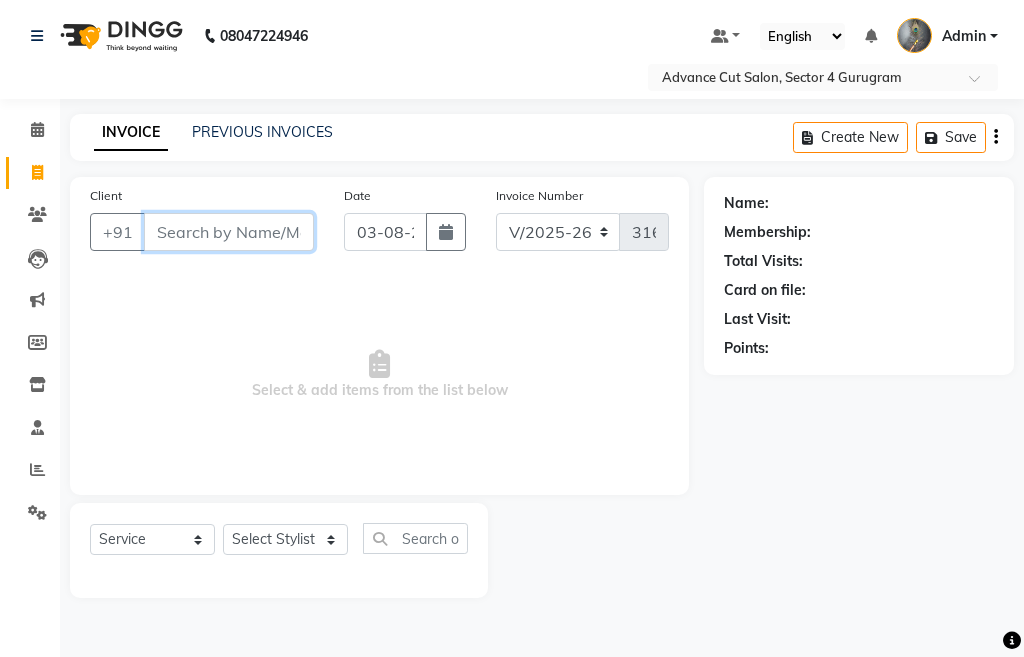 click on "Client" at bounding box center [229, 232] 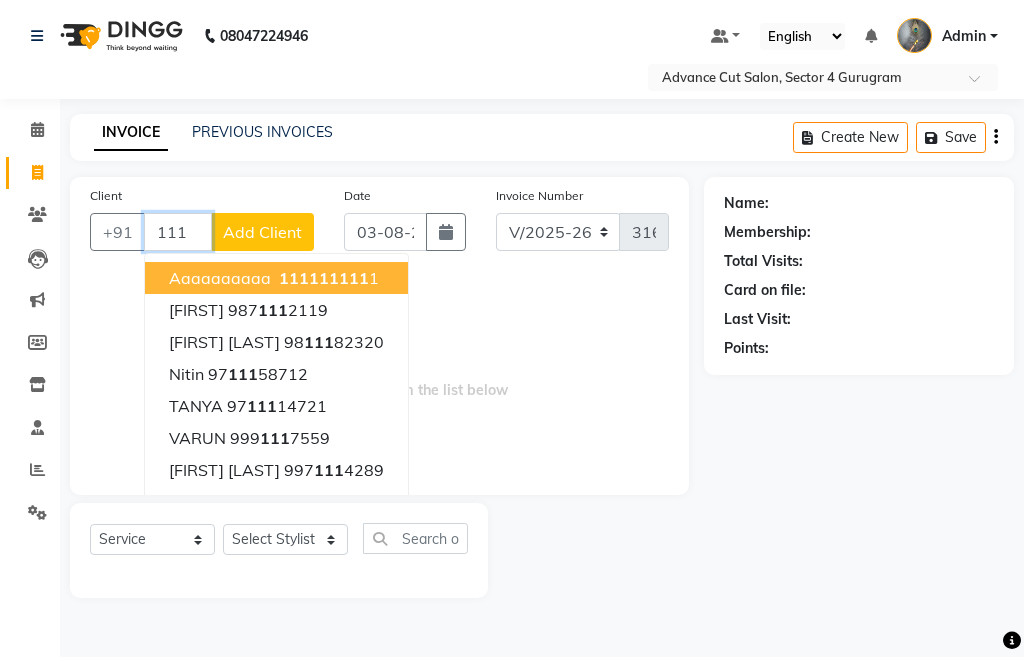 click on "111" 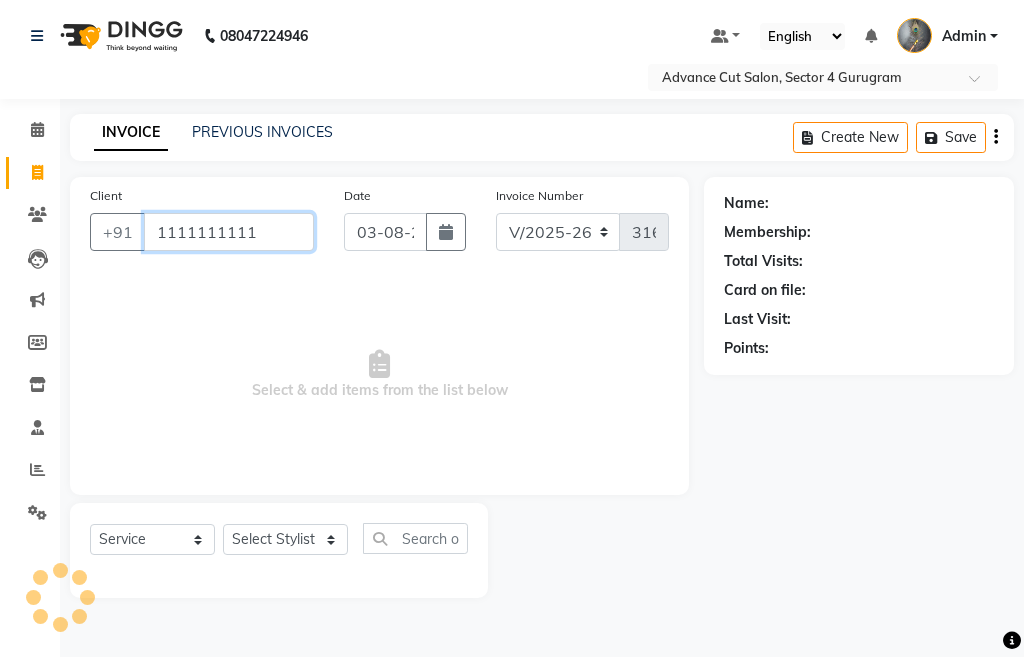 type on "1111111111" 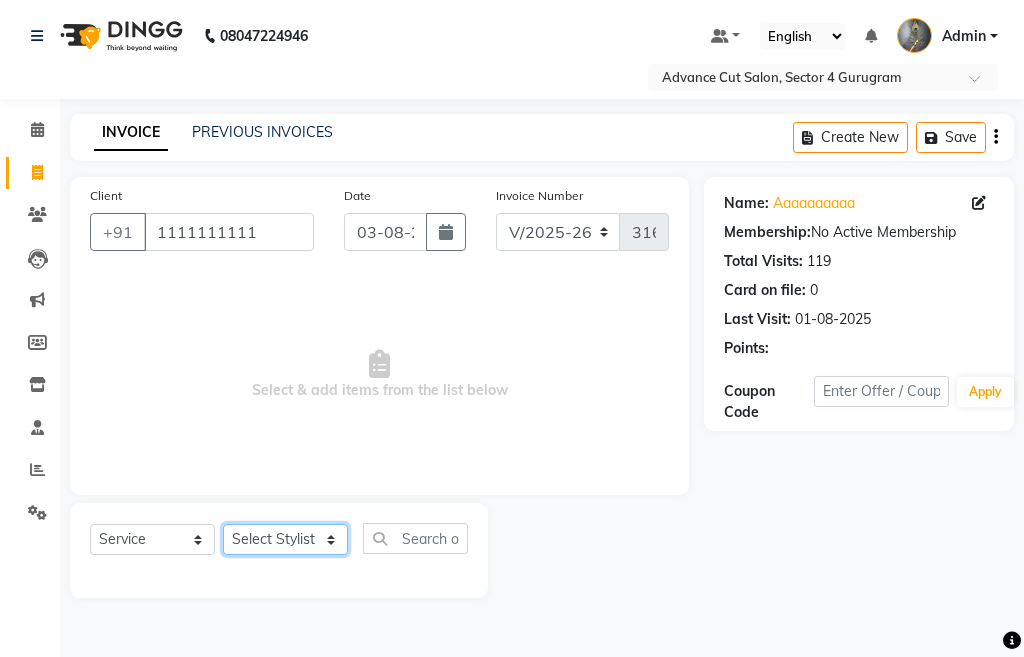 click on "Select Stylist Admin chahit COUNTOR hardeep mamta manisha MONISH navi NOSHAD ALI rahul shatnam shweta singh sunny tip" 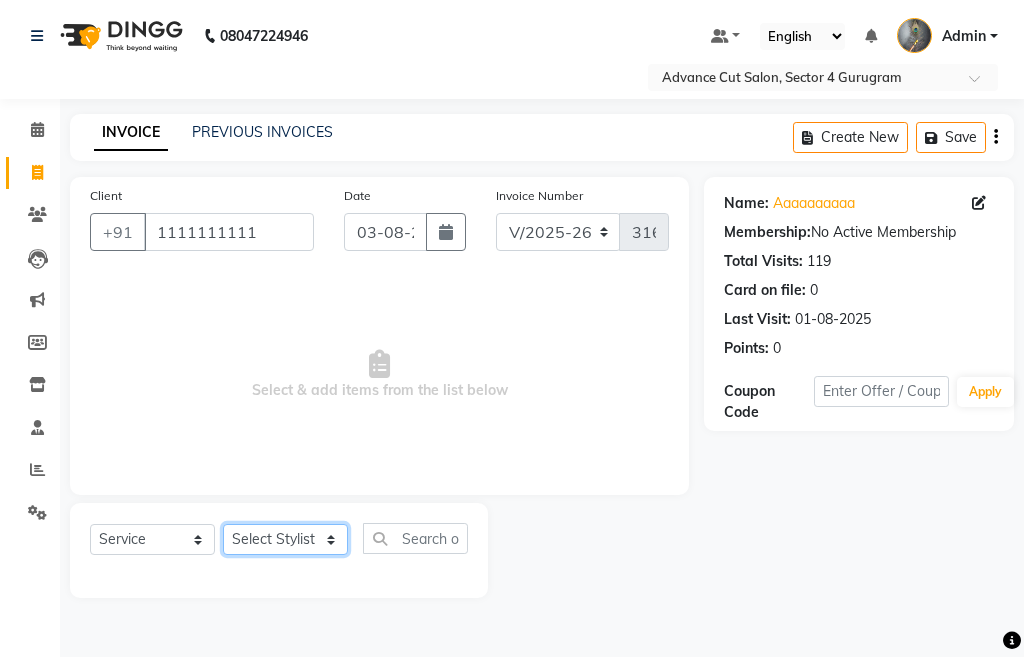 select on "30651" 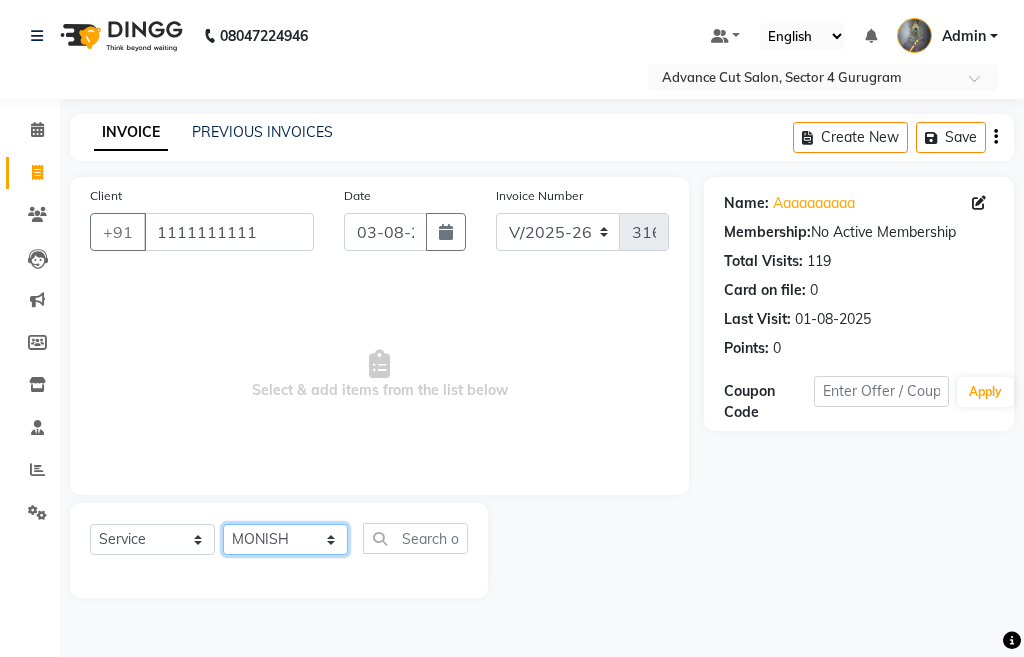 click on "Select Stylist Admin chahit COUNTOR hardeep mamta manisha MONISH navi NOSHAD ALI rahul shatnam shweta singh sunny tip" 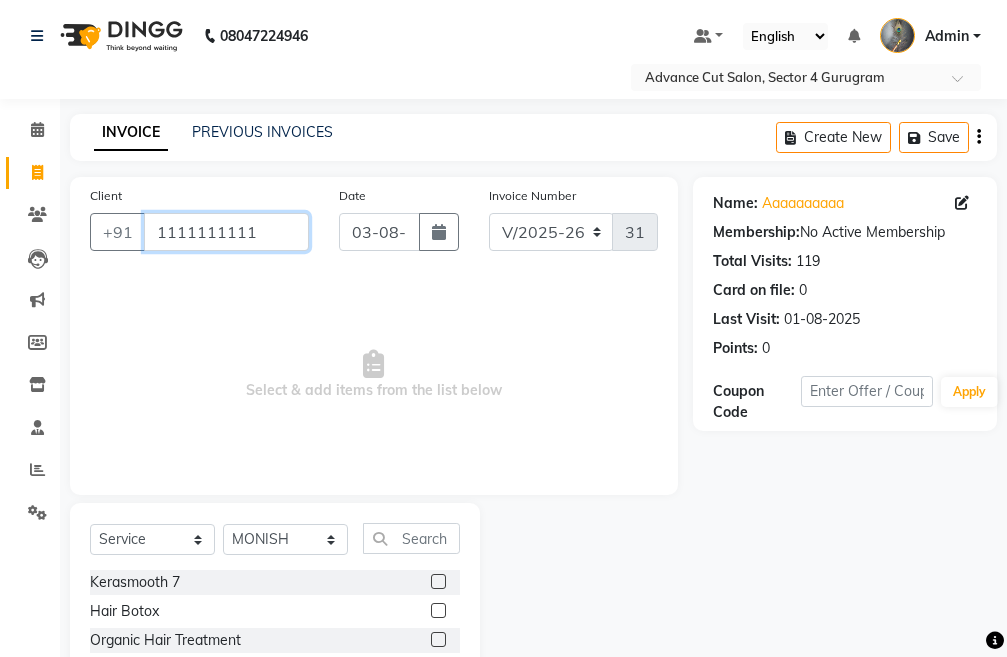 click on "1111111111" at bounding box center (226, 232) 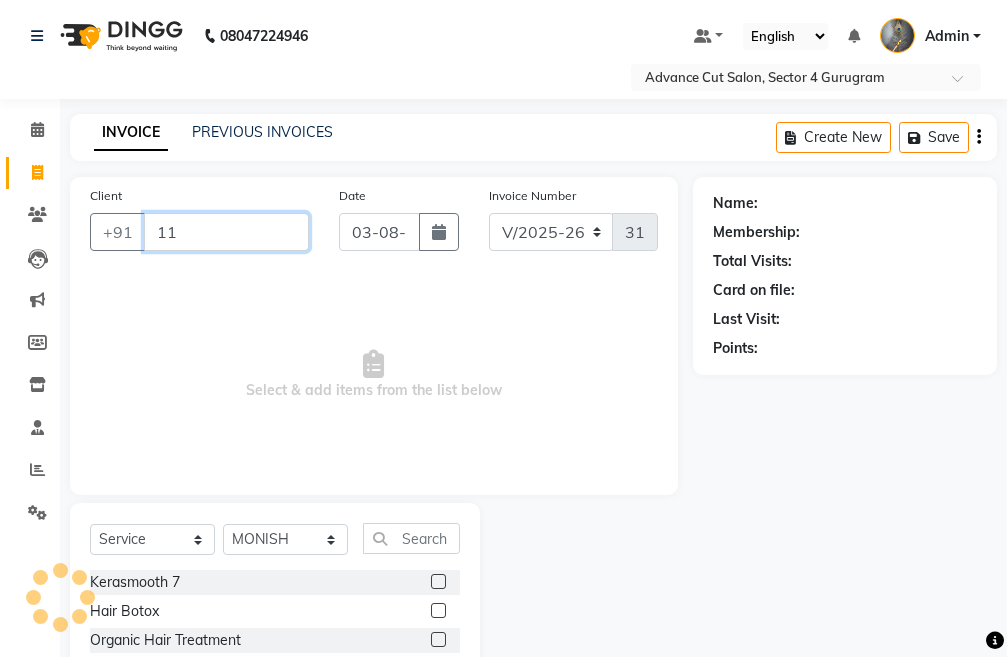 type on "1" 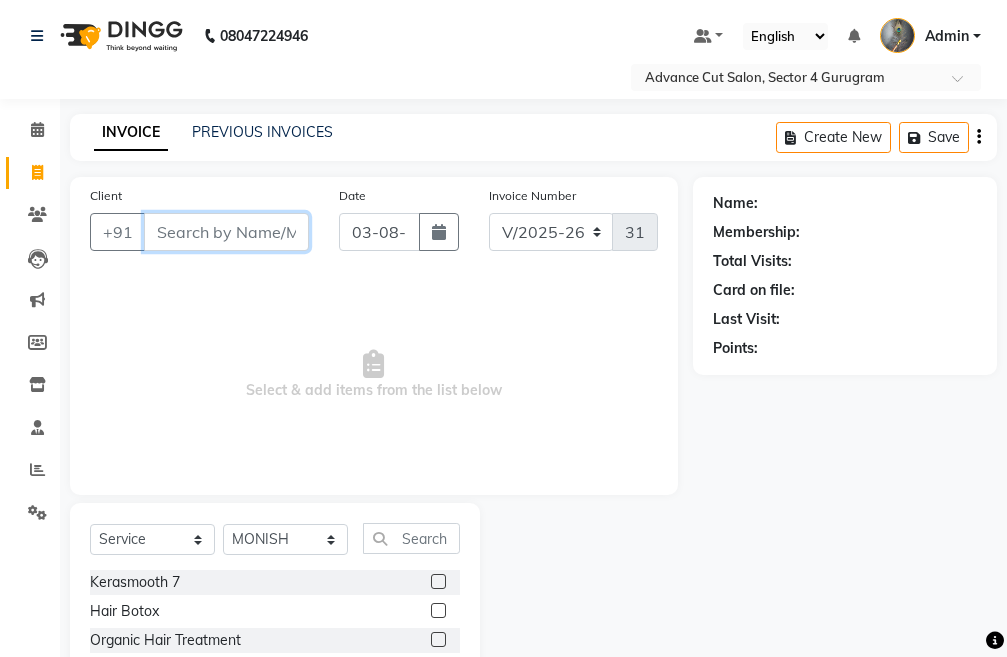 click on "Client" at bounding box center (226, 232) 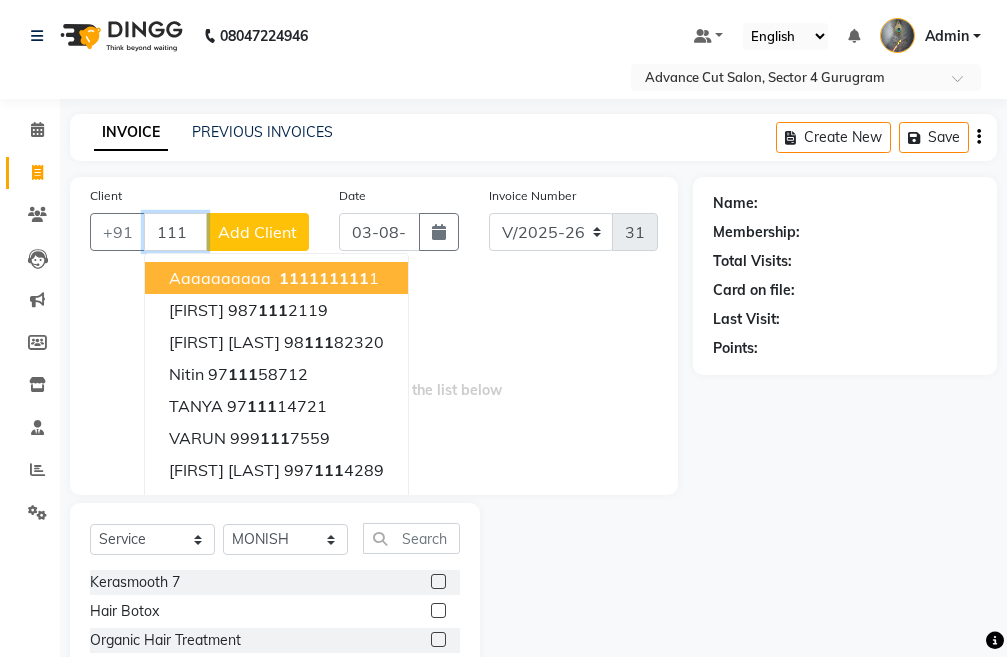 click on "aaaaaaaaaa" at bounding box center (220, 278) 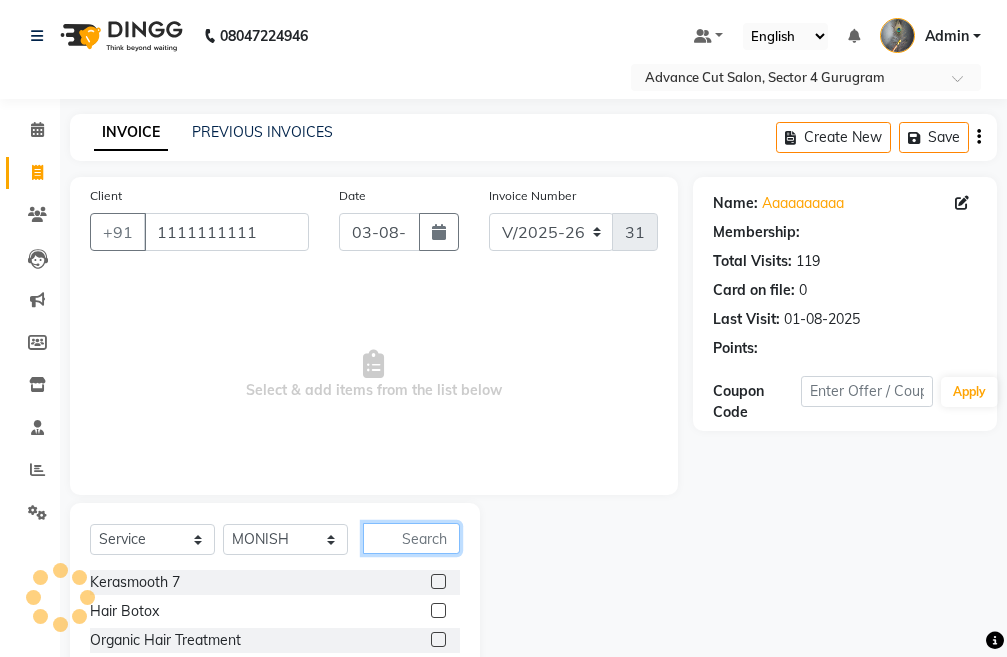 click 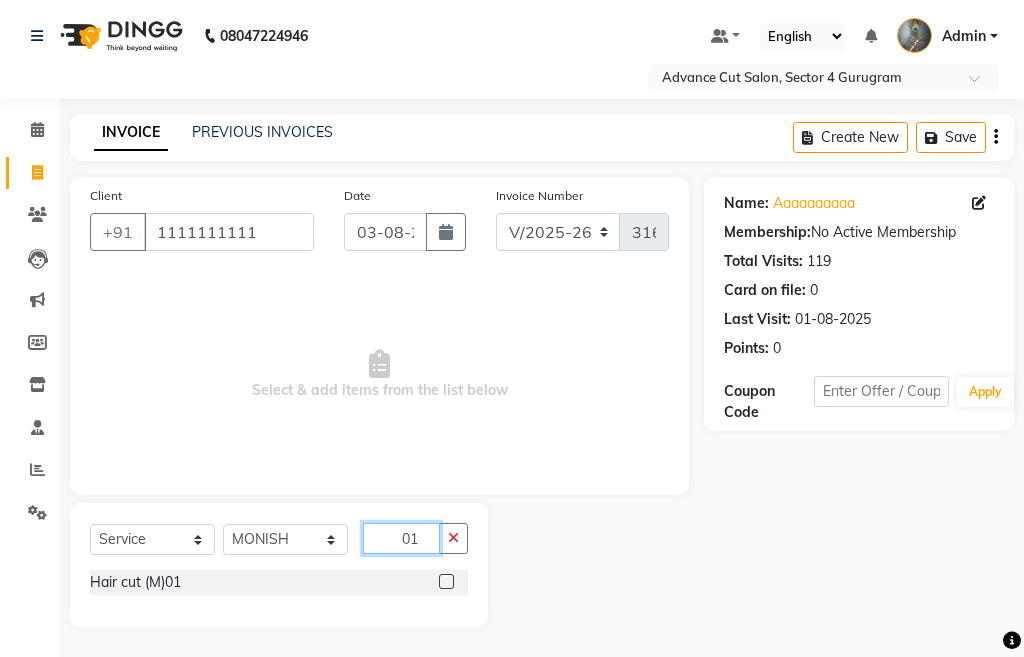 type on "01" 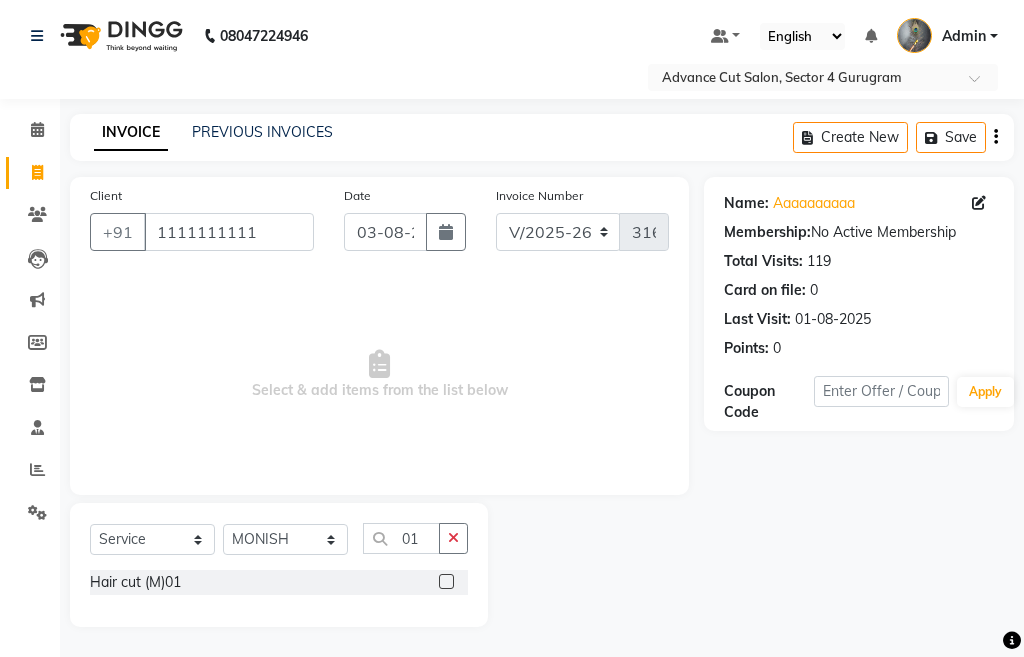 click 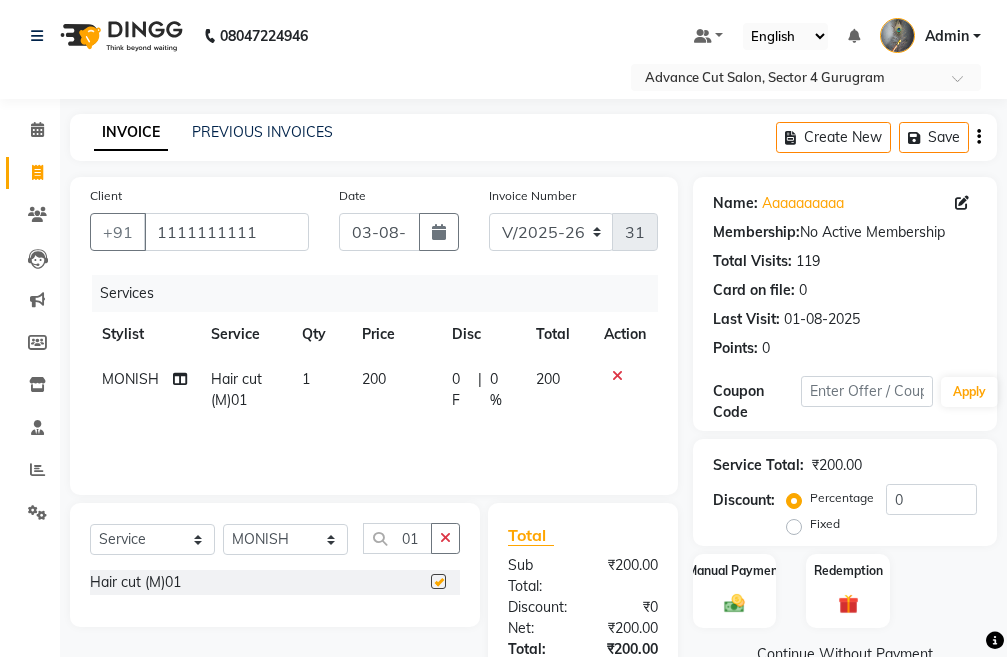 checkbox on "false" 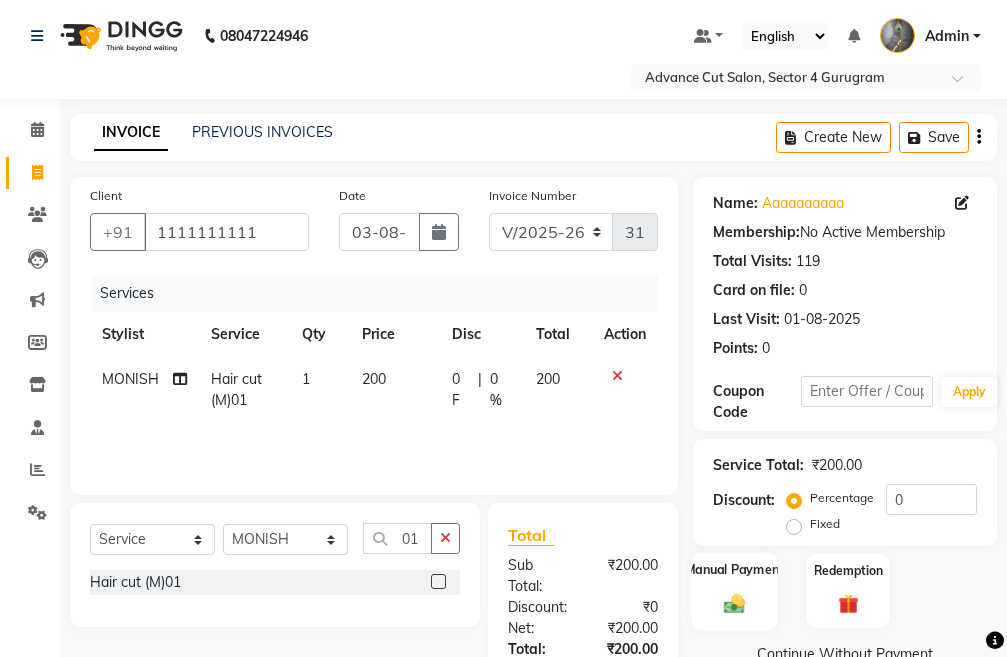 click 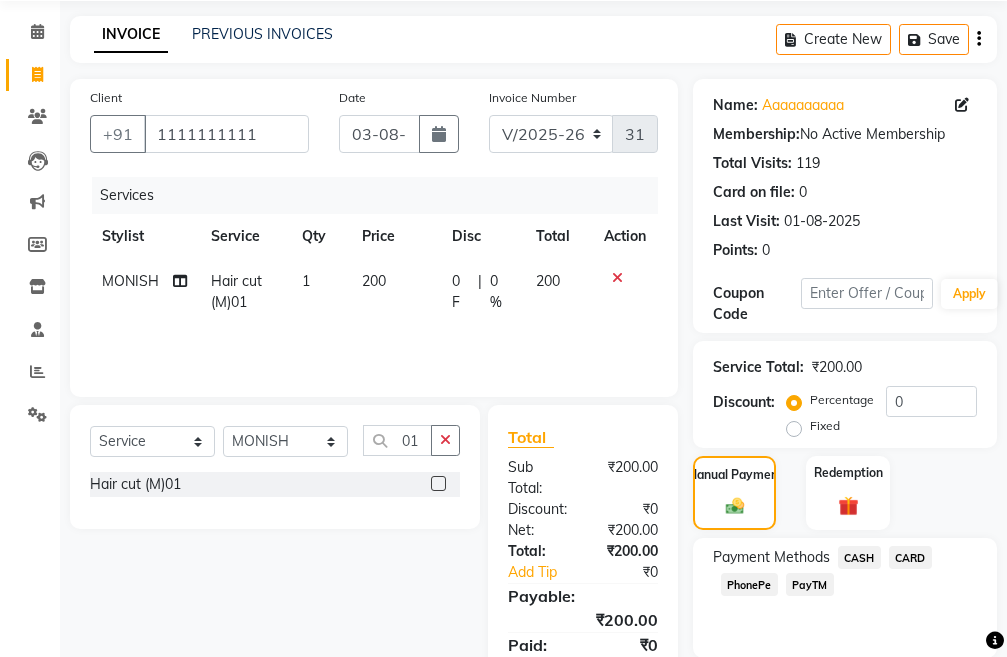scroll, scrollTop: 194, scrollLeft: 0, axis: vertical 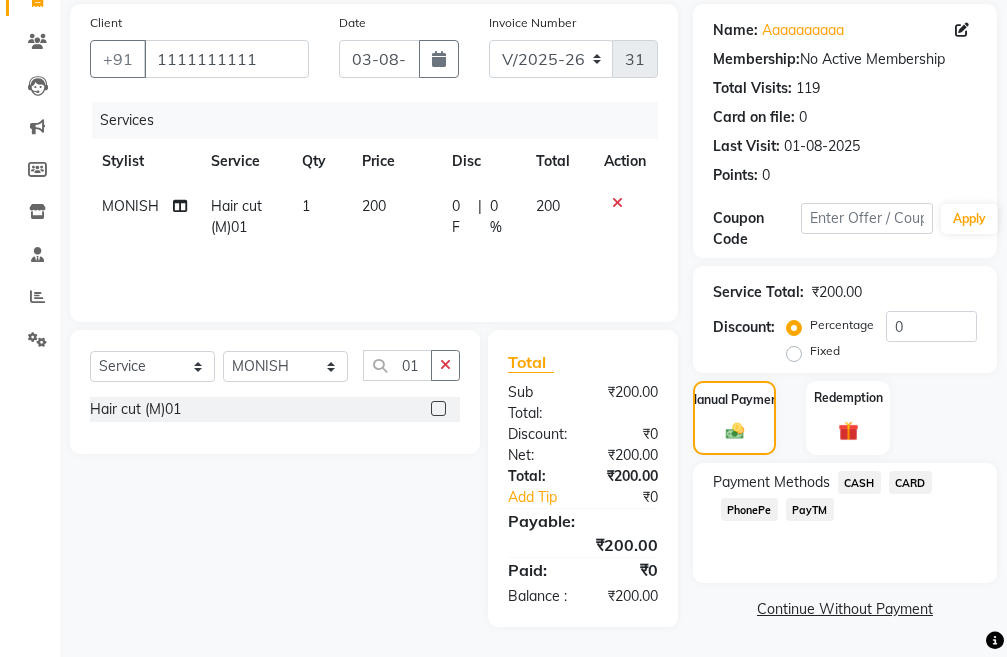 click on "CASH" 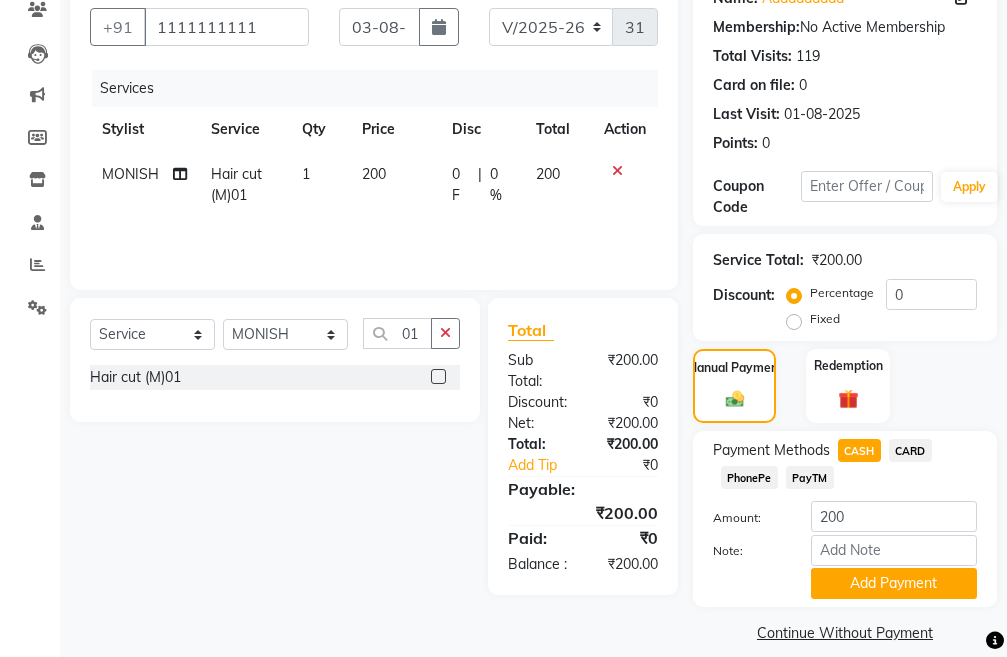 scroll, scrollTop: 226, scrollLeft: 0, axis: vertical 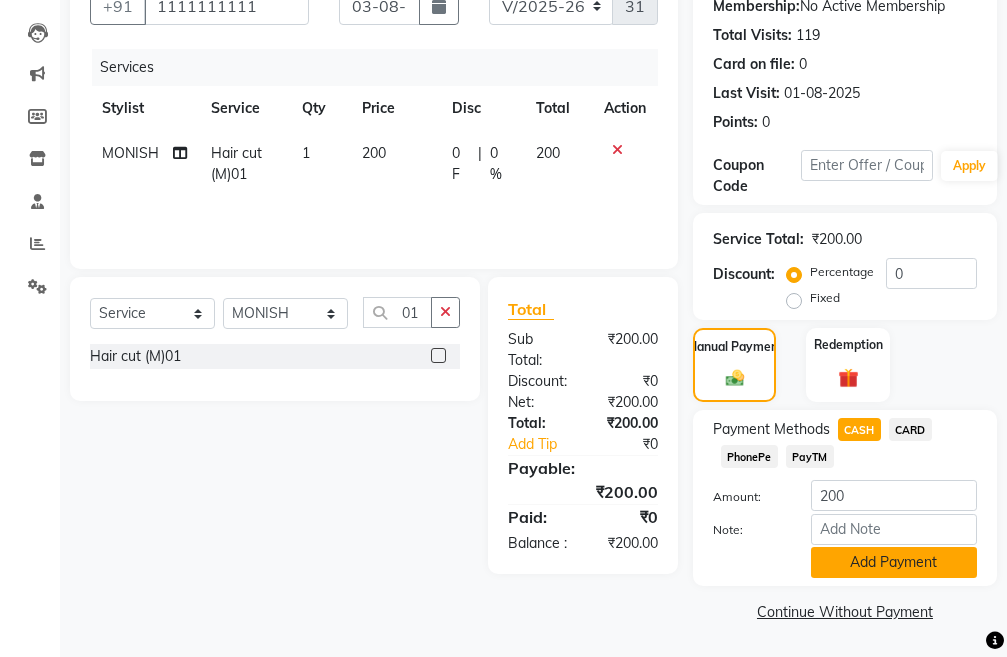 click on "Add Payment" 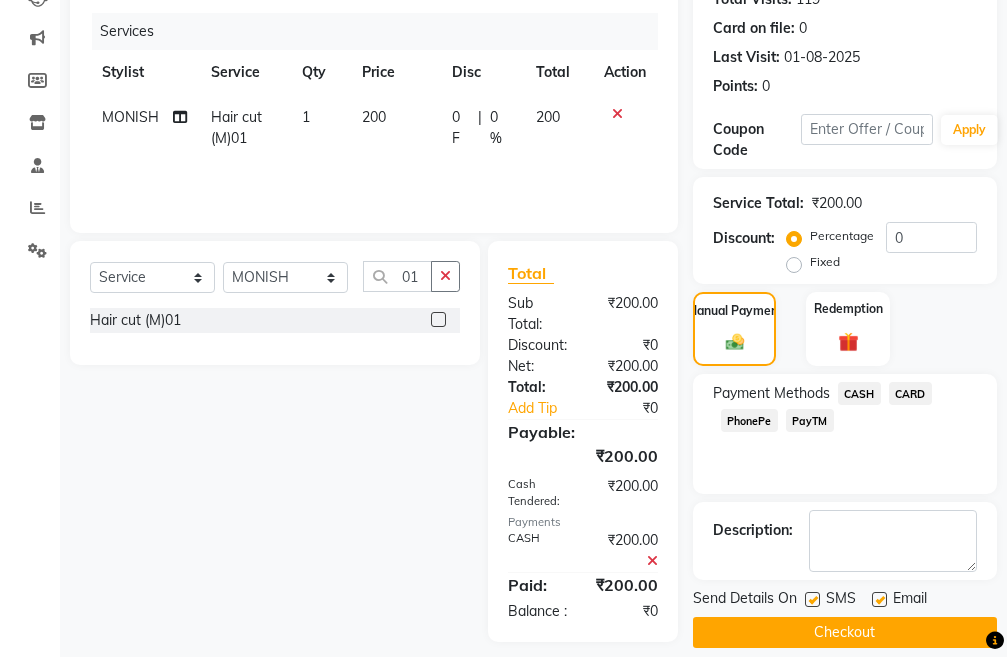scroll, scrollTop: 298, scrollLeft: 0, axis: vertical 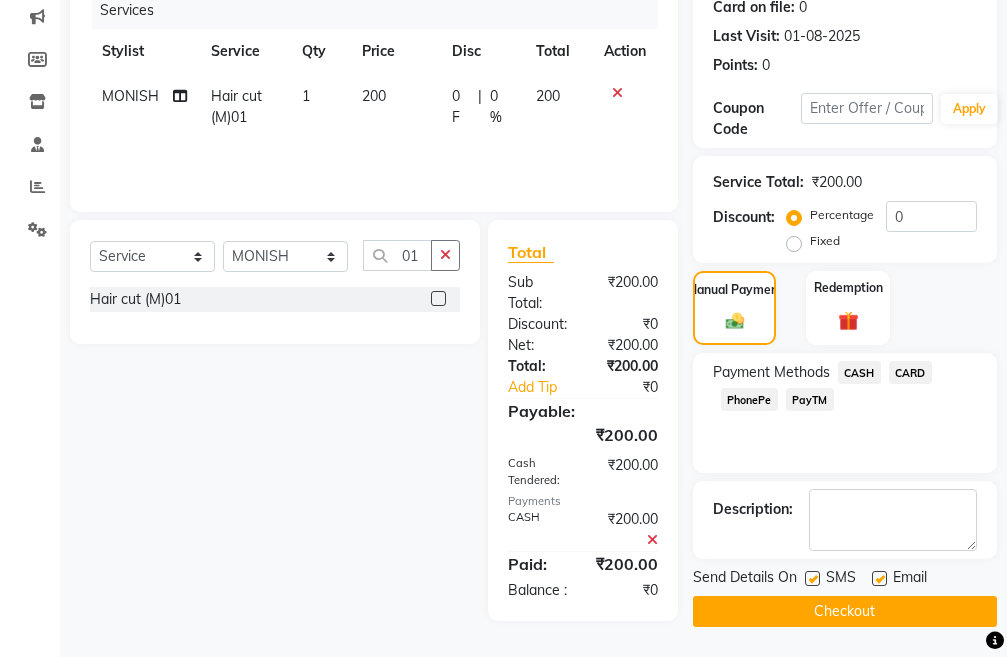 click on "Checkout" 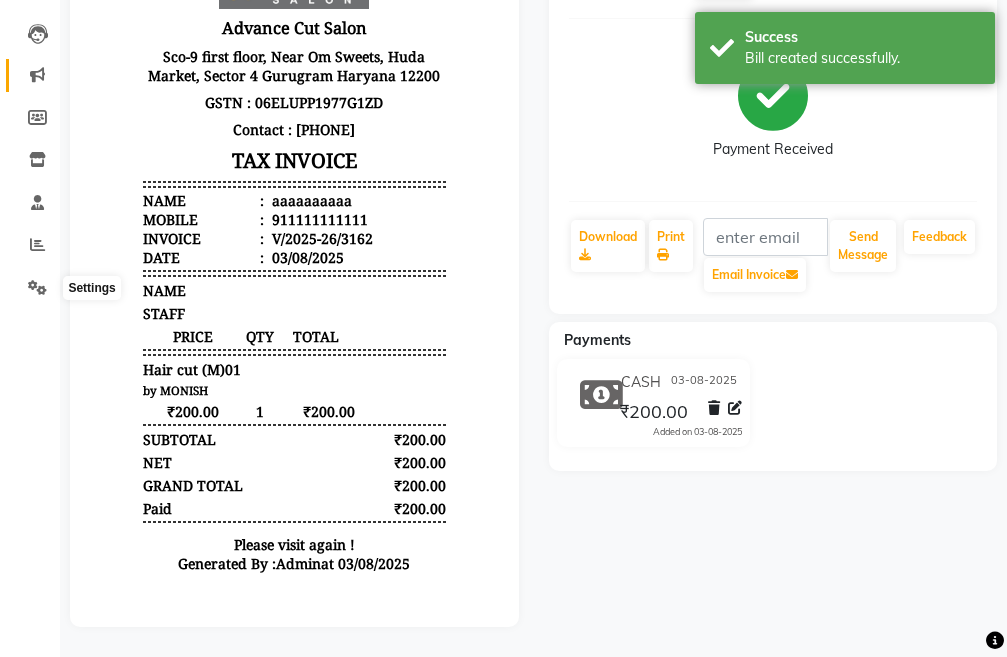 scroll, scrollTop: 0, scrollLeft: 0, axis: both 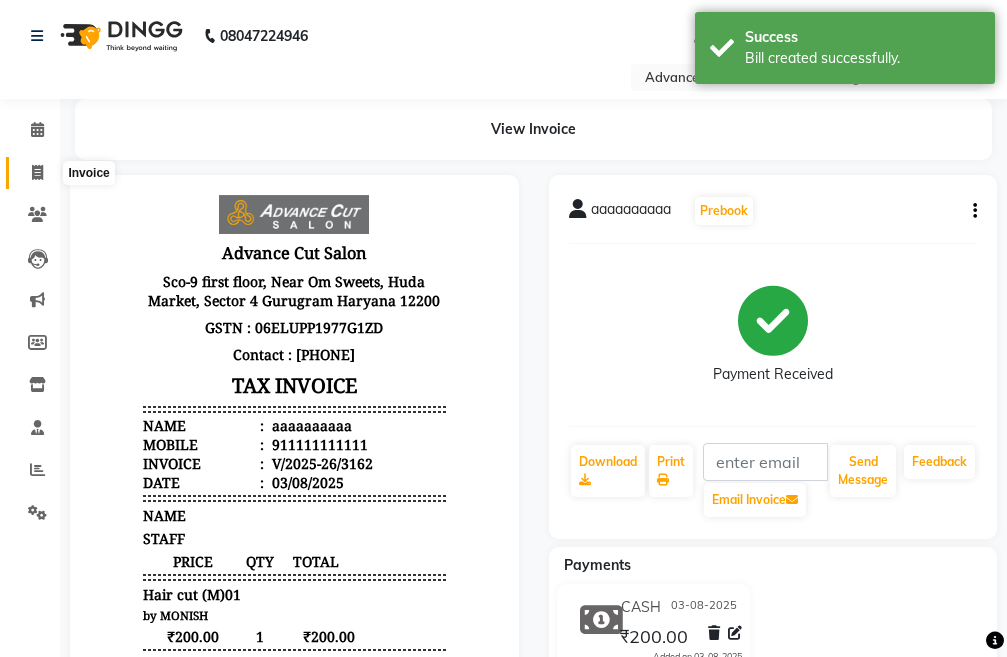 click 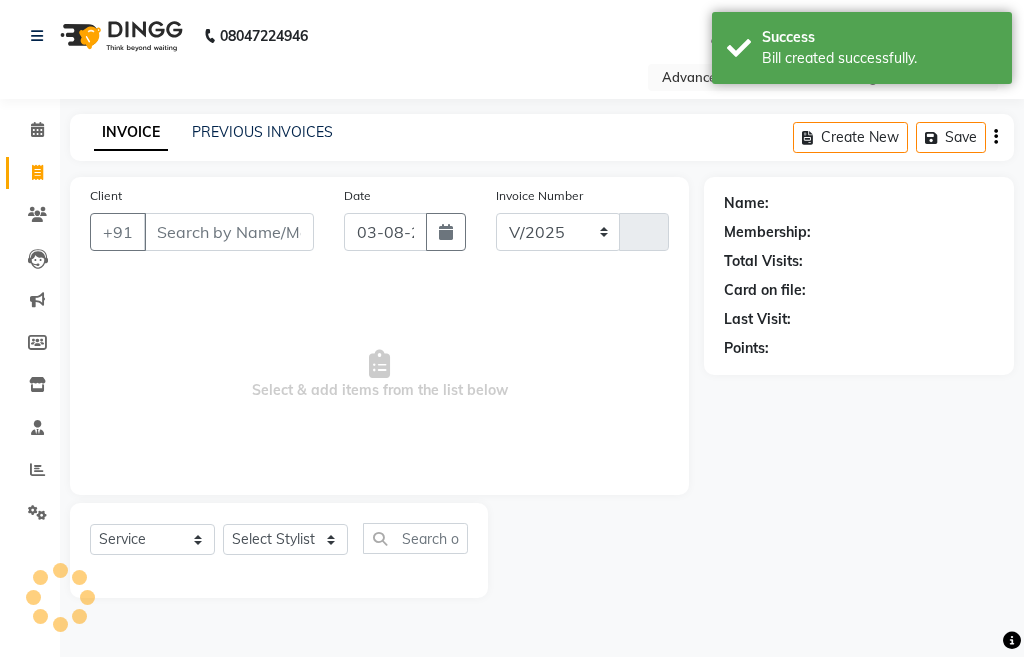 select on "4939" 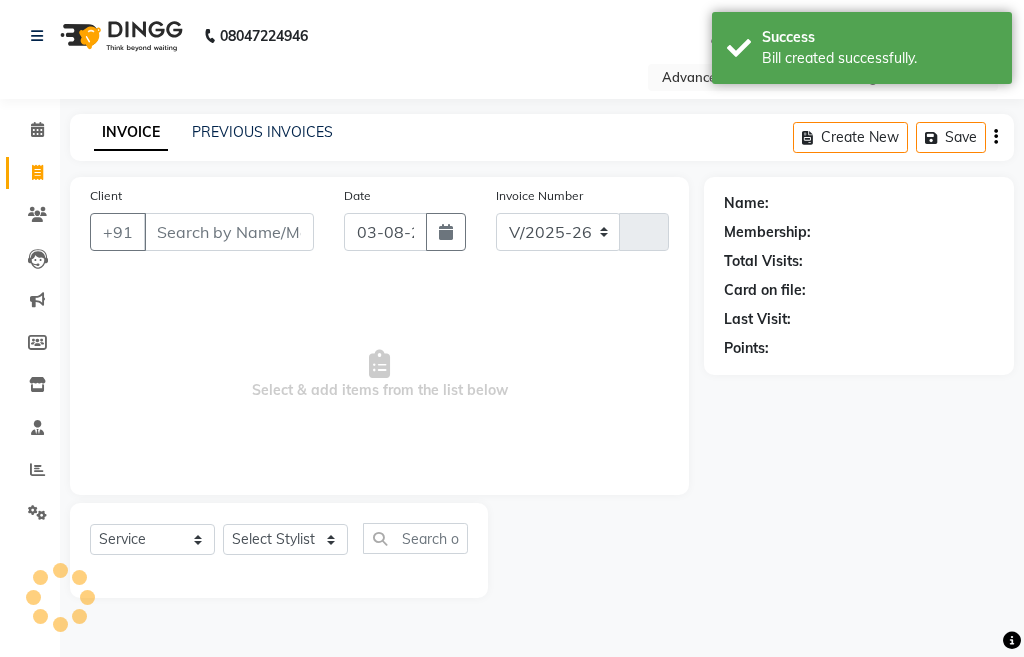 type on "3163" 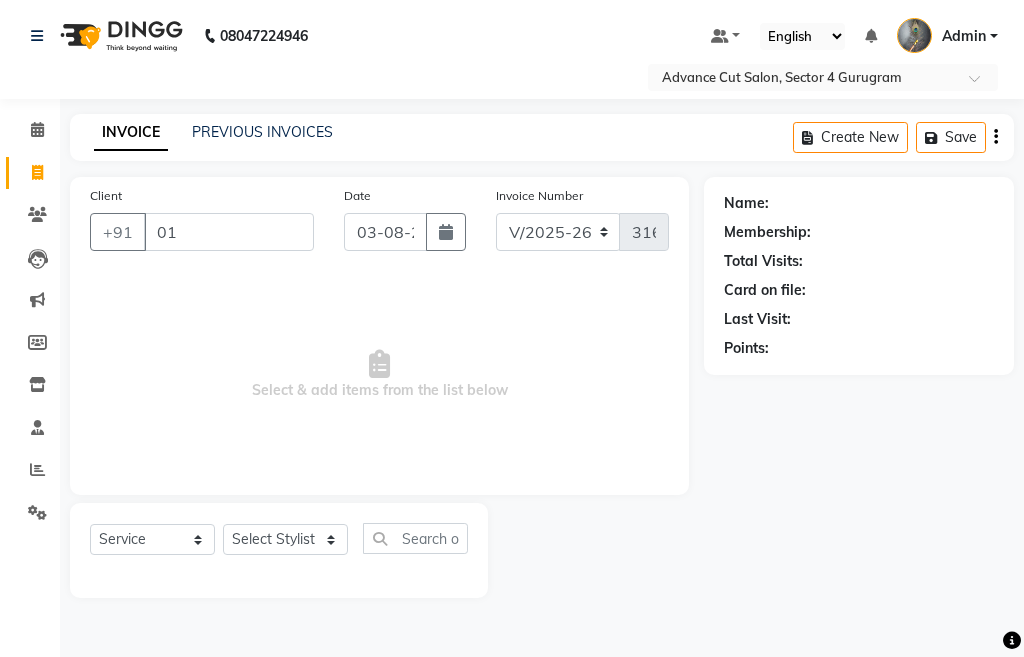 type on "0" 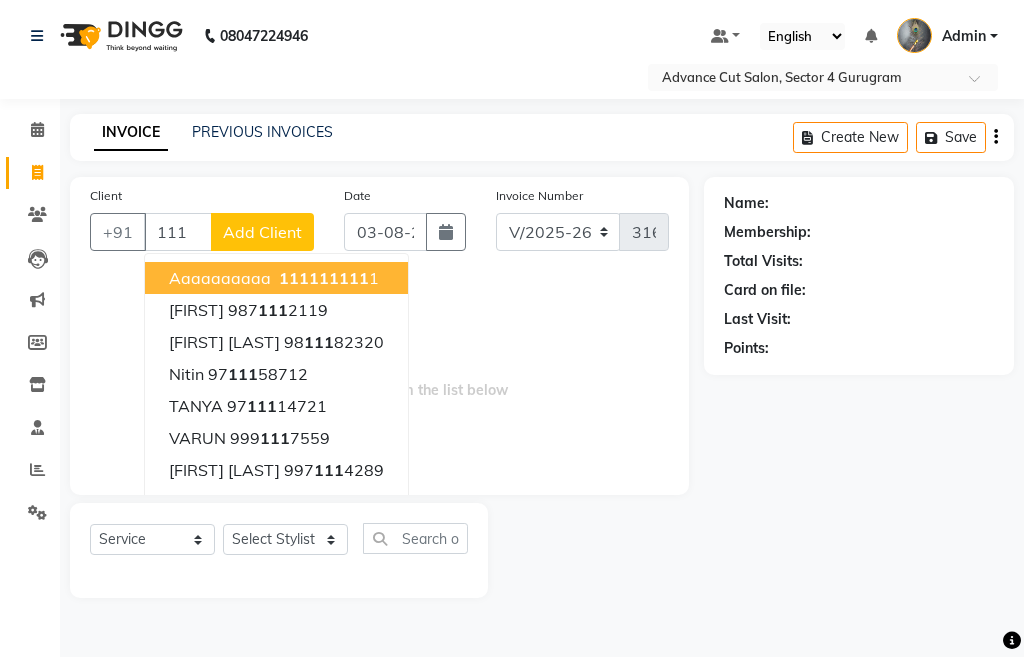 click on "111" 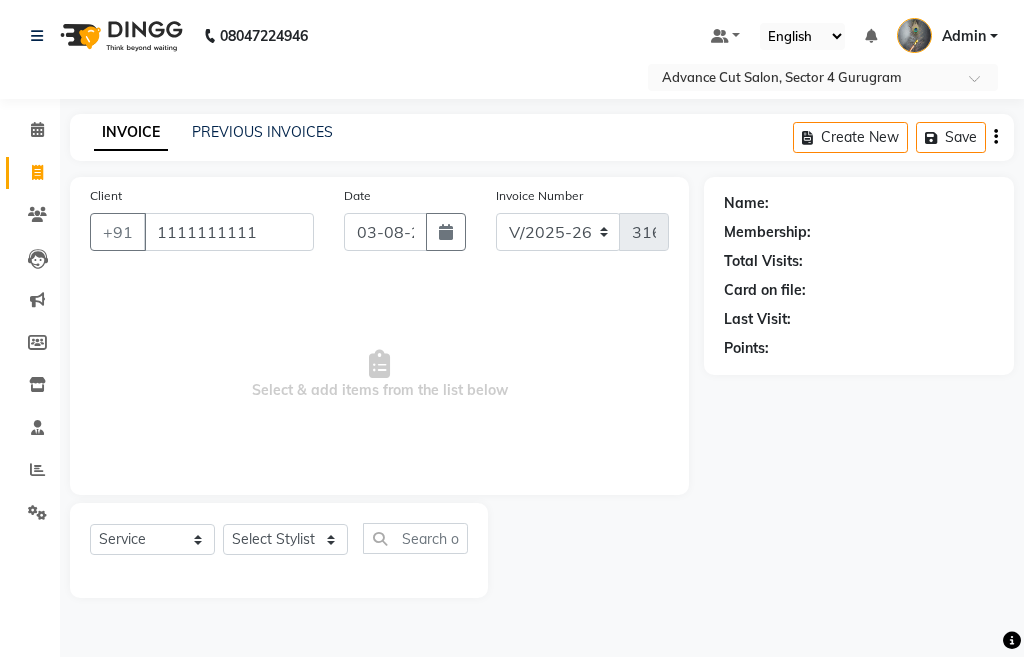 type on "1111111111" 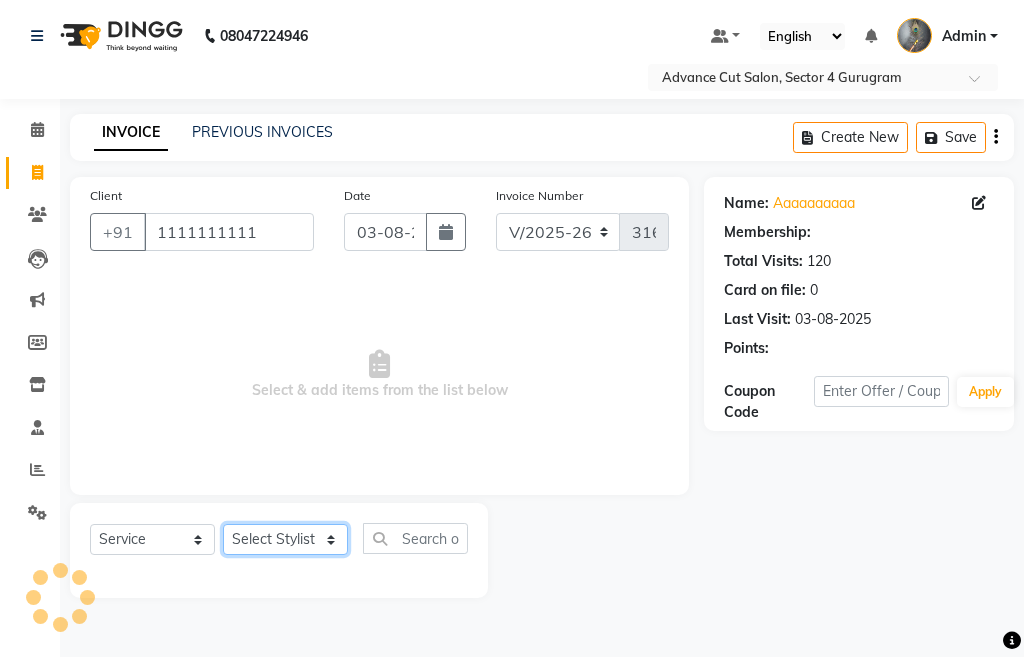 click on "Select Stylist Admin chahit COUNTOR hardeep mamta manisha MONISH navi NOSHAD ALI rahul shatnam shweta singh sunny tip" 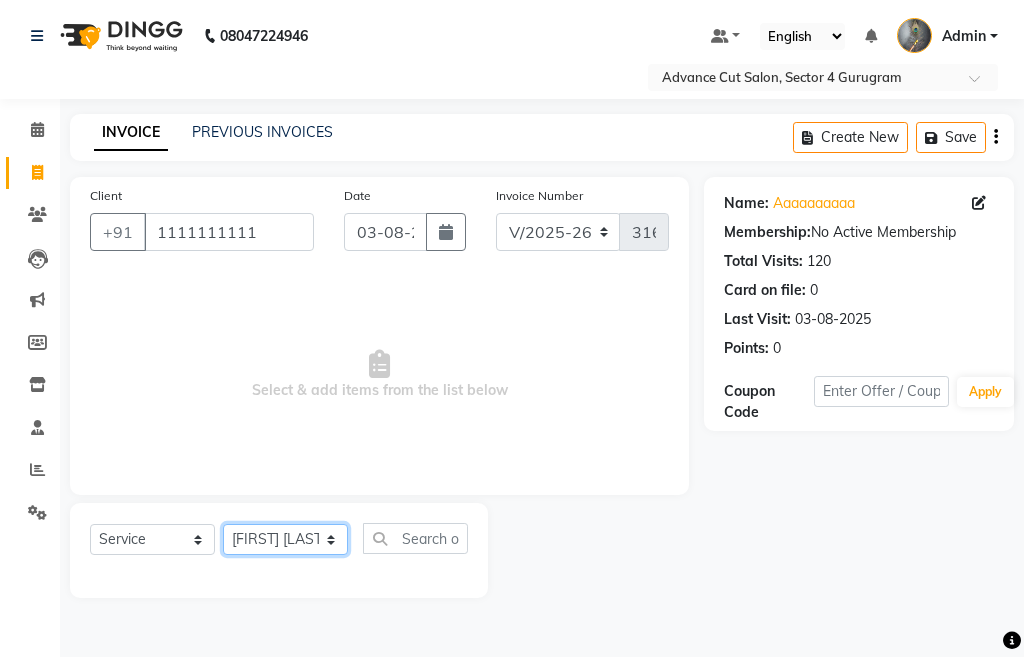click on "Select Stylist Admin chahit COUNTOR hardeep mamta manisha MONISH navi NOSHAD ALI rahul shatnam shweta singh sunny tip" 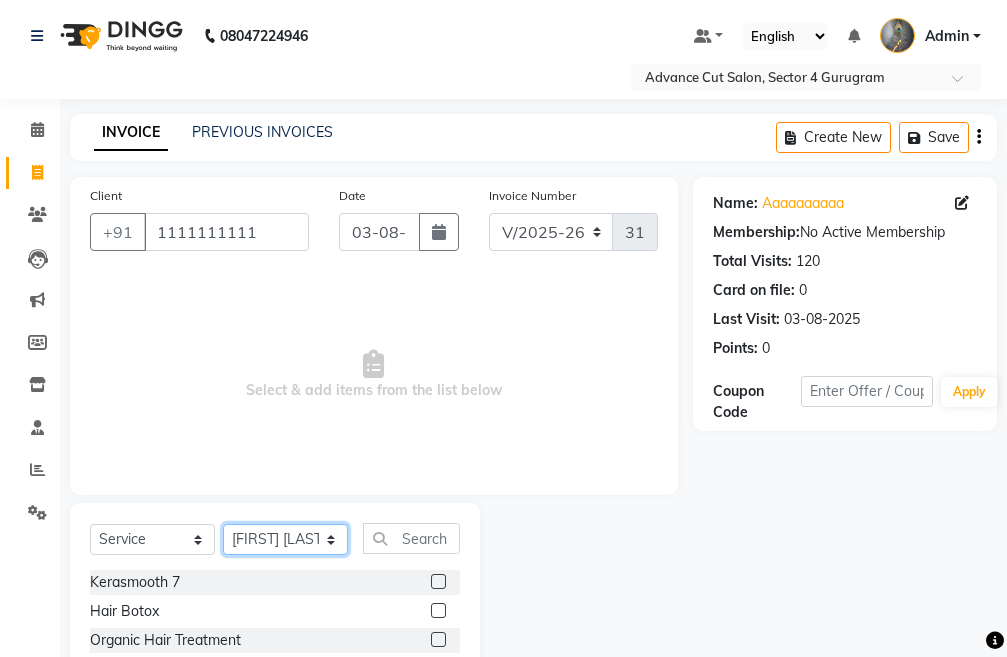 click on "Select Stylist Admin chahit COUNTOR hardeep mamta manisha MONISH navi NOSHAD ALI rahul shatnam shweta singh sunny tip" 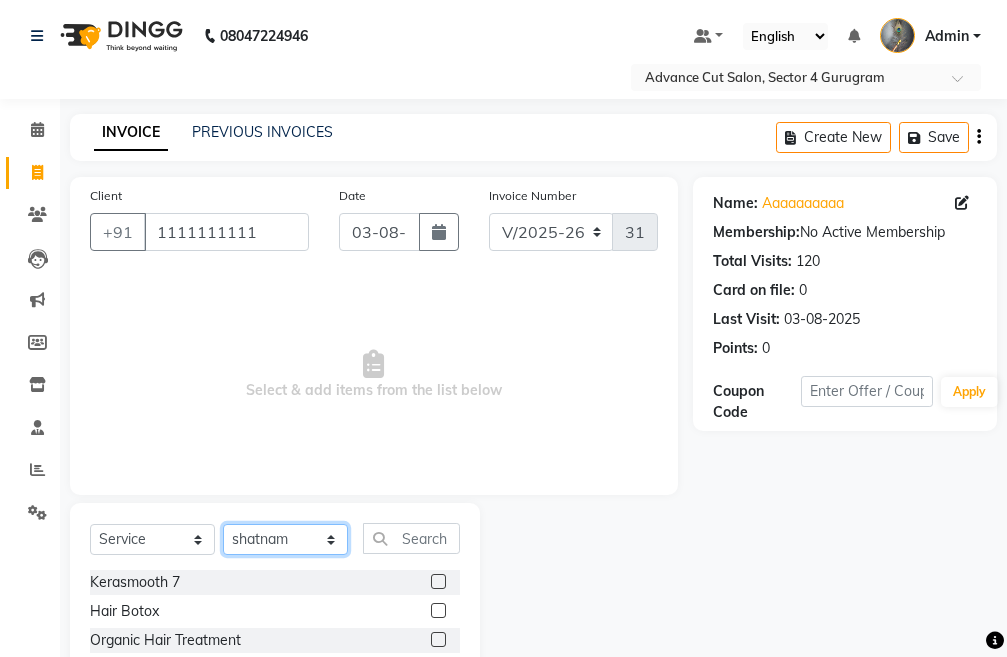 click on "Select Stylist Admin chahit COUNTOR hardeep mamta manisha MONISH navi NOSHAD ALI rahul shatnam shweta singh sunny tip" 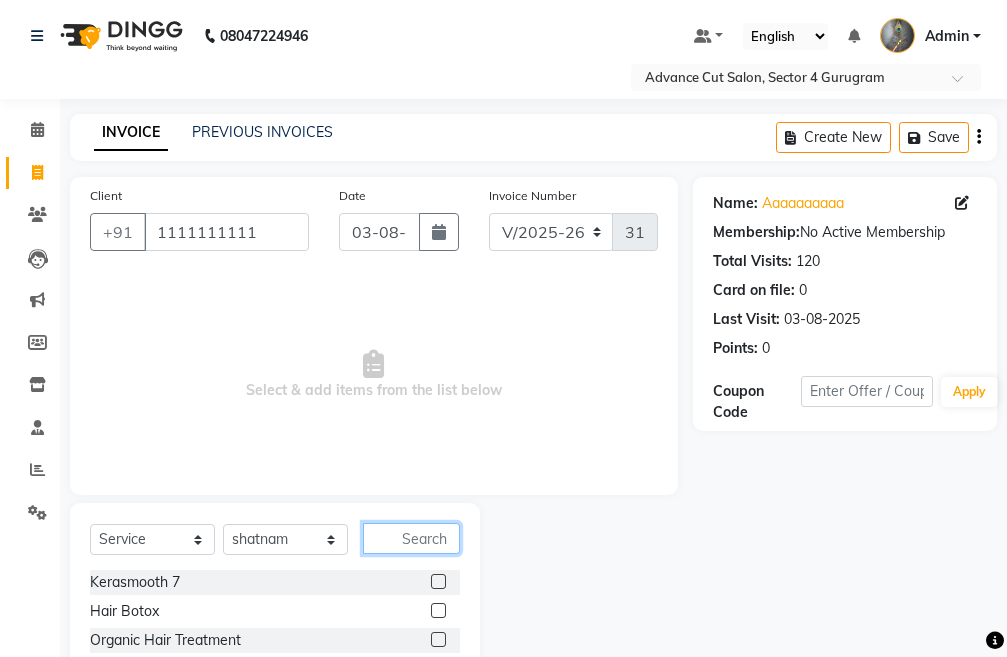 click 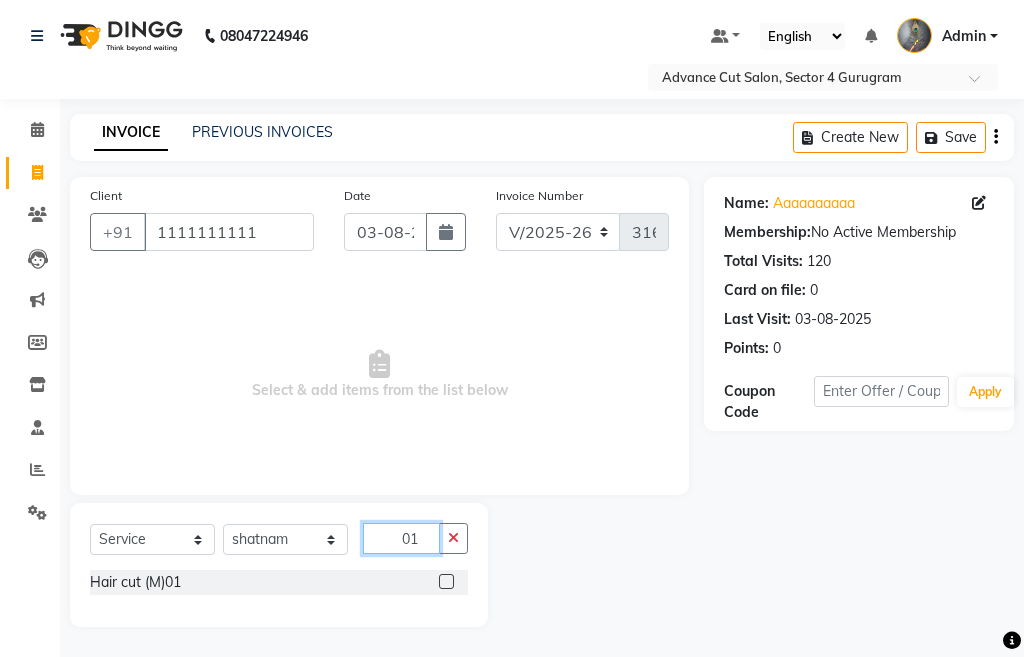 type on "01" 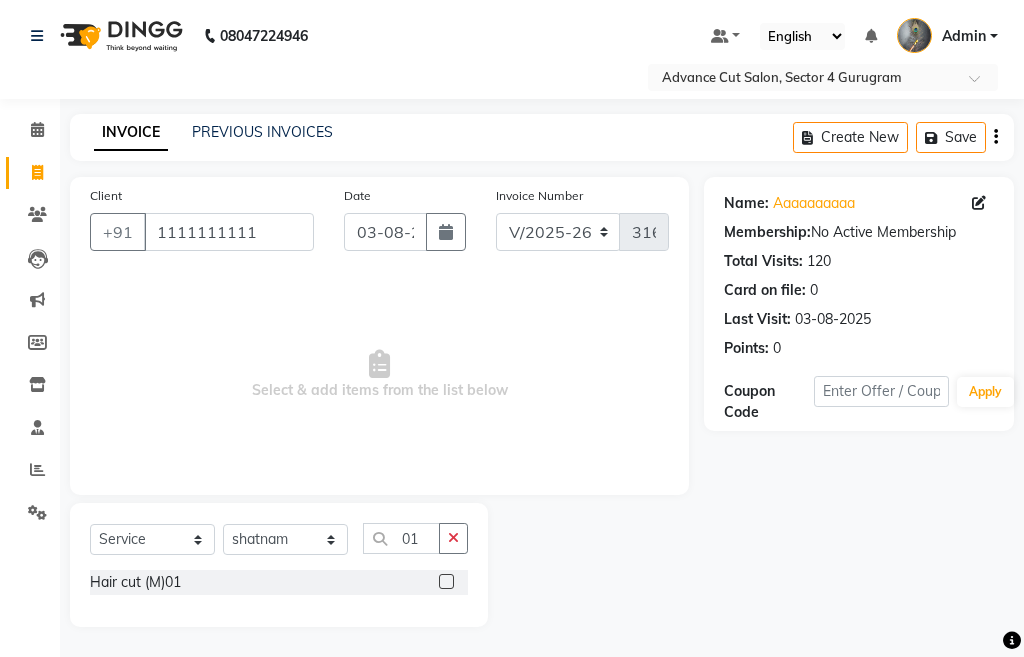 click 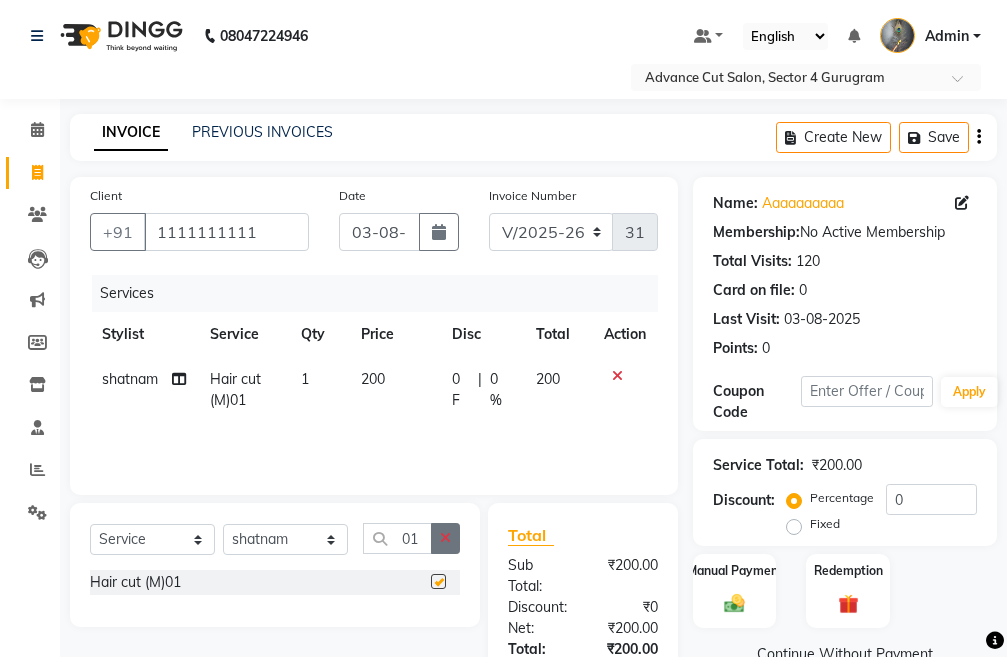 checkbox on "false" 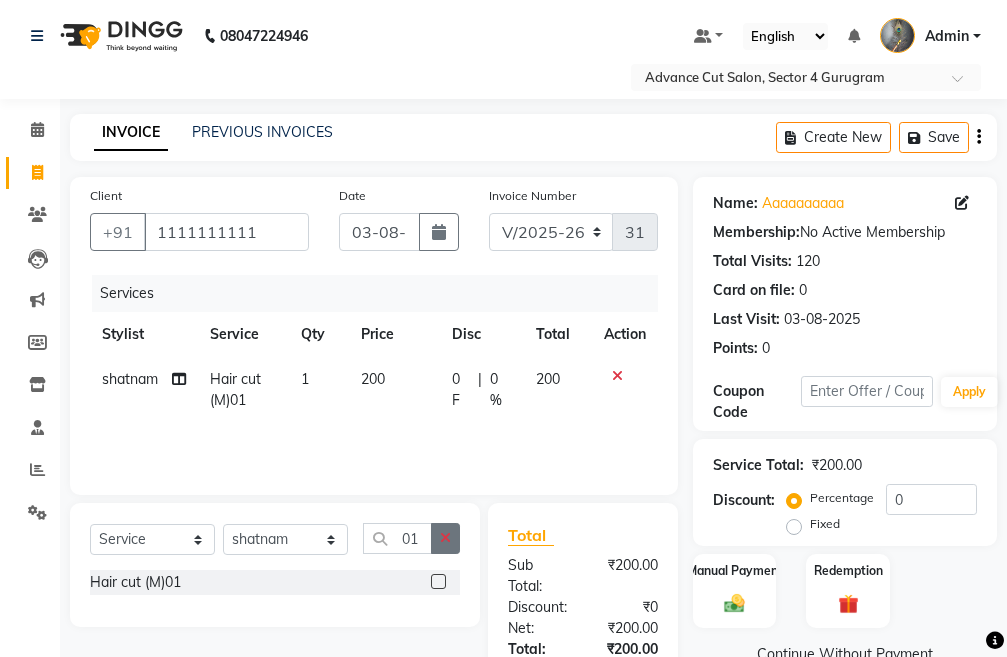 click 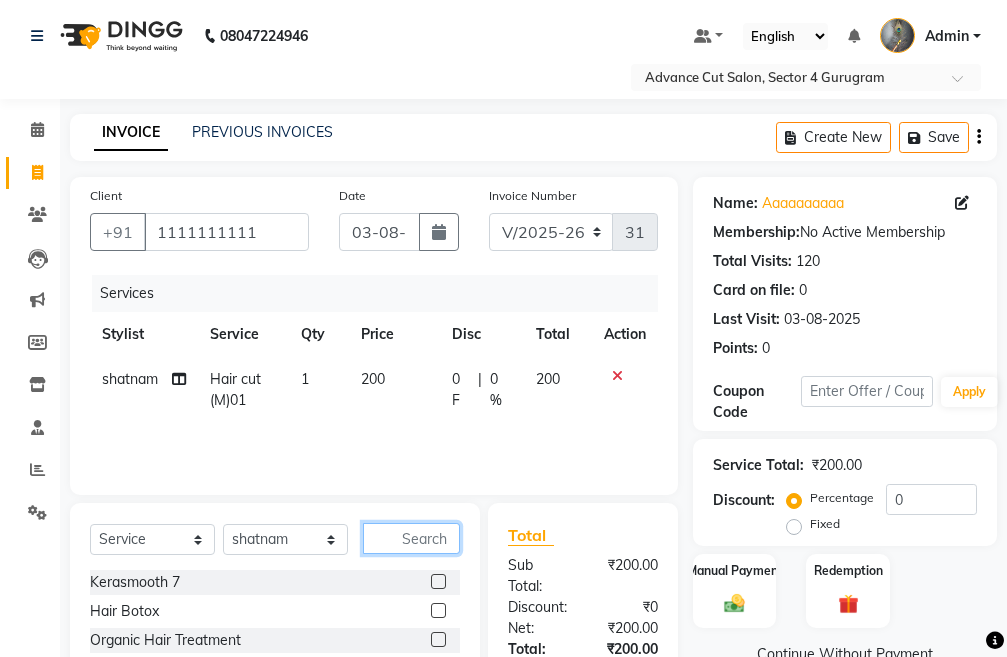 drag, startPoint x: 439, startPoint y: 534, endPoint x: 418, endPoint y: 521, distance: 24.698177 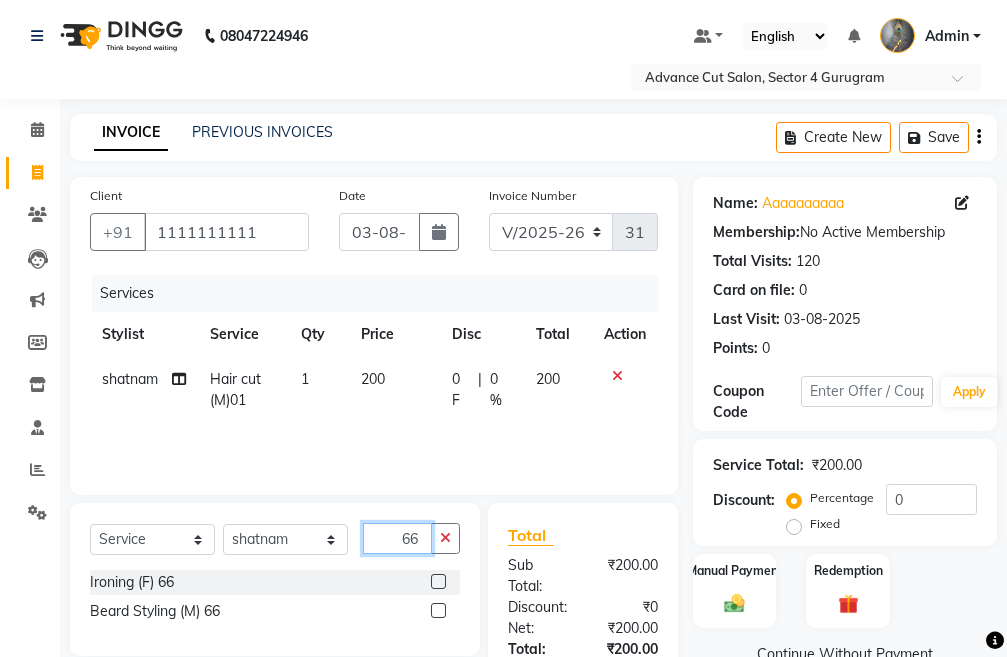 type on "66" 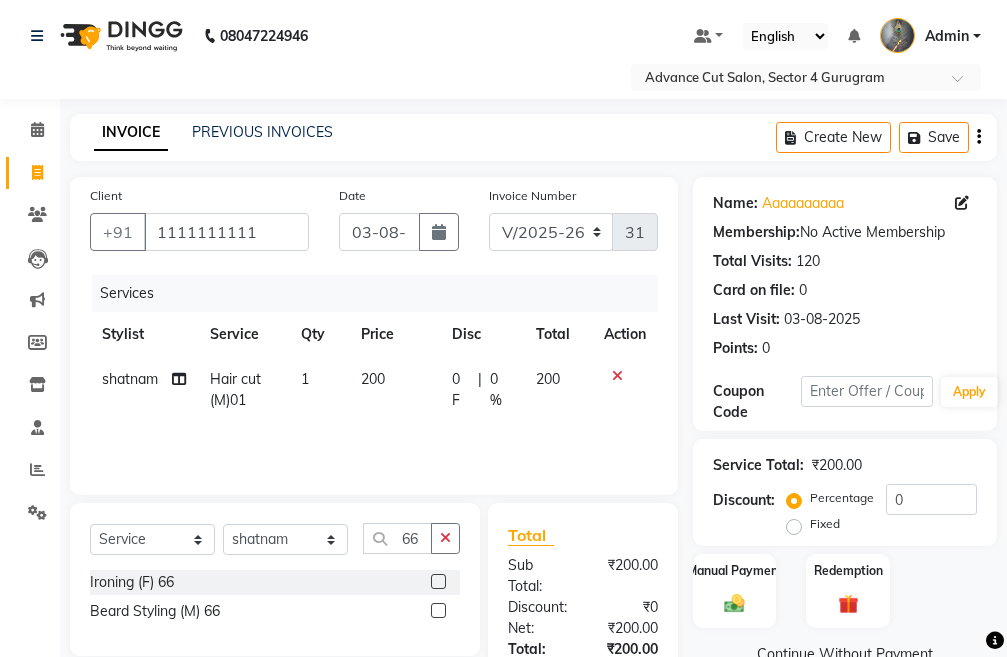 click 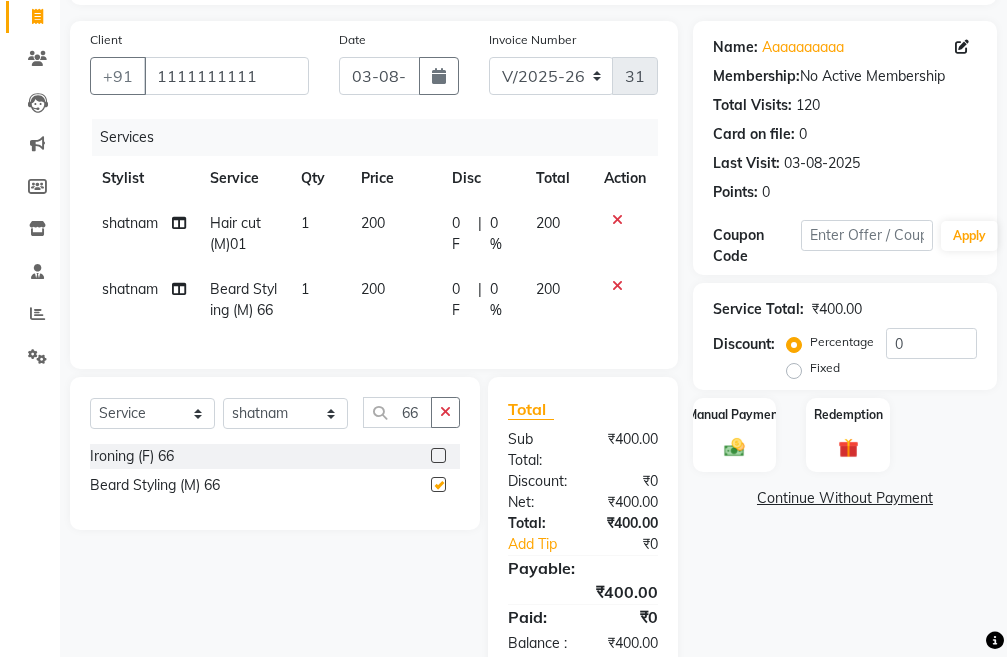 checkbox on "false" 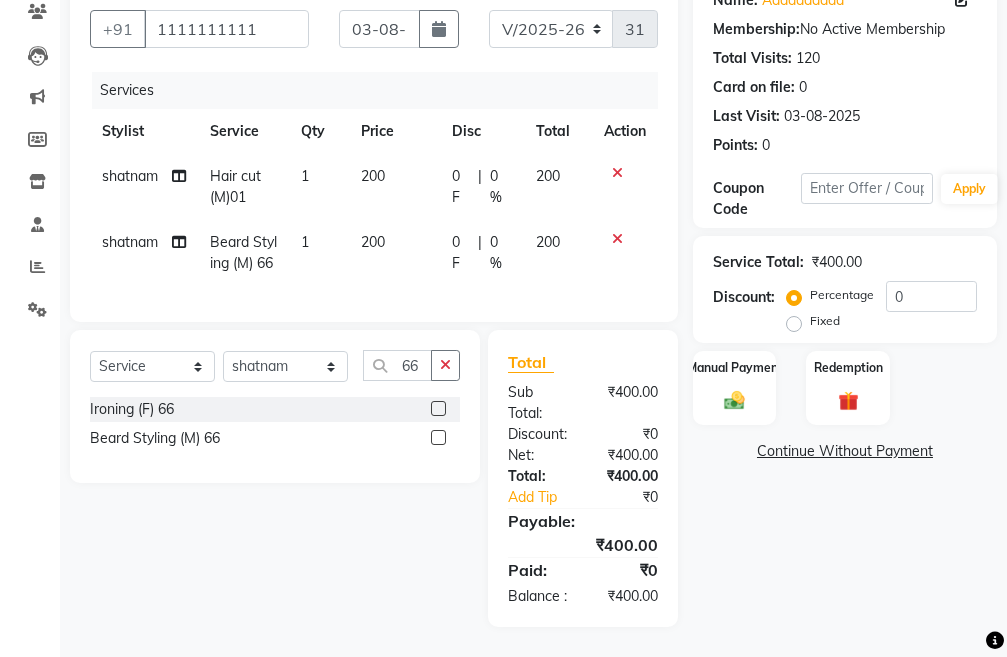 scroll, scrollTop: 241, scrollLeft: 0, axis: vertical 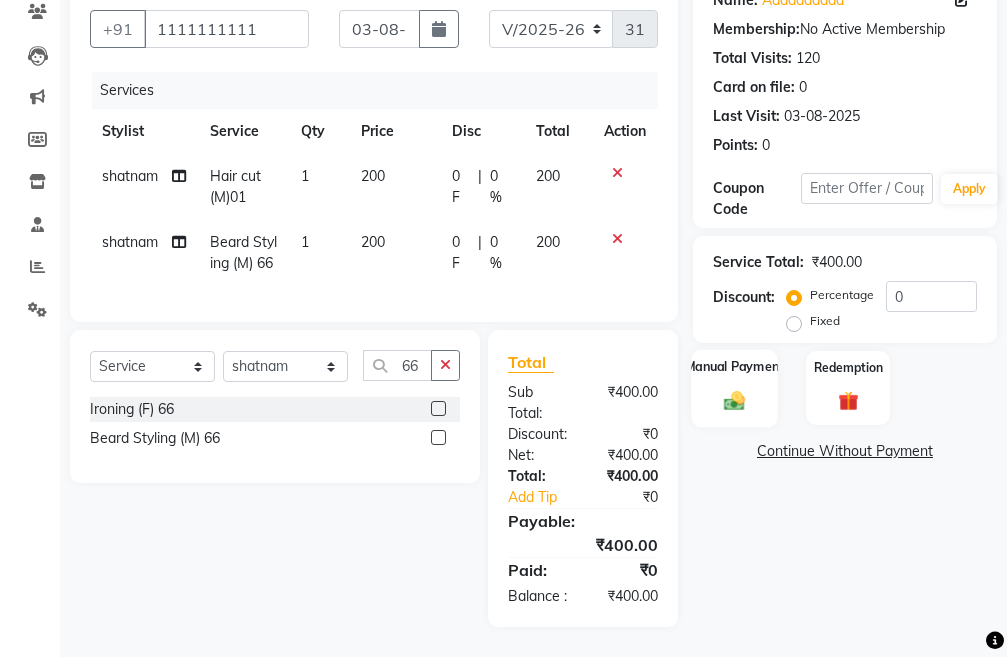 click on "Manual Payment" 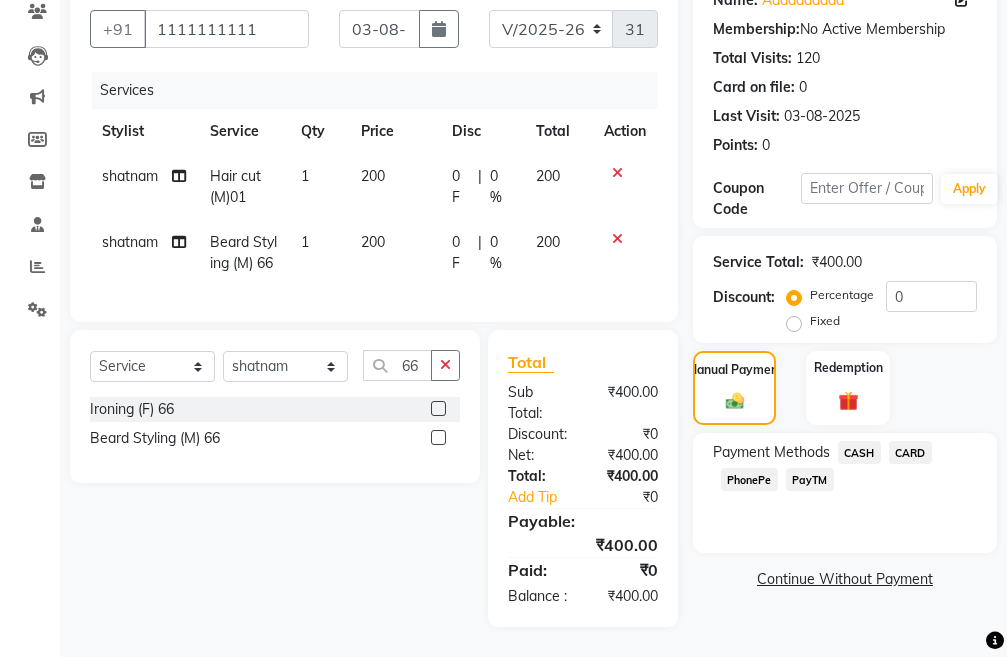 click on "CASH" 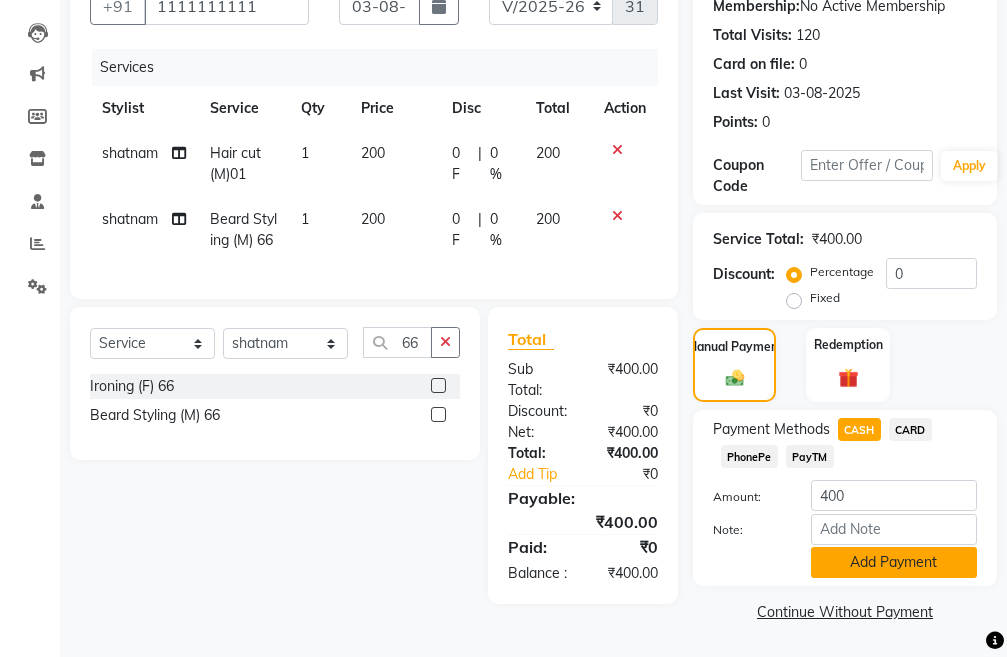 click on "Add Payment" 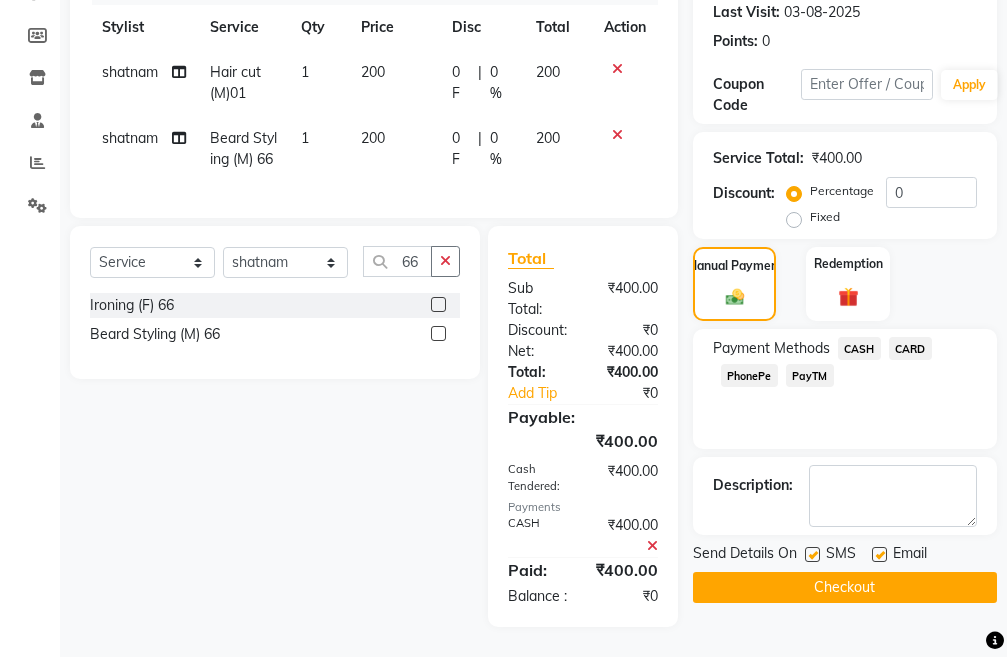 scroll, scrollTop: 345, scrollLeft: 0, axis: vertical 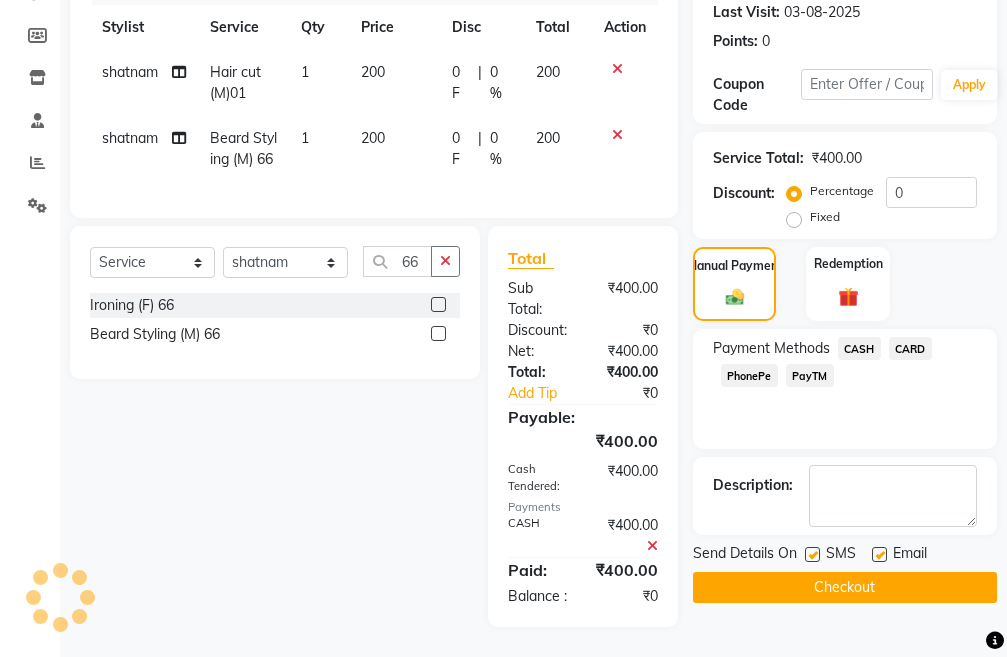 click on "Checkout" 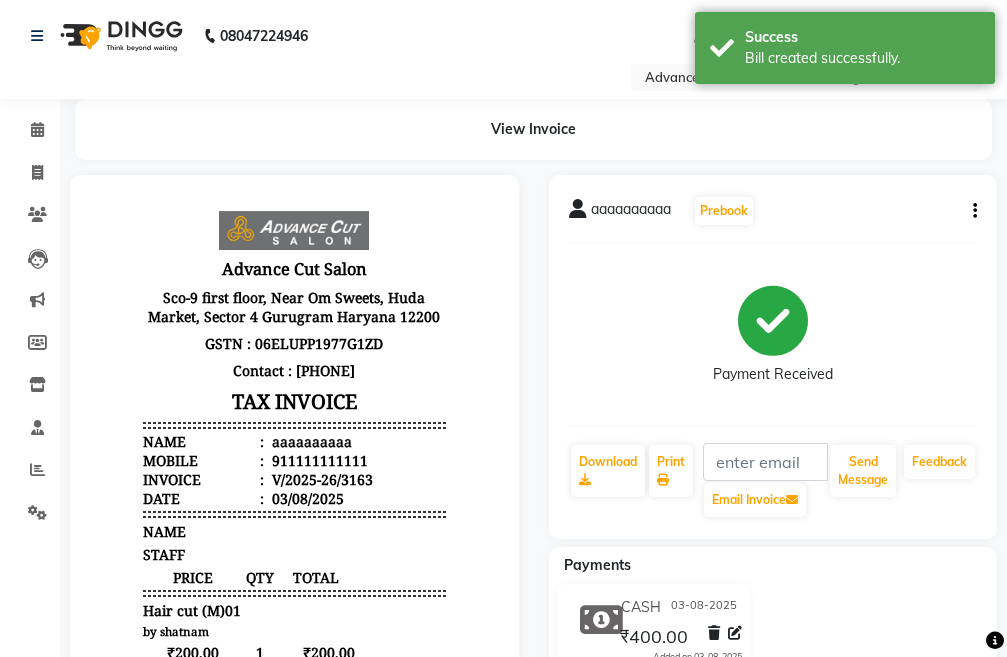 scroll, scrollTop: 0, scrollLeft: 0, axis: both 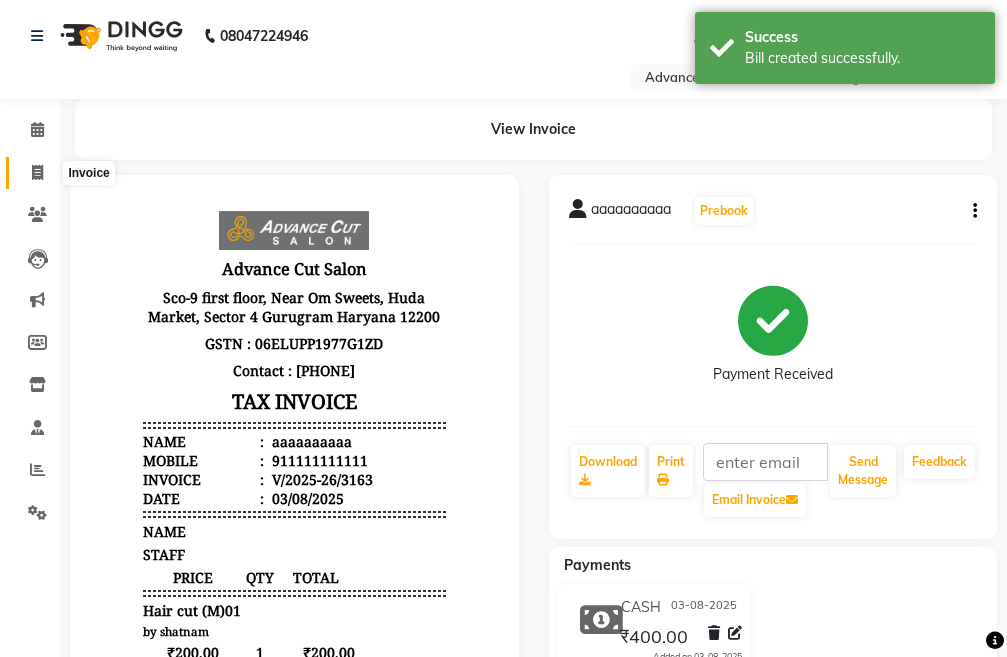 click 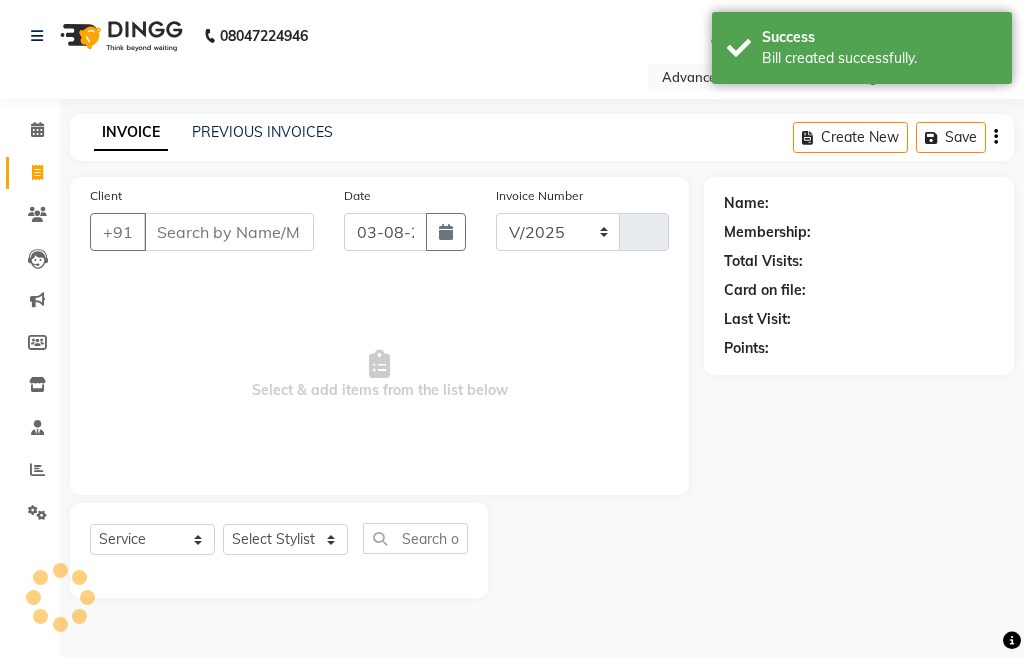 select on "4939" 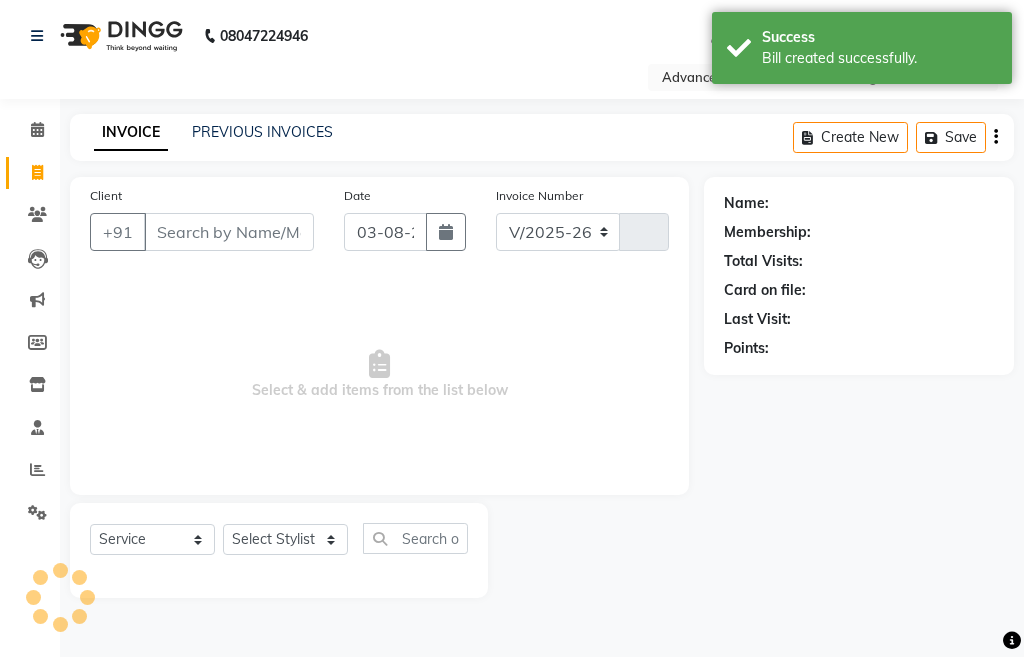 type on "3164" 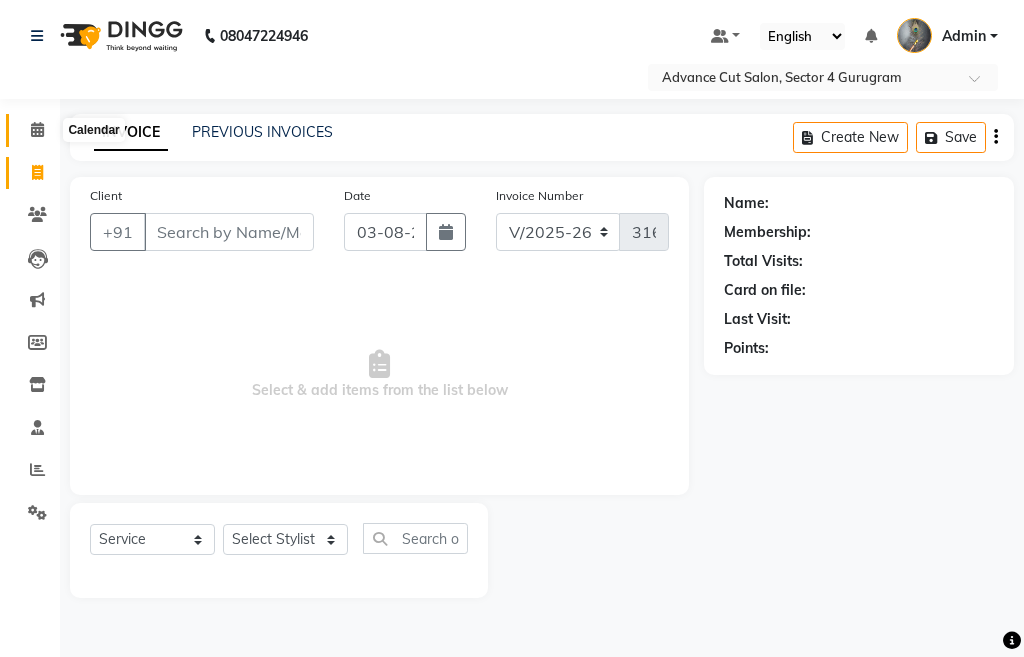 click 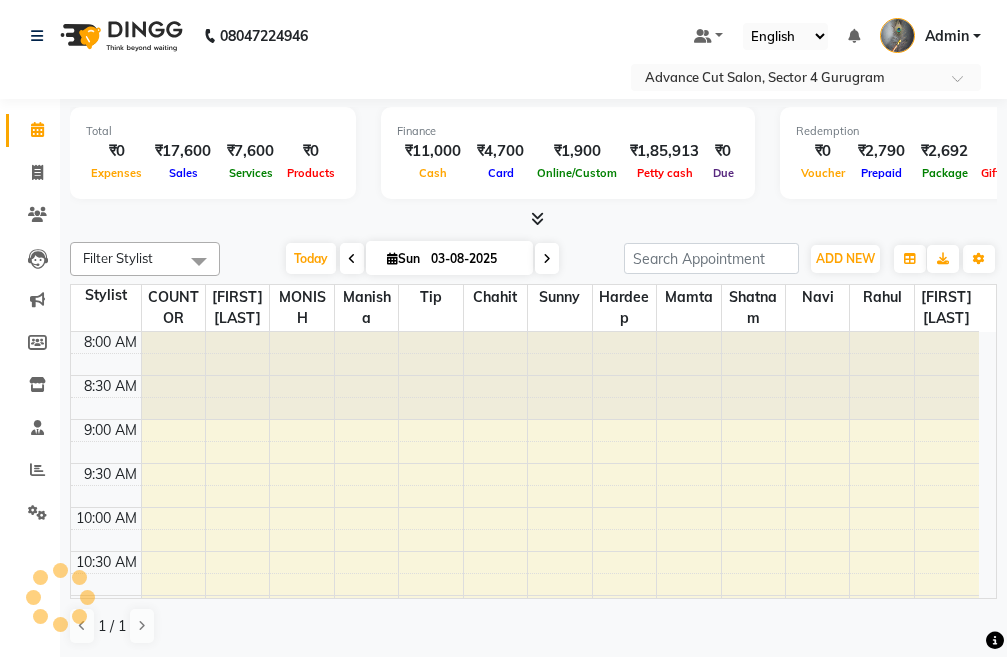 scroll, scrollTop: 0, scrollLeft: 0, axis: both 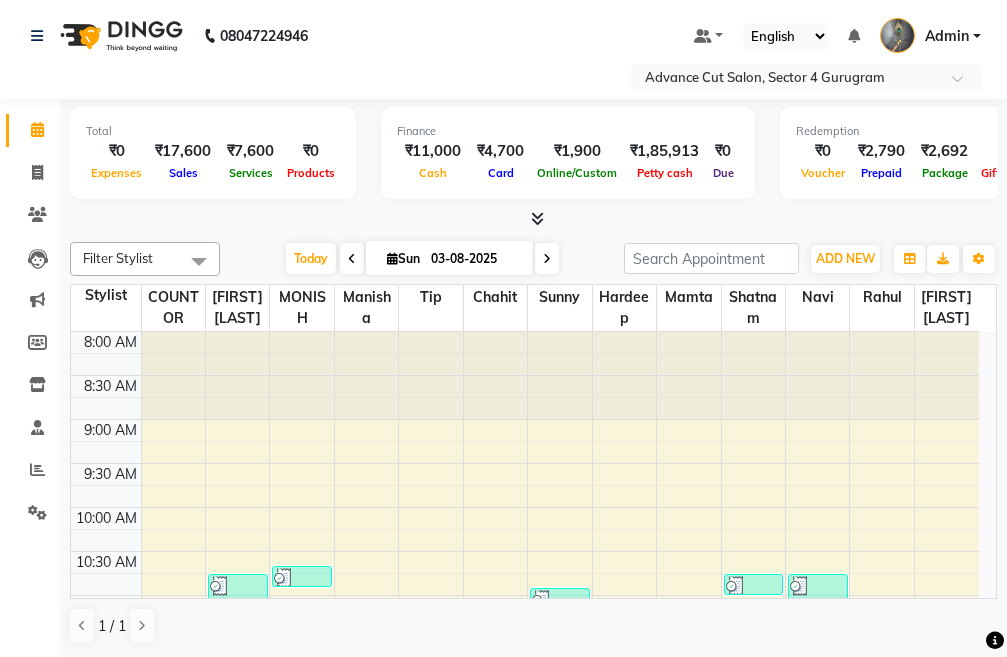 click at bounding box center (537, 218) 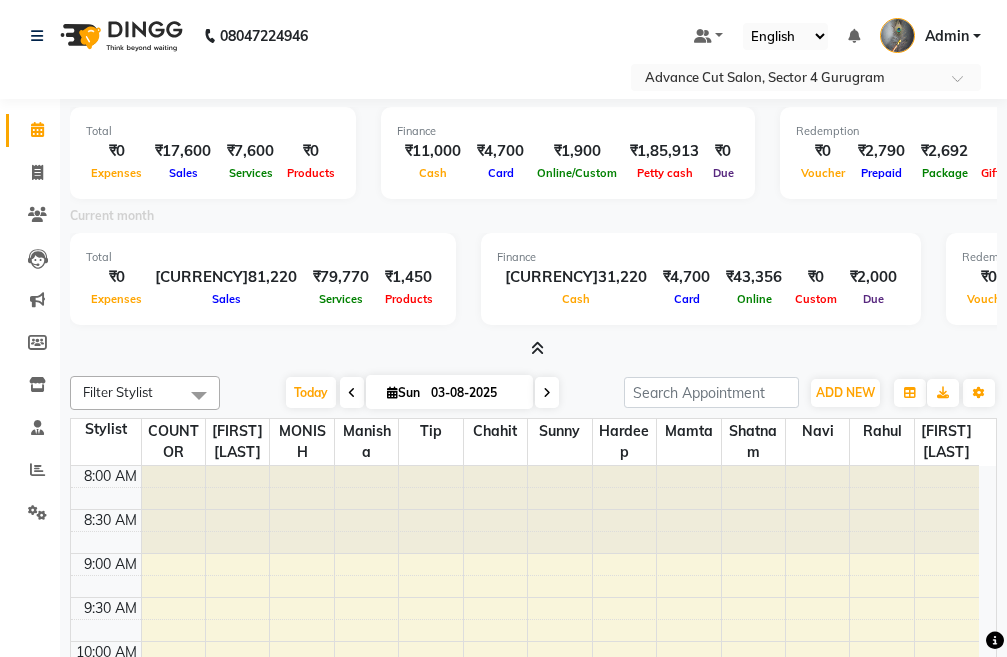 click at bounding box center (537, 348) 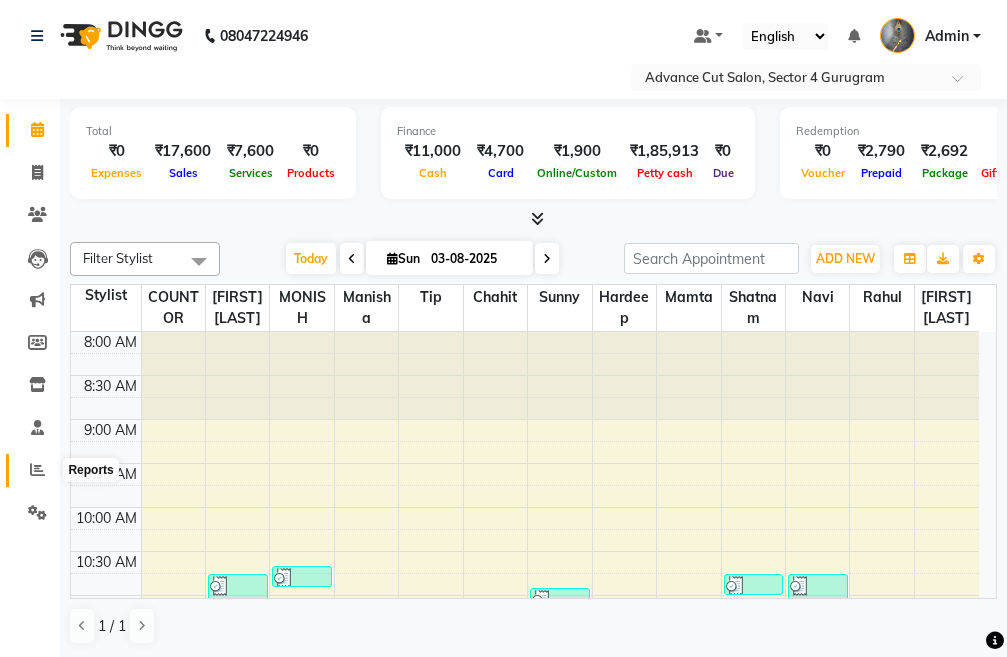 click 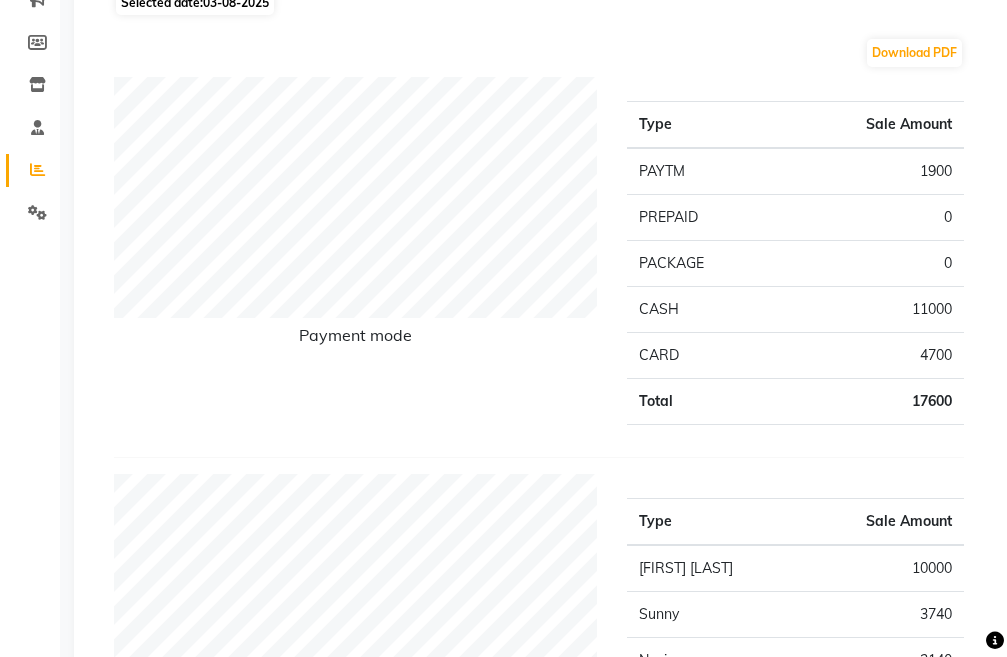 scroll, scrollTop: 0, scrollLeft: 0, axis: both 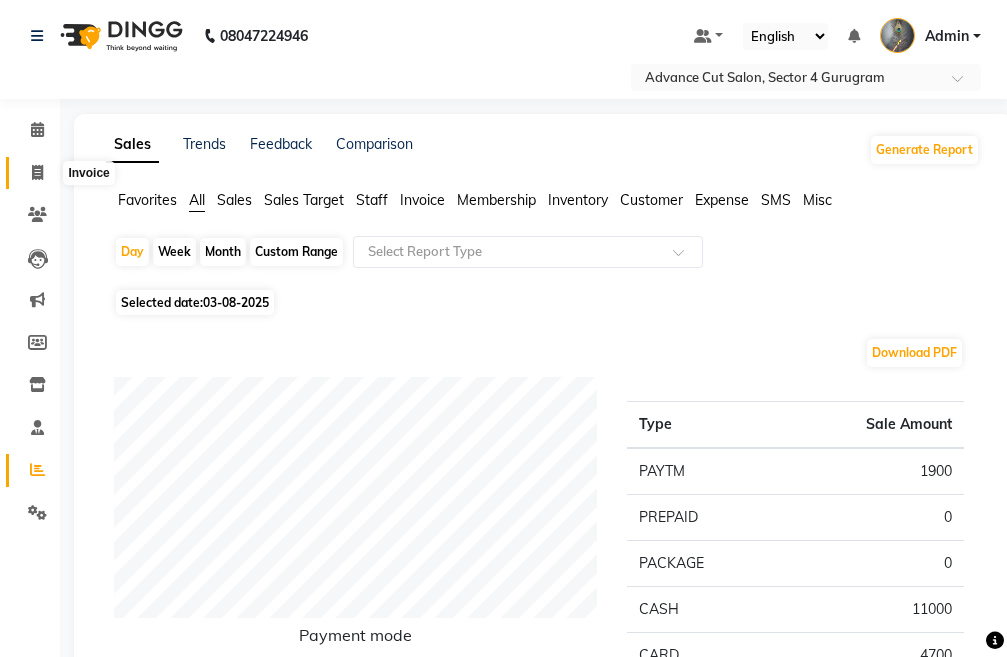 click 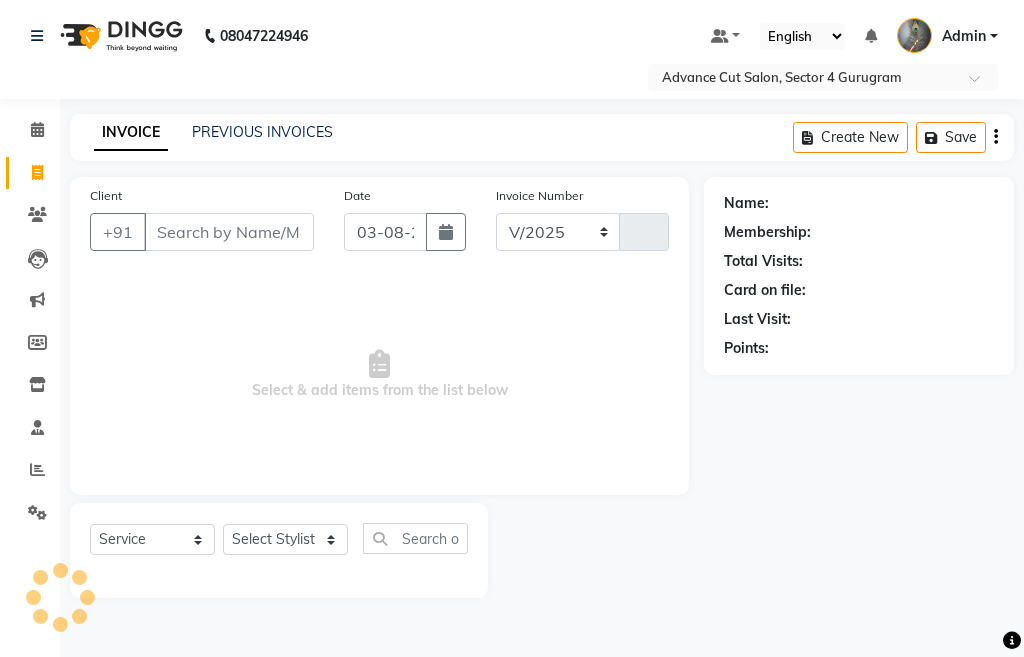 select on "4939" 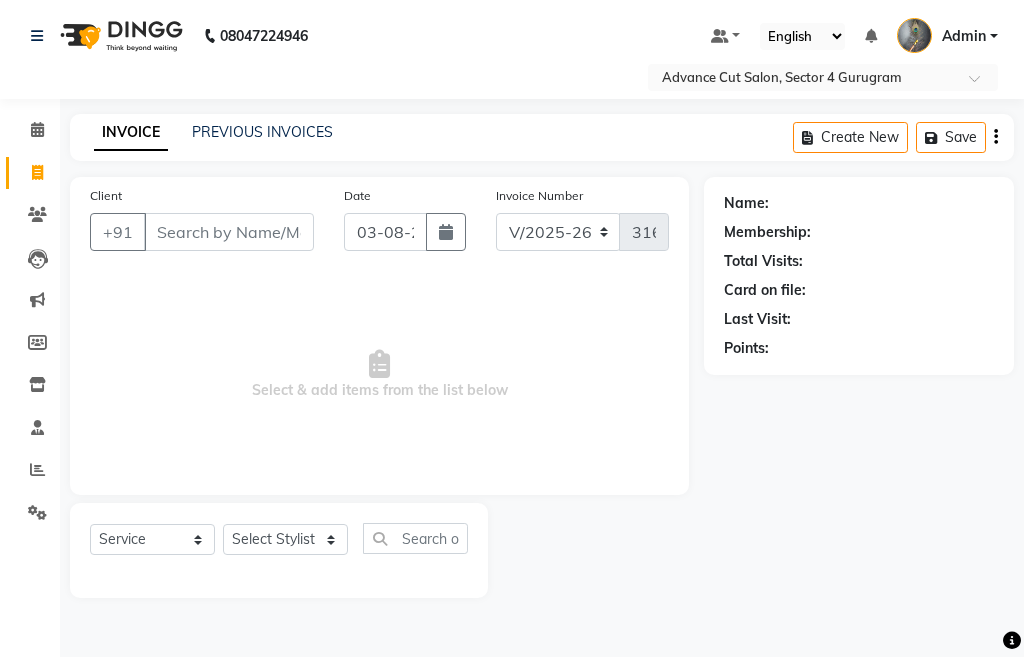 click on "Client" at bounding box center (229, 232) 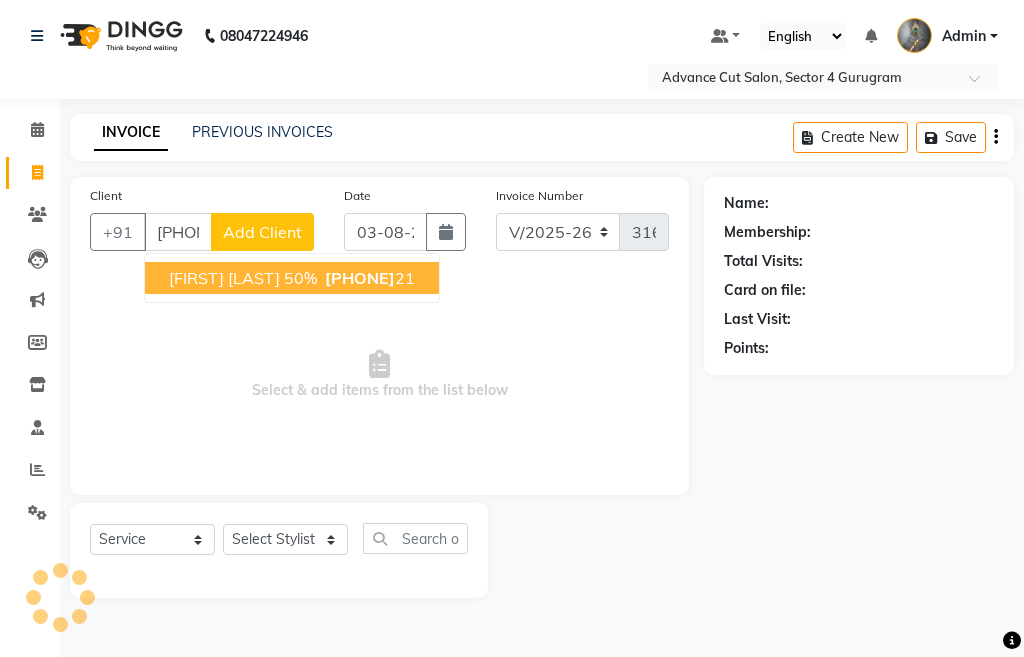 click on "RAHUL BHARGAV 50%   81268603 21" at bounding box center (292, 278) 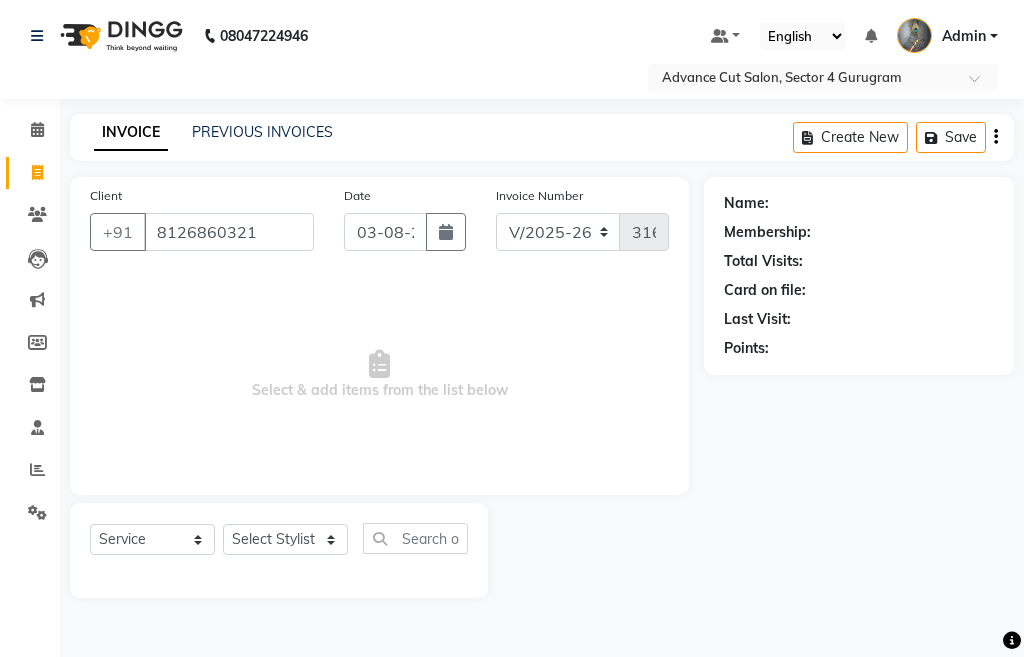type on "8126860321" 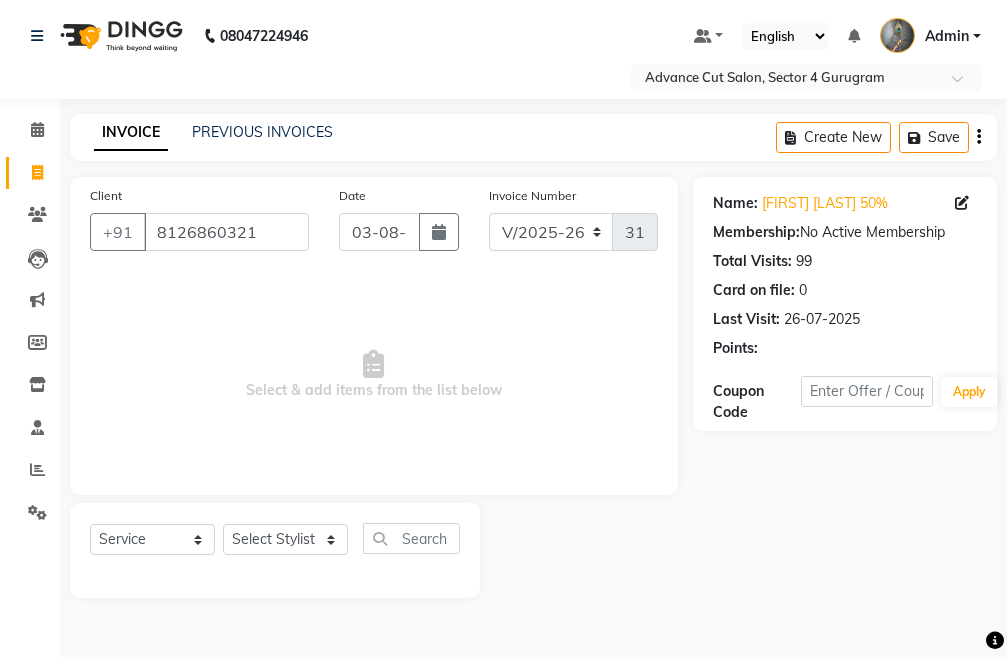 click on "Select  Service  Product  Membership  Package Voucher Prepaid Gift Card  Select Stylist Admin chahit COUNTOR hardeep mamta manisha MONISH navi NOSHAD ALI rahul shatnam shweta singh sunny tip" 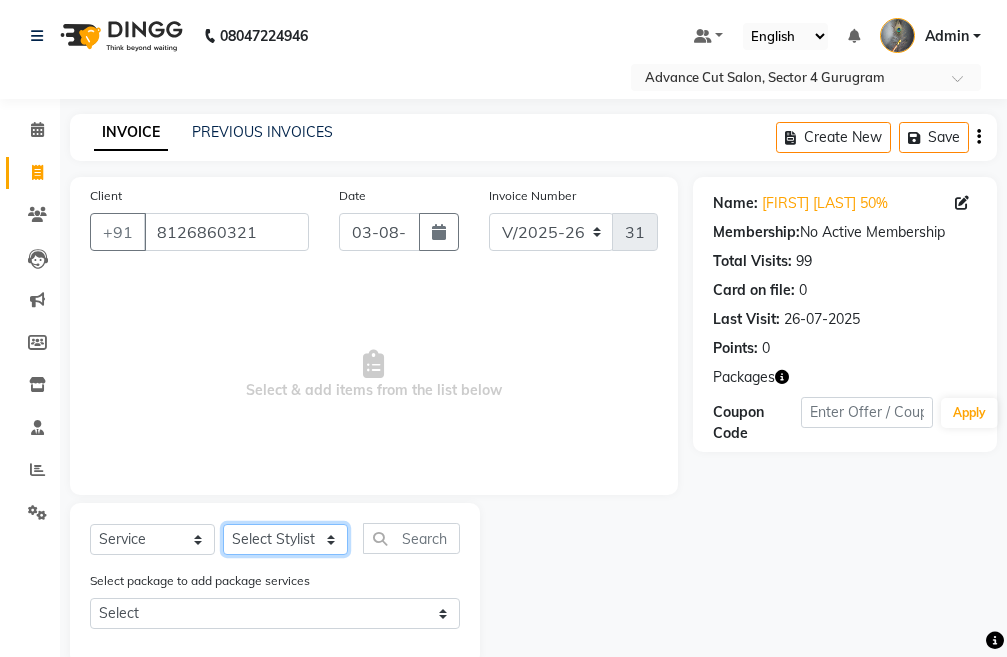 click on "Select Stylist Admin chahit COUNTOR hardeep mamta manisha MONISH navi NOSHAD ALI rahul shatnam shweta singh sunny tip" 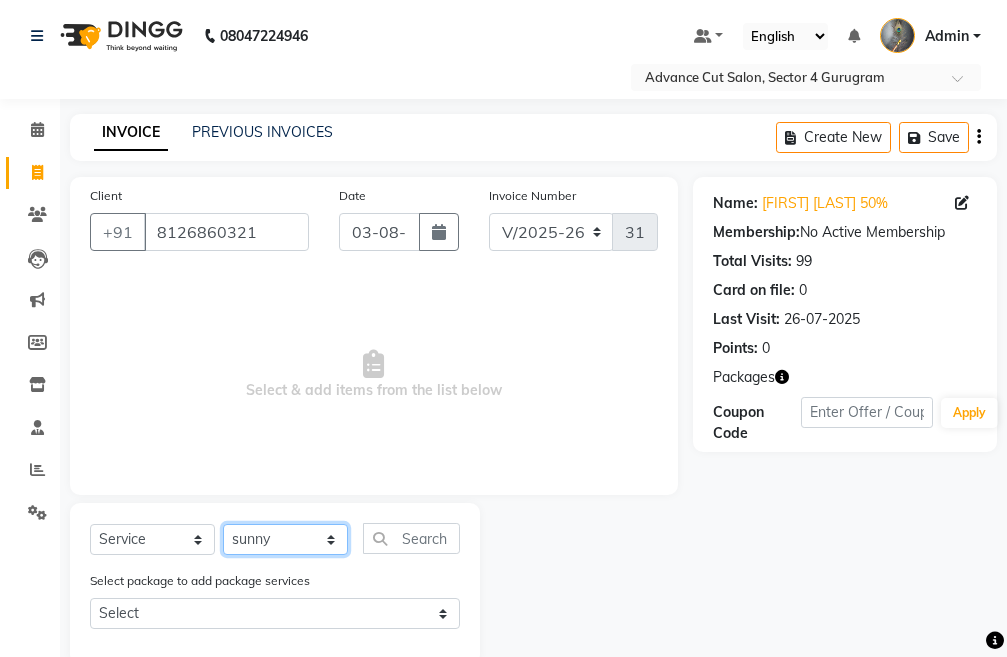 click on "Select Stylist Admin chahit COUNTOR hardeep mamta manisha MONISH navi NOSHAD ALI rahul shatnam shweta singh sunny tip" 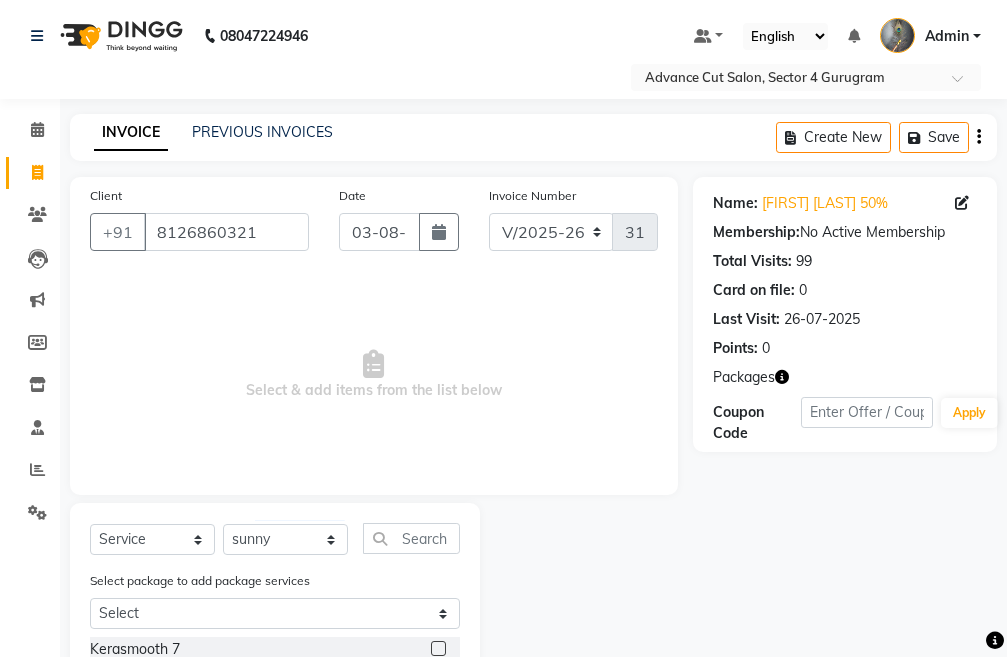 click on "Select  Service  Product  Membership  Package Voucher Prepaid Gift Card  Select Stylist Admin chahit COUNTOR hardeep mamta manisha MONISH navi NOSHAD ALI rahul shatnam shweta singh sunny tip Select package to add package services Select 20k 50% Kerasmooth 7  Hair Botox  Organic Hair Treatment  Moisture Tretment  hair wash & blow dry  GK Keratin  Threading  Taxes  raga Dtan face  fruit Bleach  Mavi treatment  Poof treatment  Nanoplastia  Prebooking  Mens makeup  Wax hand & leg  Nail cutting  Perming  O3 dtan  kerateen  sara dtan  cheryls oxyferm  oxy  sara  color application  Casmara Prestige (F) 127  Clean-up (F) 122  Clean-up with Mask (F) 123  Whitening (F) 124  Totaly Floeless  Rediance Expert Facial  Age Perfectnist  Casmara Vitamin Veg.  Skinora  Papaya Marshmellow (F) 128  Blanch (F) 129  Upendice (F) 130  Sothys Goji (F) 131  Casmara Gold  Face (oxy/D-Tan) (F) 133  Face (Cheryls Oxyderm) (F) 134  Arms (F) 136  Legs (F) 137  Front/ Back (F) 138  Full Body (F) 139  face (Organic D-ten) 02  Saree Draping" 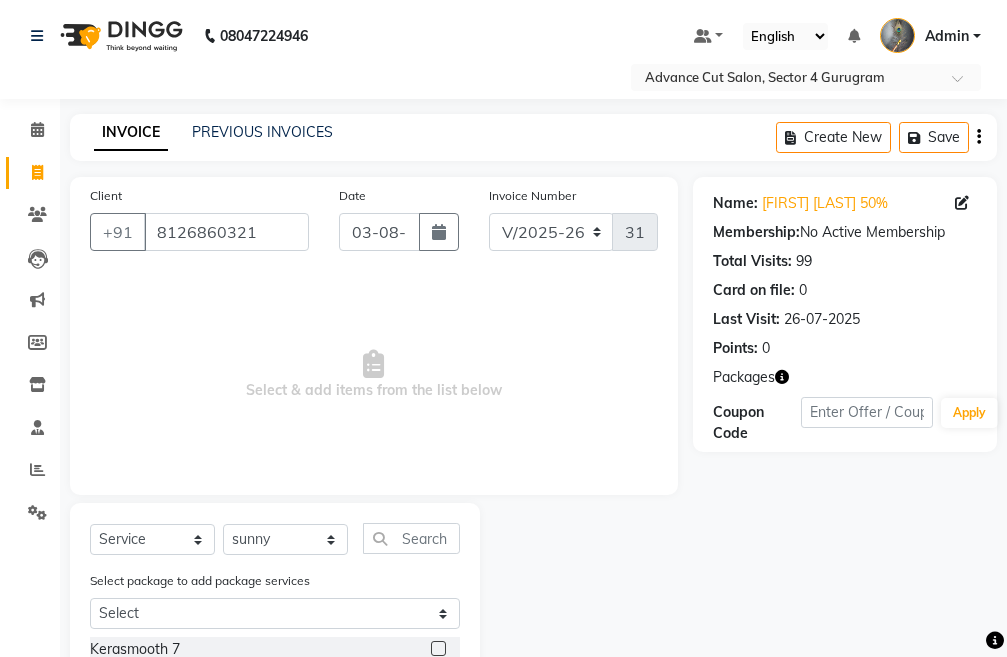 click on "Select  Service  Product  Membership  Package Voucher Prepaid Gift Card  Select Stylist Admin chahit COUNTOR hardeep mamta manisha MONISH navi NOSHAD ALI rahul shatnam shweta singh sunny tip" 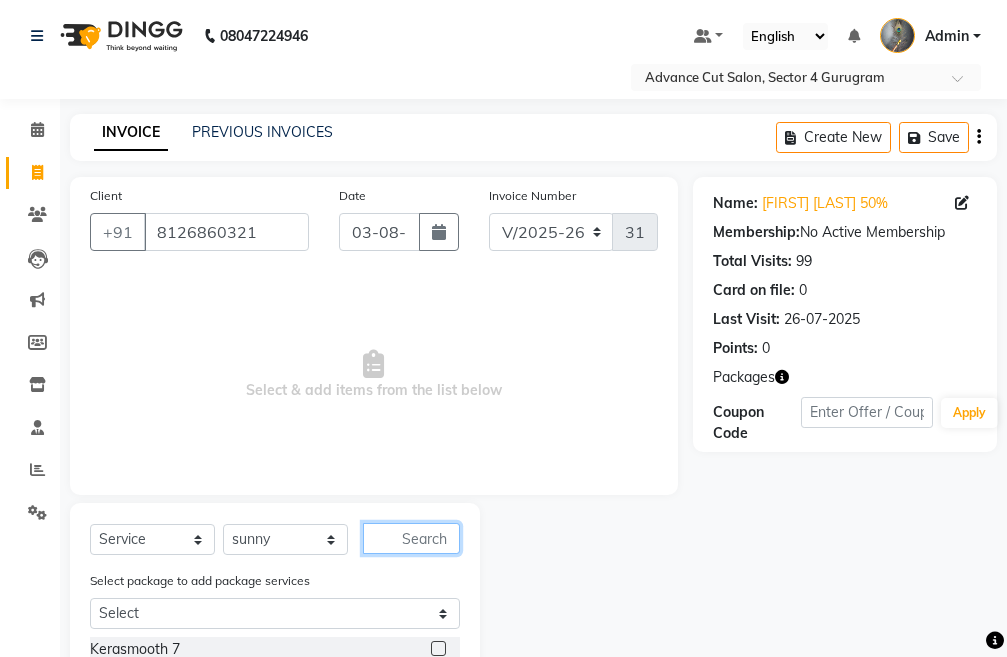 click 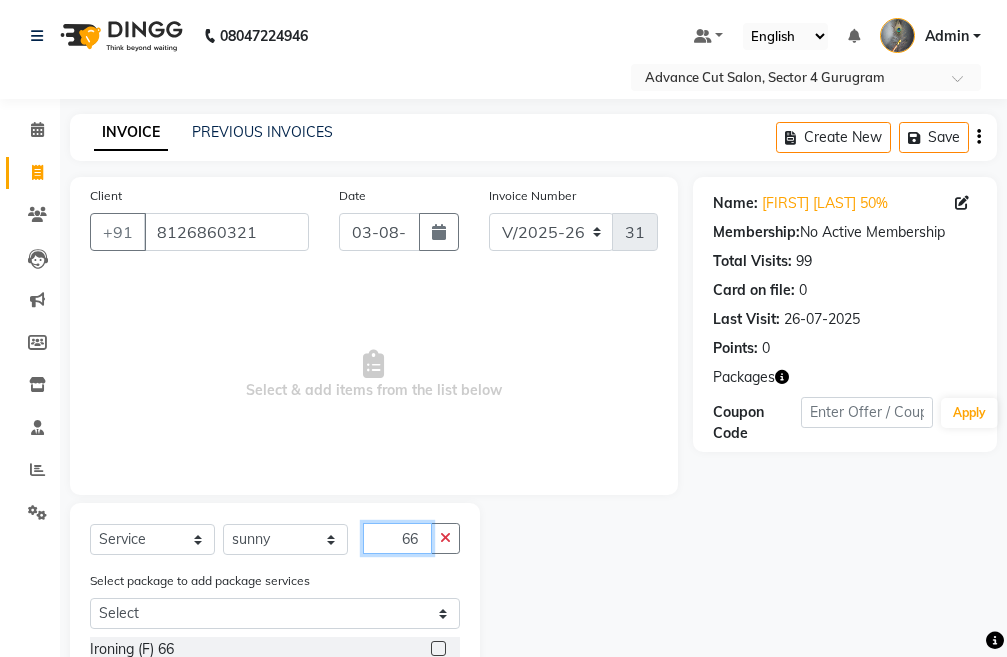scroll, scrollTop: 96, scrollLeft: 0, axis: vertical 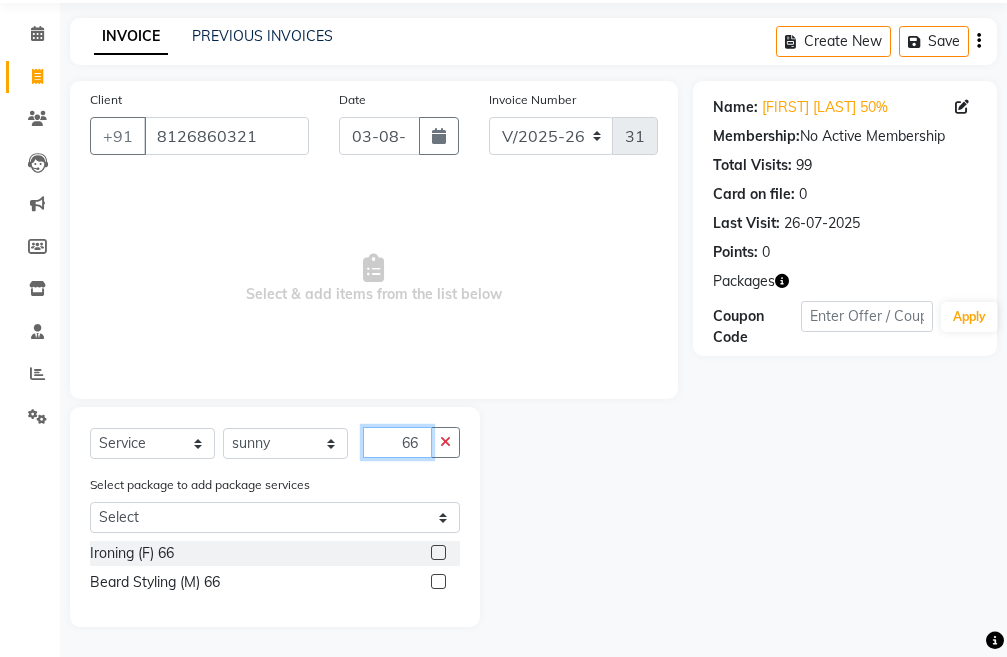 type on "66" 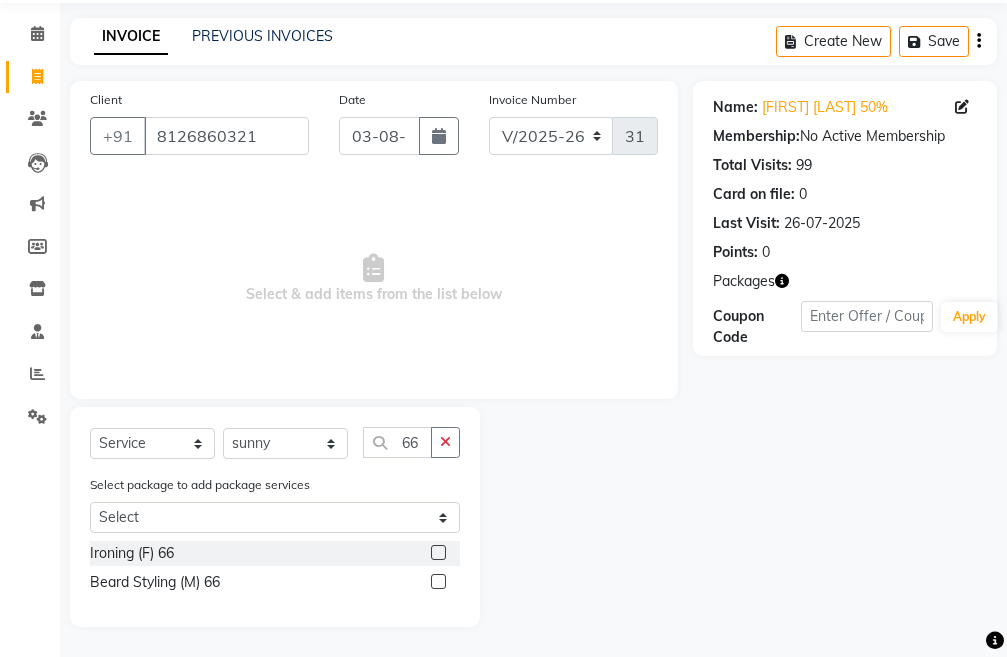 click 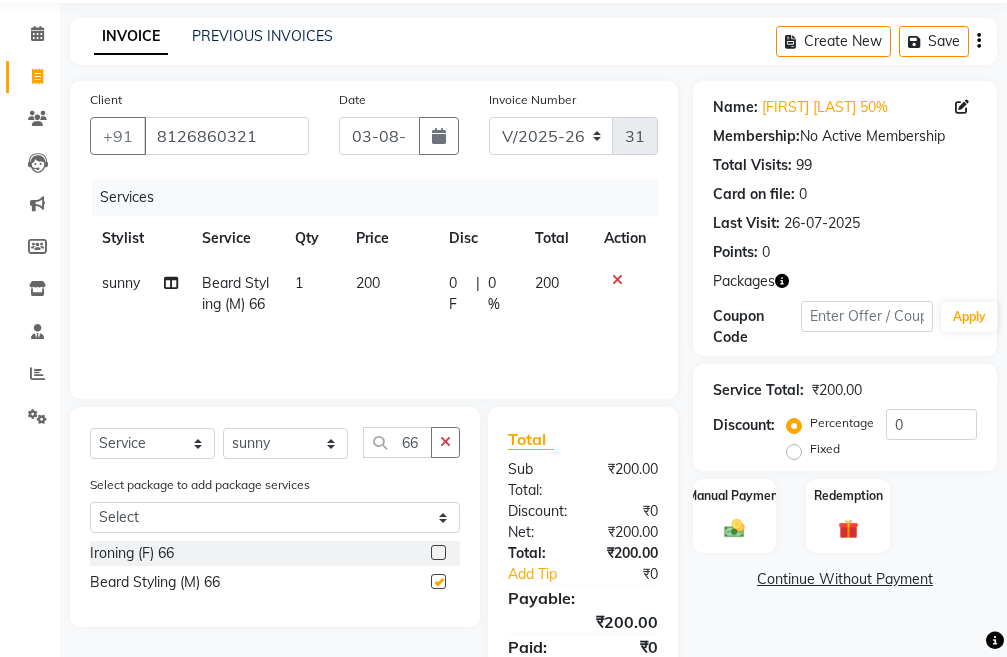 checkbox on "false" 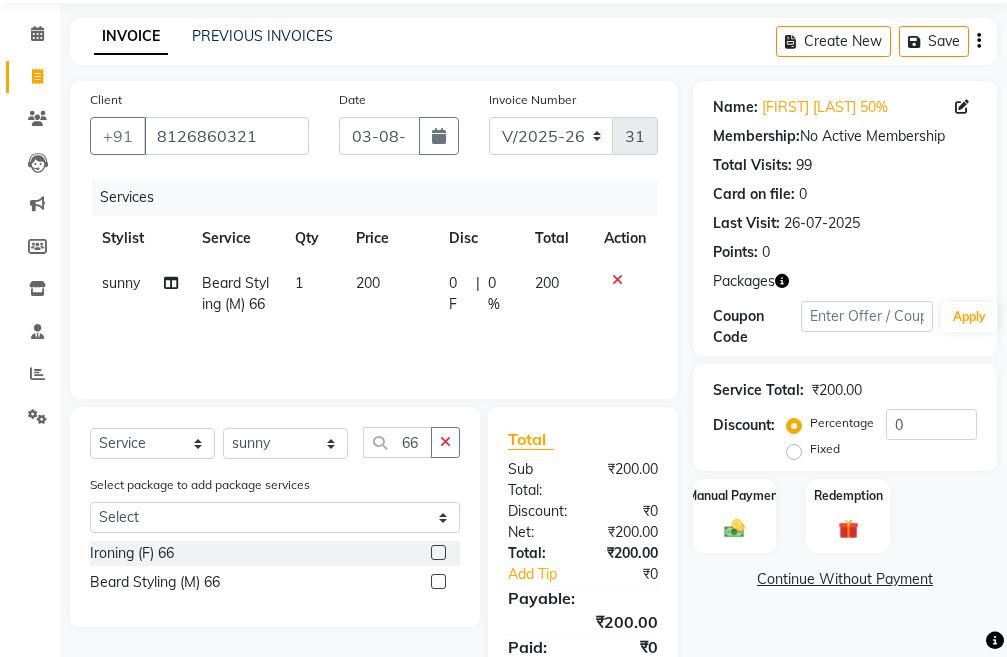 scroll, scrollTop: 194, scrollLeft: 0, axis: vertical 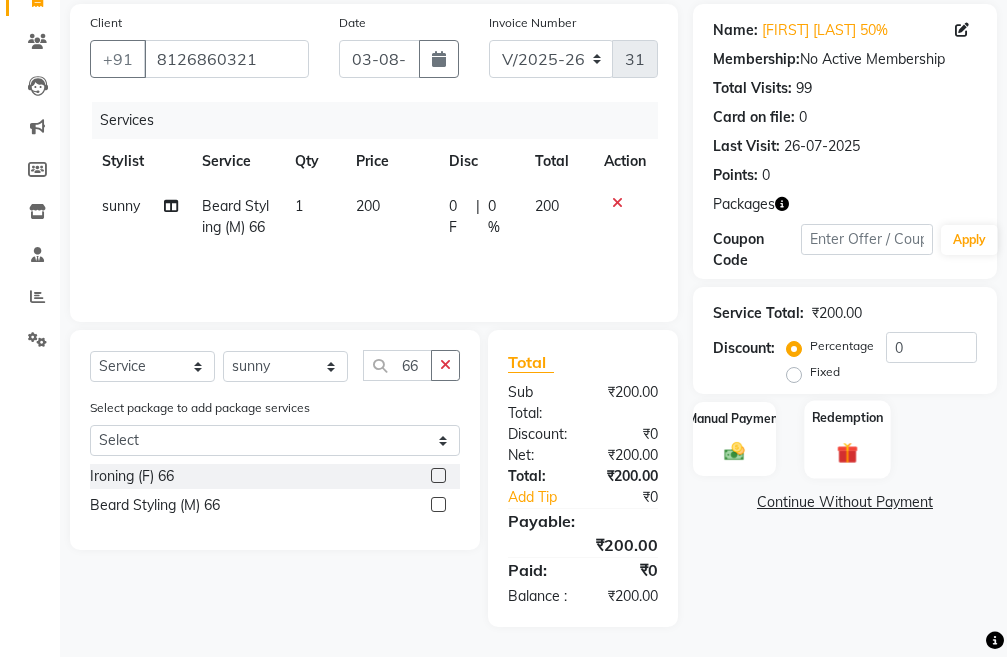 click on "Redemption" 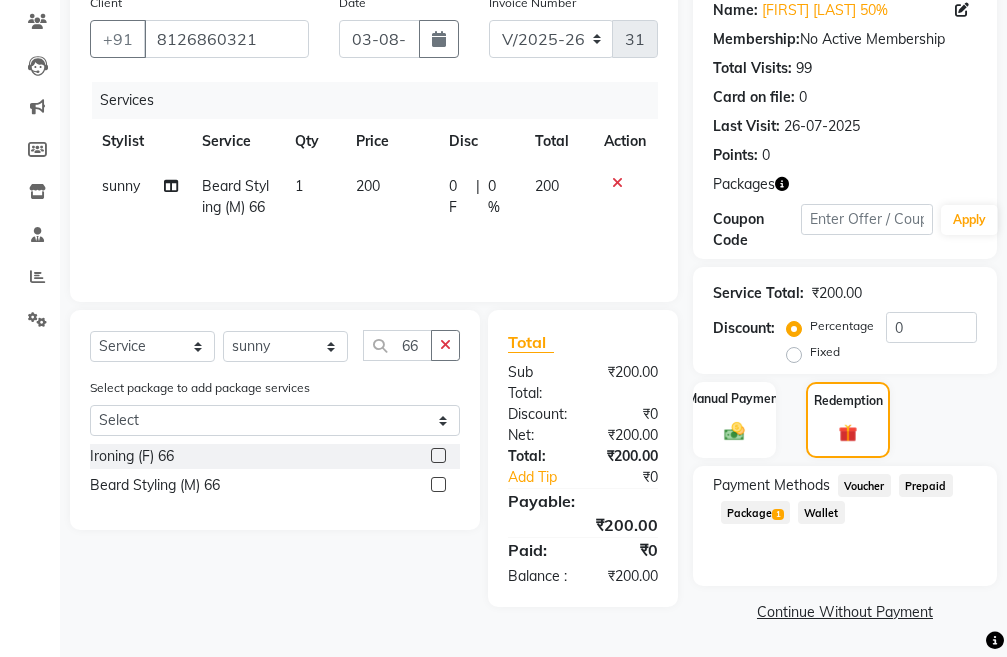 drag, startPoint x: 778, startPoint y: 525, endPoint x: 767, endPoint y: 514, distance: 15.556349 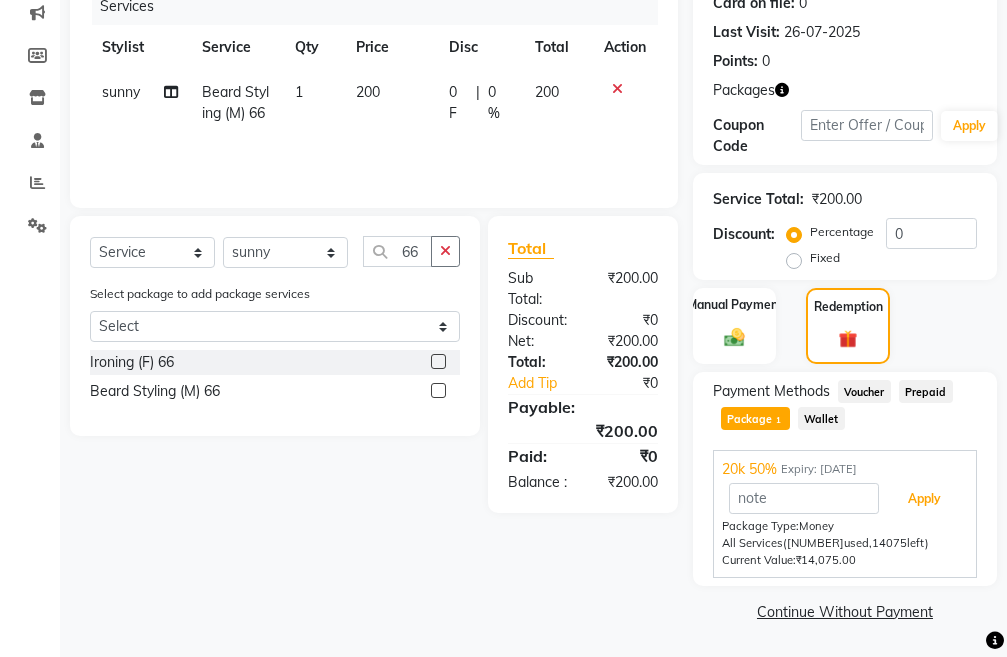 drag, startPoint x: 901, startPoint y: 499, endPoint x: 804, endPoint y: 517, distance: 98.65597 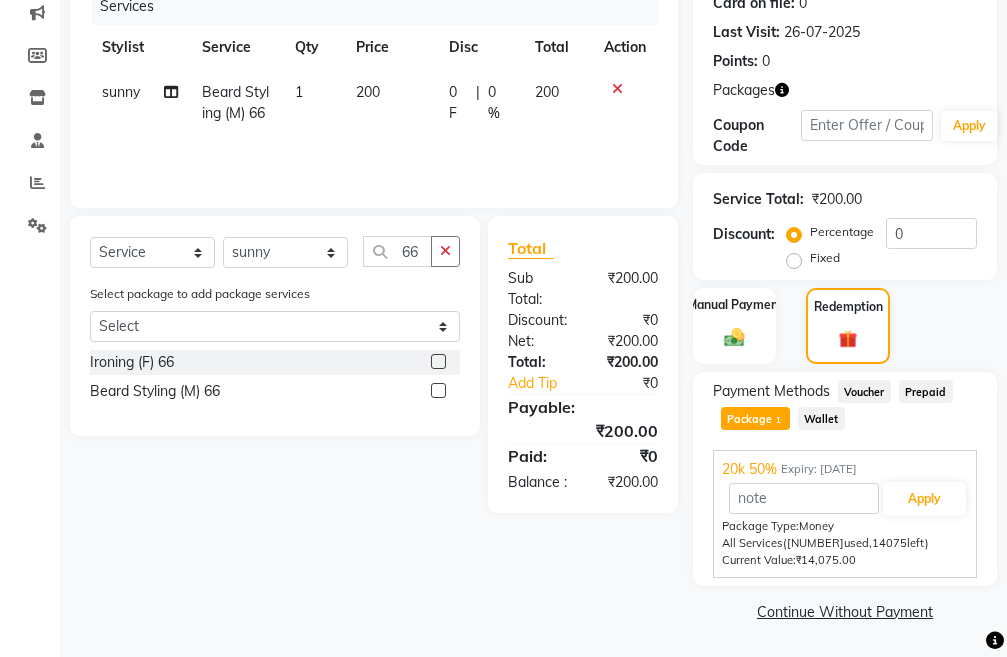 scroll, scrollTop: 210, scrollLeft: 0, axis: vertical 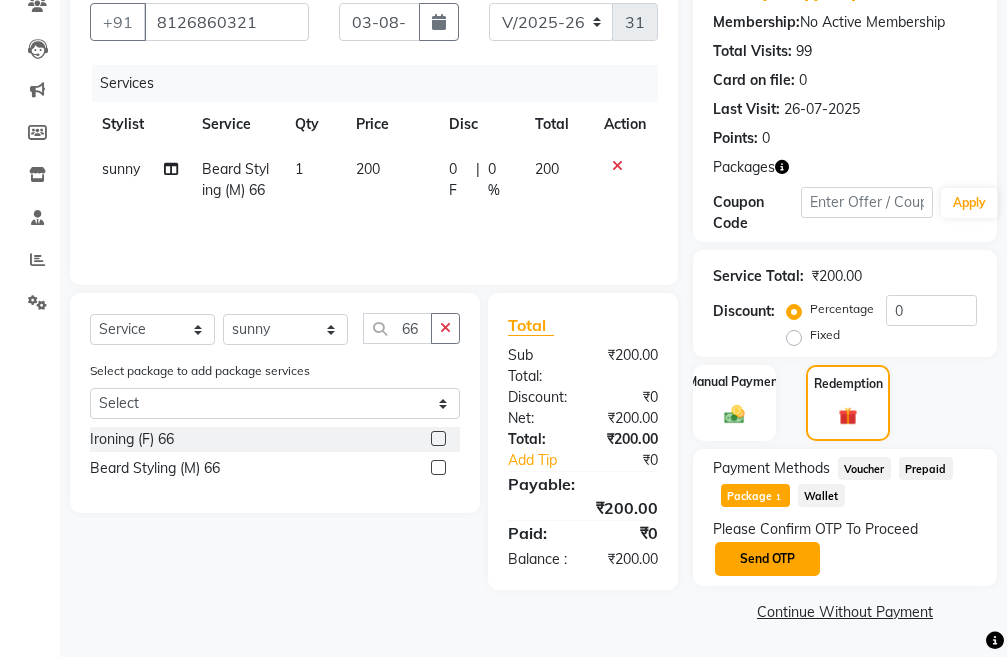 click on "Send OTP" 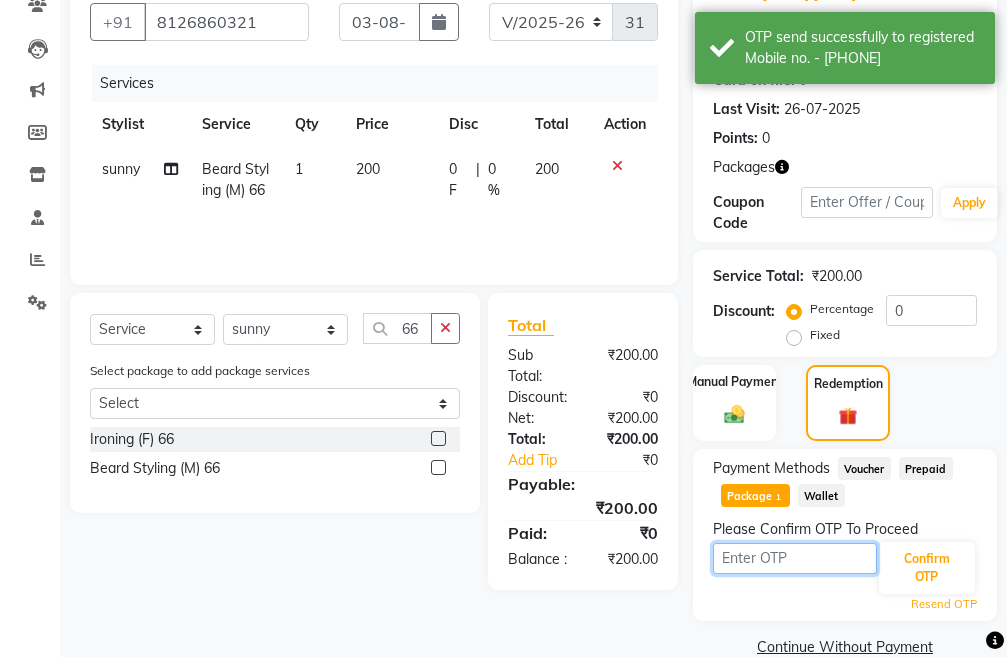 click at bounding box center [795, 558] 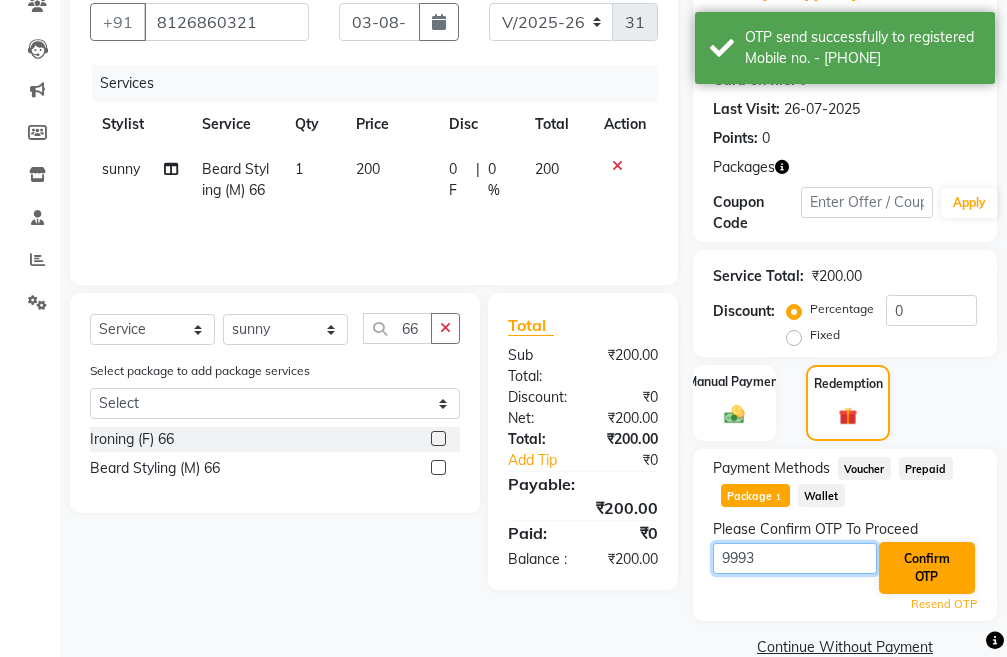 type on "9993" 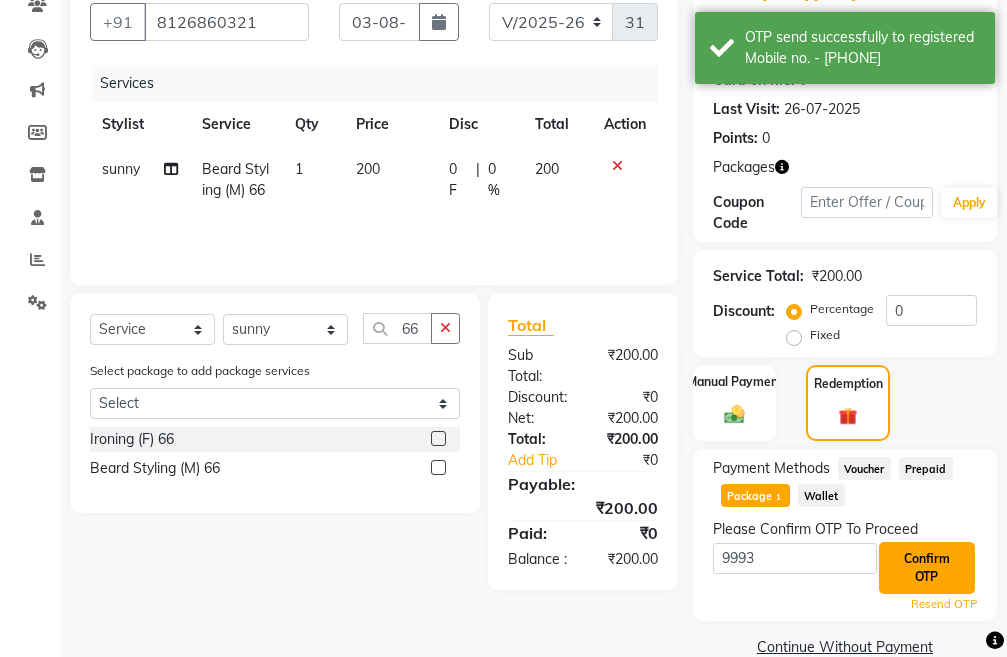 click on "Confirm OTP" 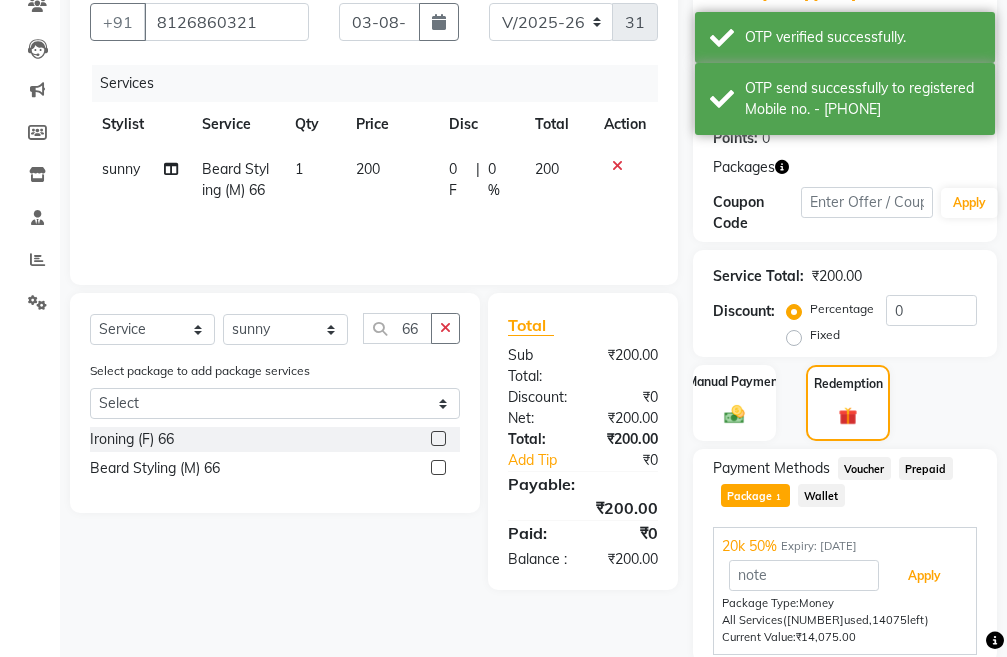 click on "Apply" at bounding box center [924, 576] 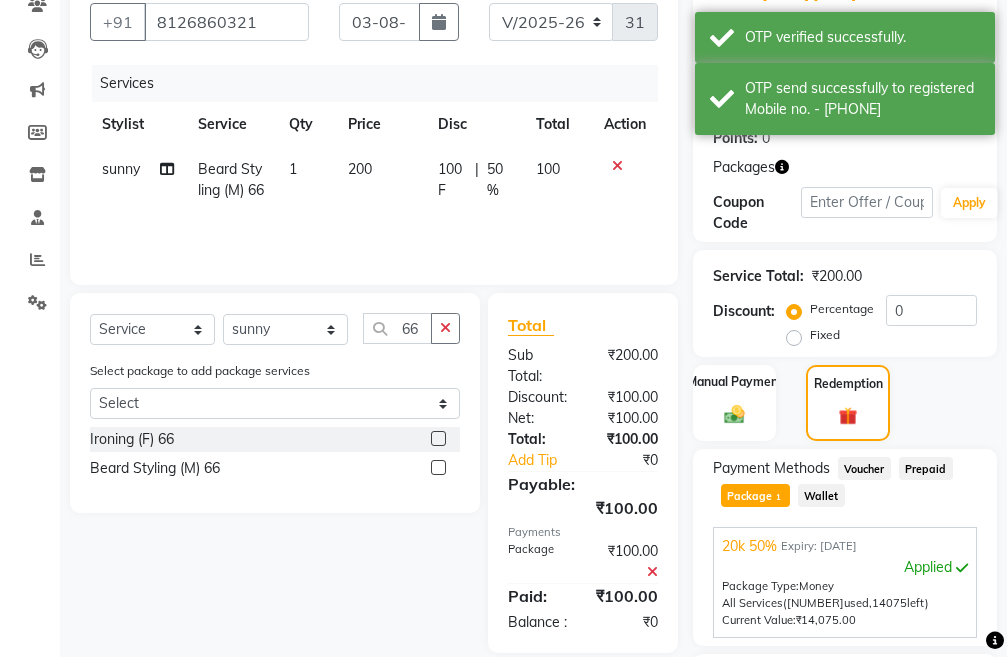 scroll, scrollTop: 383, scrollLeft: 0, axis: vertical 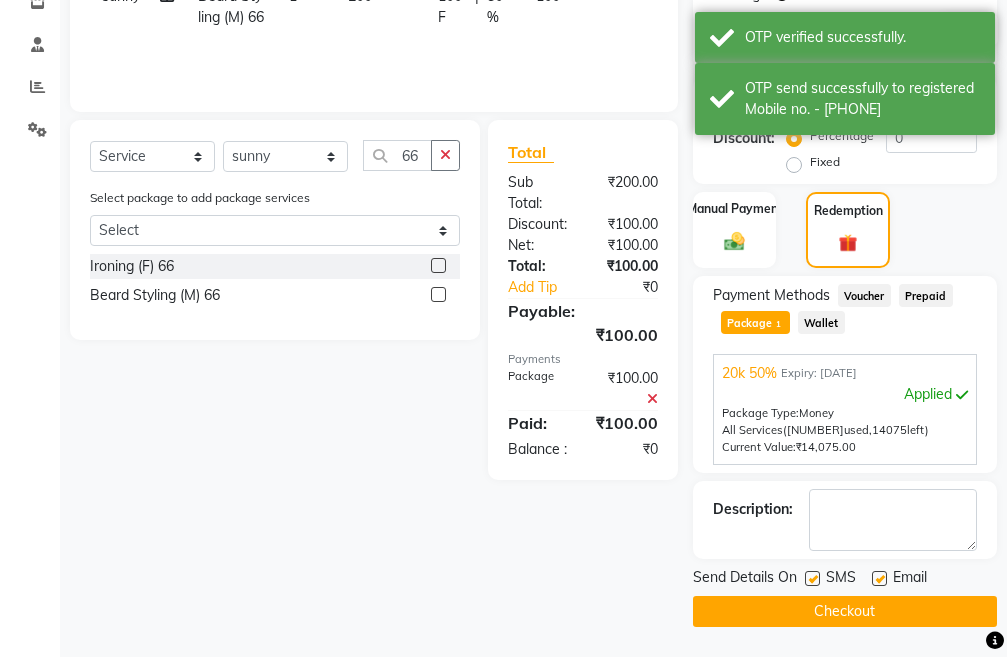 click on "Checkout" 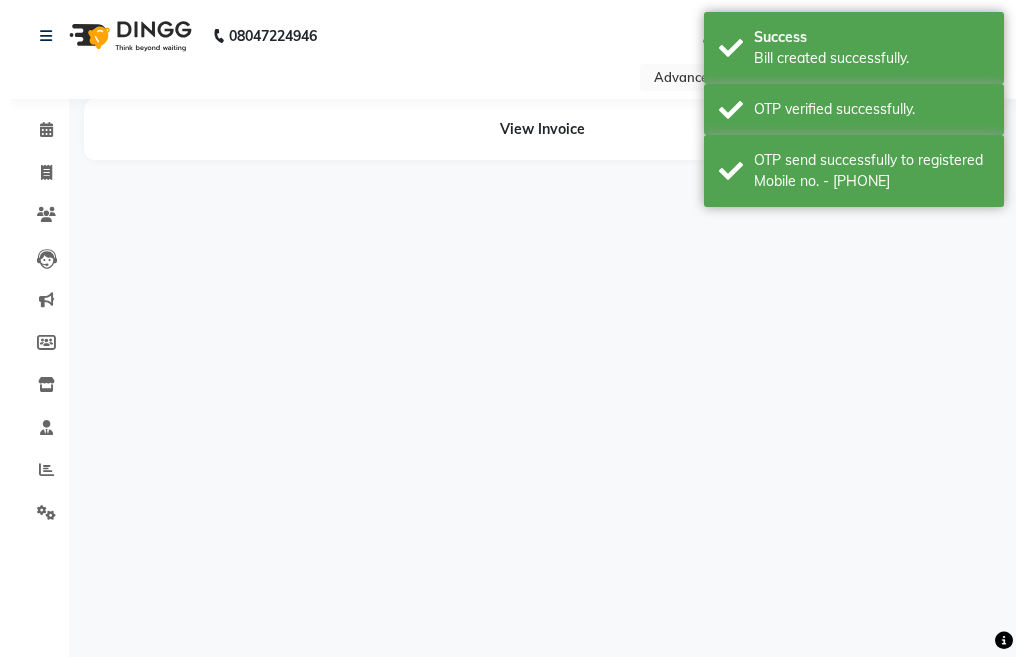 scroll, scrollTop: 0, scrollLeft: 0, axis: both 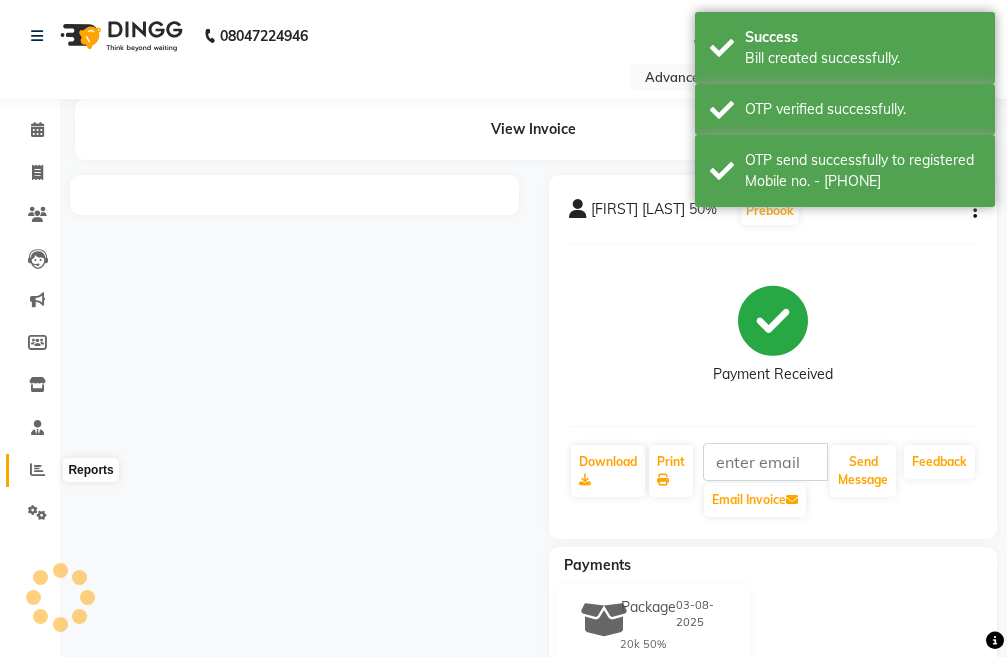 click 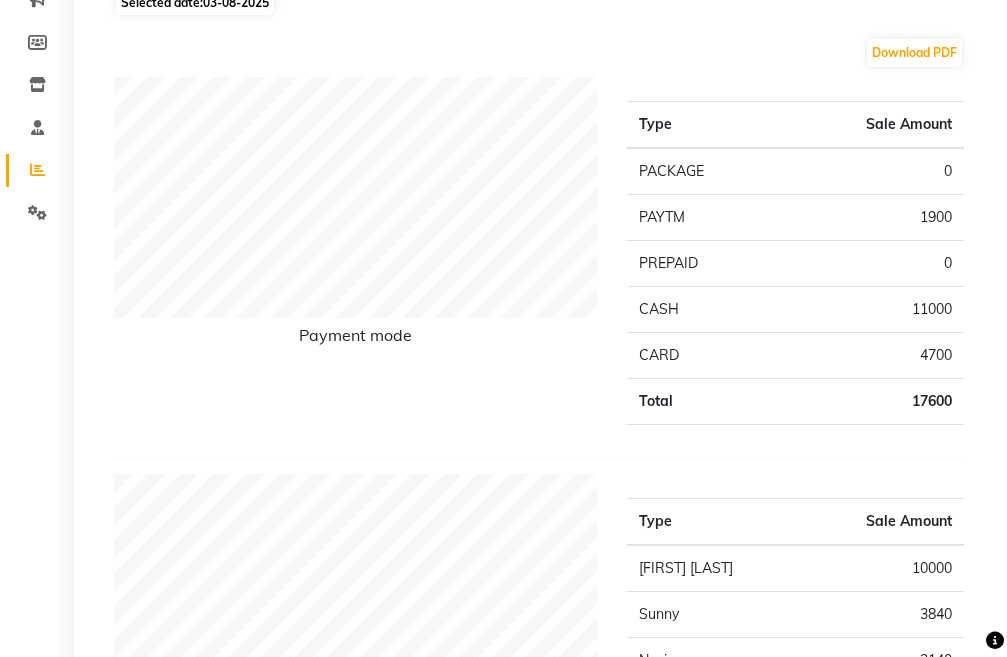 scroll, scrollTop: 0, scrollLeft: 0, axis: both 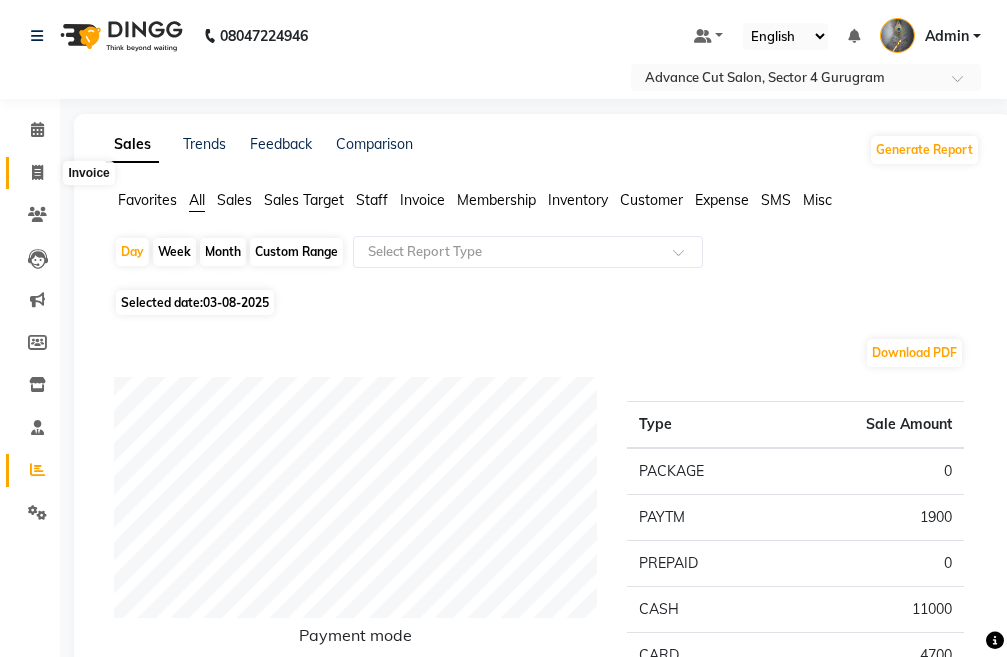 click 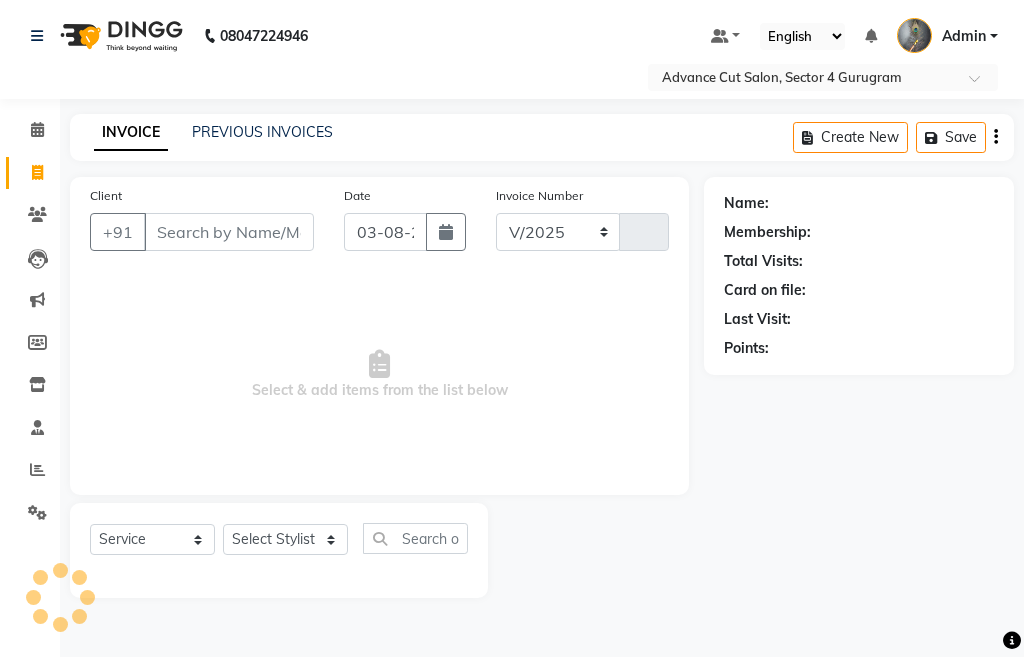 select on "4939" 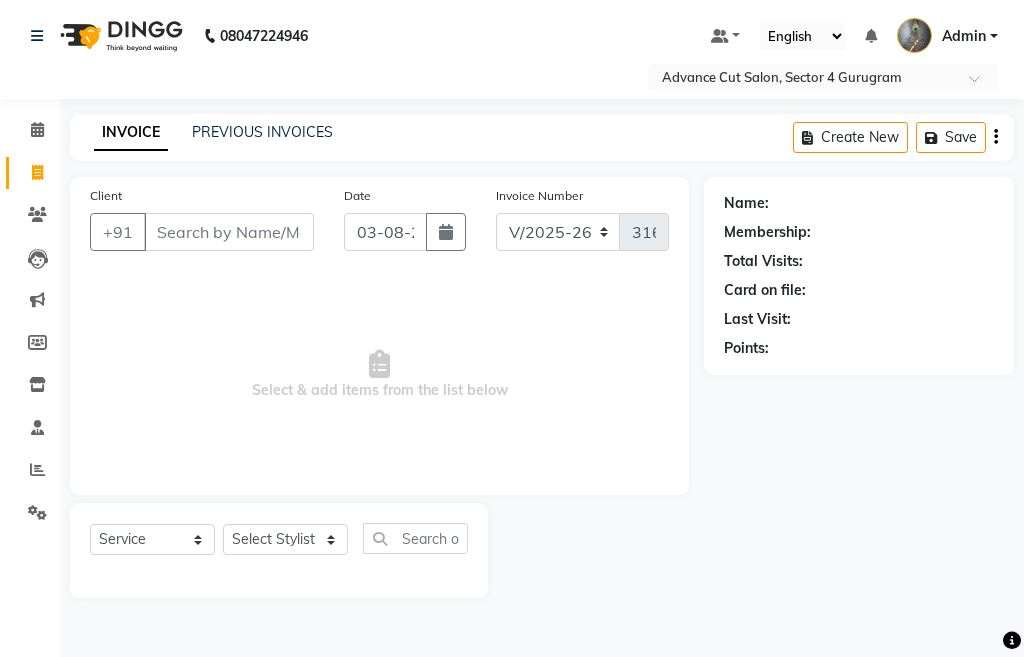 click on "Client" at bounding box center [229, 232] 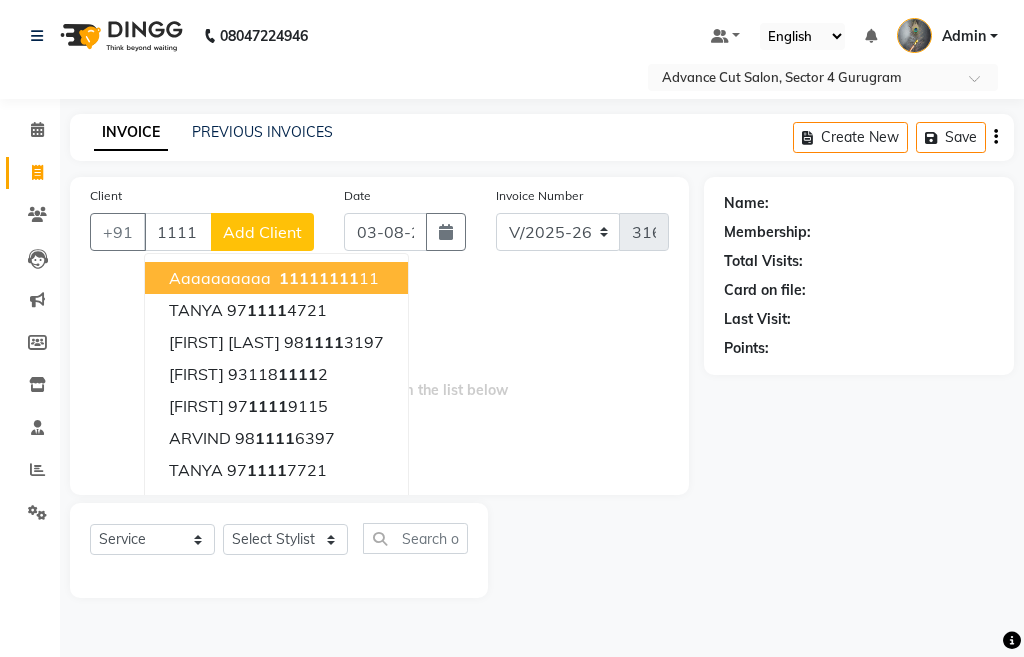 click on "aaaaaaaaaa   1111 1111 11" at bounding box center [276, 278] 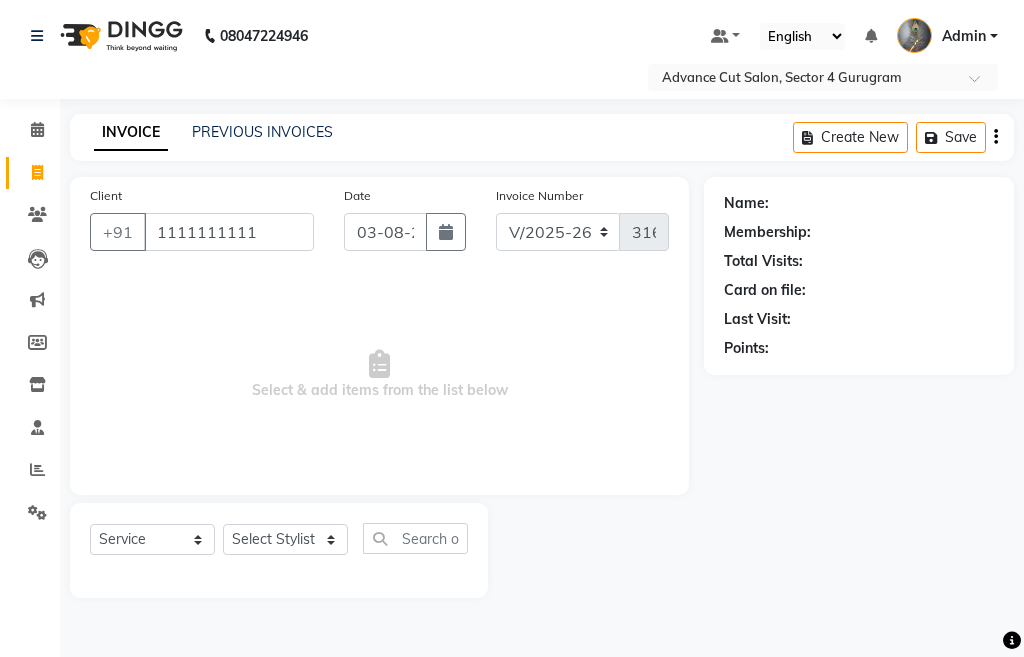 type on "1111111111" 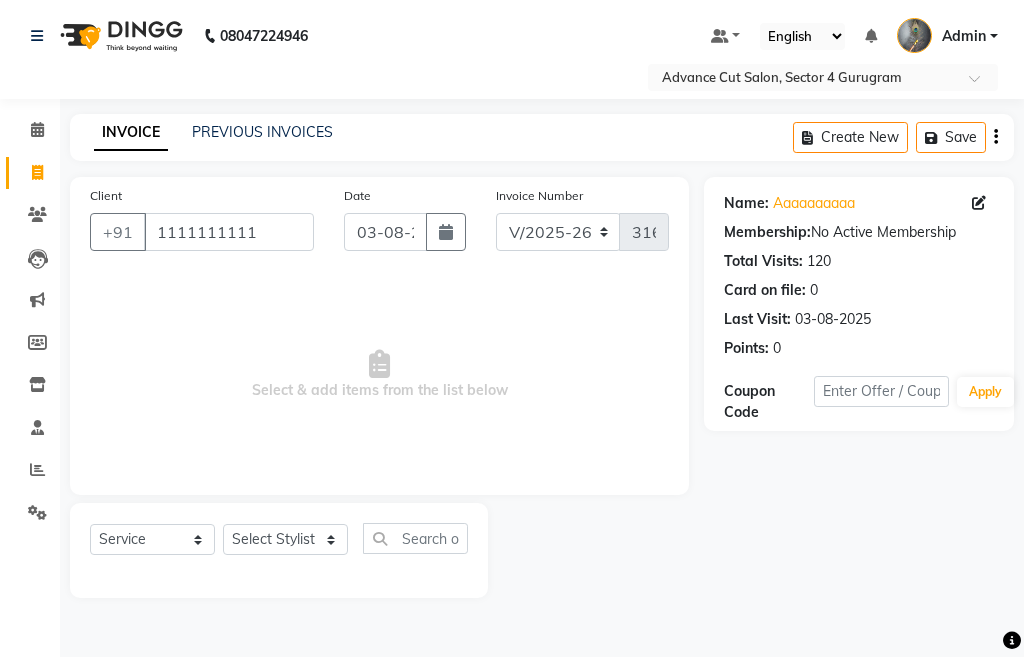 click on "Select  Service  Product  Membership  Package Voucher Prepaid Gift Card  Select Stylist Admin chahit COUNTOR hardeep mamta manisha MONISH navi NOSHAD ALI rahul shatnam shweta singh sunny tip" 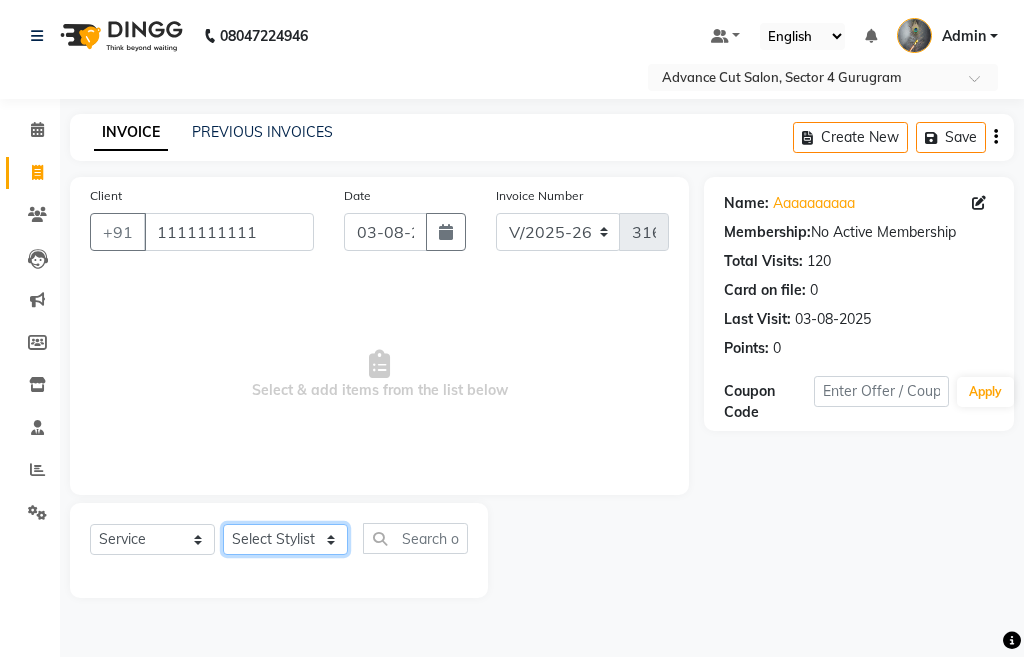 click on "Select Stylist Admin chahit COUNTOR hardeep mamta manisha MONISH navi NOSHAD ALI rahul shatnam shweta singh sunny tip" 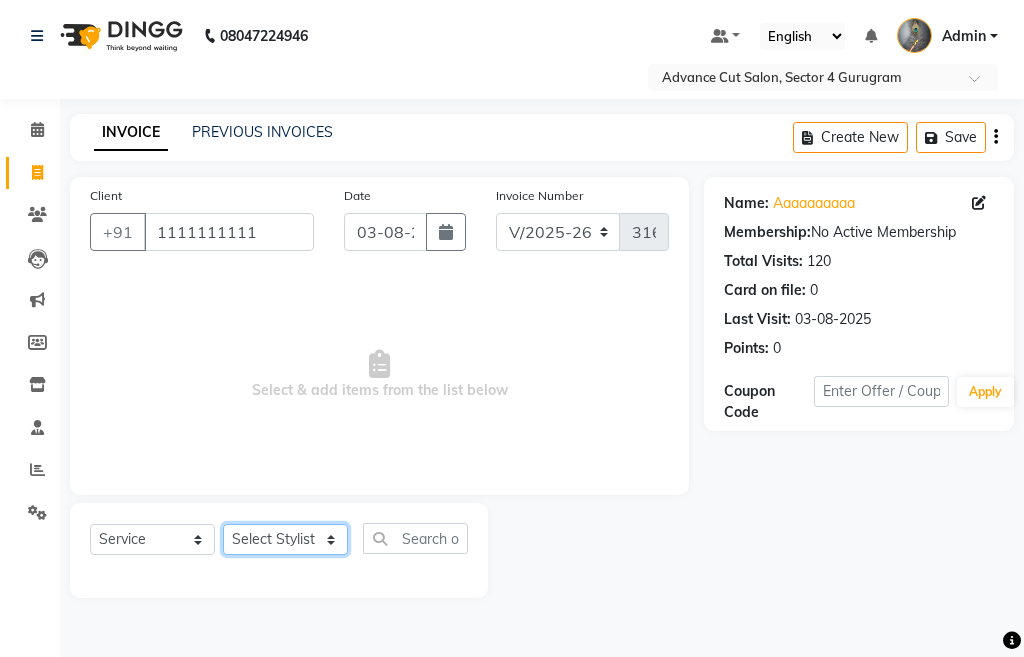 select on "58461" 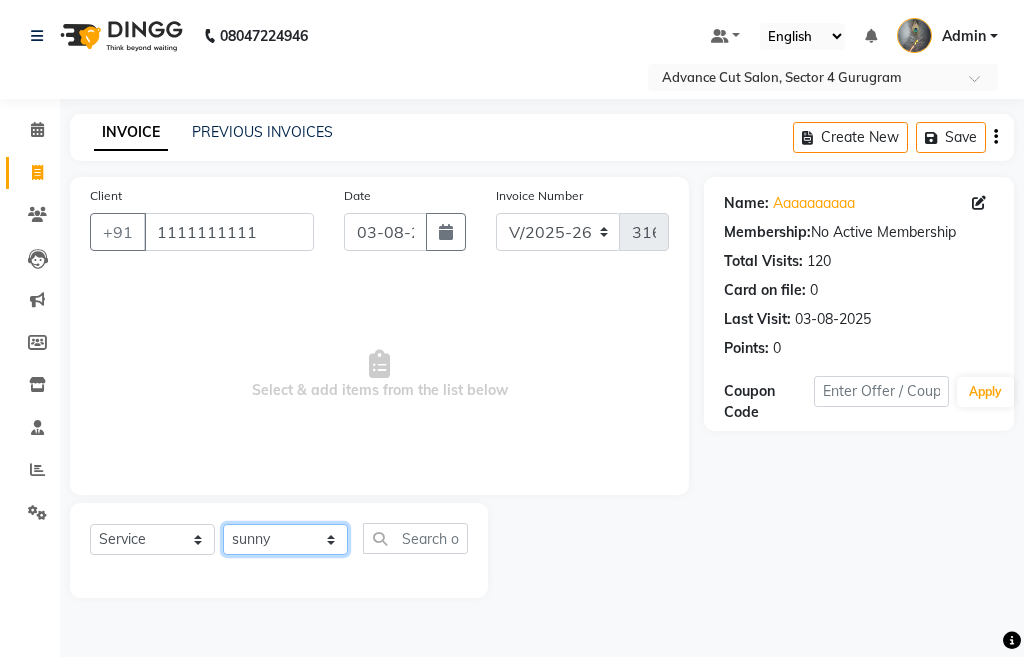 click on "Select Stylist Admin chahit COUNTOR hardeep mamta manisha MONISH navi NOSHAD ALI rahul shatnam shweta singh sunny tip" 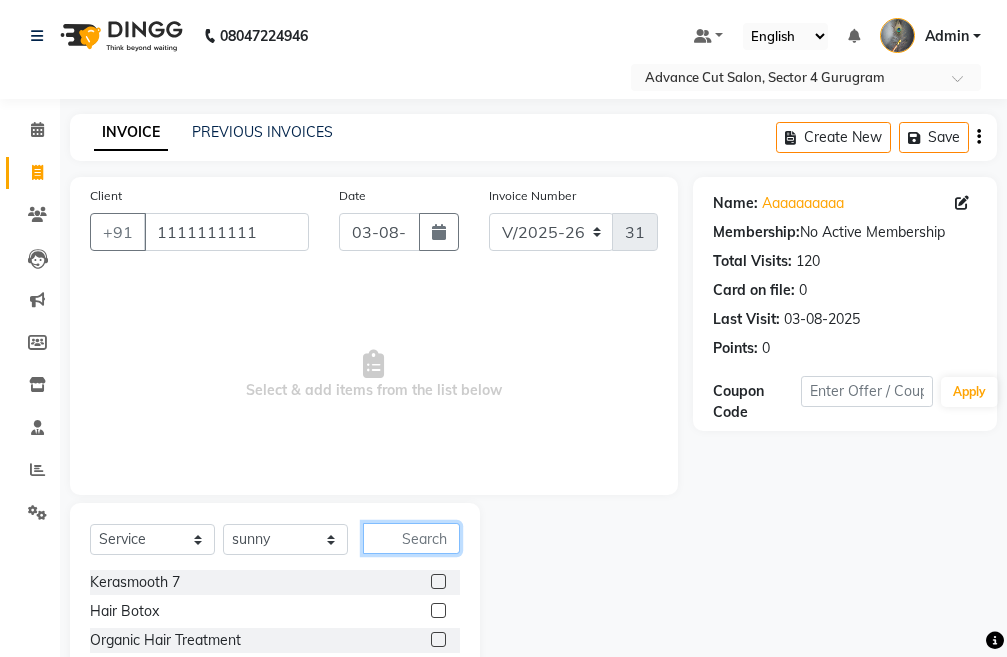 click 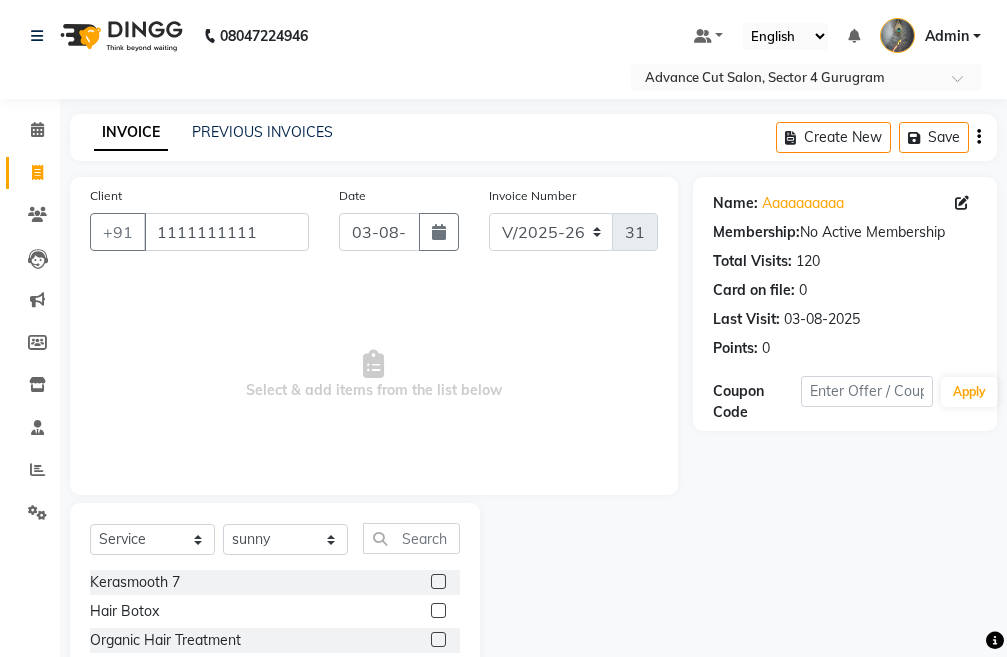click on "Name: Aaaaaaaaaa  Membership:  No Active Membership  Total Visits:  120 Card on file:  0 Last Visit:   03-08-2025 Points:   0  Coupon Code Apply" 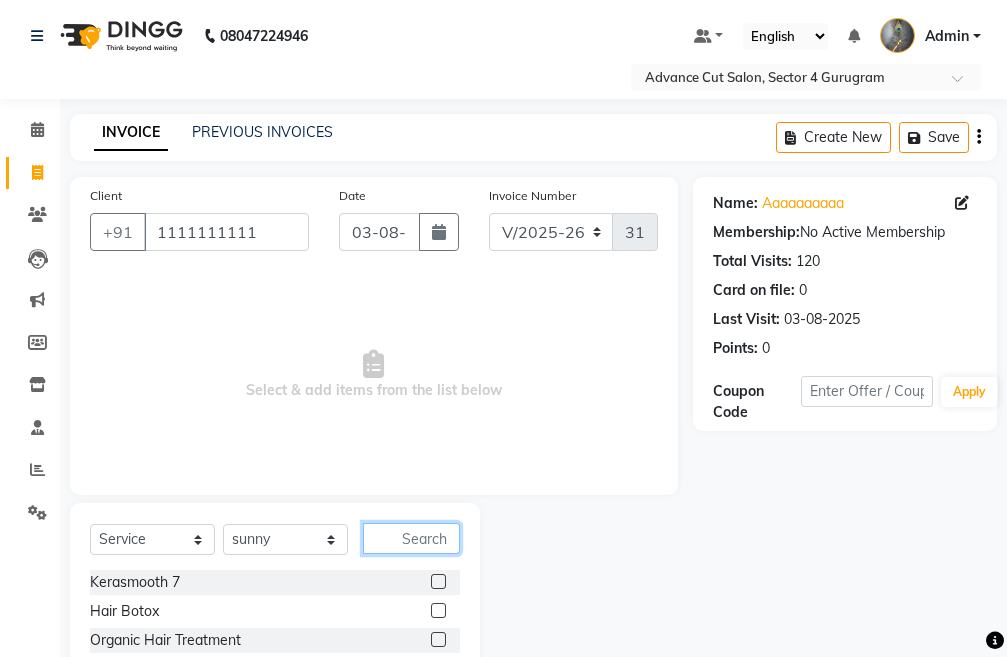 click 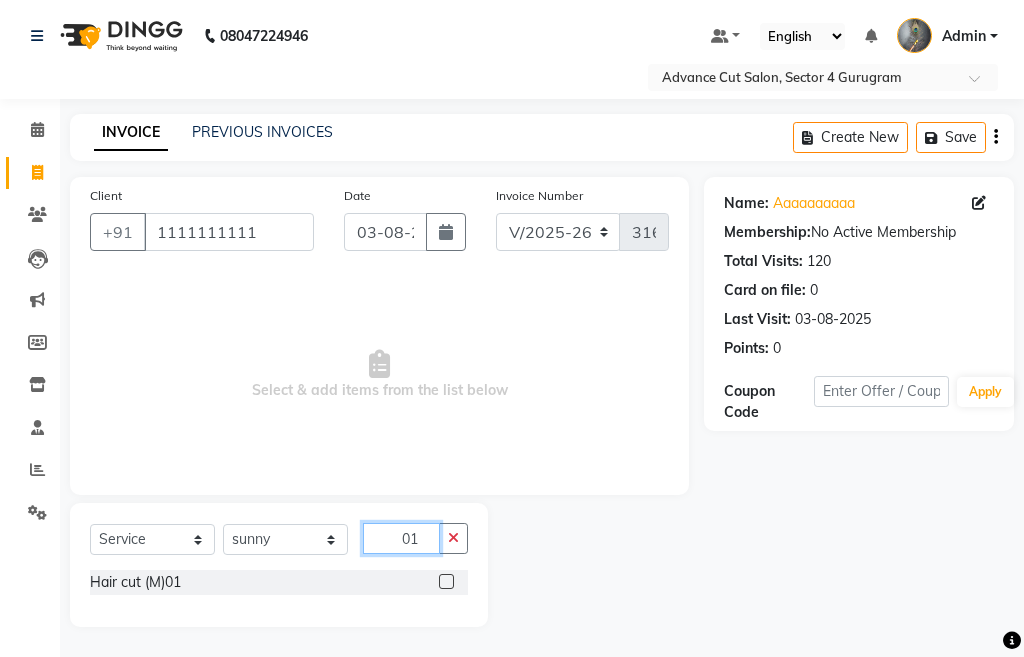 type on "01" 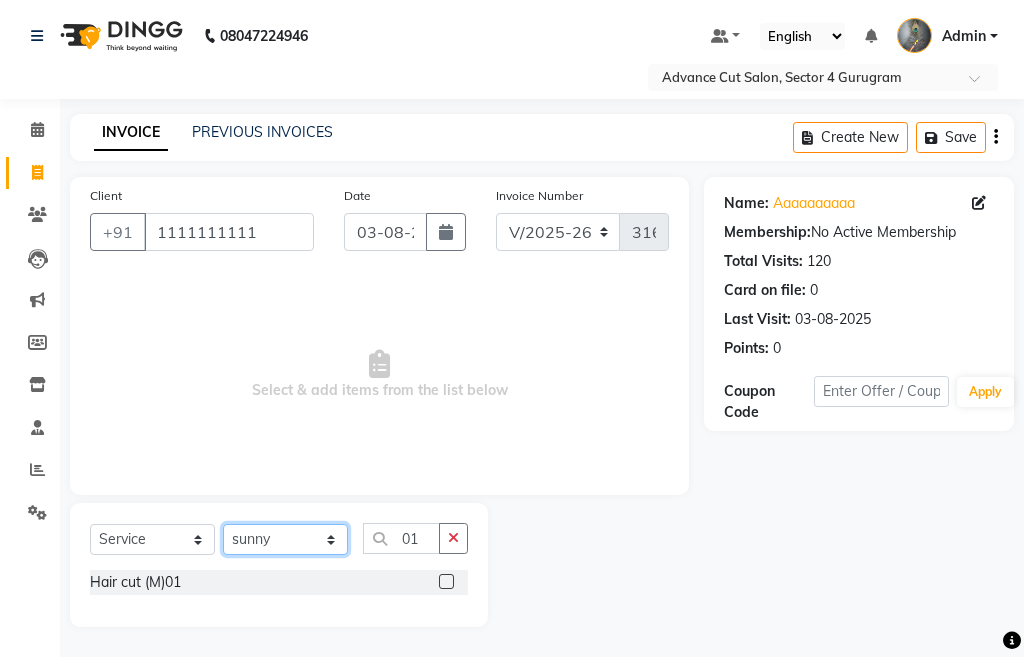 click on "Select Stylist Admin chahit COUNTOR hardeep mamta manisha MONISH navi NOSHAD ALI rahul shatnam shweta singh sunny tip" 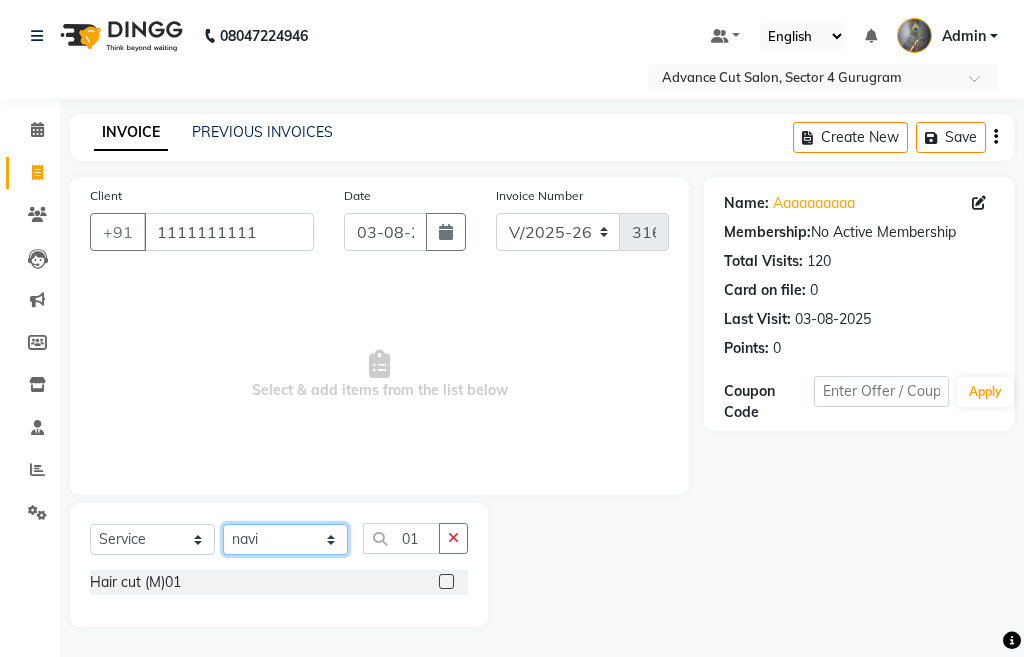 click on "Select Stylist Admin chahit COUNTOR hardeep mamta manisha MONISH navi NOSHAD ALI rahul shatnam shweta singh sunny tip" 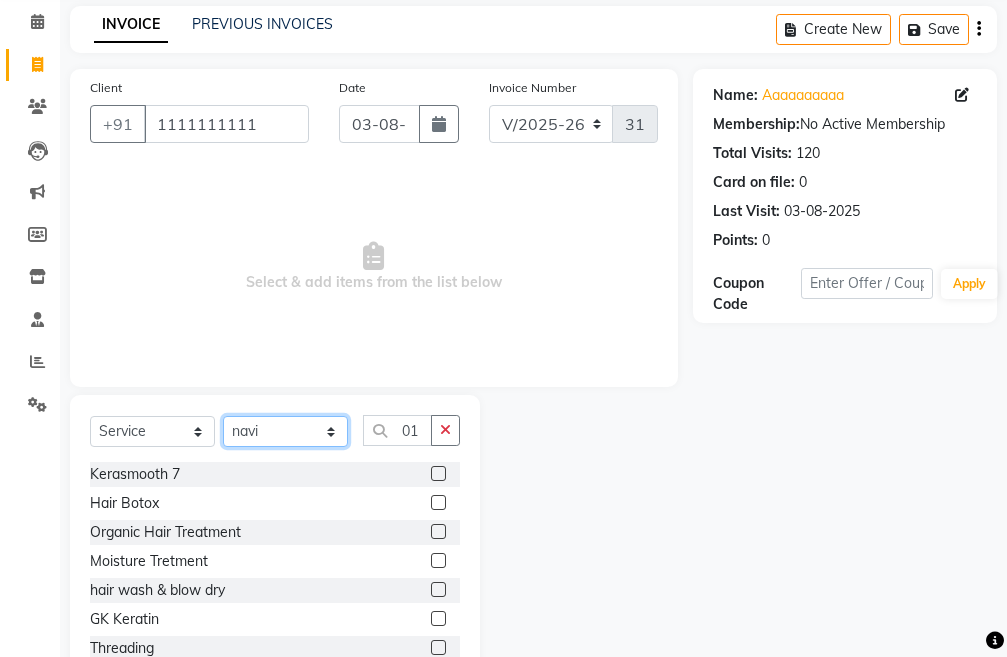 scroll, scrollTop: 171, scrollLeft: 0, axis: vertical 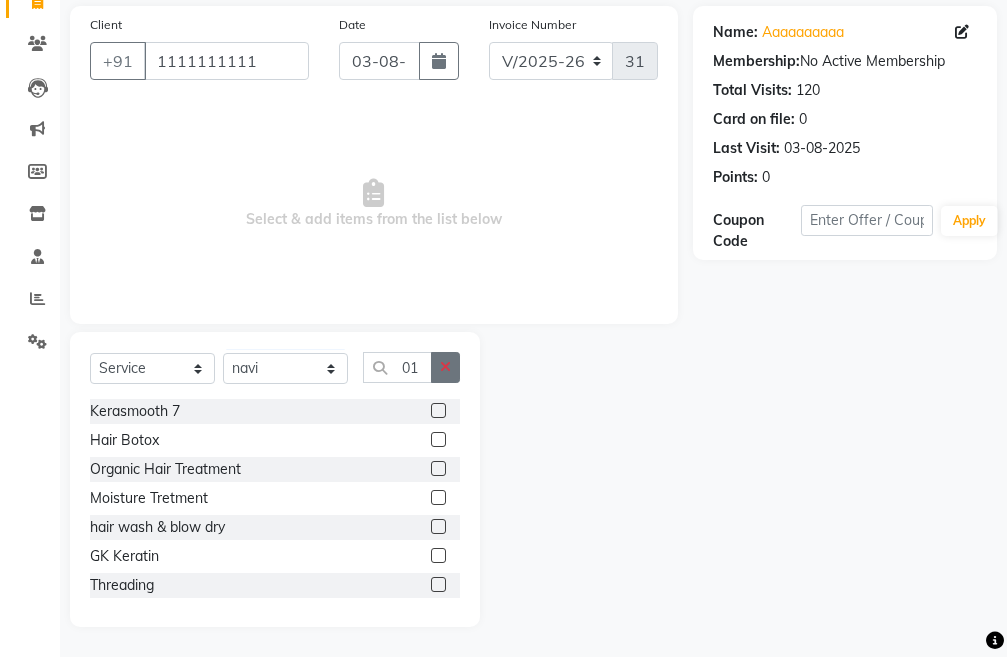 click 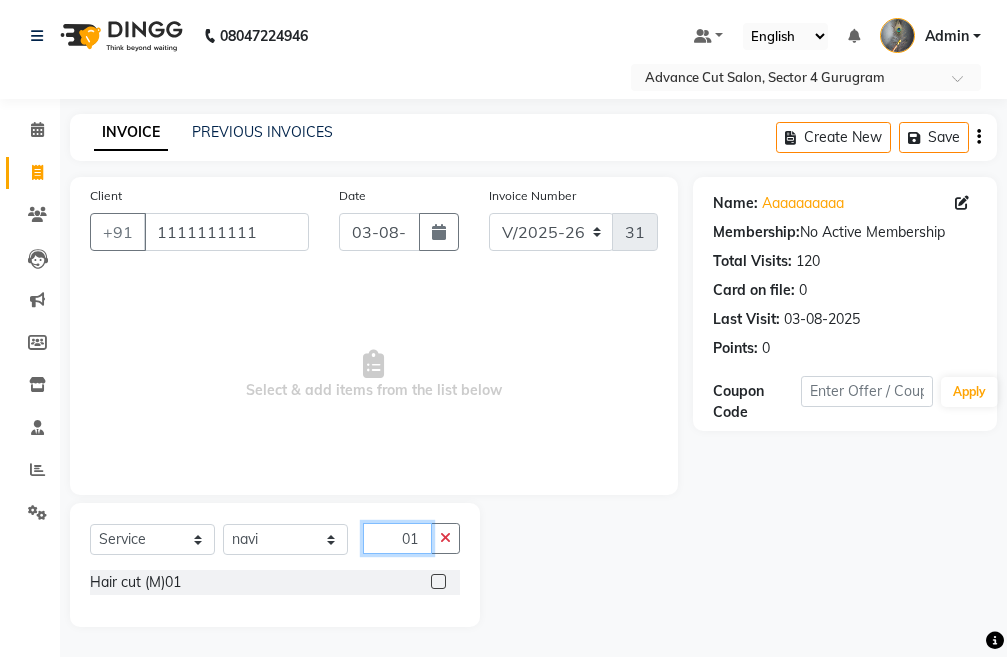 scroll, scrollTop: 0, scrollLeft: 0, axis: both 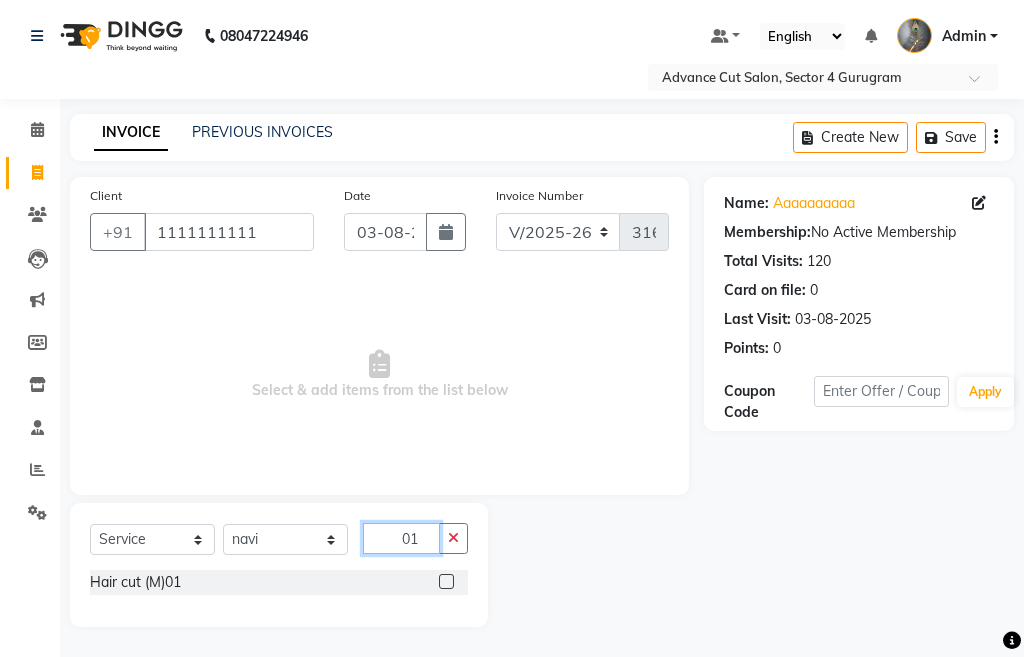 type on "01" 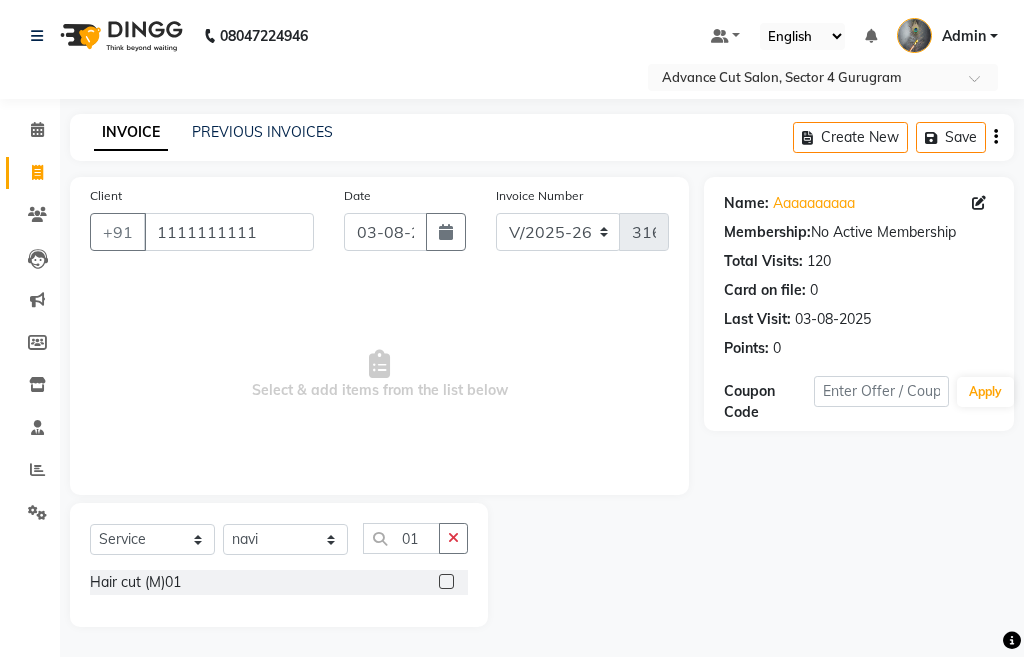 click 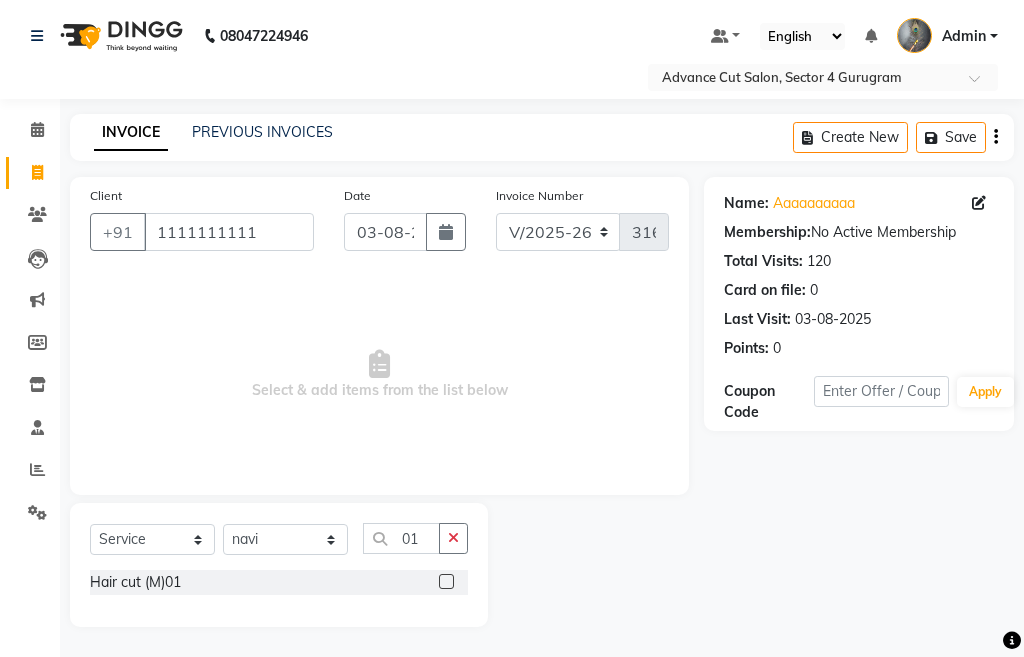 click at bounding box center [445, 582] 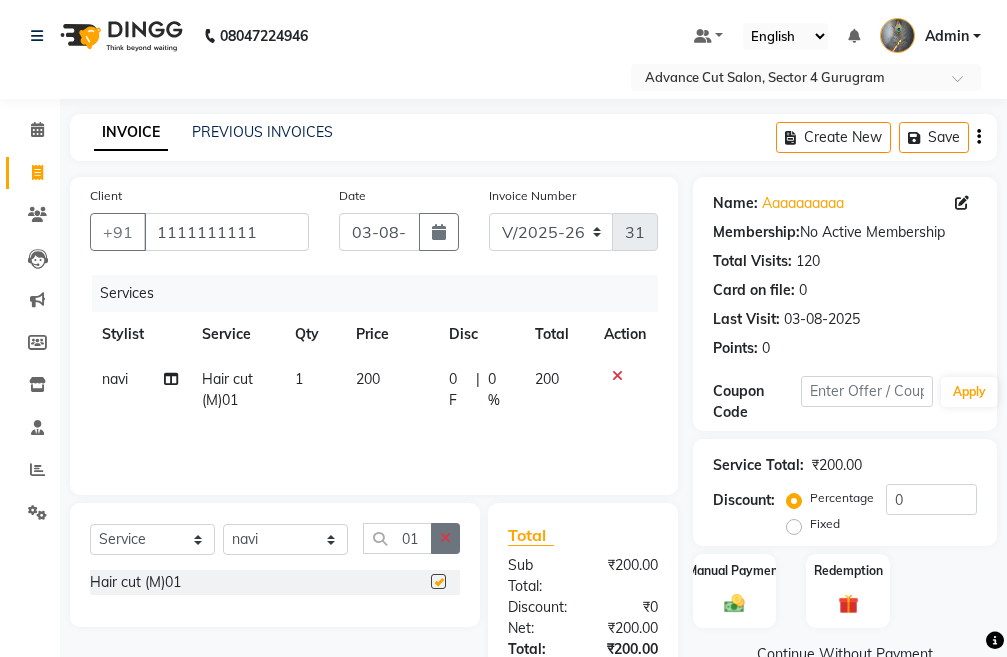 checkbox on "false" 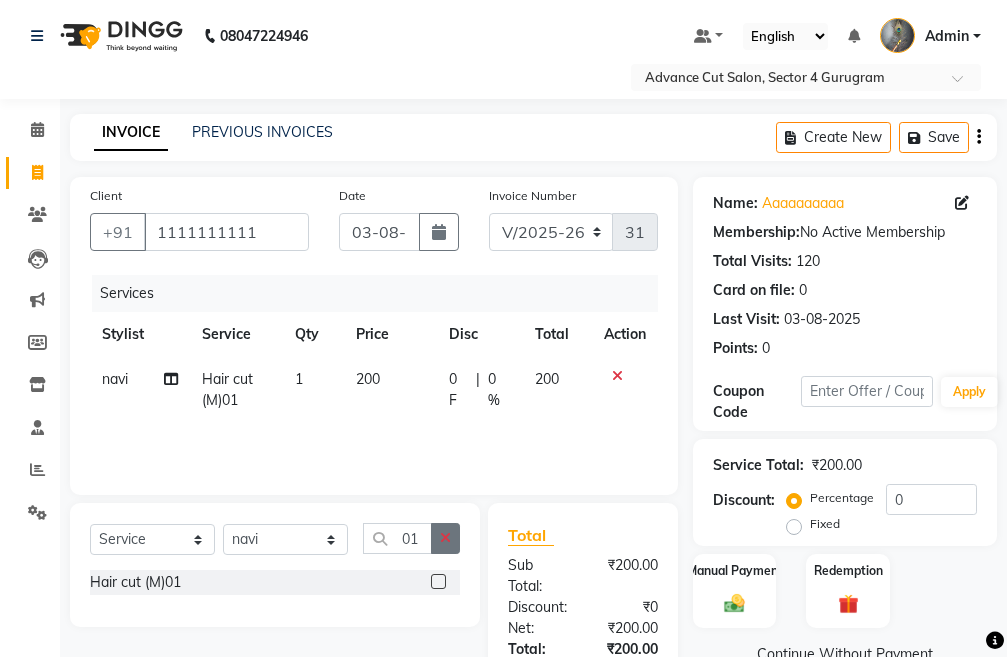 click 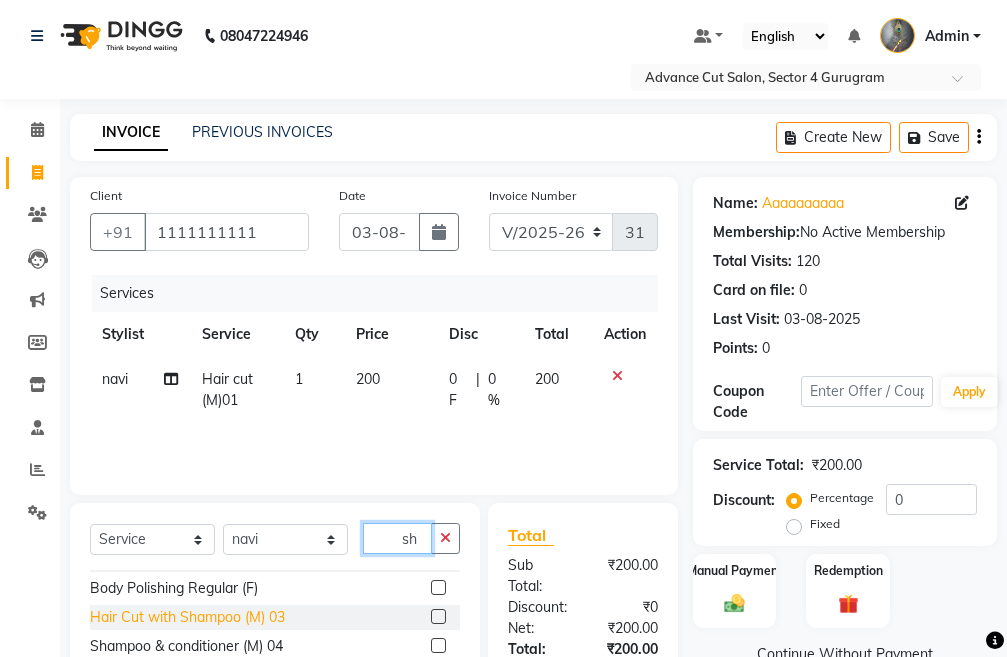 scroll, scrollTop: 206, scrollLeft: 0, axis: vertical 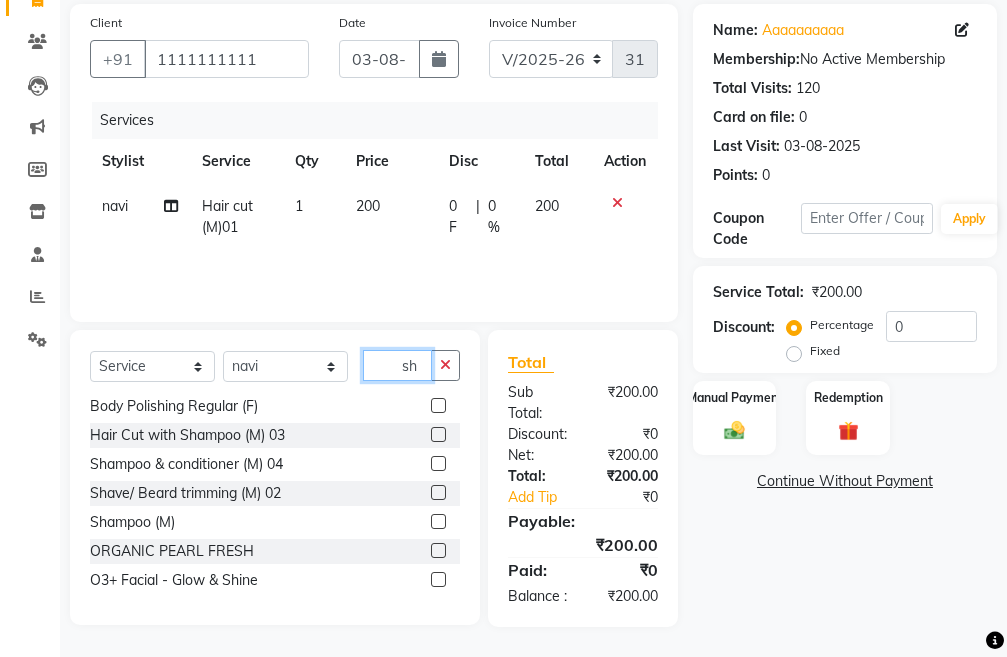 type on "sh" 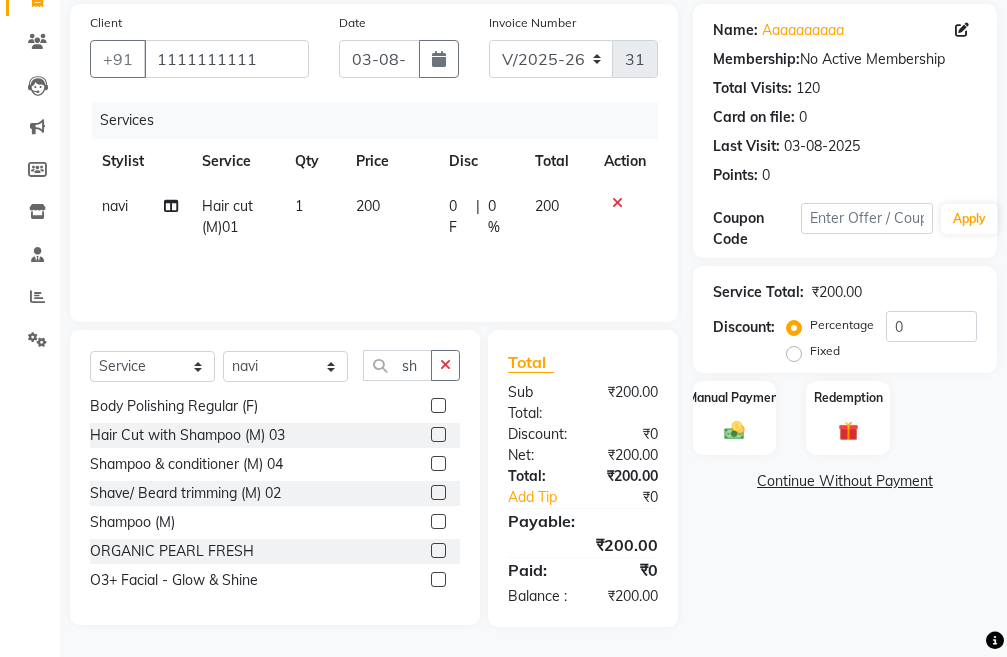click 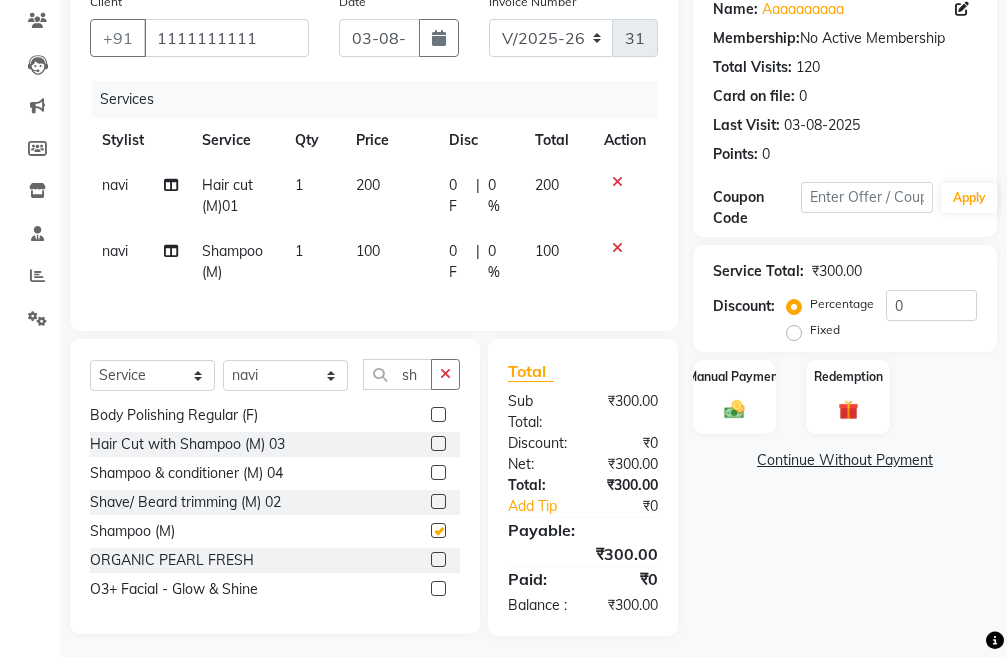 checkbox on "false" 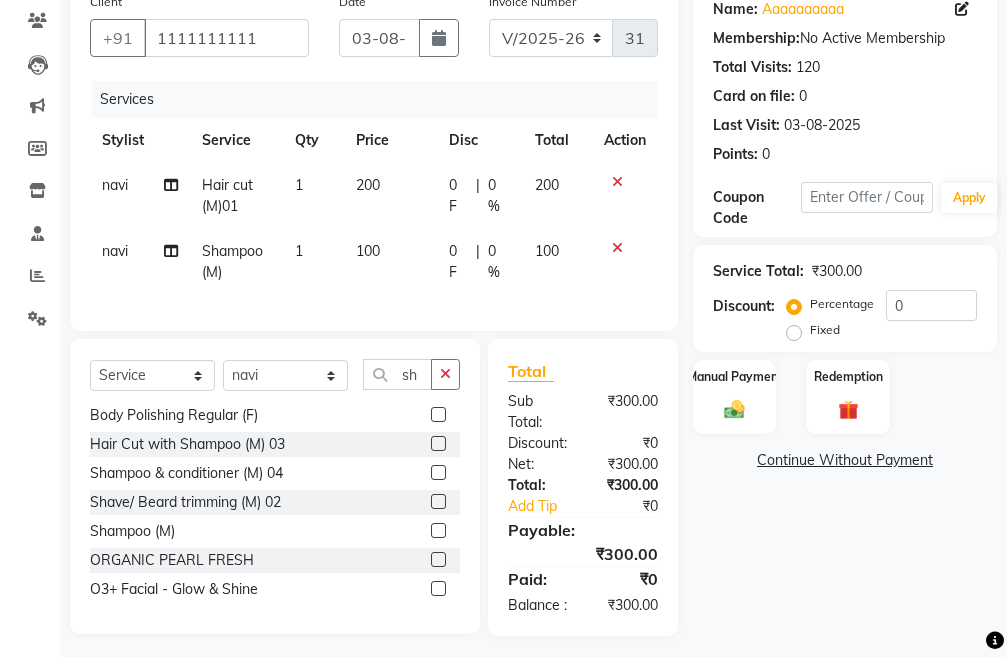 scroll, scrollTop: 94, scrollLeft: 0, axis: vertical 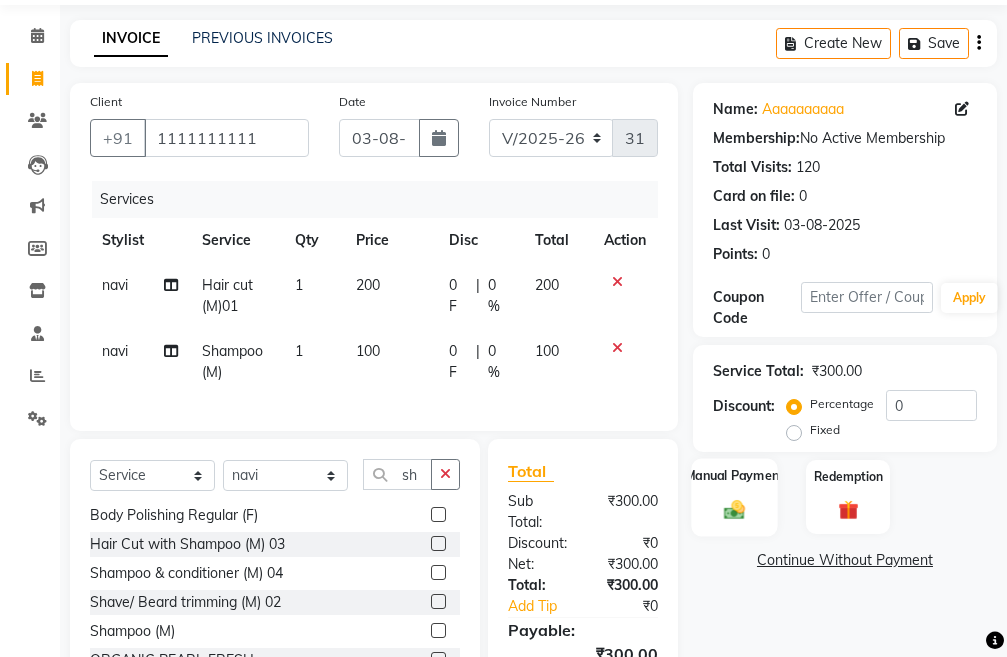 click on "Manual Payment" 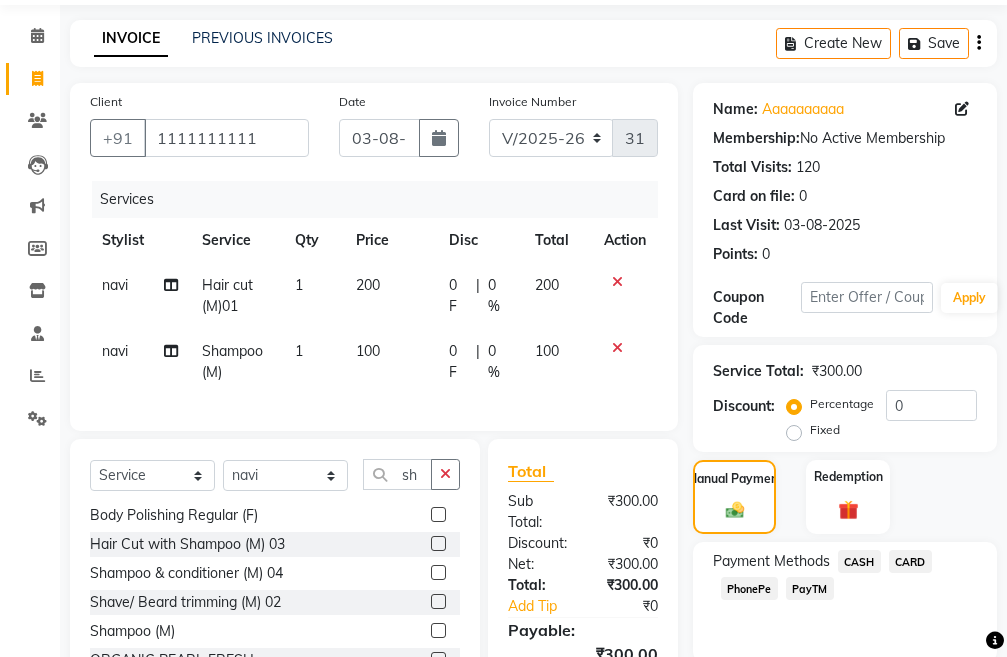 scroll, scrollTop: 194, scrollLeft: 0, axis: vertical 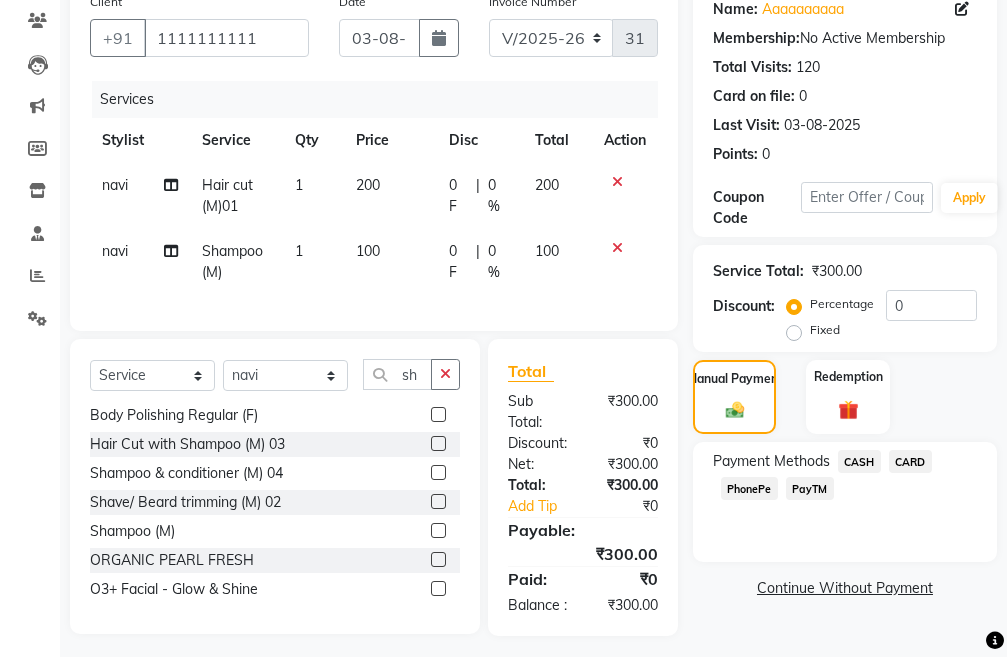 click on "PayTM" 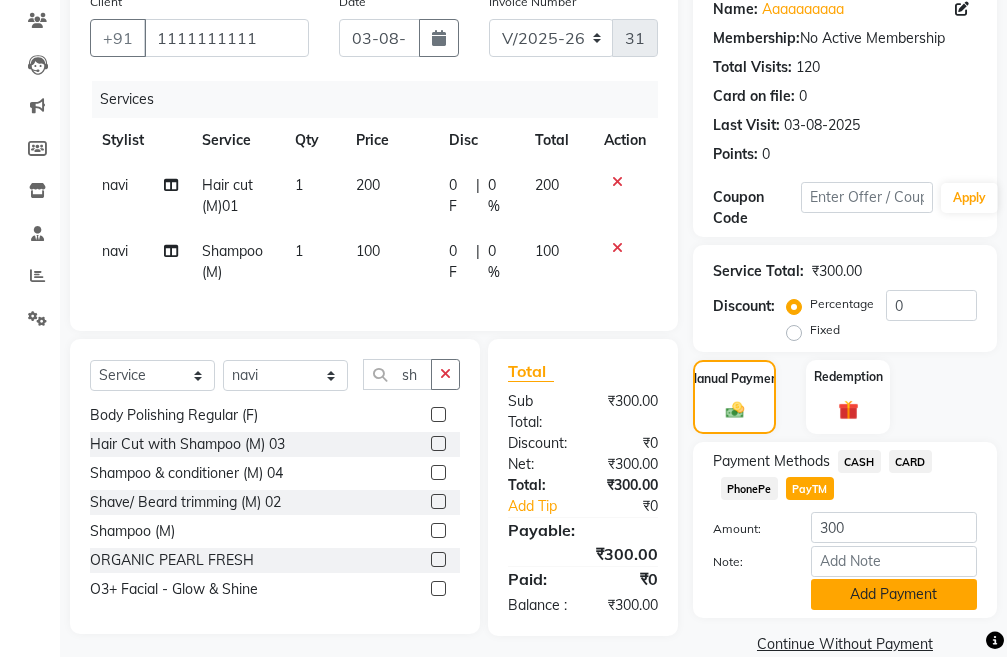 click on "Add Payment" 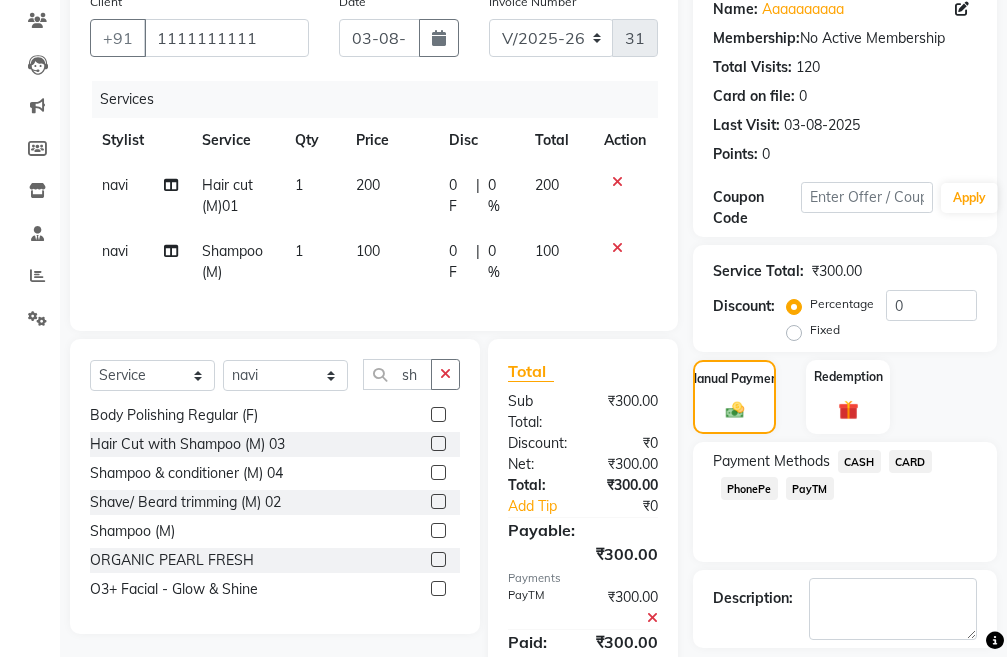 scroll, scrollTop: 304, scrollLeft: 0, axis: vertical 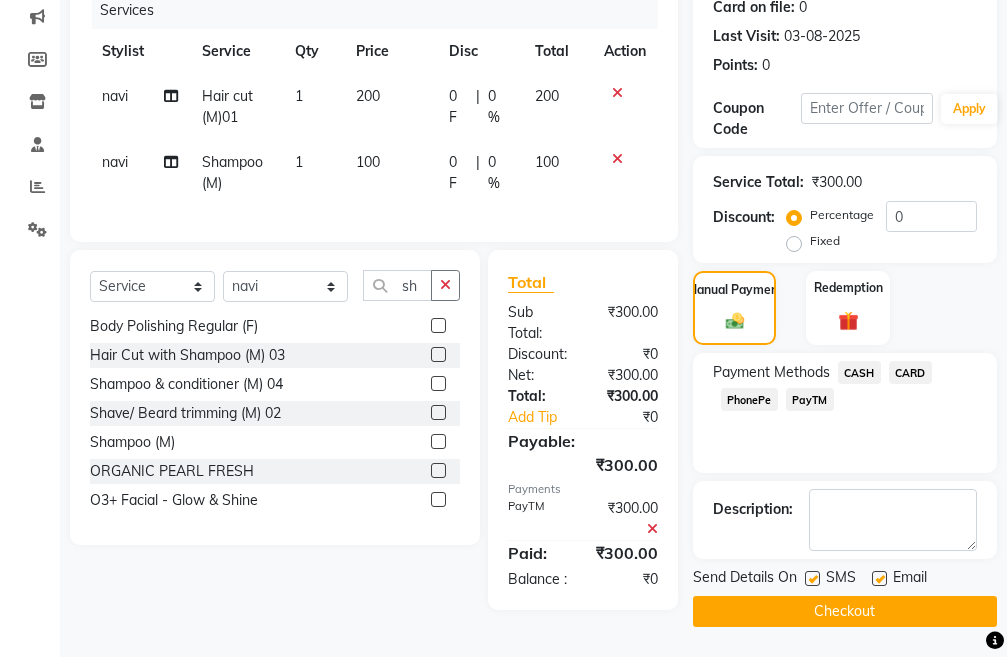 click on "Checkout" 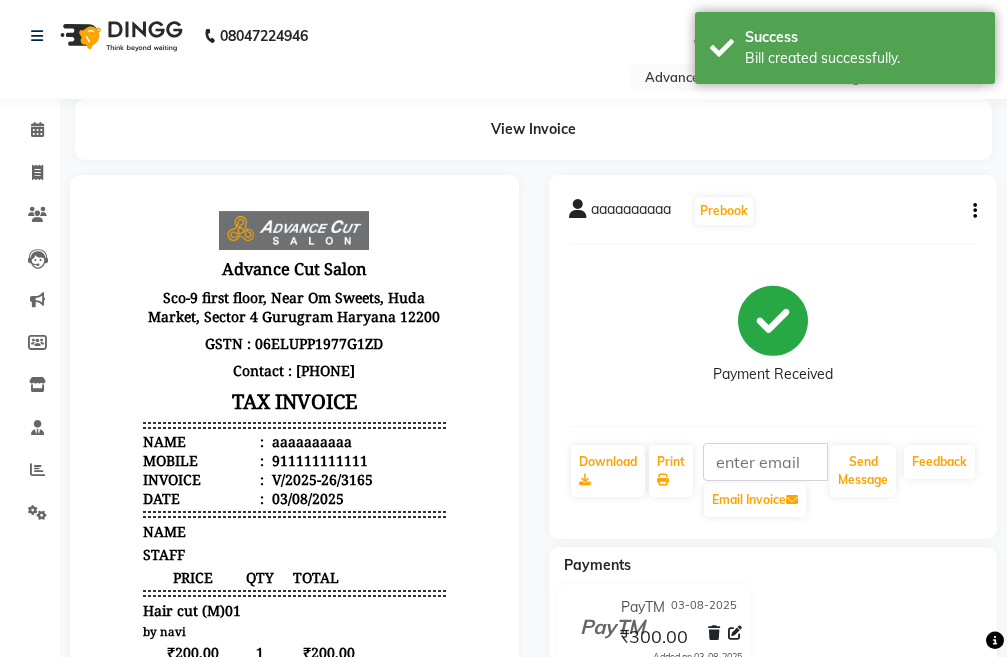 scroll, scrollTop: 0, scrollLeft: 0, axis: both 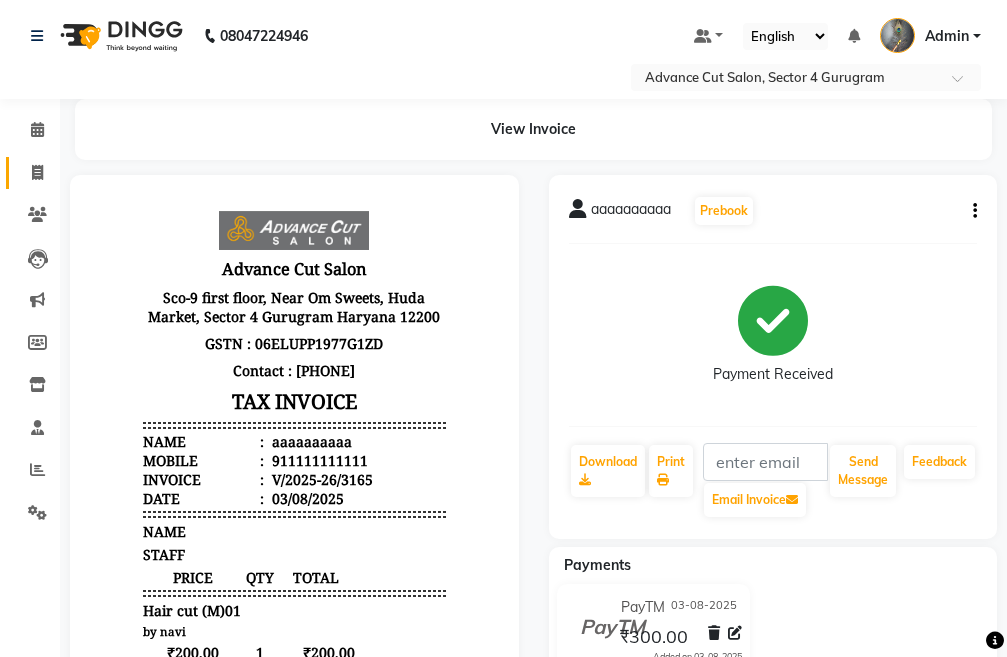 click on "Invoice" 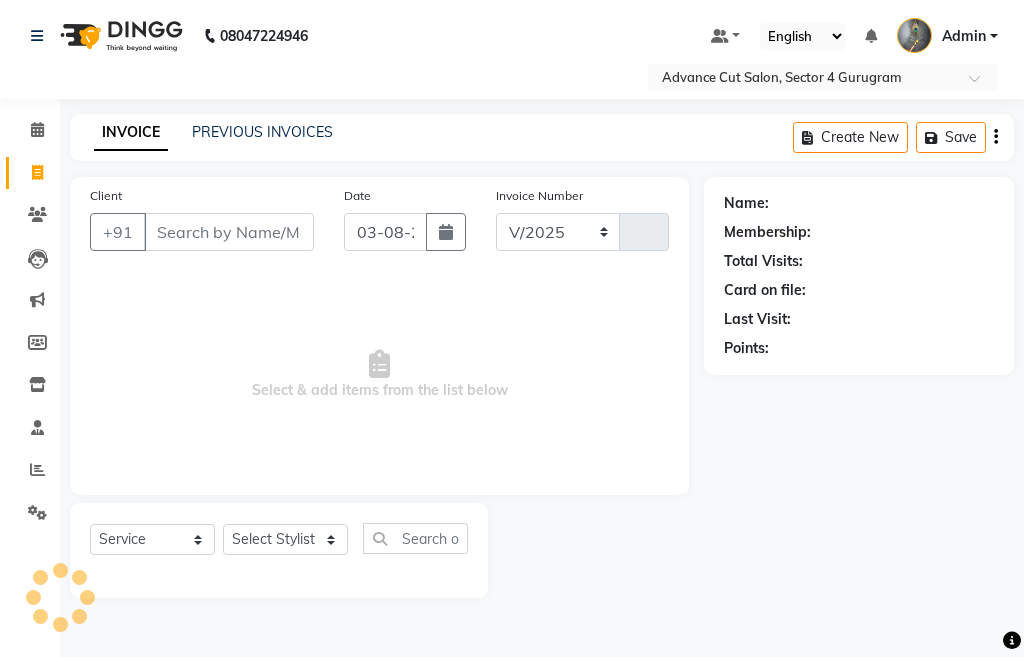 select on "4939" 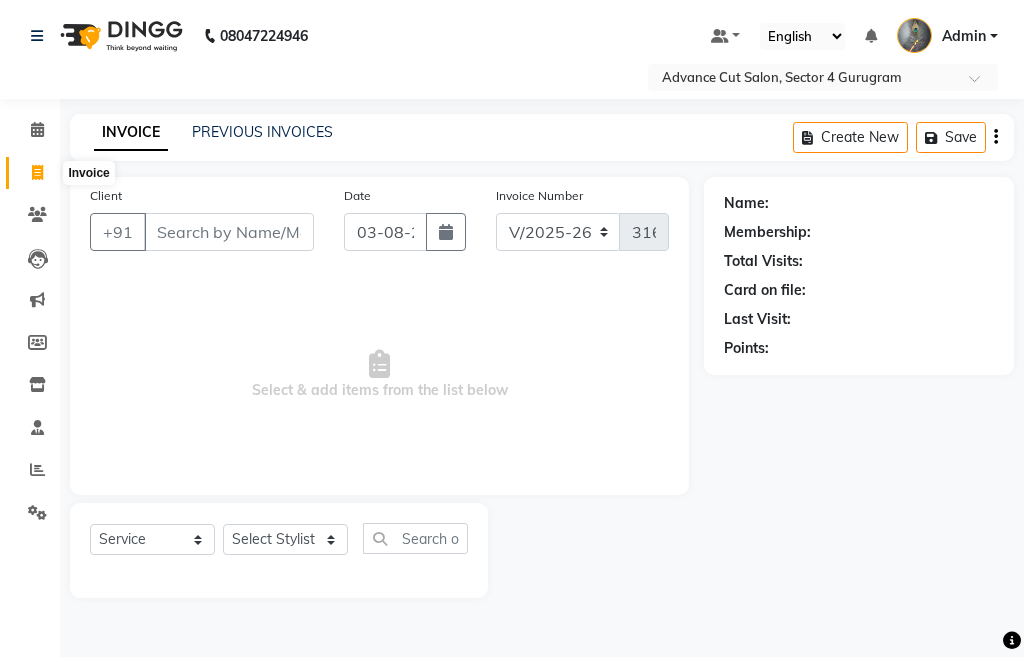 click 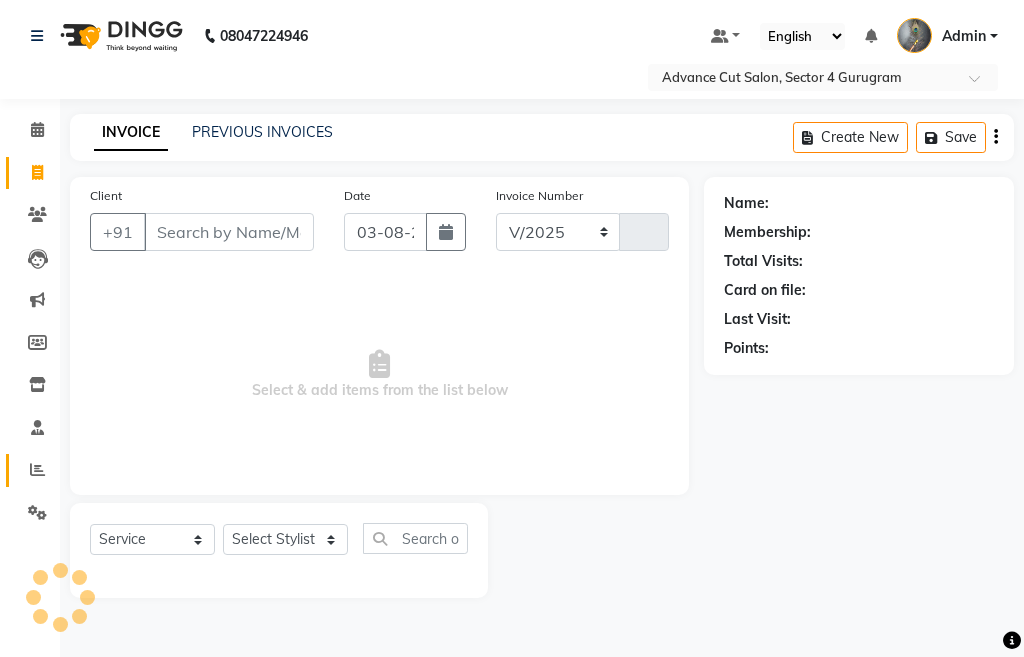 select on "4939" 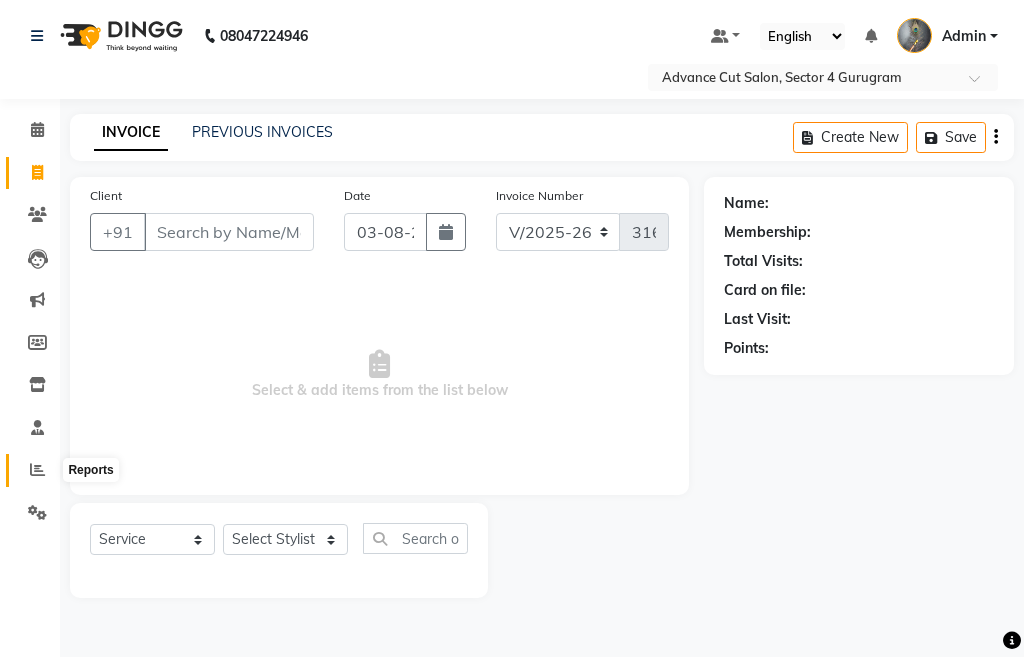 click 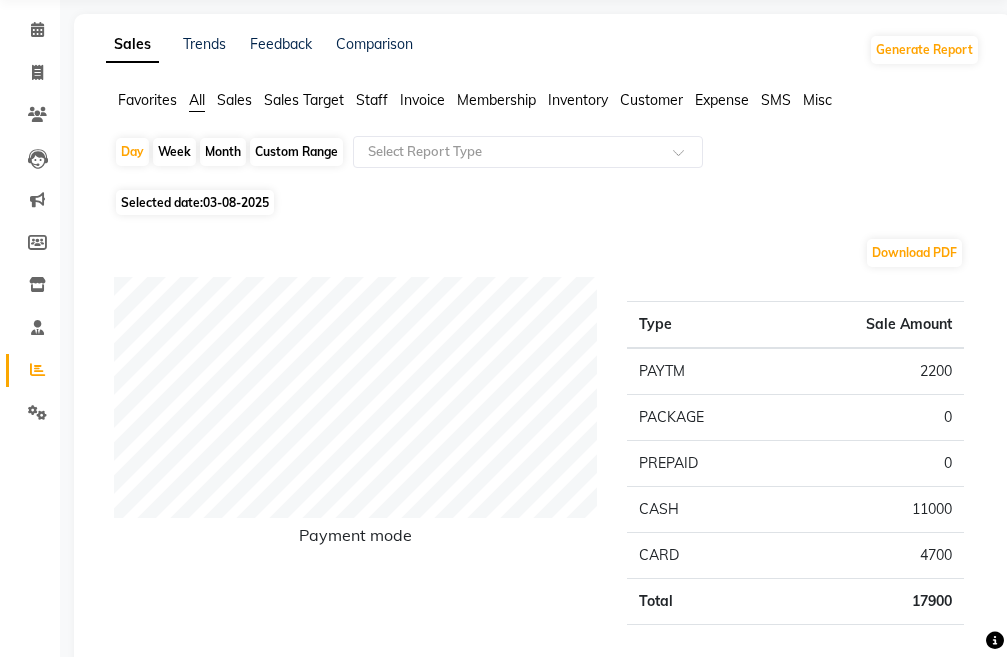 scroll, scrollTop: 0, scrollLeft: 0, axis: both 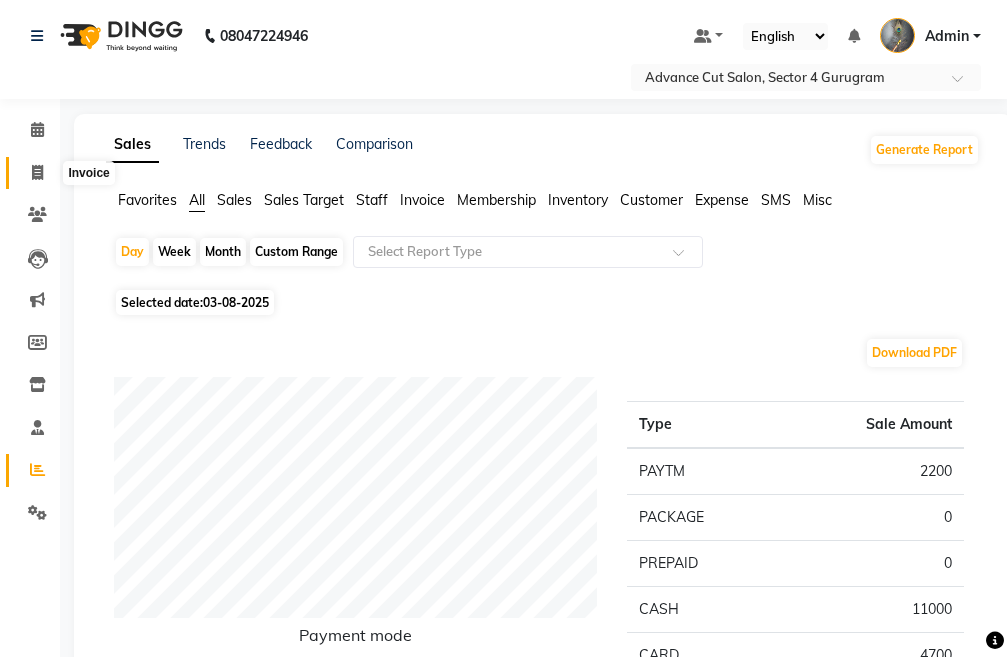 click 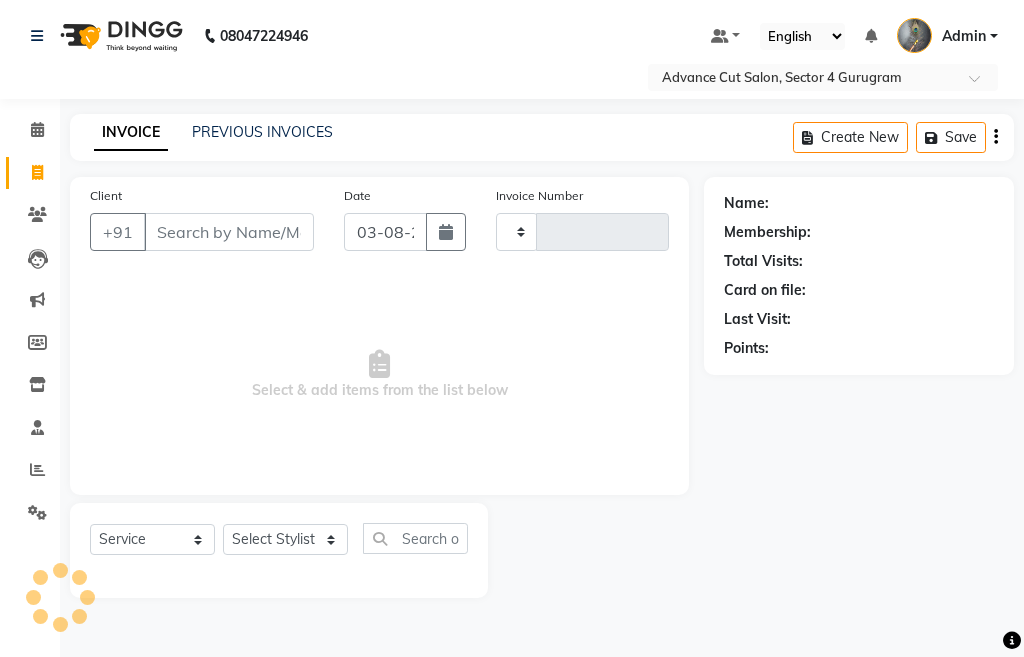 type on "3166" 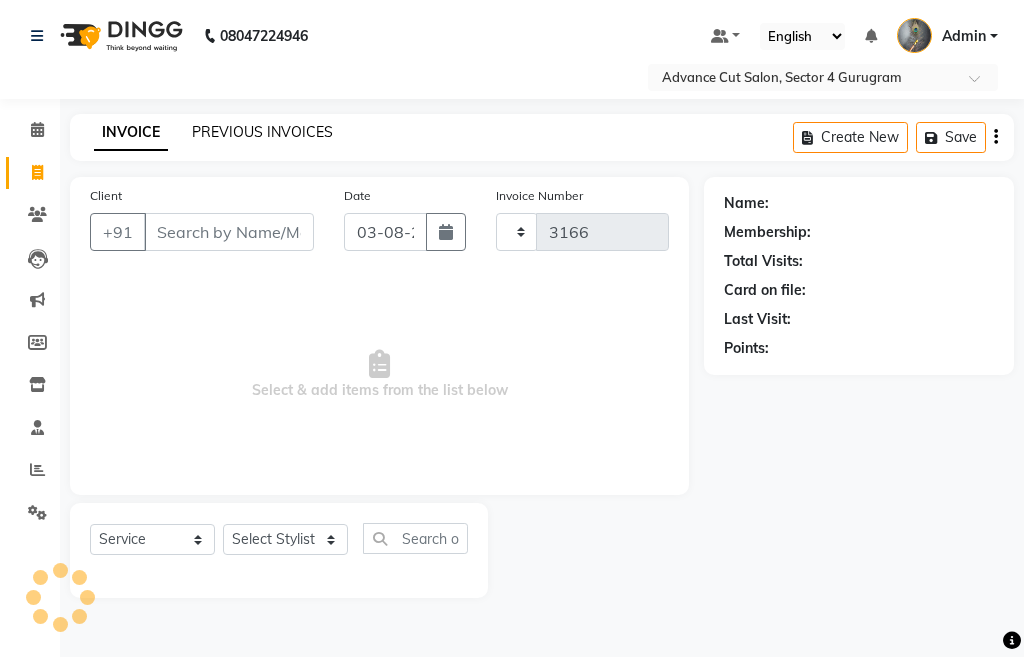 select on "4939" 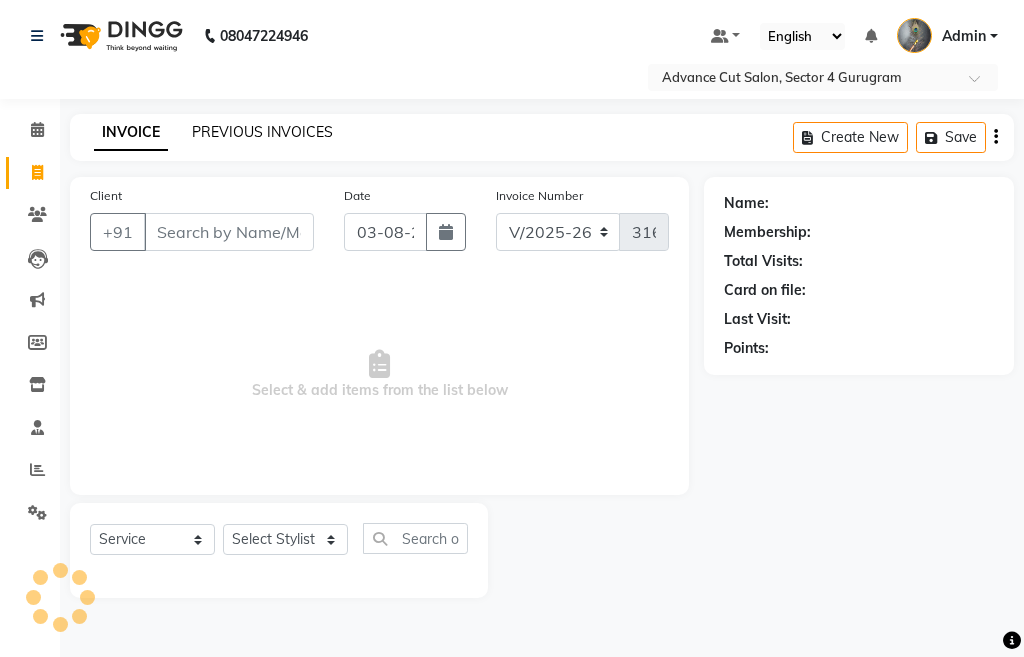 click on "PREVIOUS INVOICES" 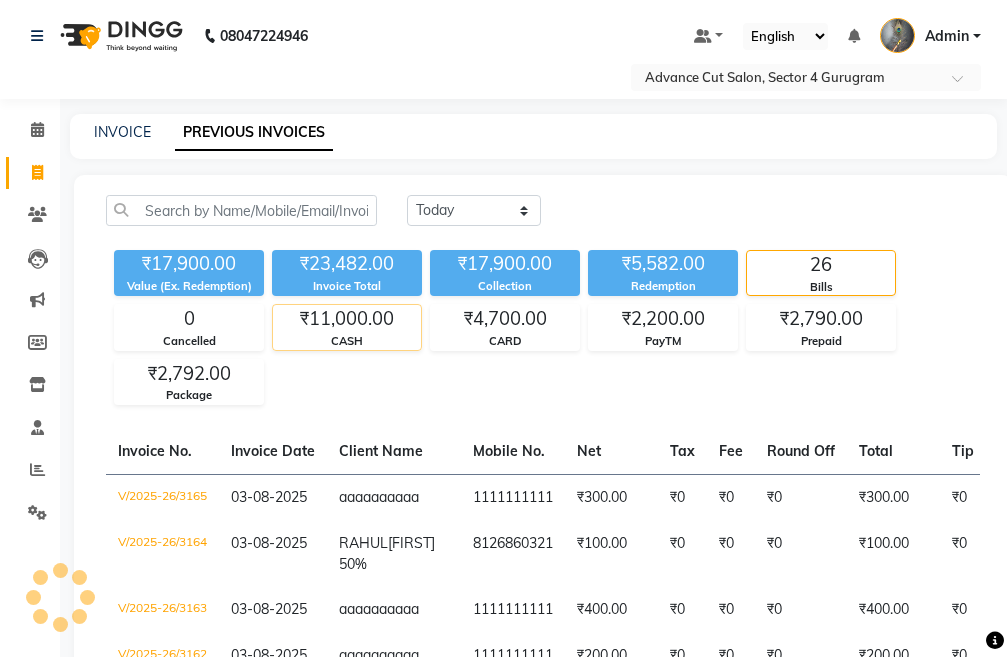 click on "₹11,000.00" 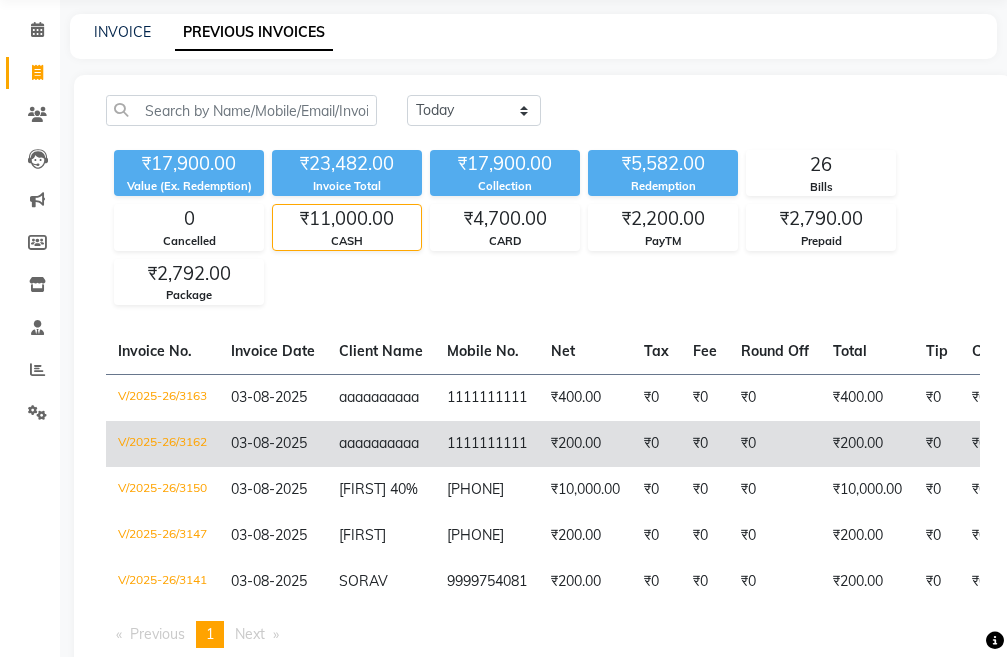 scroll, scrollTop: 0, scrollLeft: 0, axis: both 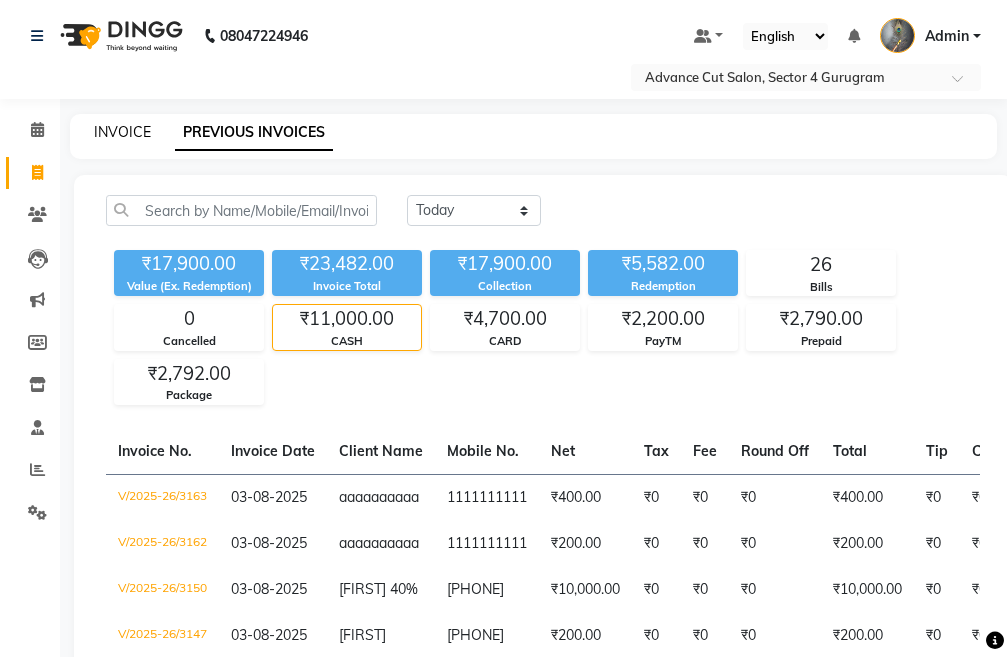 click on "INVOICE" 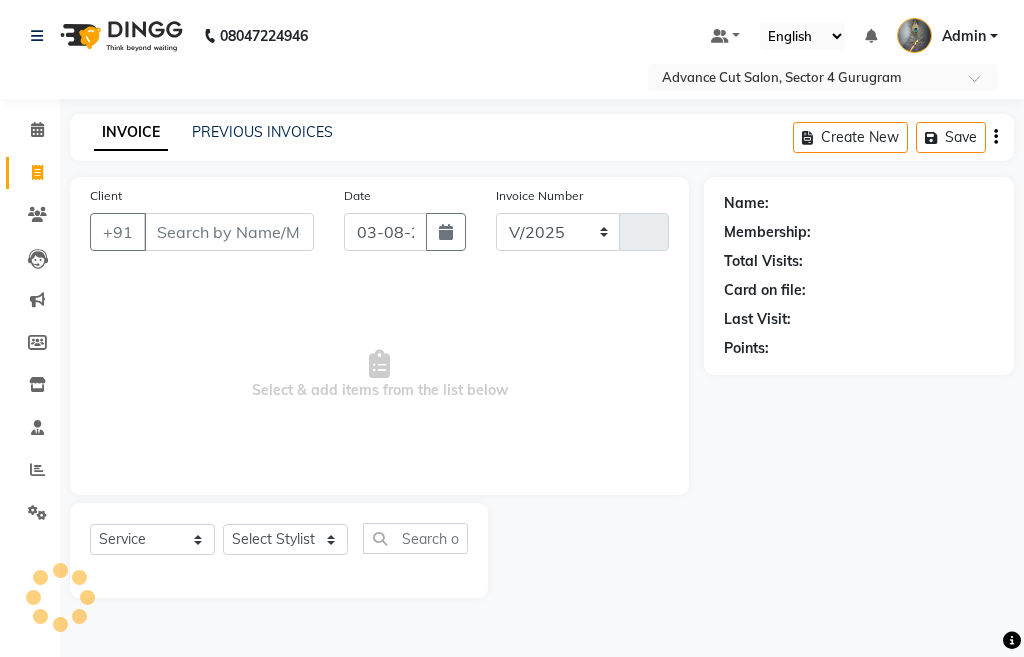 select on "4939" 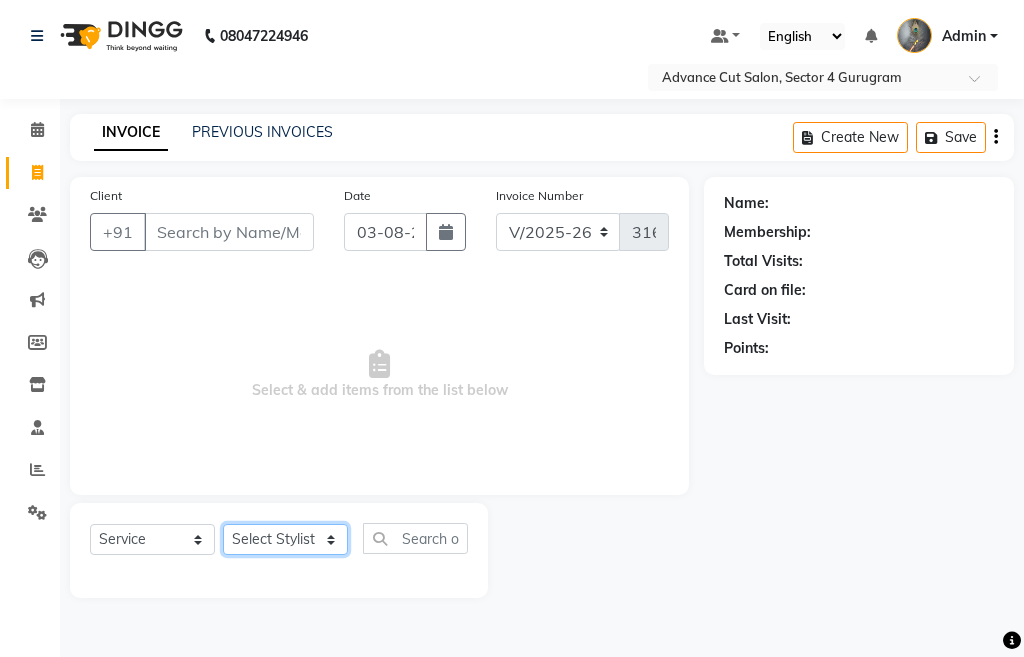 click on "Select Stylist Admin chahit COUNTOR hardeep mamta manisha MONISH navi NOSHAD ALI rahul shatnam shweta singh sunny tip" 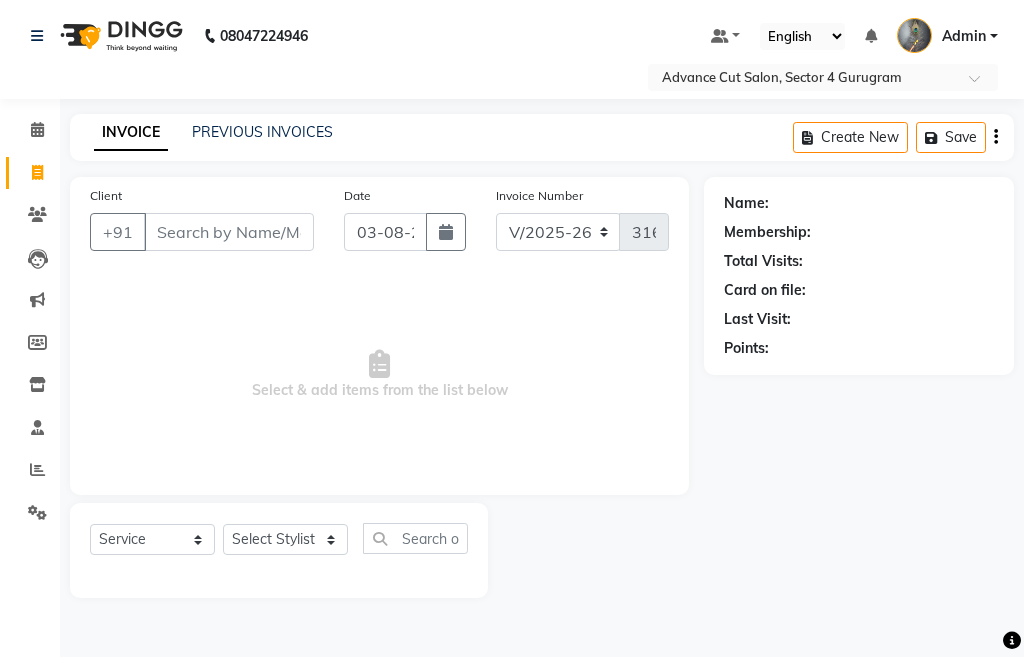 click on "Select & add items from the list below" at bounding box center (379, 375) 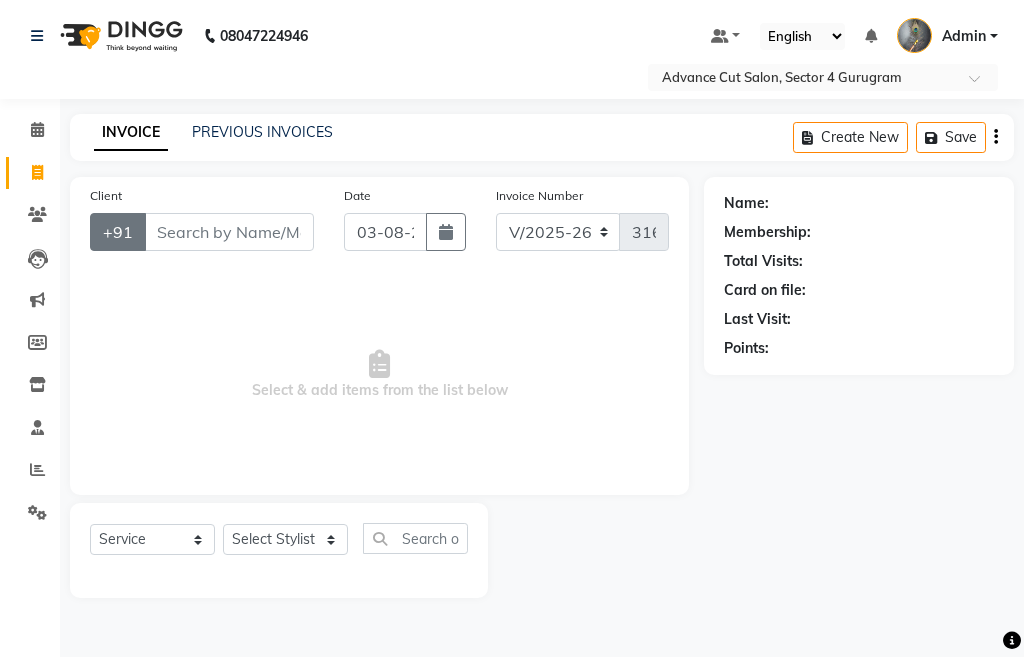 click on "+91" 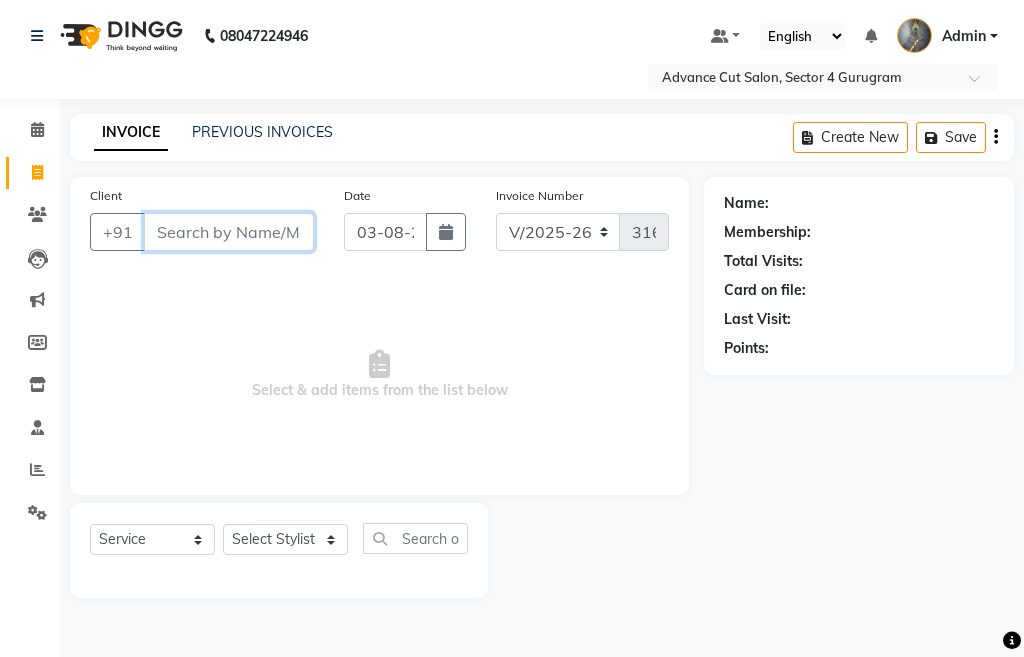 click on "Client" at bounding box center [229, 232] 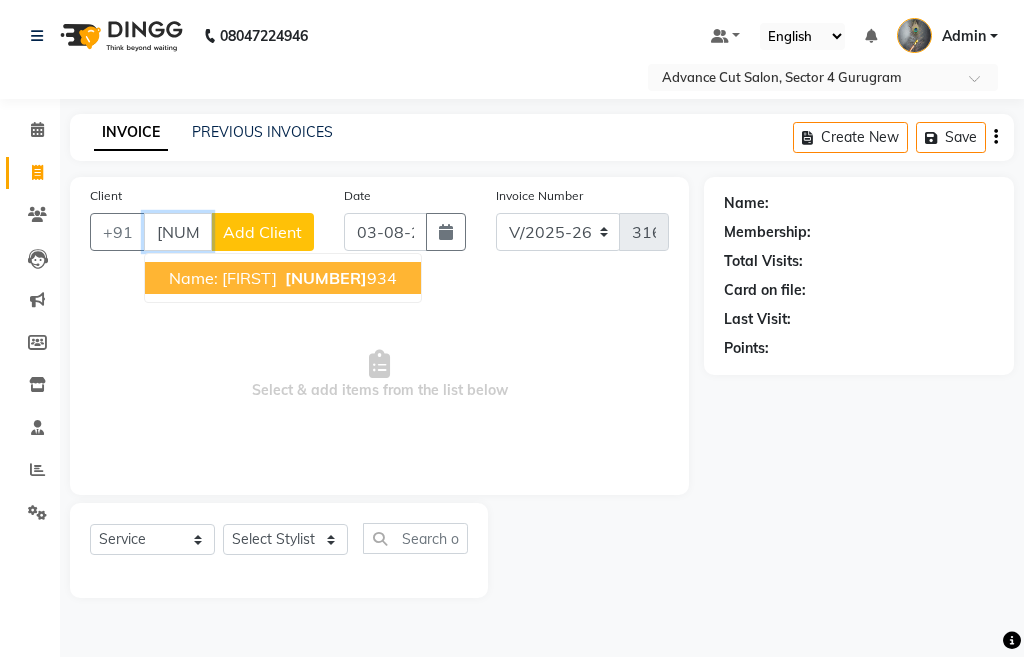 click on "[TITLE][FIRST]" at bounding box center (223, 278) 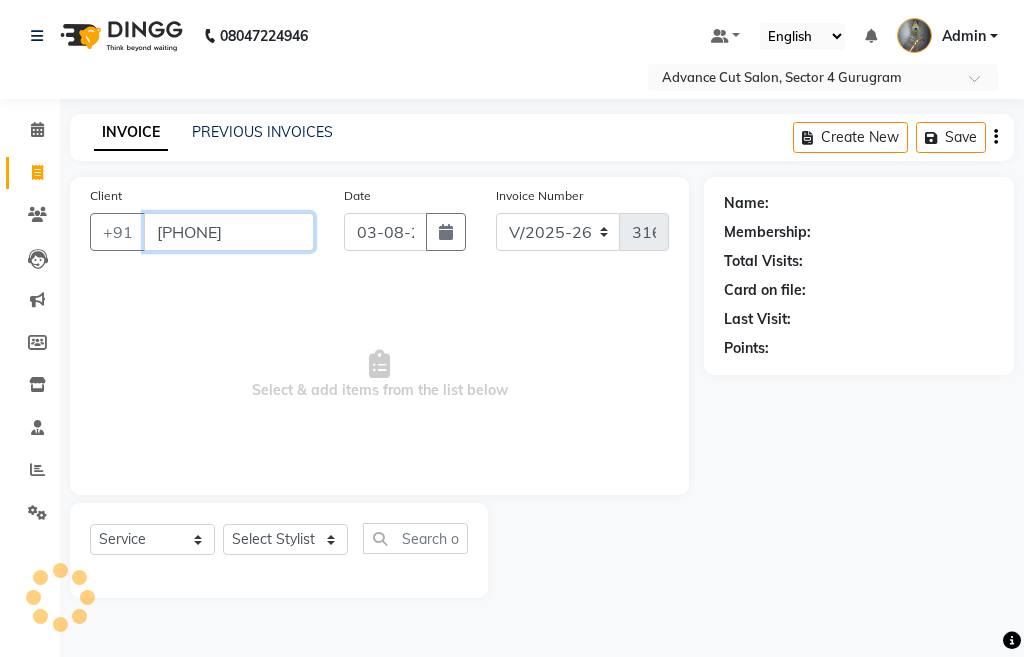 type on "[PHONE]" 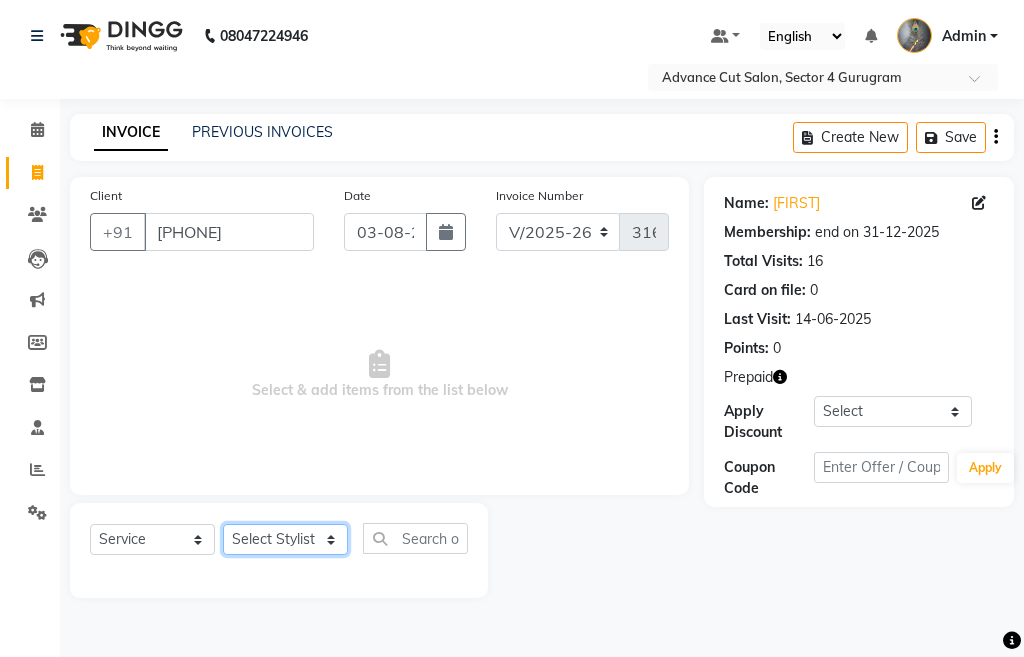 click on "Select Stylist Admin chahit COUNTOR hardeep mamta manisha MONISH navi NOSHAD ALI rahul shatnam shweta singh sunny tip" 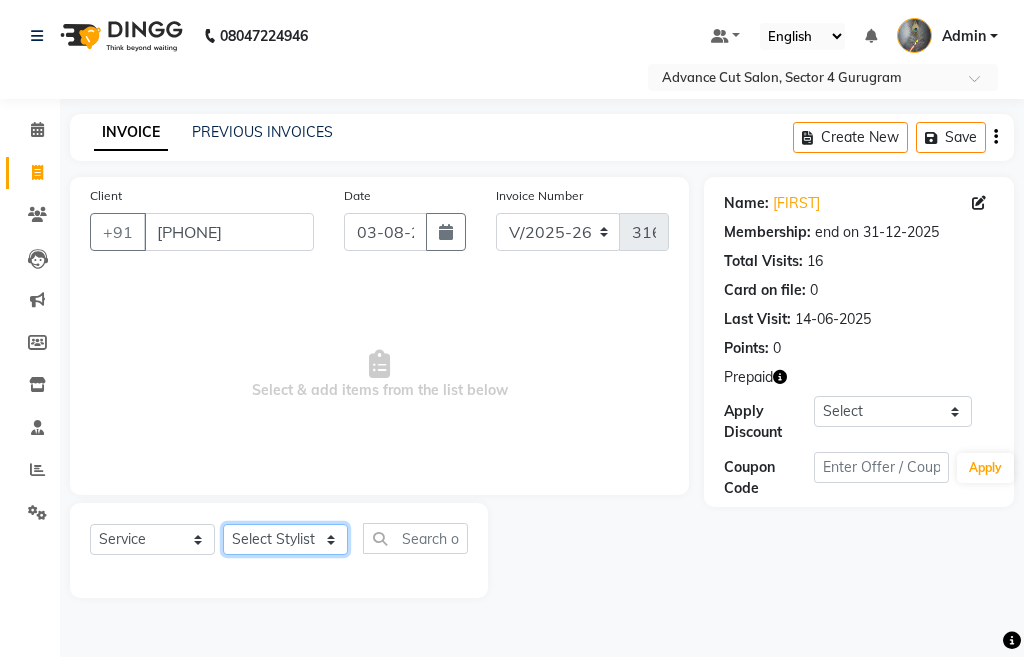 select on "30651" 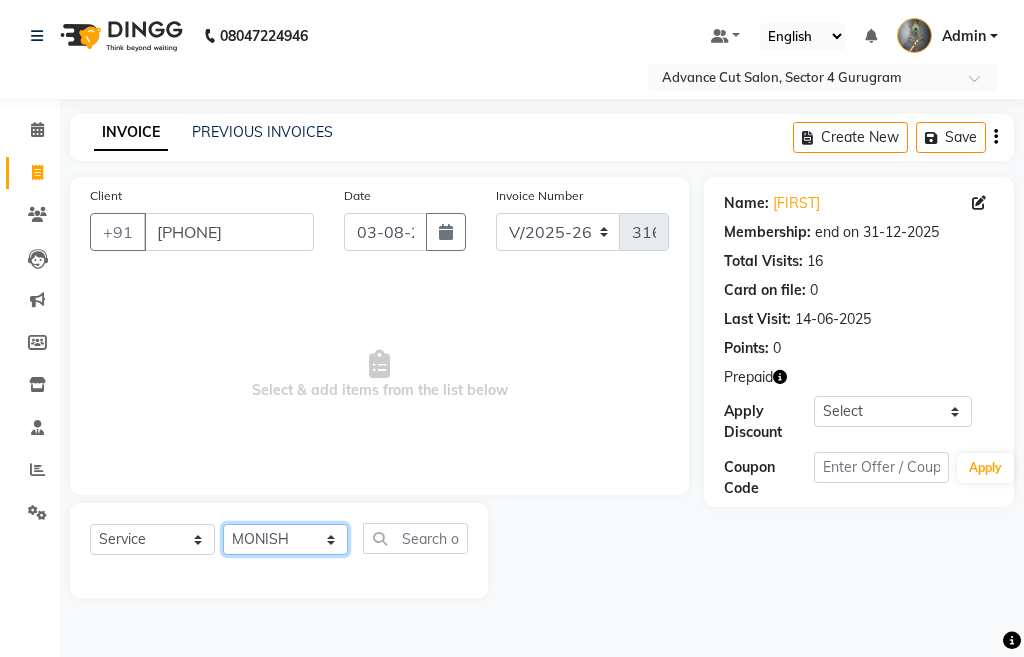 click on "Select Stylist Admin chahit COUNTOR hardeep mamta manisha MONISH navi NOSHAD ALI rahul shatnam shweta singh sunny tip" 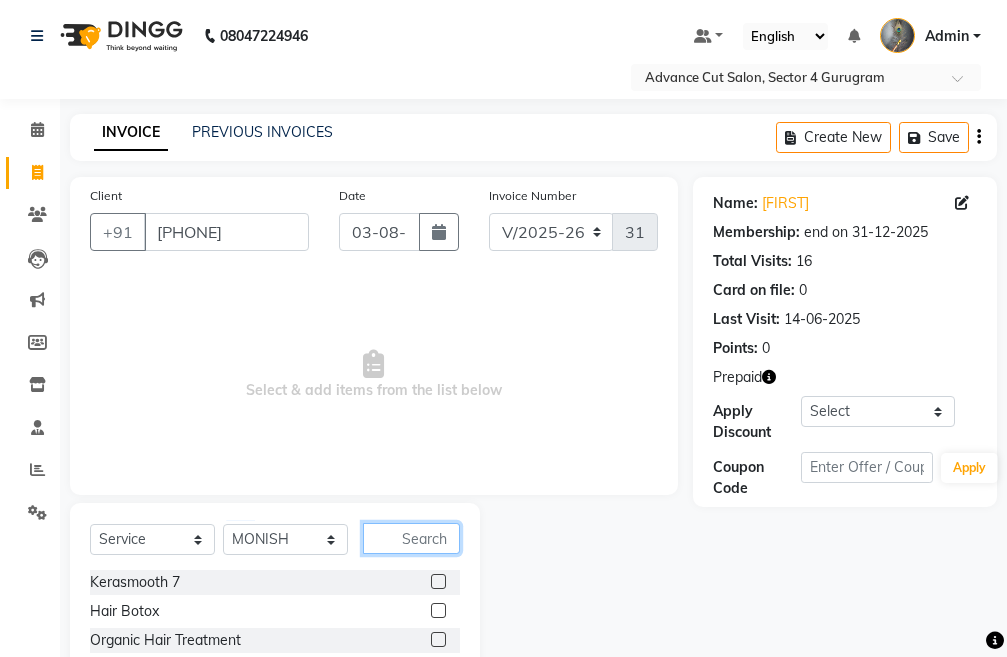 drag, startPoint x: 401, startPoint y: 541, endPoint x: 398, endPoint y: 518, distance: 23.194826 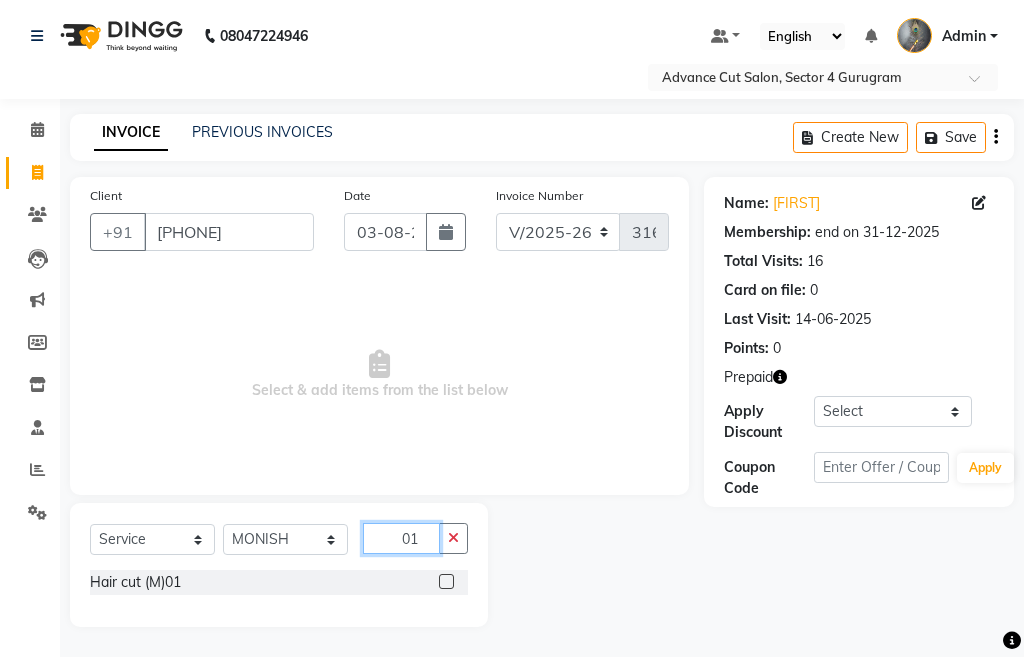type on "01" 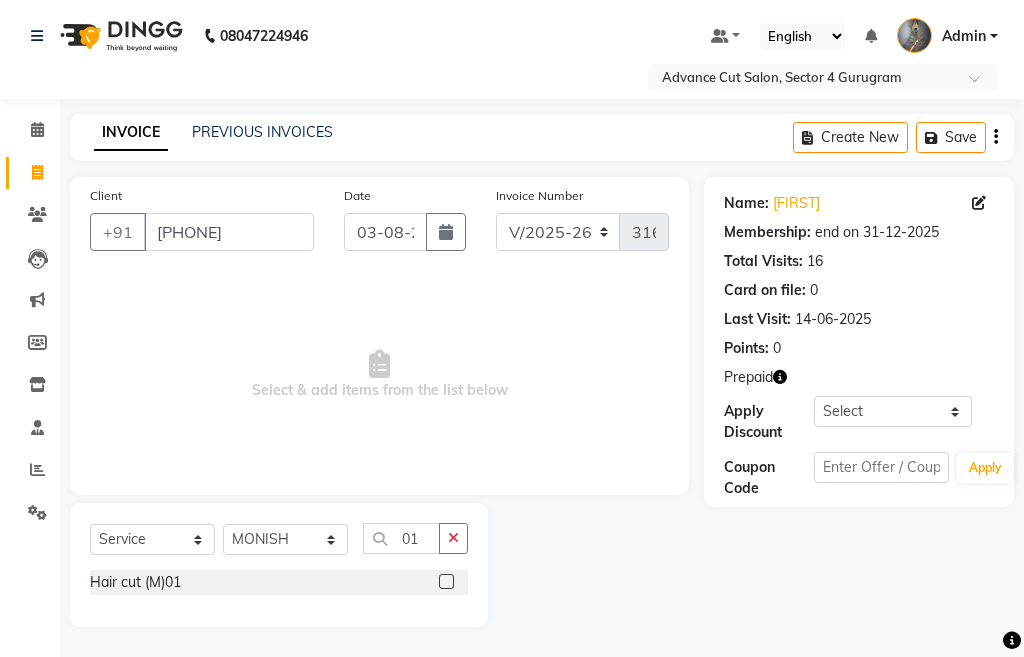click on "Hair cut (M)01" 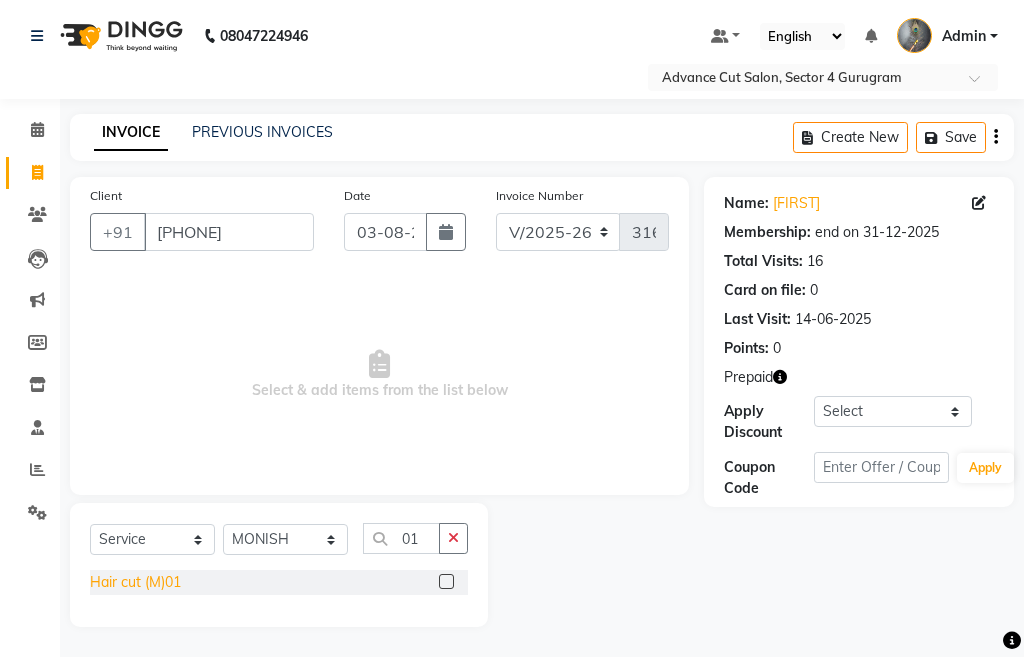 click on "Hair cut (M)01" 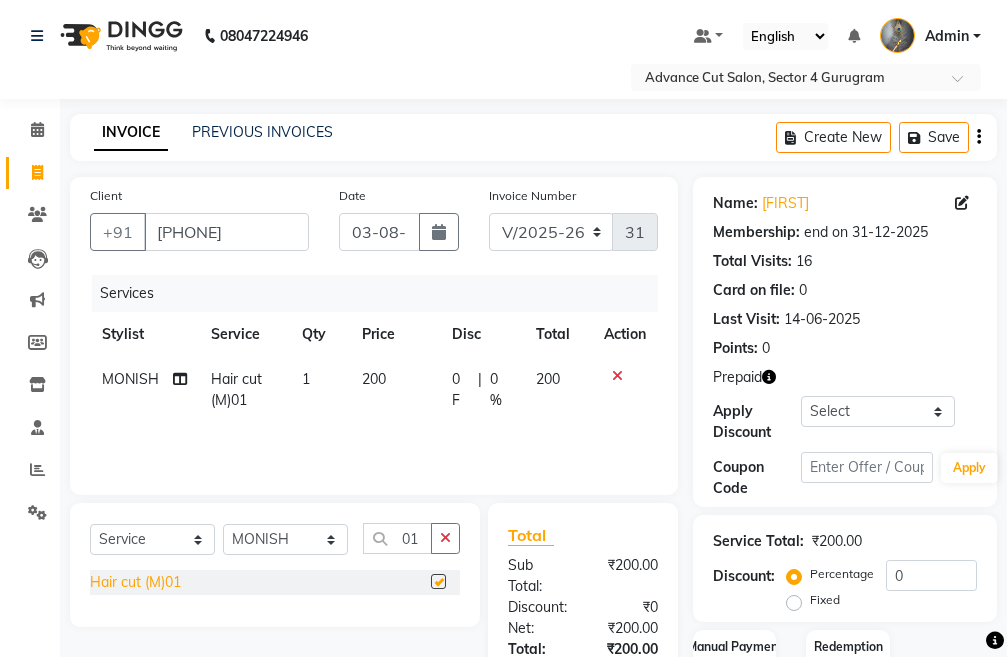 checkbox on "false" 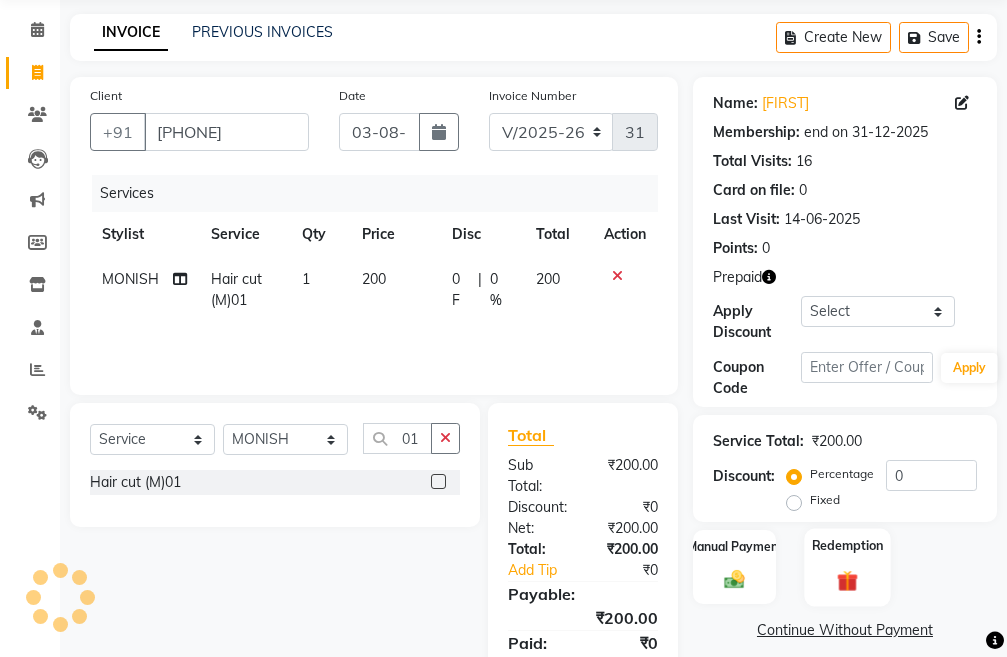 scroll, scrollTop: 194, scrollLeft: 0, axis: vertical 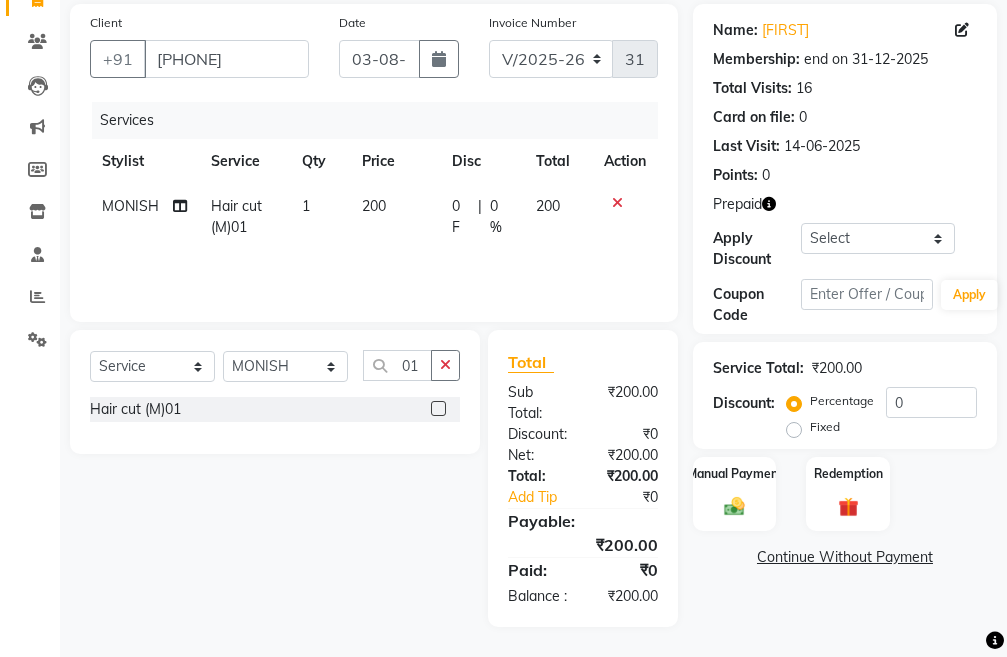 click on "Name: Mr.vinod  Membership: end on 31-12-2025 Total Visits:  16 Card on file:  0 Last Visit:   14-06-2025 Points:   0  Prepaid Apply Discount Select Membership → 5k 30% new Coupon Code Apply Service Total:  ₹200.00  Discount:  Percentage   Fixed  0 Manual Payment Redemption  Continue Without Payment" 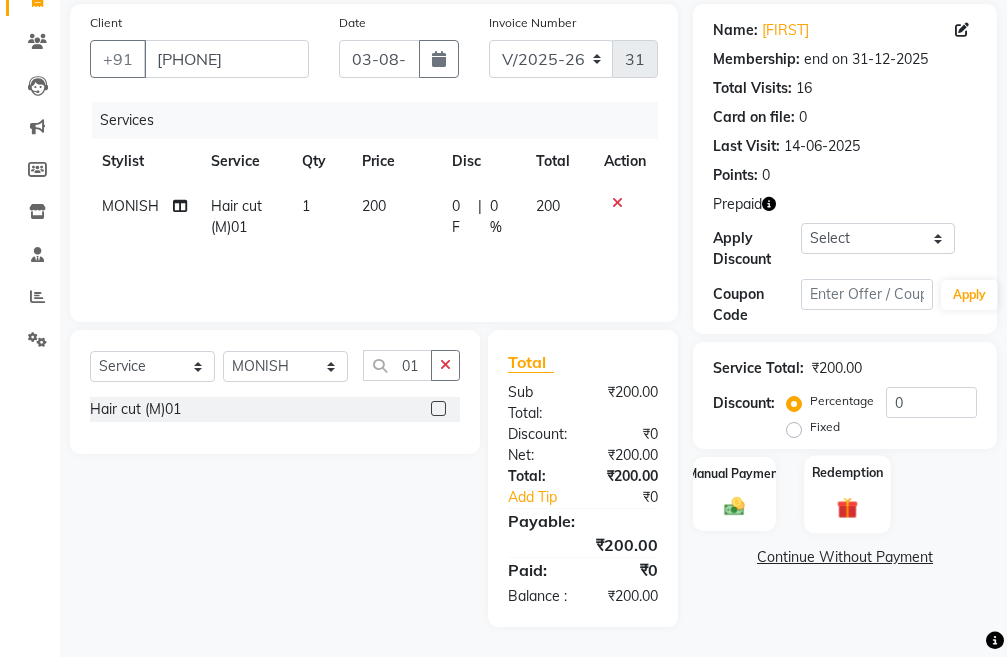 click 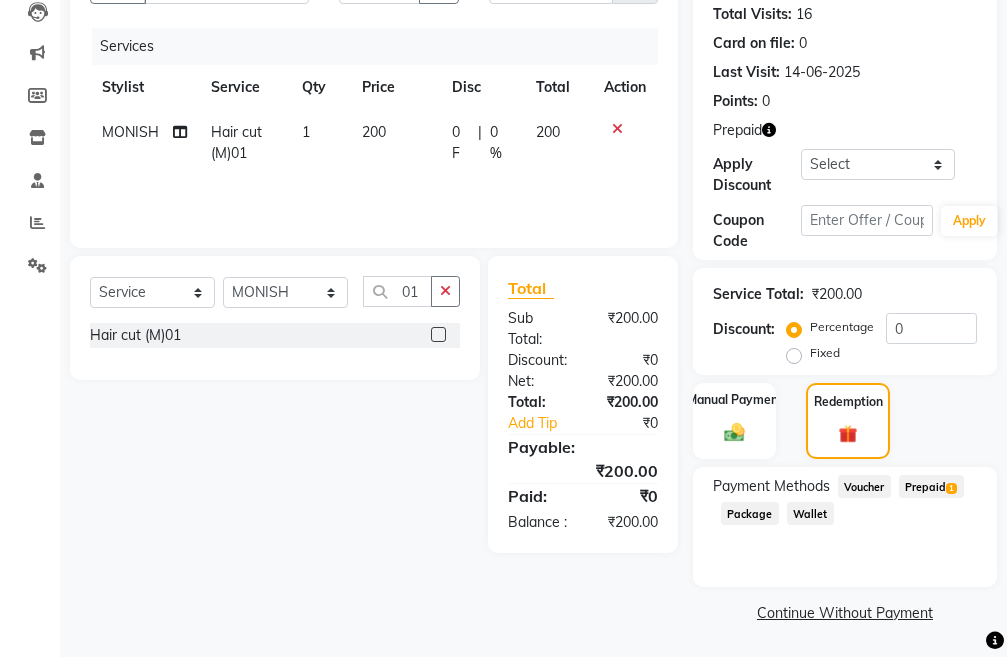 click on "Prepaid  1" 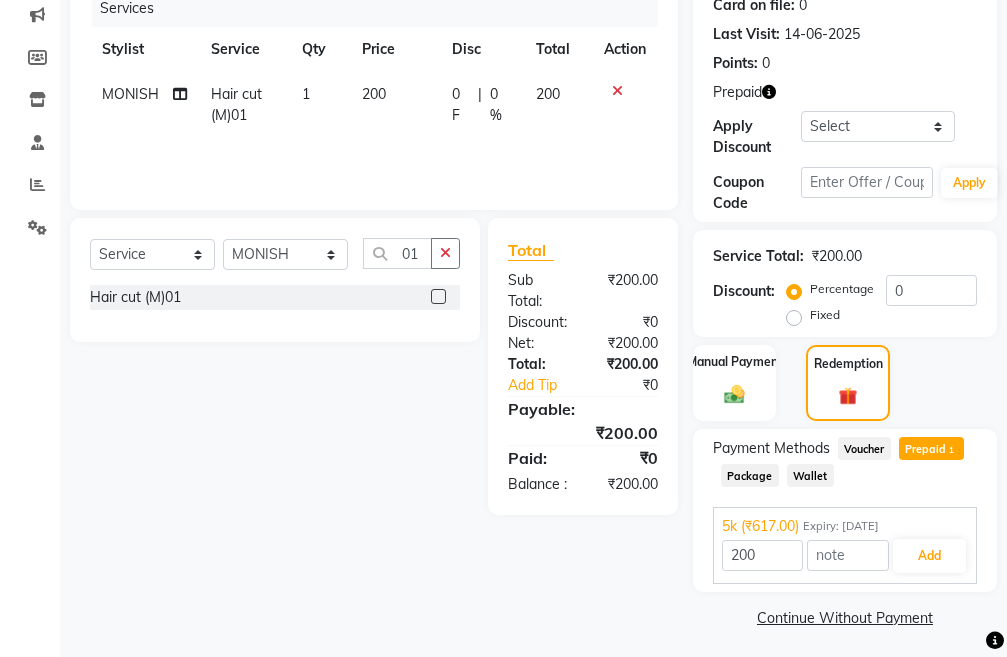 scroll, scrollTop: 291, scrollLeft: 0, axis: vertical 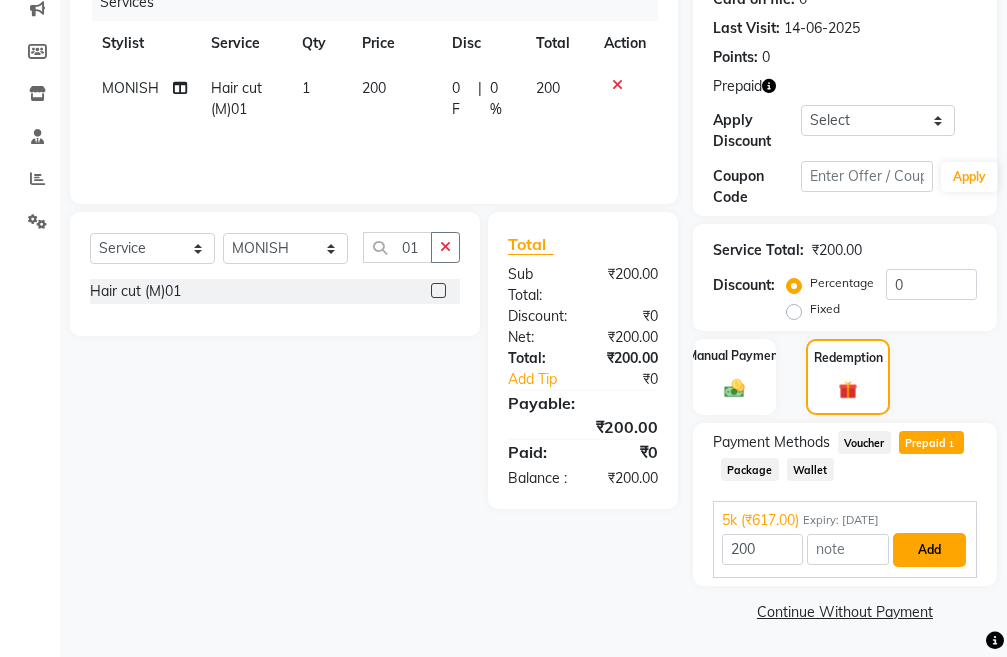 click on "Add" at bounding box center (929, 550) 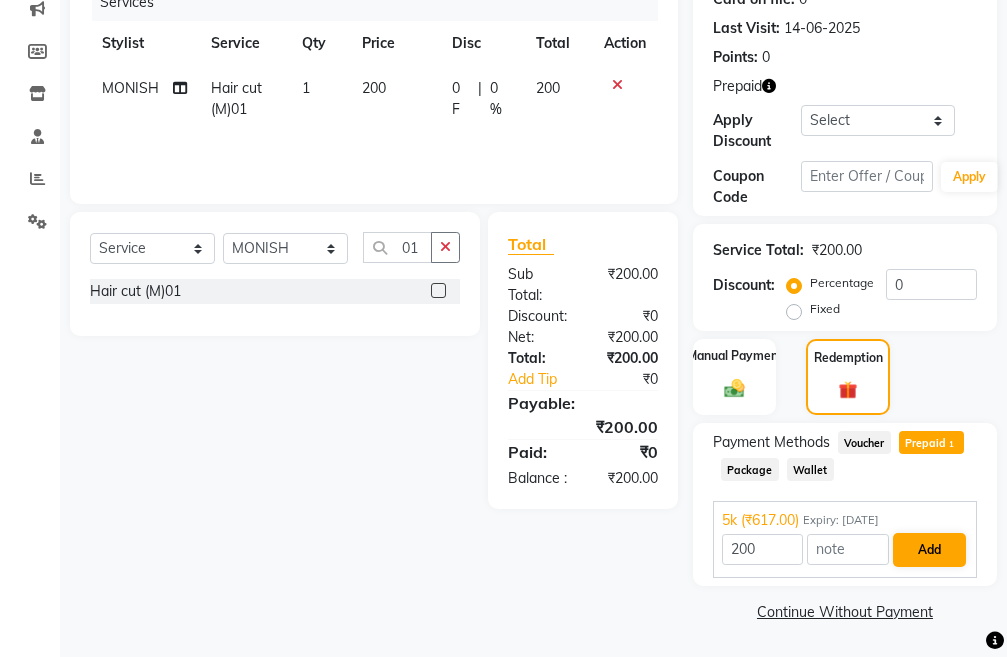 scroll, scrollTop: 265, scrollLeft: 0, axis: vertical 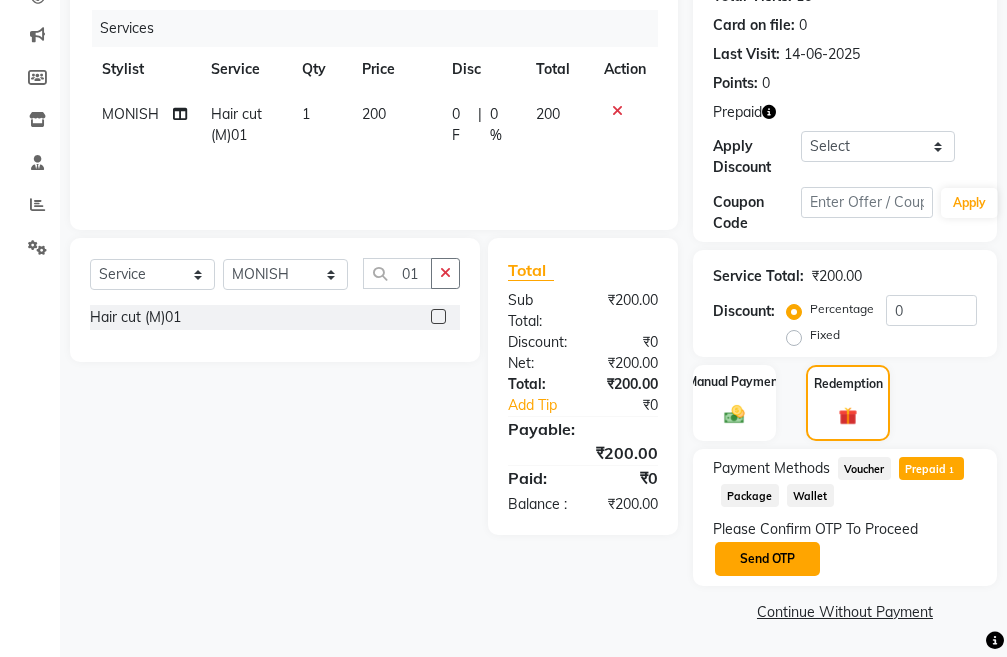 click on "Send OTP" 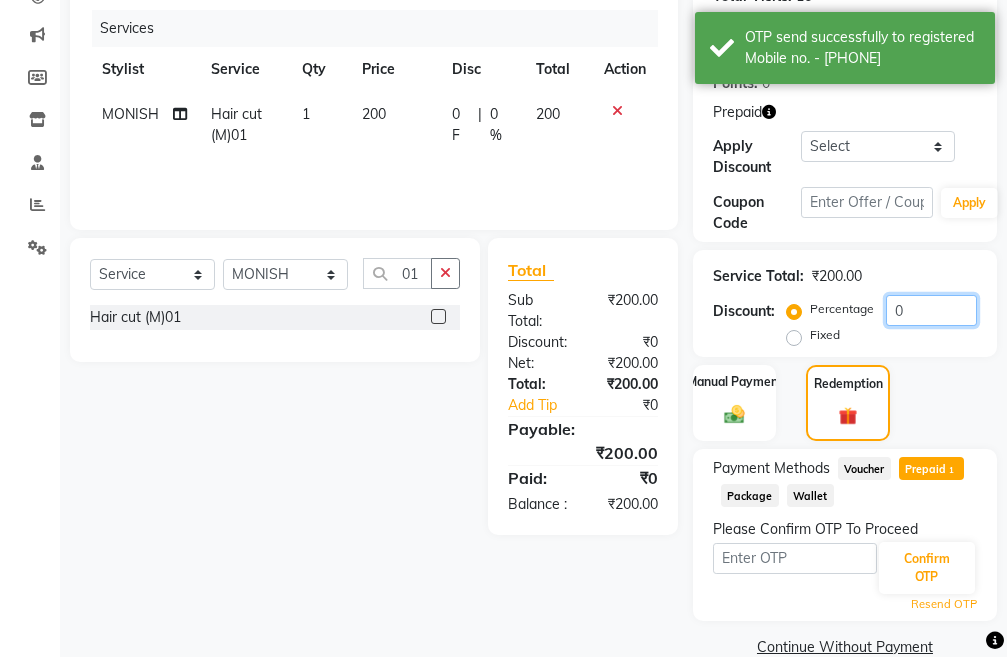 click on "0" 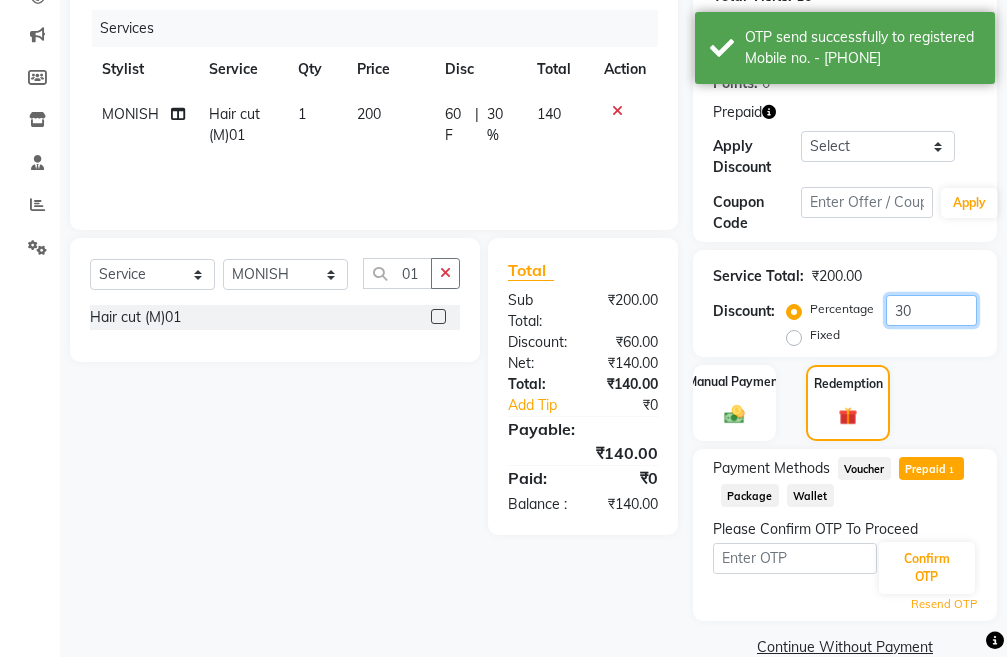 type on "30" 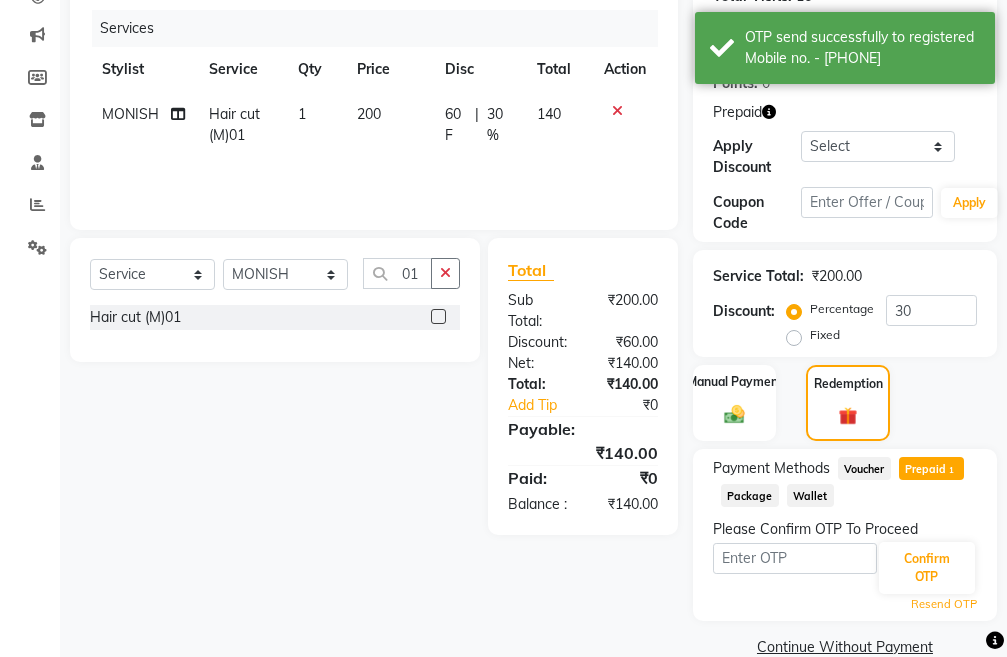 click on "Confirm OTP" 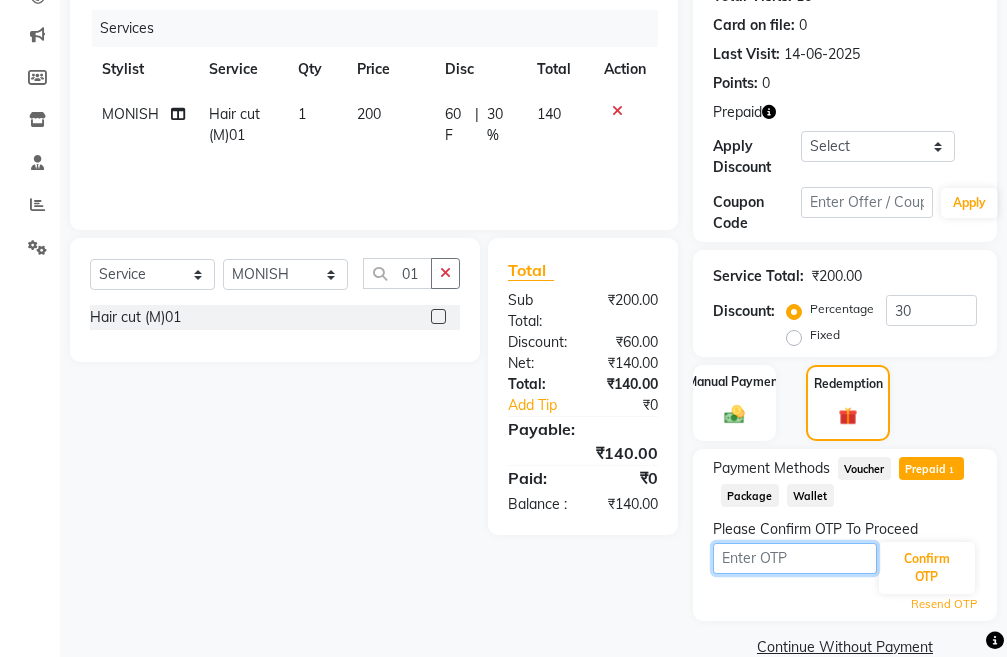 click at bounding box center [795, 558] 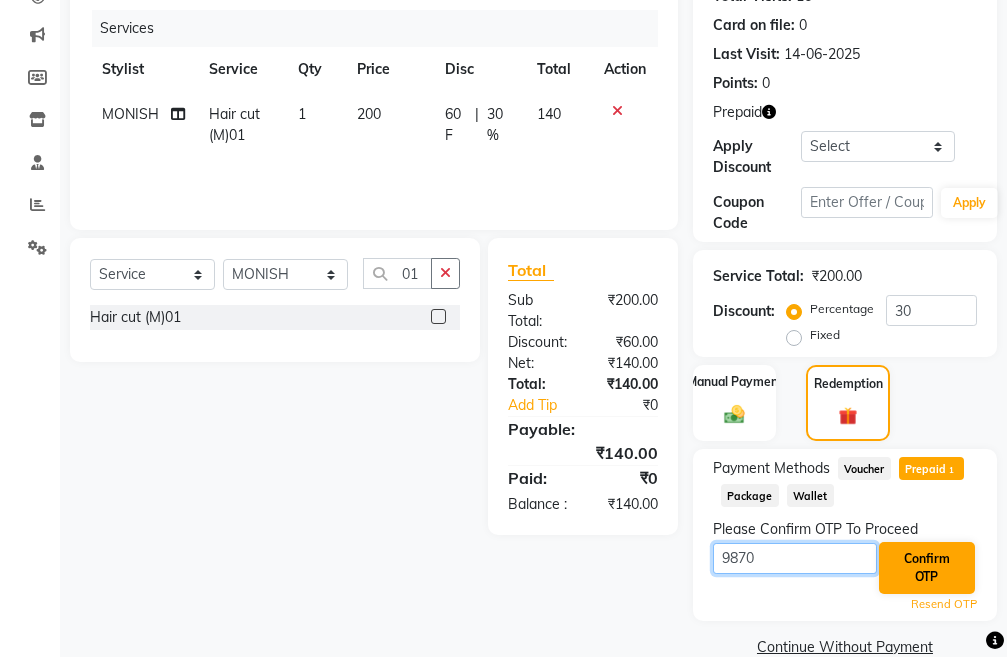 type on "9870" 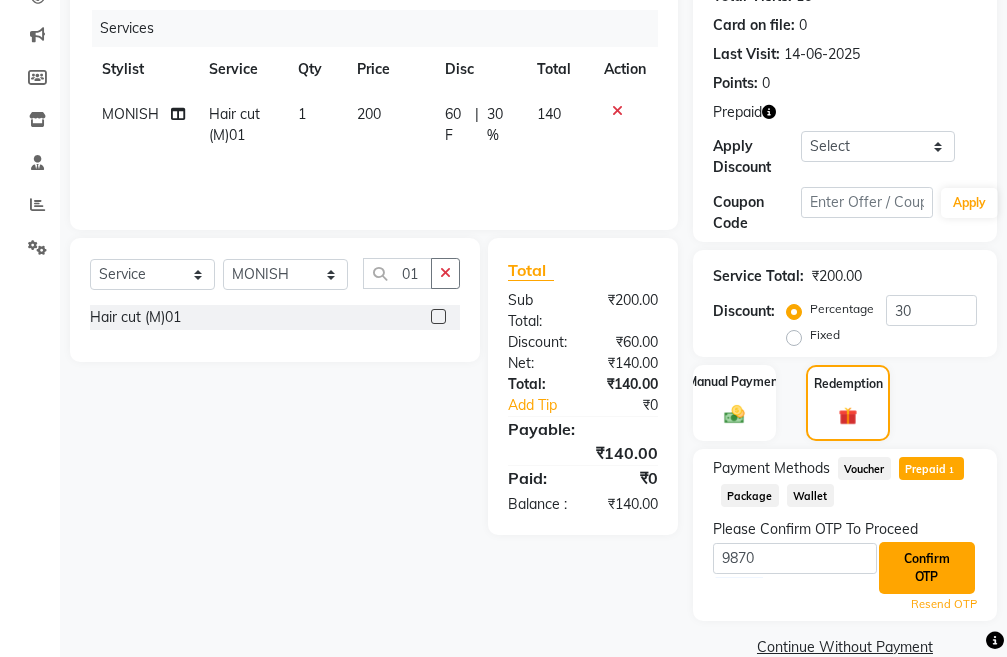 click on "Confirm OTP" 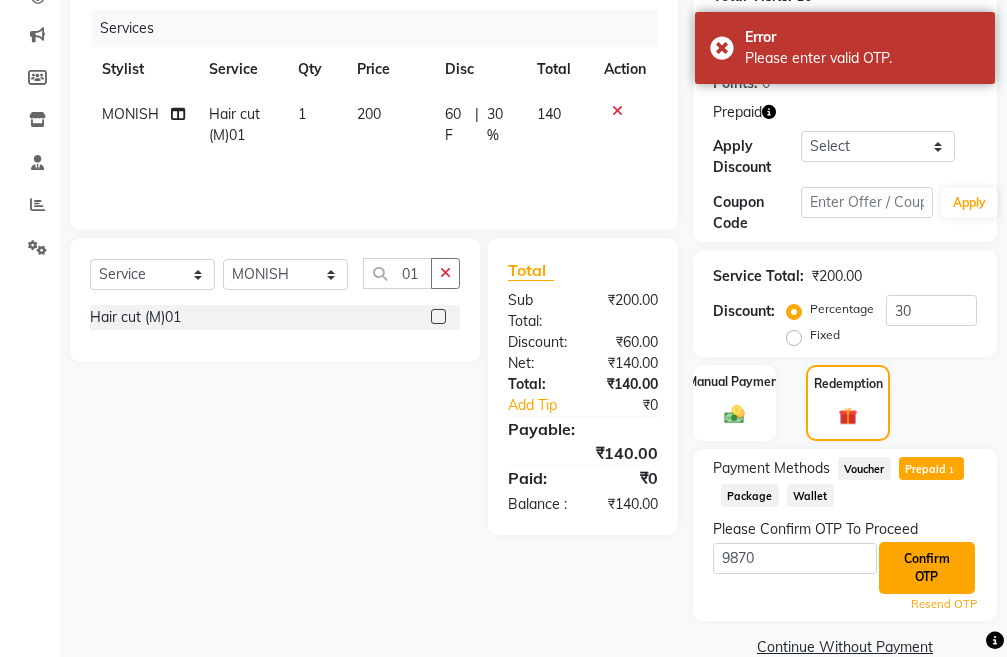 scroll, scrollTop: 300, scrollLeft: 0, axis: vertical 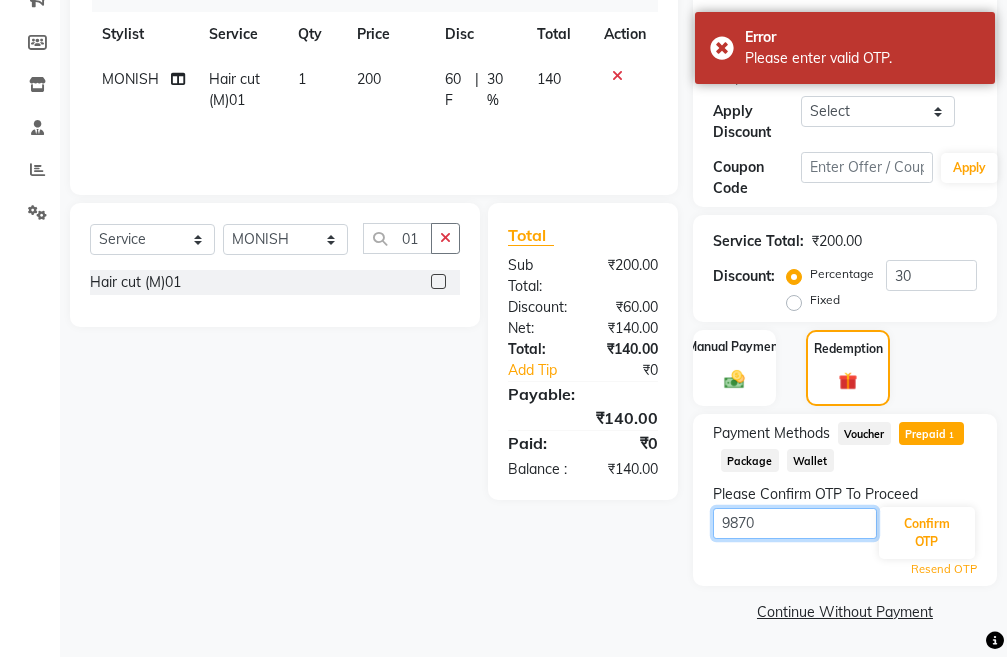 drag, startPoint x: 787, startPoint y: 529, endPoint x: 579, endPoint y: 542, distance: 208.40585 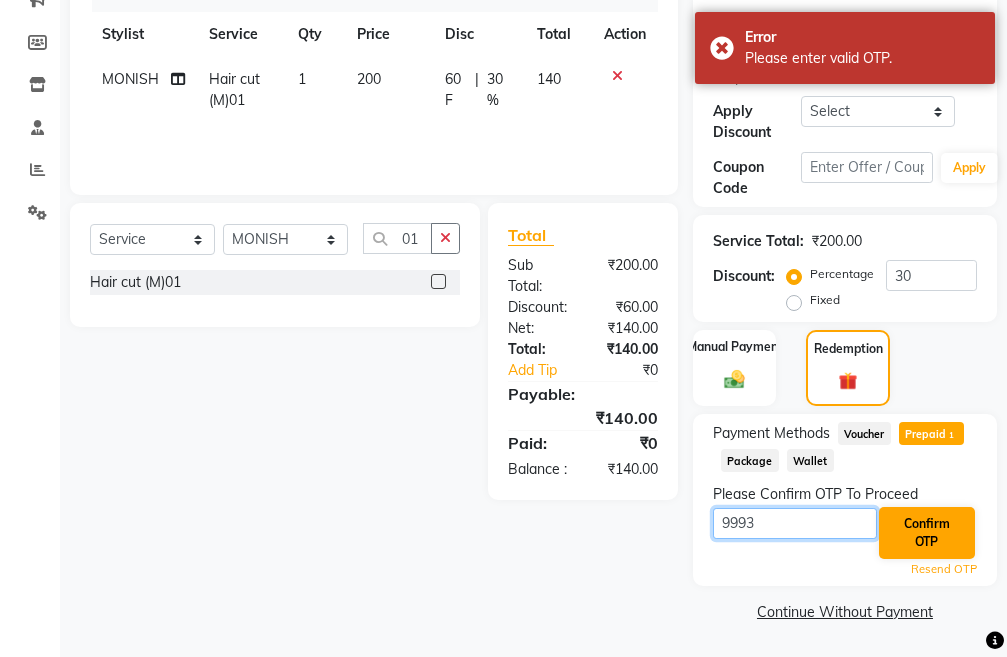 type on "9993" 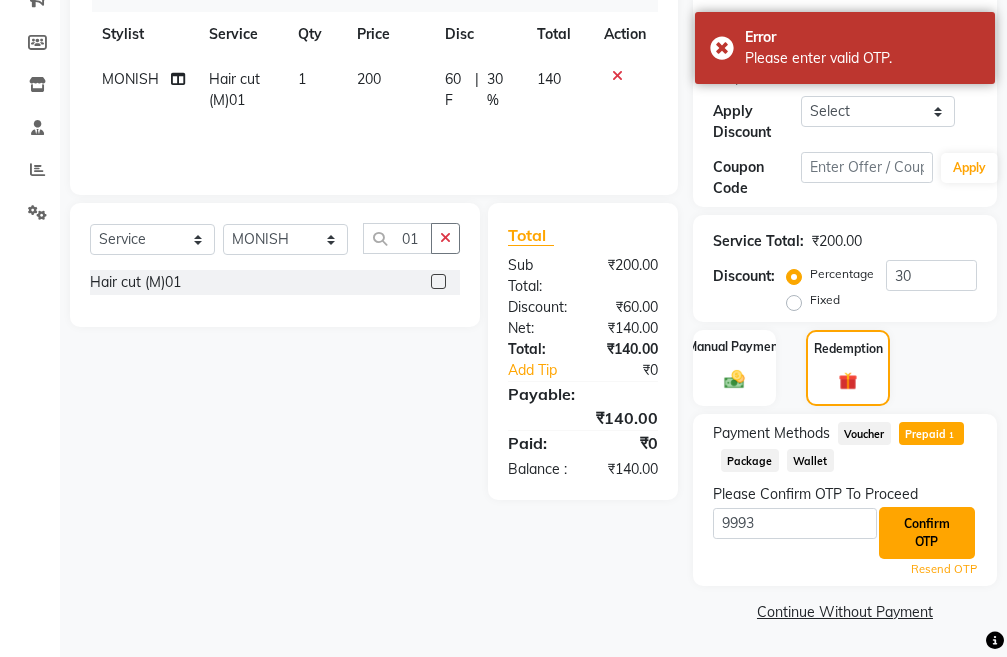 click on "Confirm OTP" 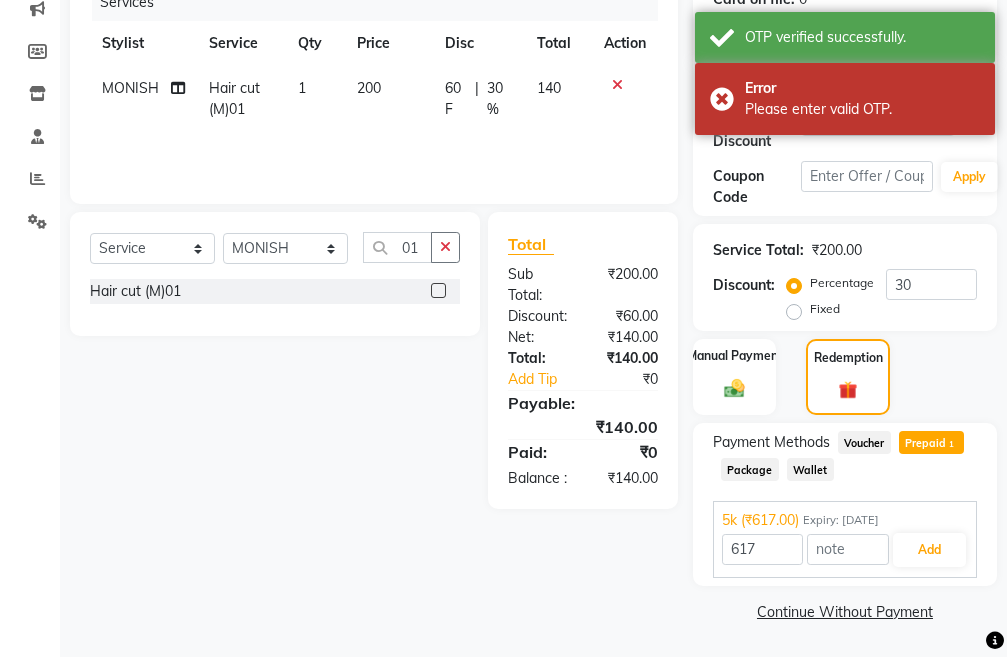 scroll, scrollTop: 291, scrollLeft: 0, axis: vertical 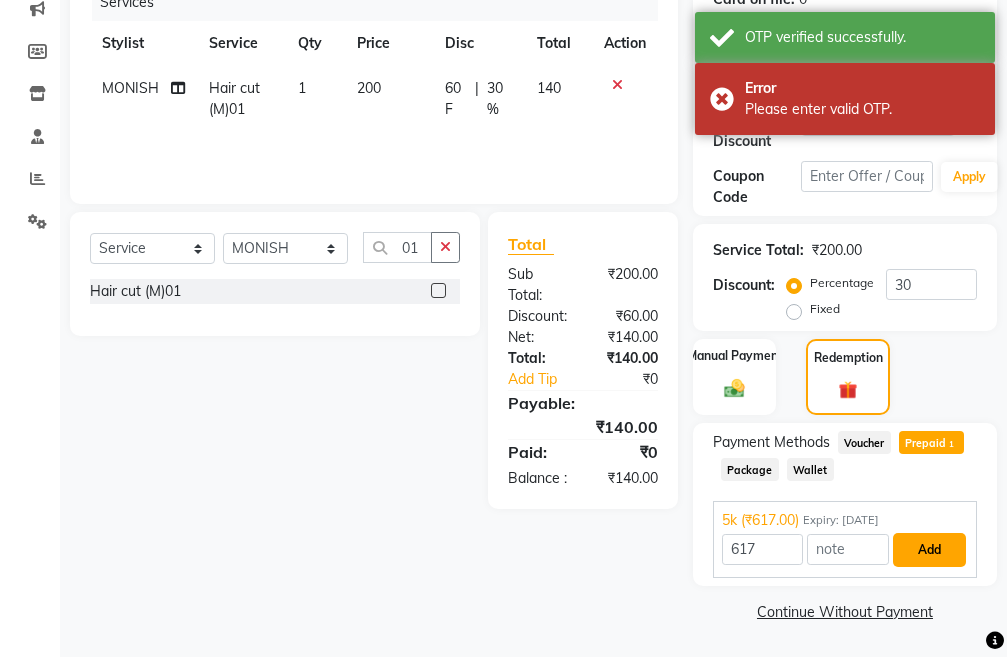 click on "Add" at bounding box center (929, 550) 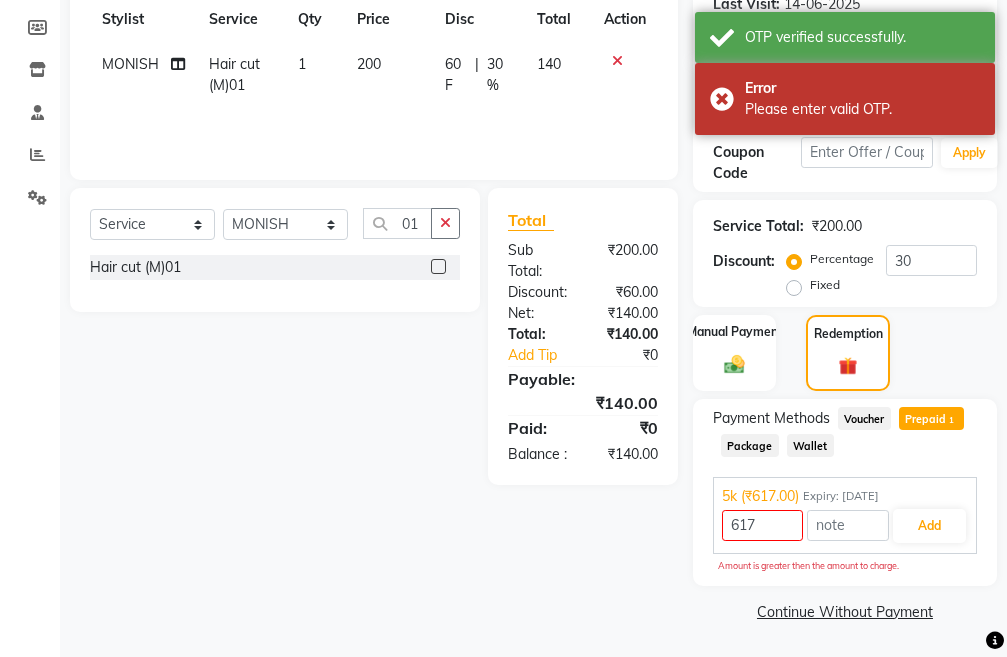 click on "Prepaid  1" 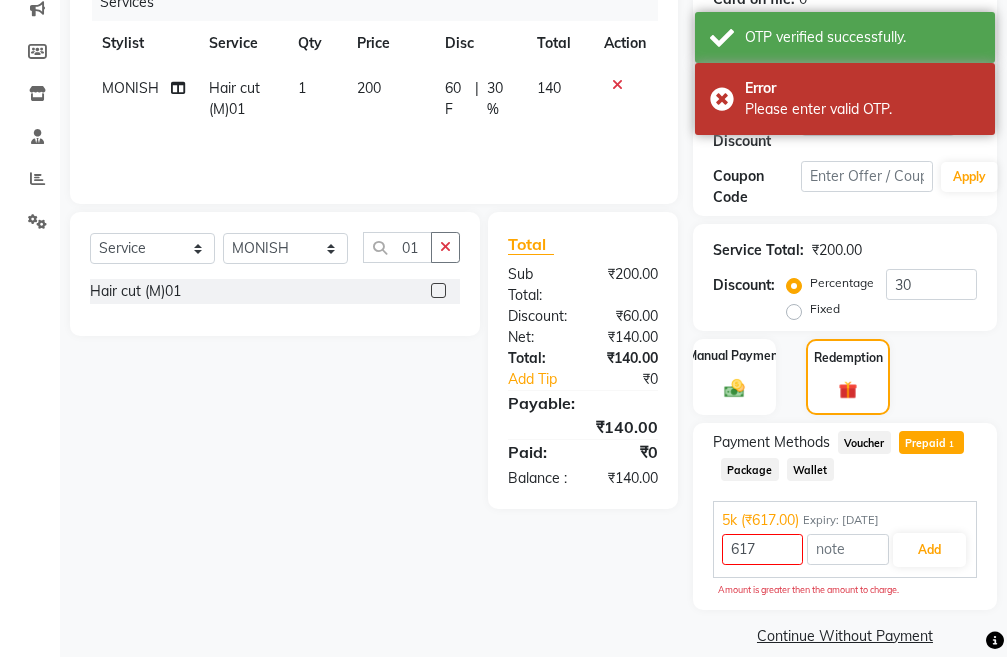 type on "140" 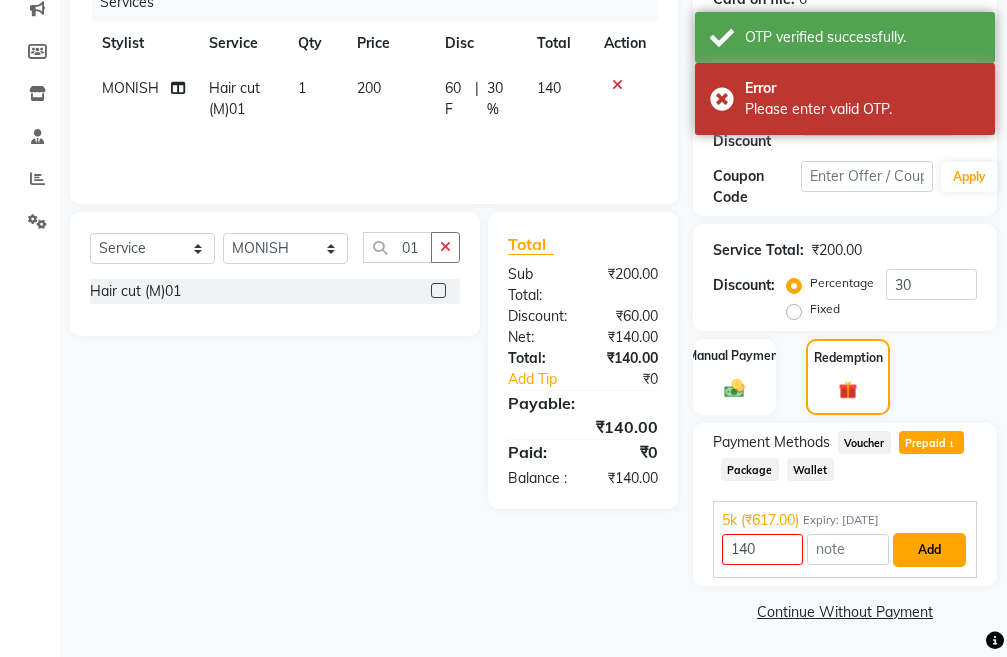 click on "Add" at bounding box center (929, 550) 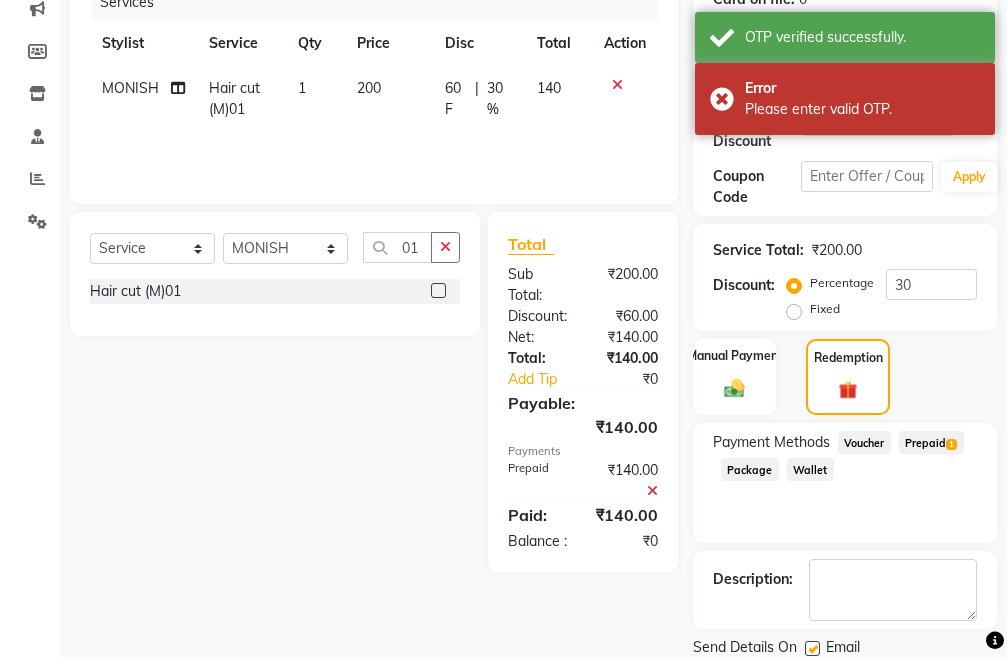 scroll, scrollTop: 361, scrollLeft: 0, axis: vertical 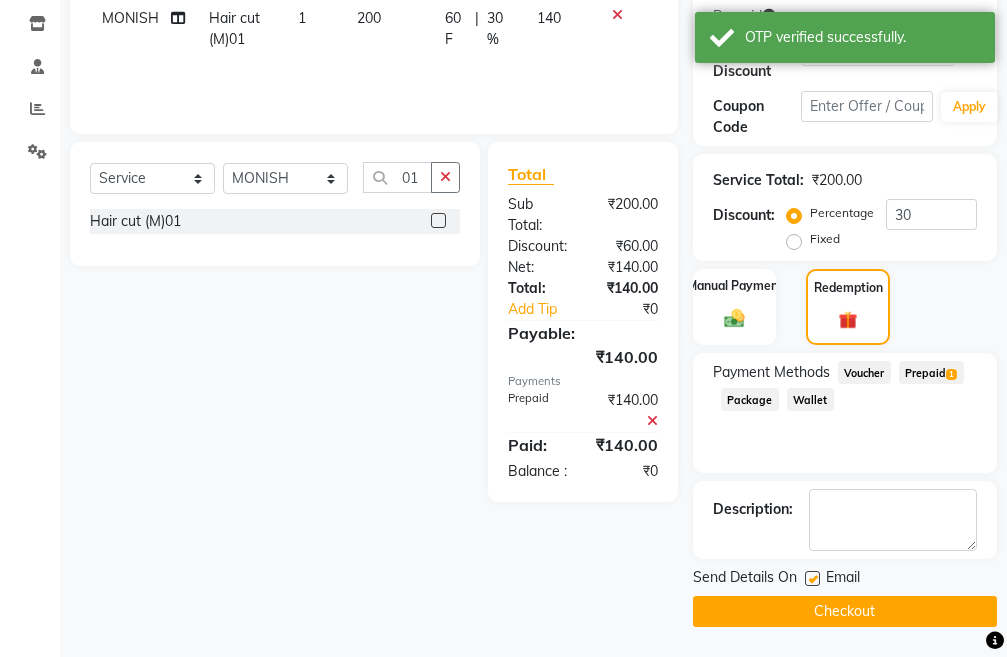 click on "Checkout" 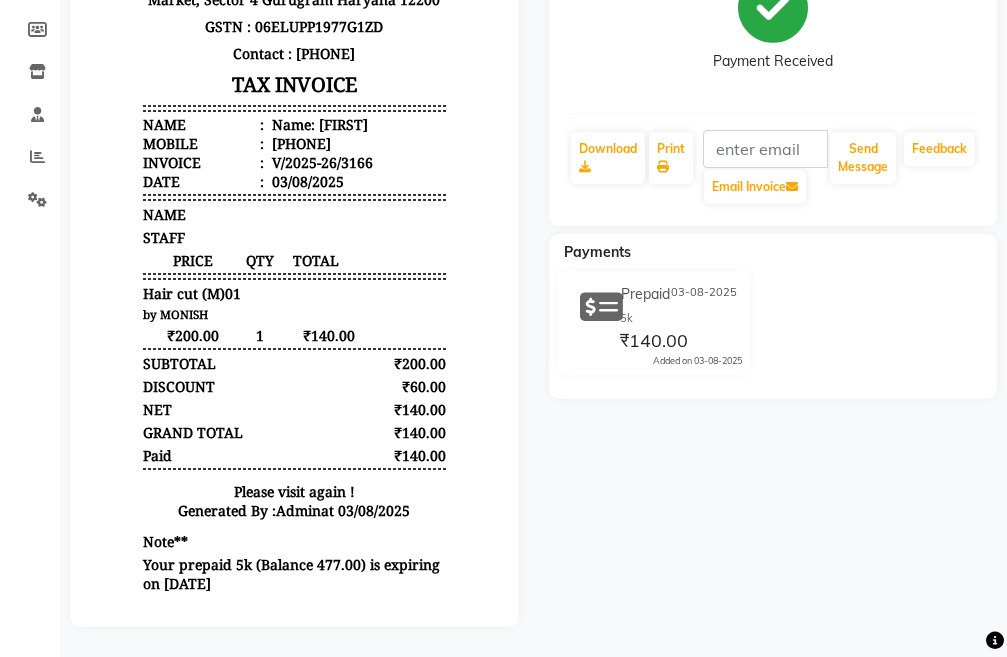 scroll, scrollTop: 0, scrollLeft: 0, axis: both 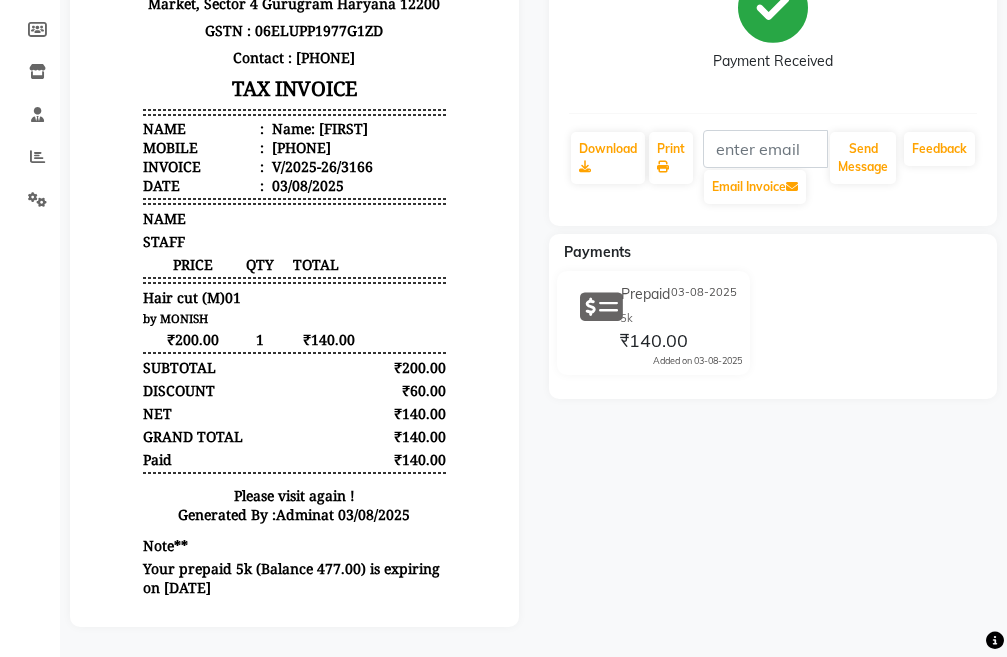 click on "919811798934" at bounding box center (299, 147) 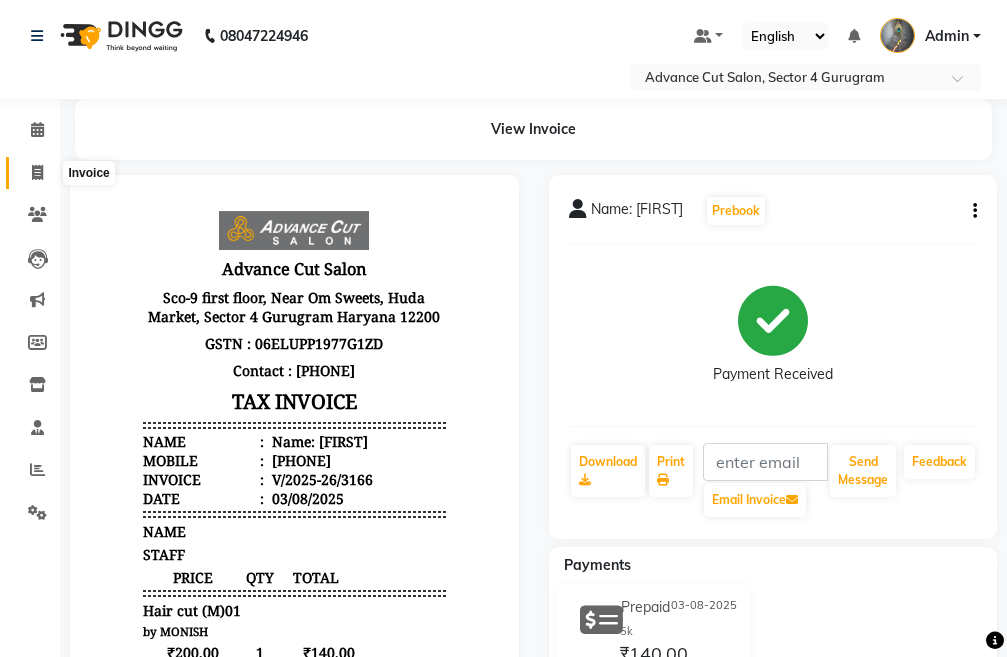 click 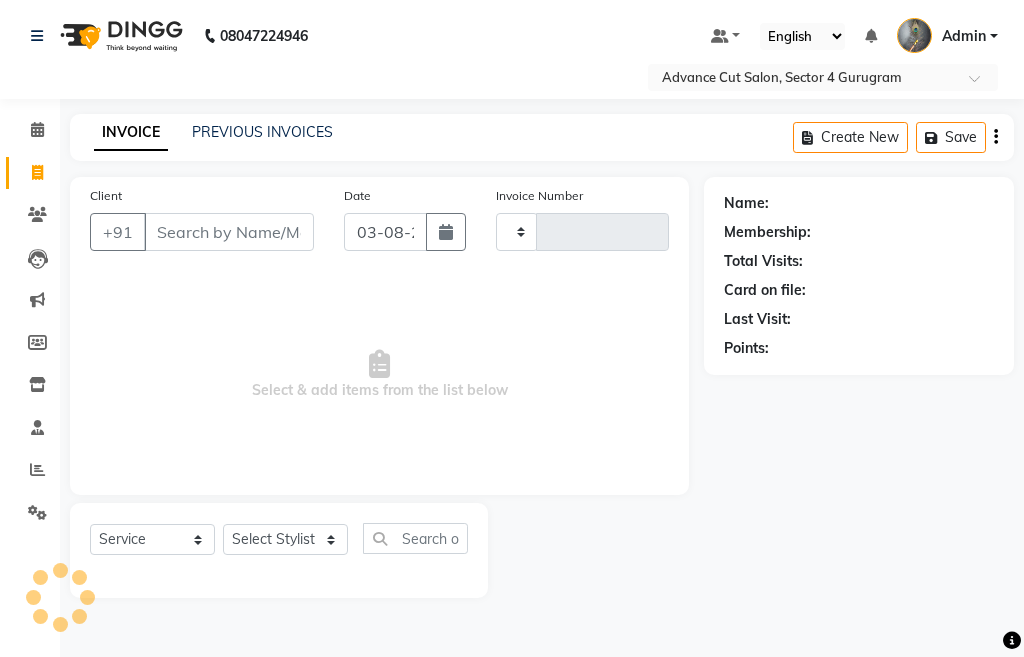 click on "Client" at bounding box center (229, 232) 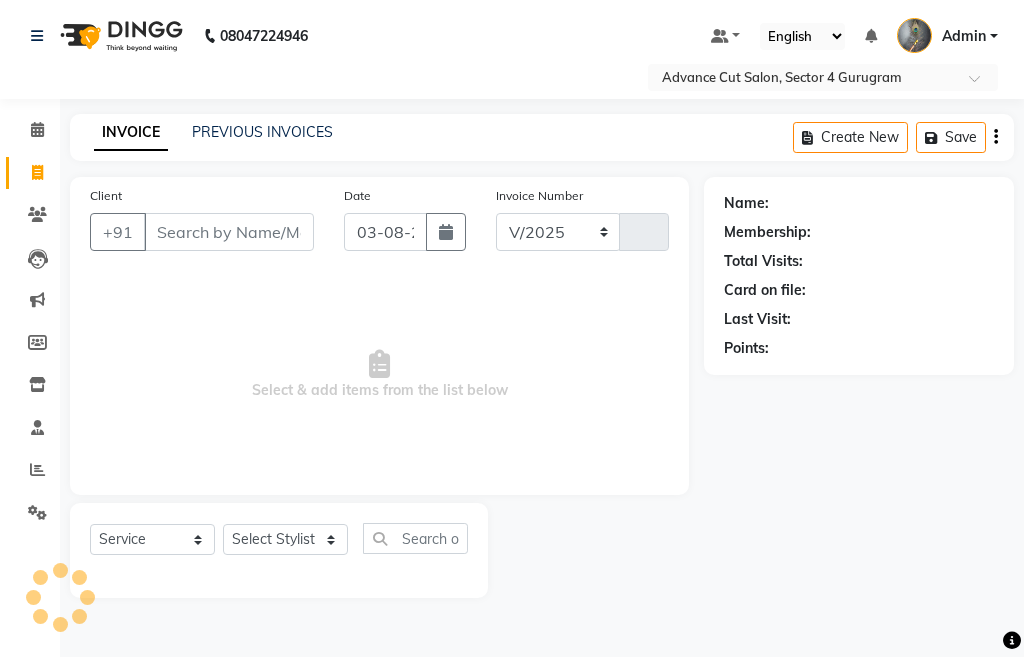 select on "4939" 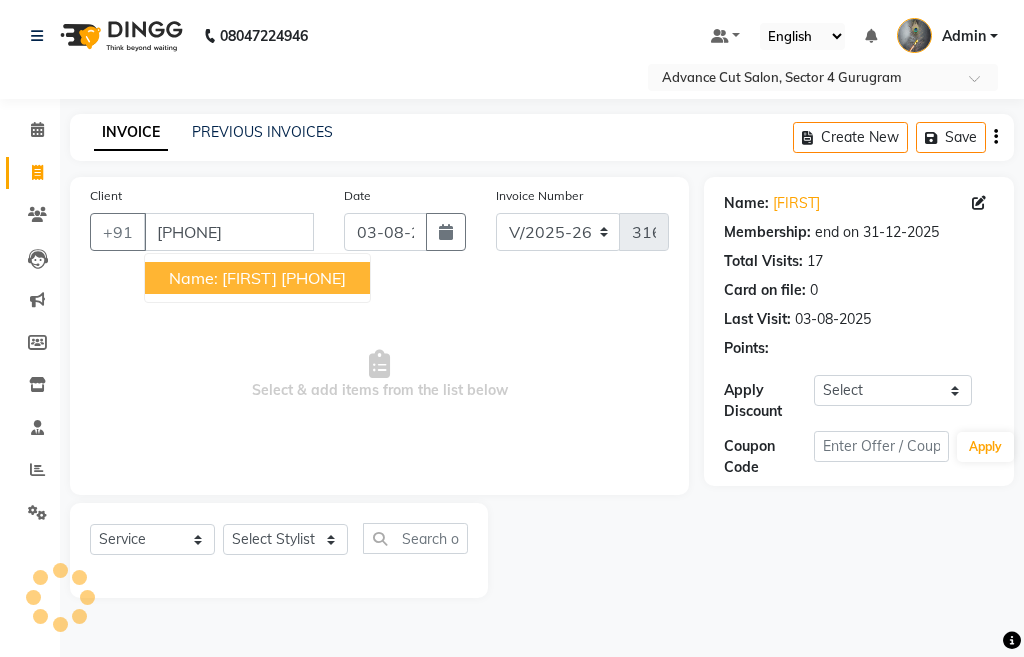 click on "[PHONE]" at bounding box center [313, 278] 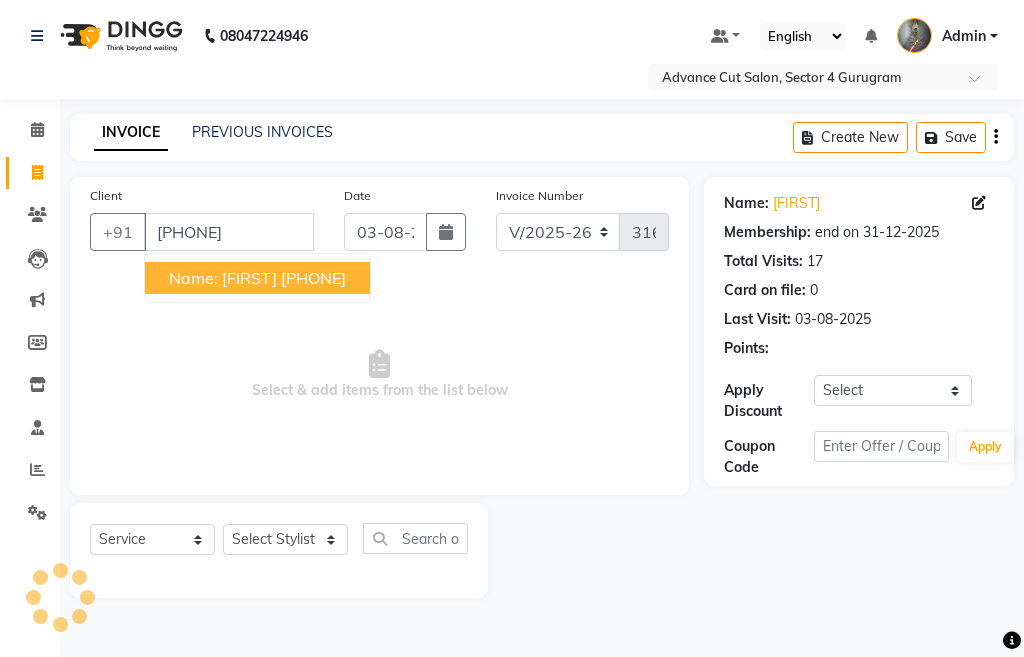 type on "[PHONE]" 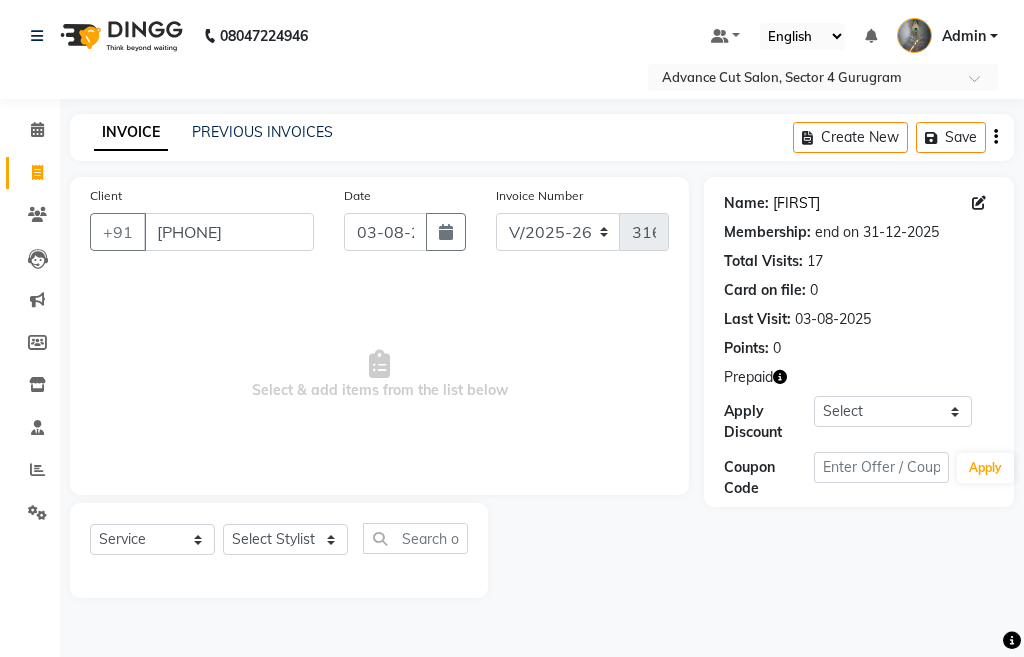 click on "Mr.vinod" 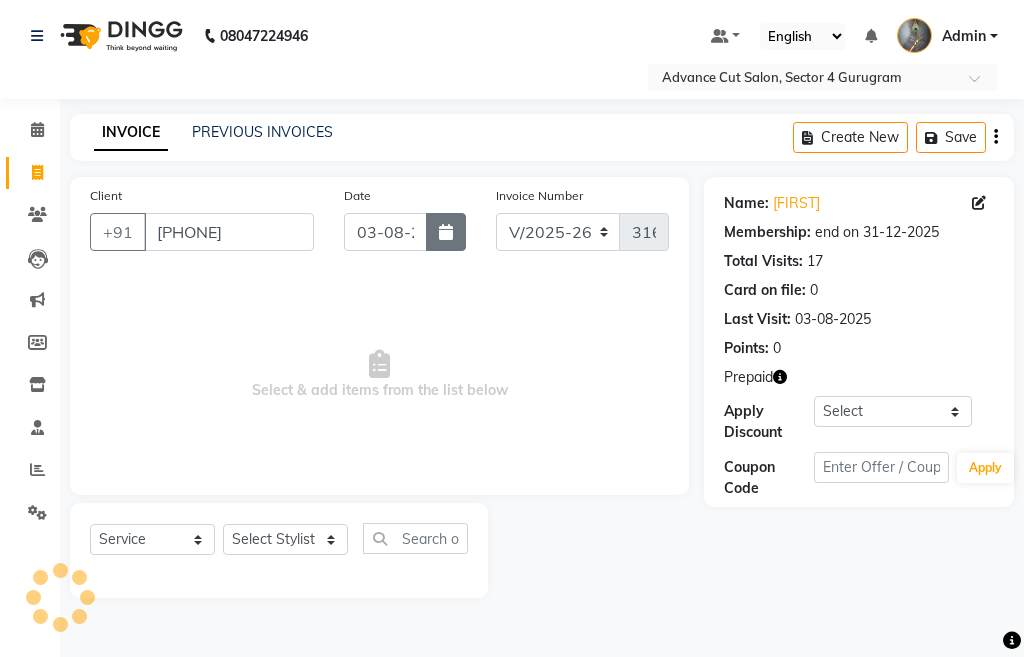 click 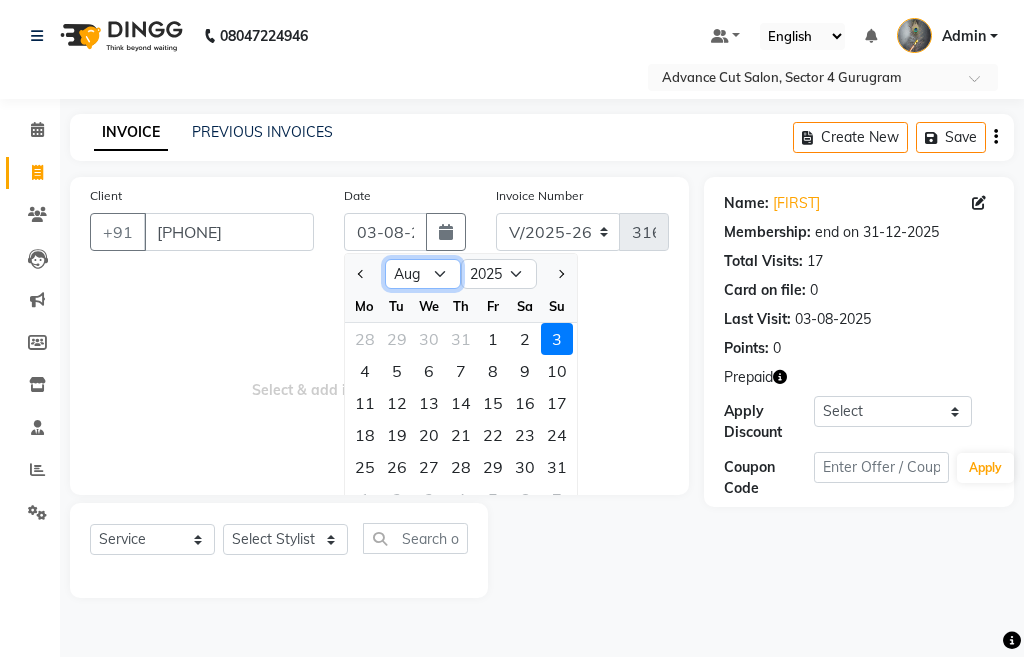 click on "Jan Feb Mar Apr May Jun Jul Aug Sep Oct Nov Dec" 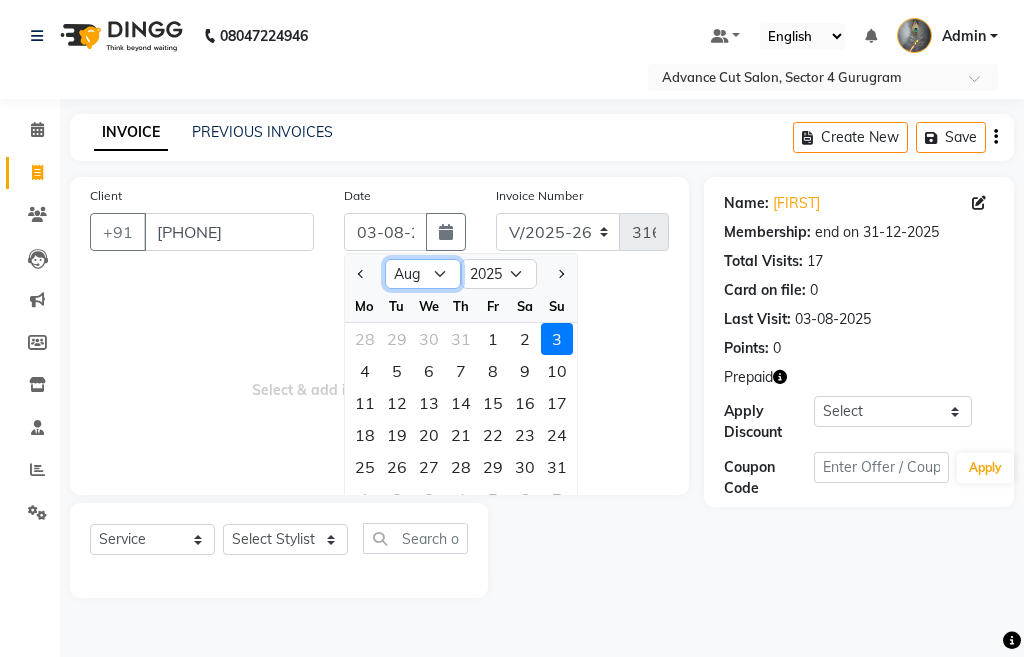 select on "6" 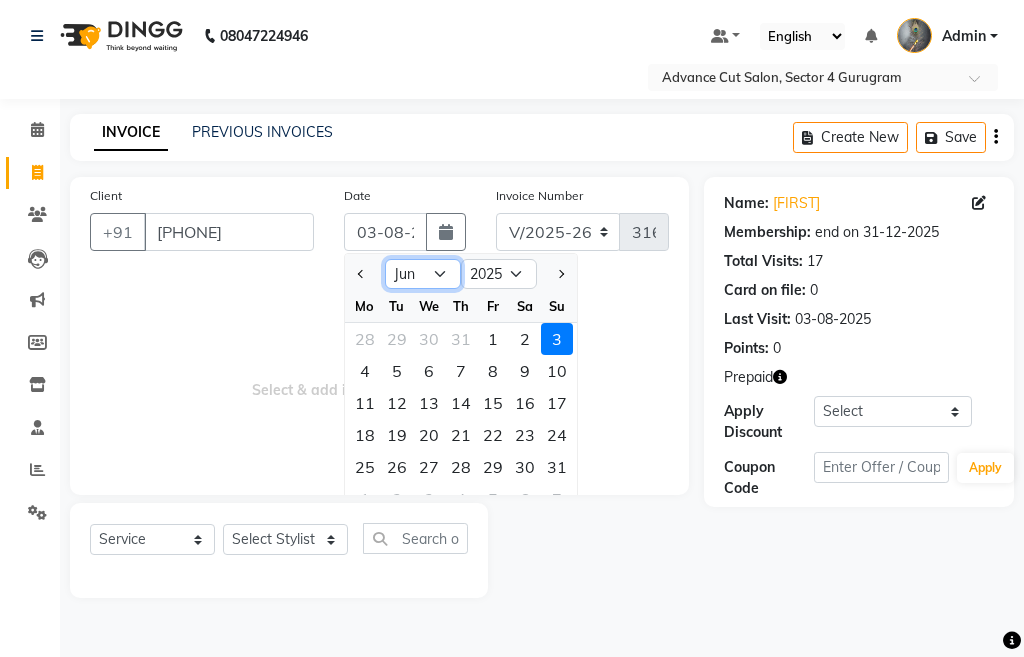 click on "Jan Feb Mar Apr May Jun Jul Aug Sep Oct Nov Dec" 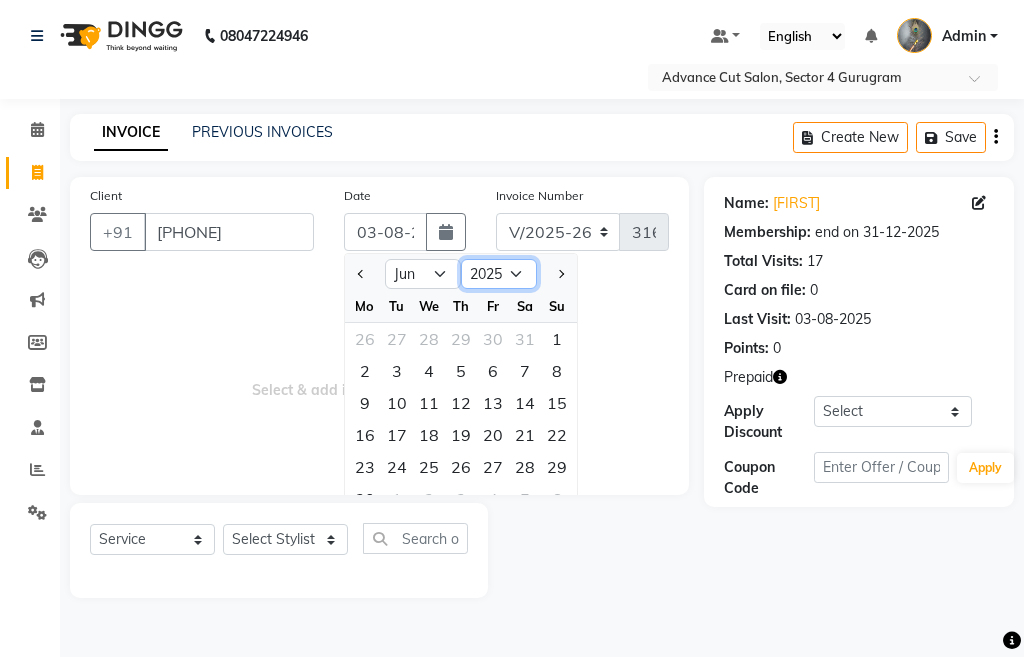 click on "2015 2016 2017 2018 2019 2020 2021 2022 2023 2024 2025 2026 2027 2028 2029 2030 2031 2032 2033 2034 2035" 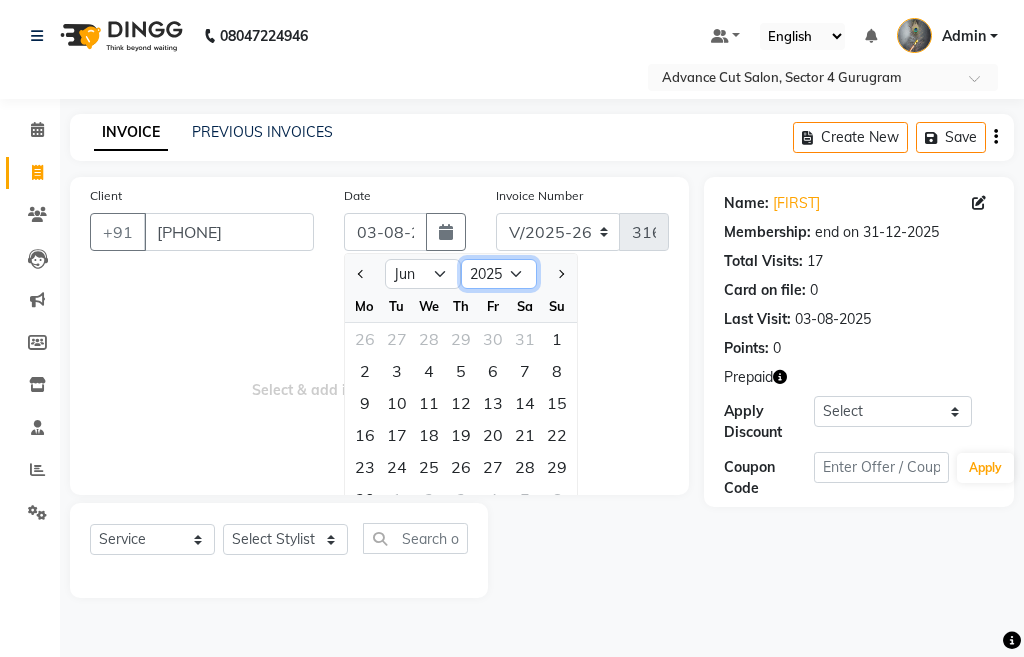 select on "2024" 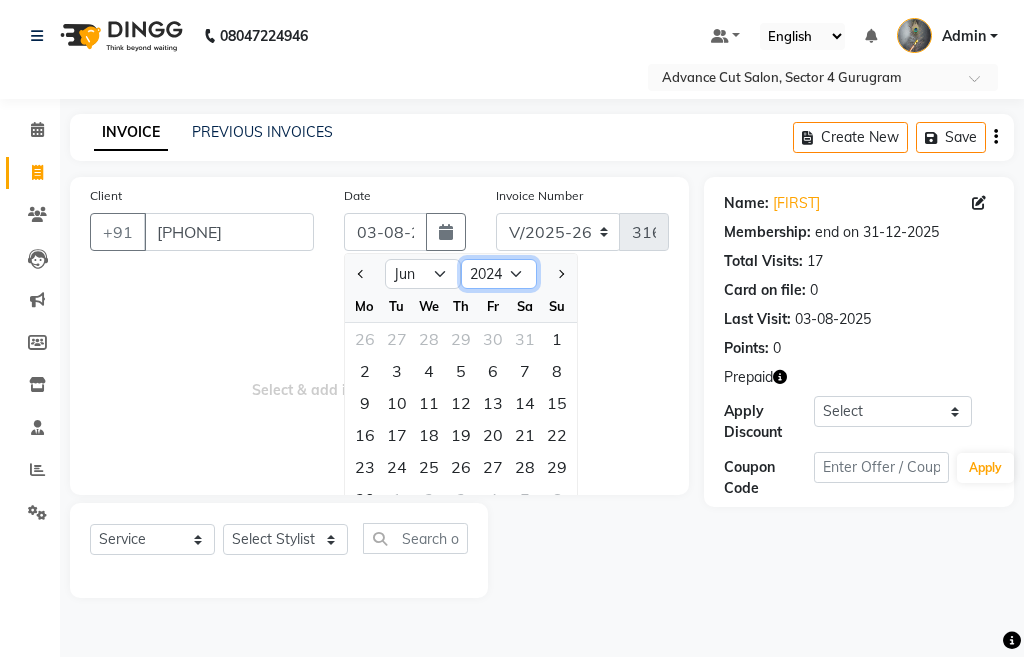 click on "2015 2016 2017 2018 2019 2020 2021 2022 2023 2024 2025 2026 2027 2028 2029 2030 2031 2032 2033 2034 2035" 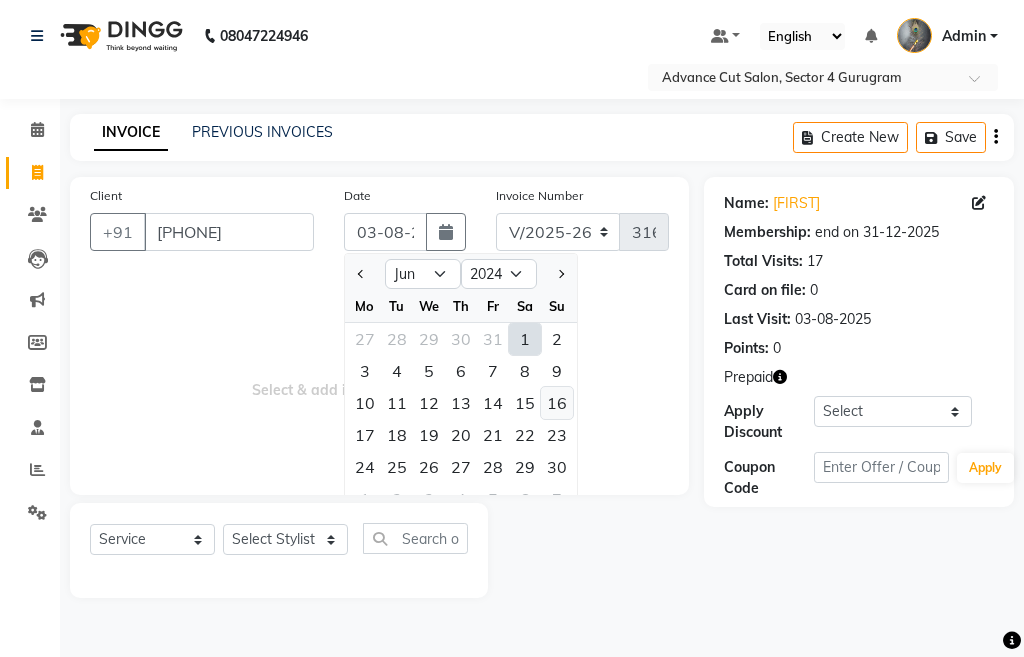 click on "16" 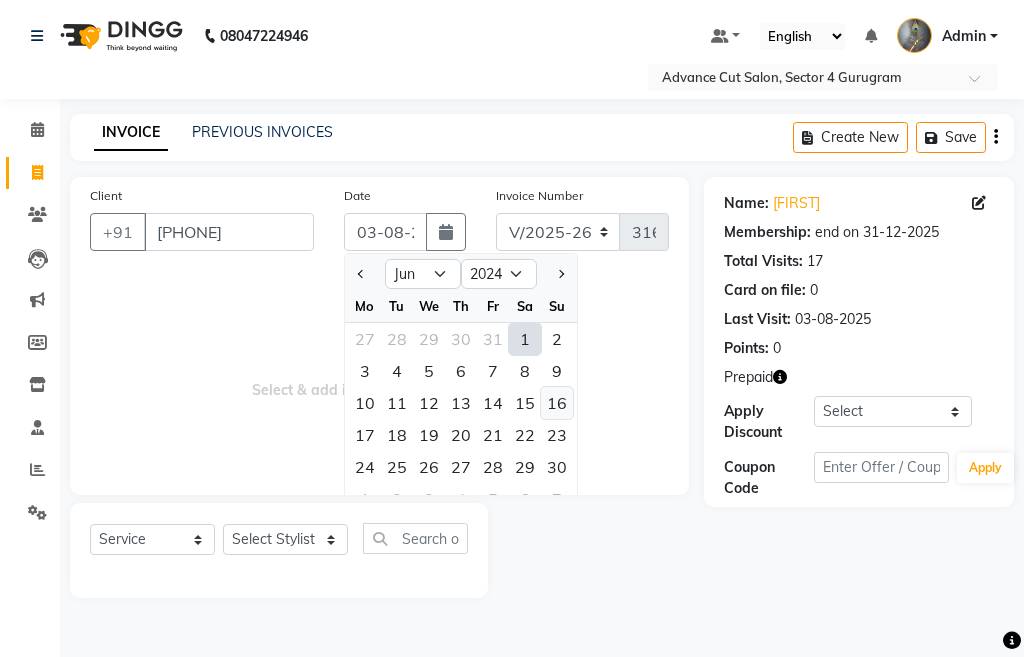 type on "16-06-2024" 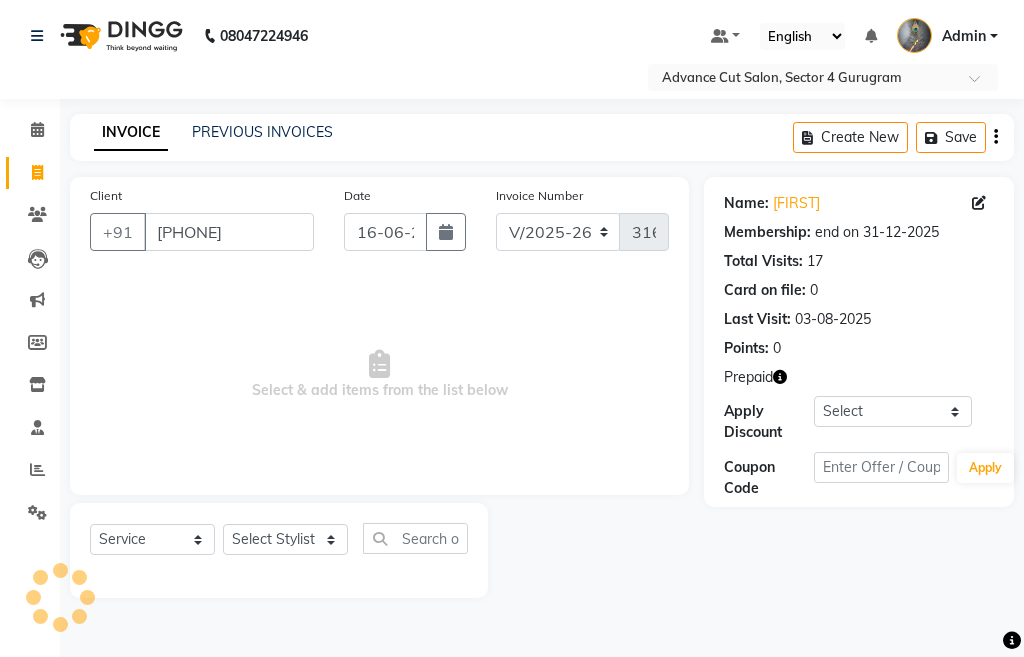 type on "8607" 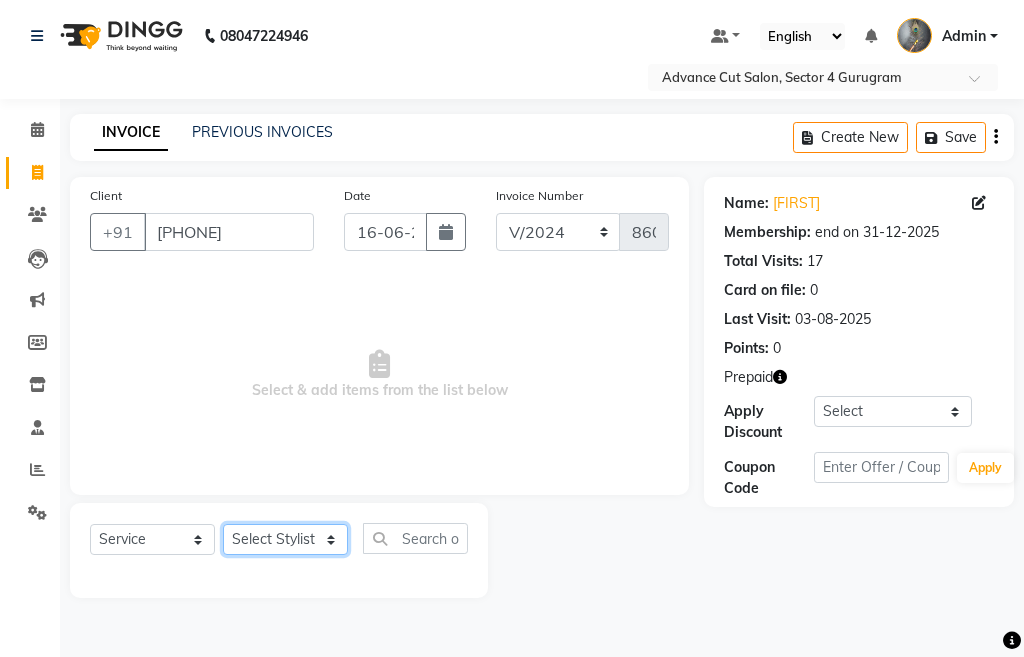 click on "Select Stylist Admin chahit COUNTOR hardeep mamta manisha MONISH navi NOSHAD ALI rahul shatnam shweta singh sunny tip" 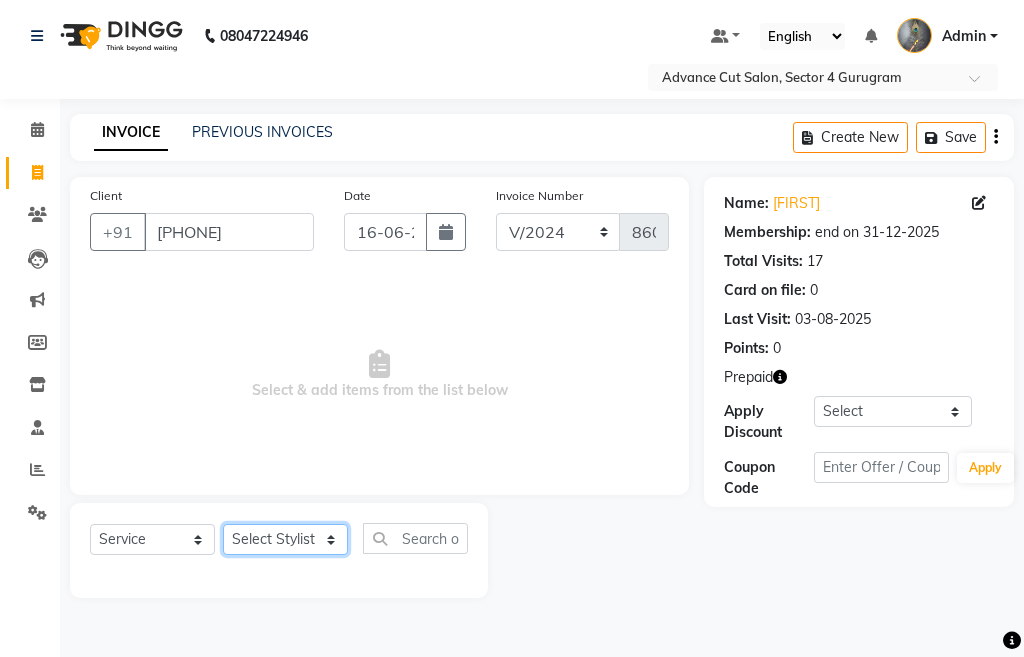 select on "30646" 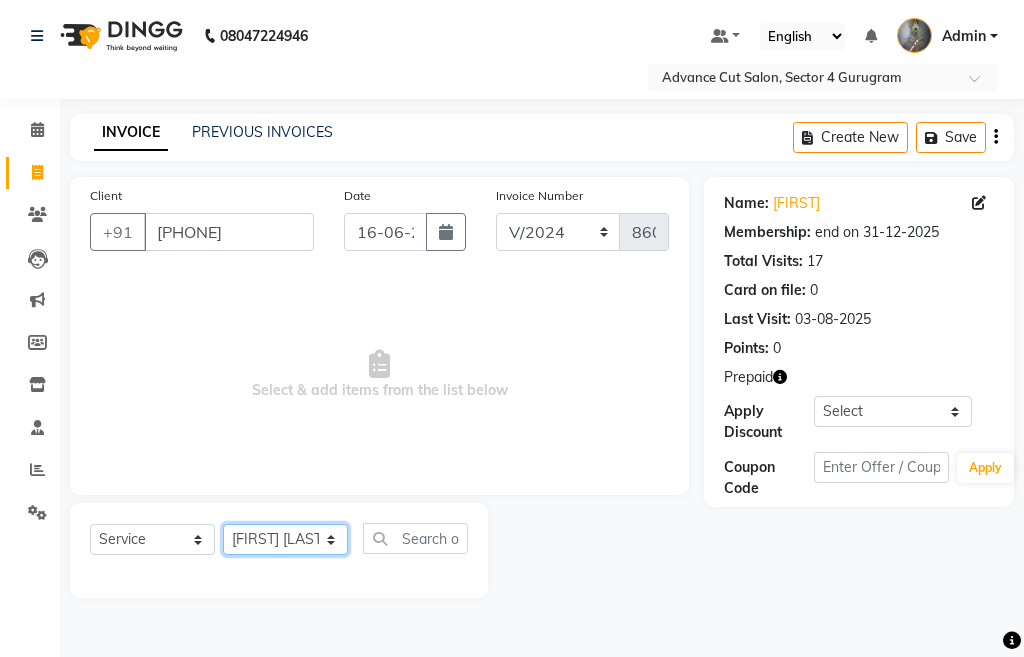 click on "Select Stylist Admin chahit COUNTOR hardeep mamta manisha MONISH navi NOSHAD ALI rahul shatnam shweta singh sunny tip" 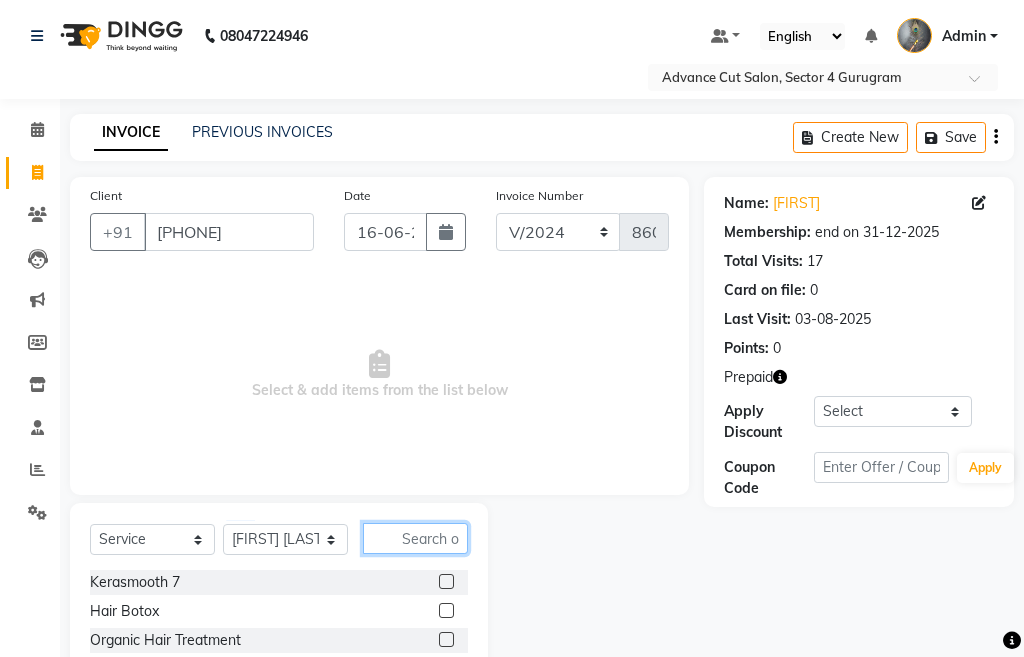 click 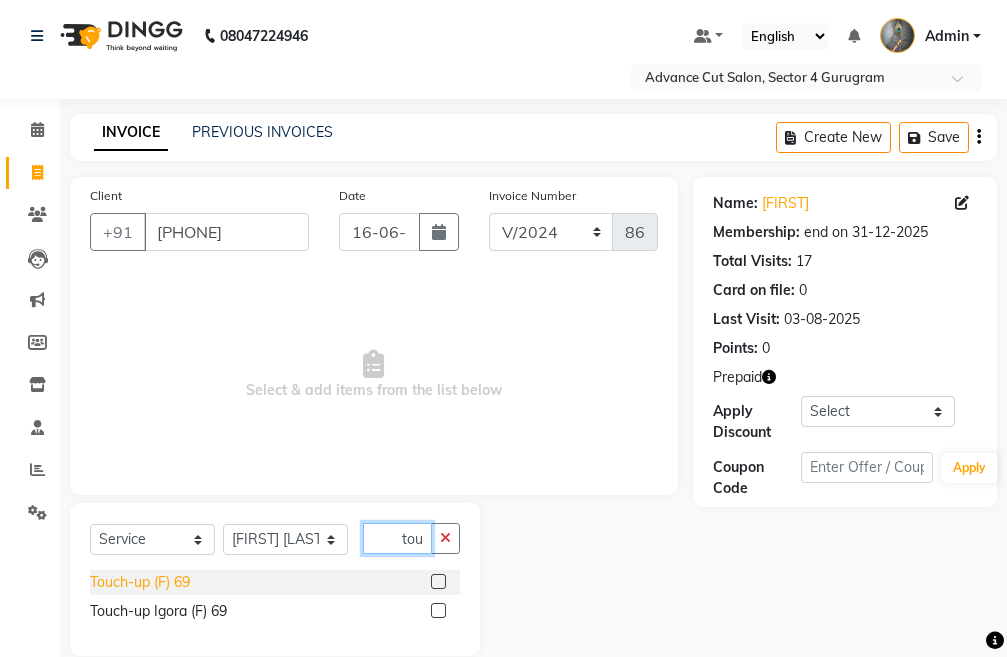 type on "tou" 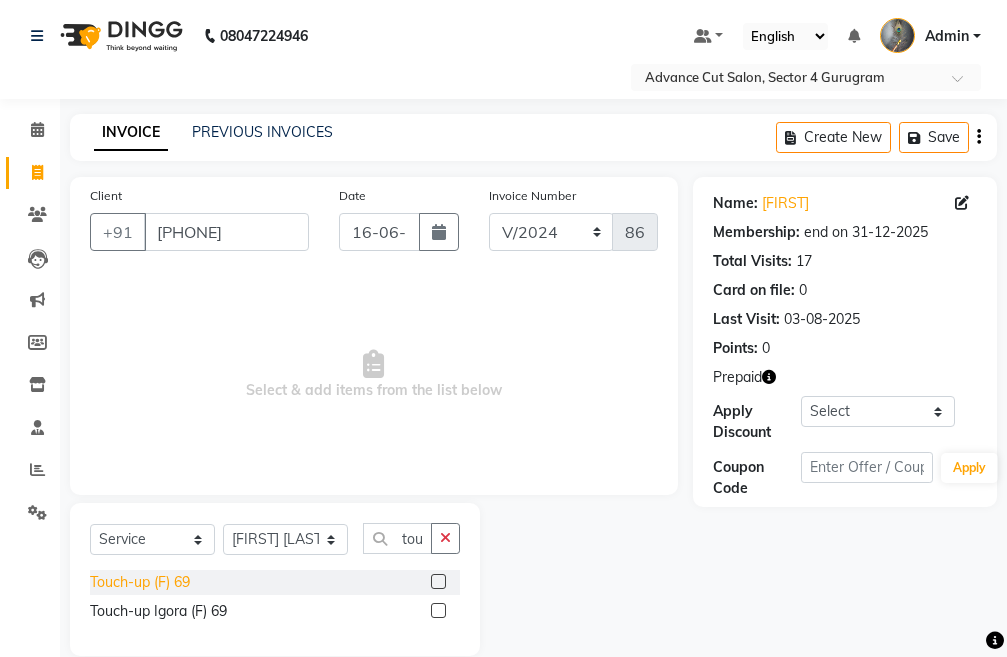 click on "Touch-up (F) 69" 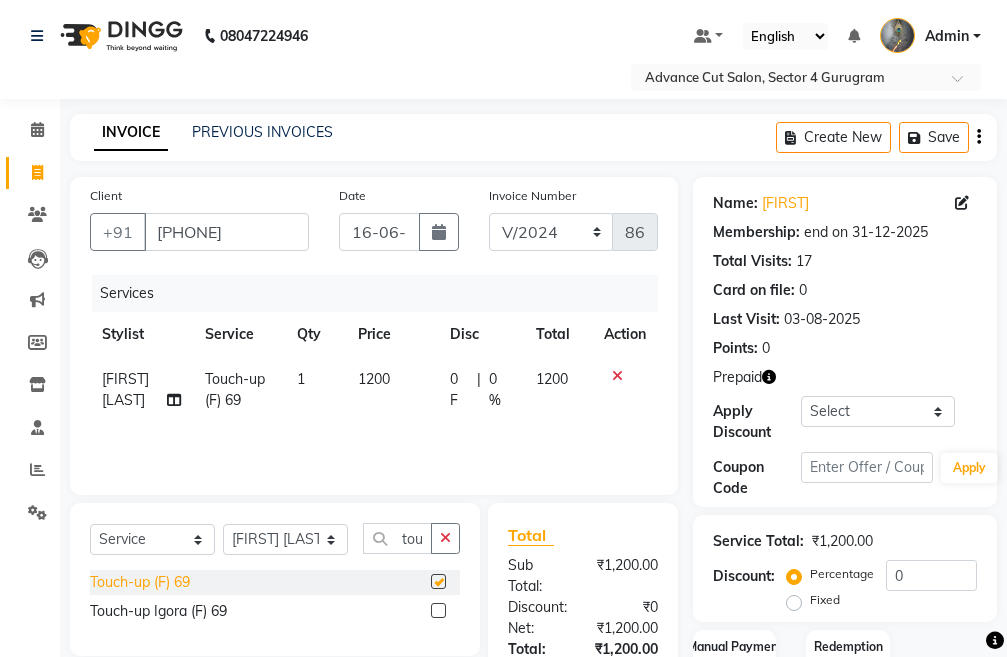 checkbox on "false" 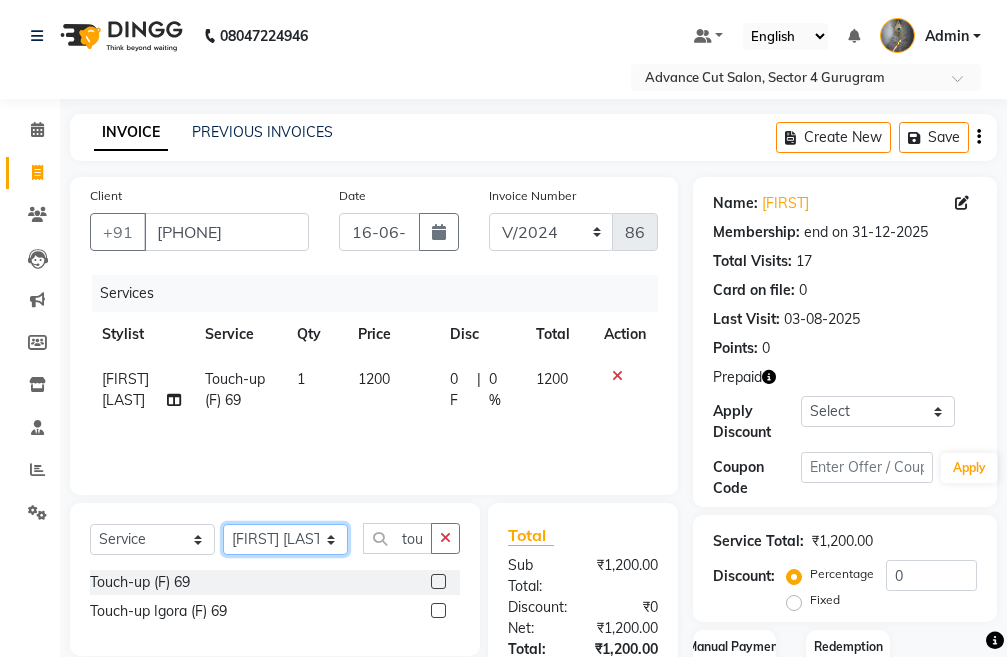 click on "Select Stylist Admin chahit COUNTOR hardeep mamta manisha MONISH navi NOSHAD ALI rahul shatnam shweta singh sunny tip" 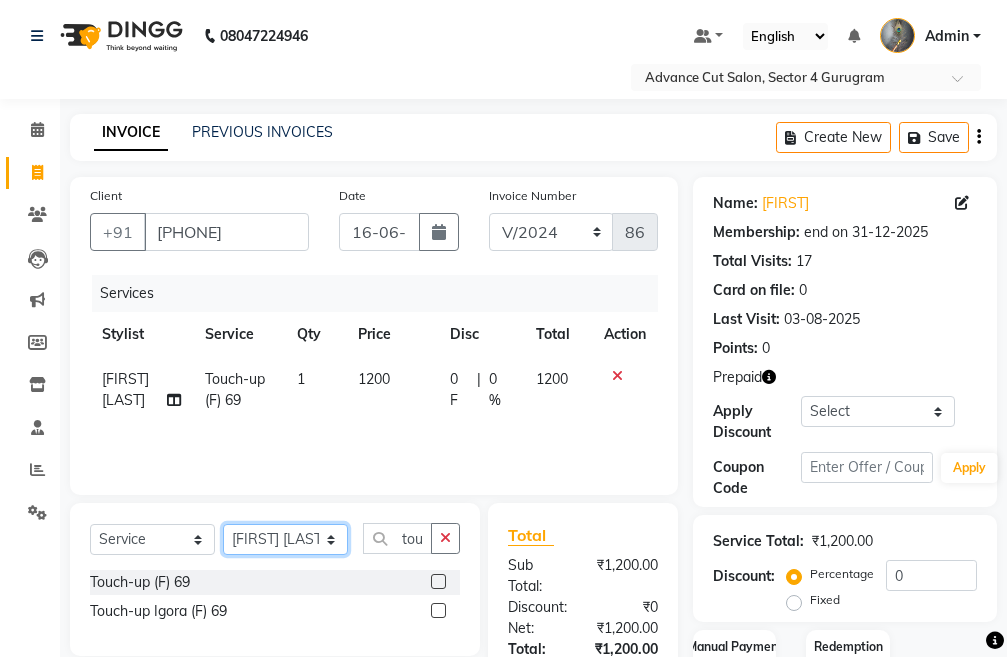 select on "38522" 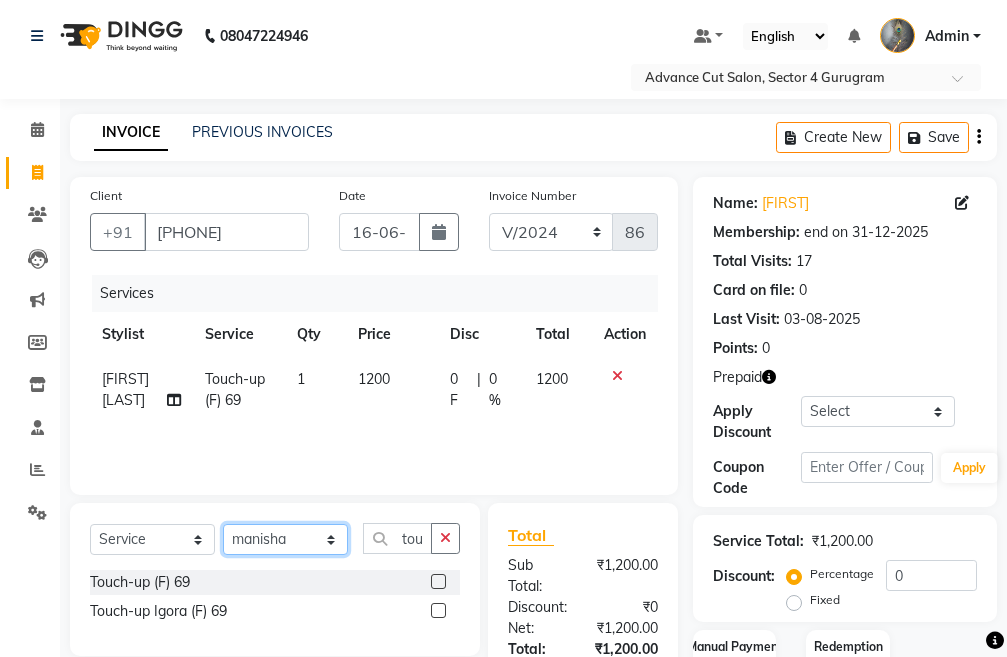 click on "Select Stylist Admin chahit COUNTOR hardeep mamta manisha MONISH navi NOSHAD ALI rahul shatnam shweta singh sunny tip" 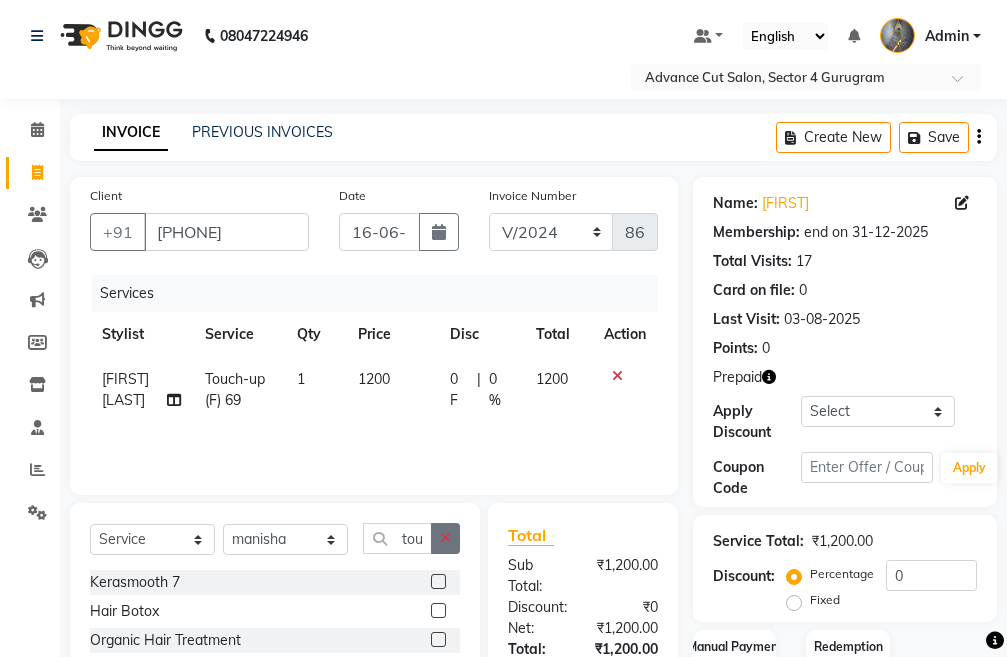 click 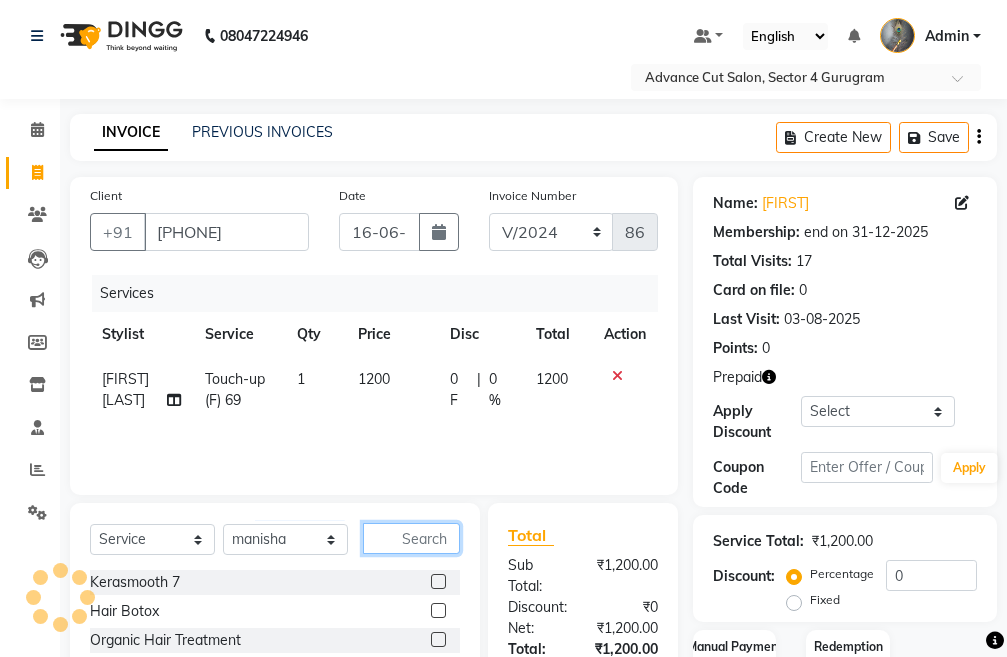 click 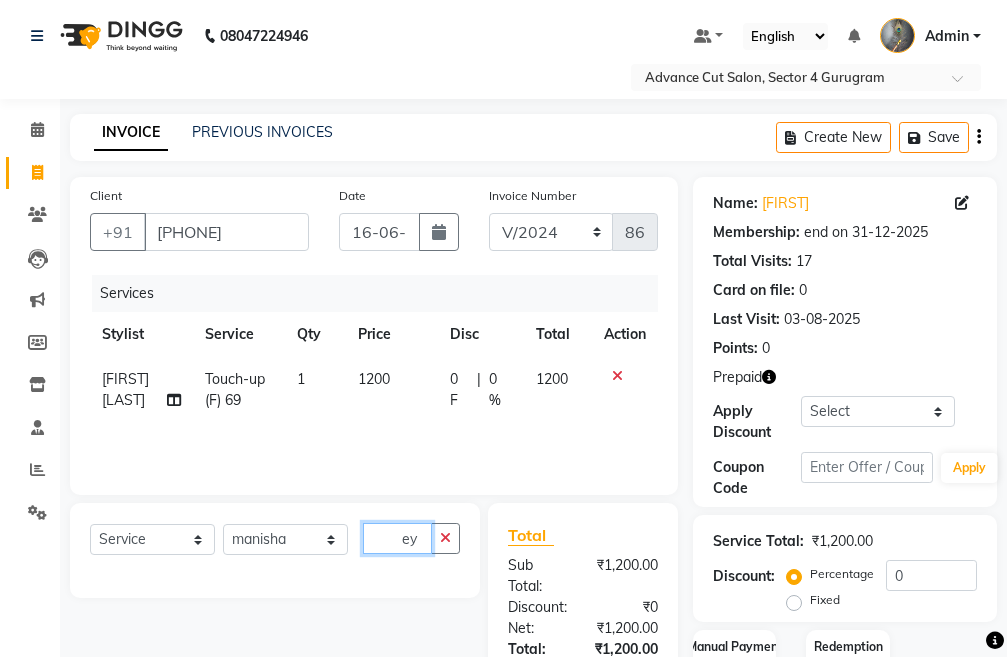 scroll, scrollTop: 0, scrollLeft: 0, axis: both 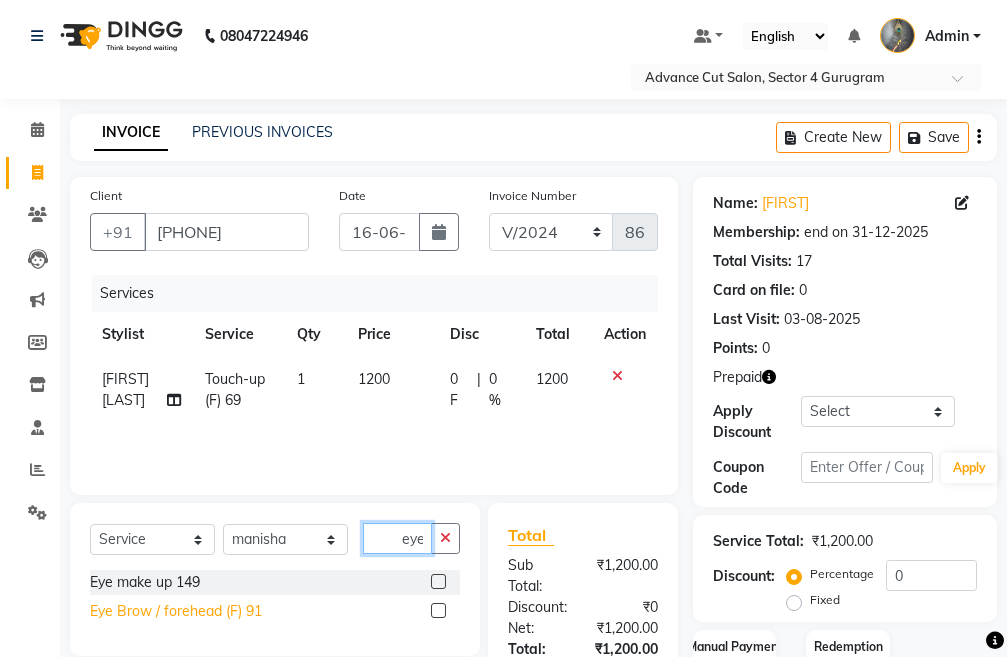 type on "eye" 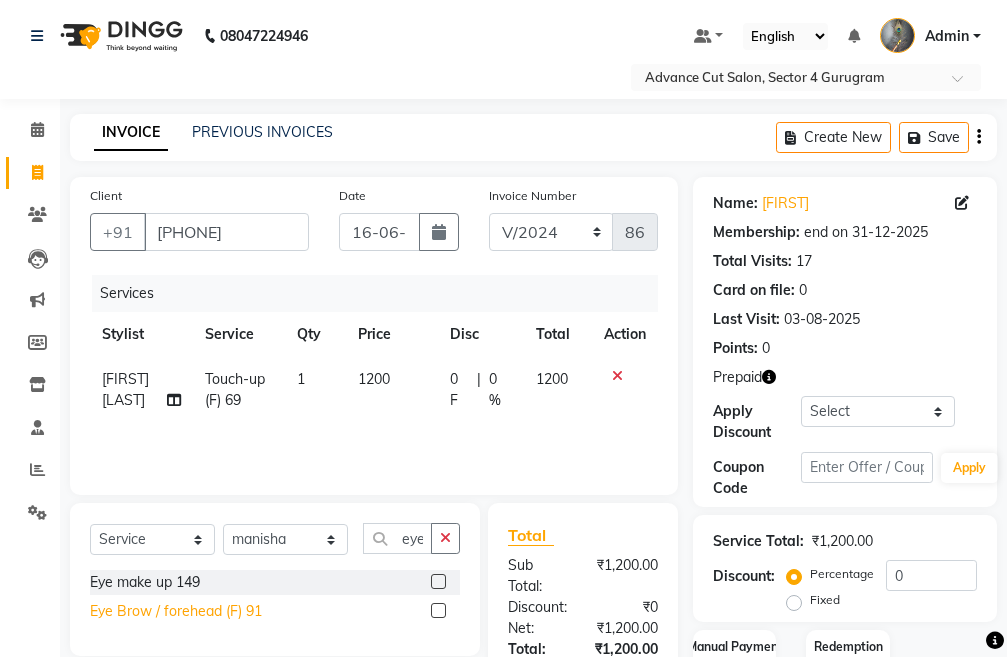 click on "Eye Brow / forehead (F) 91" 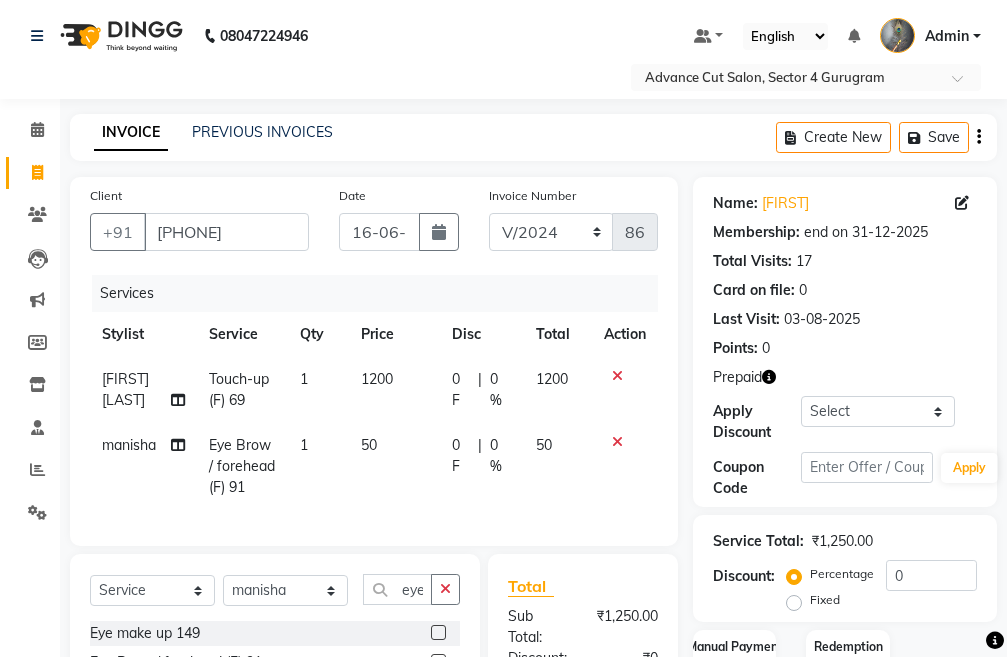 checkbox on "false" 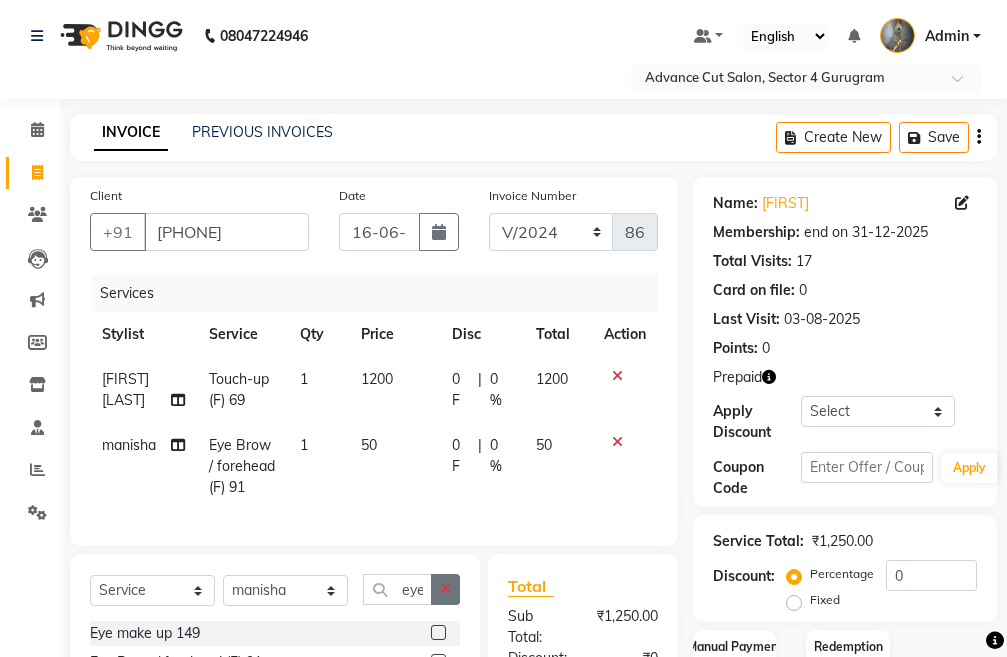click 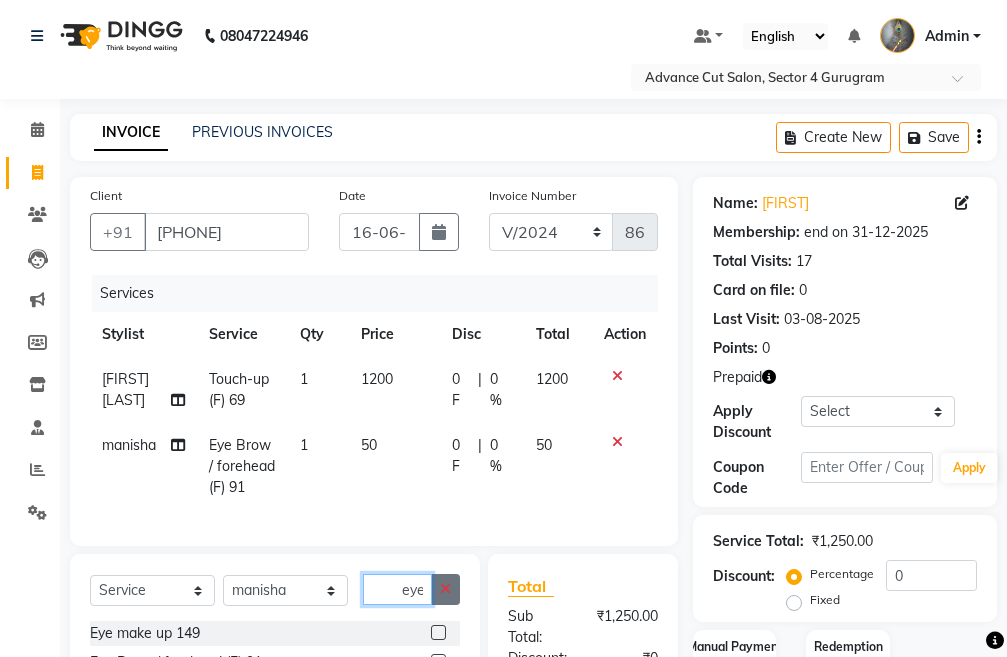 type 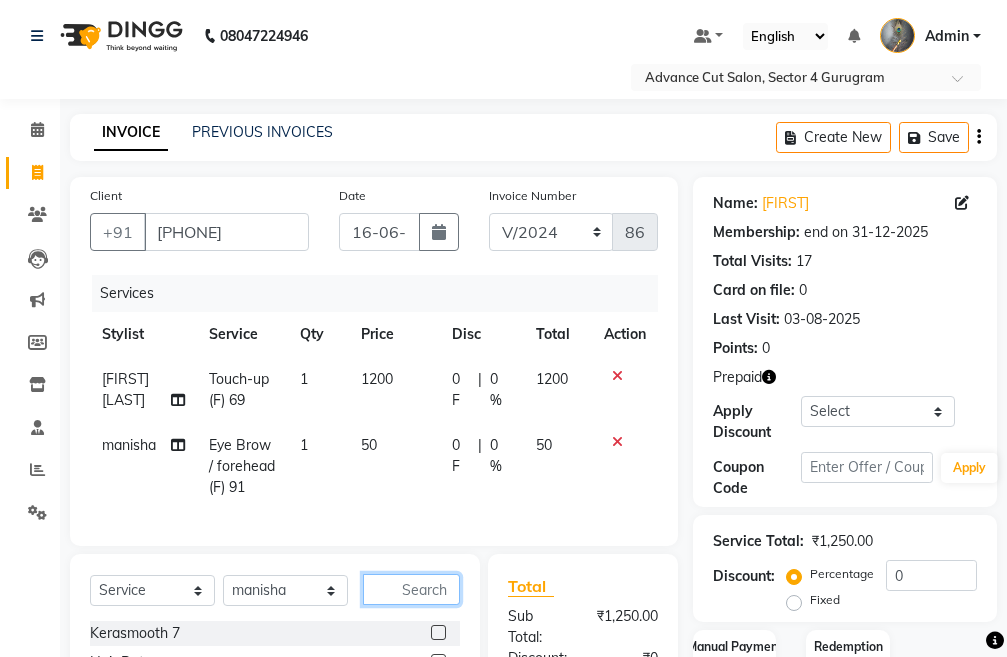 click 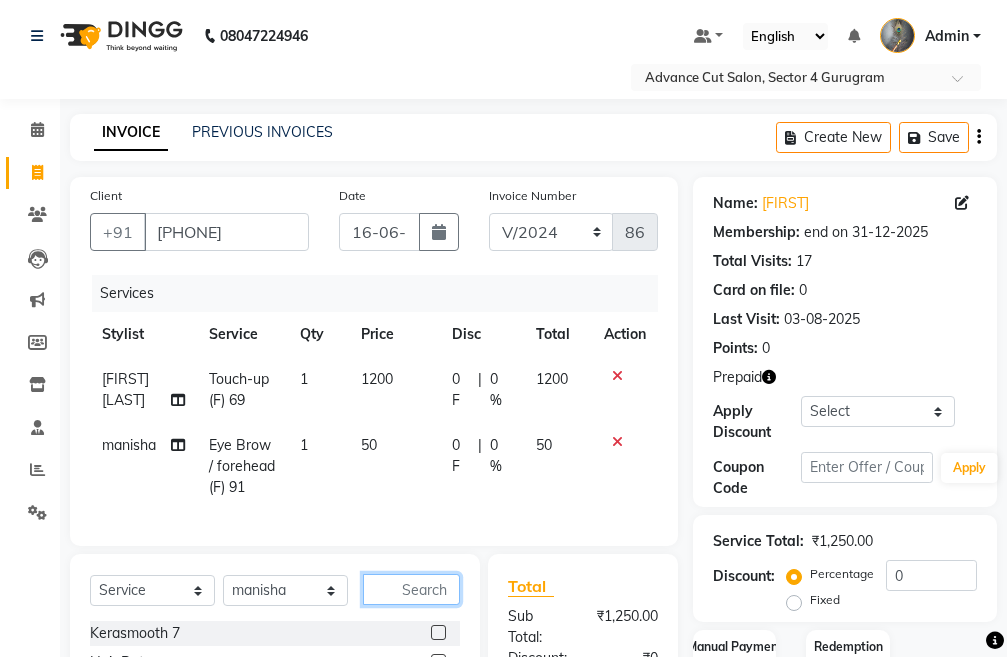 scroll, scrollTop: 262, scrollLeft: 0, axis: vertical 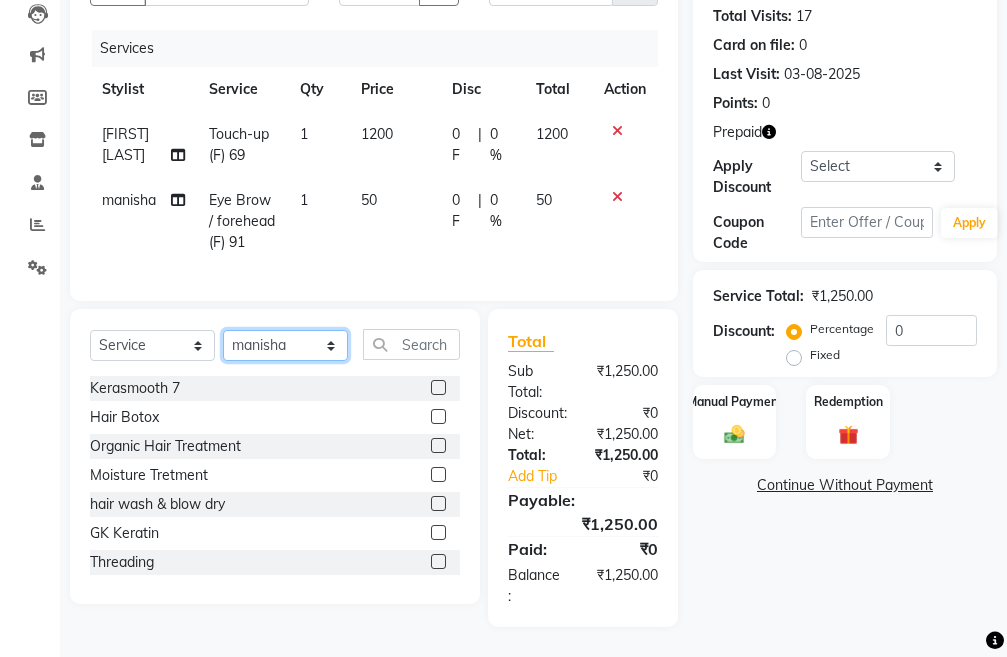 click on "Select Stylist Admin chahit COUNTOR hardeep mamta manisha MONISH navi NOSHAD ALI rahul shatnam shweta singh sunny tip" 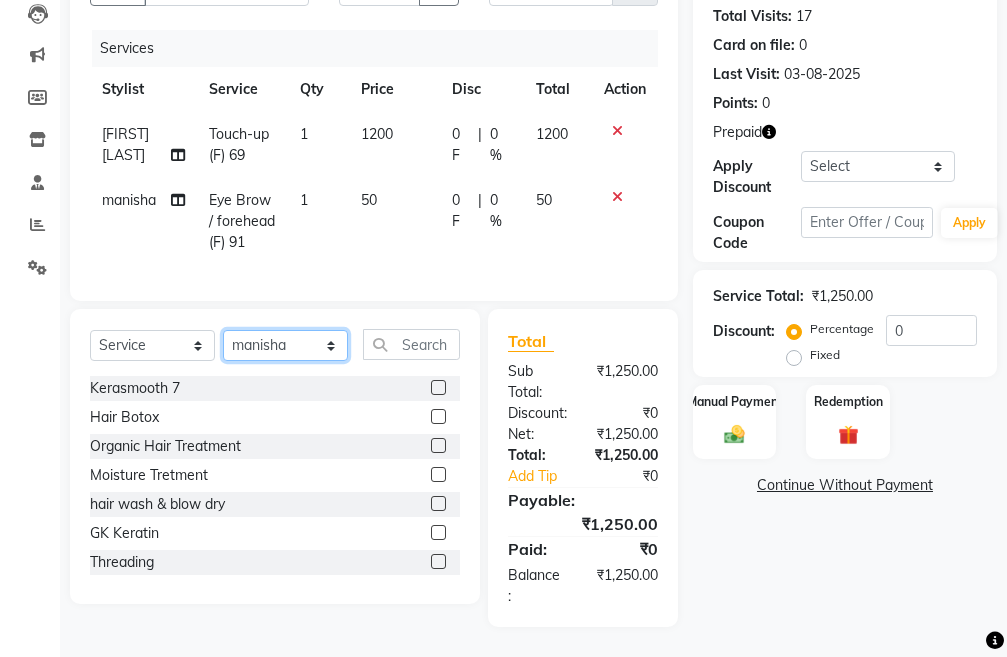 select on "30646" 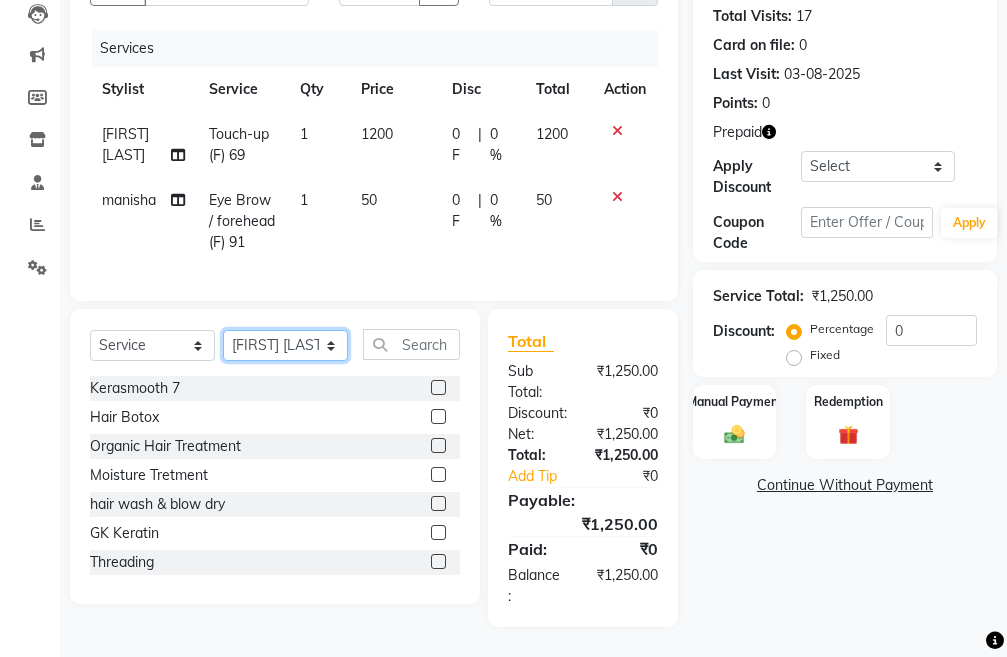 click on "Select Stylist Admin chahit COUNTOR hardeep mamta manisha MONISH navi NOSHAD ALI rahul shatnam shweta singh sunny tip" 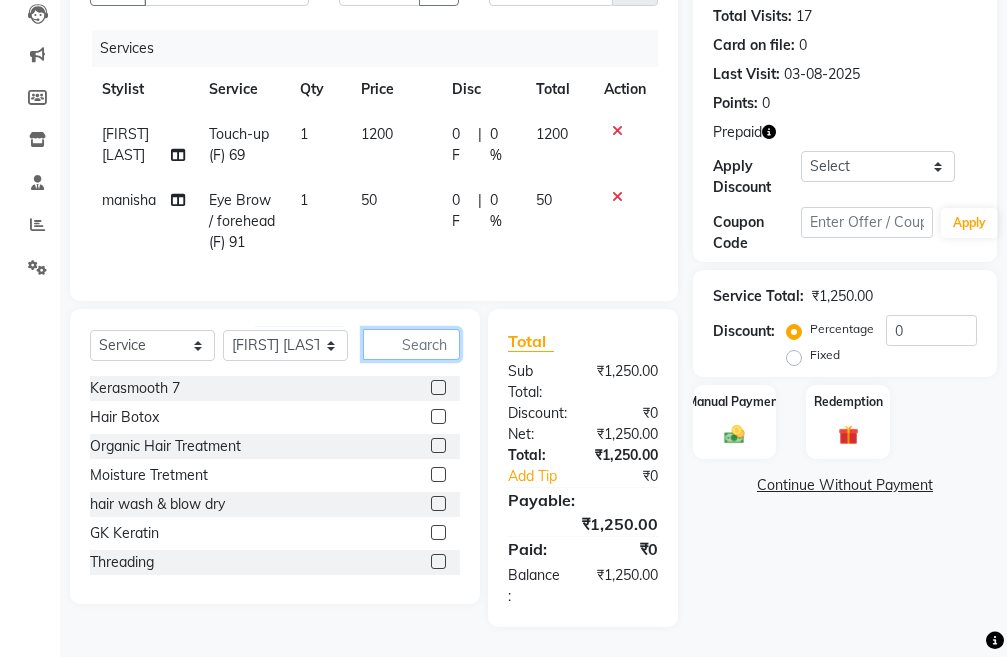 click 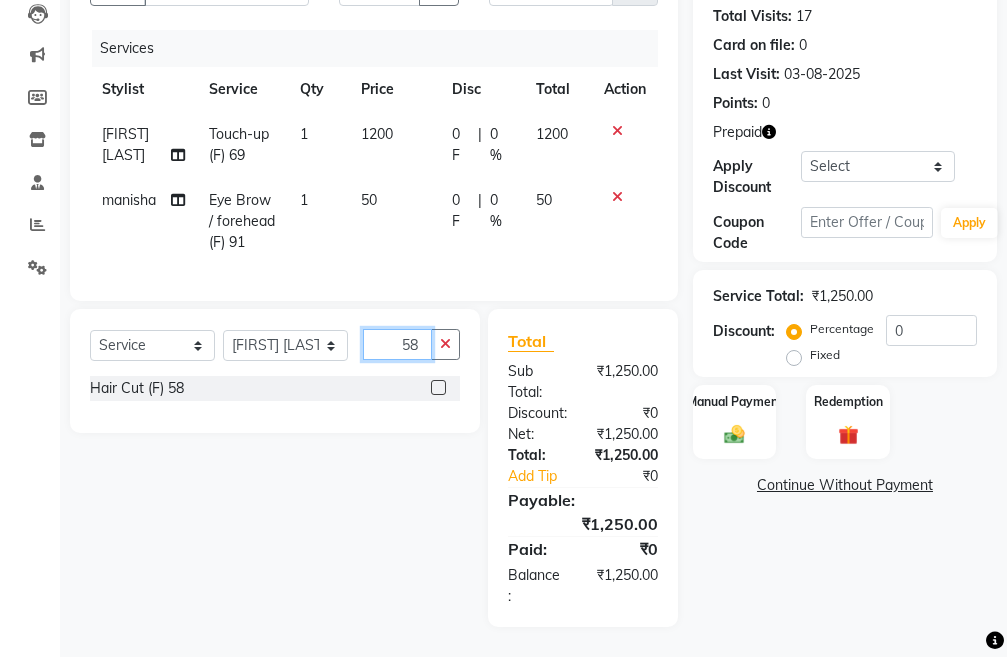 type on "58" 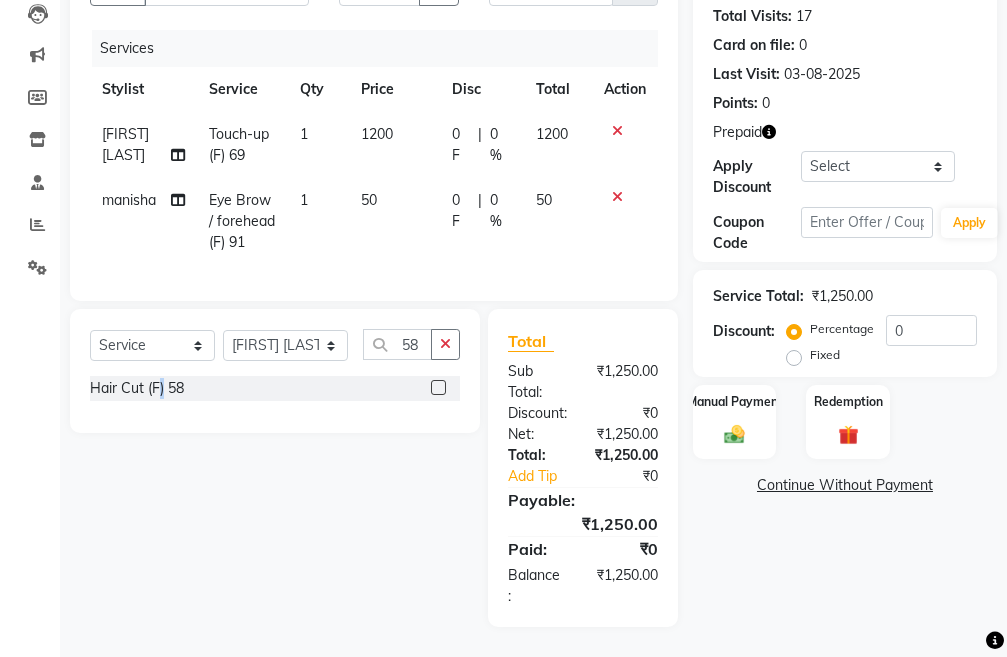click on "Hair Cut (F) 58" 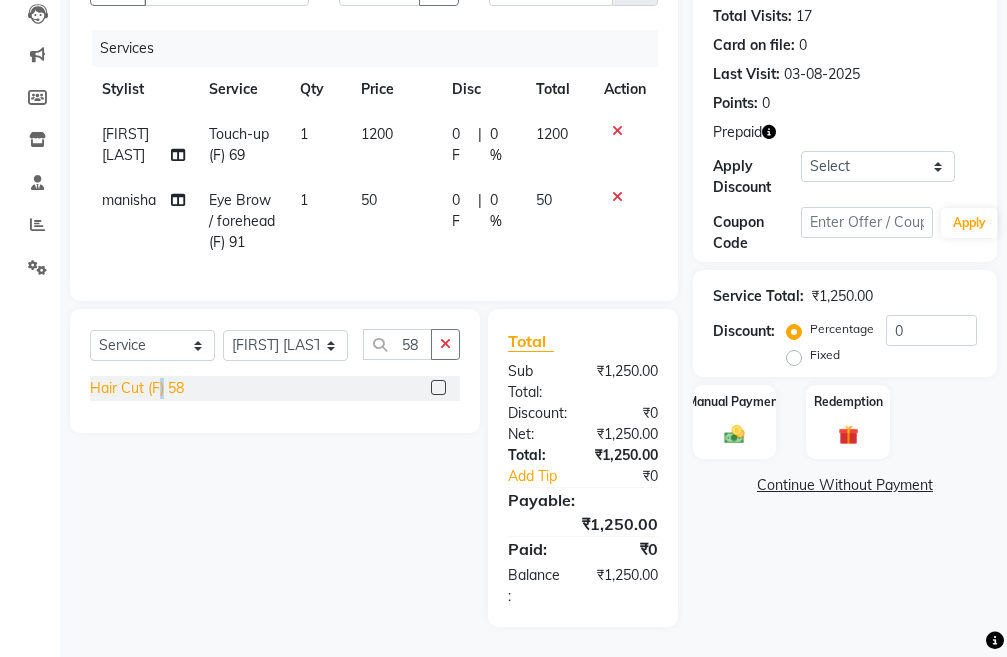 click on "Hair Cut (F) 58" 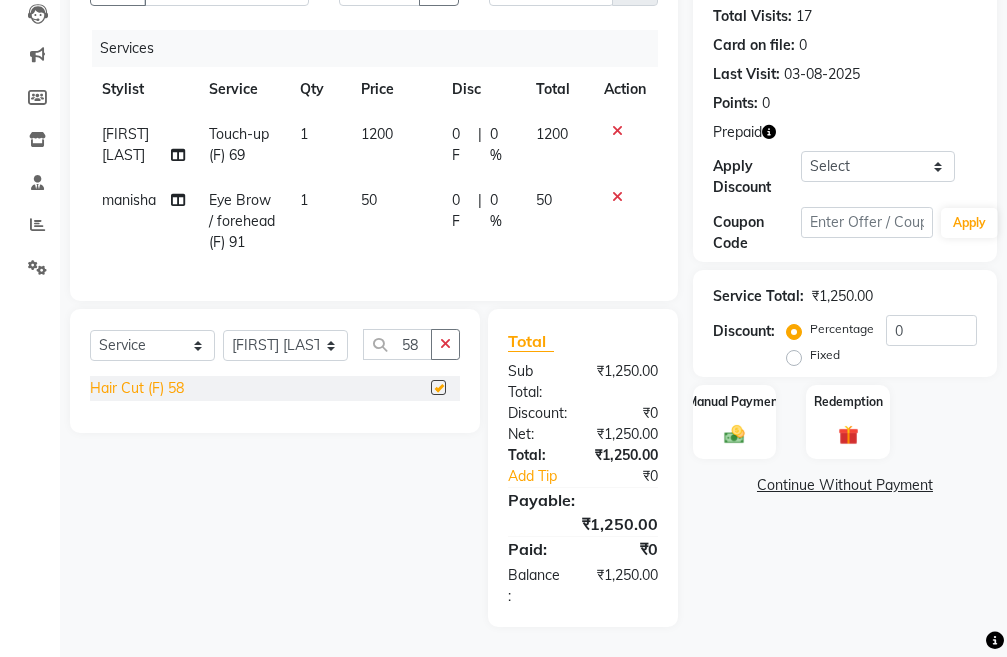checkbox on "false" 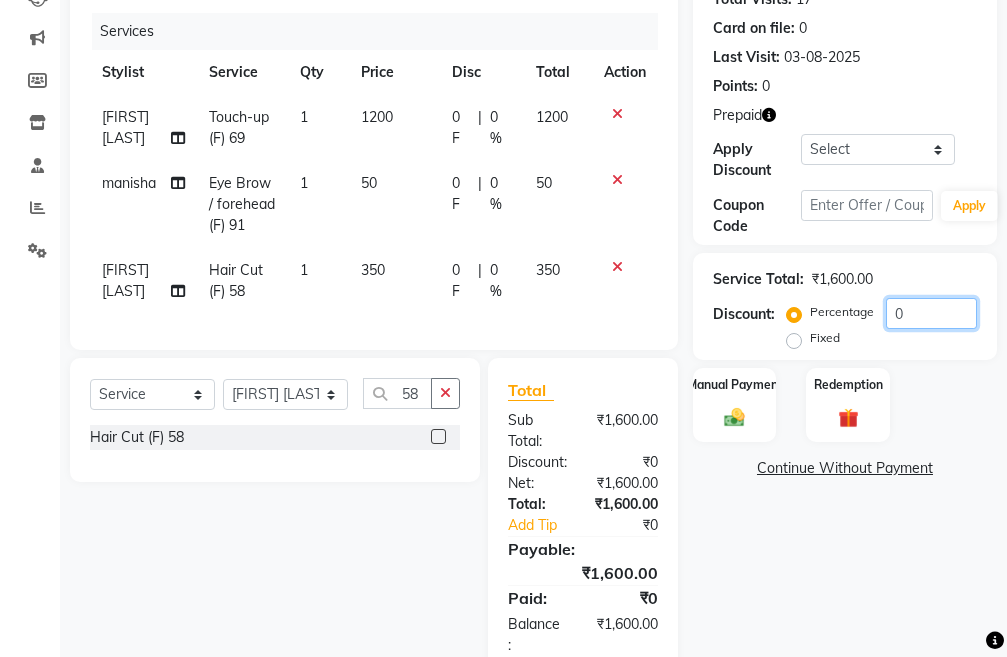 click on "0" 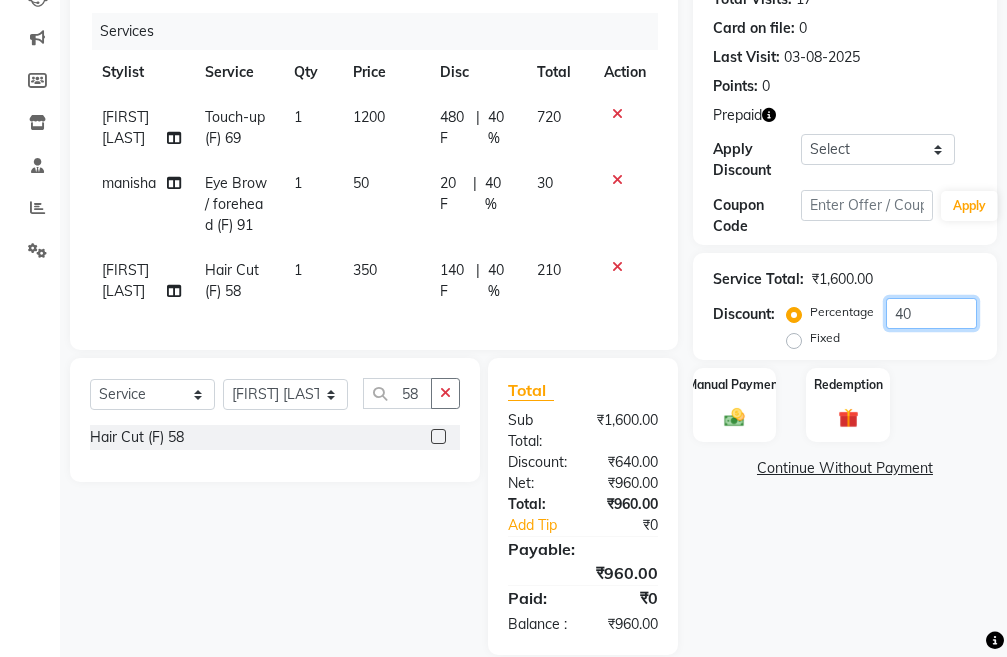 type on "40" 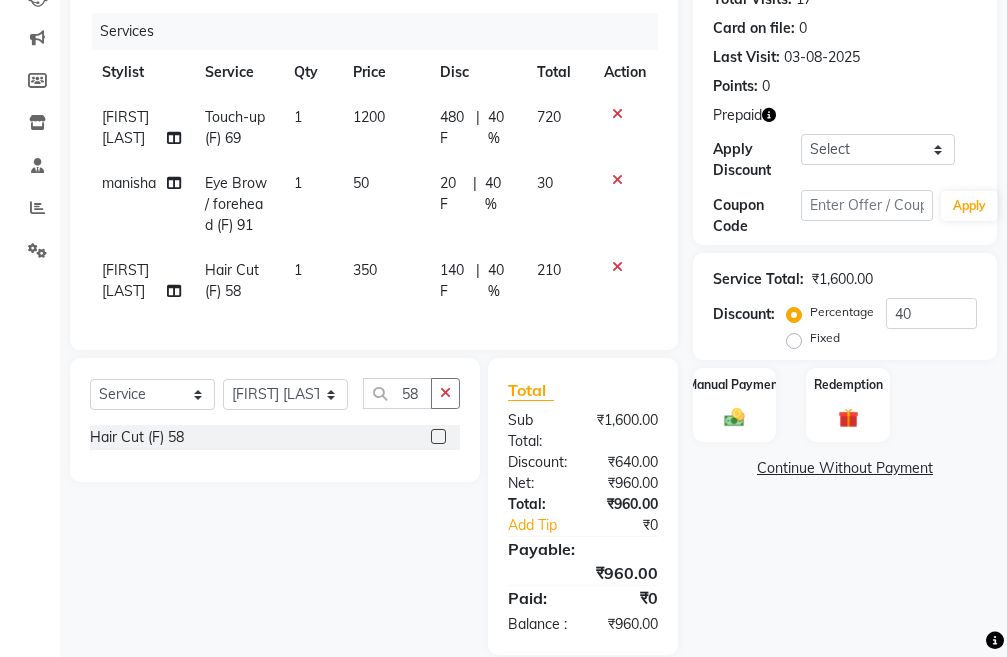 click on "1200" 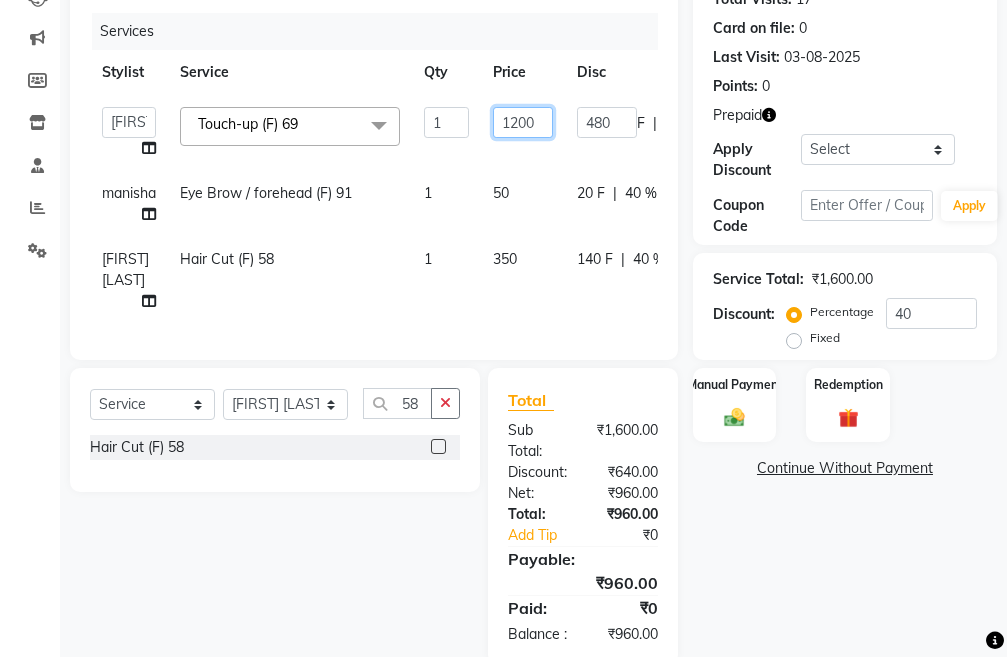 click on "1200" 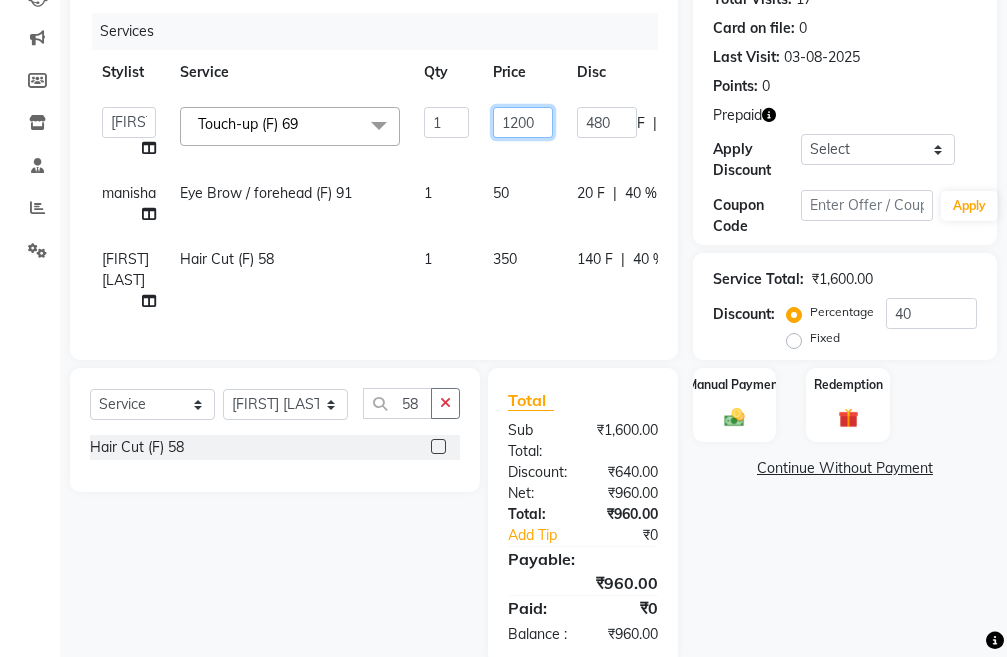 click on "1200" 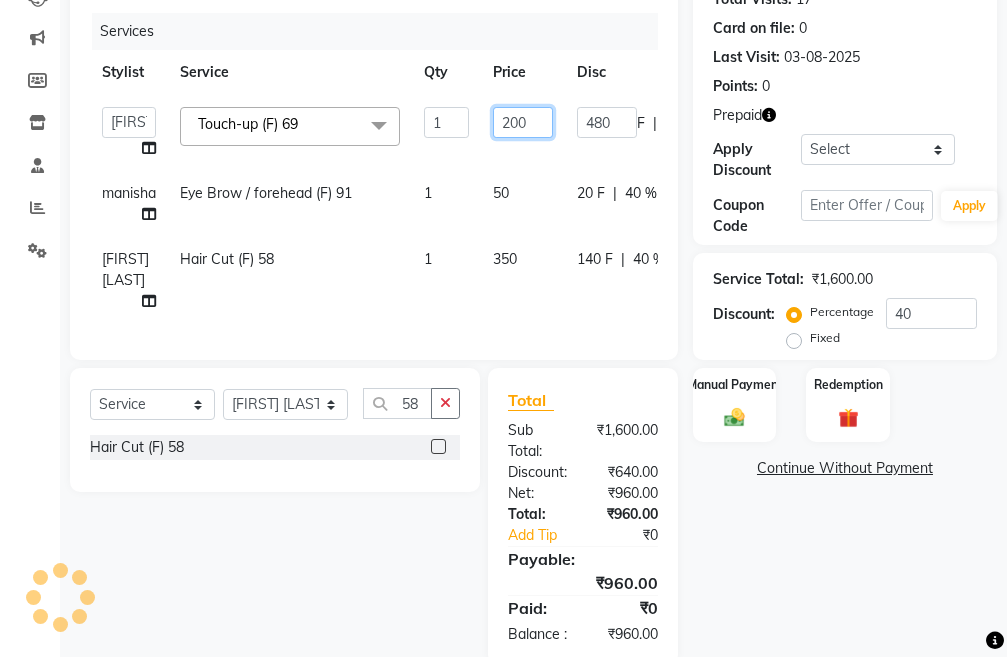 click on "200" 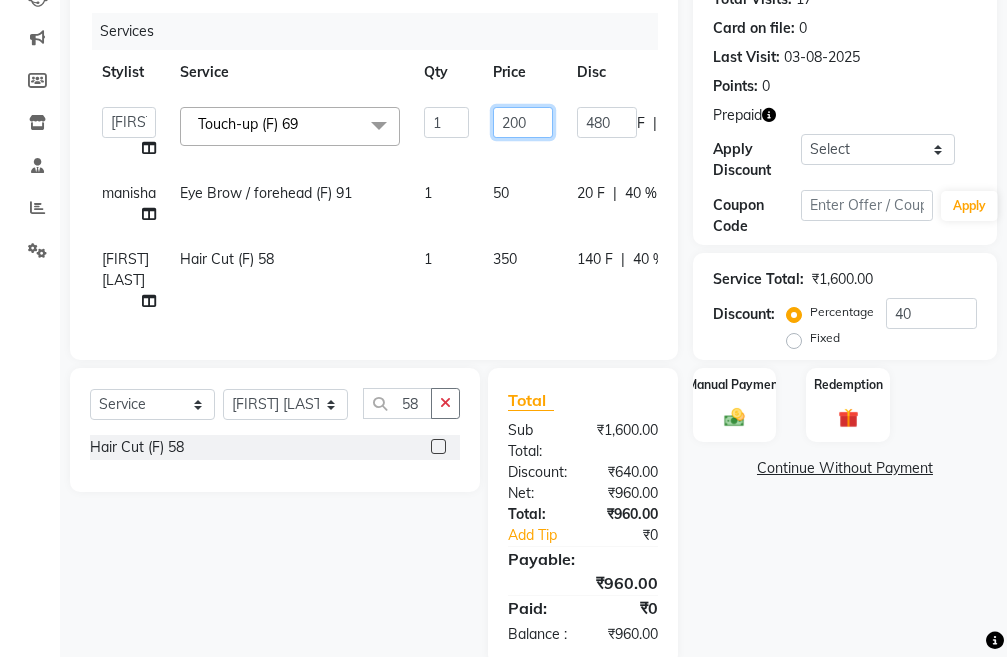 type on "2000" 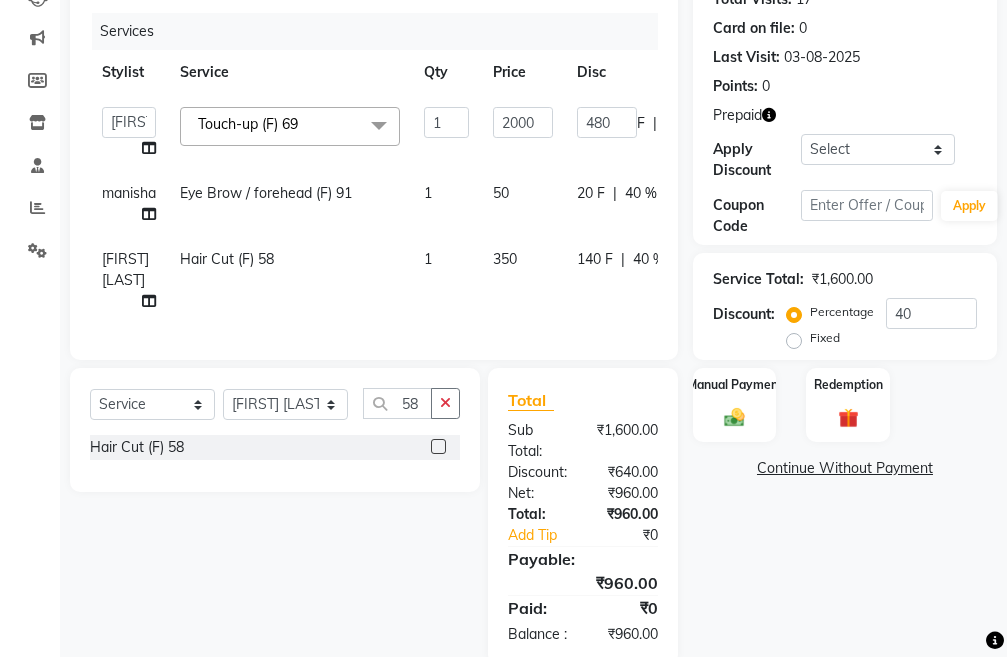 click on "Name: Mr.vinod  Membership: end on 31-12-2025 Total Visits:  17 Card on file:  0 Last Visit:   03-08-2025 Points:   0  Prepaid Apply Discount Select Membership → 5k 30% new Coupon Code Apply Service Total:  ₹1,600.00  Discount:  Percentage   Fixed  40 Manual Payment Redemption  Continue Without Payment" 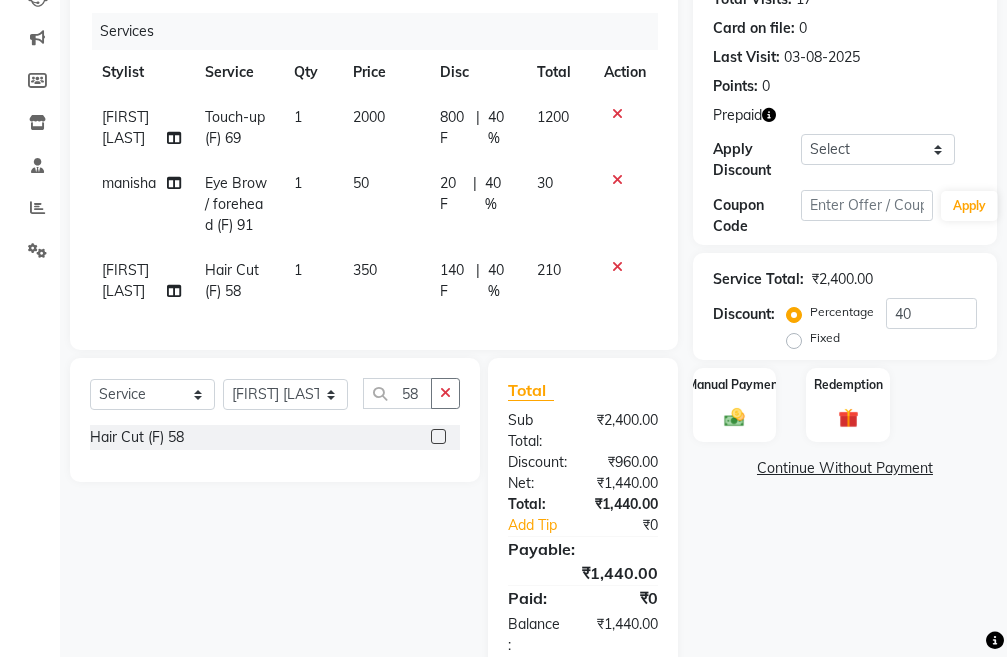 click on "50" 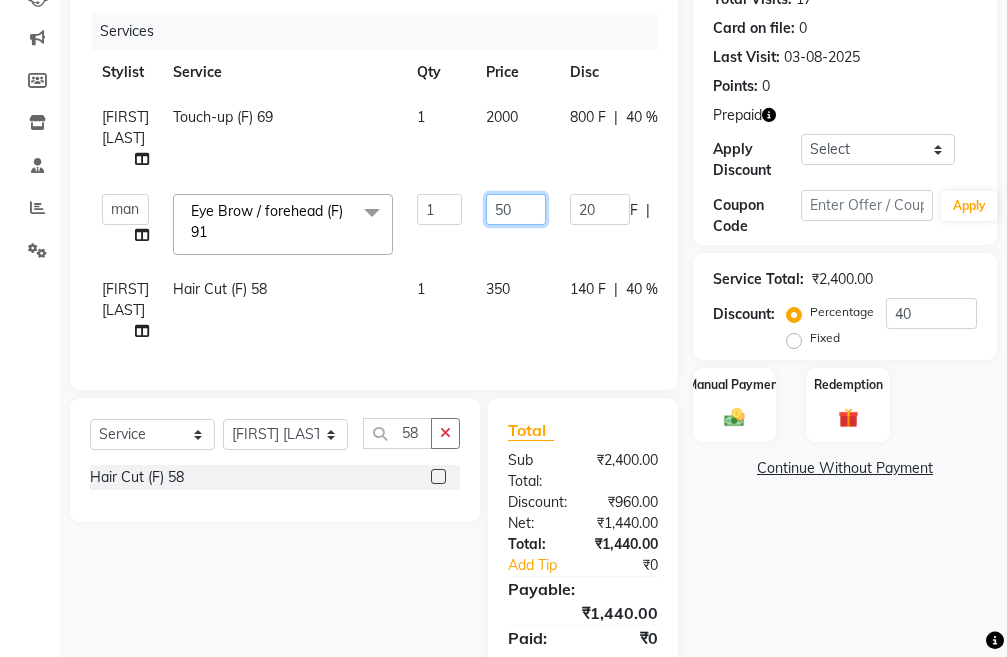 drag, startPoint x: 546, startPoint y: 190, endPoint x: 179, endPoint y: 187, distance: 367.01227 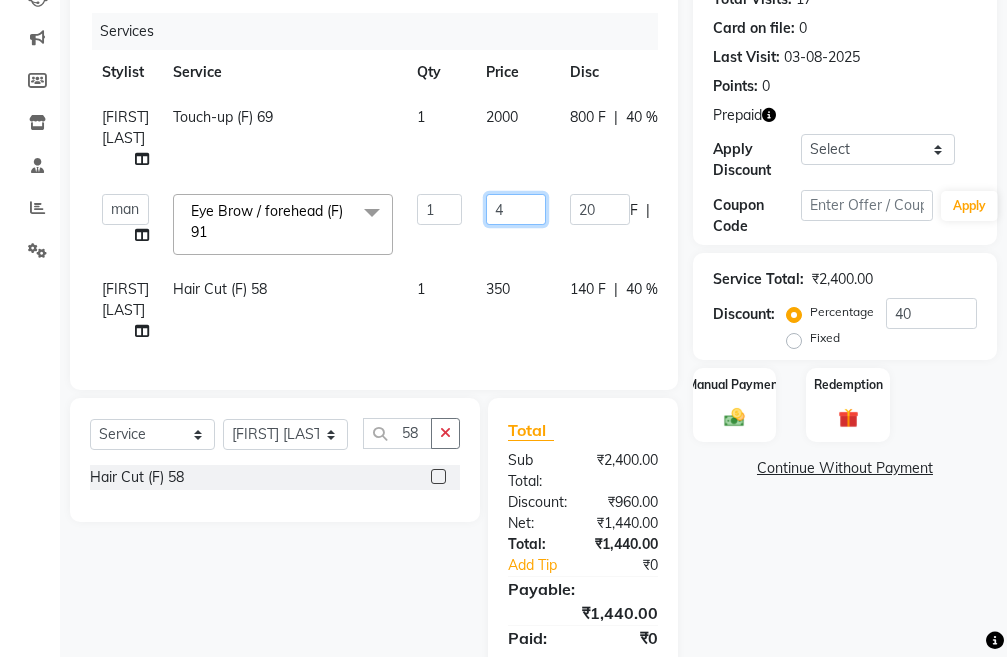 type on "40" 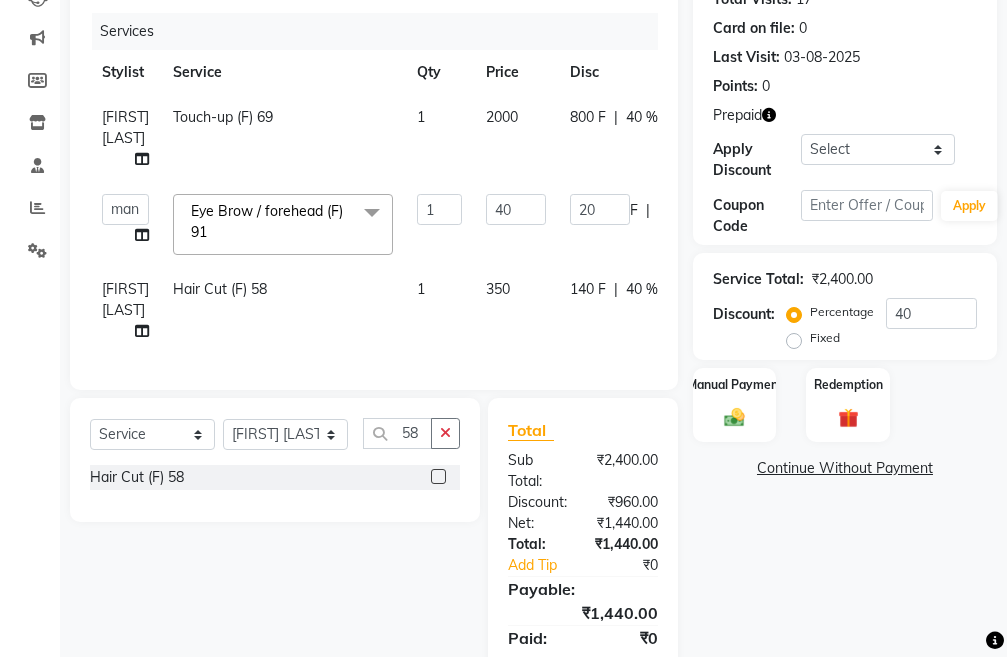 click on "Name: Mr.vinod  Membership: end on 31-12-2025 Total Visits:  17 Card on file:  0 Last Visit:   03-08-2025 Points:   0  Prepaid Apply Discount Select Membership → 5k 30% new Coupon Code Apply Service Total:  ₹2,400.00  Discount:  Percentage   Fixed  40 Manual Payment Redemption  Continue Without Payment" 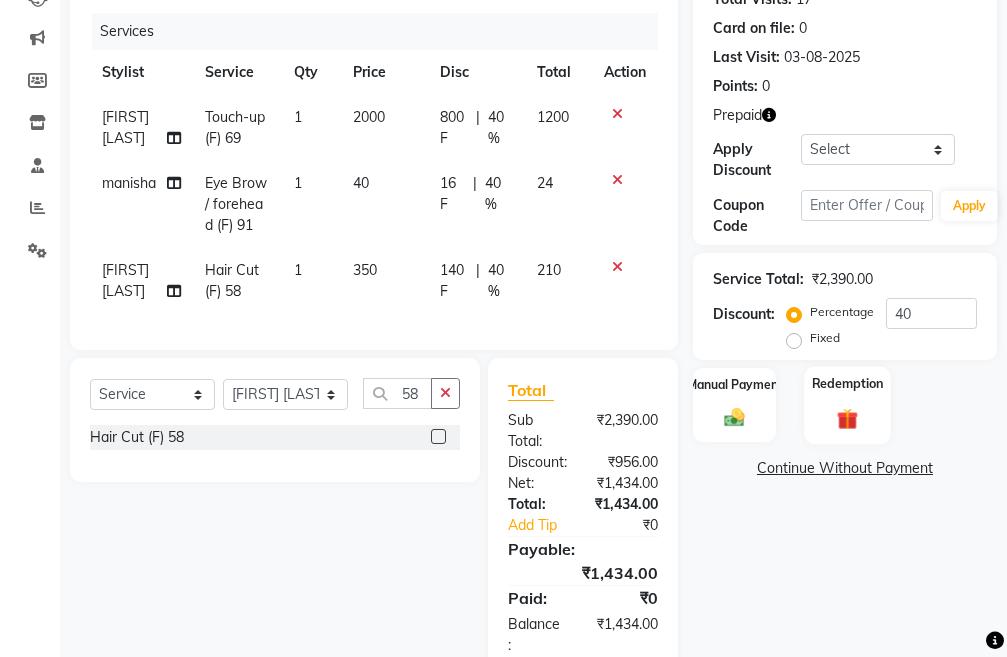 click on "Redemption" 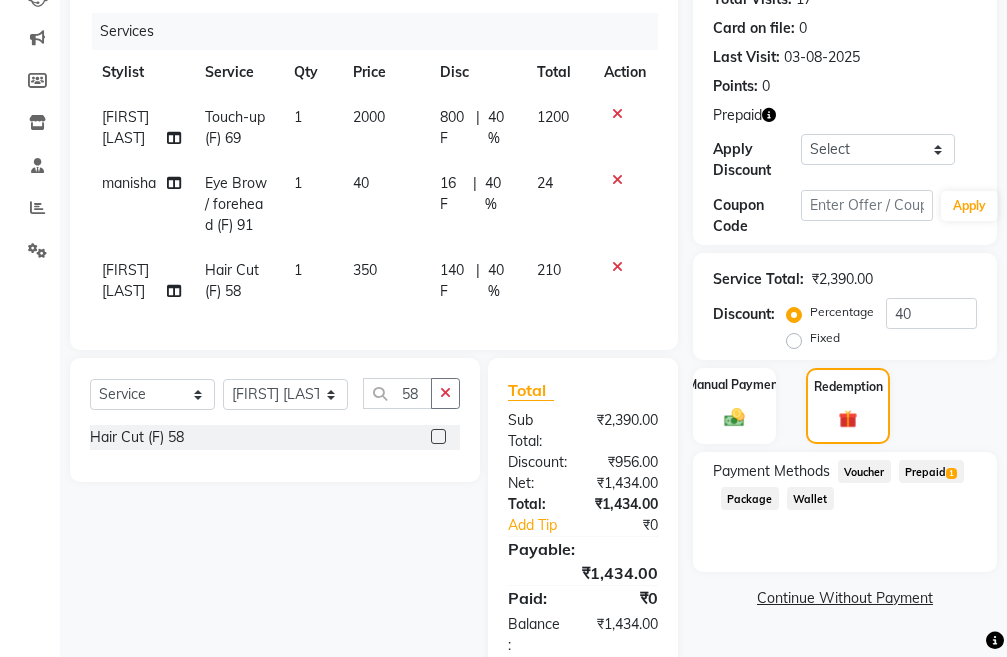 click on "Prepaid  1" 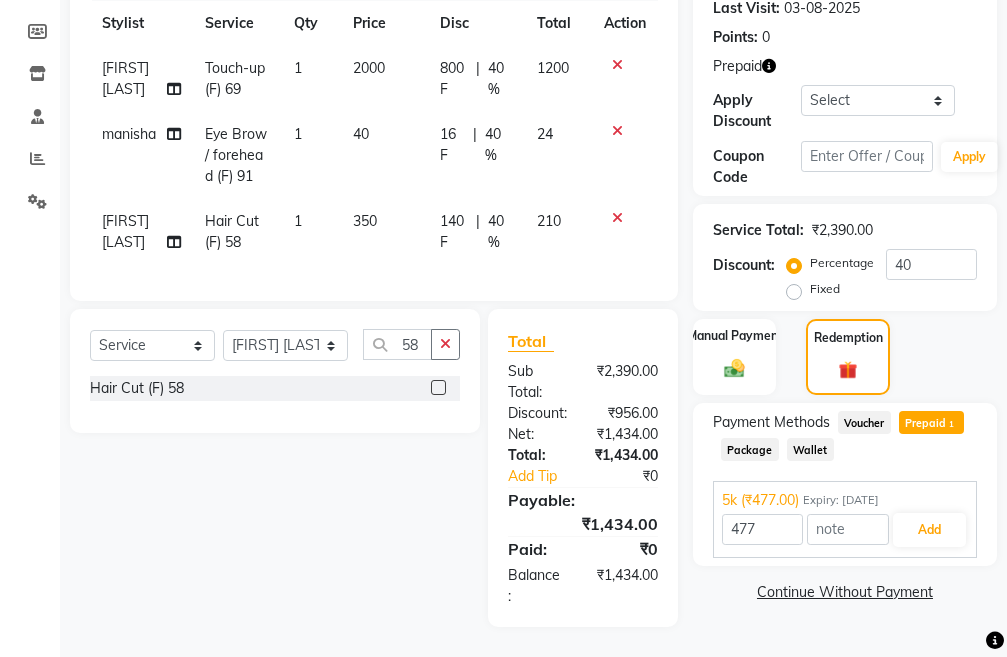 scroll, scrollTop: 28, scrollLeft: 0, axis: vertical 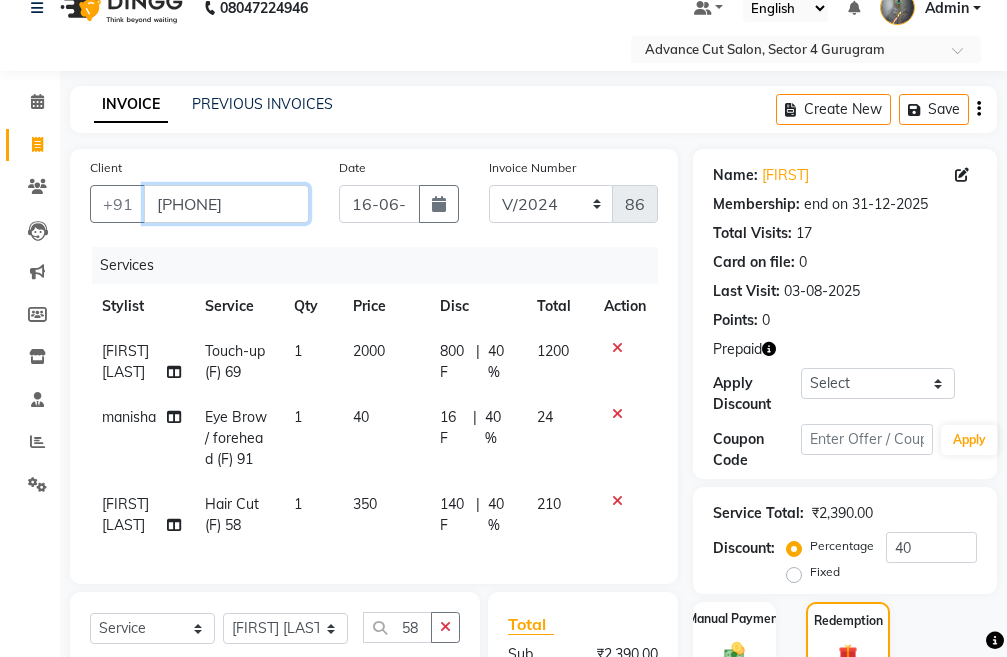 click on "[PHONE]" at bounding box center [226, 204] 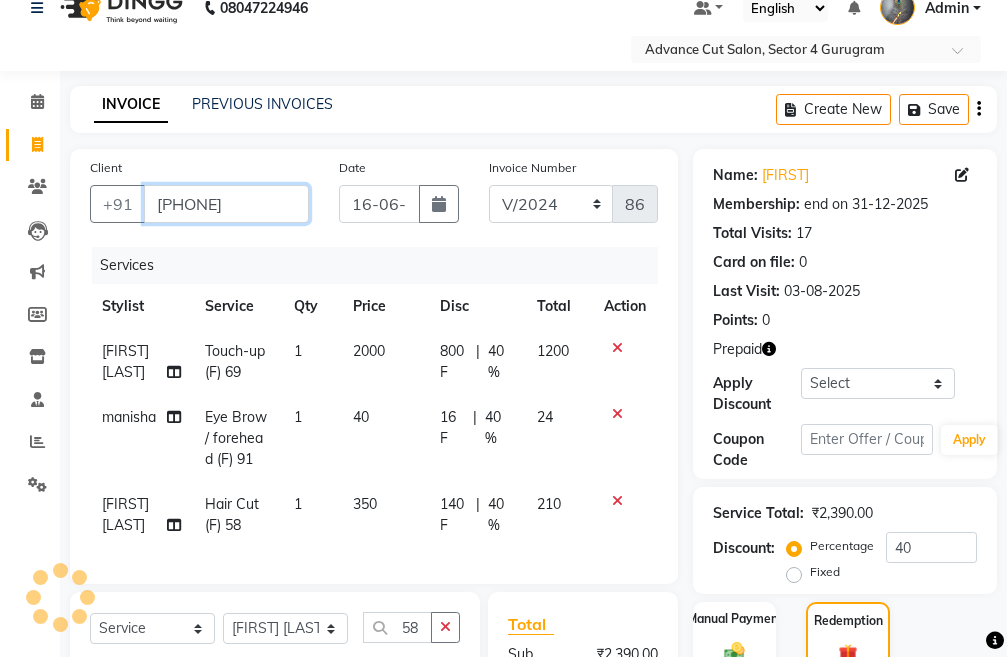 click on "[PHONE]" at bounding box center (226, 204) 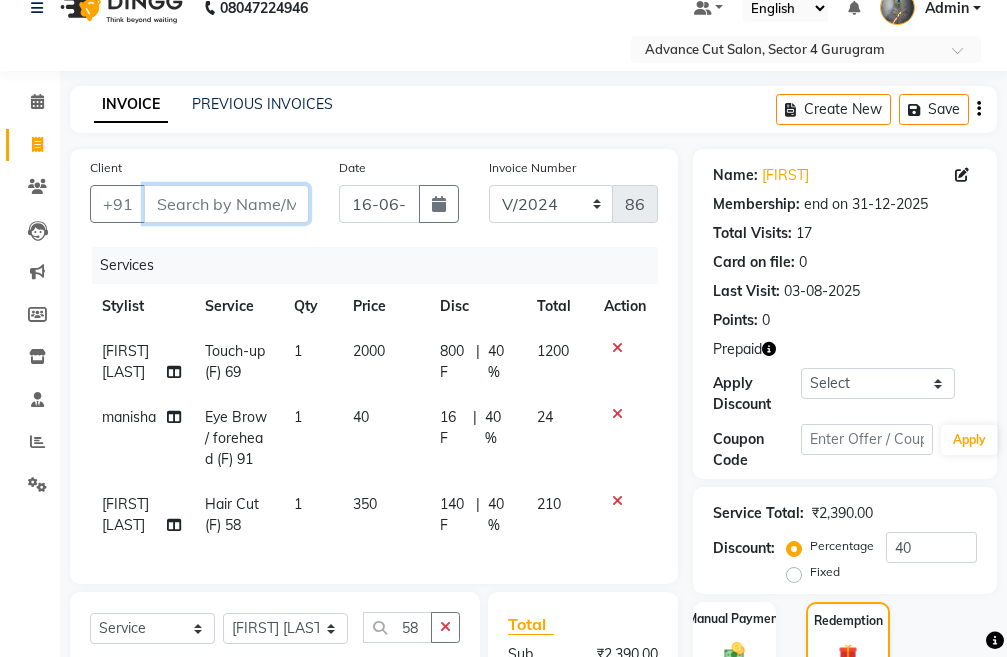 paste on "[PHONE]" 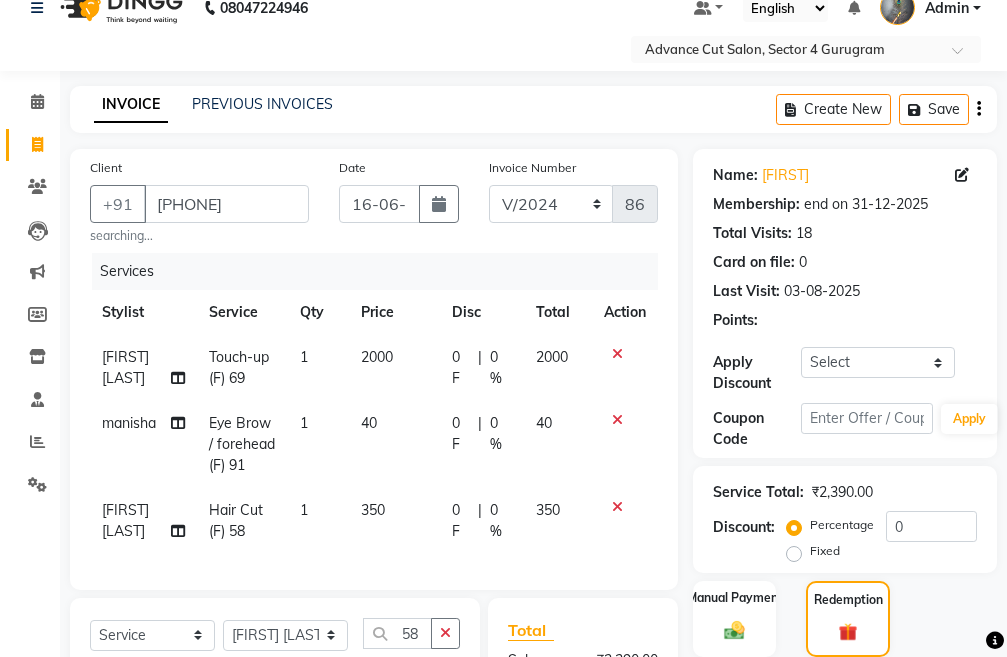 scroll, scrollTop: 328, scrollLeft: 0, axis: vertical 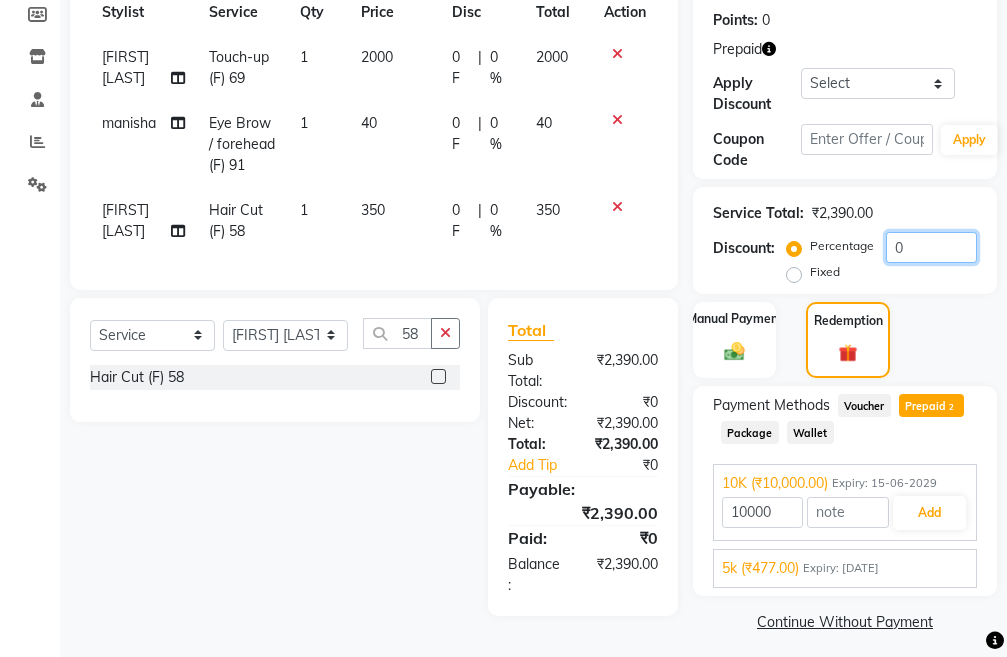 click on "0" 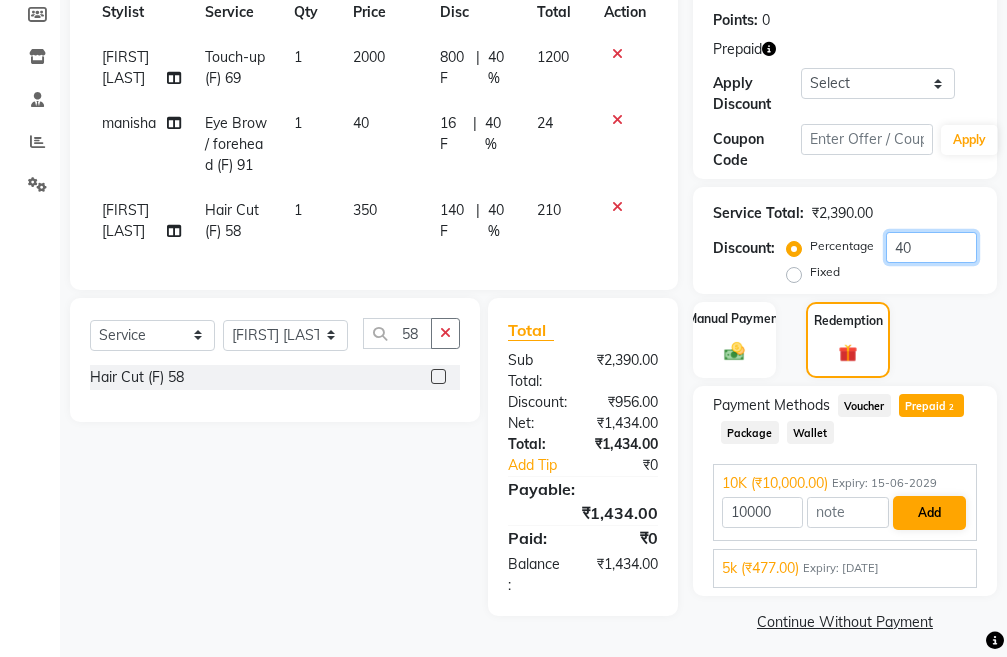type on "40" 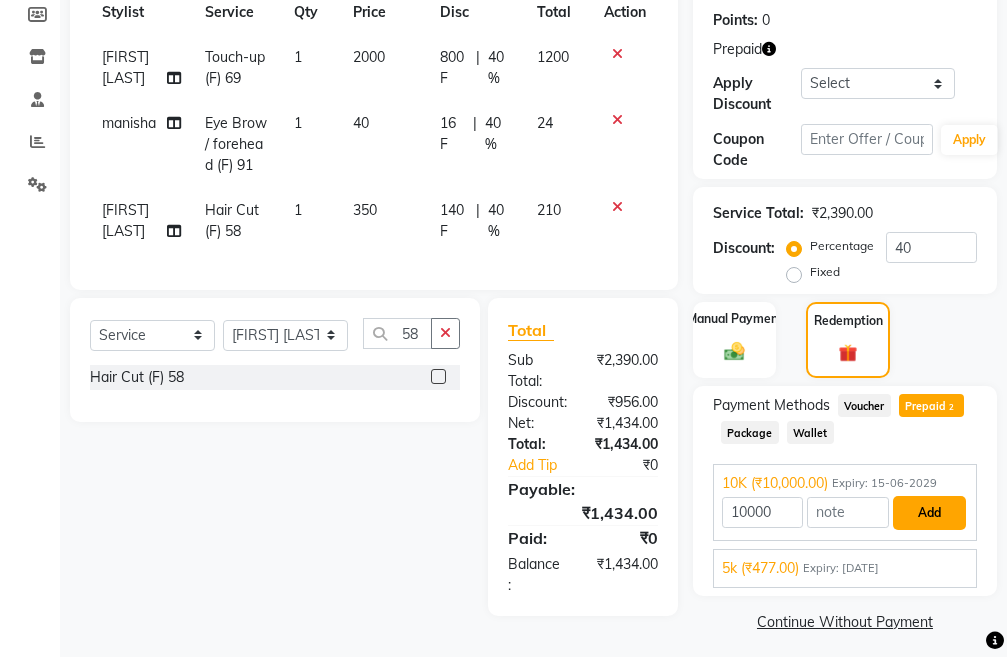 click on "Add" at bounding box center [929, 513] 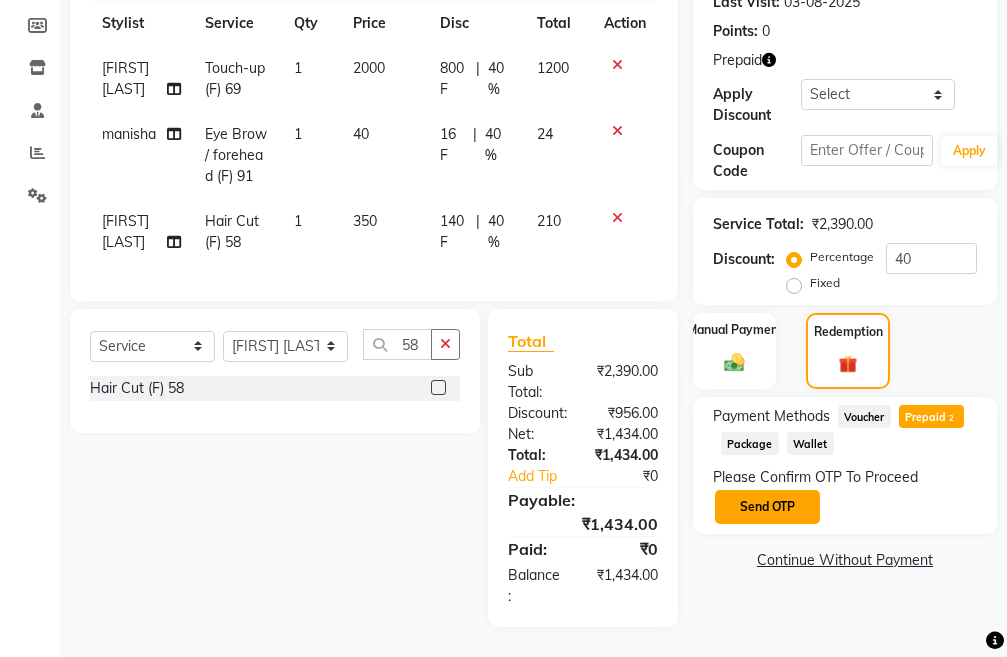 click on "Send OTP" 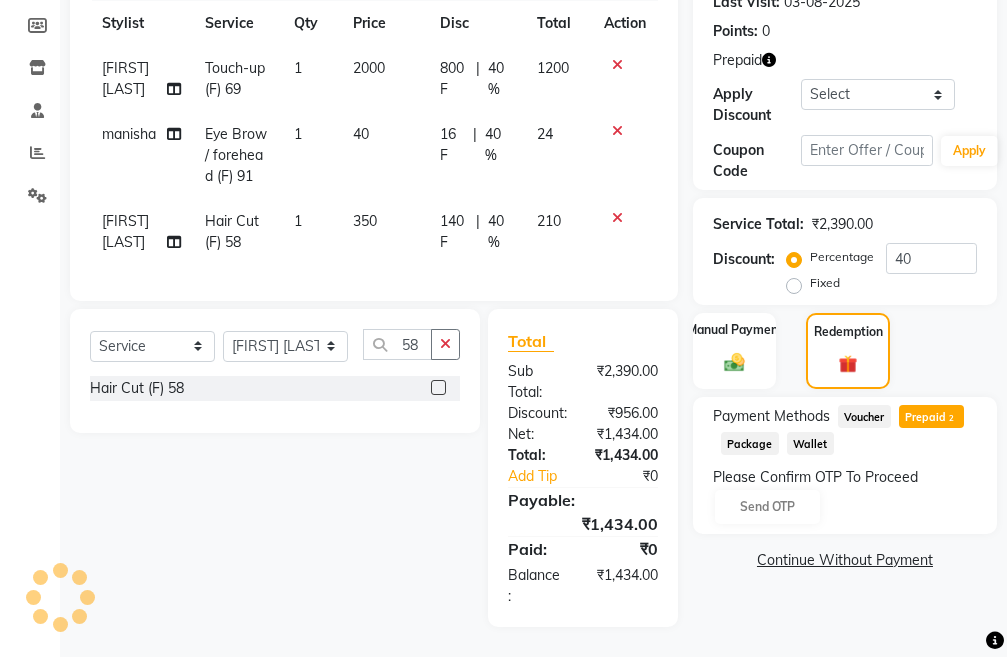 click on "Please Confirm OTP To Proceed Send OTP" 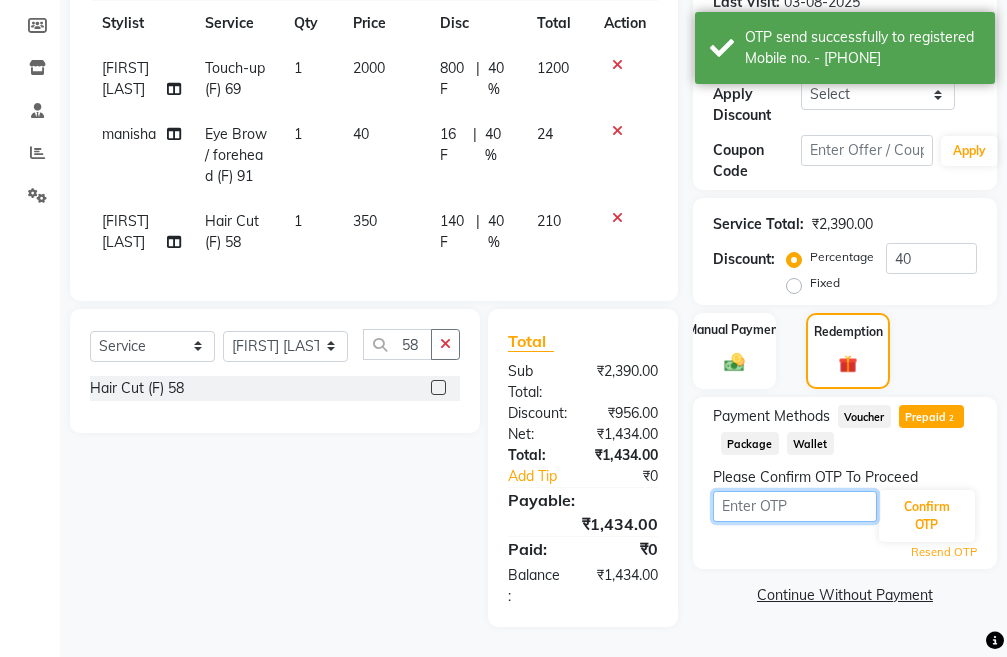 click at bounding box center [795, 506] 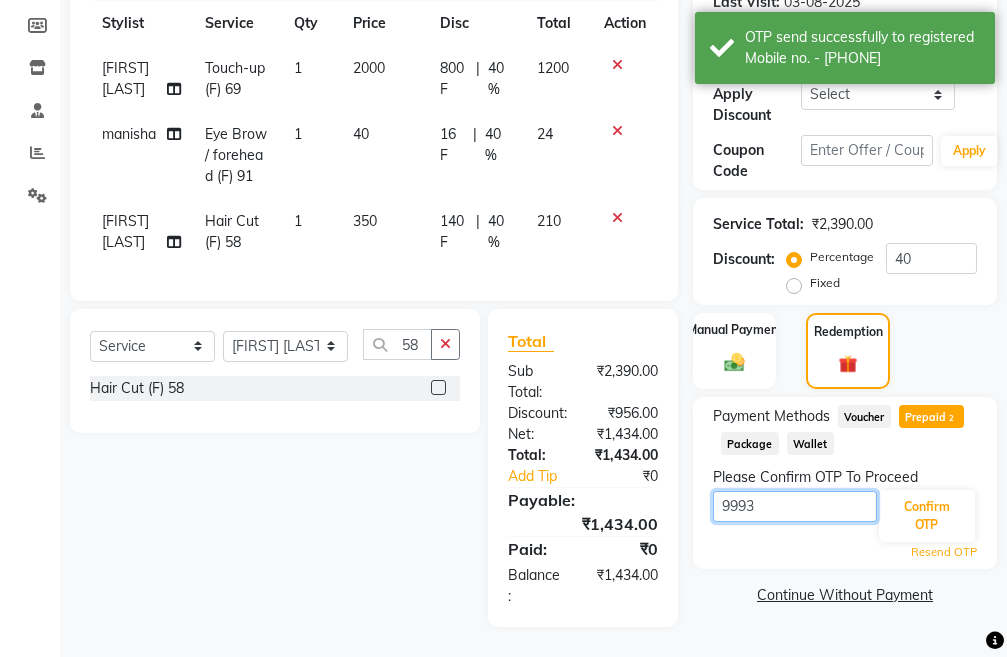 scroll, scrollTop: 334, scrollLeft: 0, axis: vertical 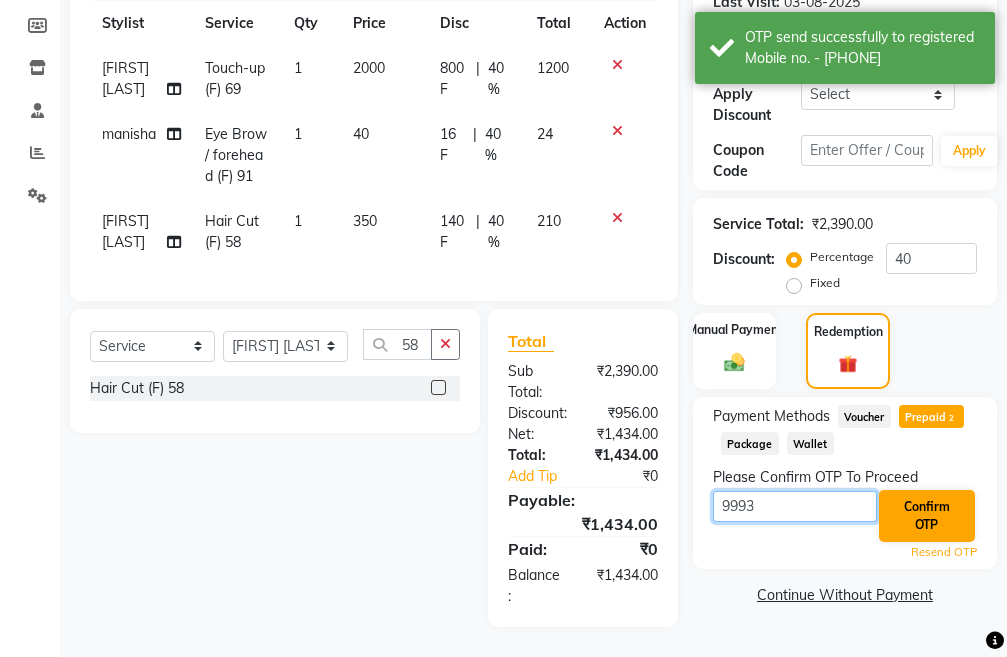 type on "9993" 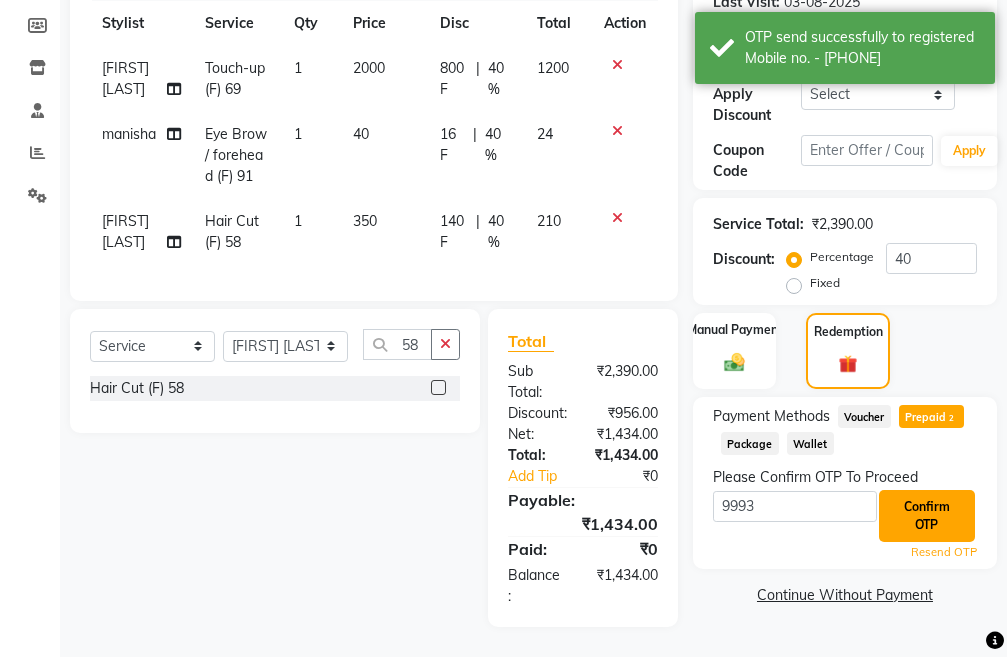 click on "Confirm OTP" 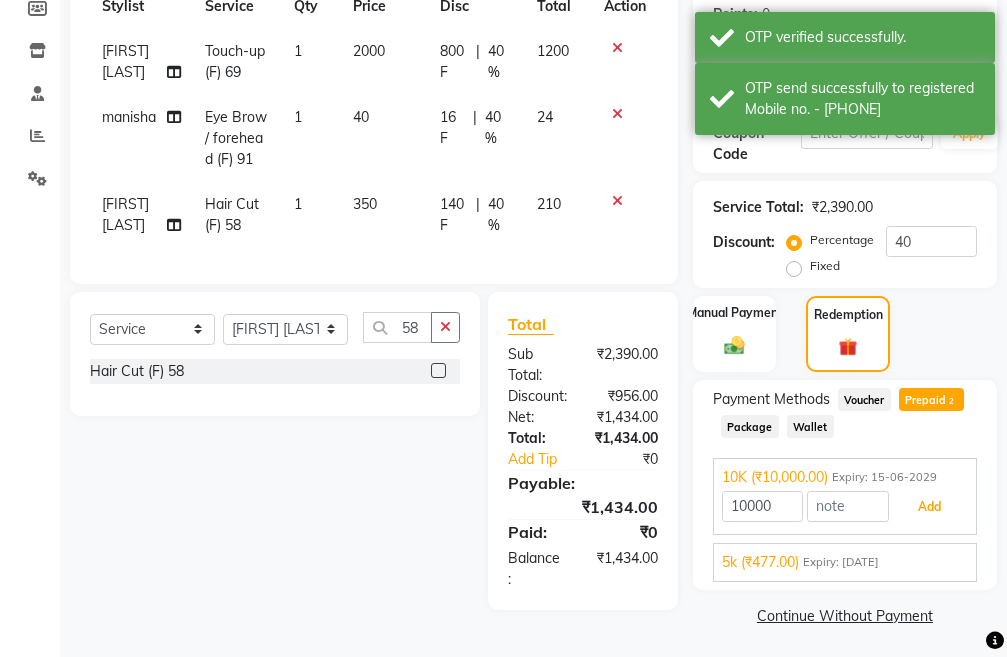 click on "Add" at bounding box center (929, 507) 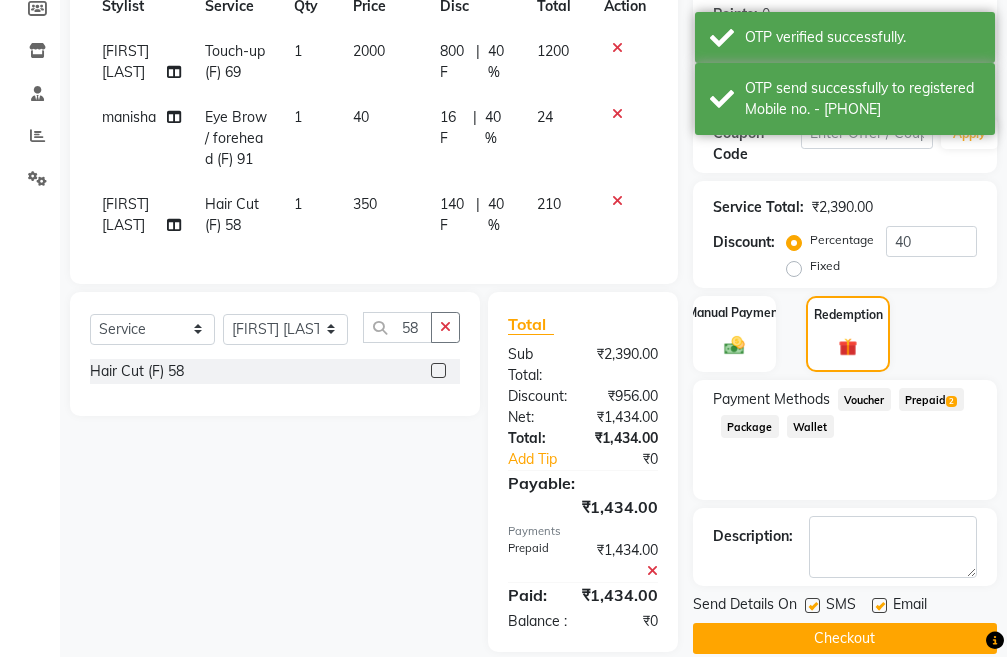 scroll, scrollTop: 397, scrollLeft: 0, axis: vertical 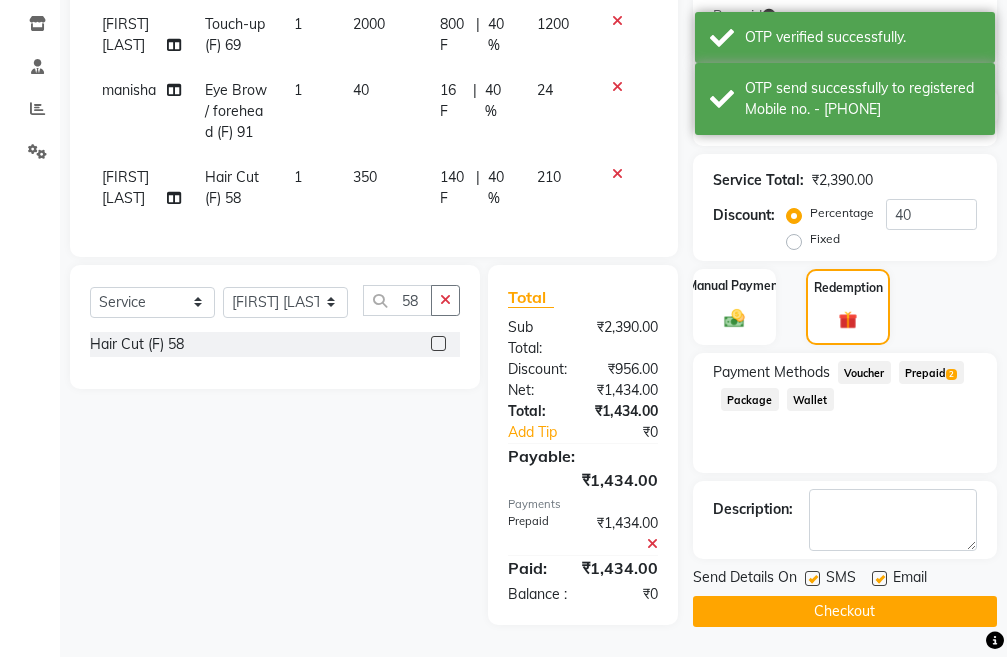 click on "Checkout" 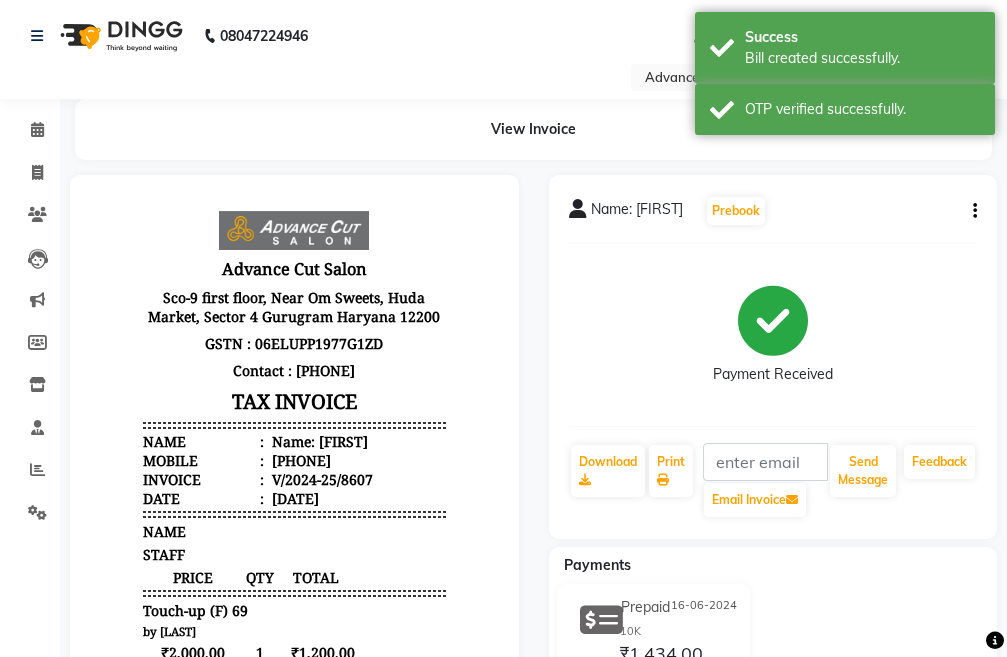scroll, scrollTop: 0, scrollLeft: 0, axis: both 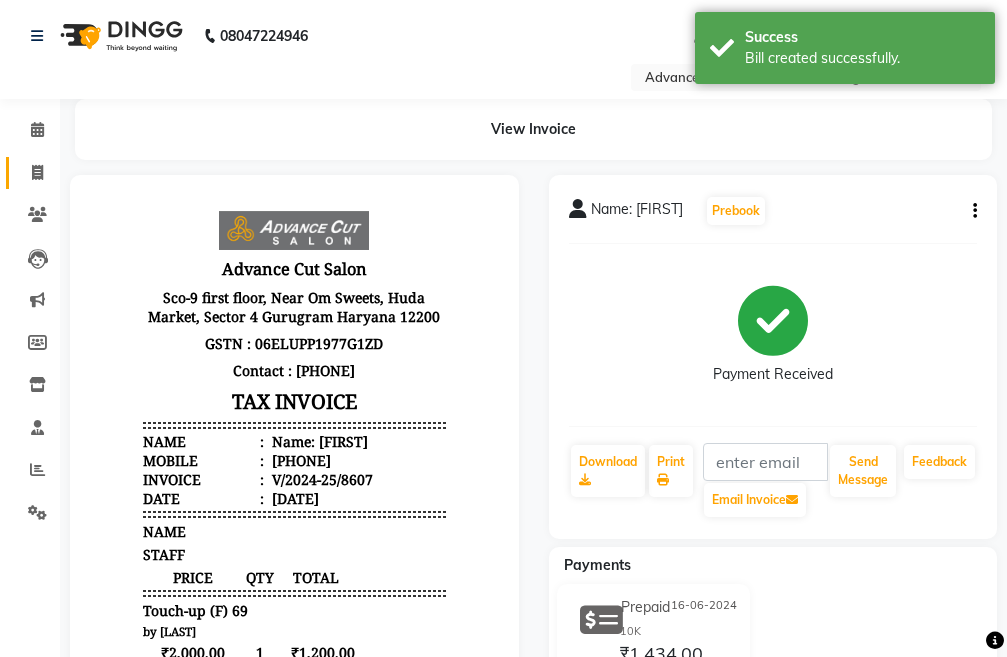 click on "Invoice" 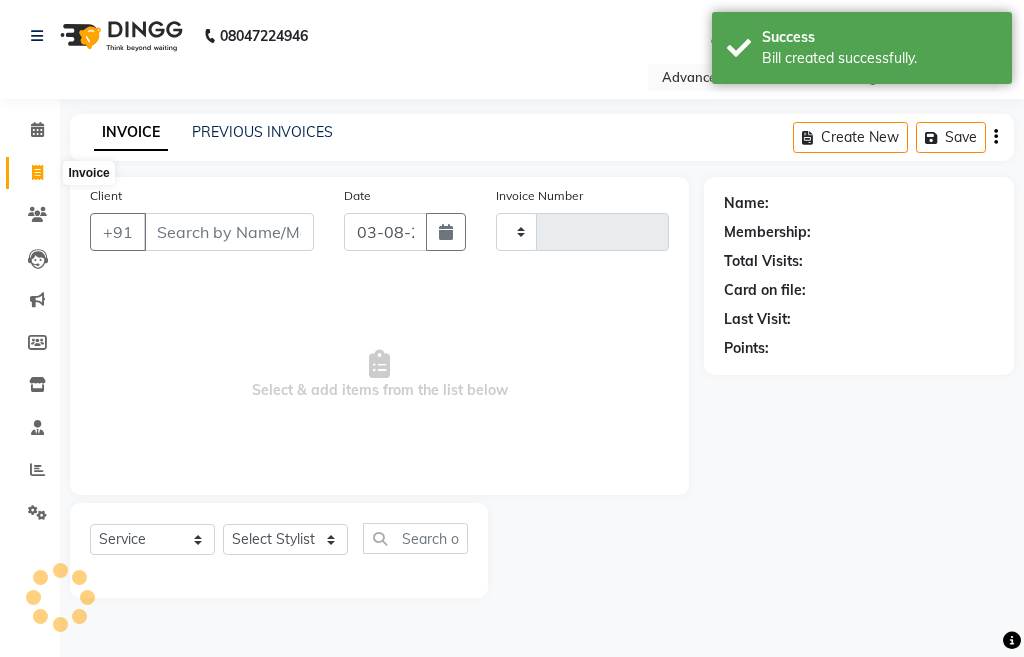 click 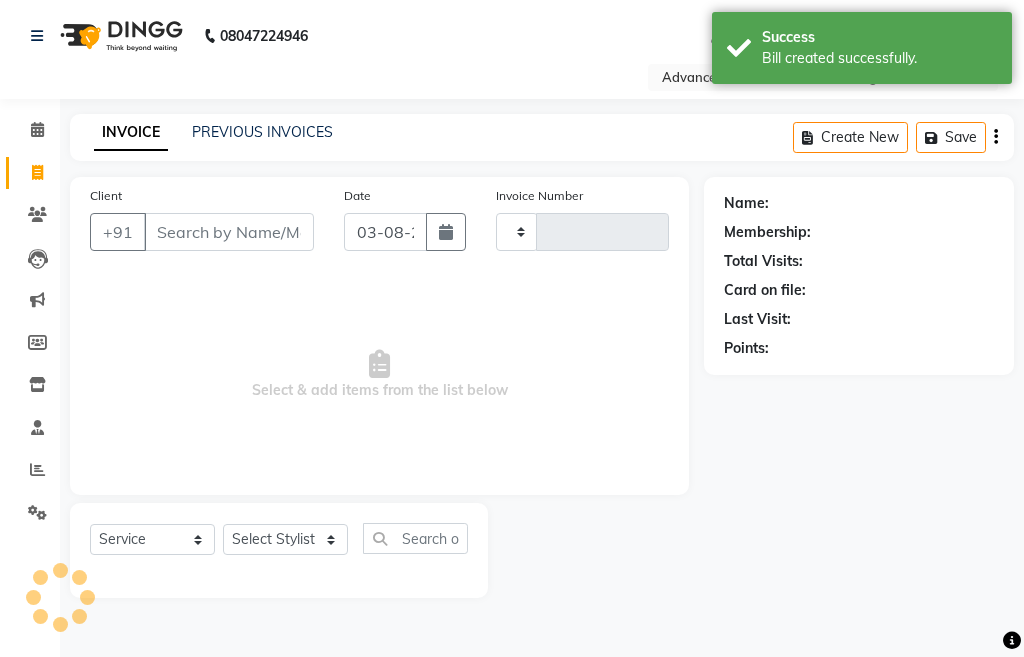 click on "Client" at bounding box center (229, 232) 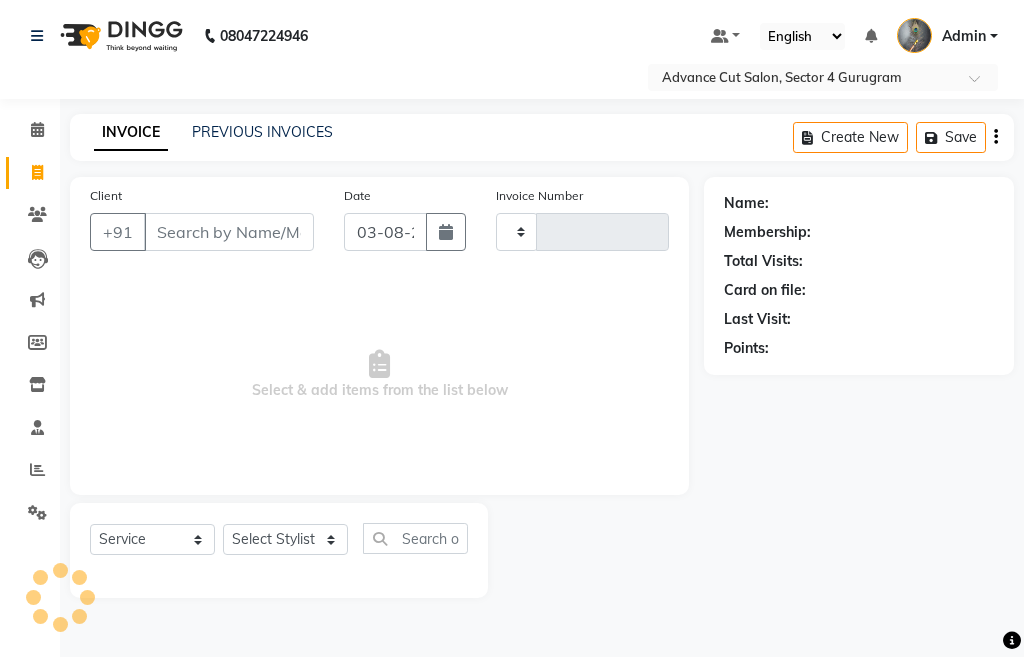 type on "[PHONE]" 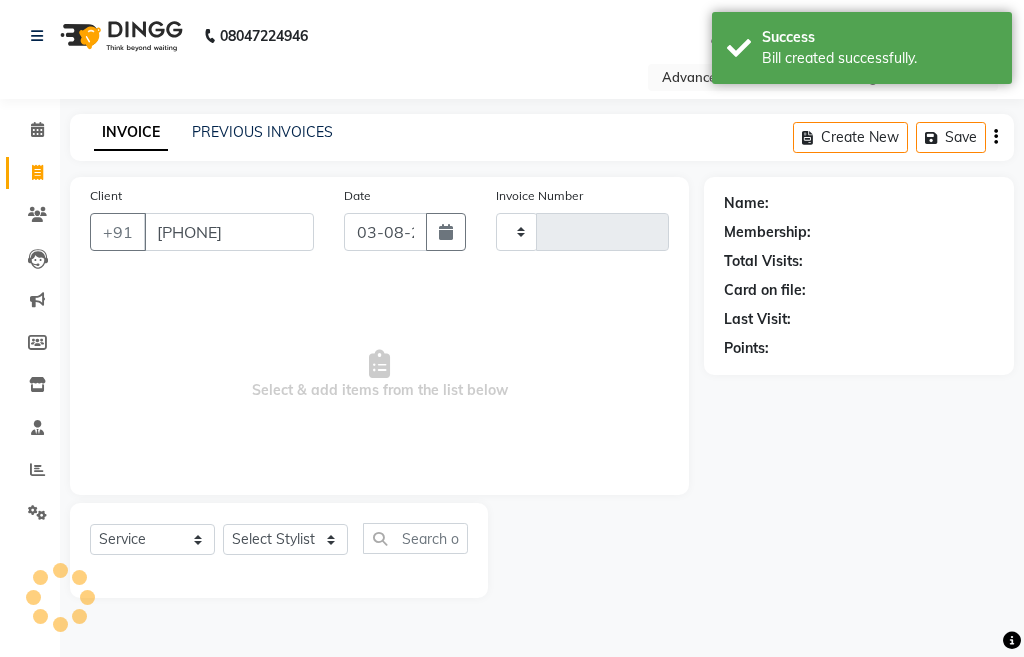 type on "3168" 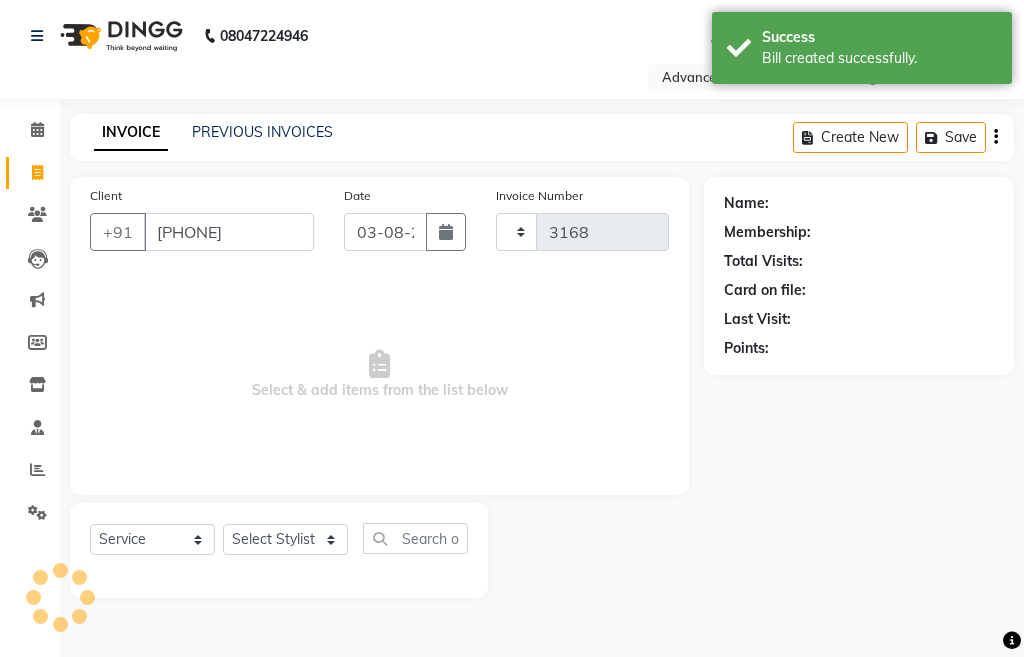select on "4939" 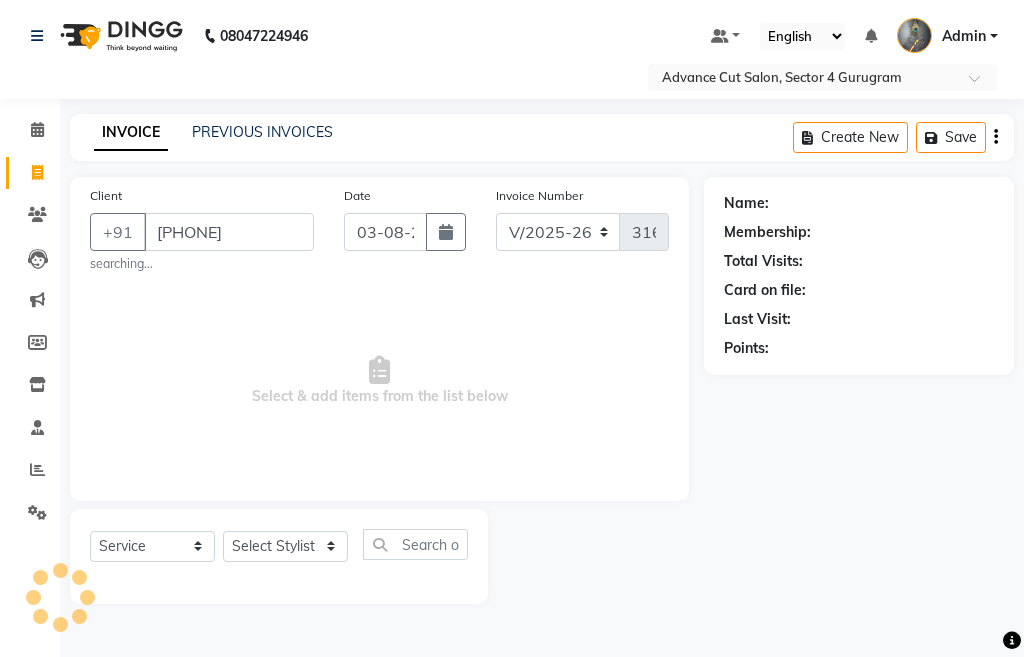 type on "[PHONE]" 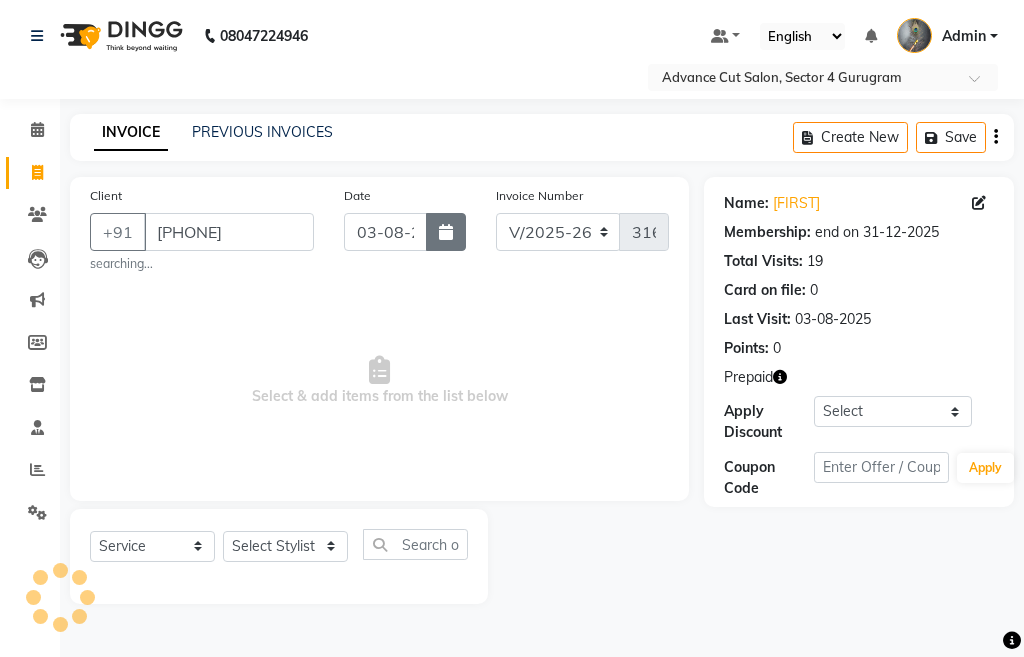 click 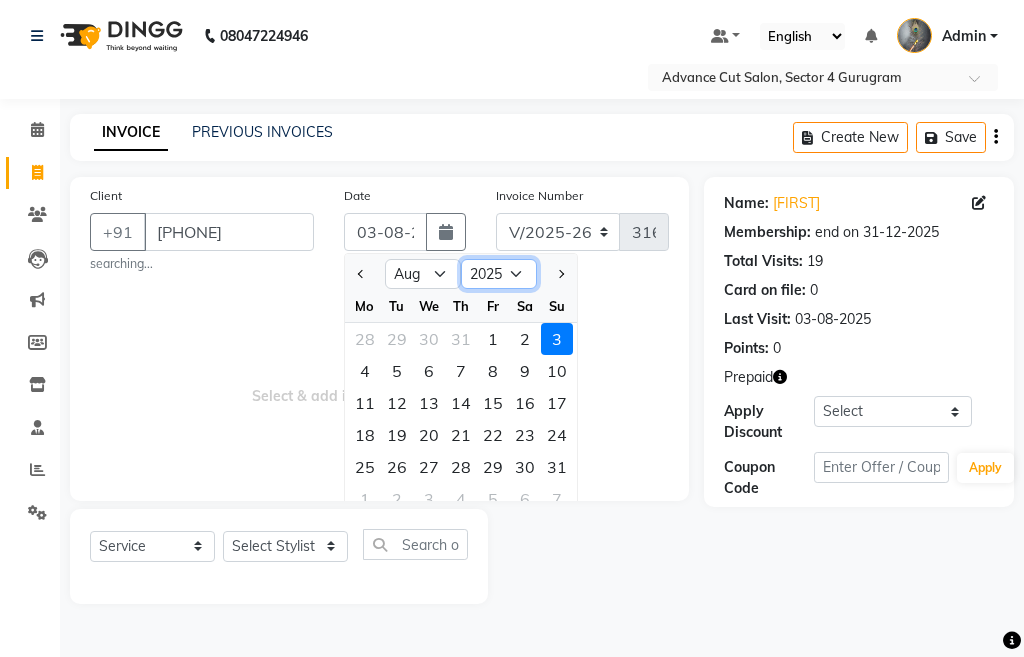 click on "2015 2016 2017 2018 2019 2020 2021 2022 2023 2024 2025 2026 2027 2028 2029 2030 2031 2032 2033 2034 2035" 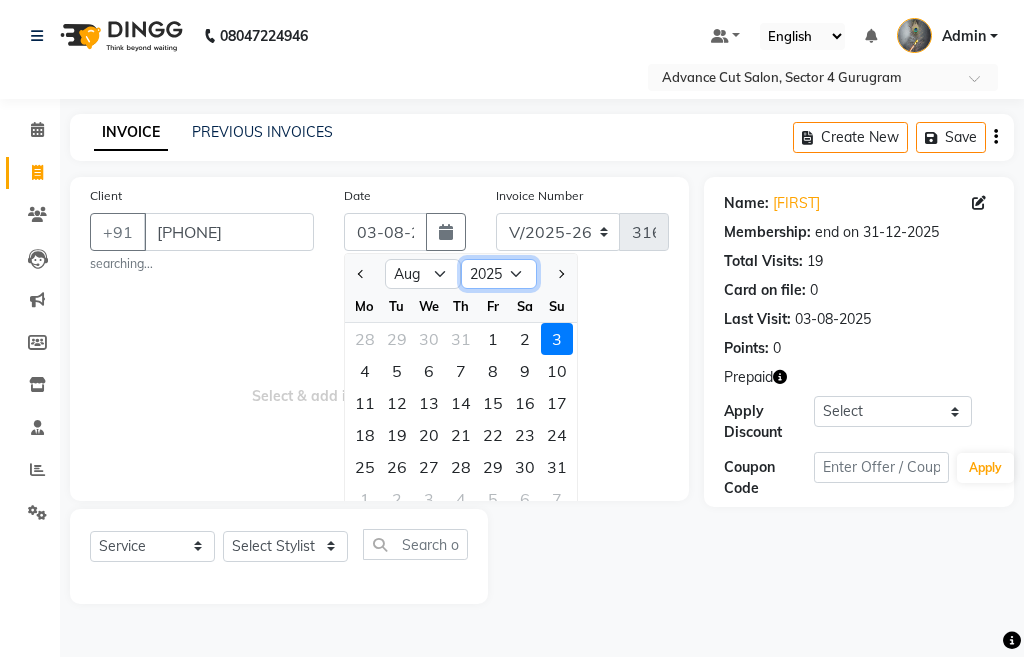 select on "2024" 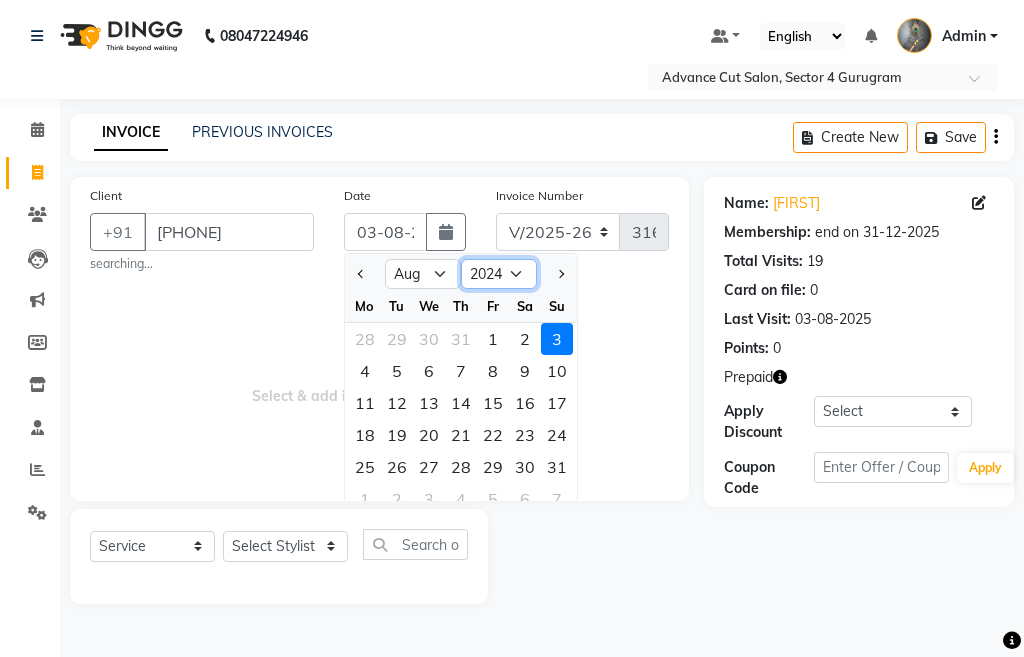 click on "2015 2016 2017 2018 2019 2020 2021 2022 2023 2024 2025 2026 2027 2028 2029 2030 2031 2032 2033 2034 2035" 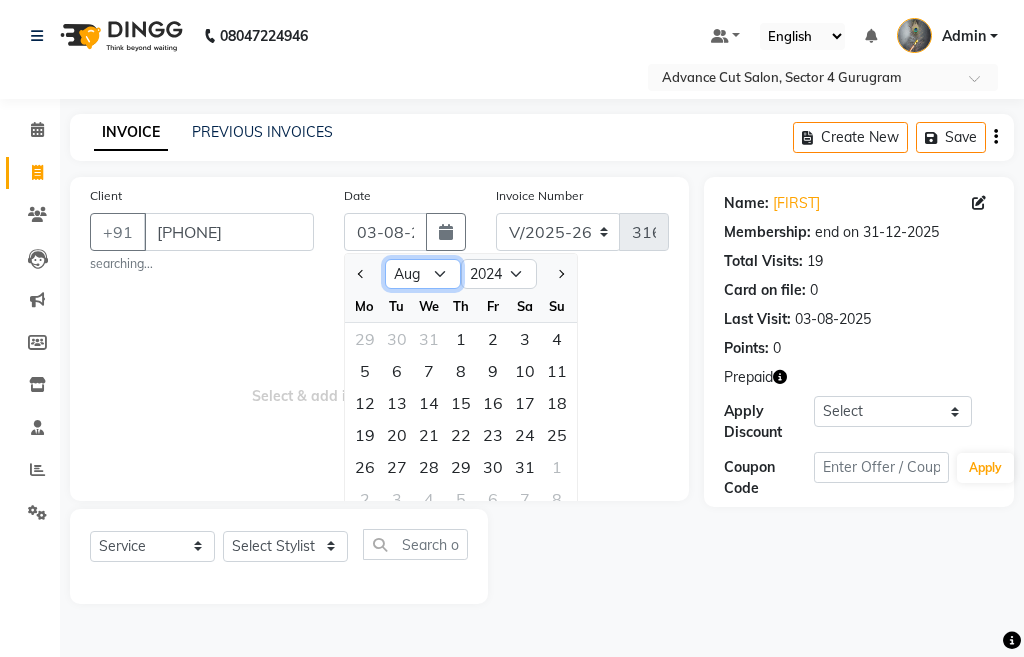 click on "Jan Feb Mar Apr May Jun Jul Aug Sep Oct Nov Dec" 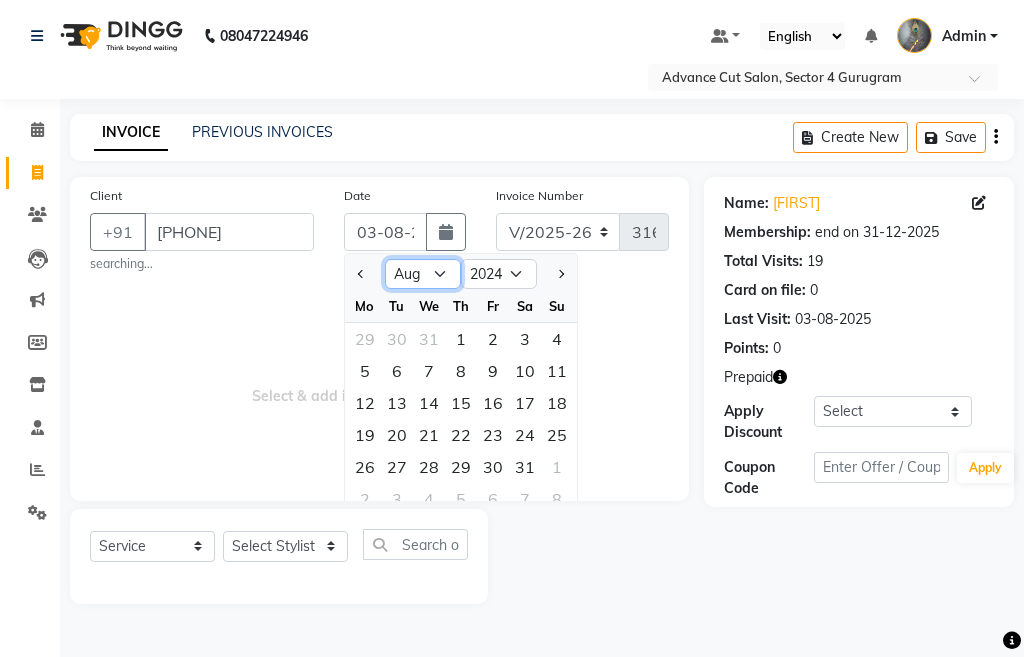 select on "6" 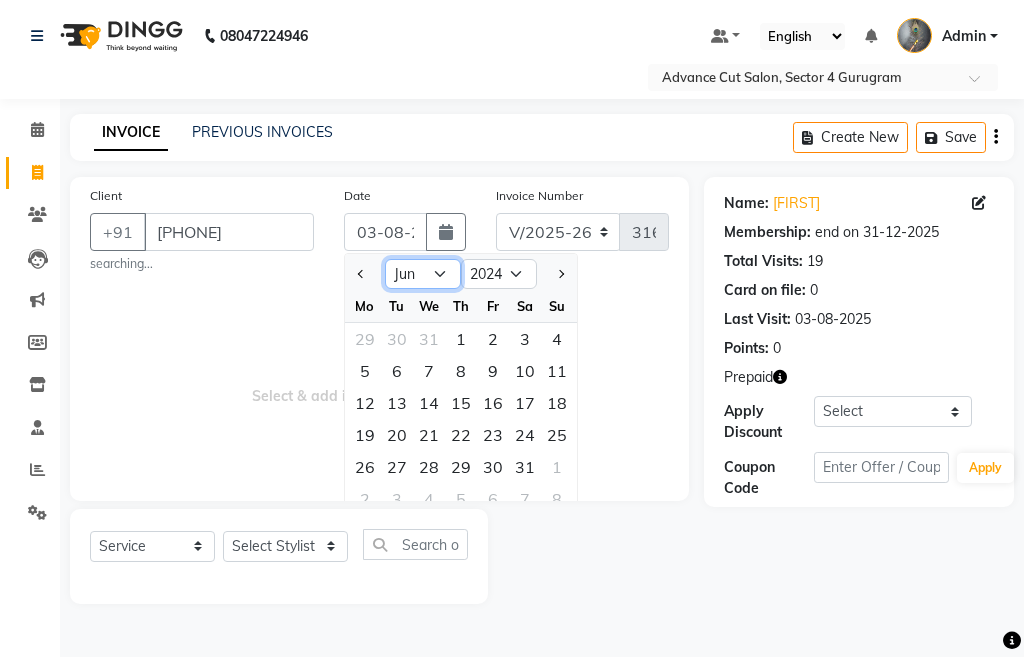 click on "Jan Feb Mar Apr May Jun Jul Aug Sep Oct Nov Dec" 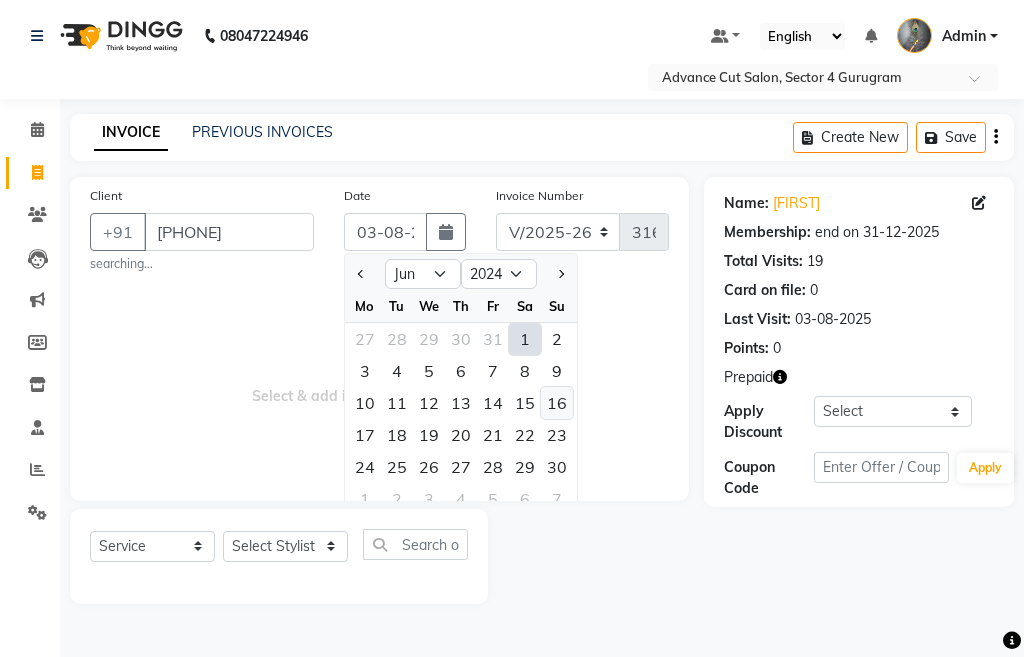 click on "16" 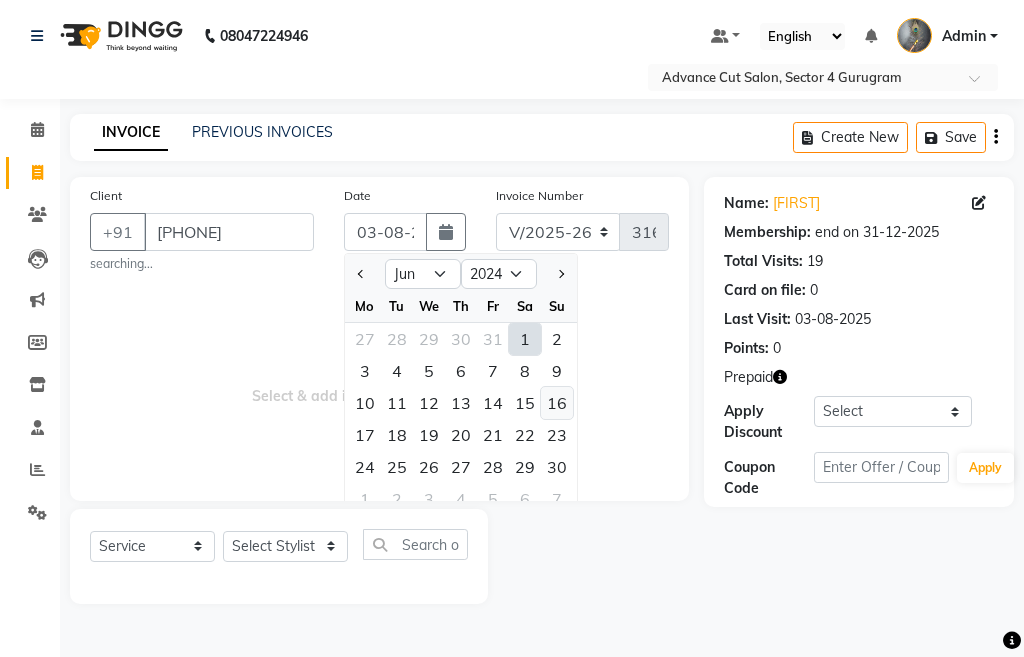 type on "16-06-2024" 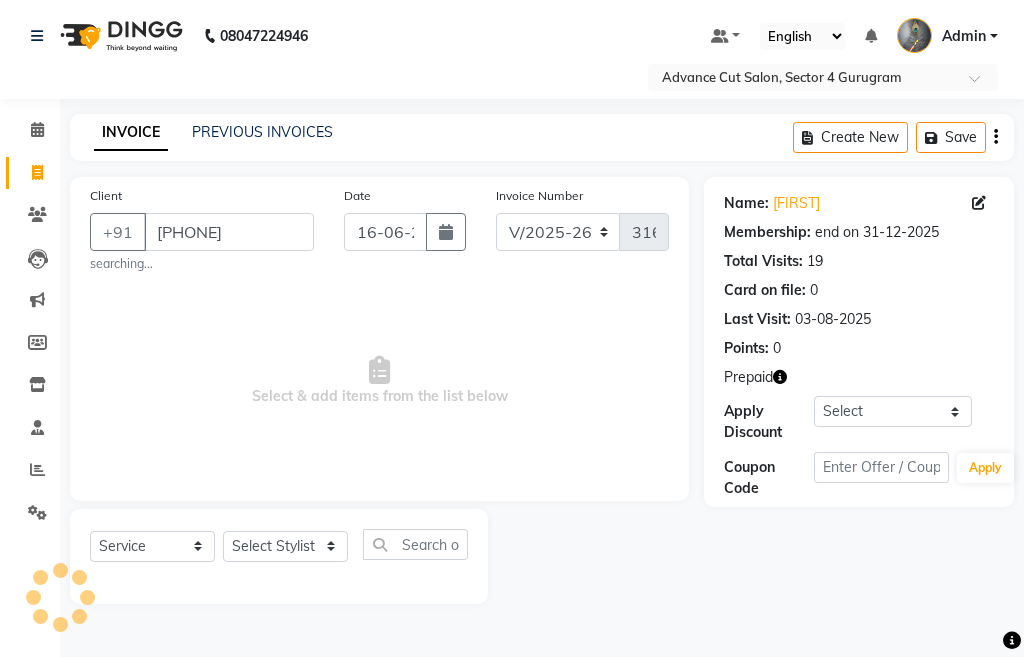 type on "8608" 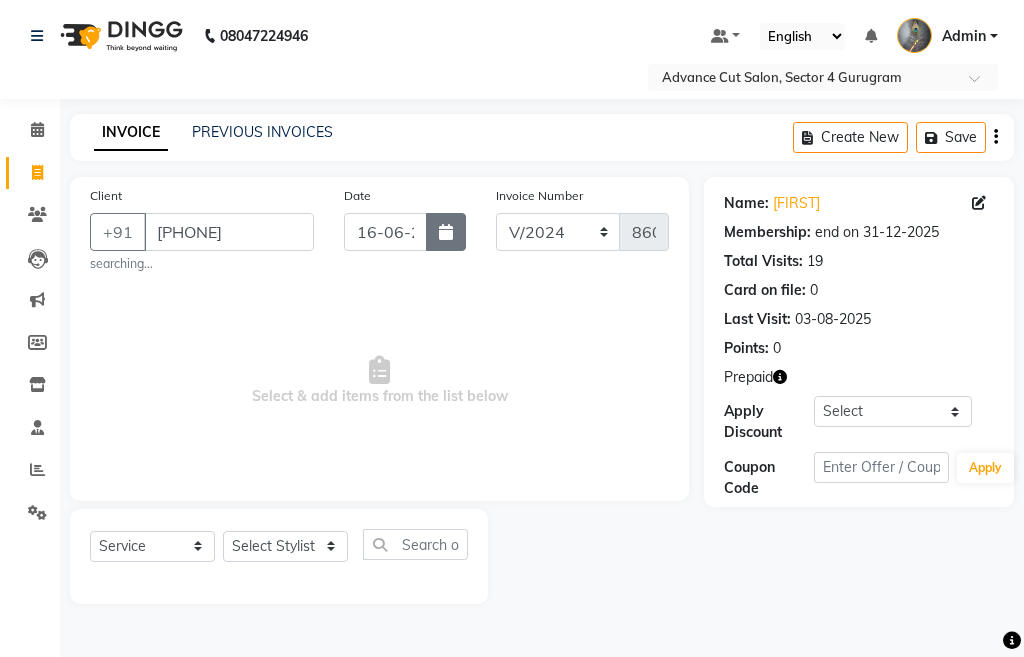 click 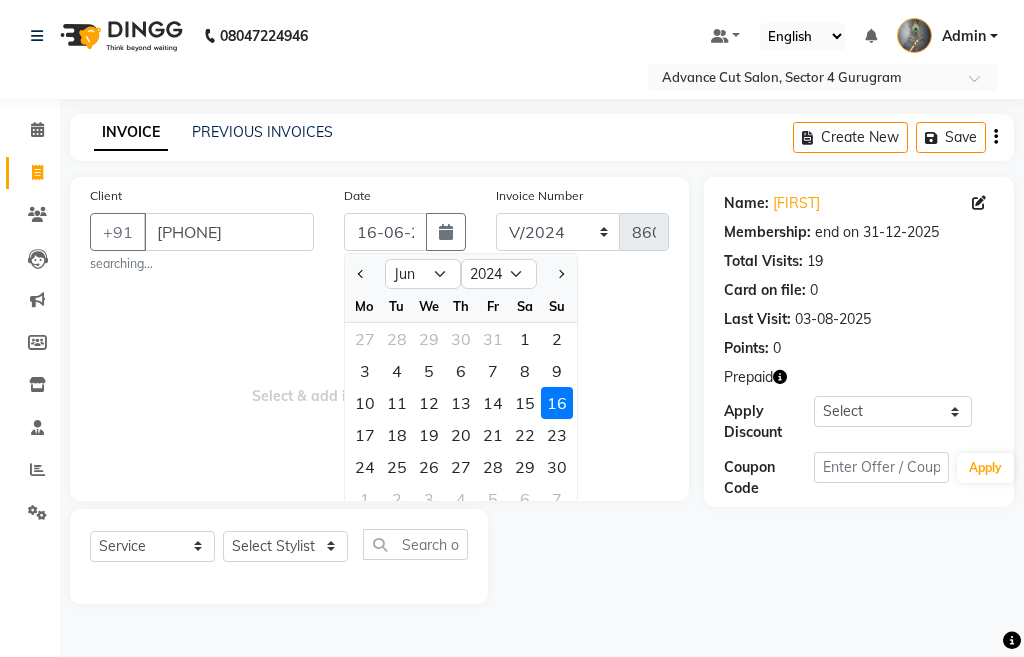 click on "Select & add items from the list below" at bounding box center (379, 381) 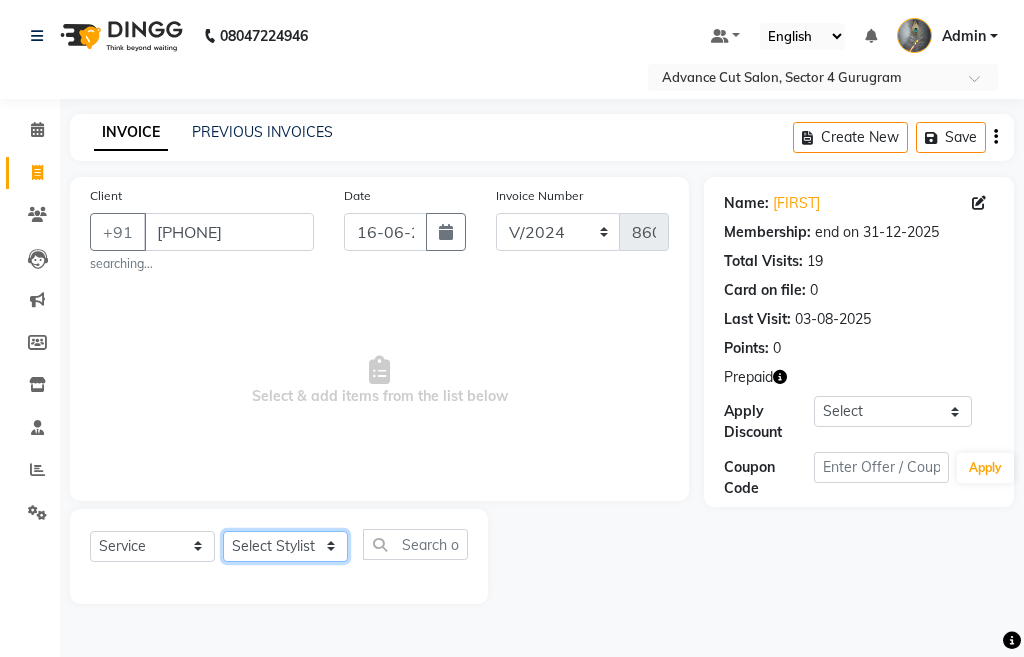 click on "Select Stylist Admin chahit COUNTOR hardeep mamta manisha MONISH navi NOSHAD ALI rahul shatnam shweta singh sunny tip" 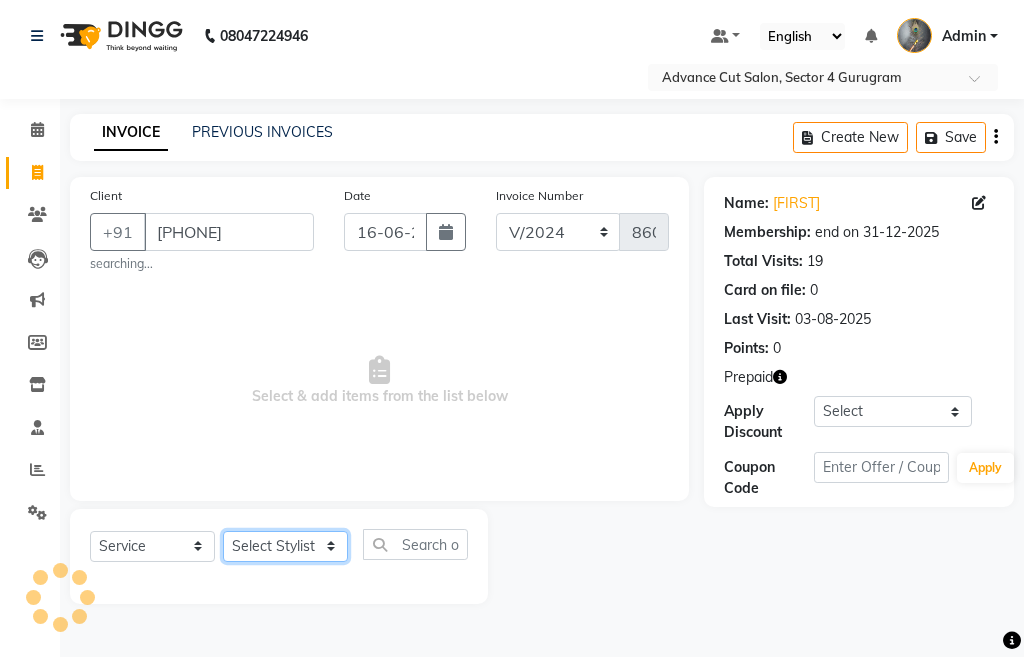 select on "38522" 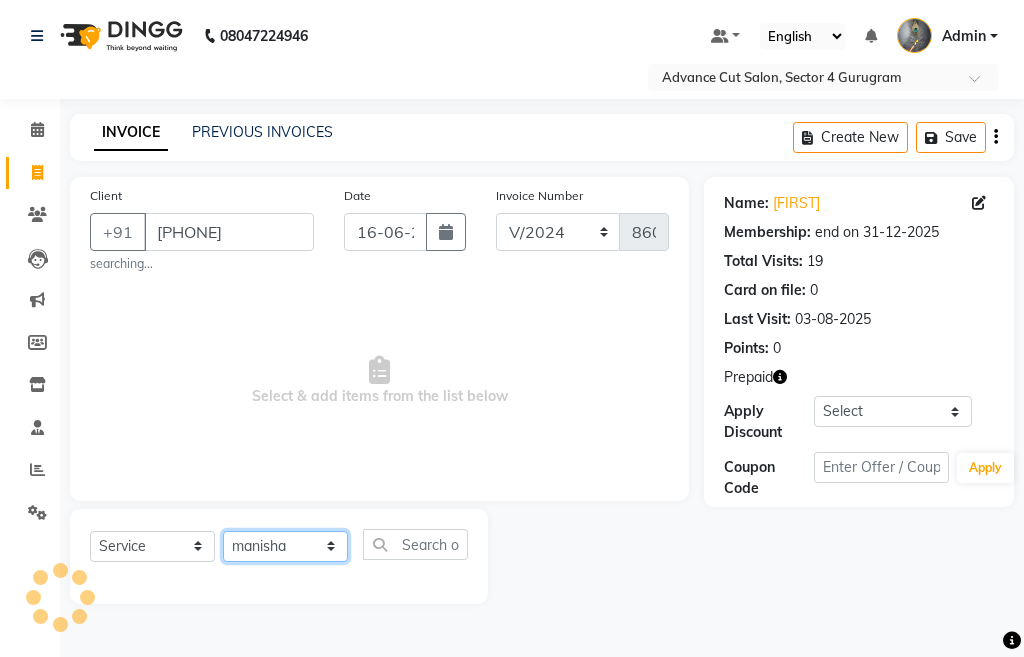 click on "Select Stylist Admin chahit COUNTOR hardeep mamta manisha MONISH navi NOSHAD ALI rahul shatnam shweta singh sunny tip" 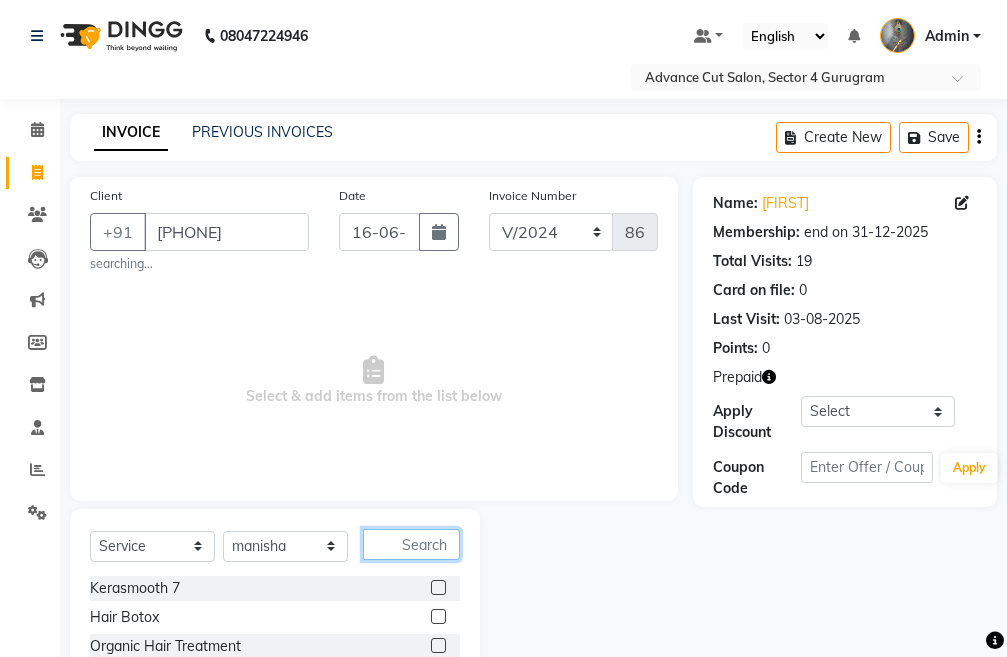 click 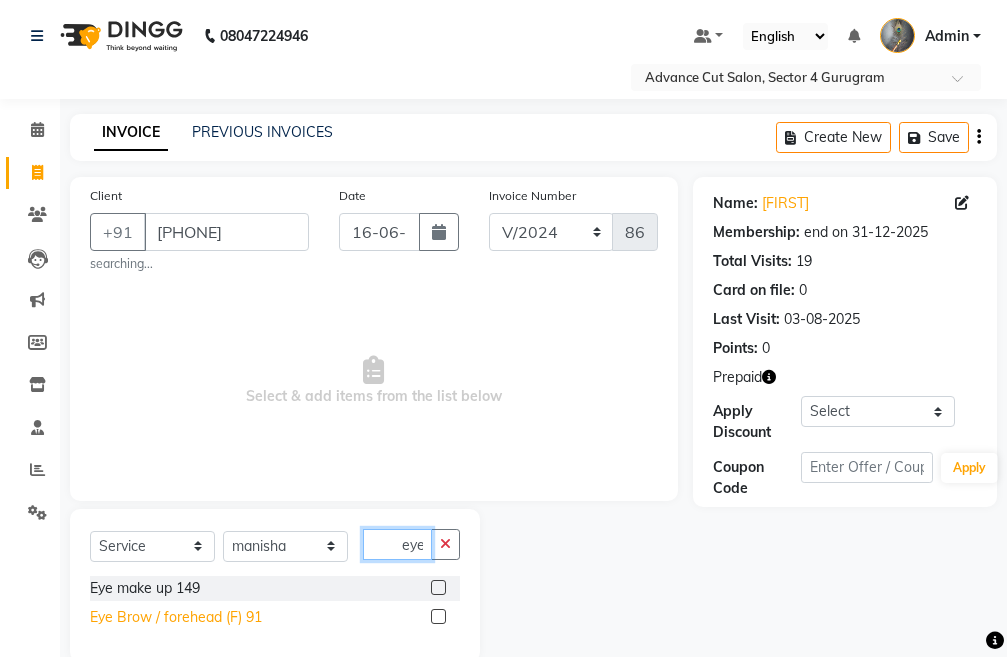 type on "eye" 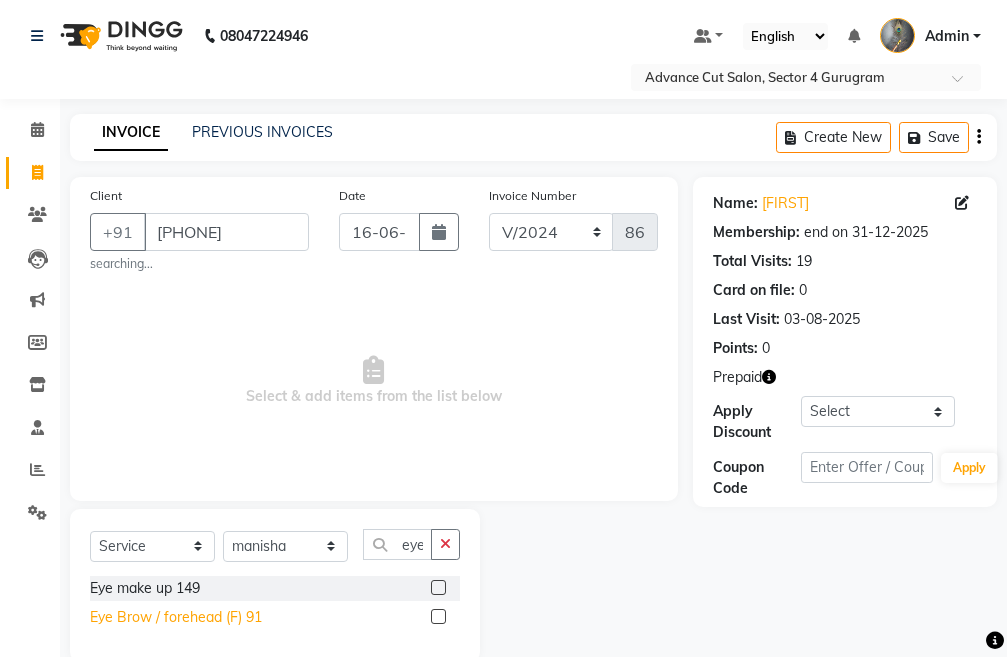 click on "Eye Brow / forehead (F) 91" 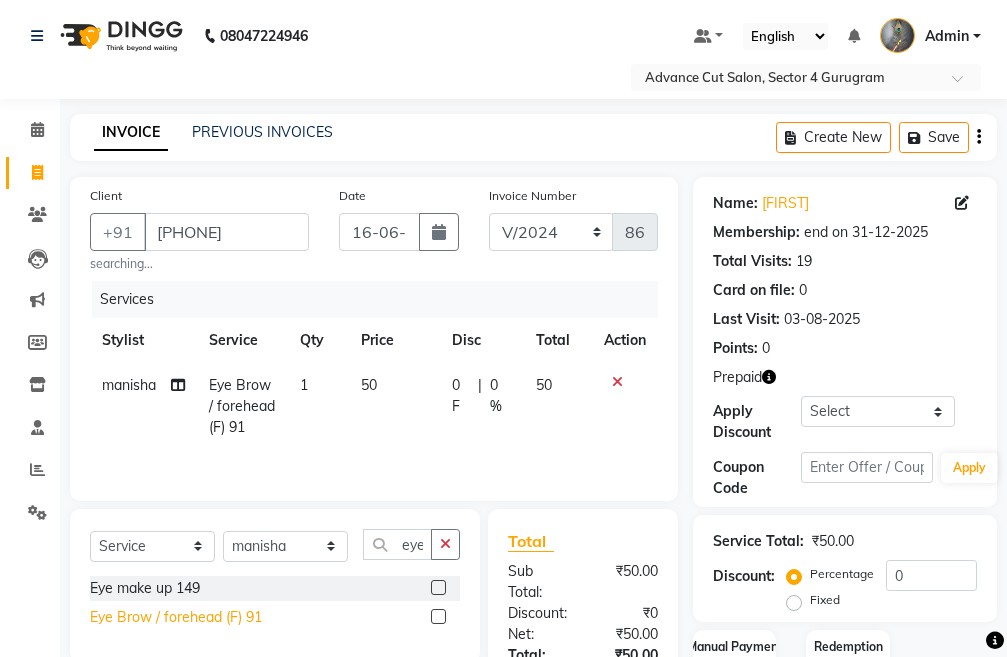 click on "Eye Brow / forehead (F) 91" 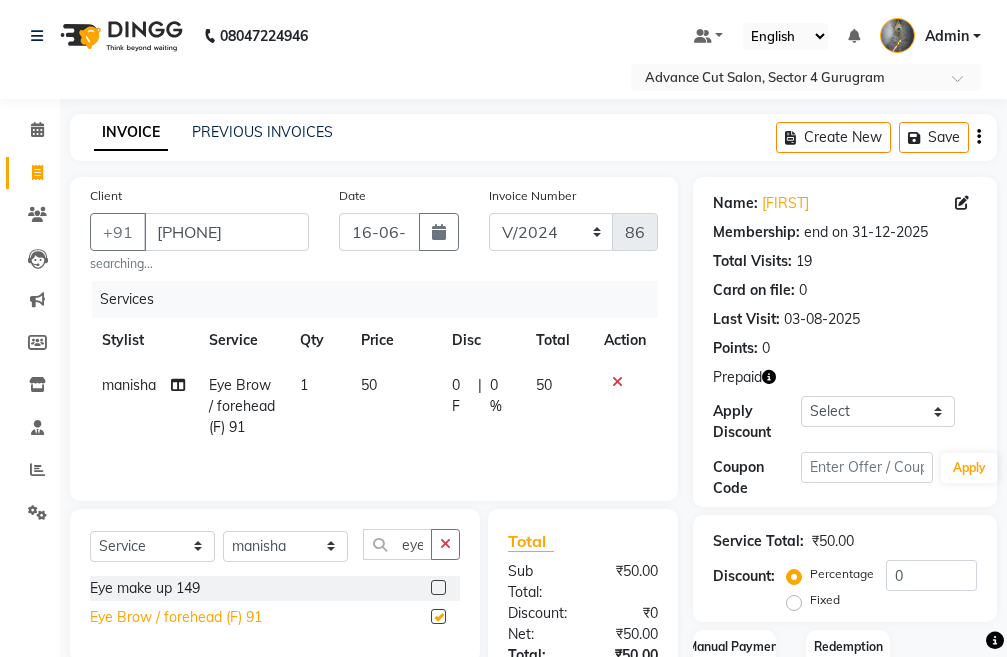 checkbox on "false" 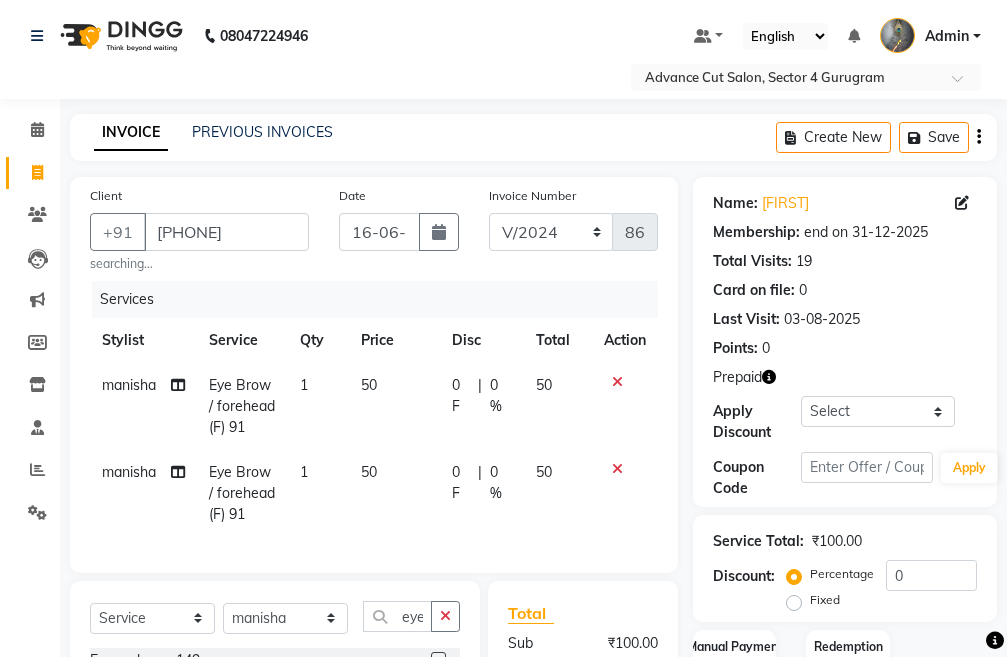 scroll, scrollTop: 100, scrollLeft: 0, axis: vertical 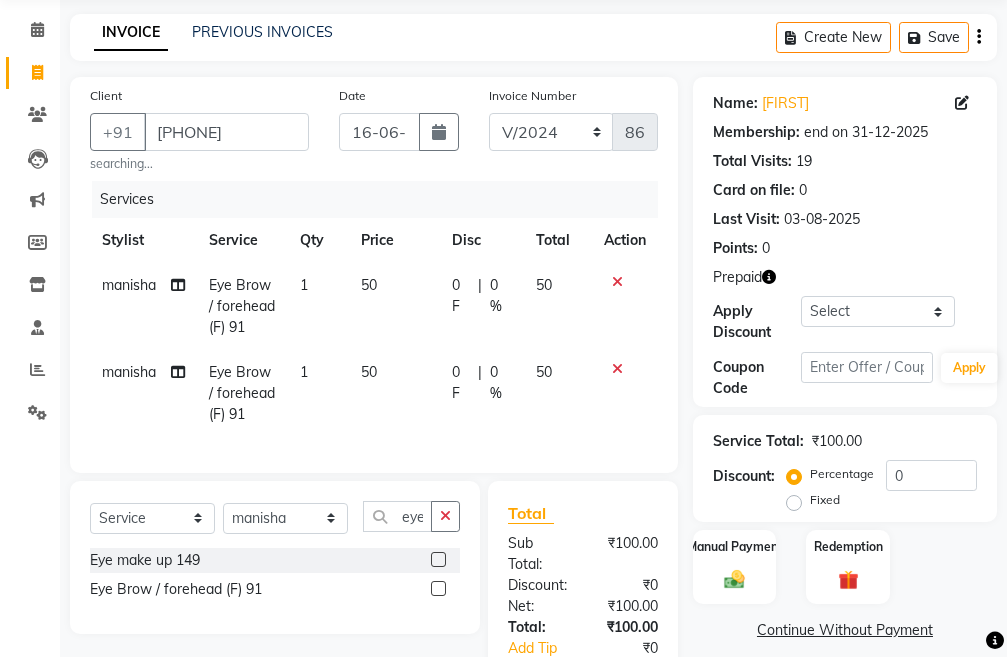 click on "50" 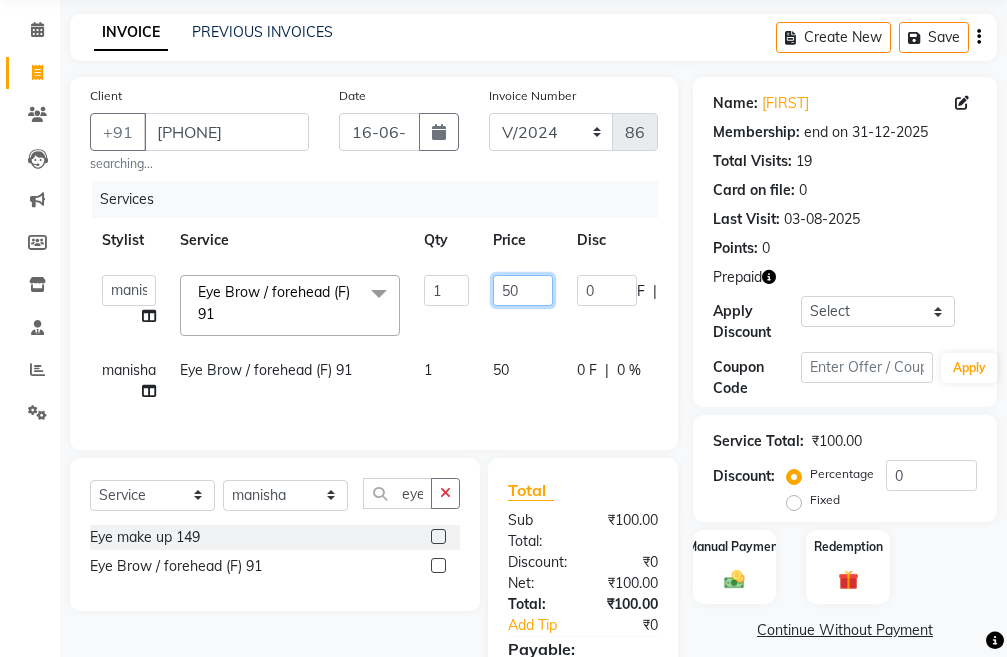 click on "50" 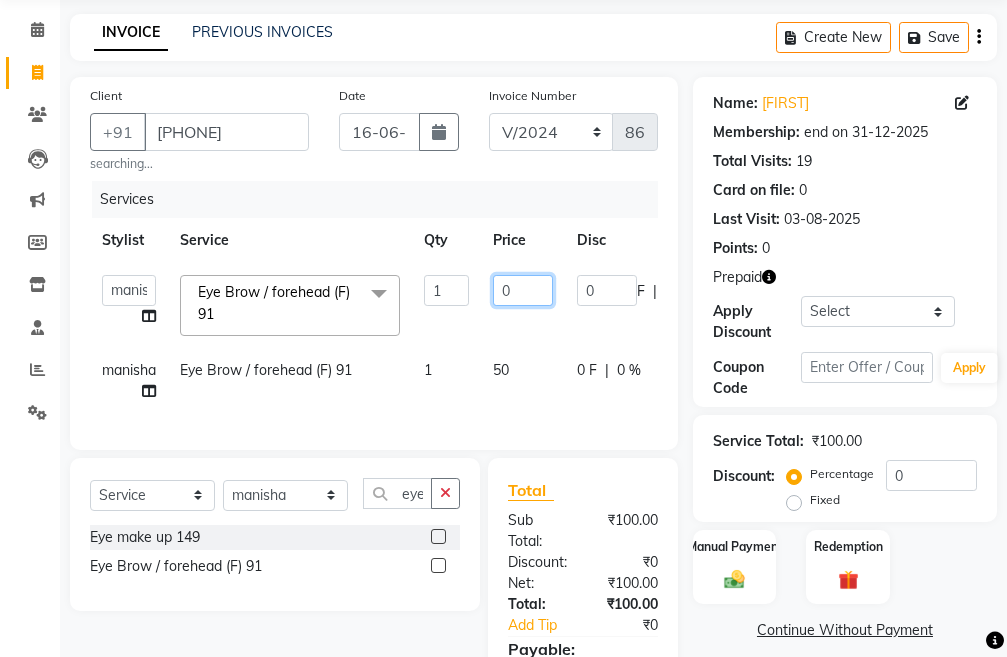 type on "40" 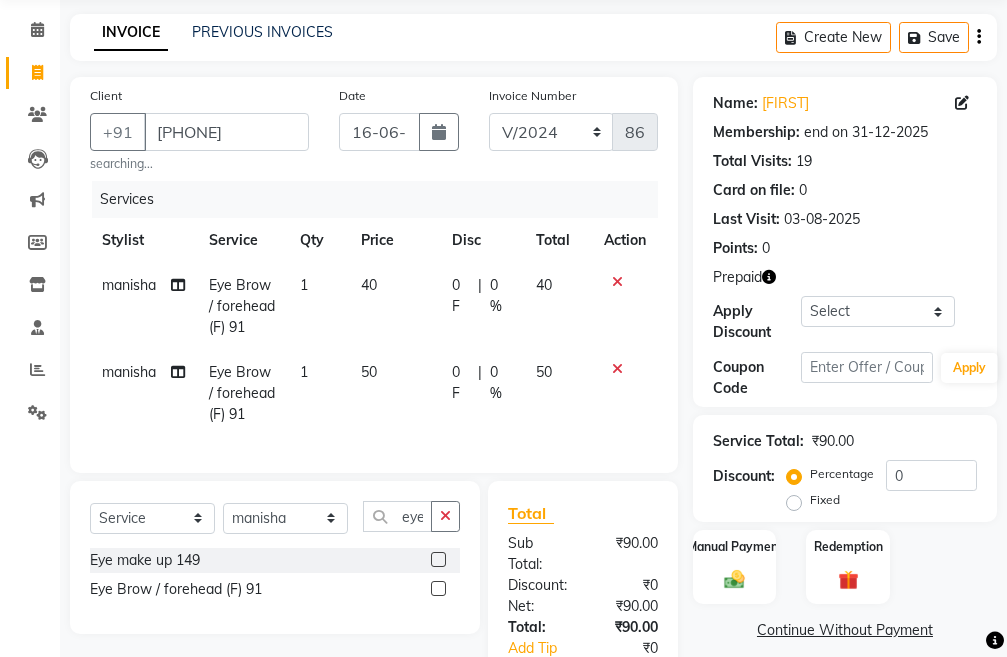 click on "manisha Eye Brow / forehead (F) 91 1 40 0 F | 0 % 40" 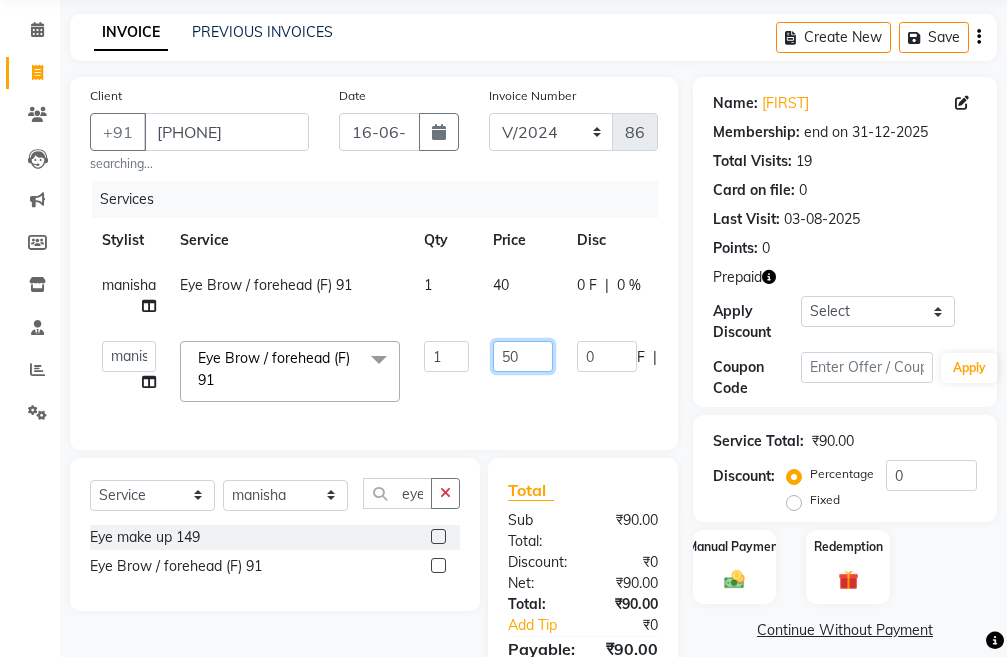 click on "50" 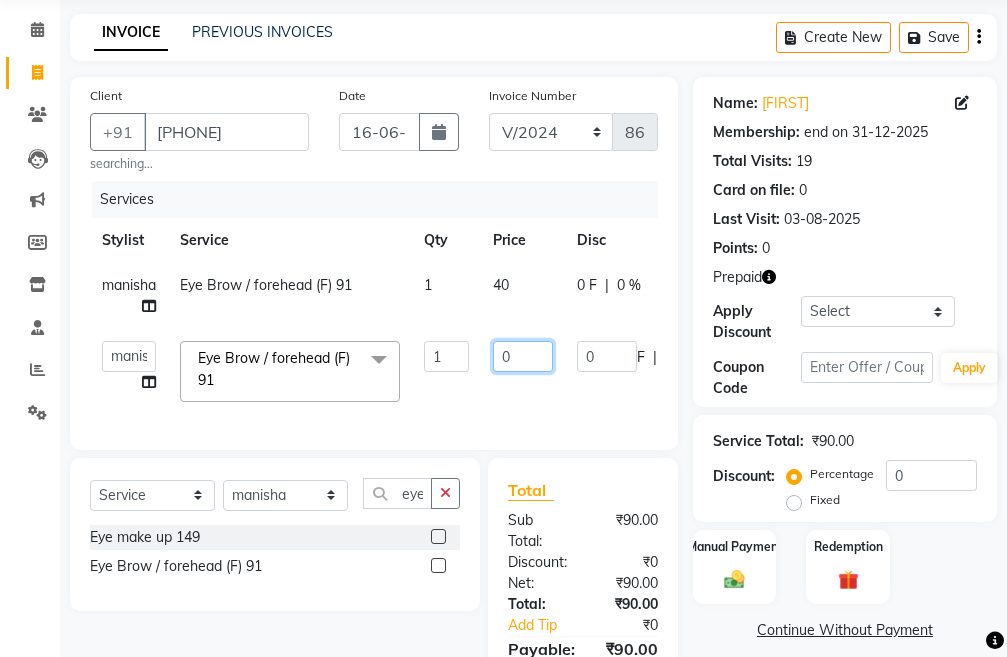 type on "40" 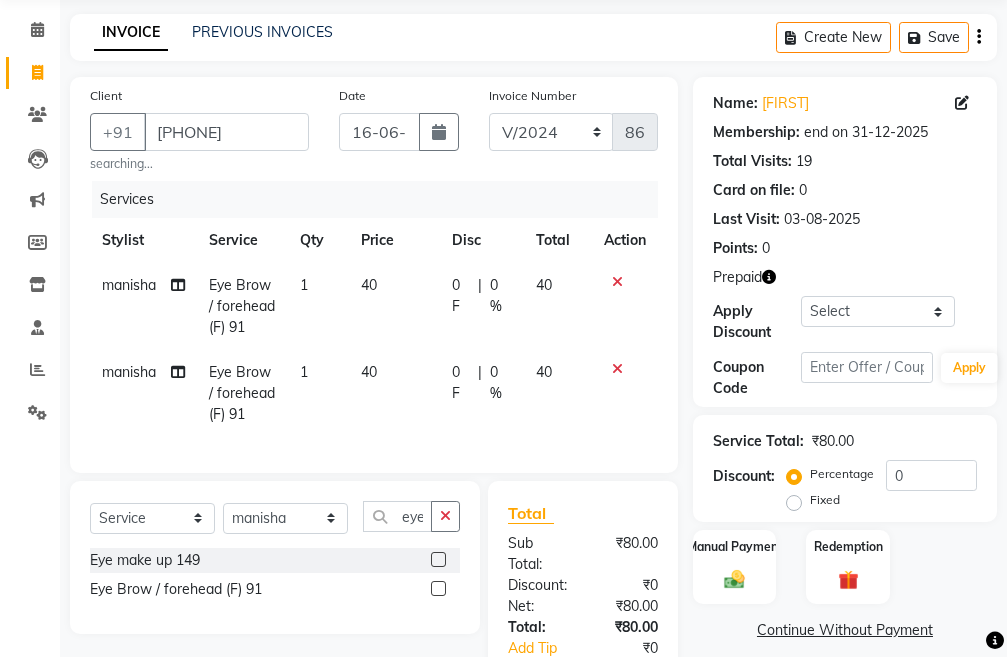 click on "Continue Without Payment" 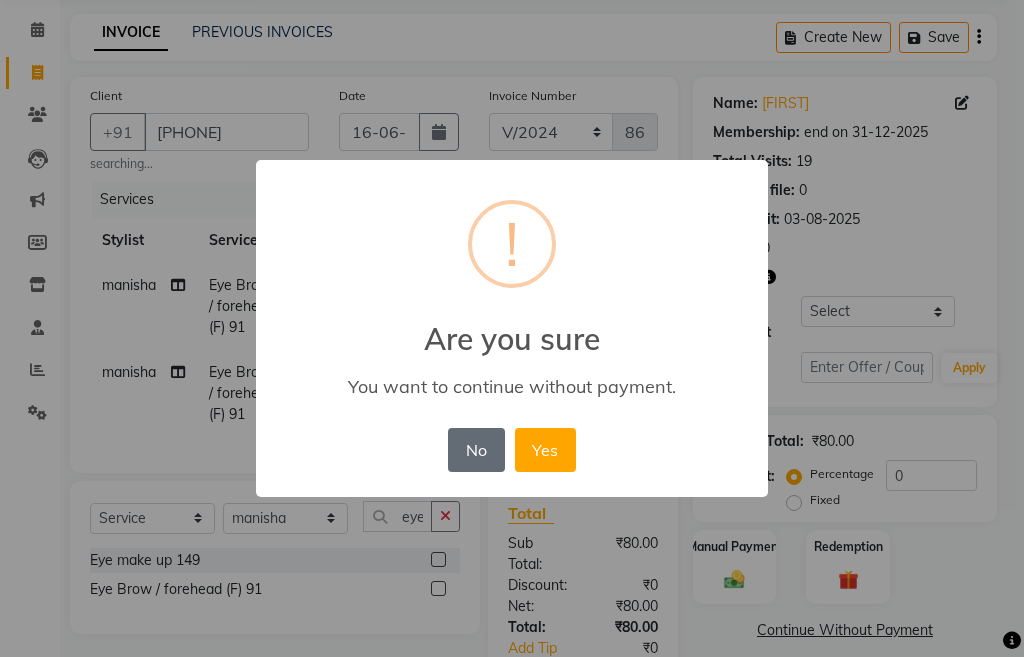 click on "No" at bounding box center [476, 450] 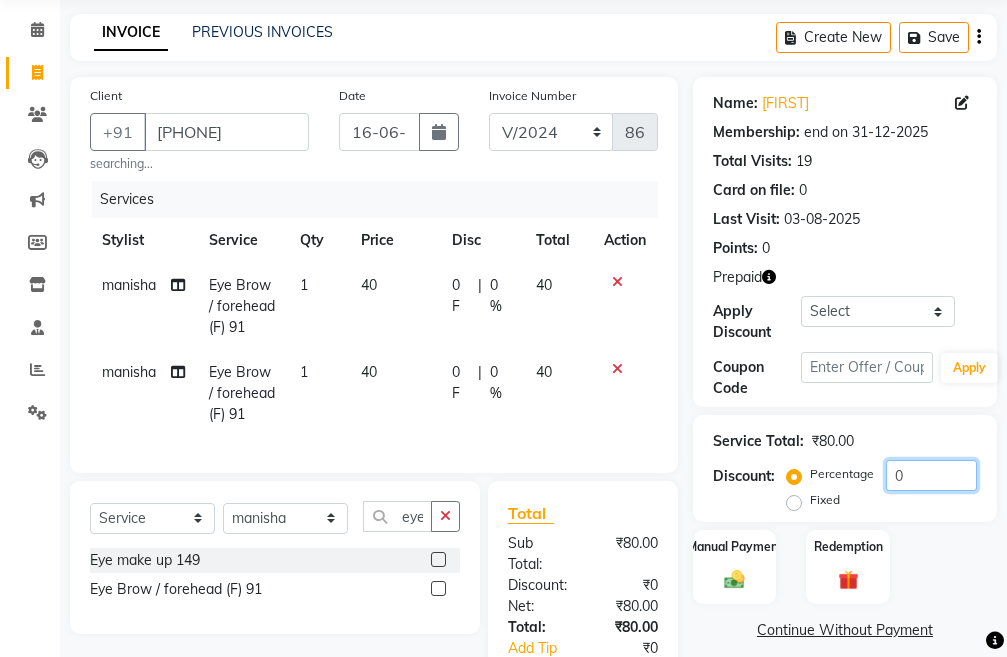 click on "0" 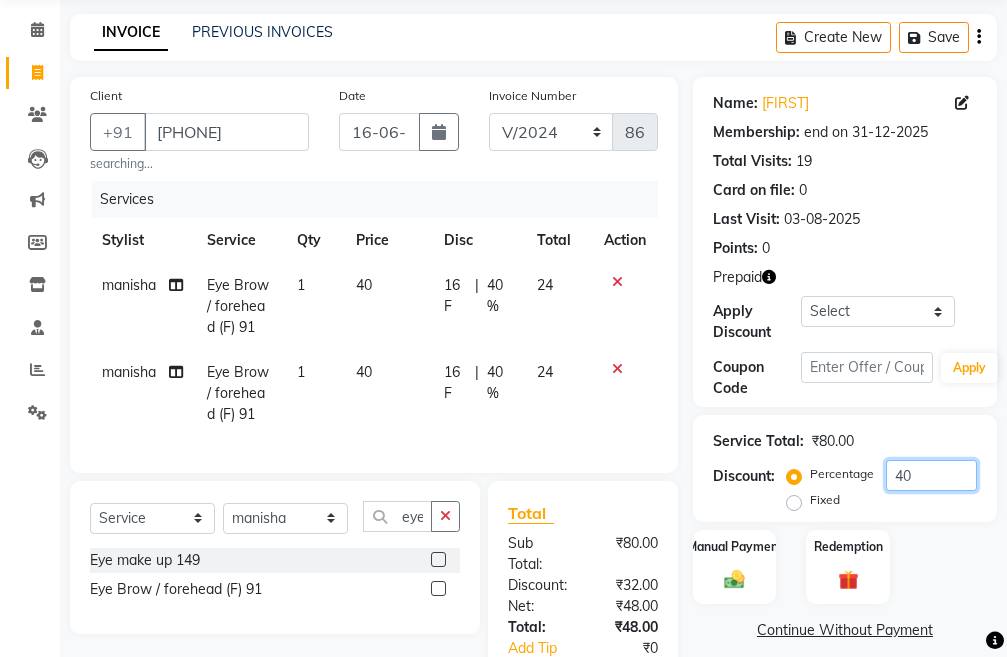 scroll, scrollTop: 200, scrollLeft: 0, axis: vertical 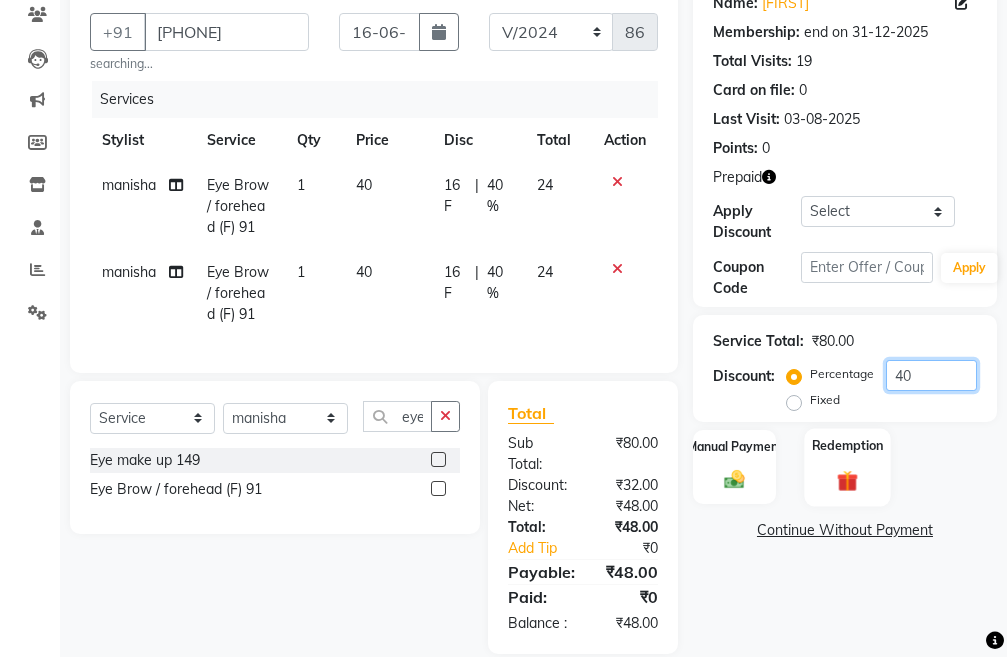 type on "40" 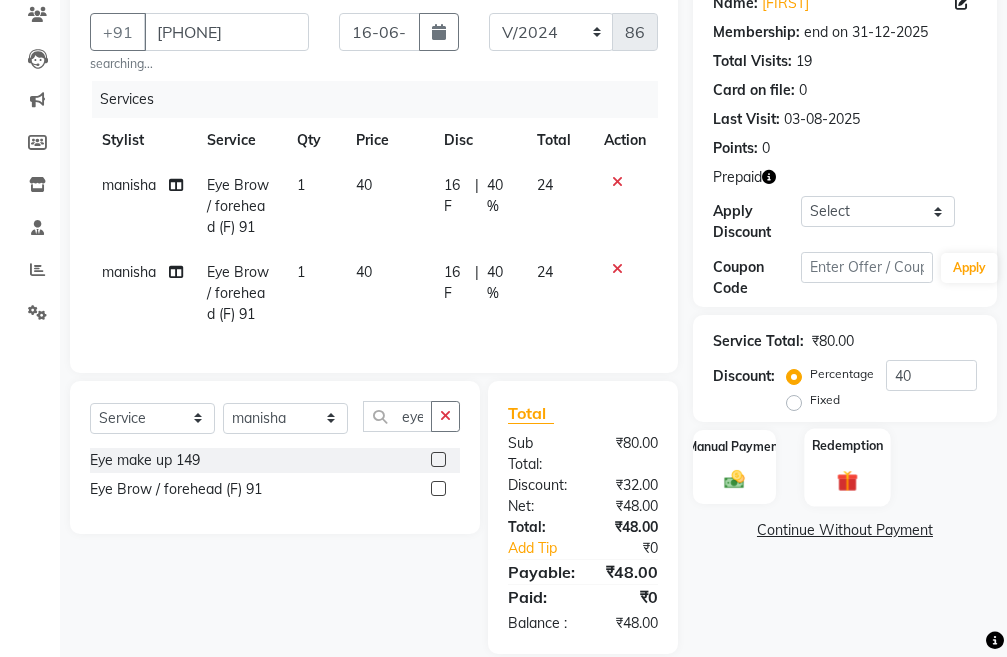 click on "Redemption" 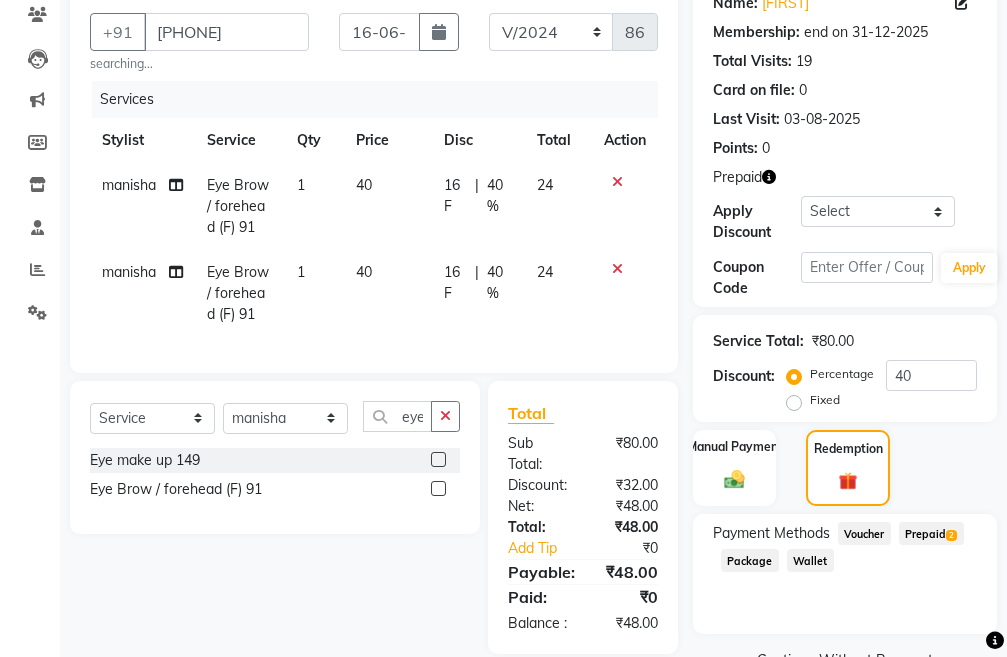 click on "Prepaid  2" 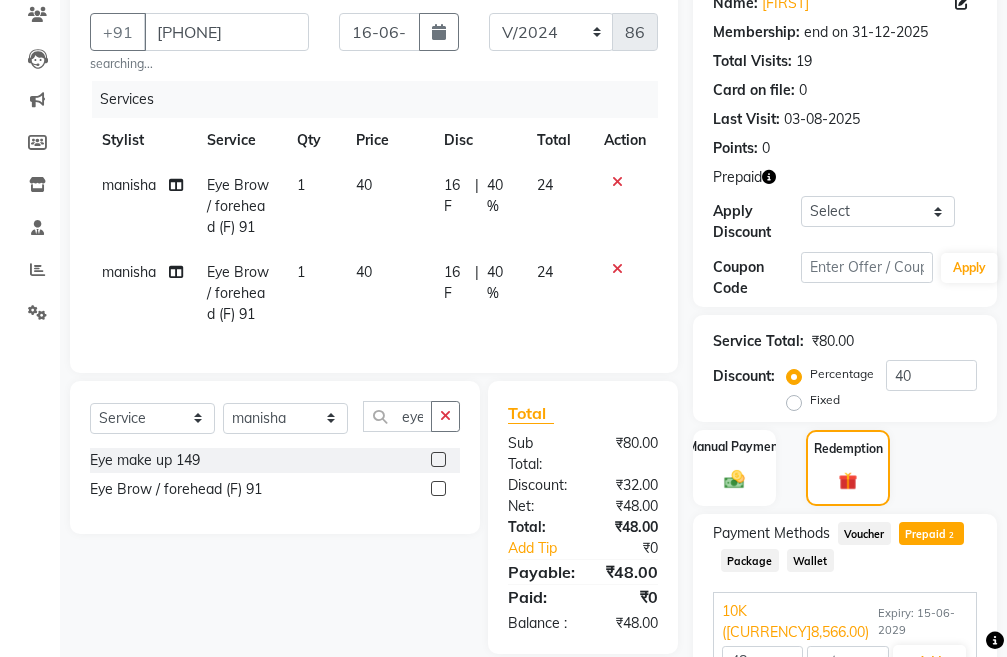 scroll, scrollTop: 338, scrollLeft: 0, axis: vertical 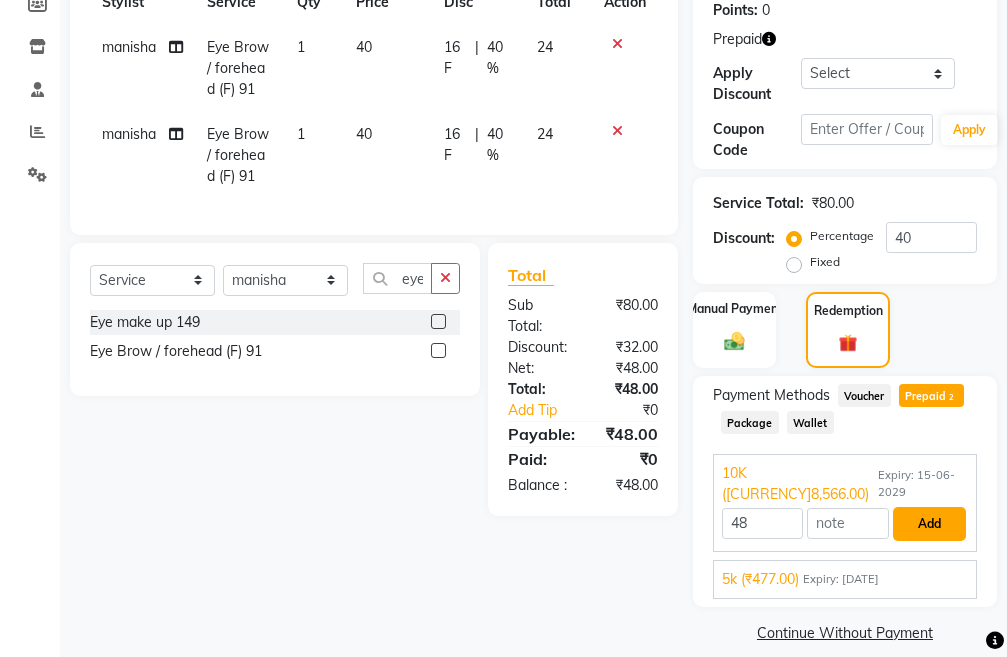 click on "Add" at bounding box center (929, 524) 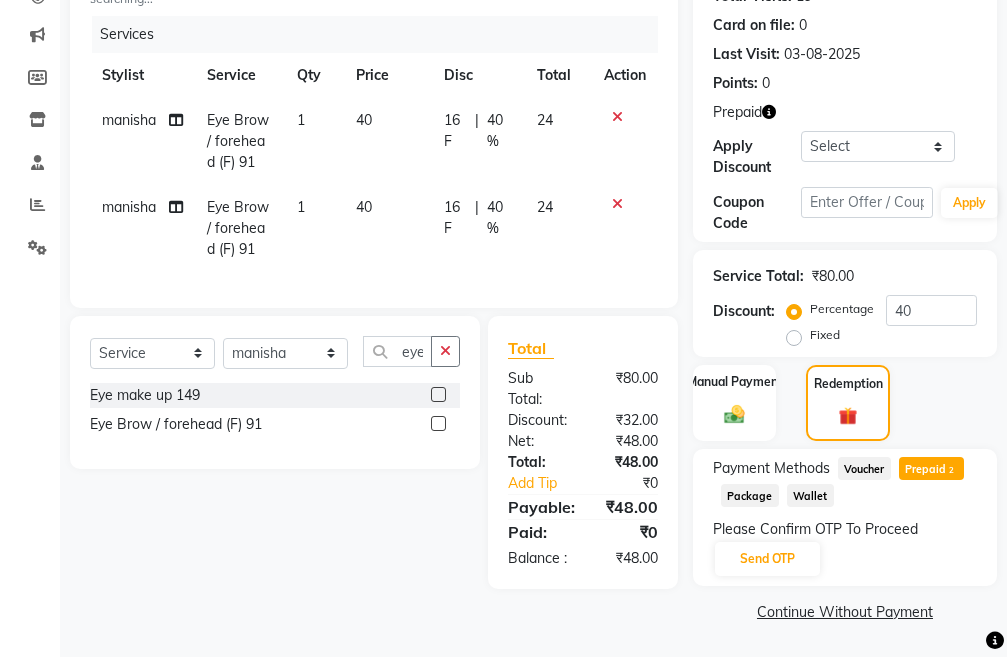 scroll, scrollTop: 289, scrollLeft: 0, axis: vertical 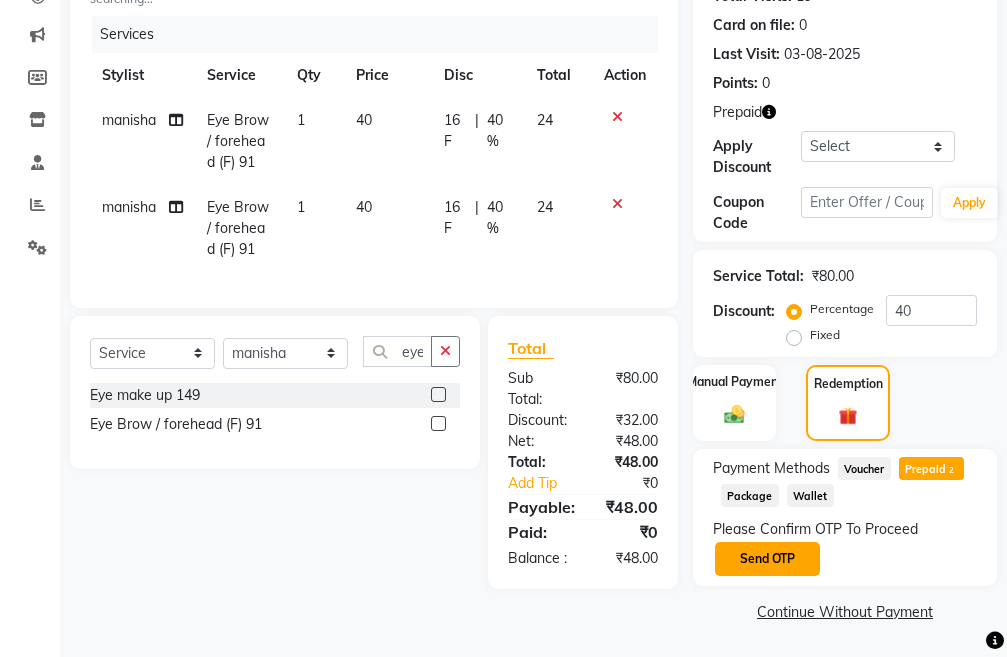 click on "Send OTP" 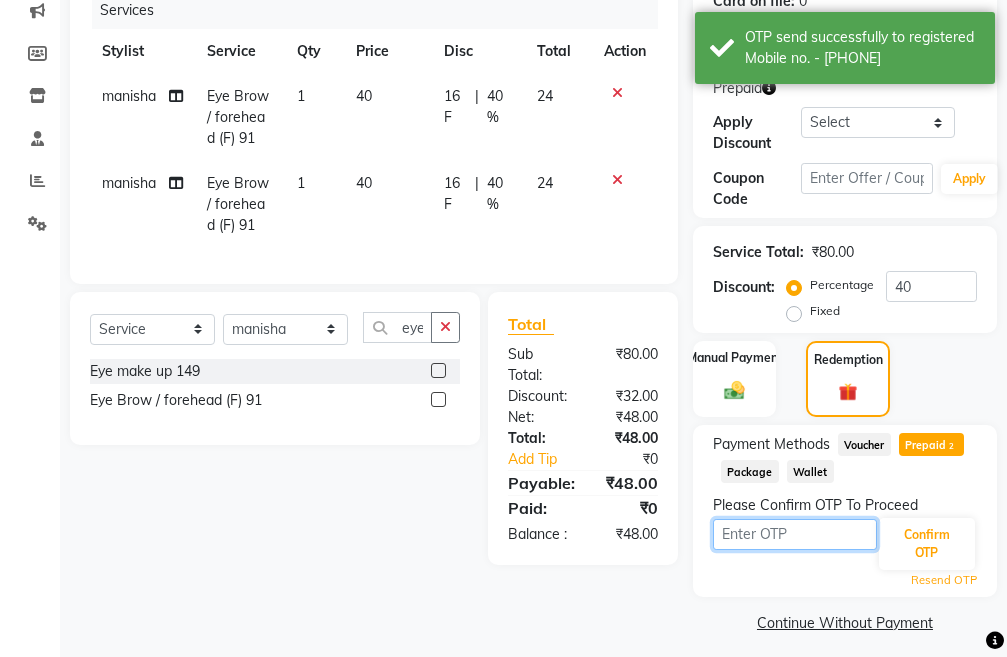 click at bounding box center [795, 534] 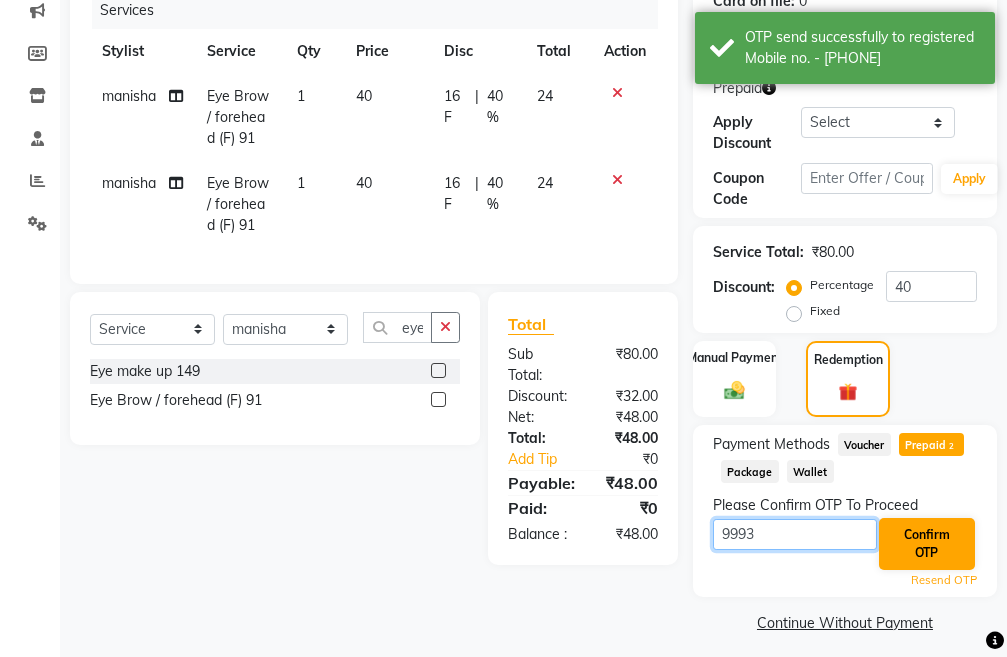 type on "9993" 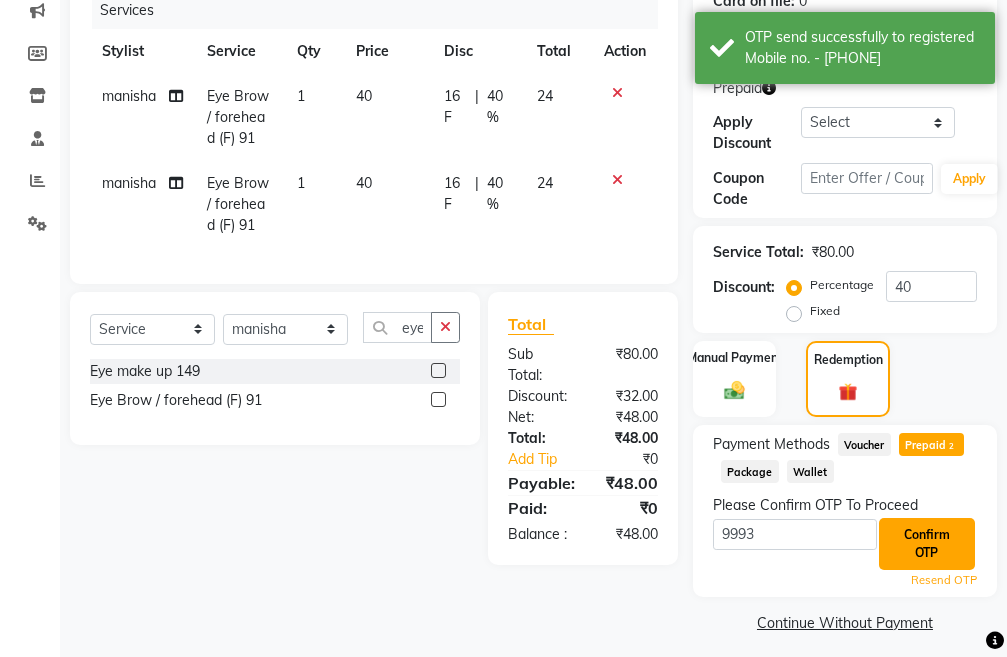 click on "Confirm OTP" 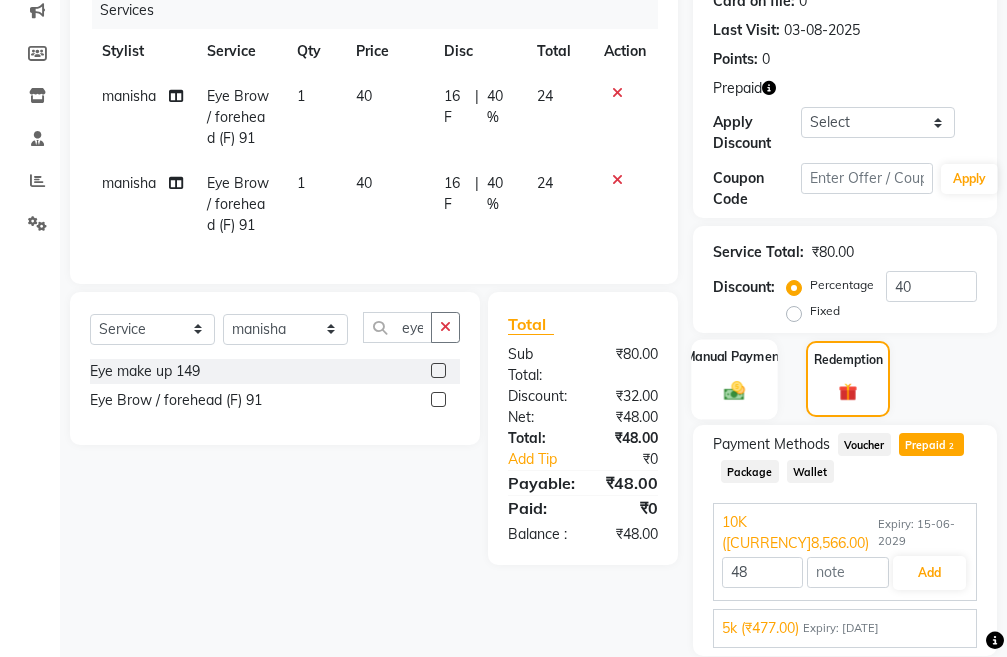 scroll, scrollTop: 338, scrollLeft: 0, axis: vertical 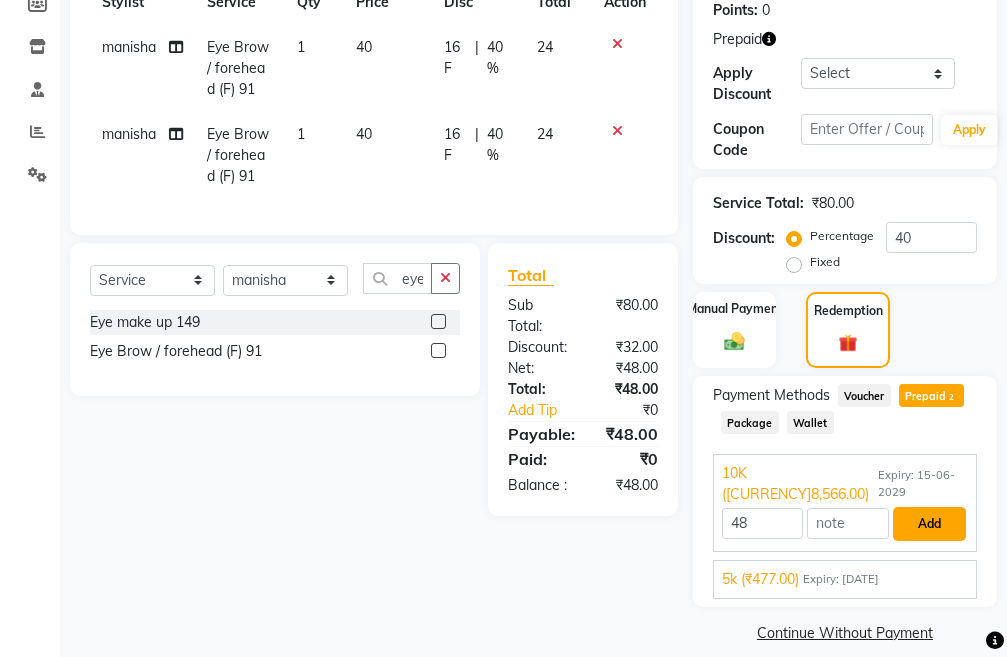 click on "Add" at bounding box center [929, 524] 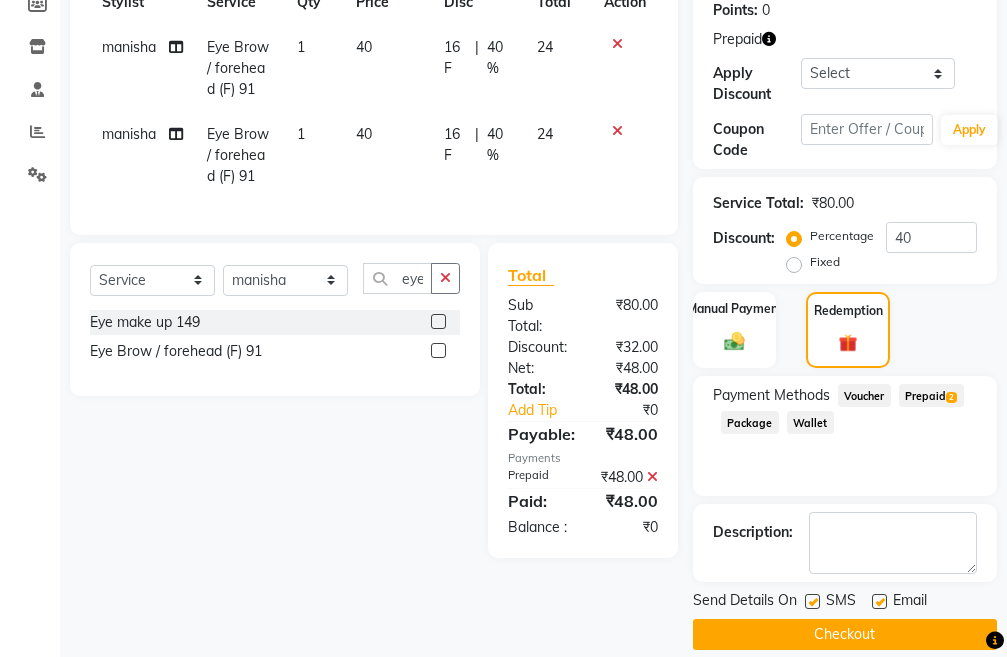 scroll, scrollTop: 361, scrollLeft: 0, axis: vertical 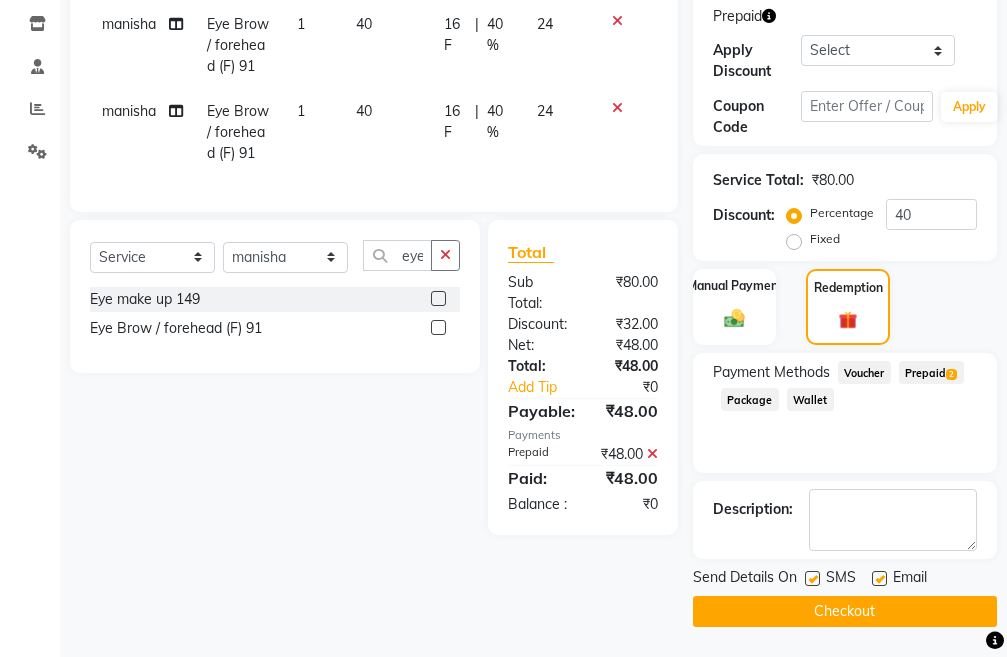 click on "Checkout" 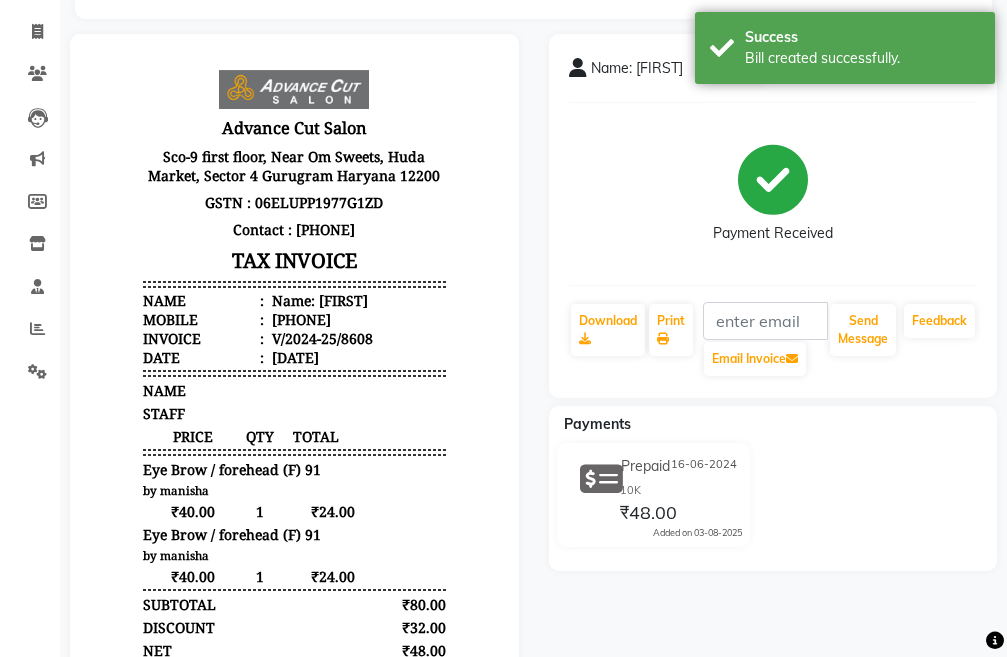 scroll, scrollTop: 0, scrollLeft: 0, axis: both 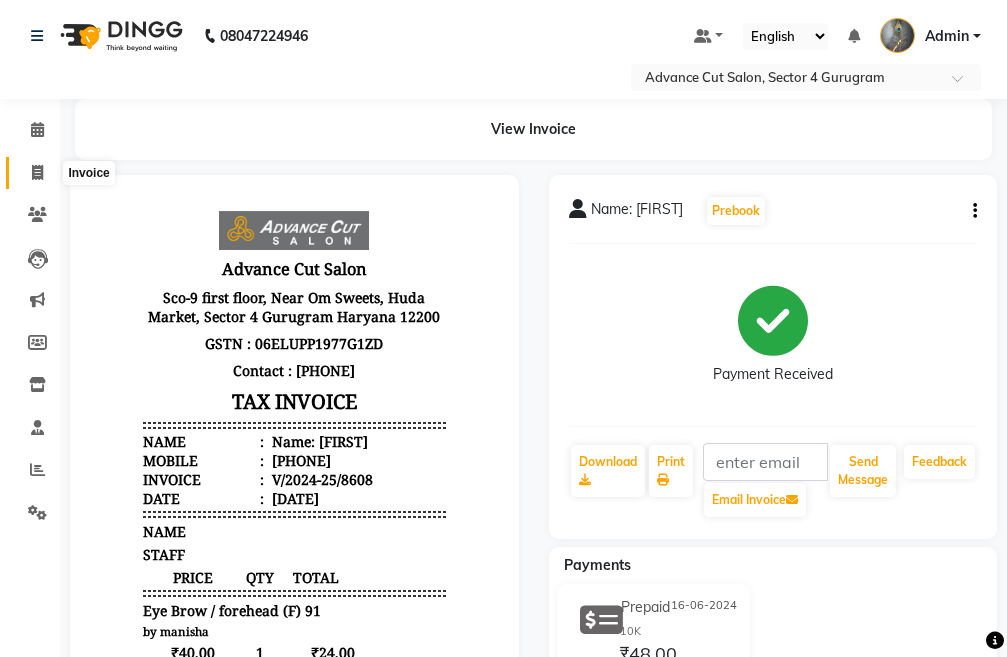 click 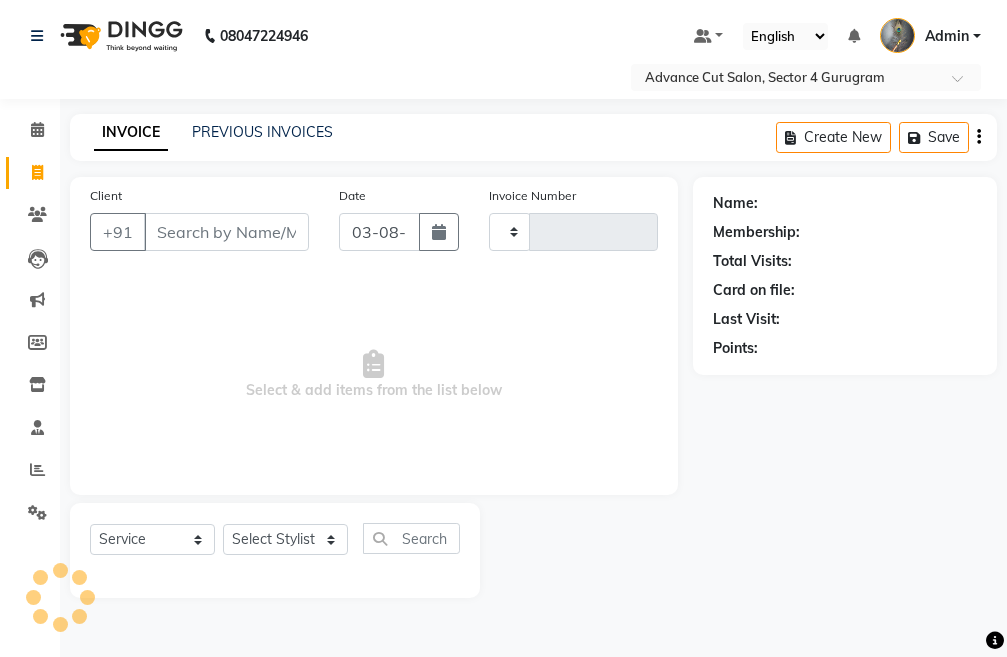 type on "3168" 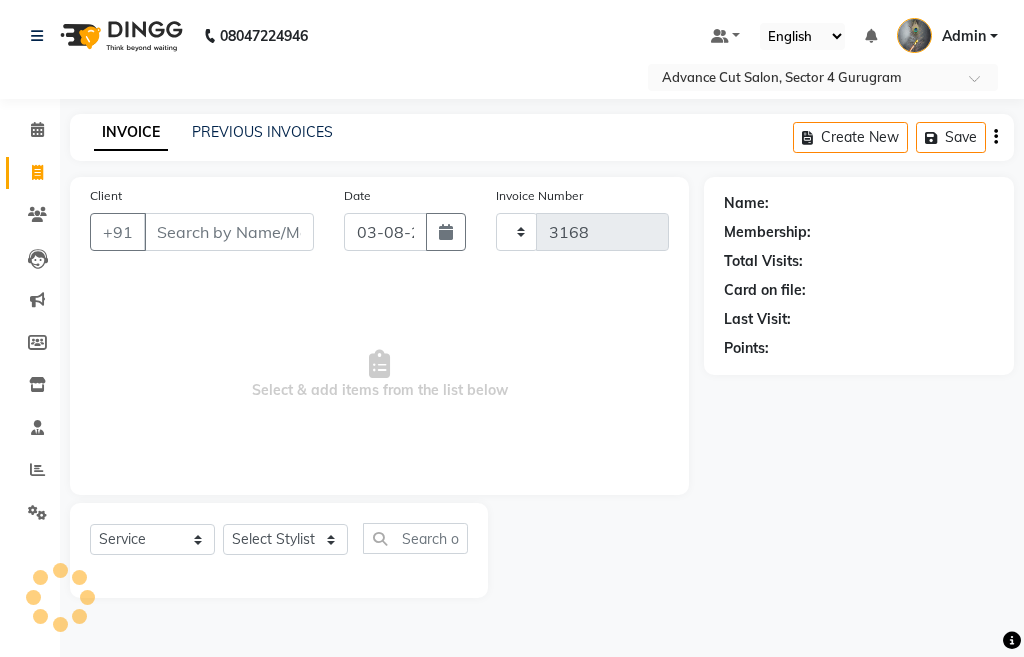 select on "4939" 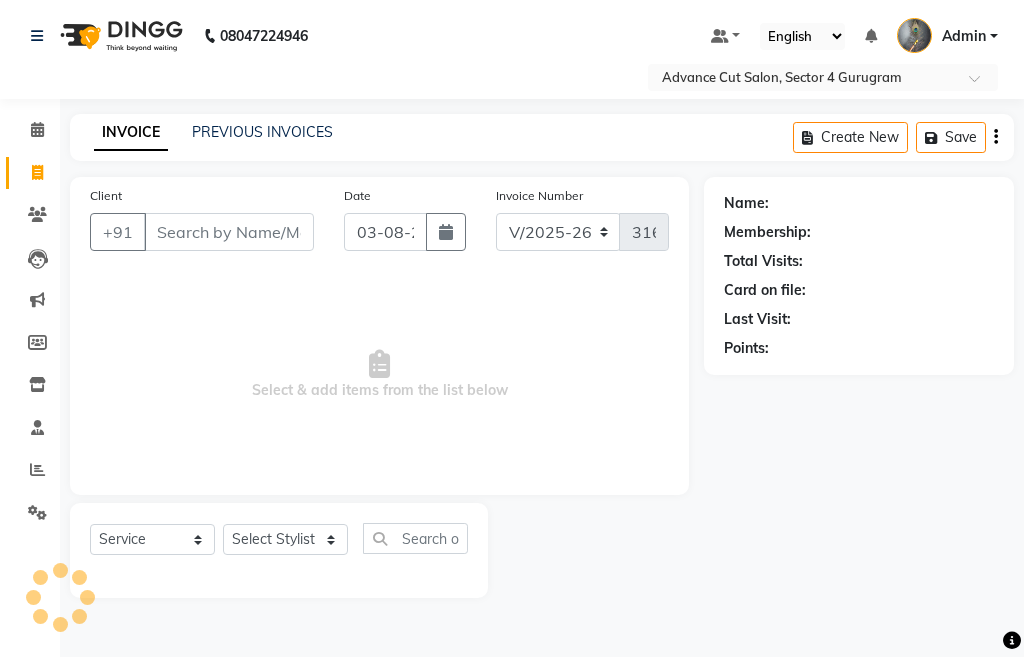 click on "Client" at bounding box center [229, 232] 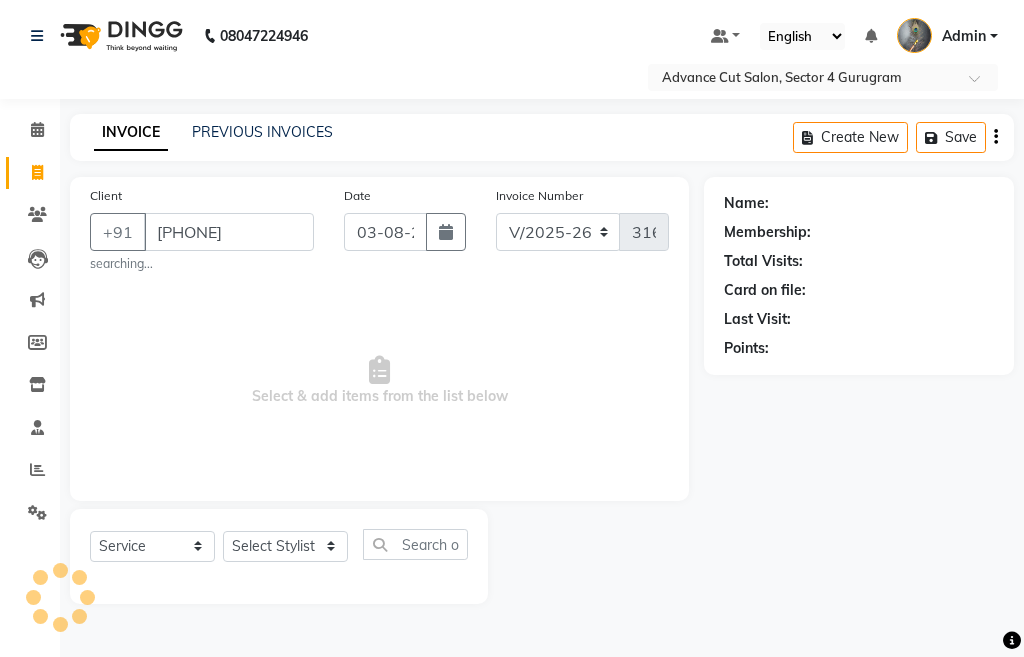 type on "[PHONE]" 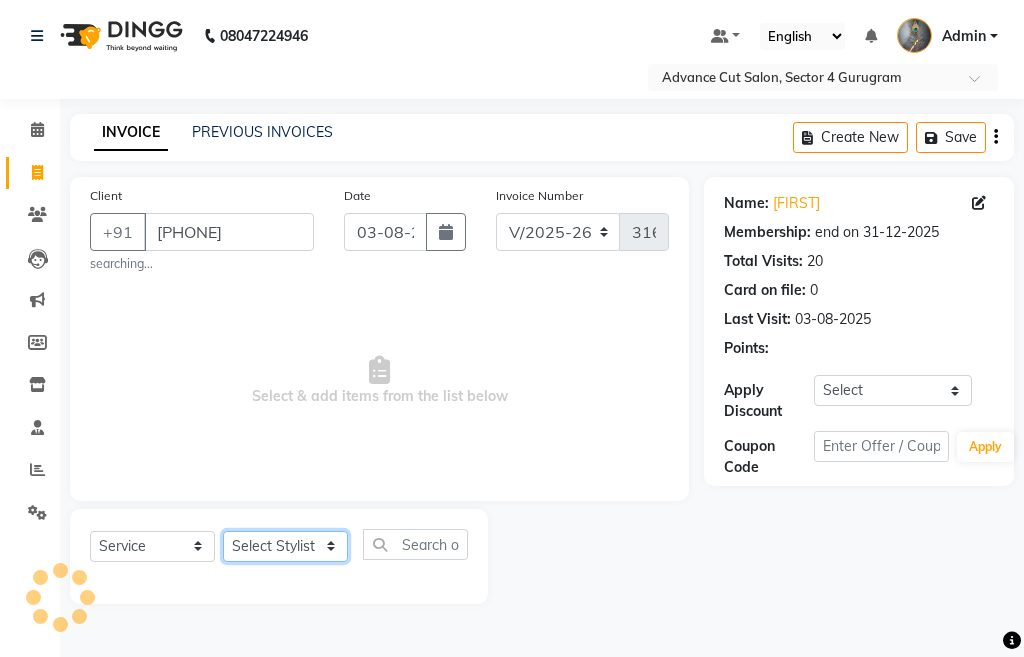 click on "Select Stylist" 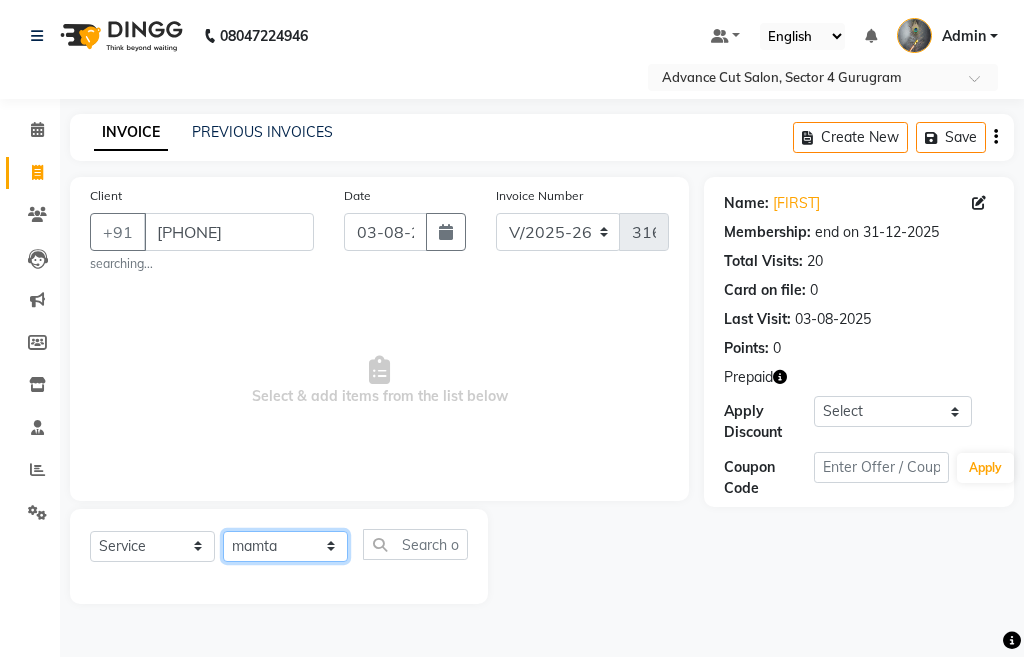 click on "Select Stylist Admin chahit COUNTOR hardeep mamta manisha MONISH navi NOSHAD ALI rahul shatnam shweta singh sunny tip" 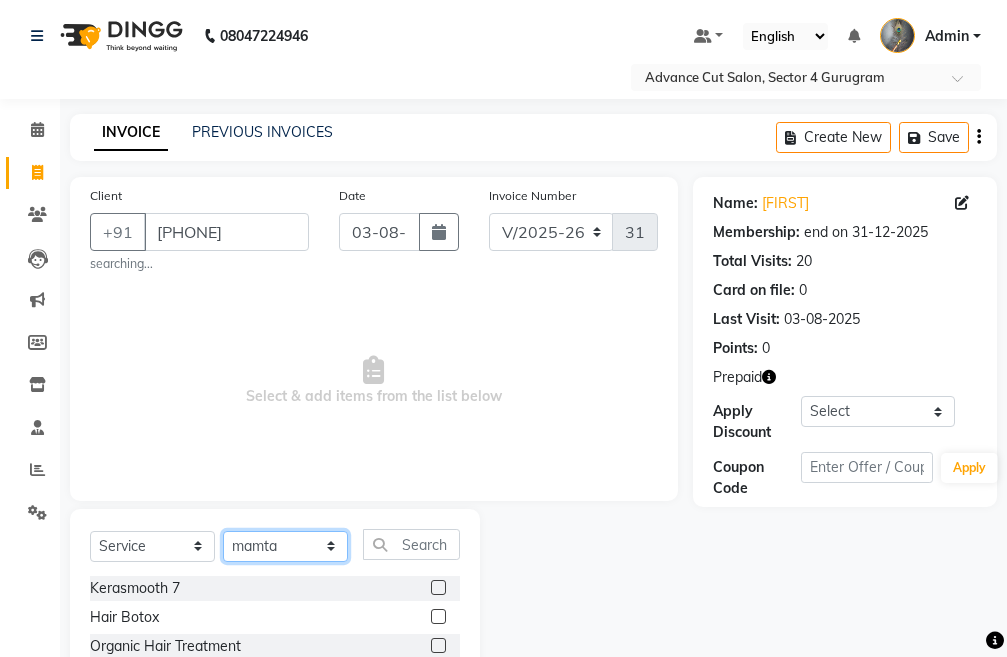 click on "Select Stylist Admin chahit COUNTOR hardeep mamta manisha MONISH navi NOSHAD ALI rahul shatnam shweta singh sunny tip" 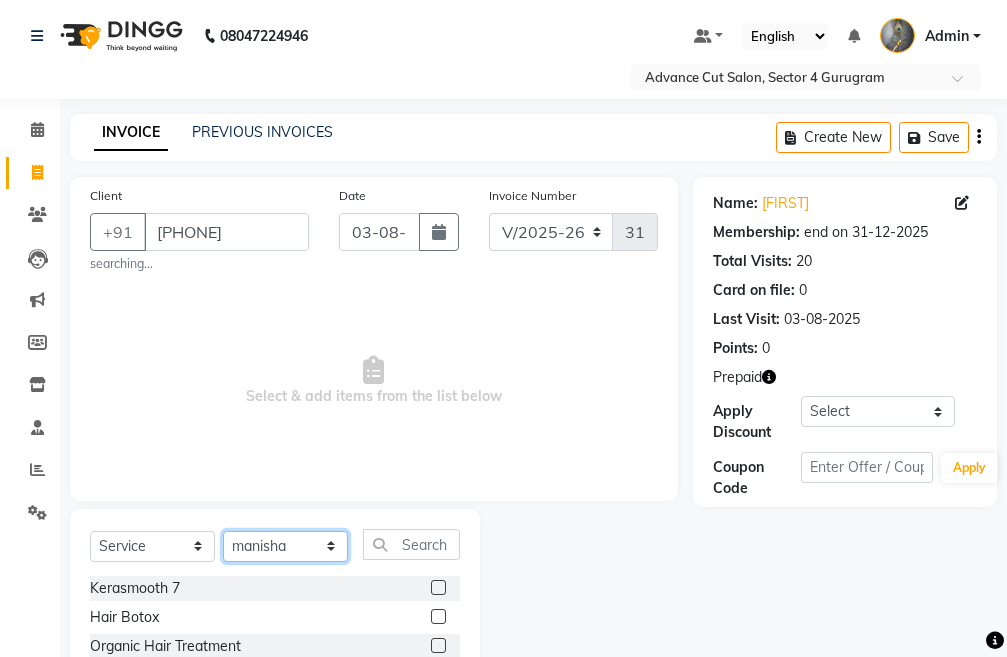 click on "Select Stylist Admin chahit COUNTOR hardeep mamta manisha MONISH navi NOSHAD ALI rahul shatnam shweta singh sunny tip" 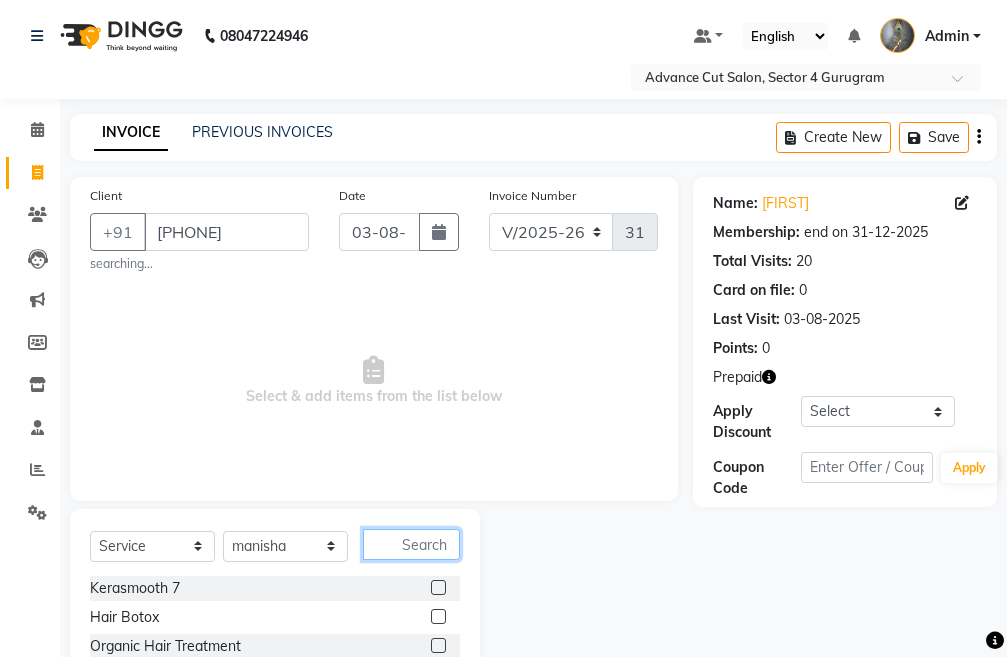 click 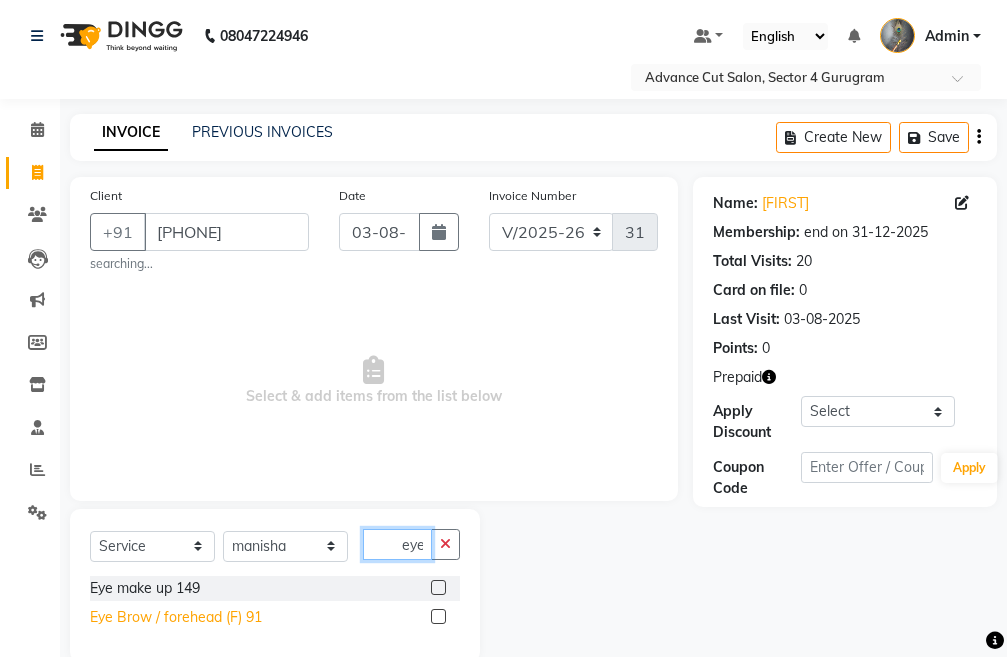type on "eye" 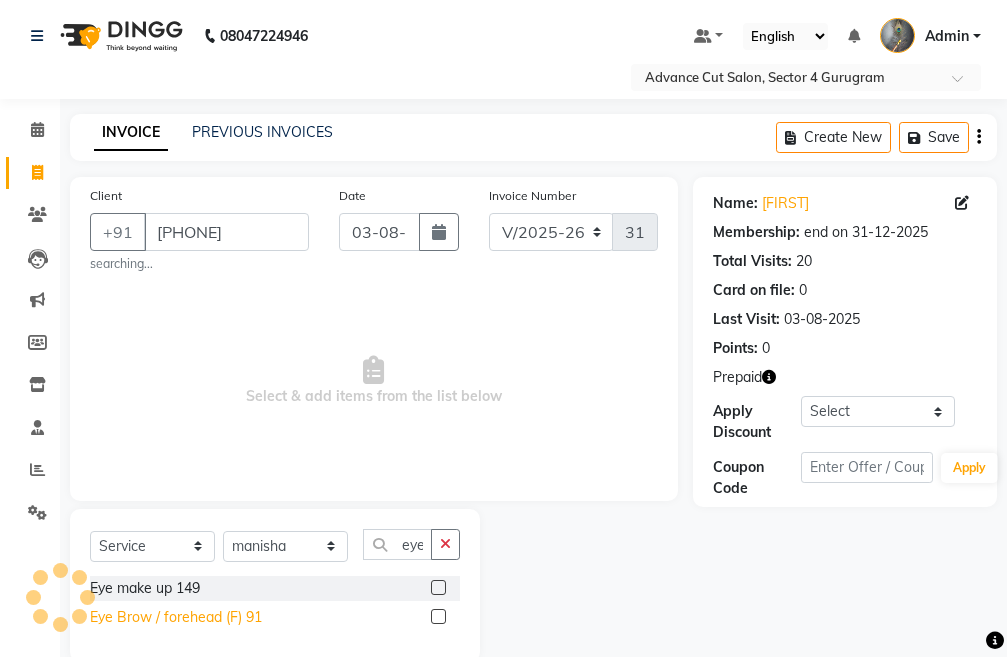 click on "Eye Brow / forehead (F) 91" 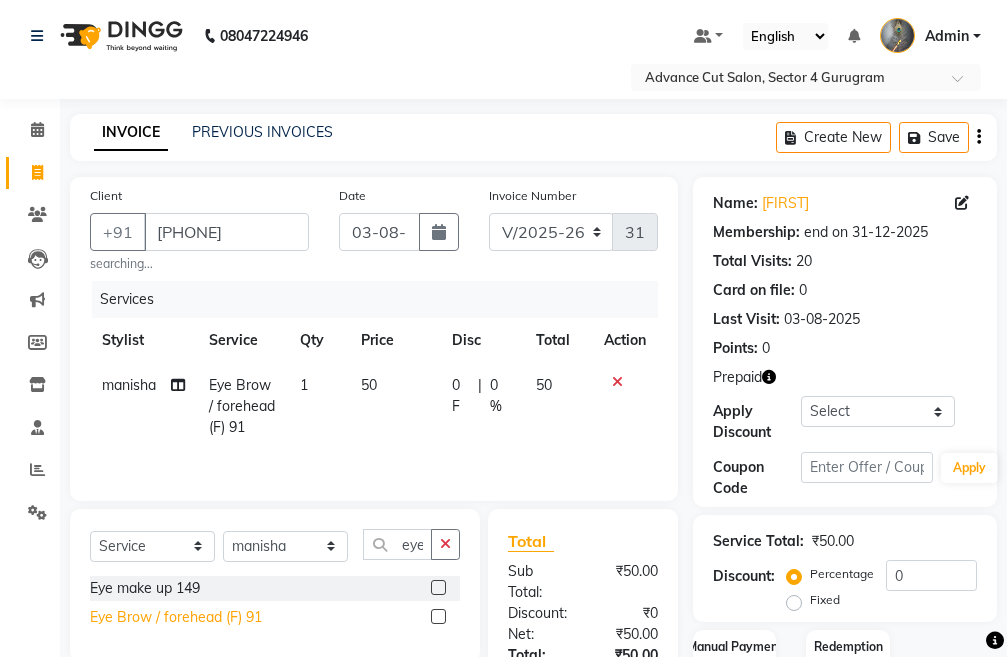 click on "Eye Brow / forehead (F) 91" 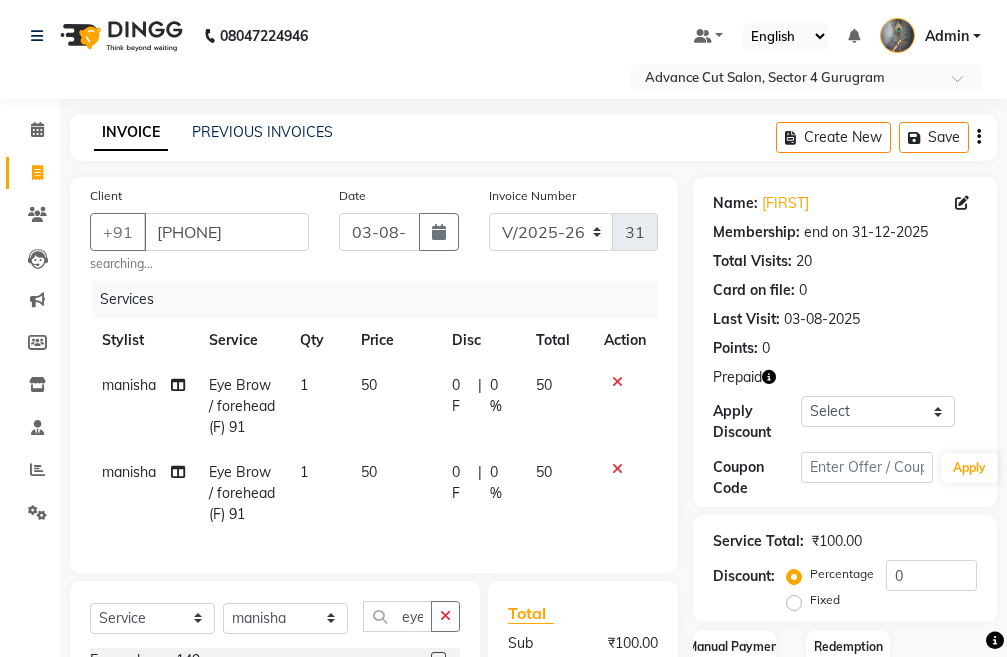 checkbox on "false" 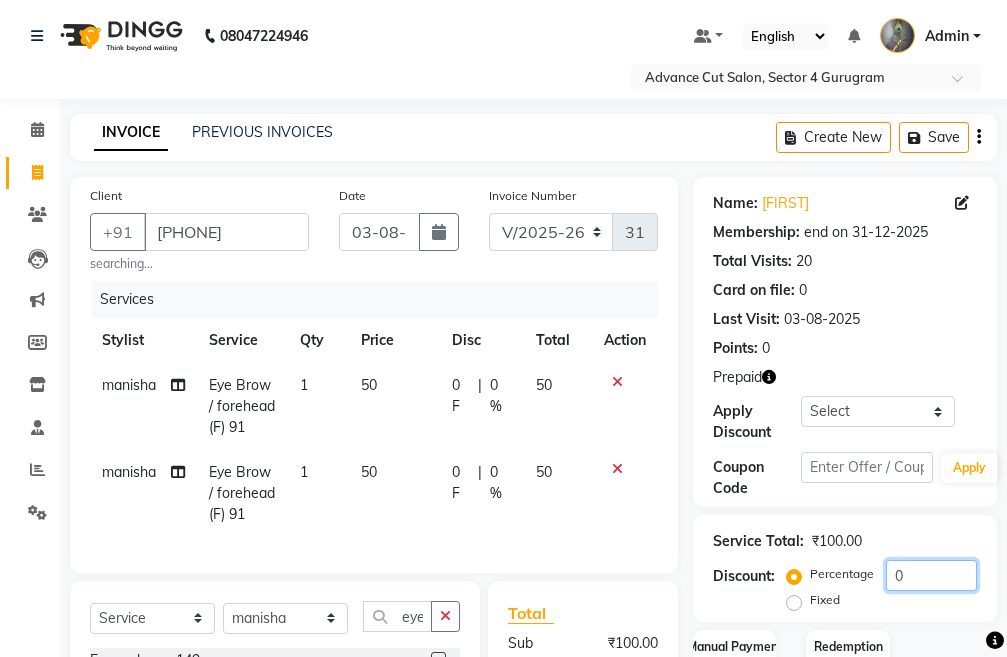 click on "0" 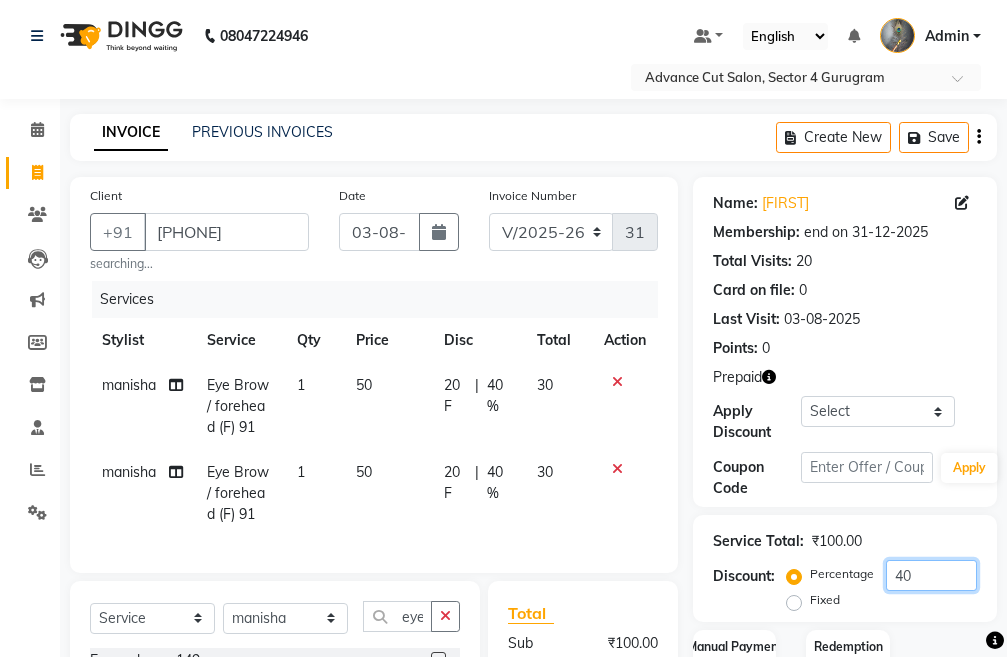 scroll, scrollTop: 200, scrollLeft: 0, axis: vertical 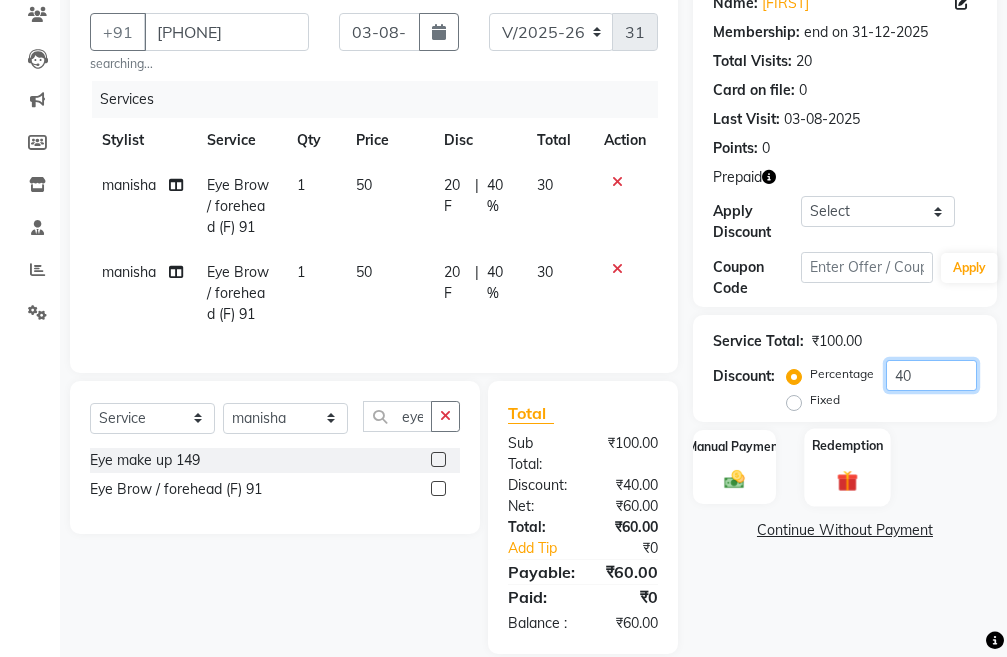 type on "40" 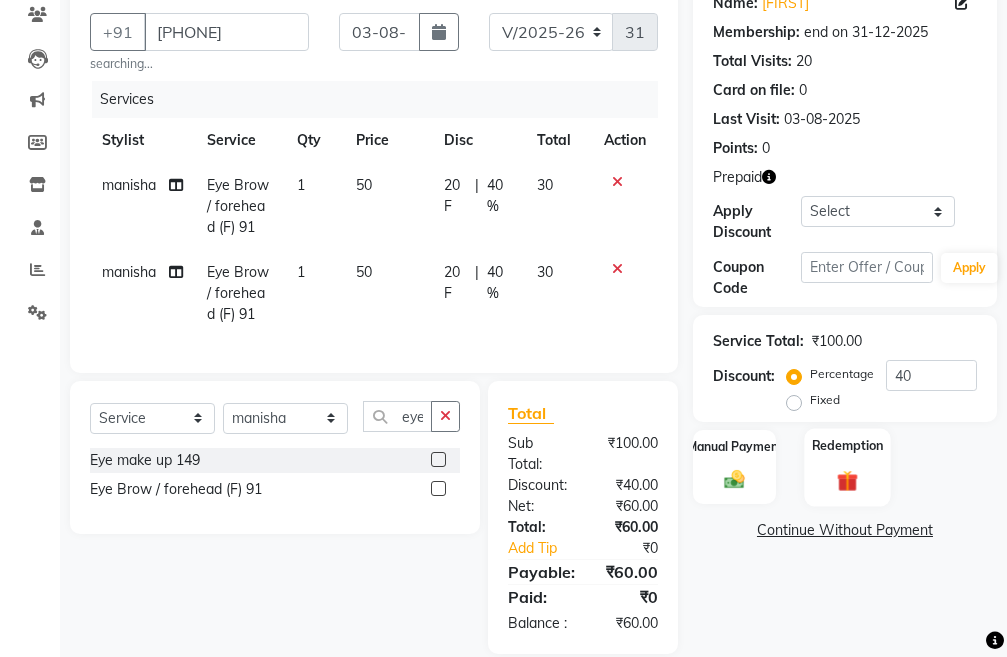click on "Redemption" 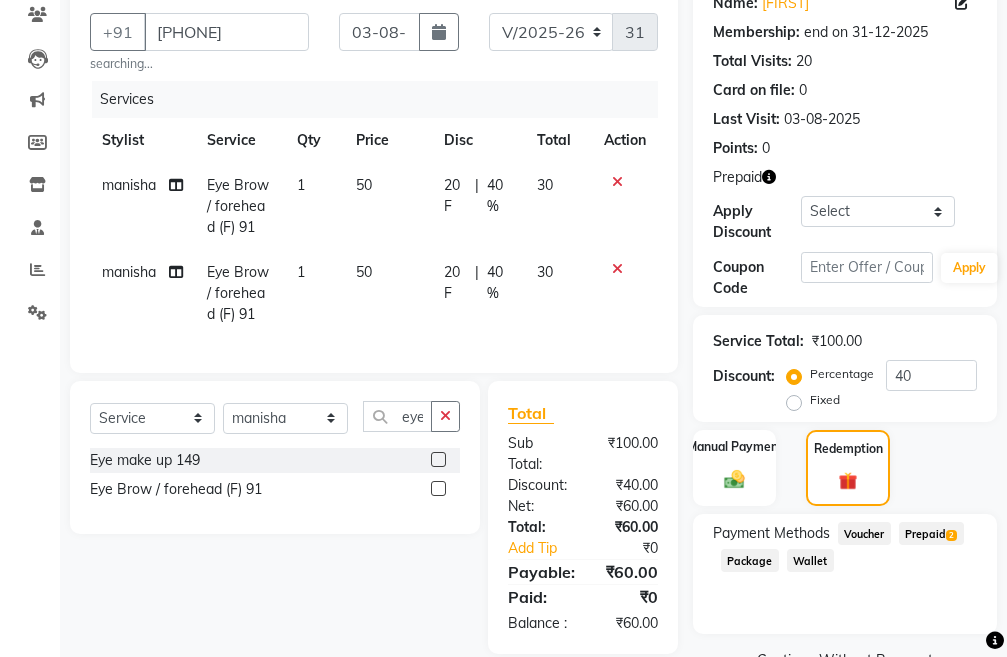 click on "Prepaid  2" 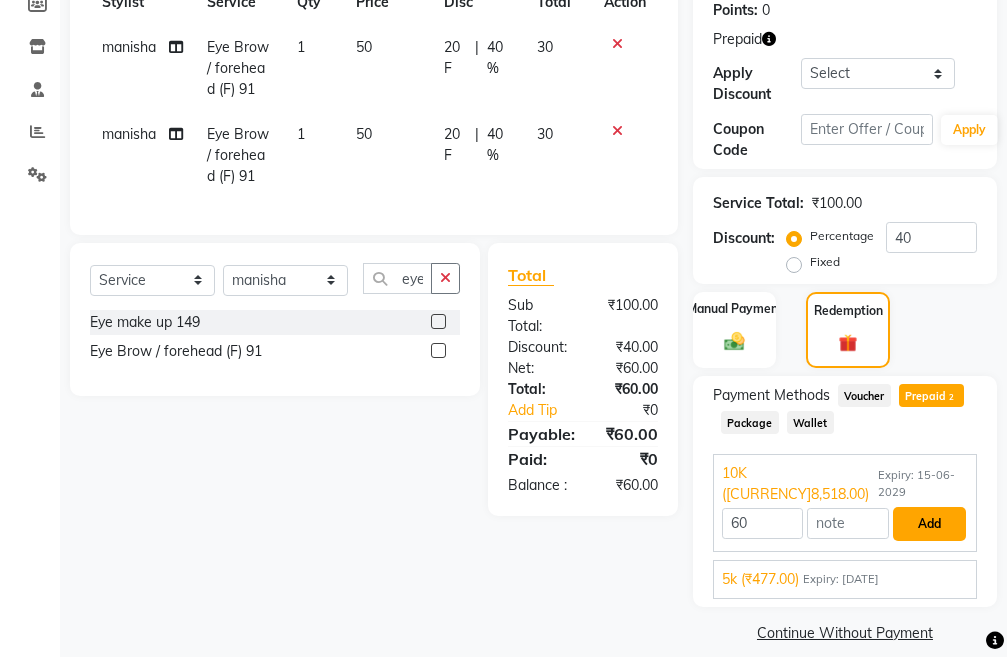 click on "Add" at bounding box center [929, 524] 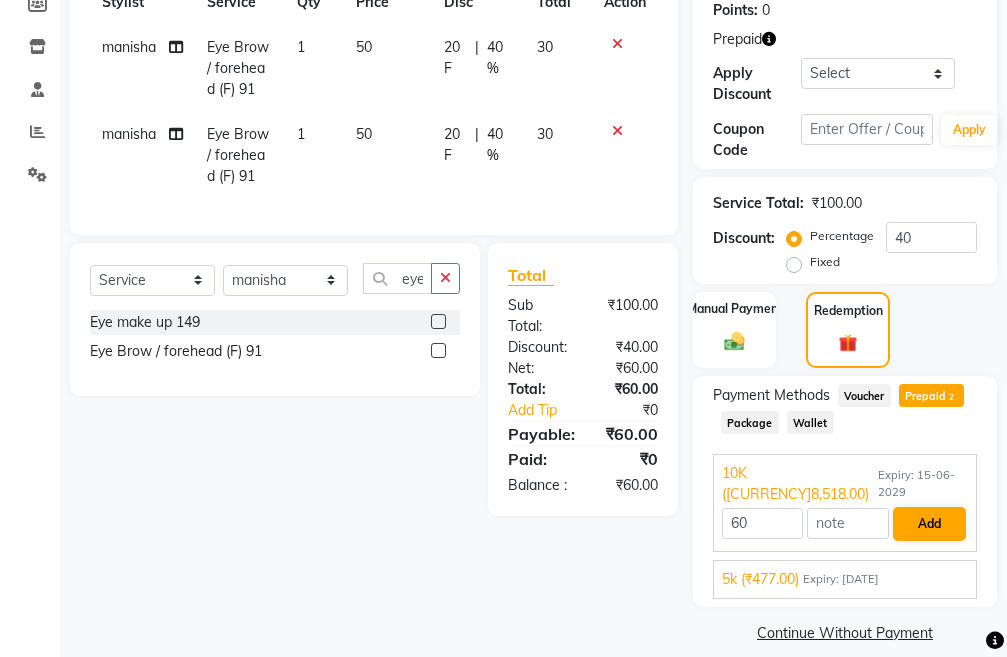 scroll, scrollTop: 289, scrollLeft: 0, axis: vertical 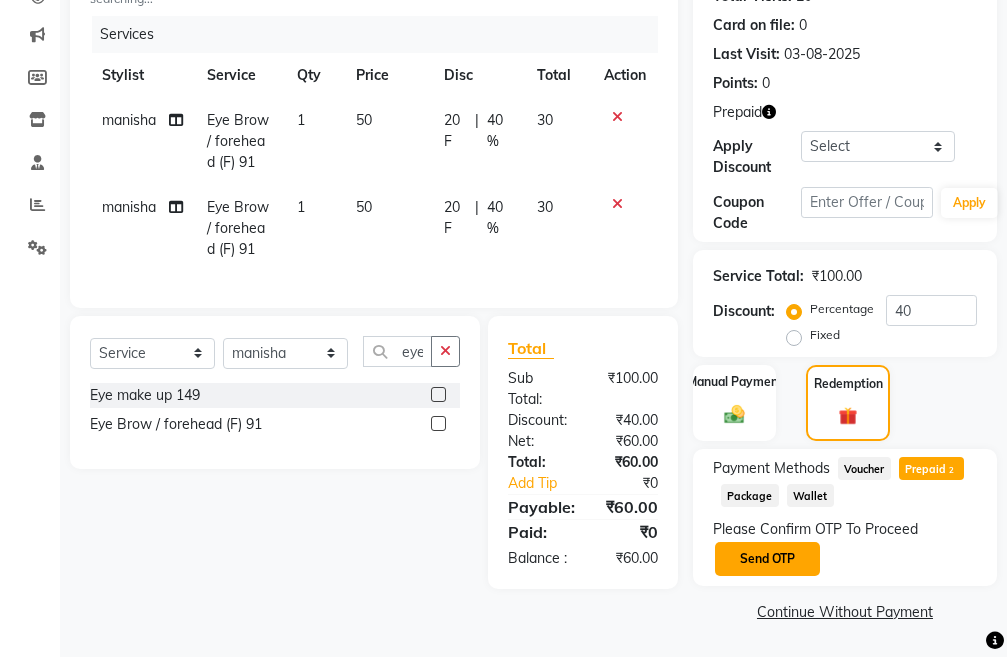 click on "Send OTP" 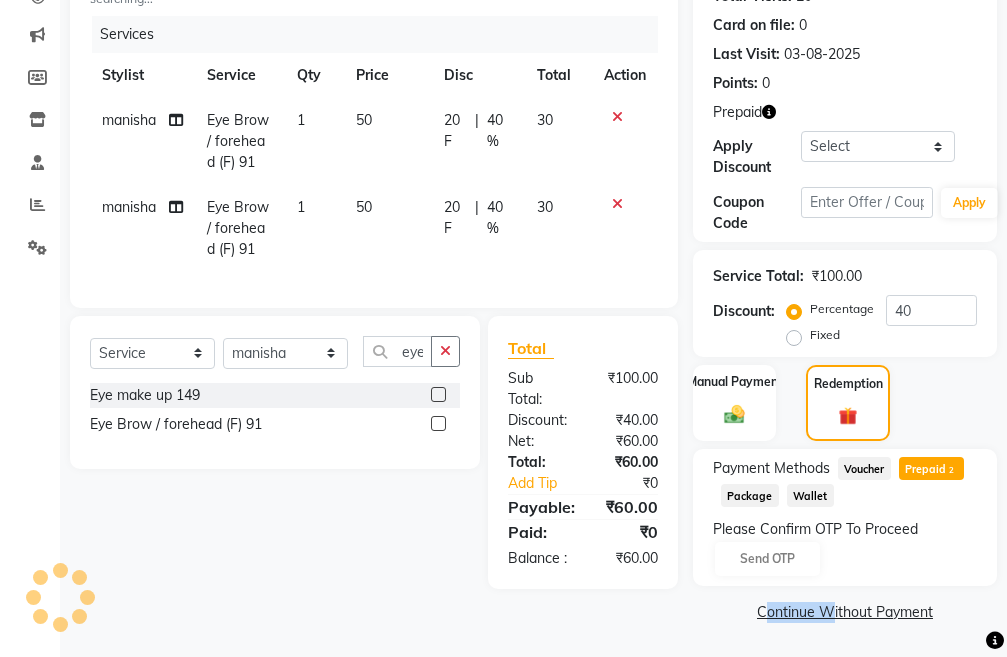 click on "Please Confirm OTP To Proceed Send OTP" 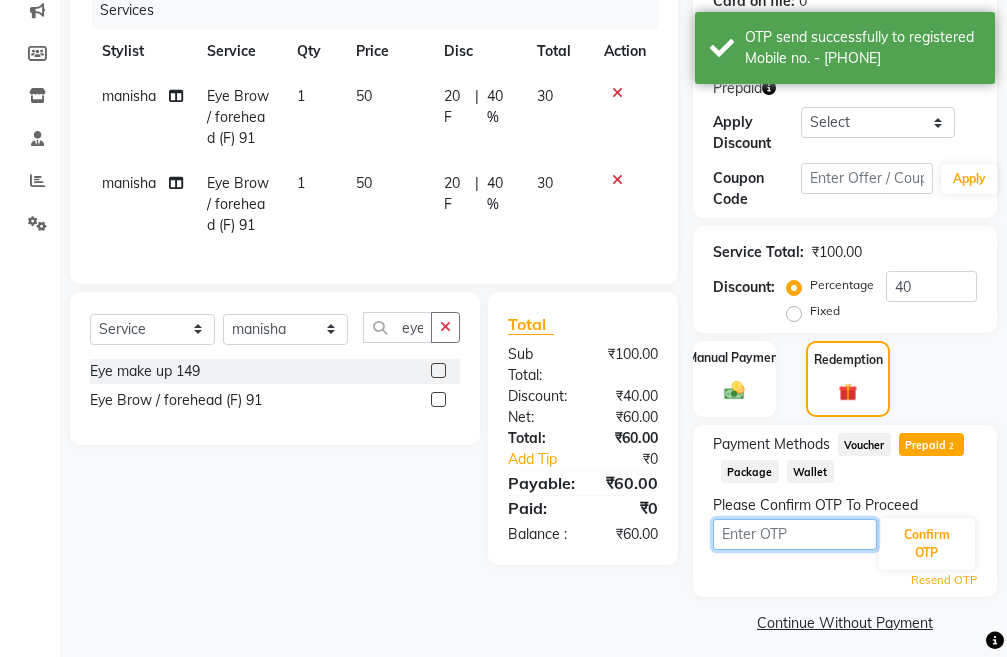 click at bounding box center (795, 534) 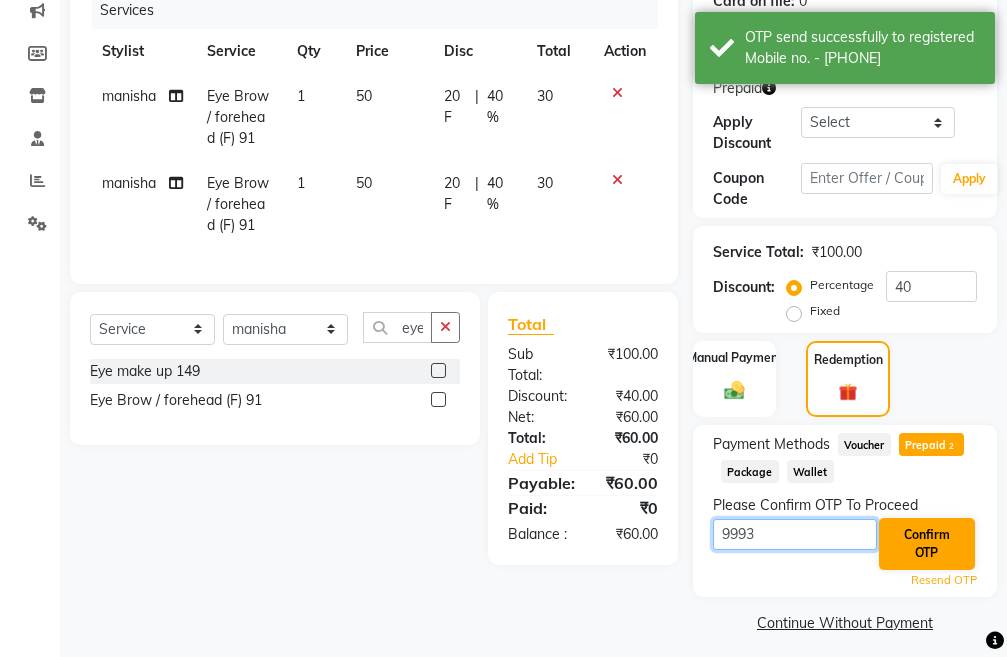 type on "9993" 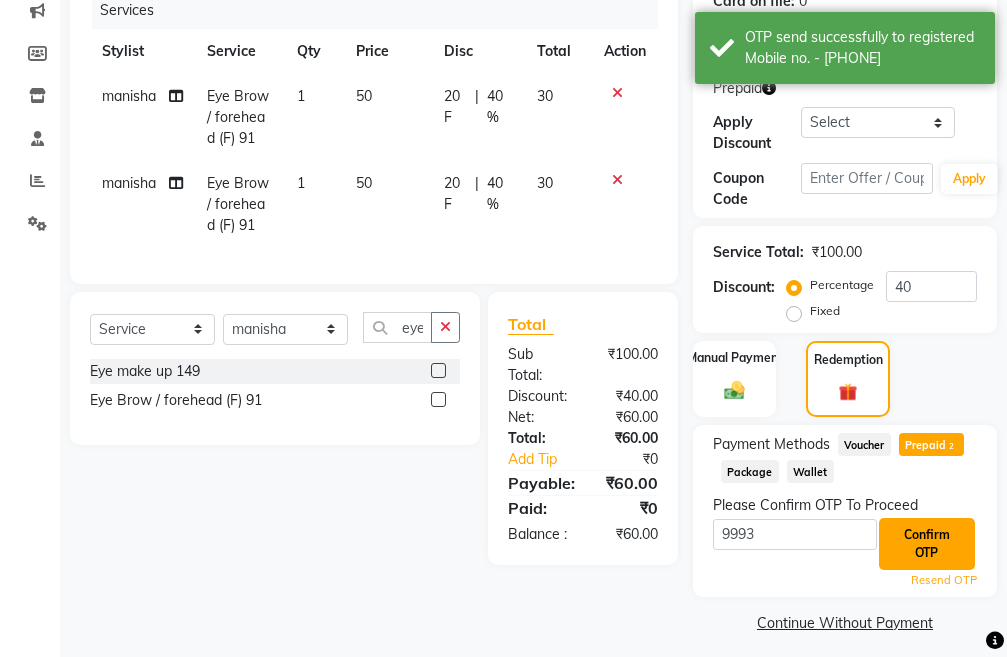 click on "Confirm OTP" 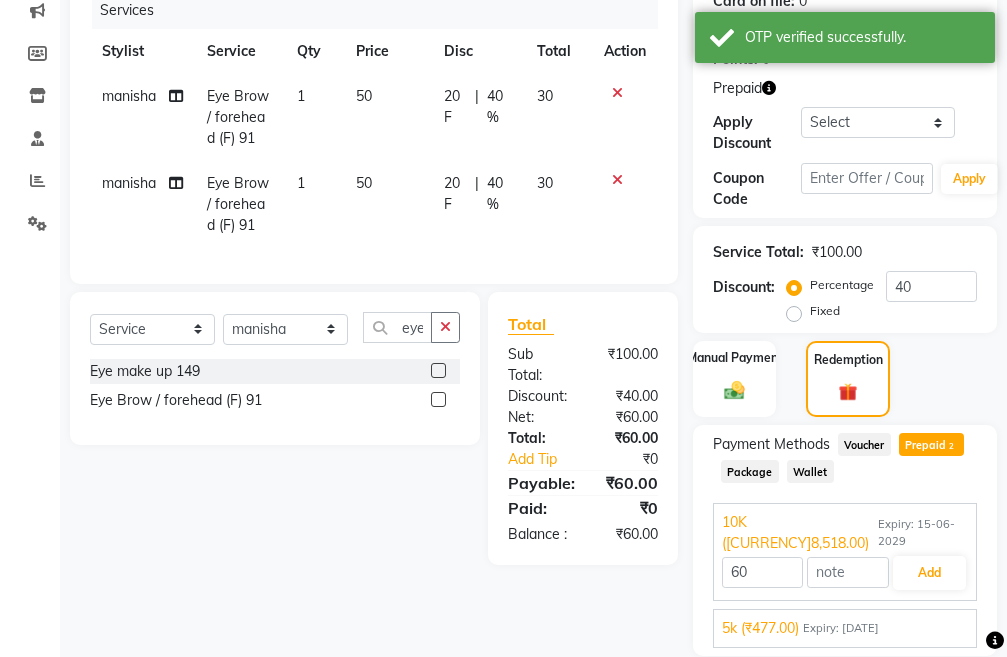 scroll, scrollTop: 300, scrollLeft: 0, axis: vertical 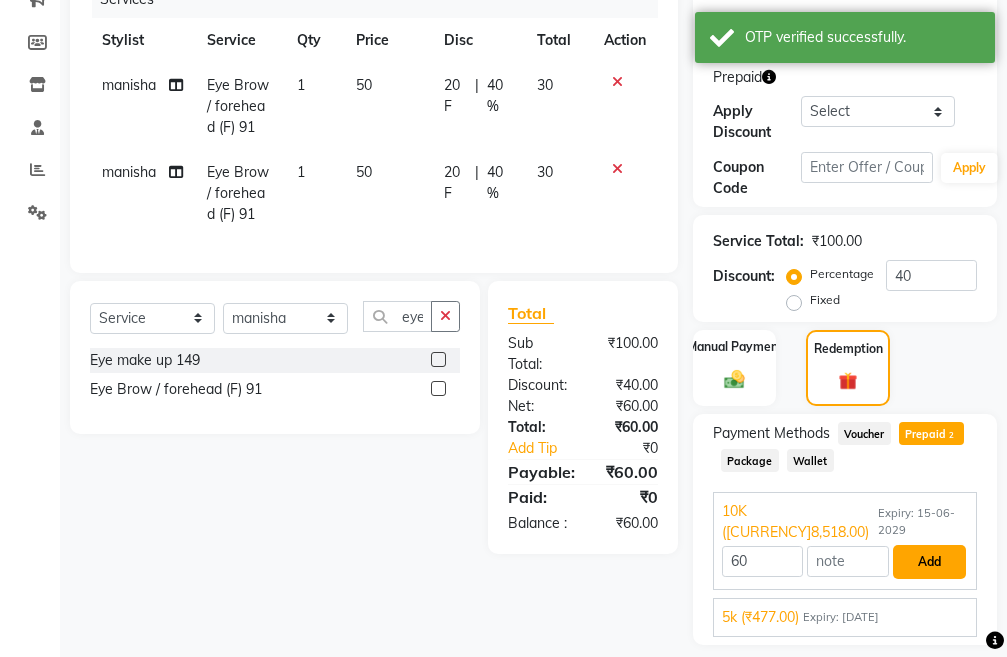 click on "Add" at bounding box center (929, 562) 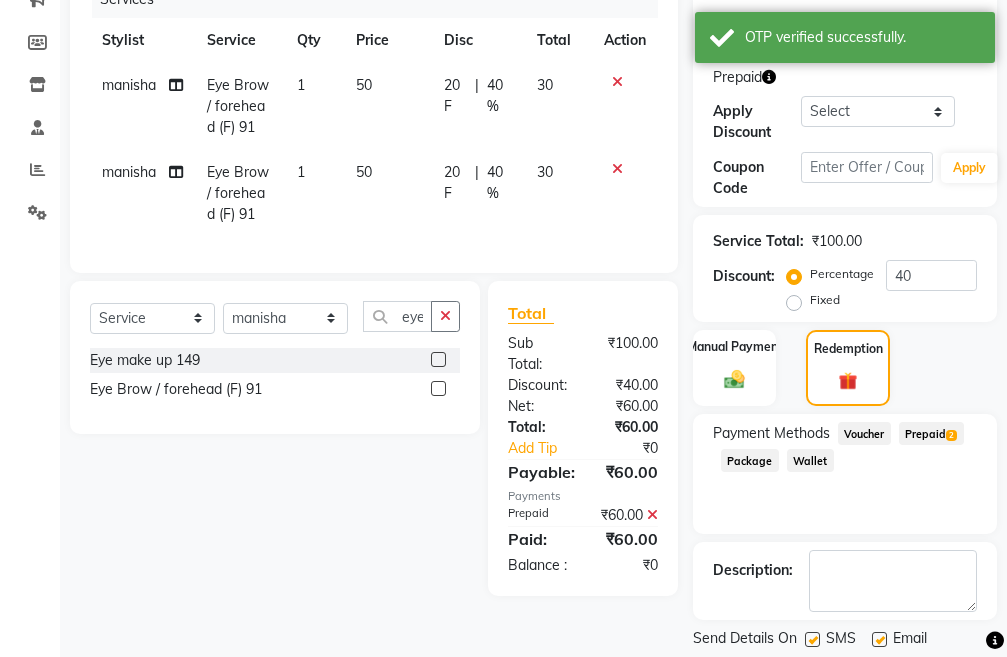 scroll, scrollTop: 361, scrollLeft: 0, axis: vertical 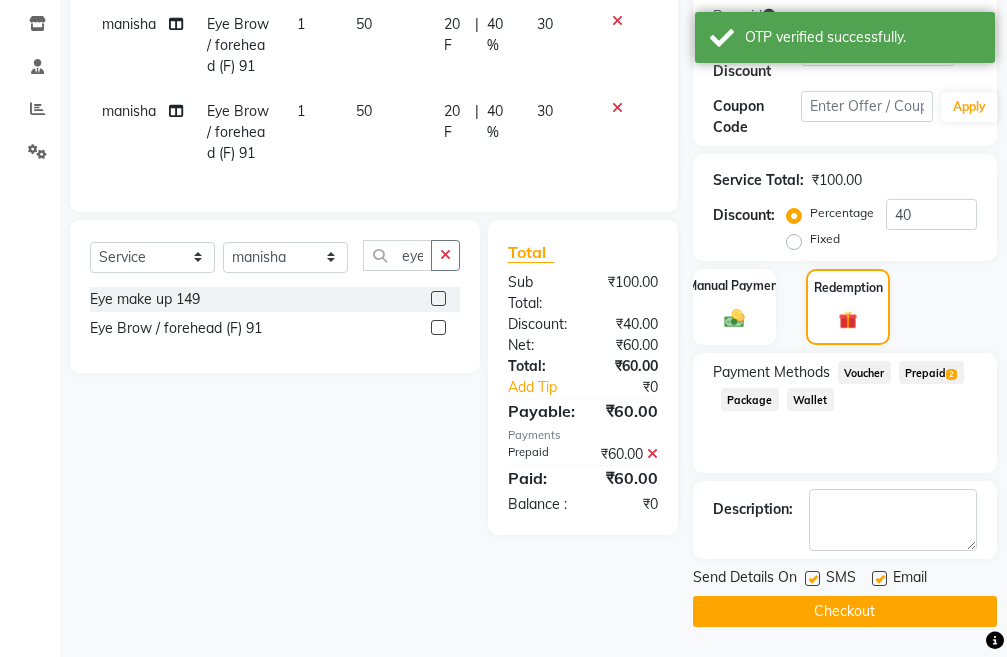 click on "Checkout" 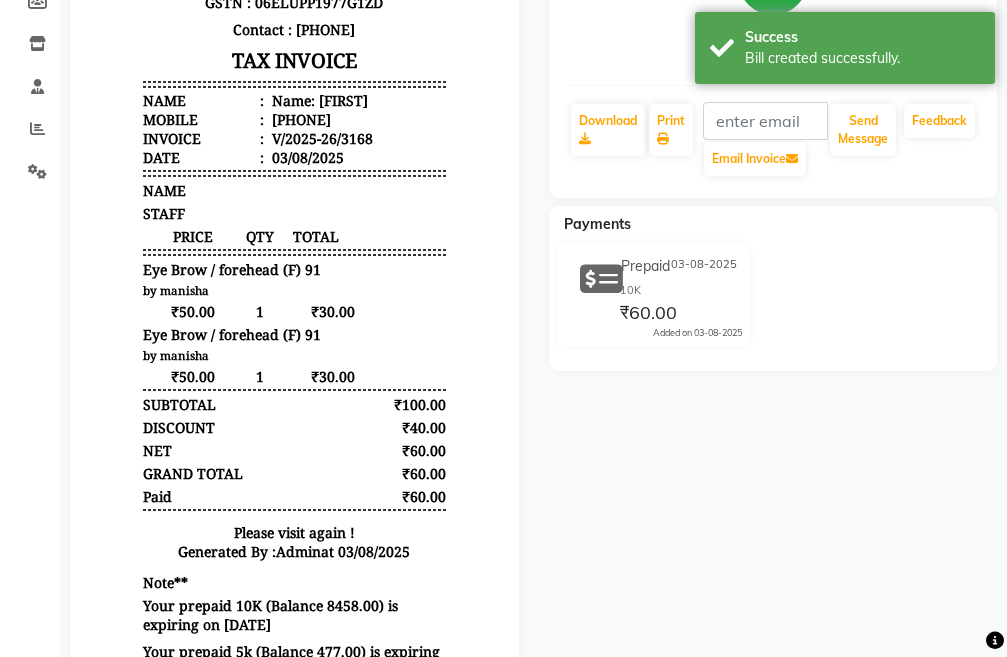 scroll, scrollTop: 0, scrollLeft: 0, axis: both 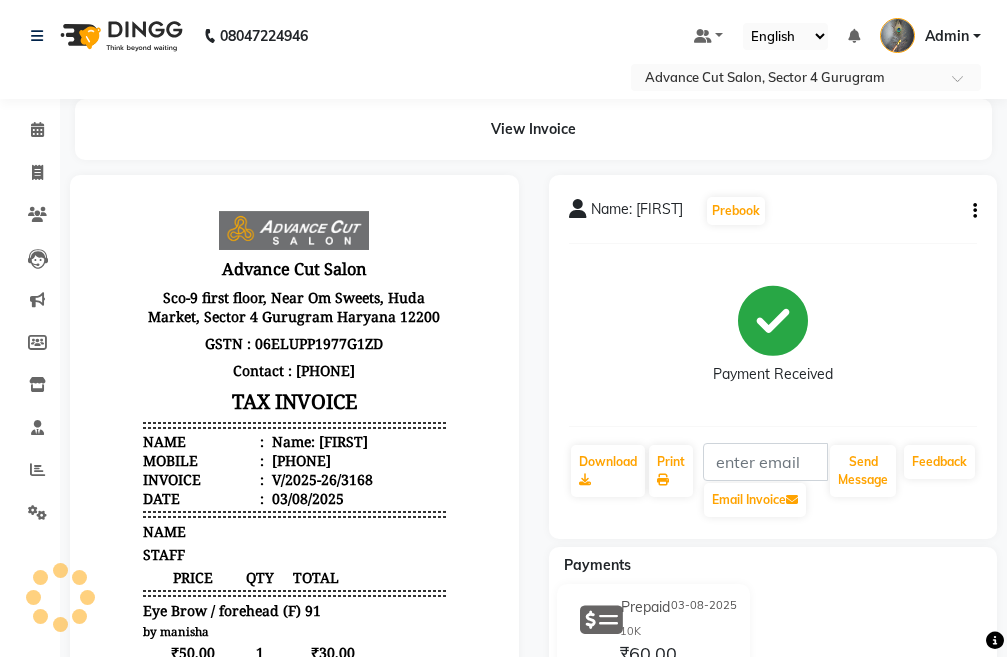 click 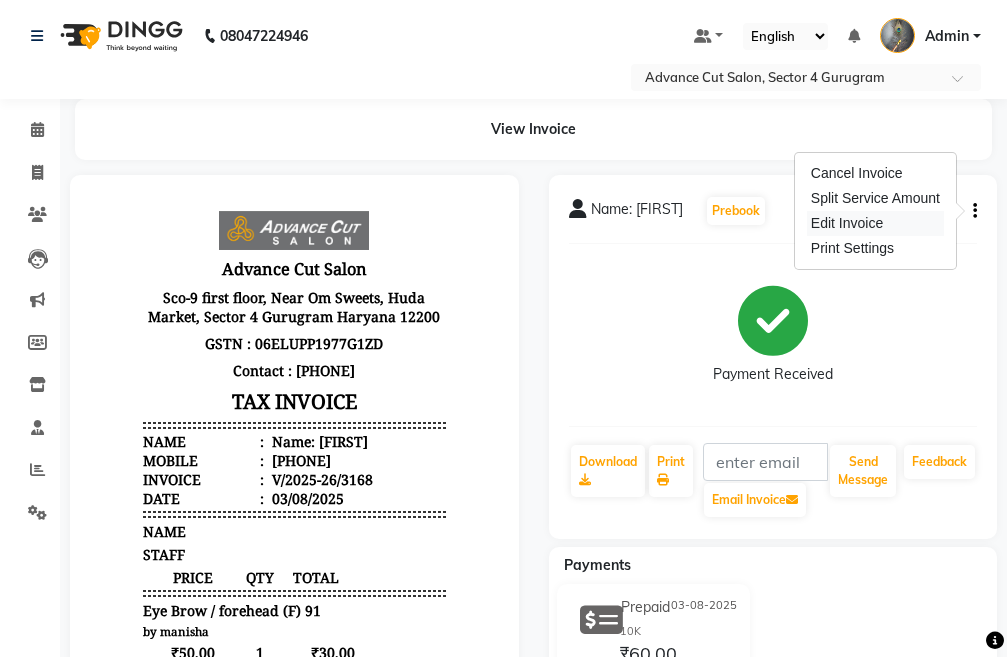 click on "Edit Invoice" at bounding box center [875, 223] 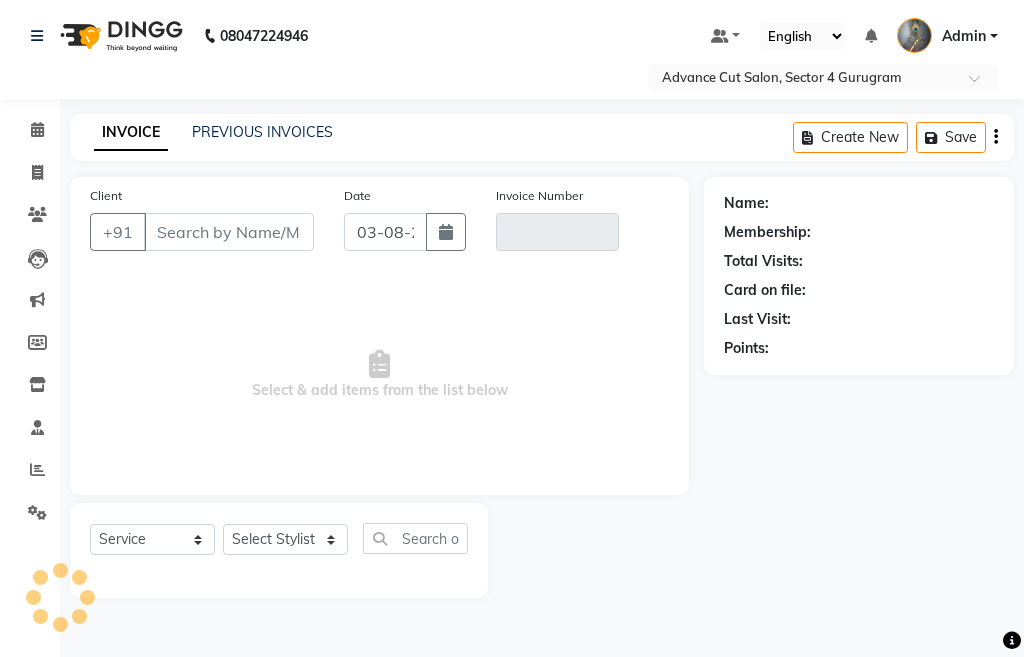 type on "[PHONE]" 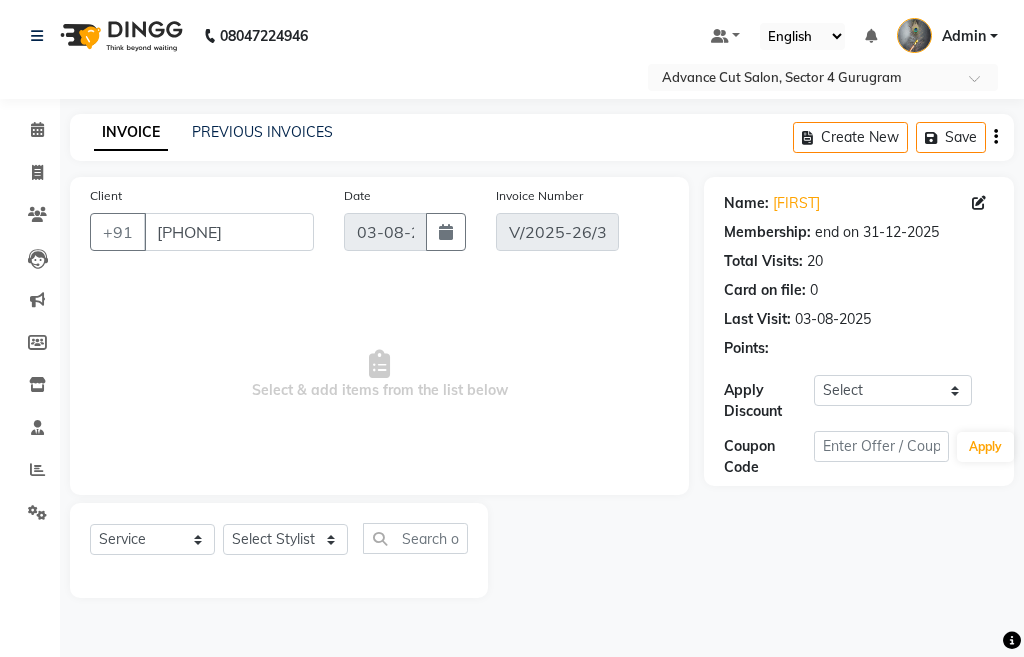 select on "select" 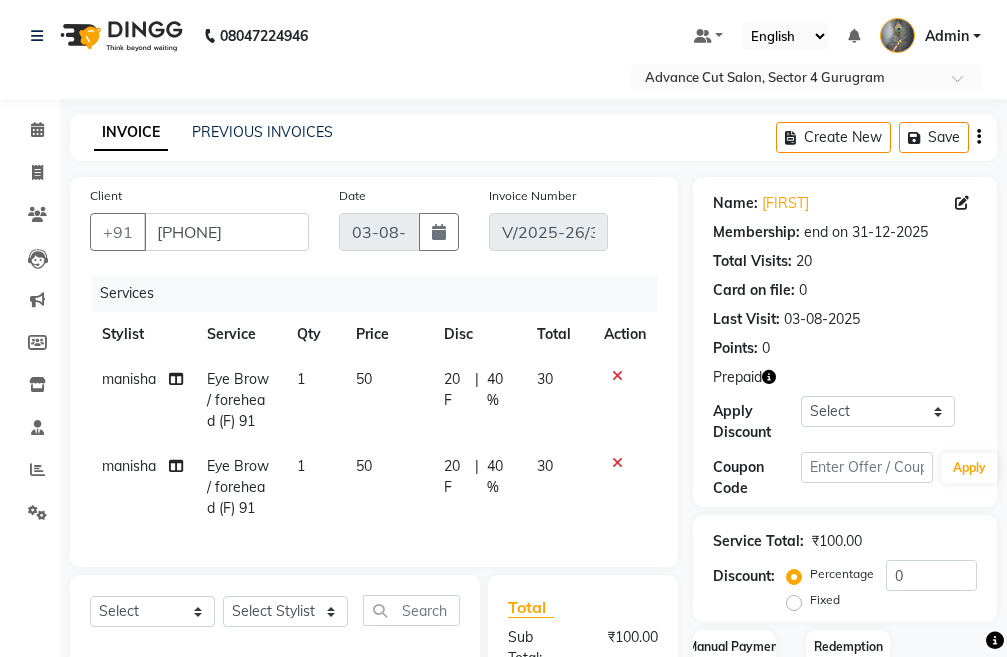 click 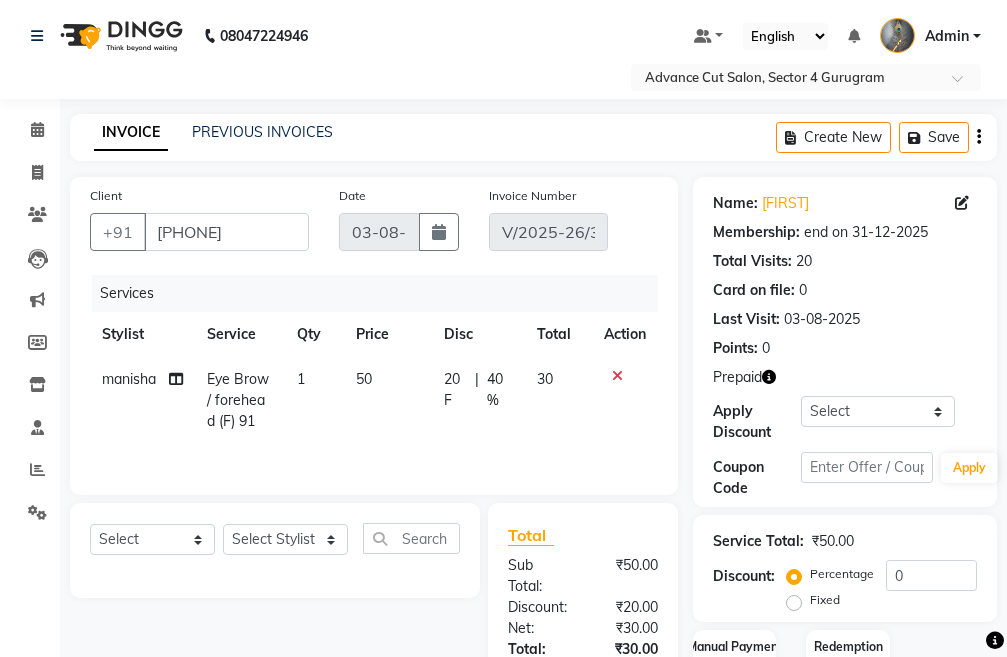 click on "50" 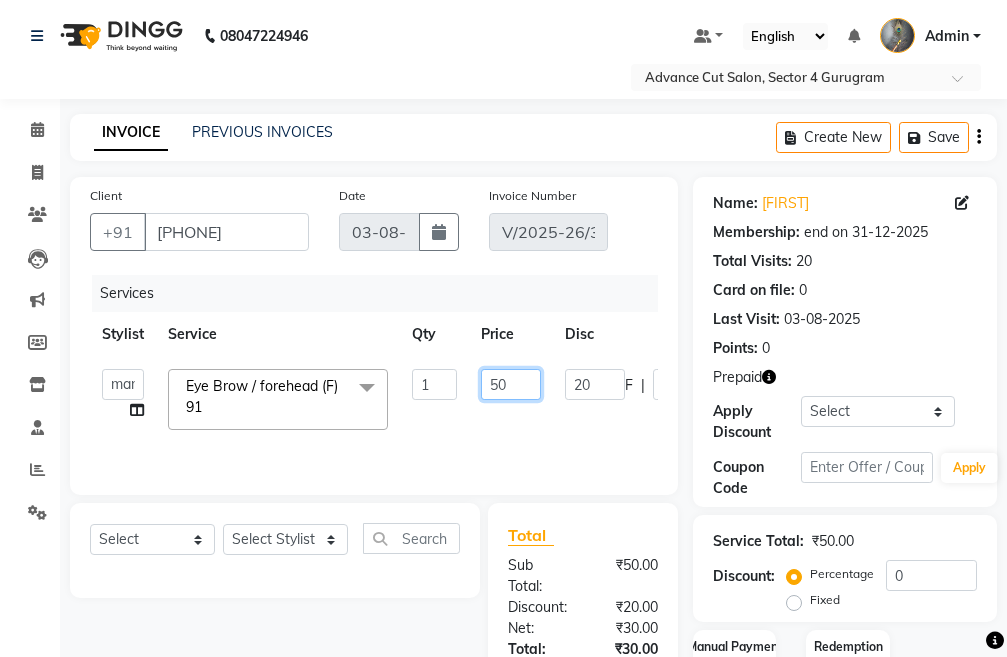 drag, startPoint x: 513, startPoint y: 385, endPoint x: 473, endPoint y: 388, distance: 40.112343 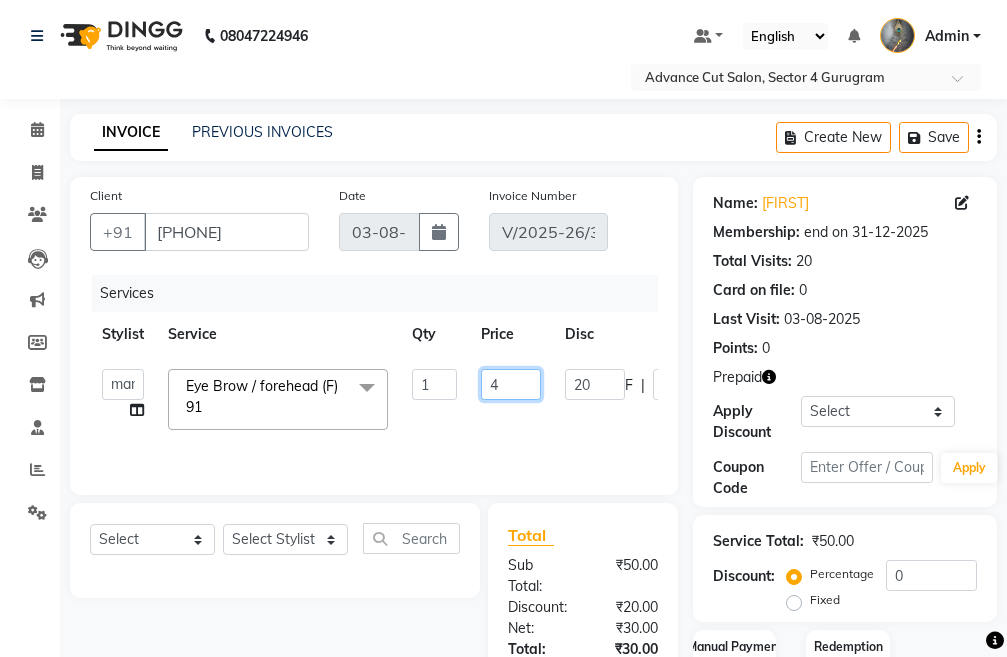 type on "40" 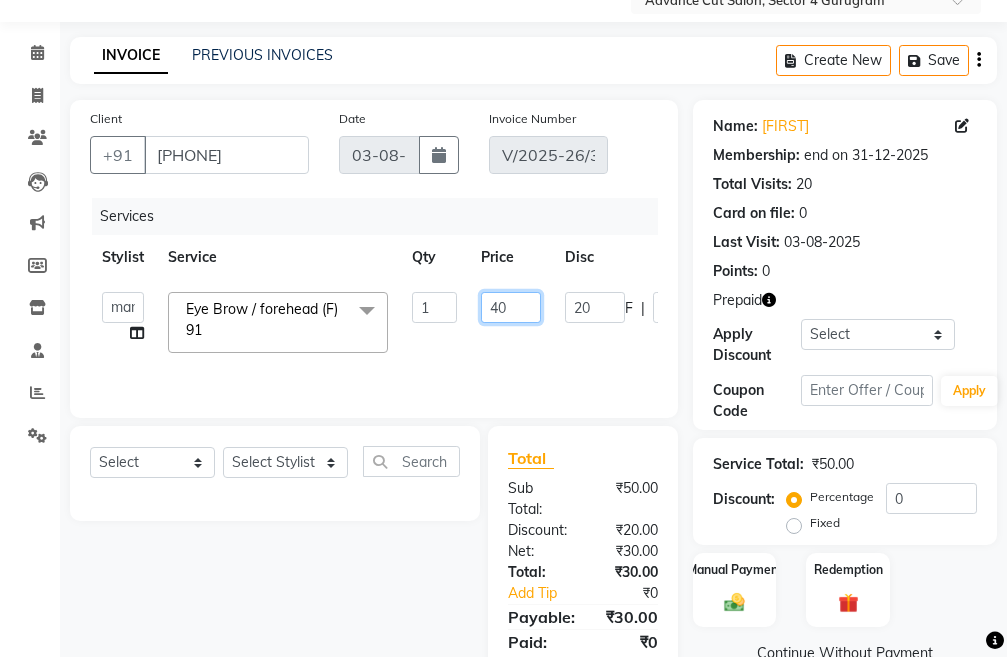 scroll, scrollTop: 100, scrollLeft: 0, axis: vertical 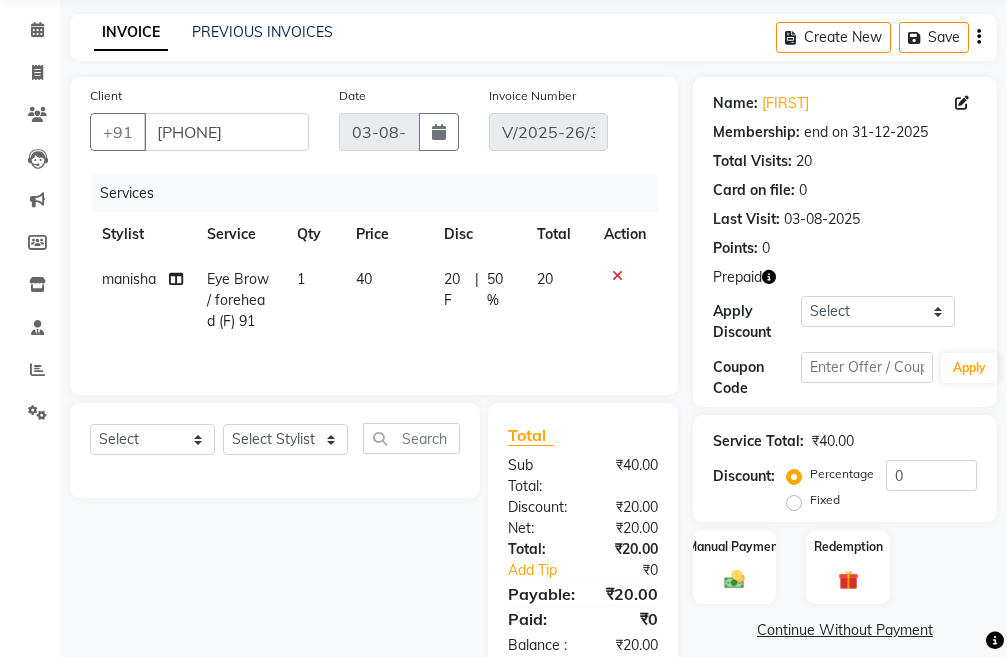 click on "Select  Service  Product  Membership  Package Voucher Prepaid Gift Card  Select Stylist Admin chahit COUNTOR hardeep mamta manisha MONISH navi NOSHAD ALI rahul shatnam shweta singh sunny tip" 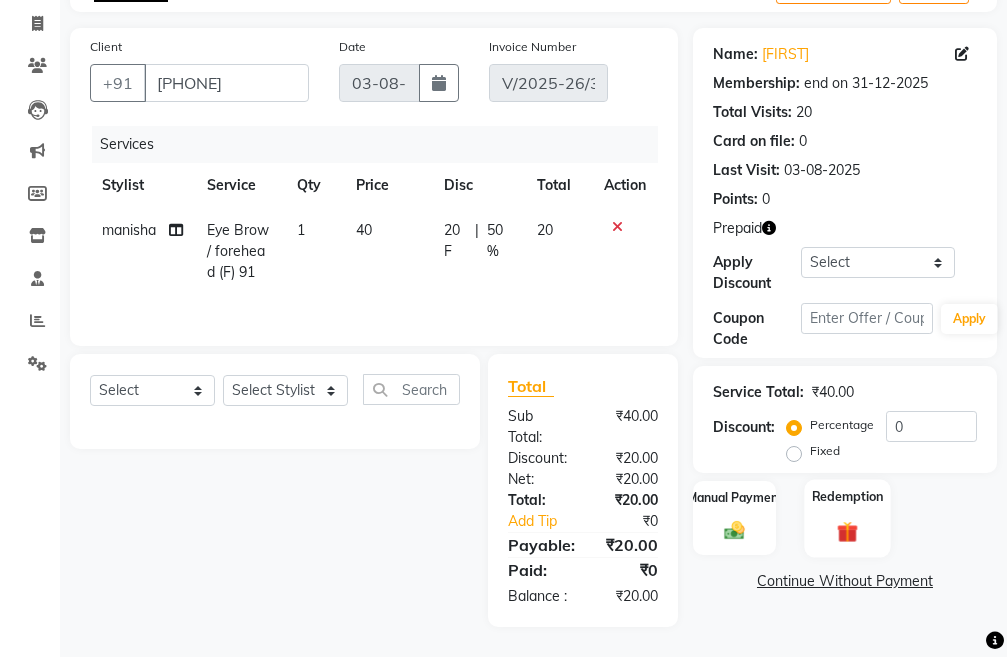 click on "Redemption" 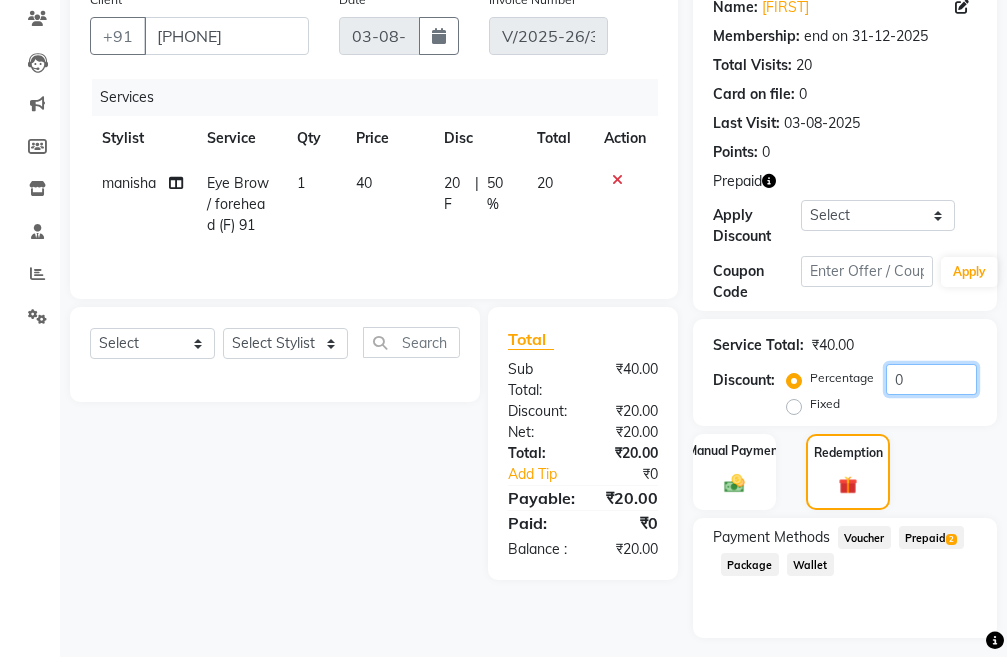click on "0" 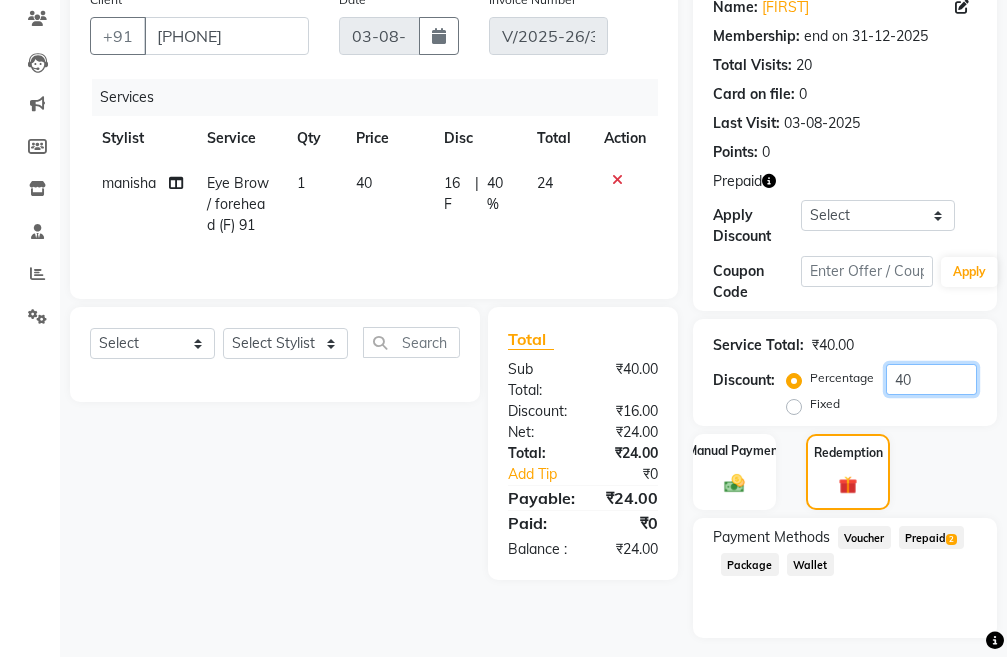 type on "40" 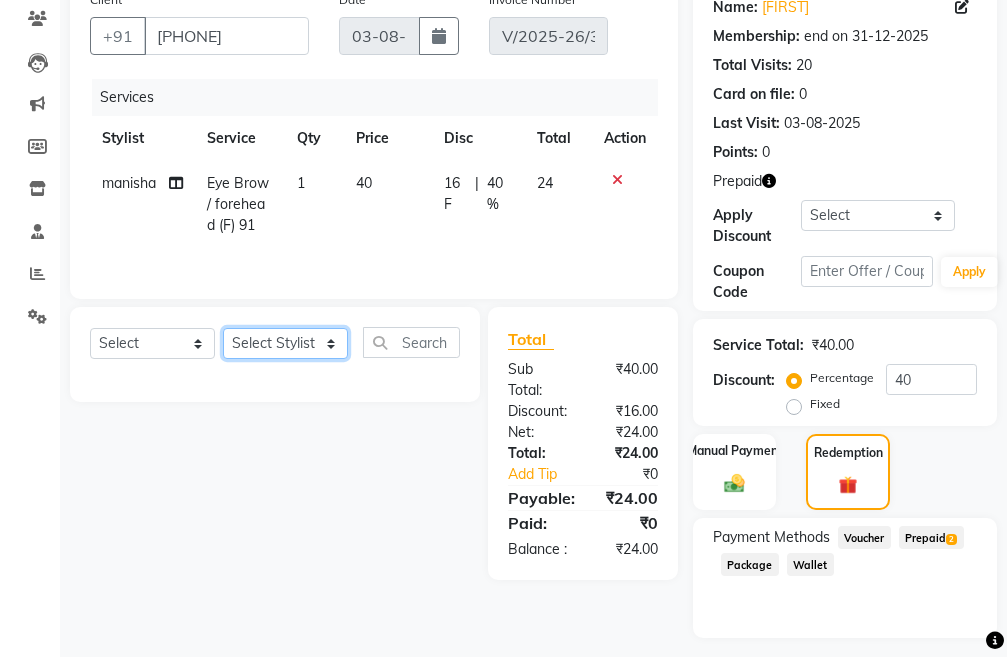 click on "Select Stylist Admin chahit COUNTOR hardeep mamta manisha MONISH navi NOSHAD ALI rahul shatnam shweta singh sunny tip" 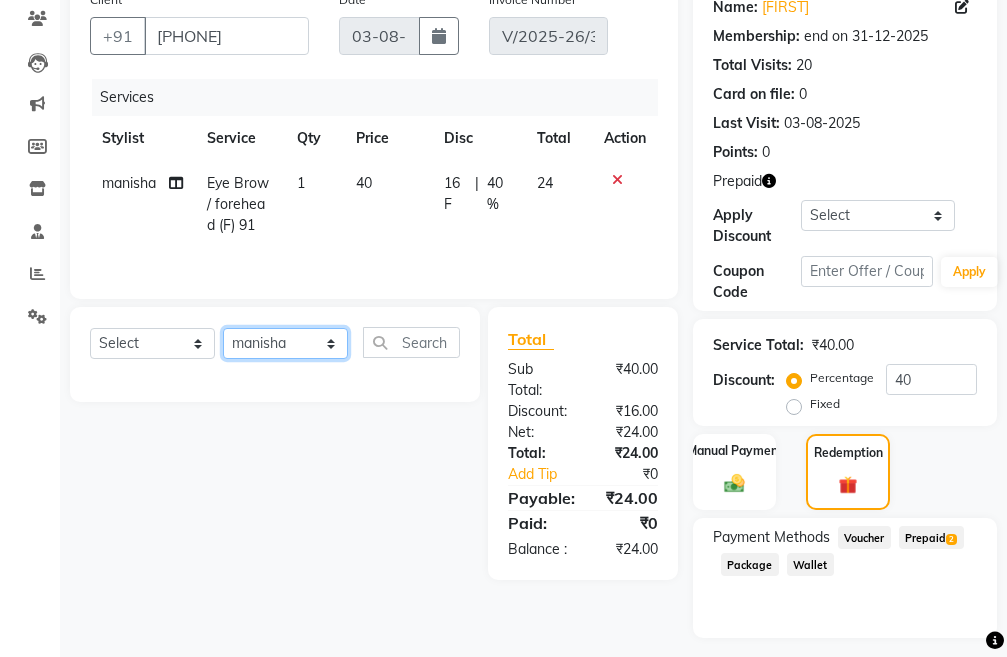 click on "Select Stylist Admin chahit COUNTOR hardeep mamta manisha MONISH navi NOSHAD ALI rahul shatnam shweta singh sunny tip" 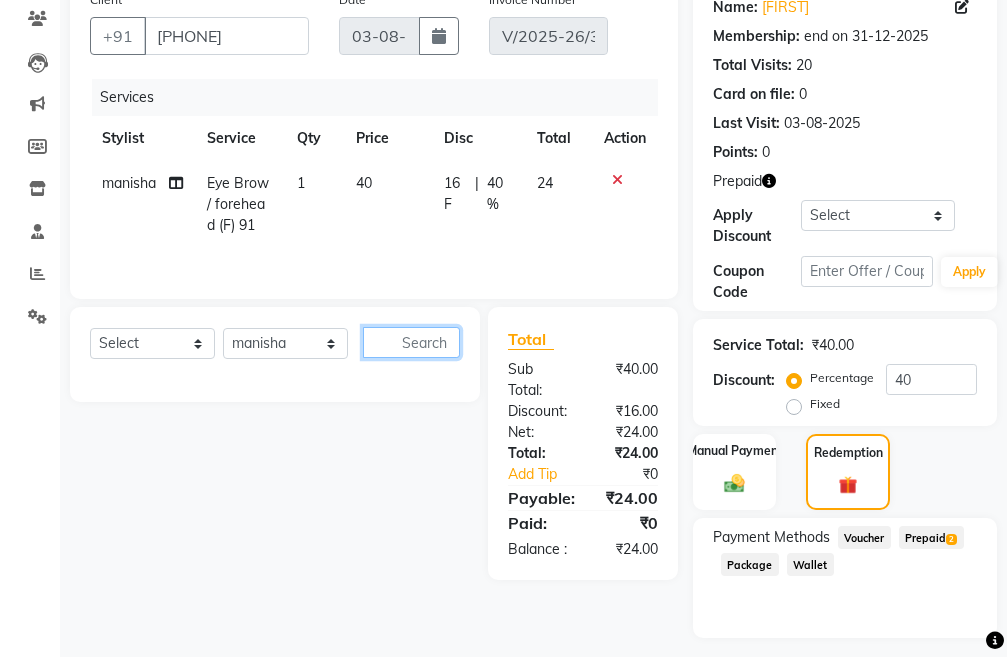 click 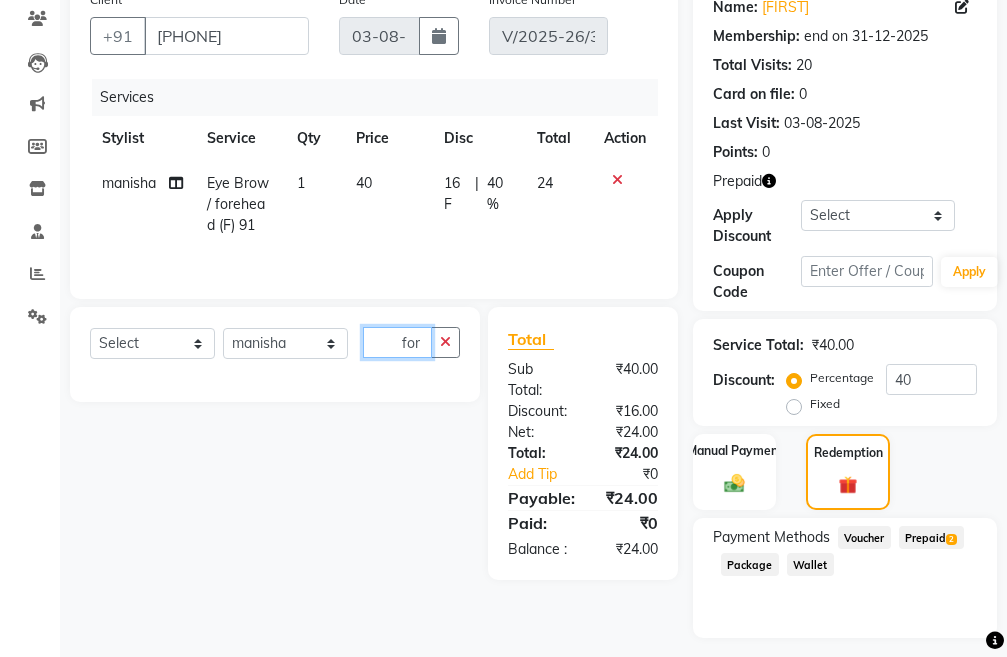 type on "for" 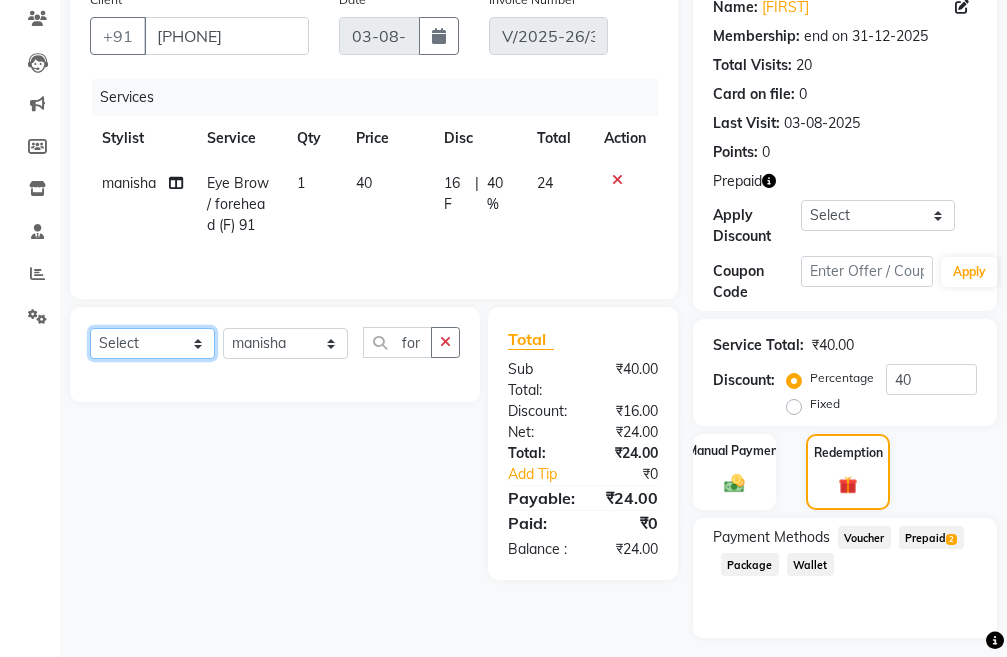 click on "Select  Service  Product  Membership  Package Voucher Prepaid Gift Card" 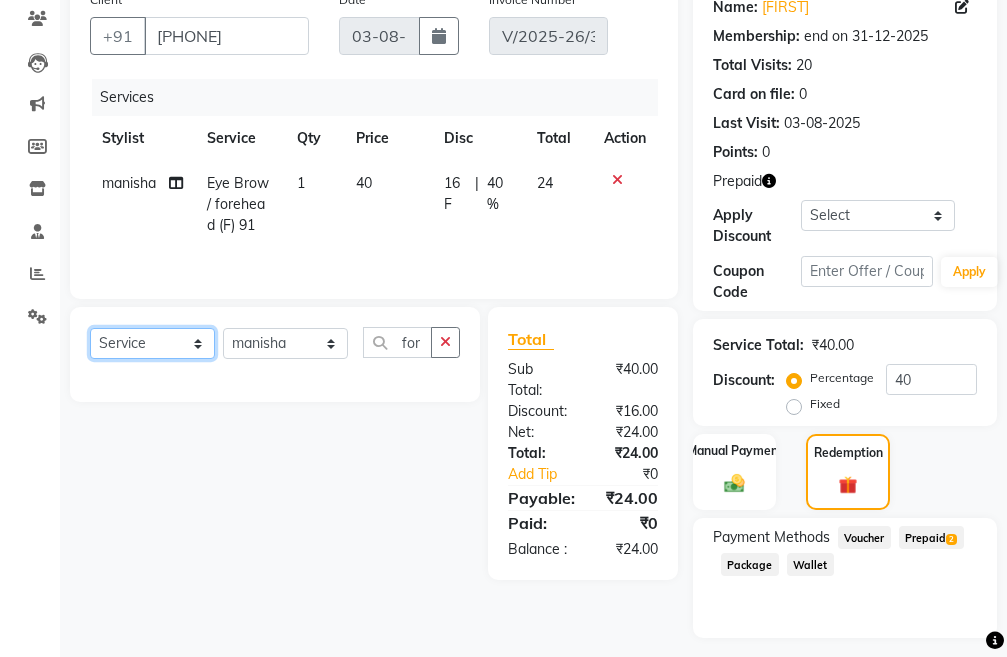 click on "Select  Service  Product  Membership  Package Voucher Prepaid Gift Card" 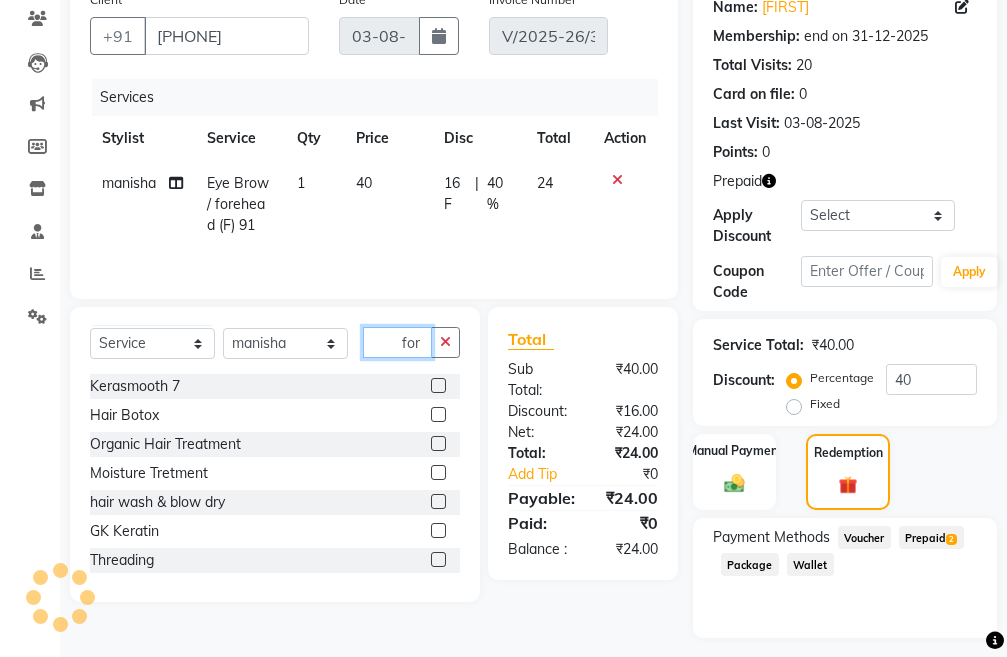 click on "for" 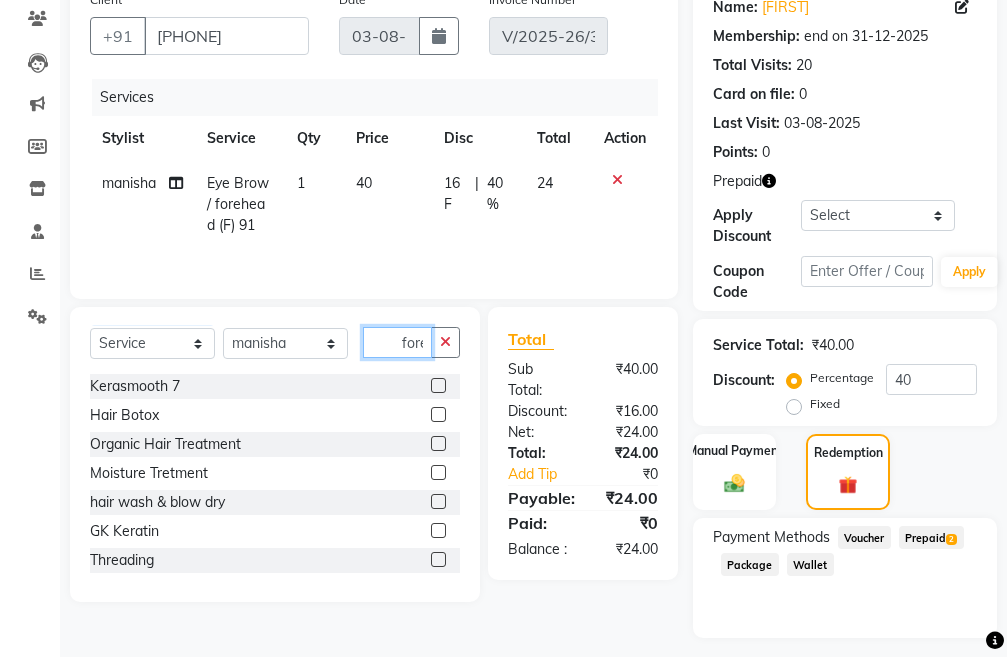 scroll, scrollTop: 0, scrollLeft: 3, axis: horizontal 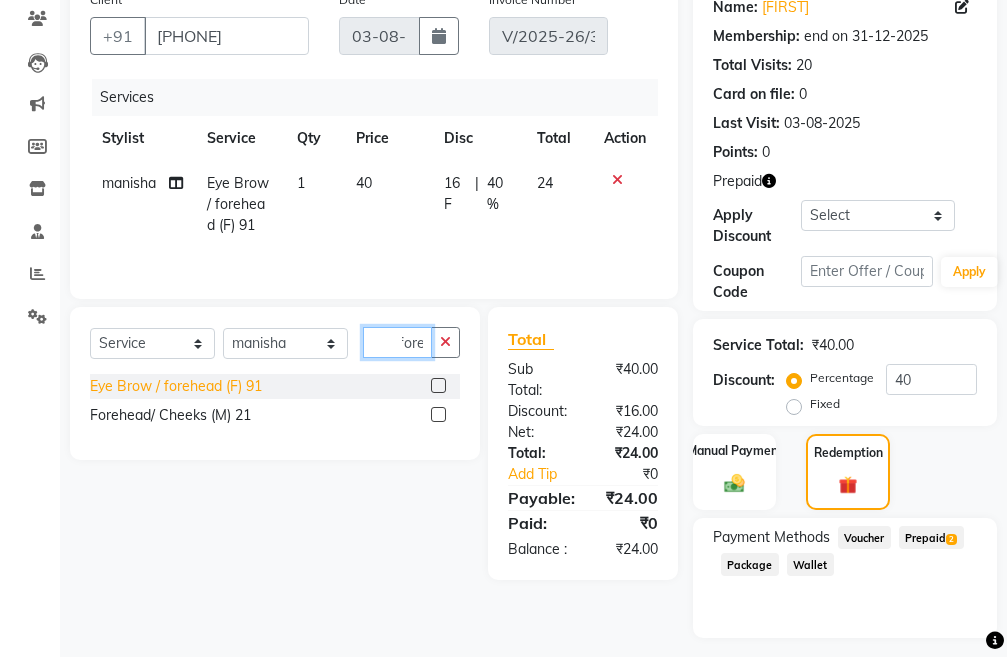 type on "fore" 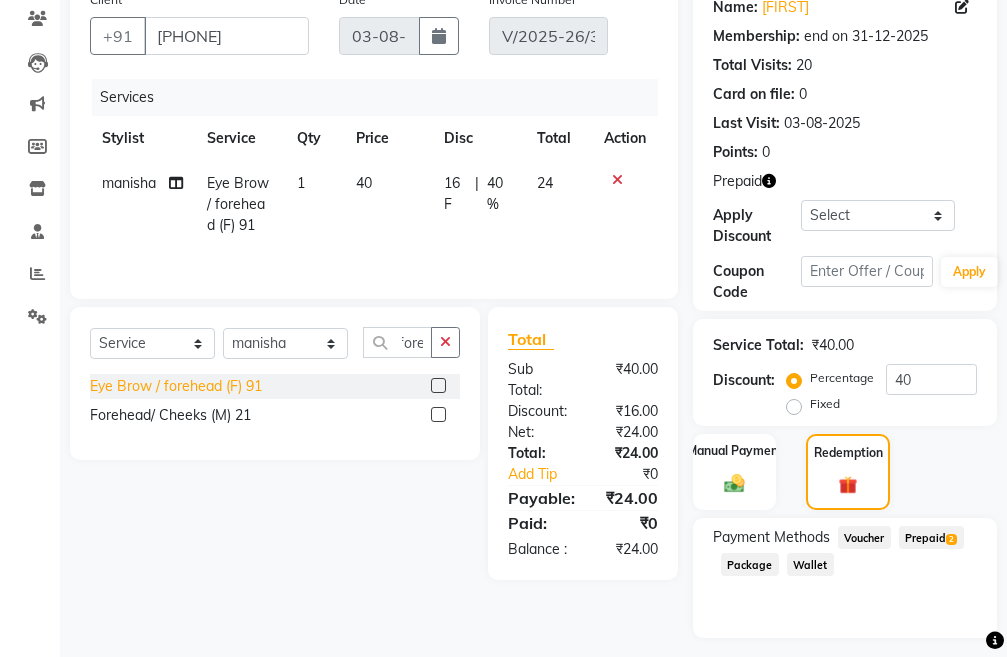 scroll, scrollTop: 0, scrollLeft: 0, axis: both 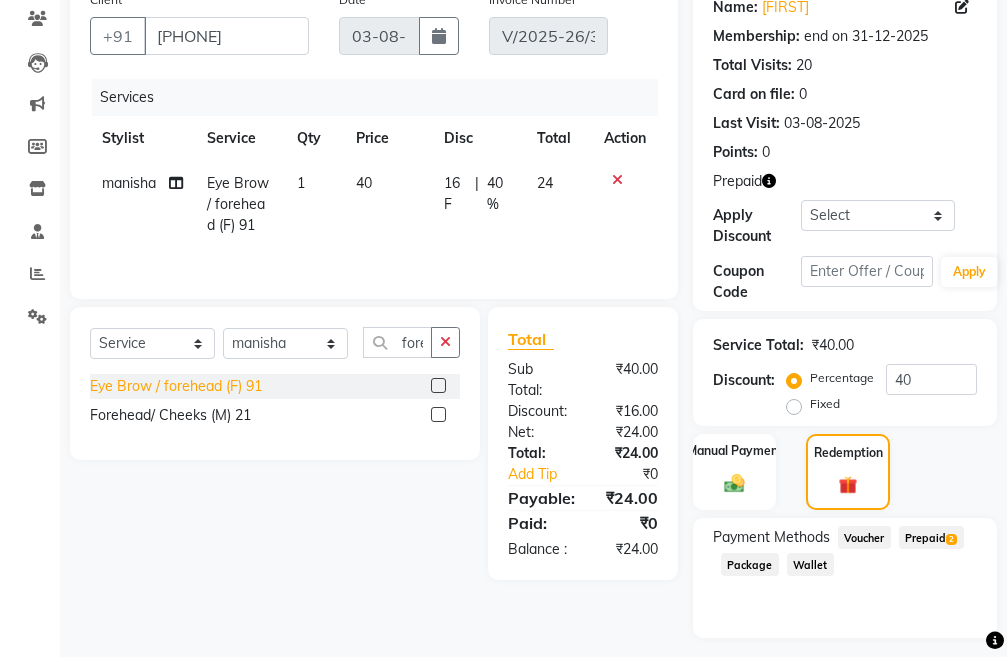 click on "Eye Brow / forehead (F) 91" 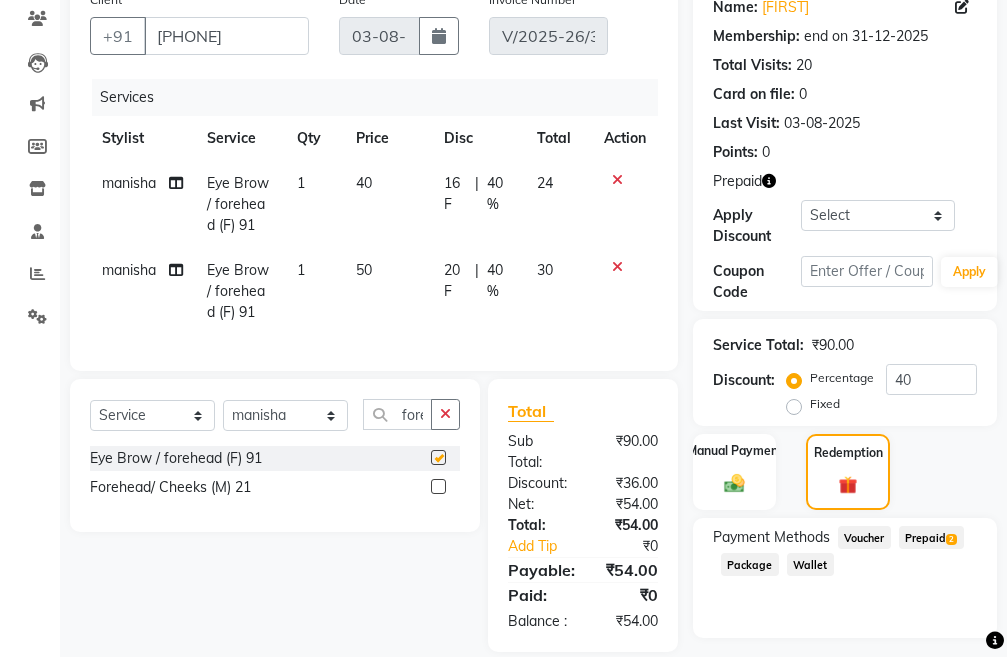 checkbox on "false" 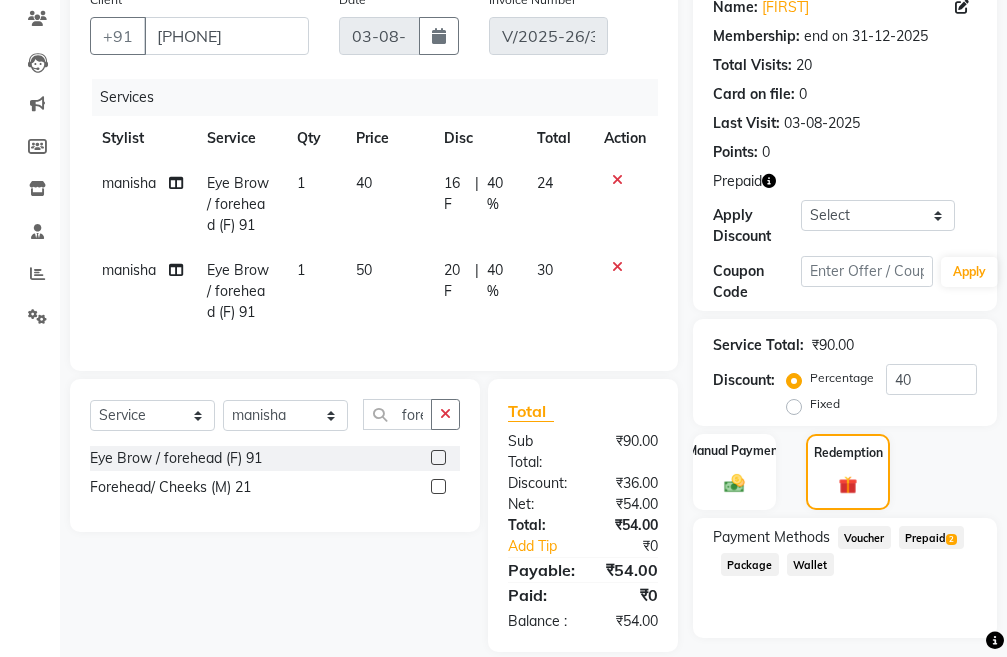 click on "50" 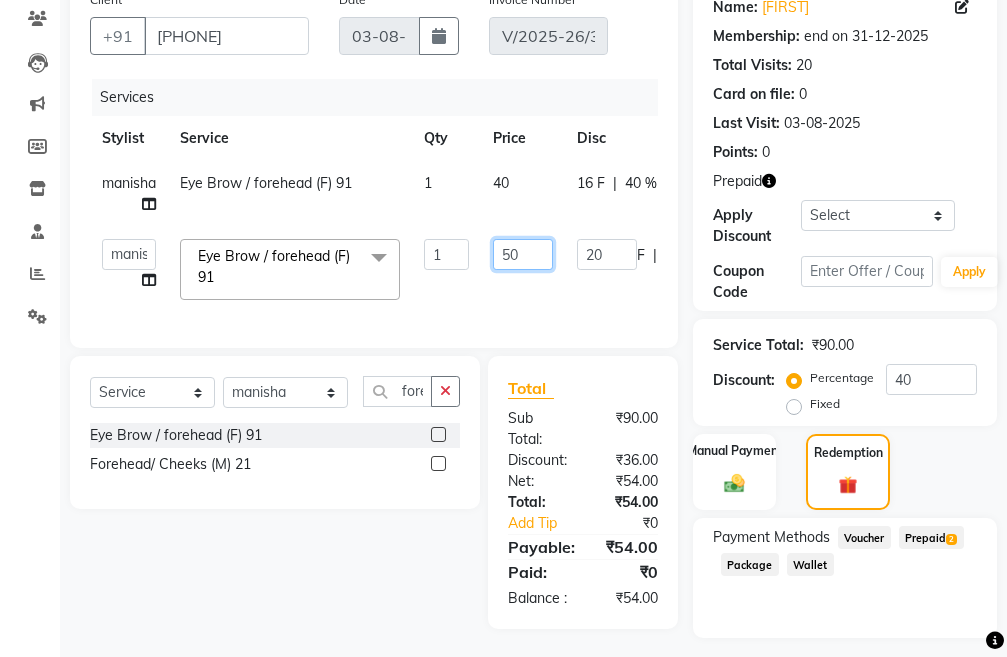 click on "50" 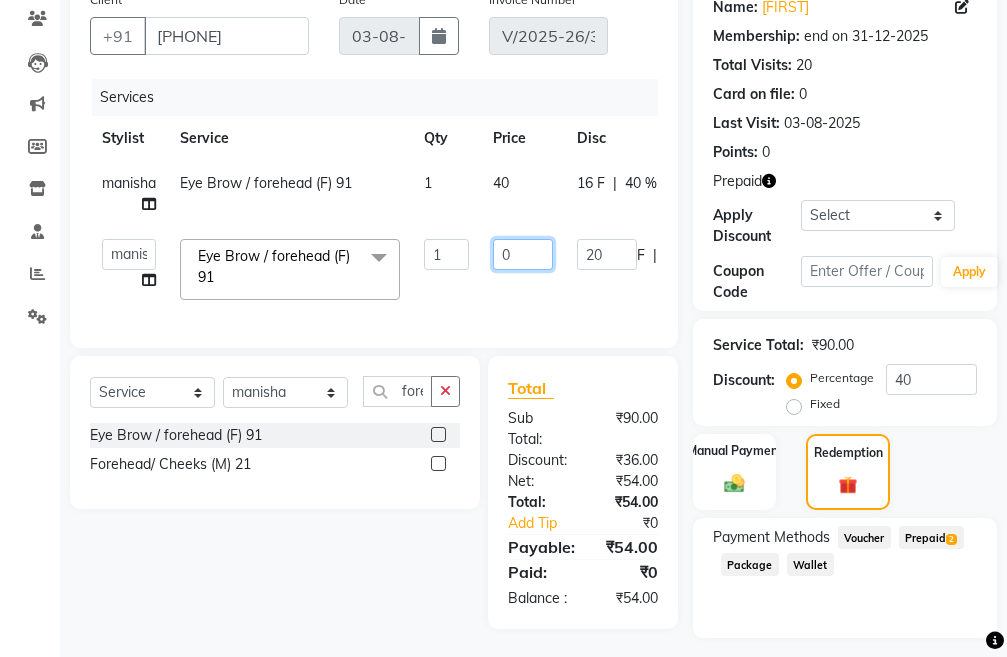 type on "40" 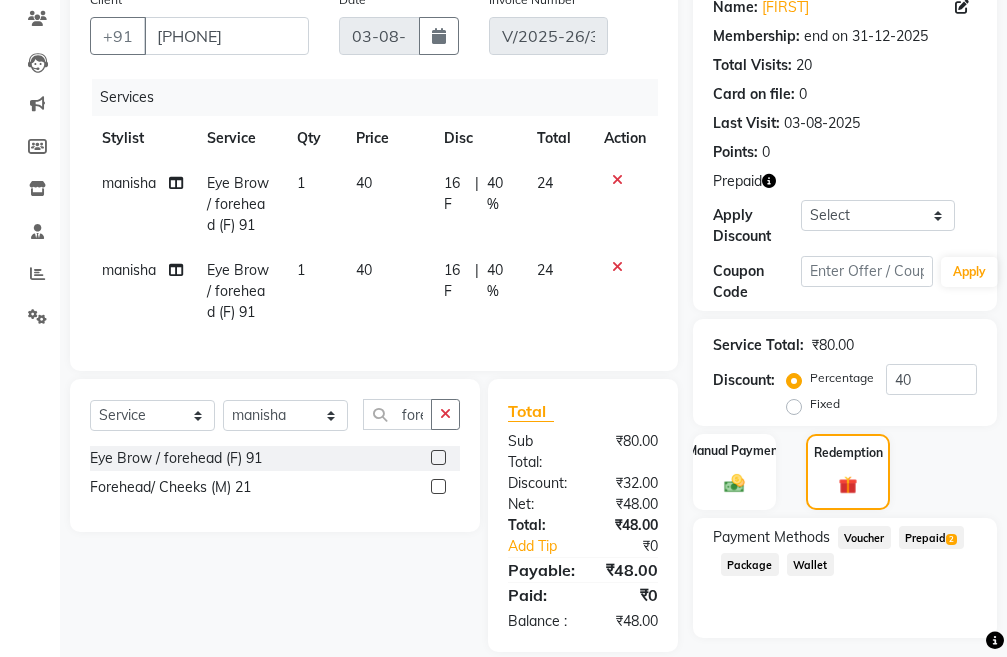 click on "Select  Service  Product  Membership  Package Voucher Prepaid Gift Card  Select Stylist Admin chahit COUNTOR hardeep mamta manisha MONISH navi NOSHAD ALI rahul shatnam shweta singh sunny tip fore Eye Brow / forehead (F) 91  Forehead/ Cheeks (M) 21" 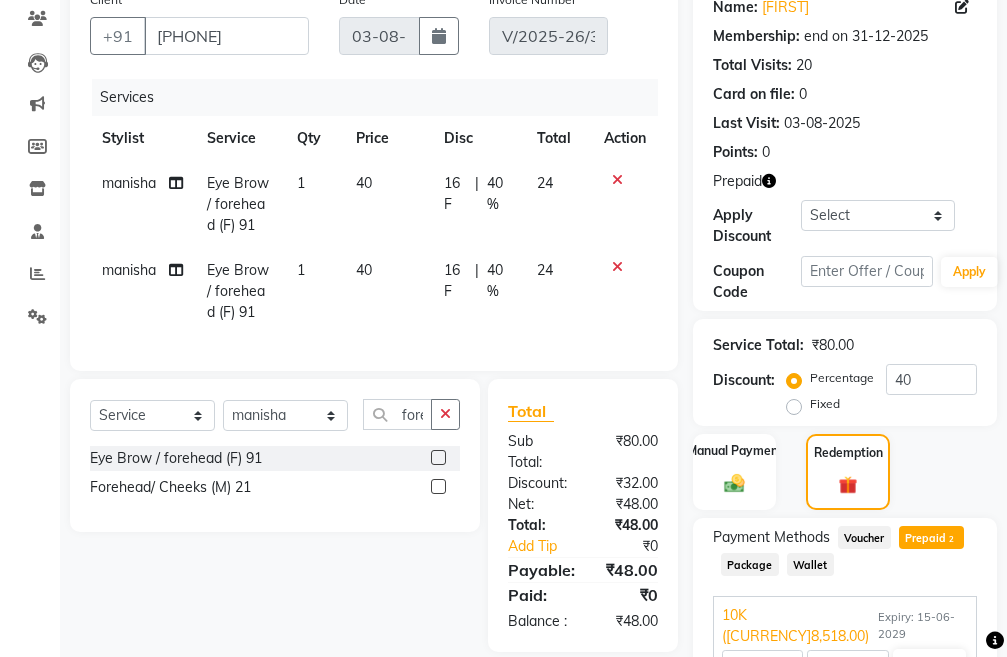 scroll, scrollTop: 338, scrollLeft: 0, axis: vertical 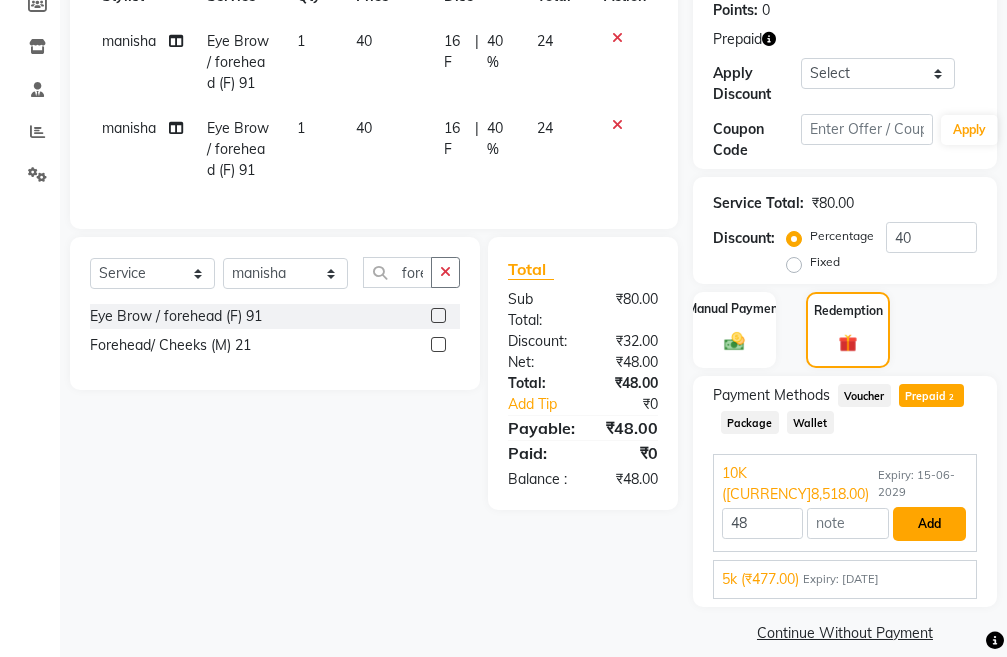click on "Add" at bounding box center (929, 524) 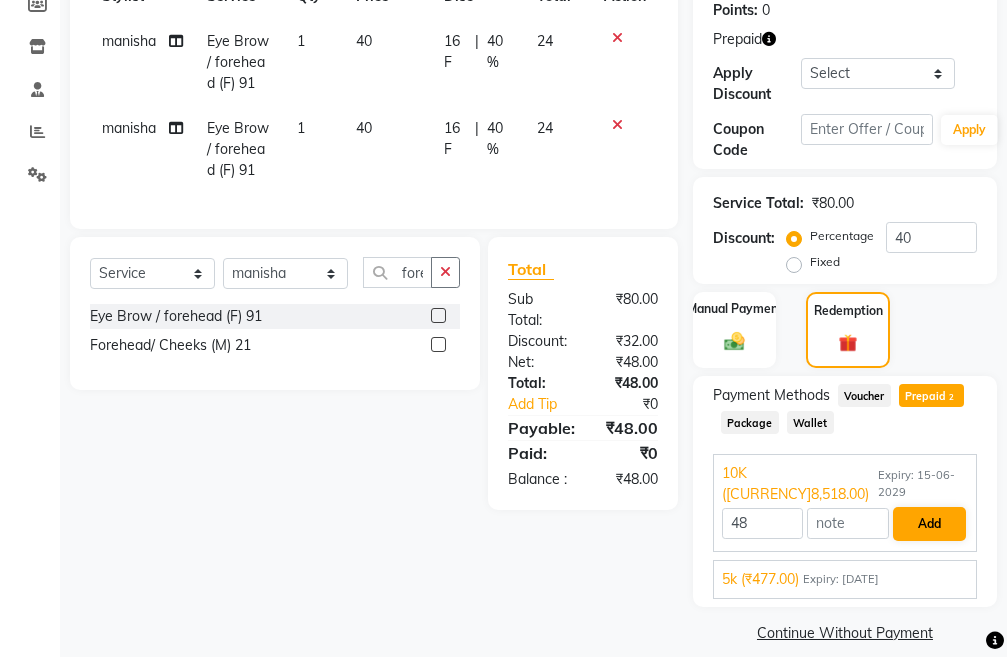 scroll, scrollTop: 283, scrollLeft: 0, axis: vertical 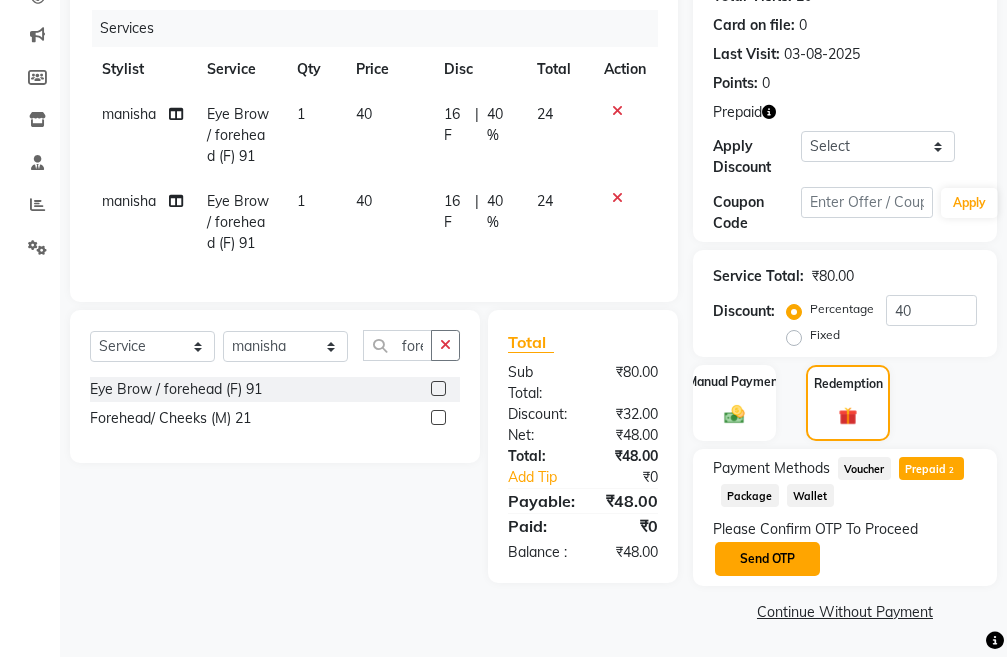 click on "Send OTP" 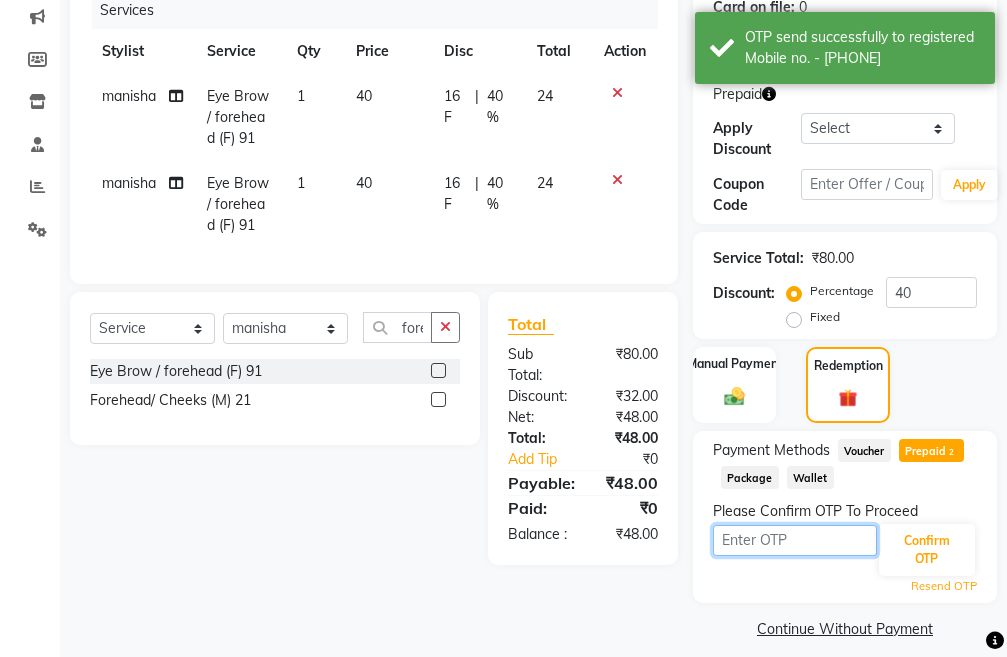 click at bounding box center (795, 540) 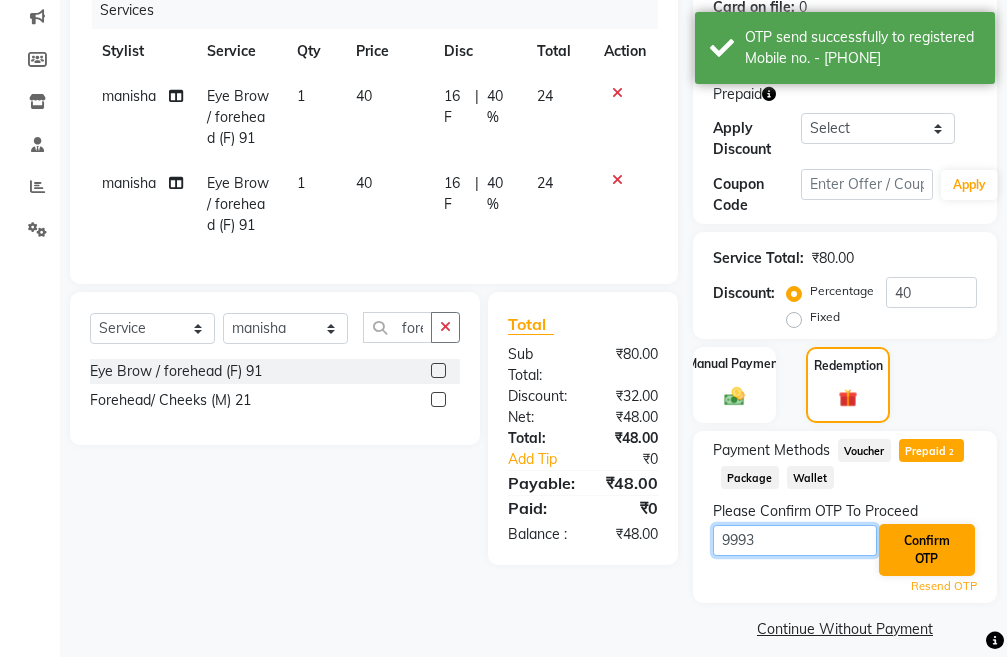 type on "9993" 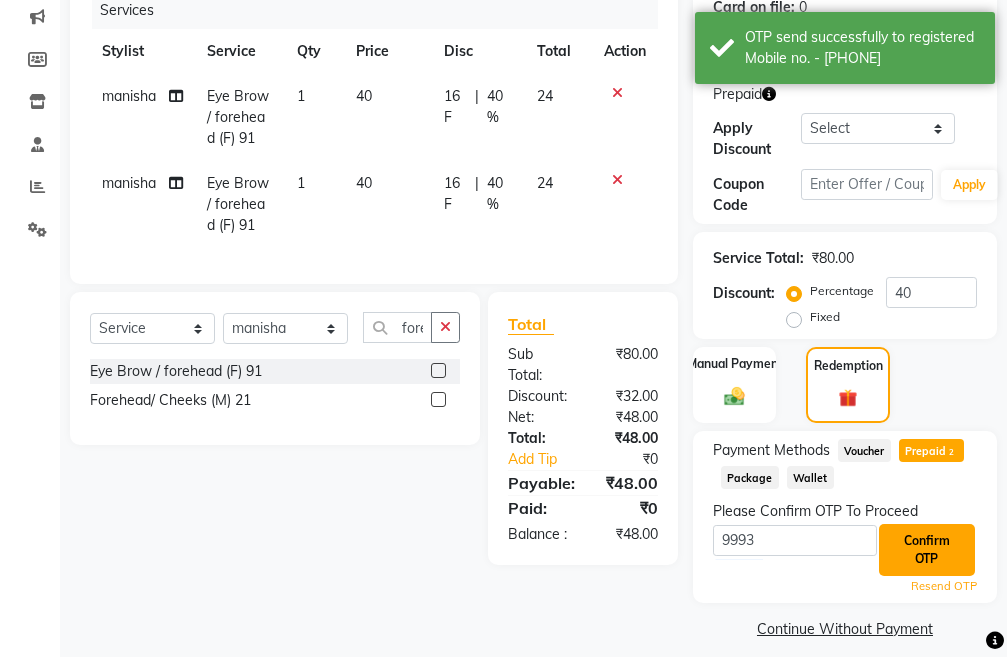 click on "Confirm OTP" 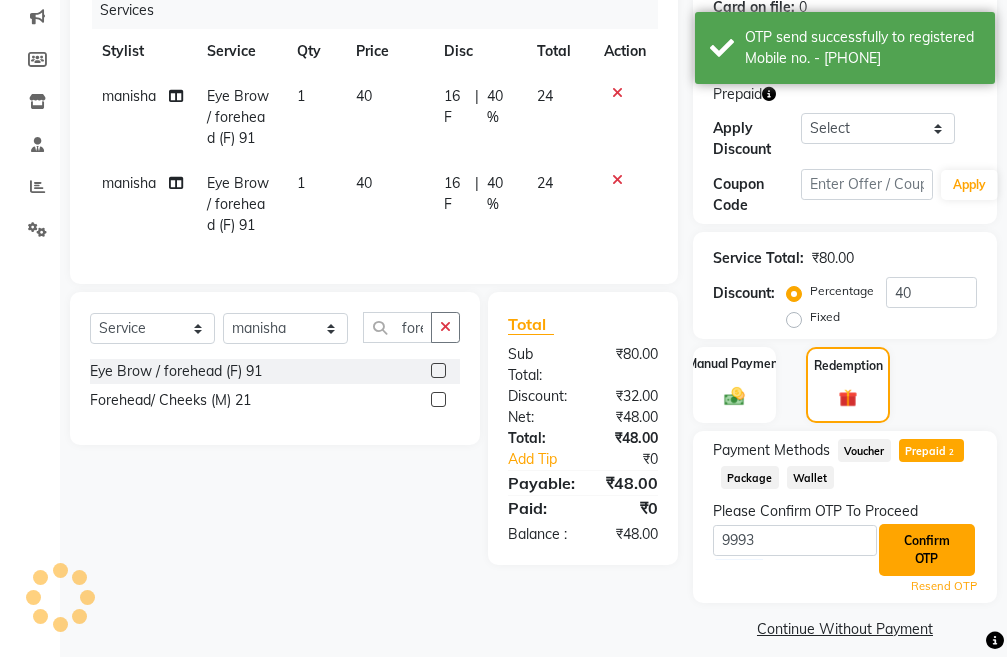 scroll, scrollTop: 300, scrollLeft: 0, axis: vertical 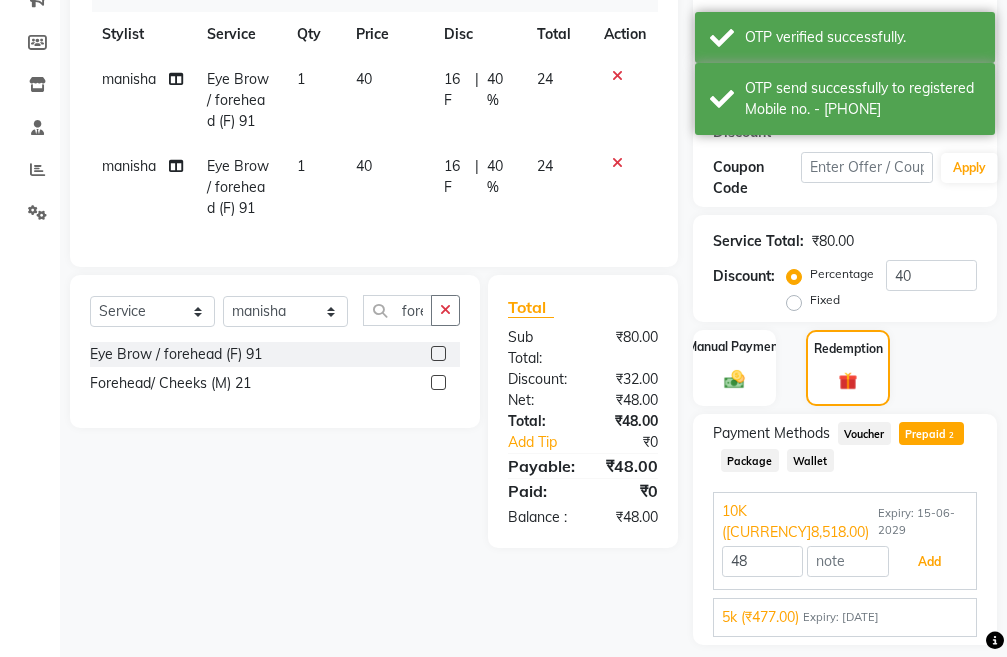 drag, startPoint x: 920, startPoint y: 532, endPoint x: 931, endPoint y: 539, distance: 13.038404 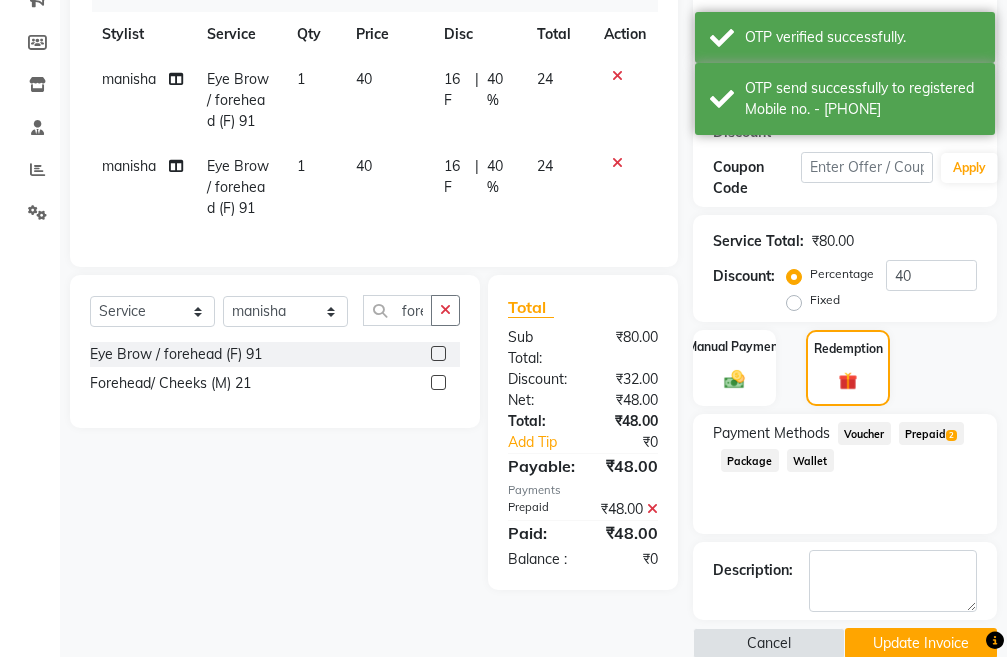 scroll, scrollTop: 346, scrollLeft: 0, axis: vertical 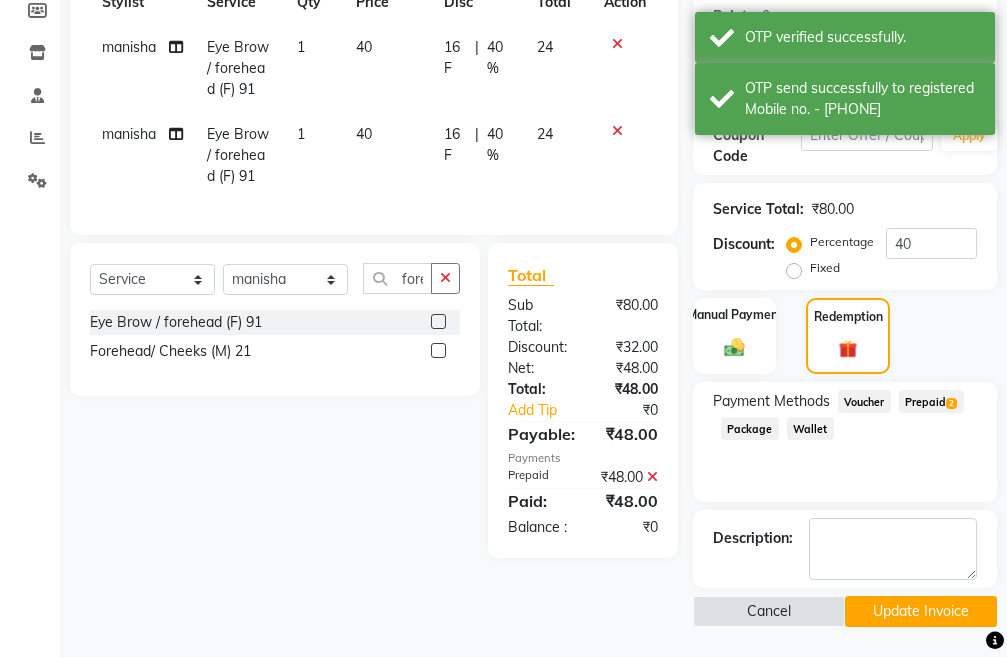 click on "Update Invoice" 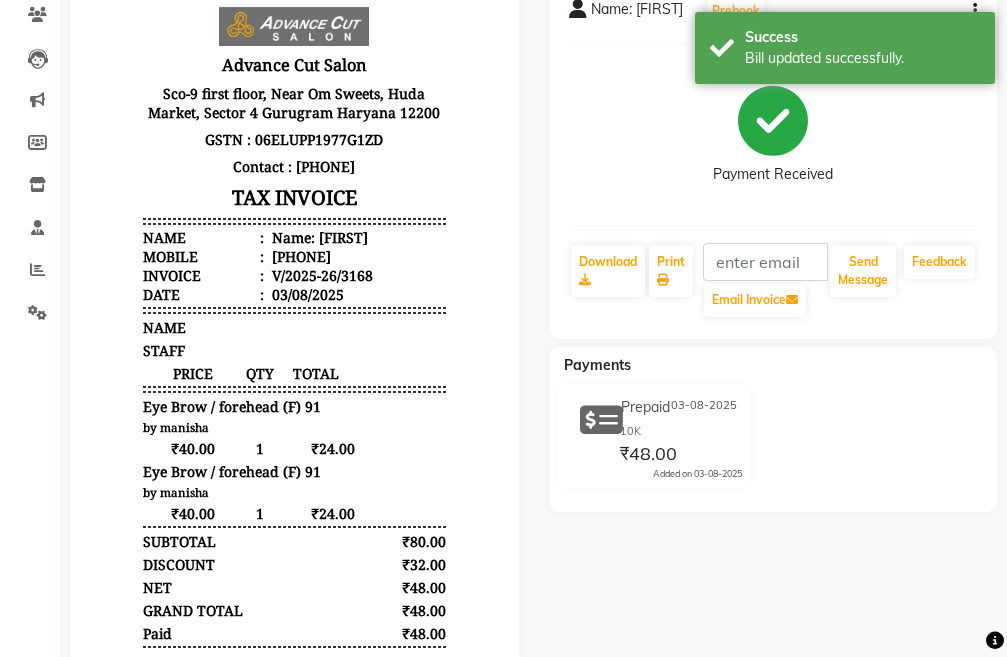 scroll, scrollTop: 0, scrollLeft: 0, axis: both 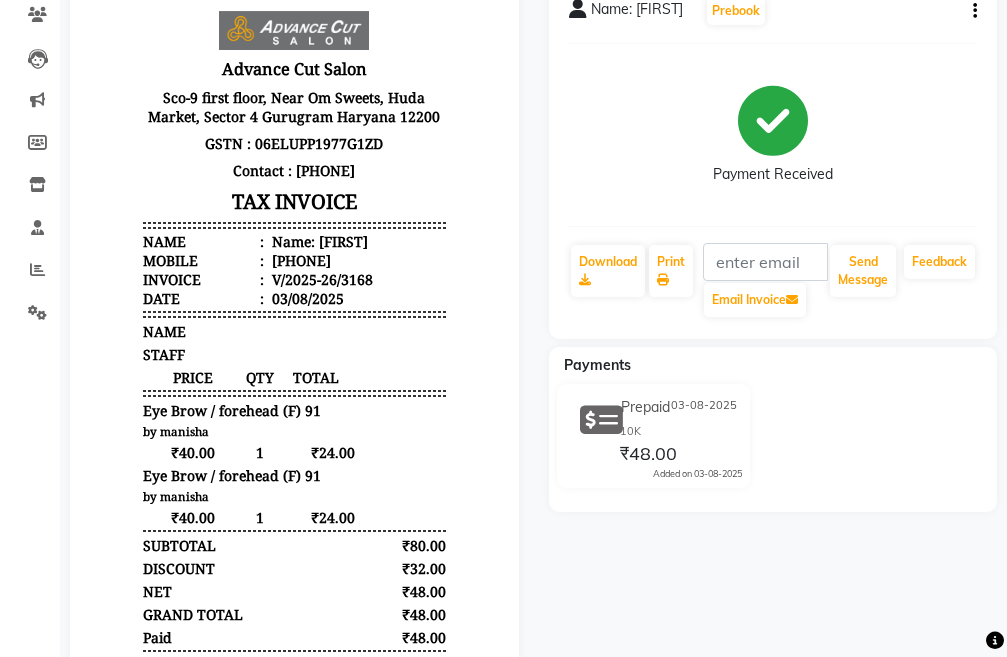 click 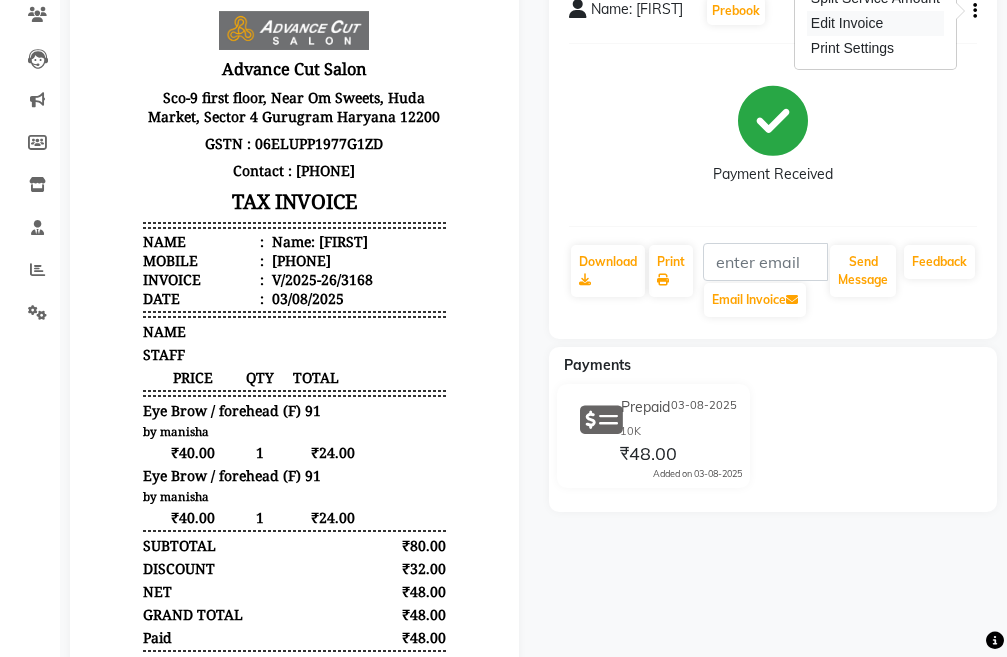 click on "Edit Invoice" at bounding box center [875, 23] 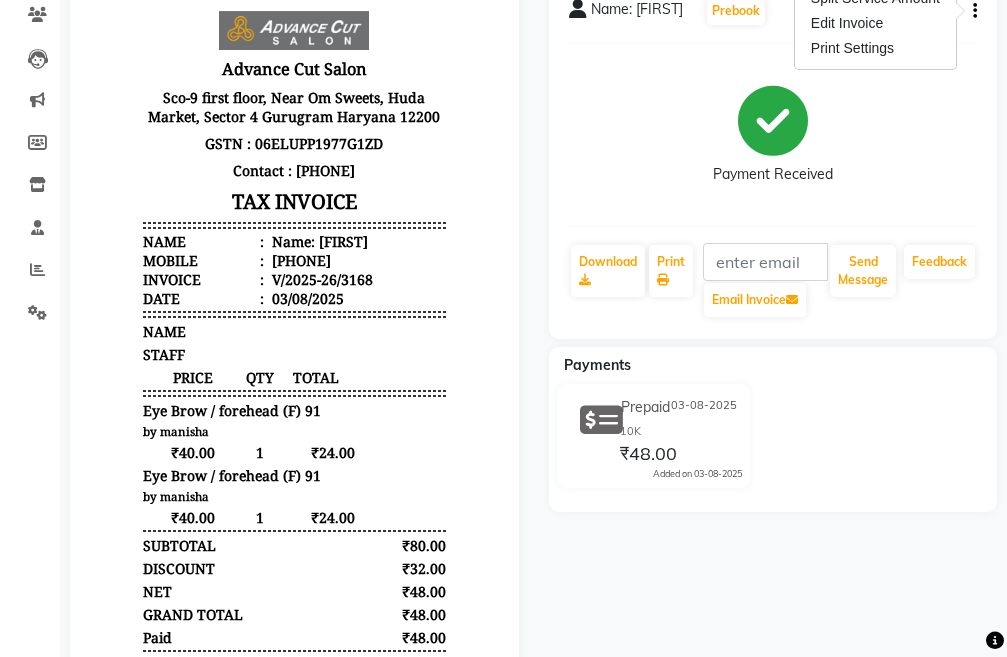 select on "service" 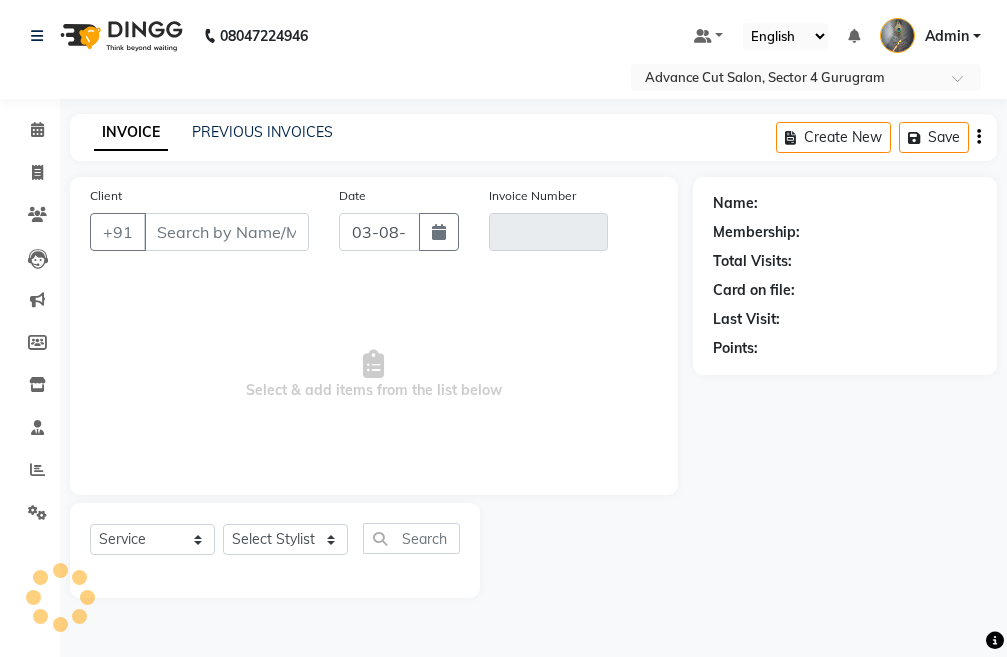 scroll, scrollTop: 0, scrollLeft: 0, axis: both 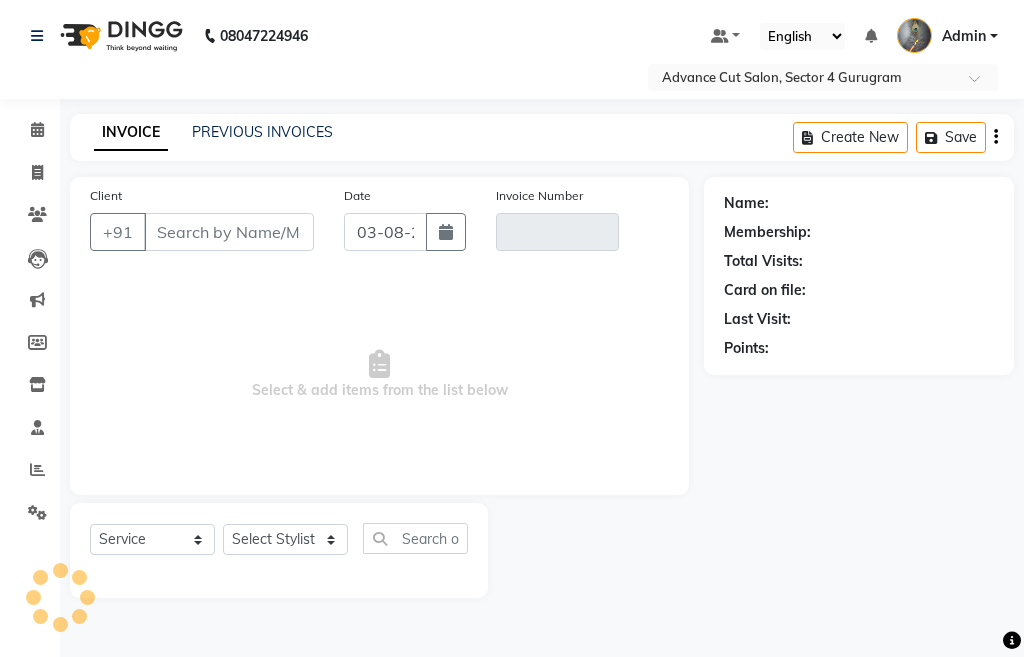 type on "[PHONE]" 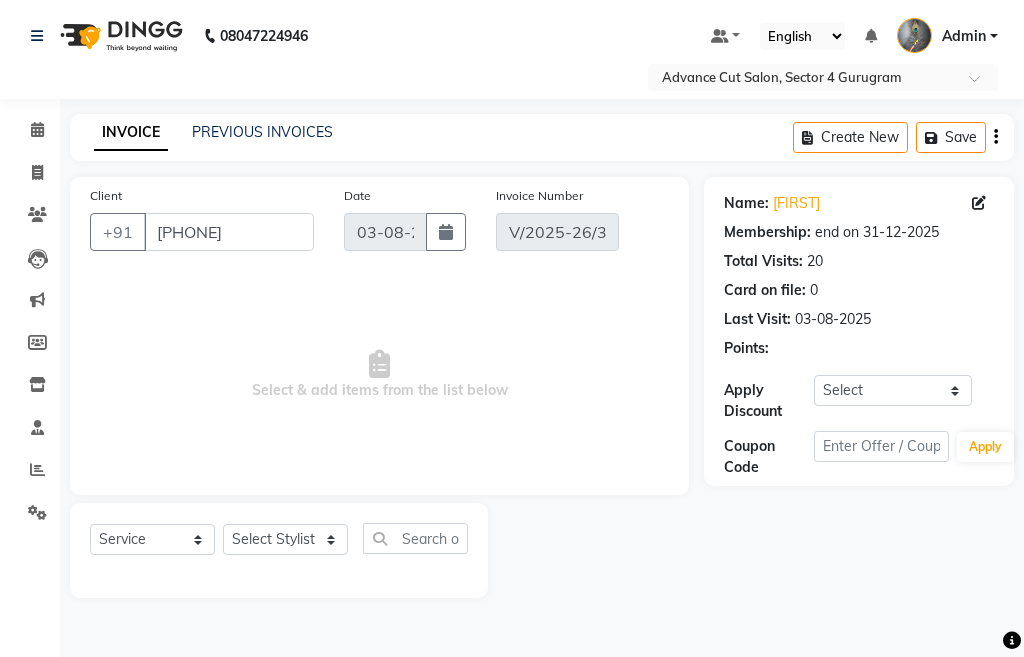 select on "select" 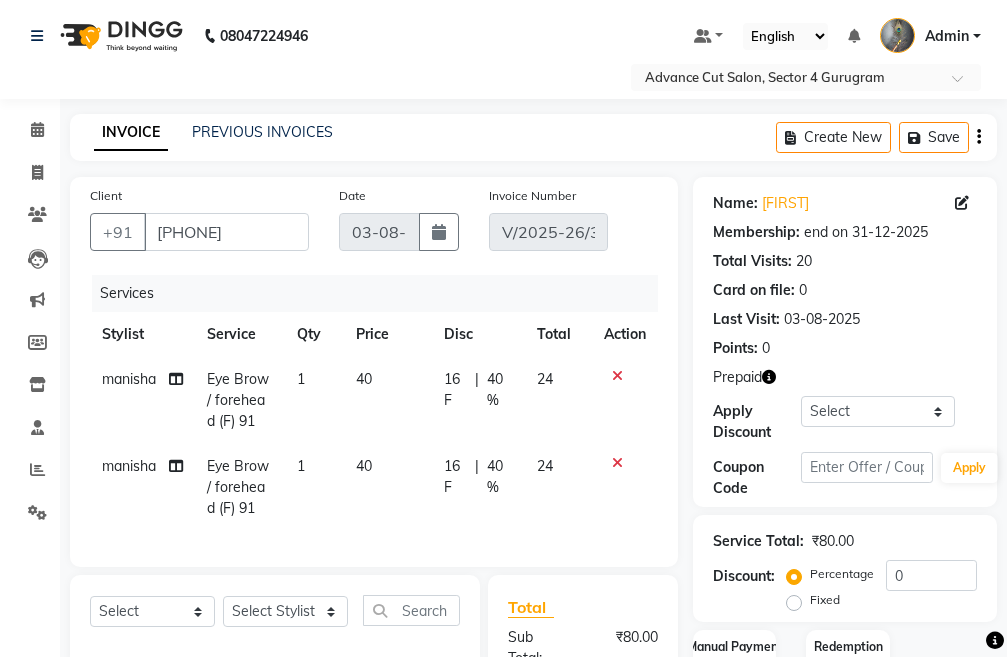 click 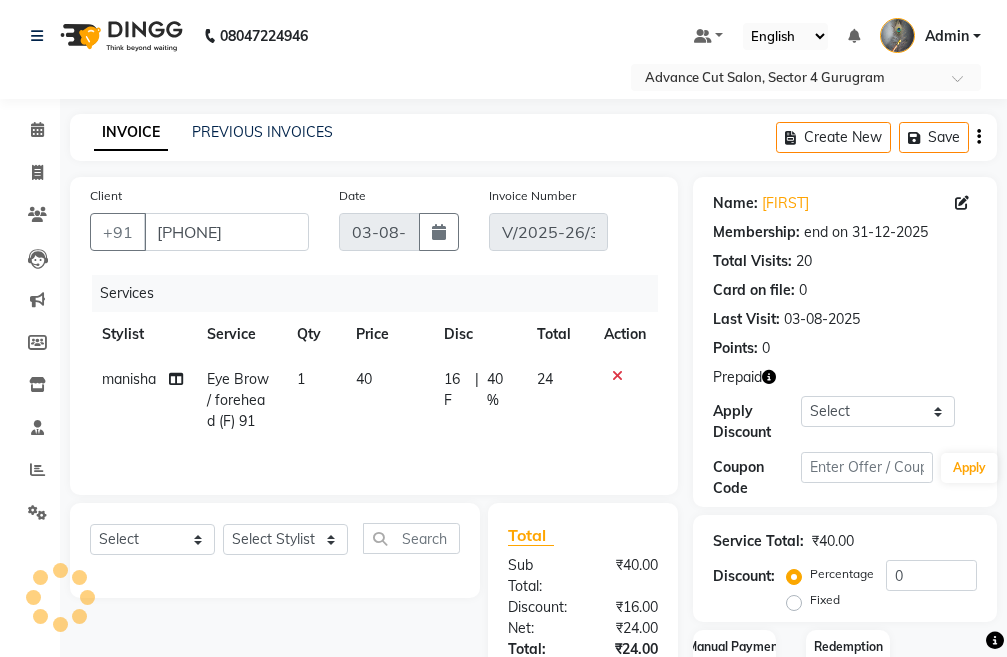 click 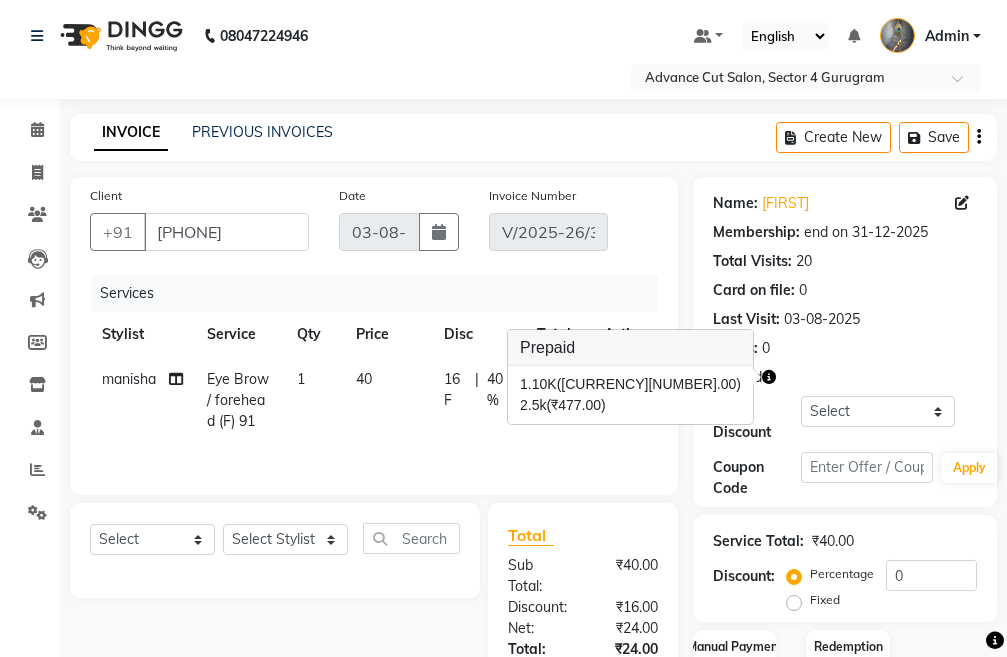 scroll, scrollTop: 196, scrollLeft: 0, axis: vertical 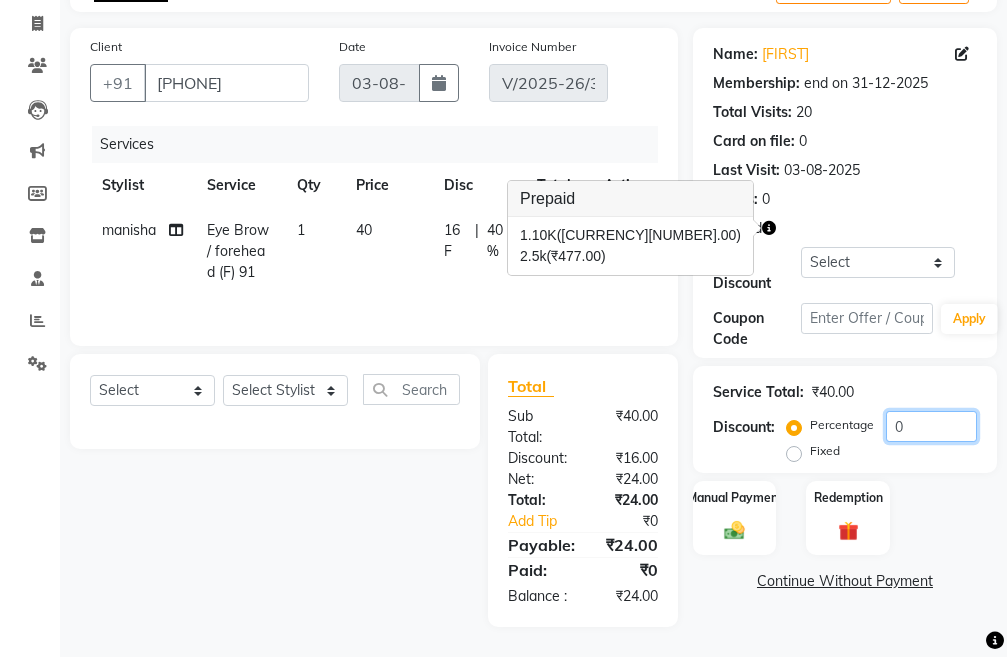click on "0" 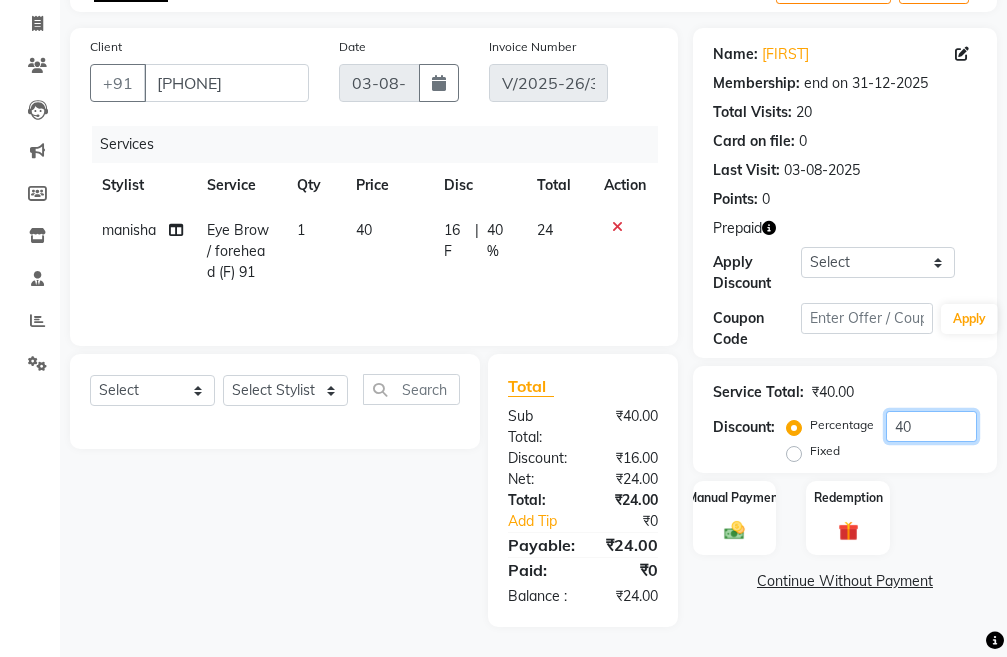 type on "40" 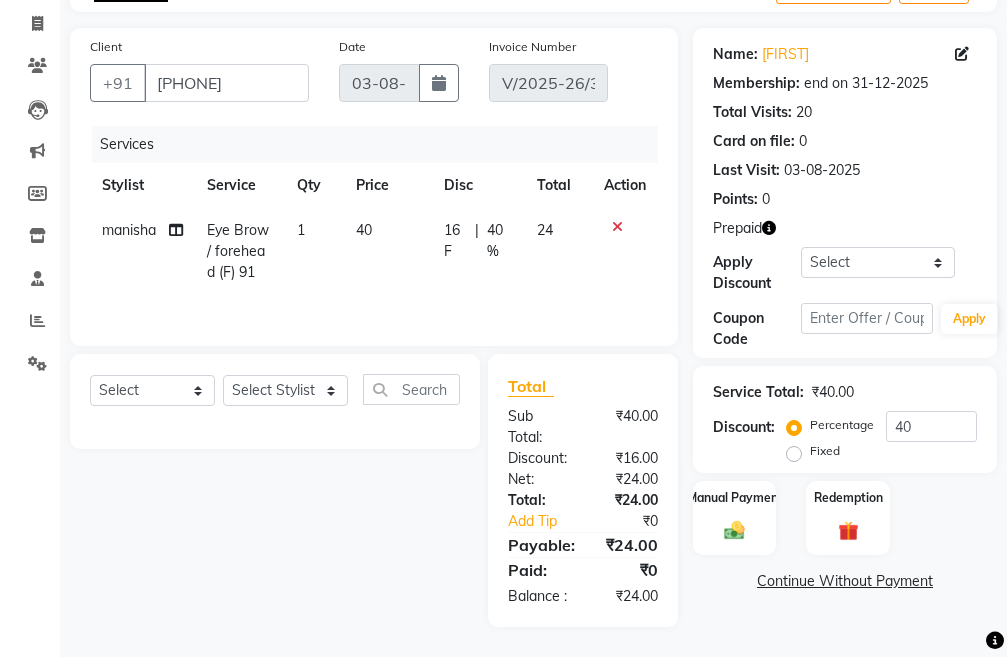 click 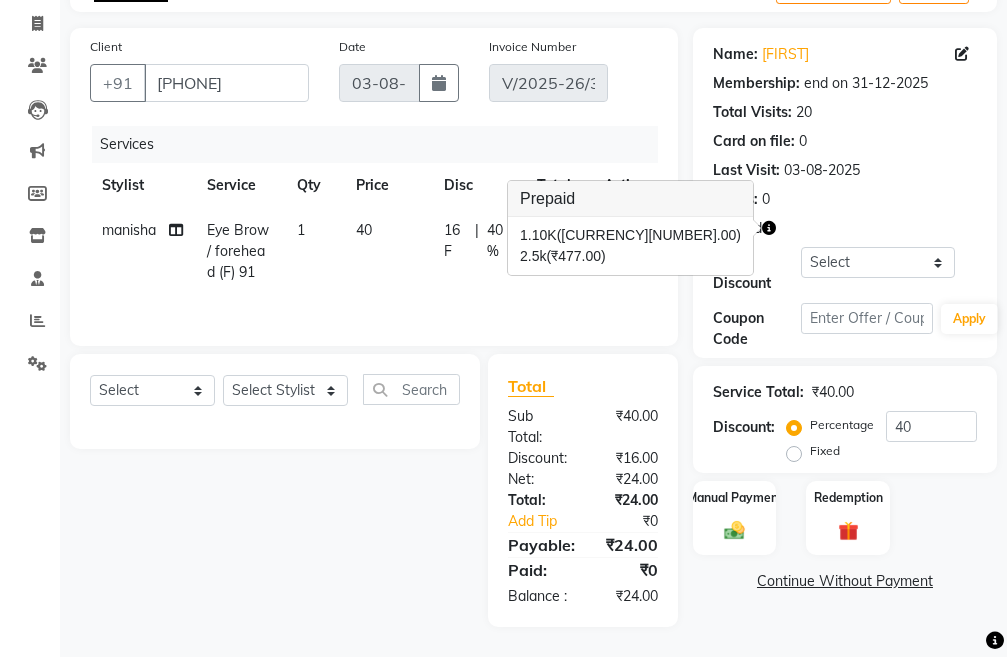 click on "40" 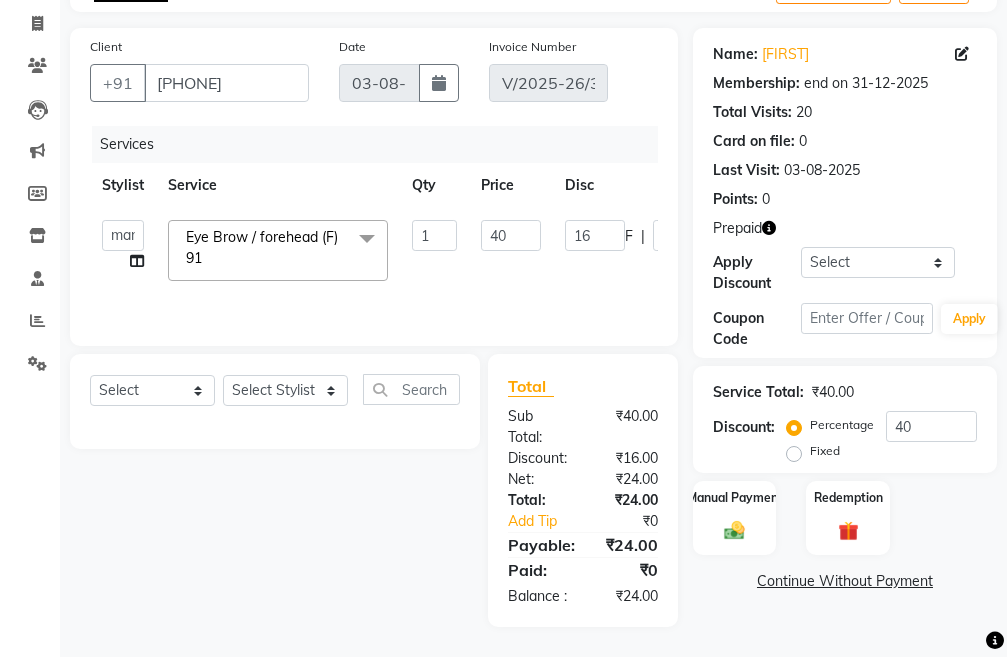 scroll, scrollTop: 194, scrollLeft: 0, axis: vertical 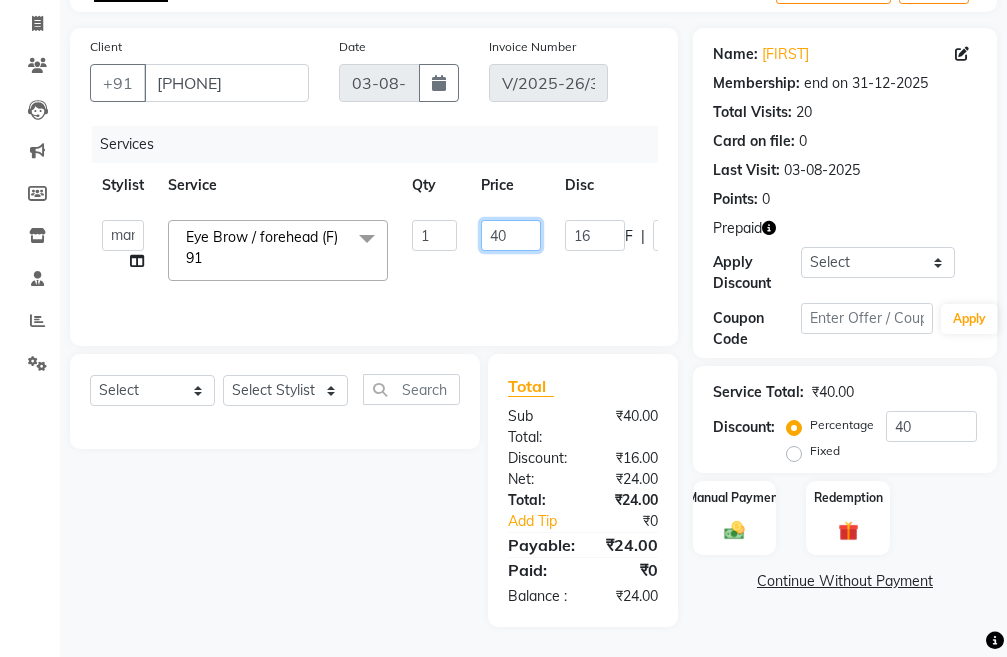 click on "40" 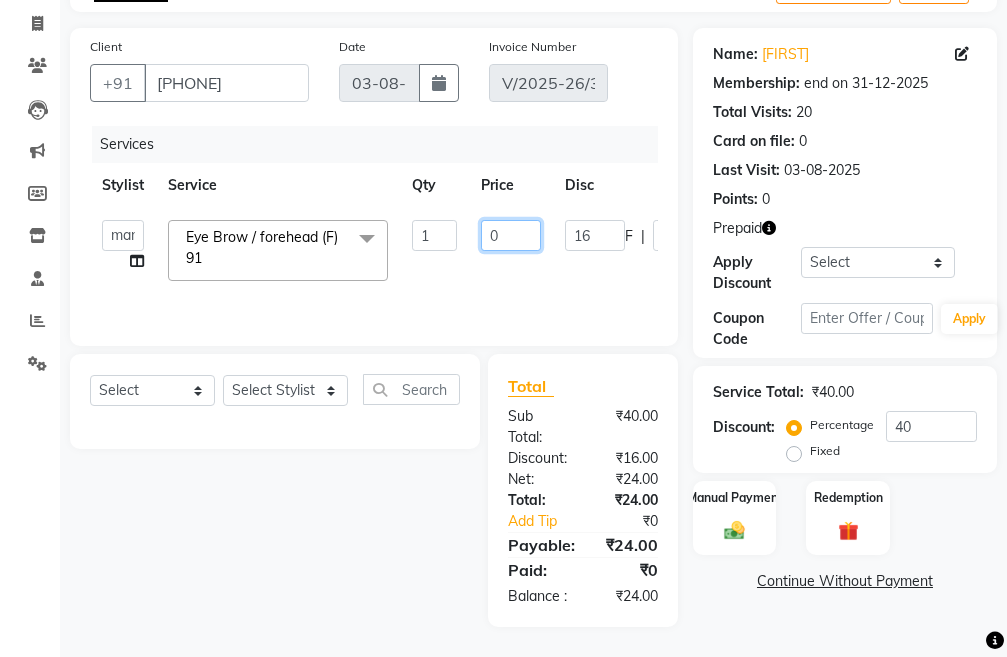 type on "20" 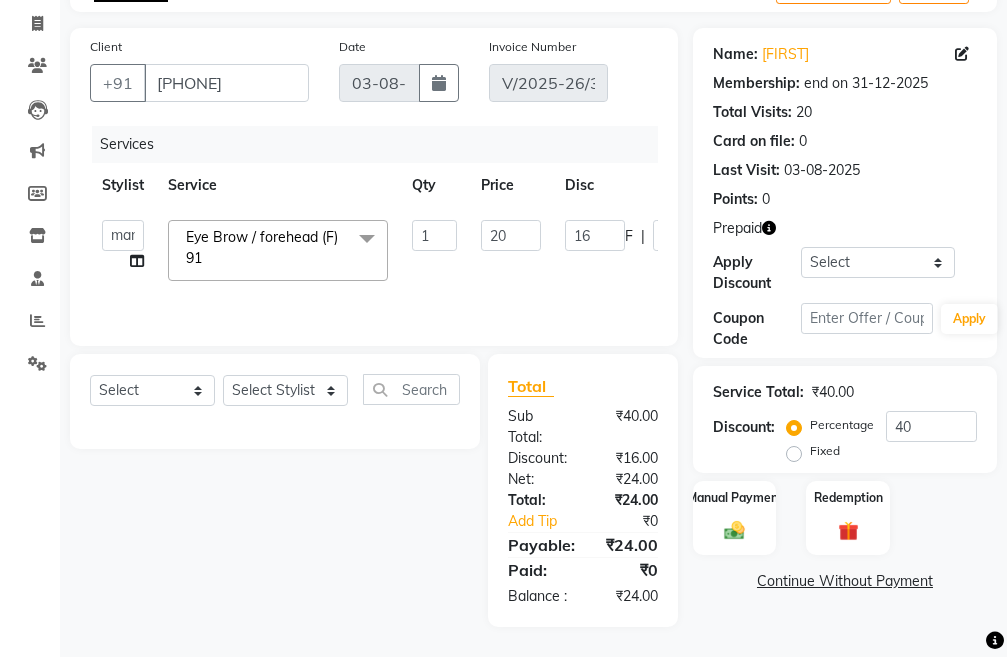 scroll, scrollTop: 172, scrollLeft: 0, axis: vertical 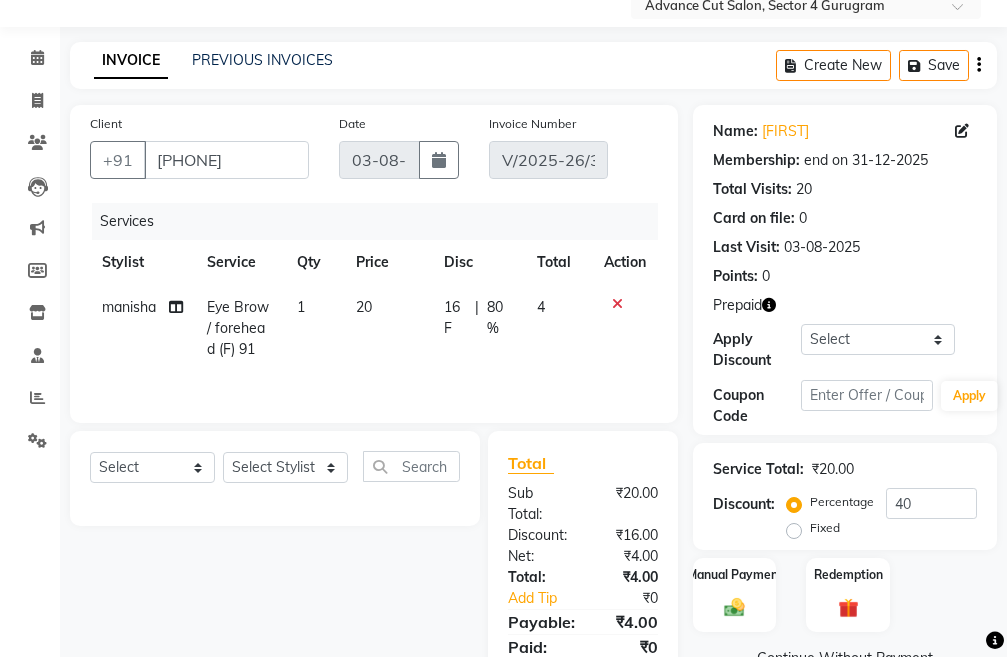 click on "4" 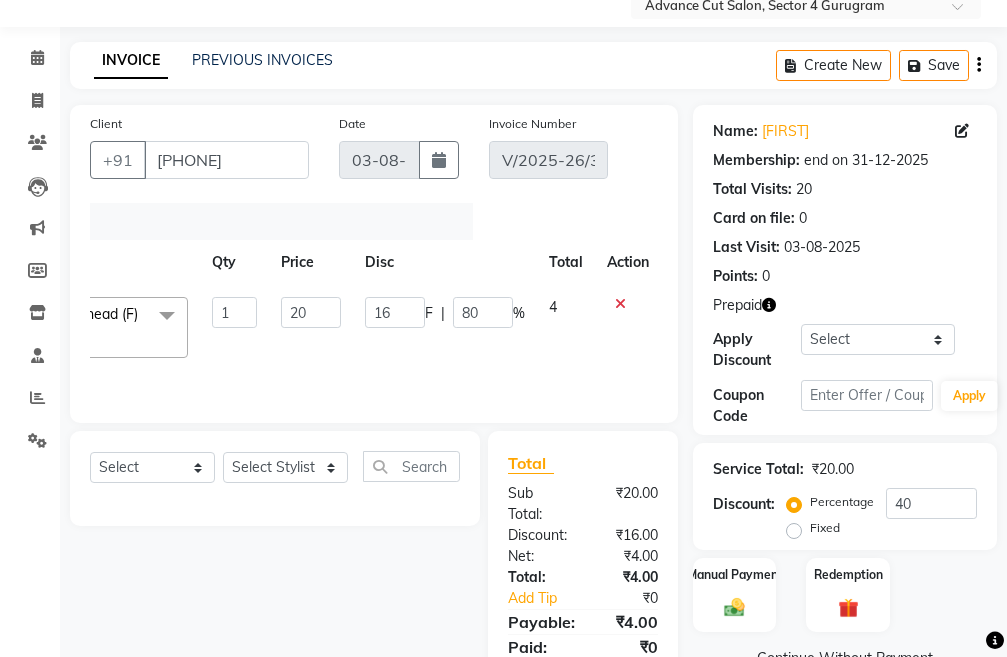 scroll, scrollTop: 0, scrollLeft: 203, axis: horizontal 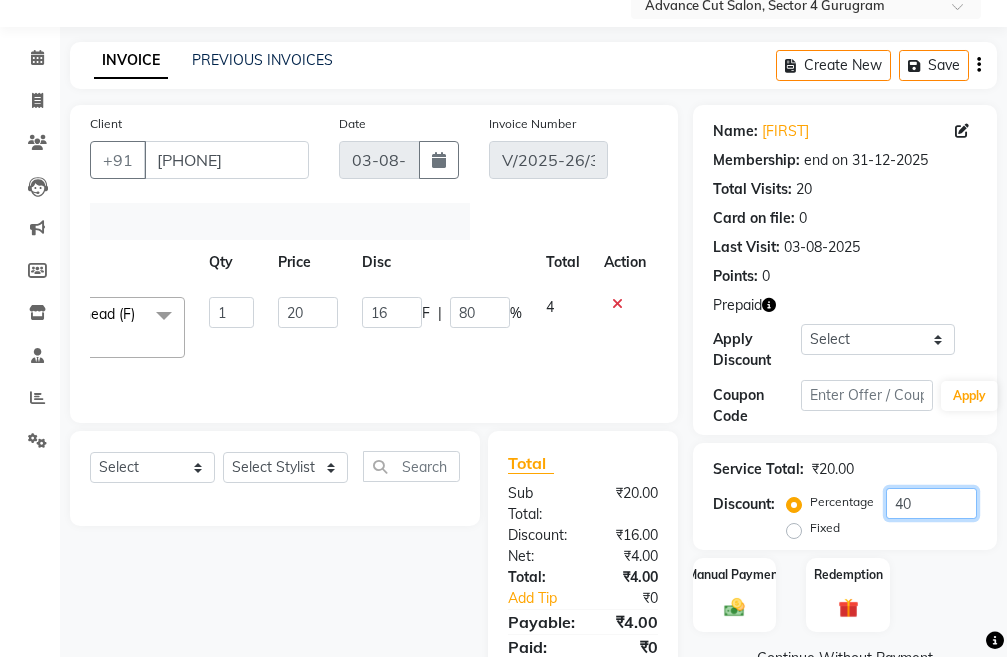 drag, startPoint x: 915, startPoint y: 496, endPoint x: 860, endPoint y: 507, distance: 56.089214 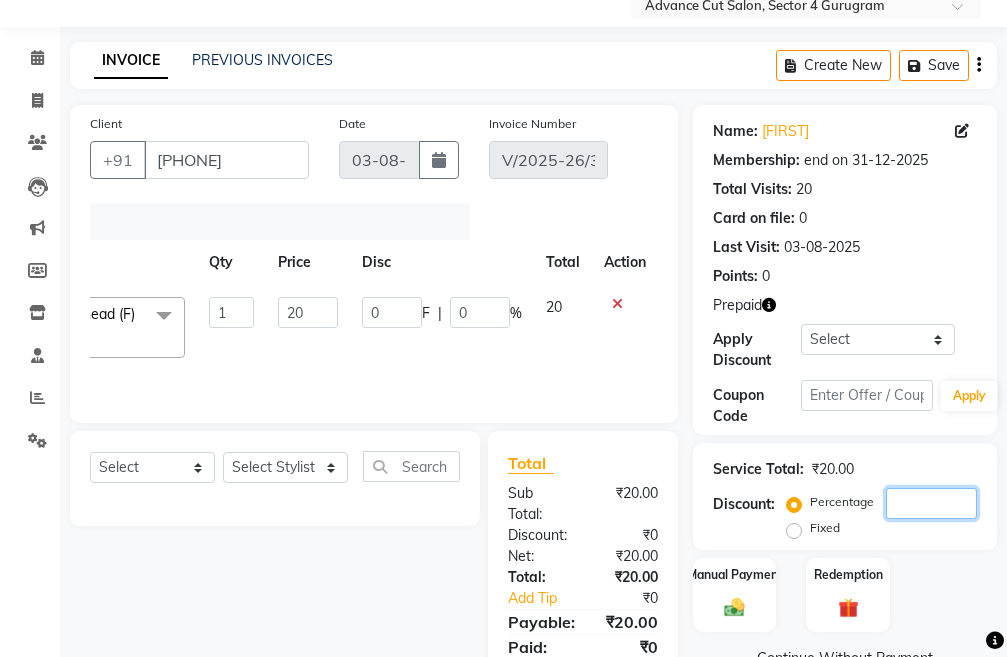 type on "4" 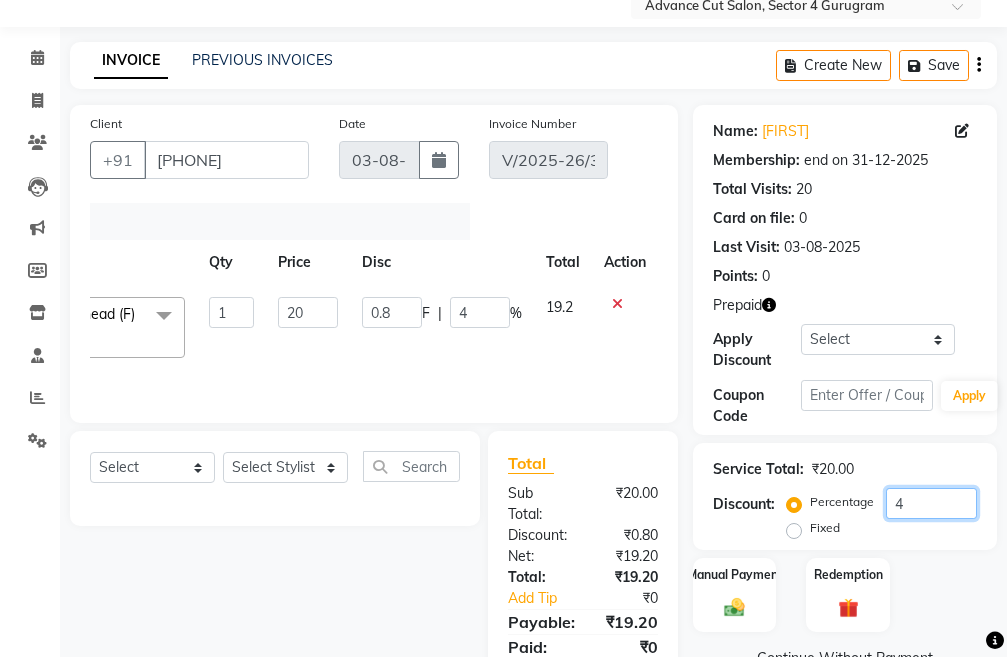 type on "40" 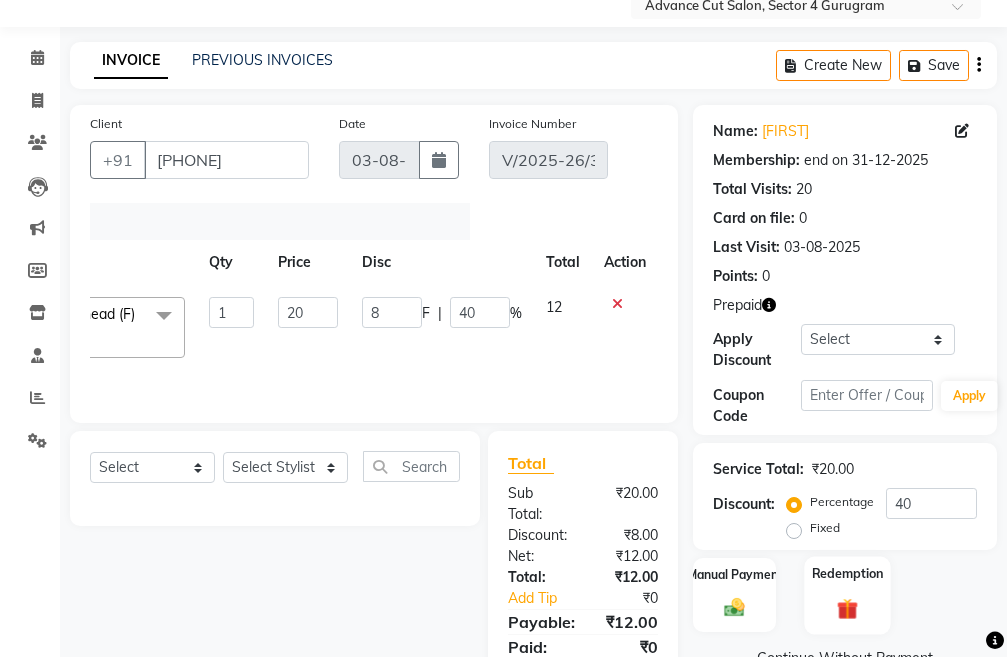 click 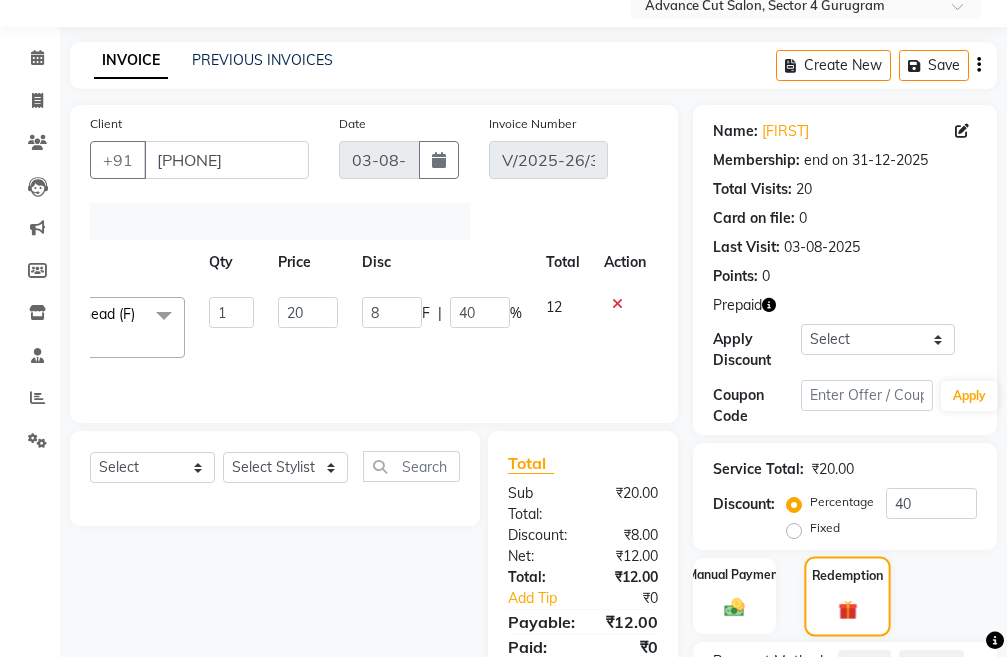 scroll, scrollTop: 172, scrollLeft: 0, axis: vertical 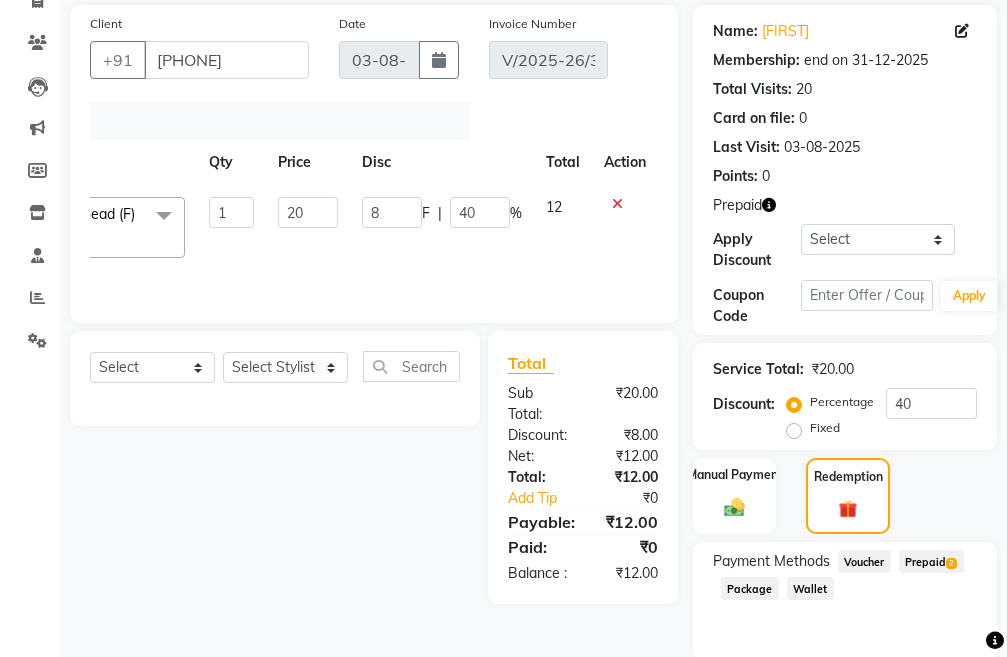 click on "Prepaid  2" 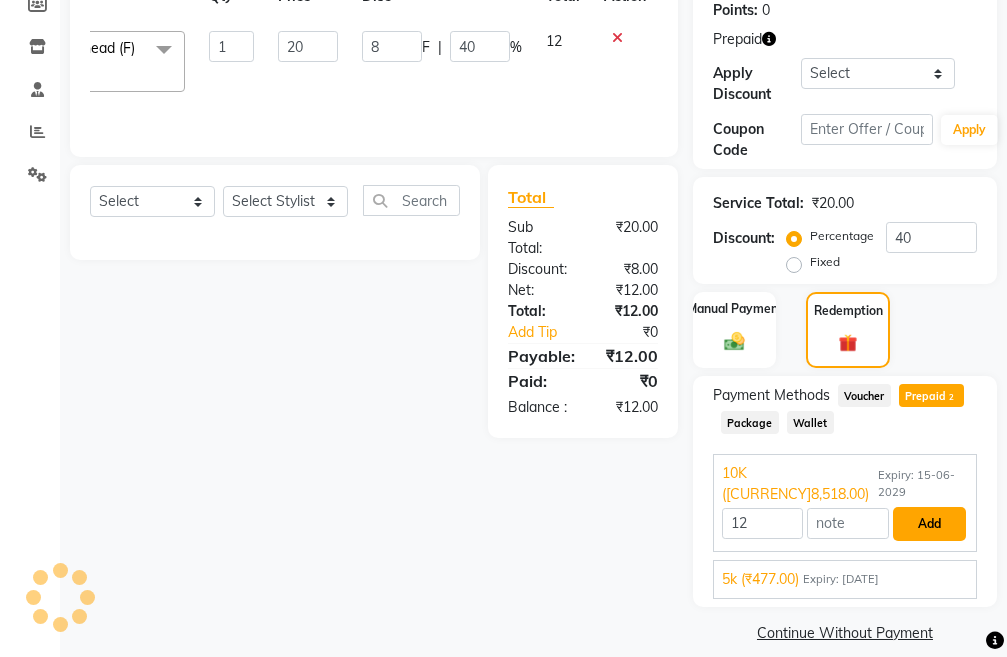 click on "Add" at bounding box center [929, 524] 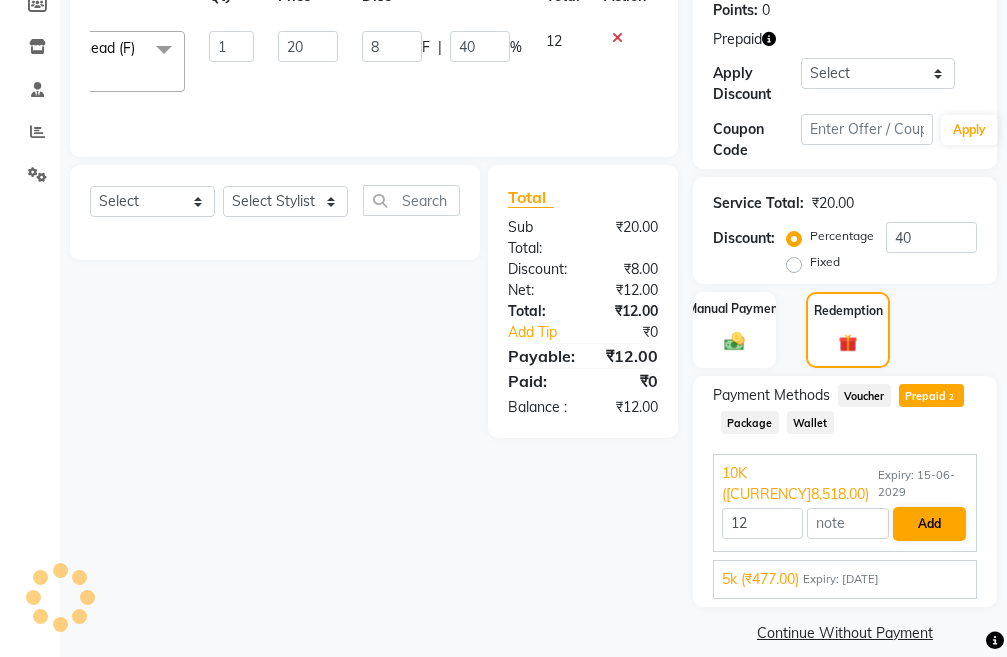 scroll, scrollTop: 265, scrollLeft: 0, axis: vertical 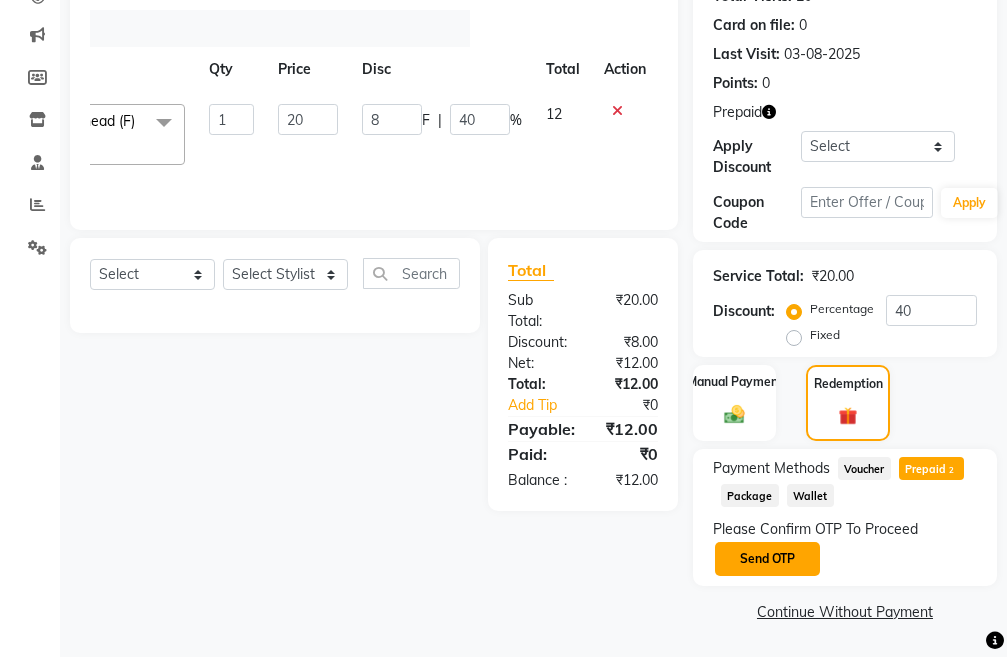 click on "Send OTP" 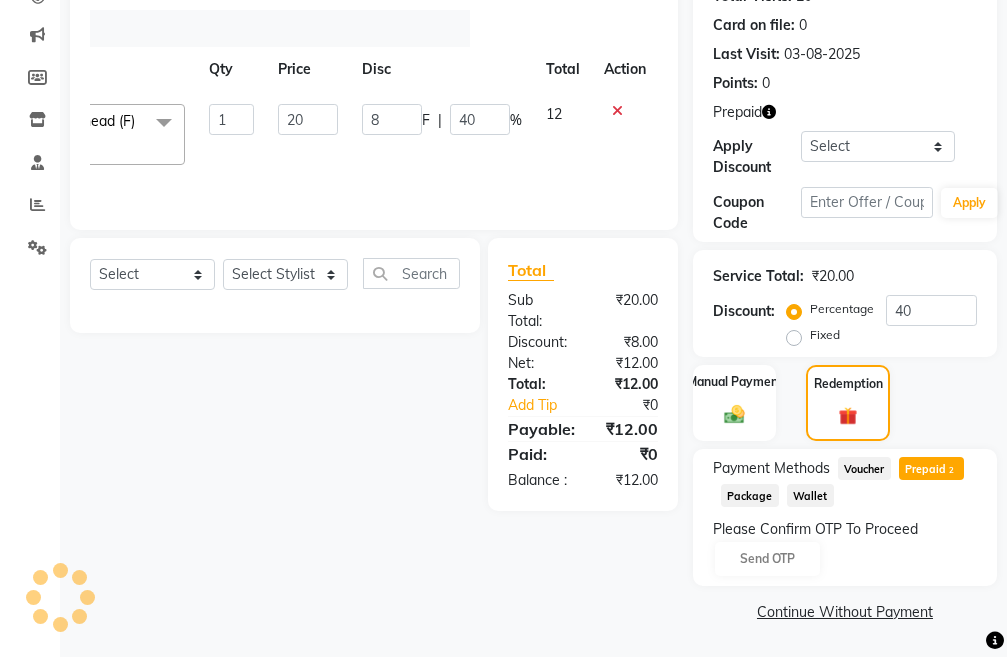 click on "Please Confirm OTP To Proceed Send OTP" 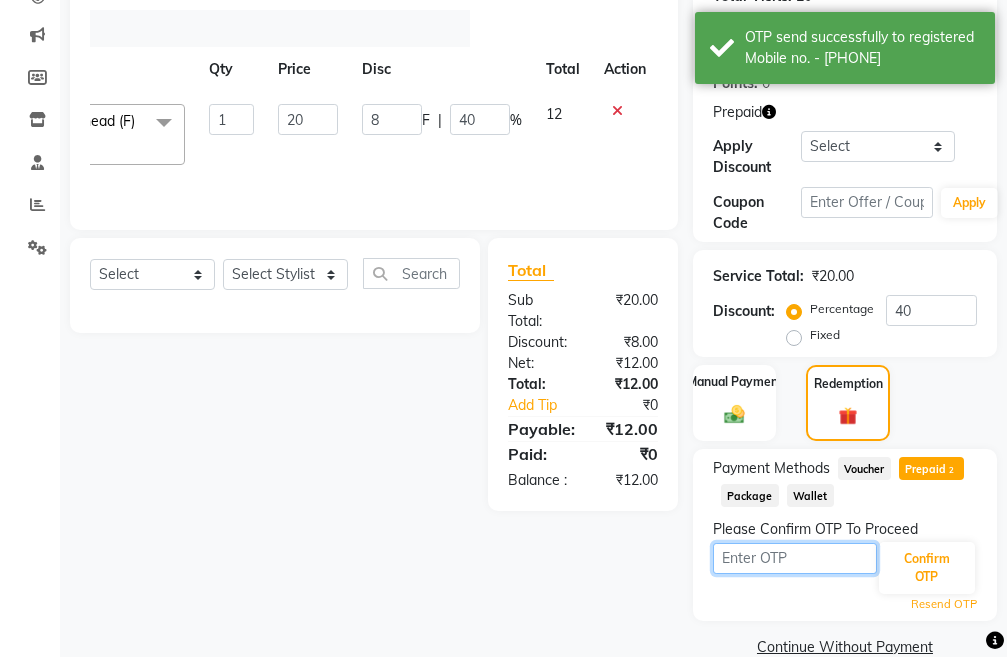 click at bounding box center [795, 558] 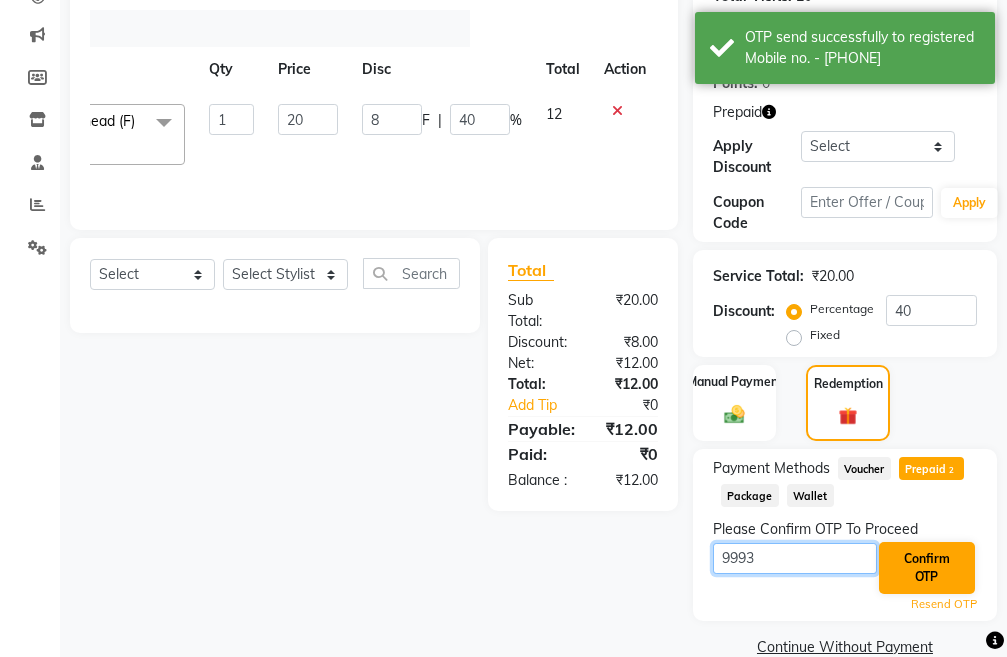 type on "9993" 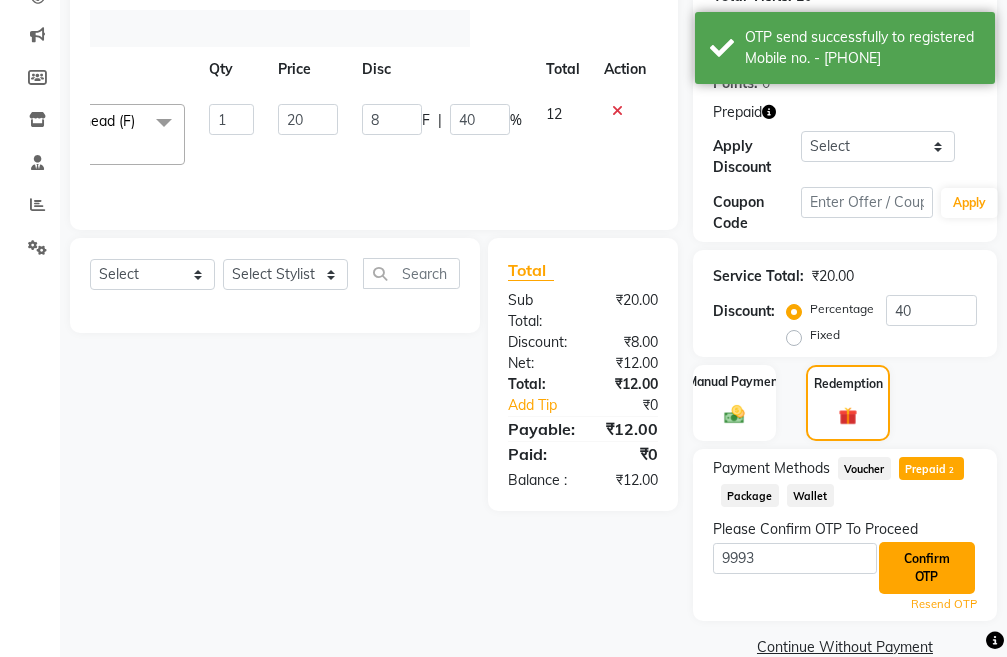 click on "Confirm OTP" 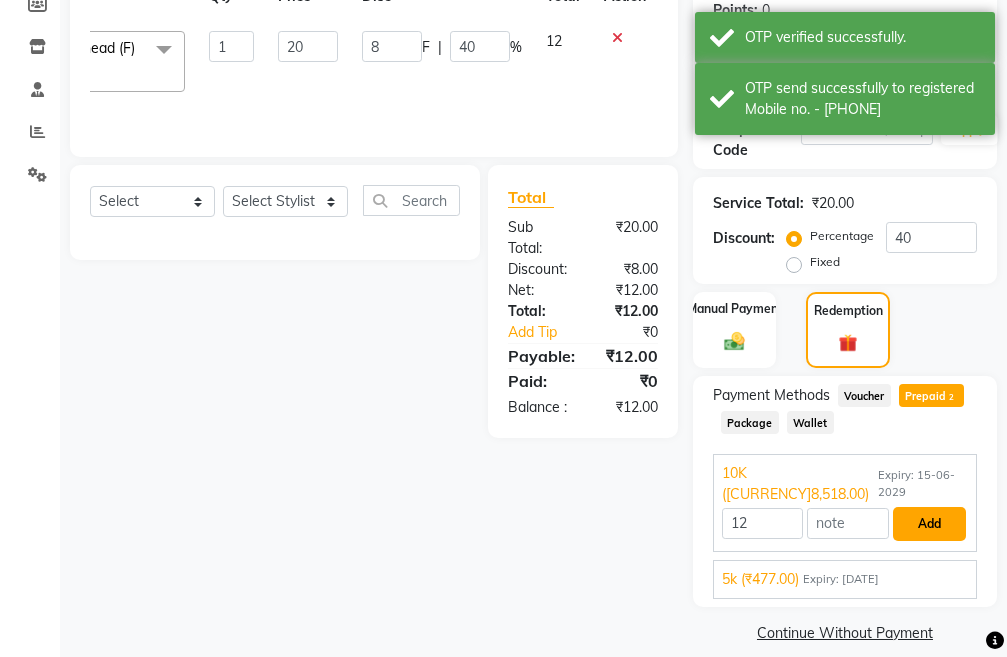 click on "Add" at bounding box center [929, 524] 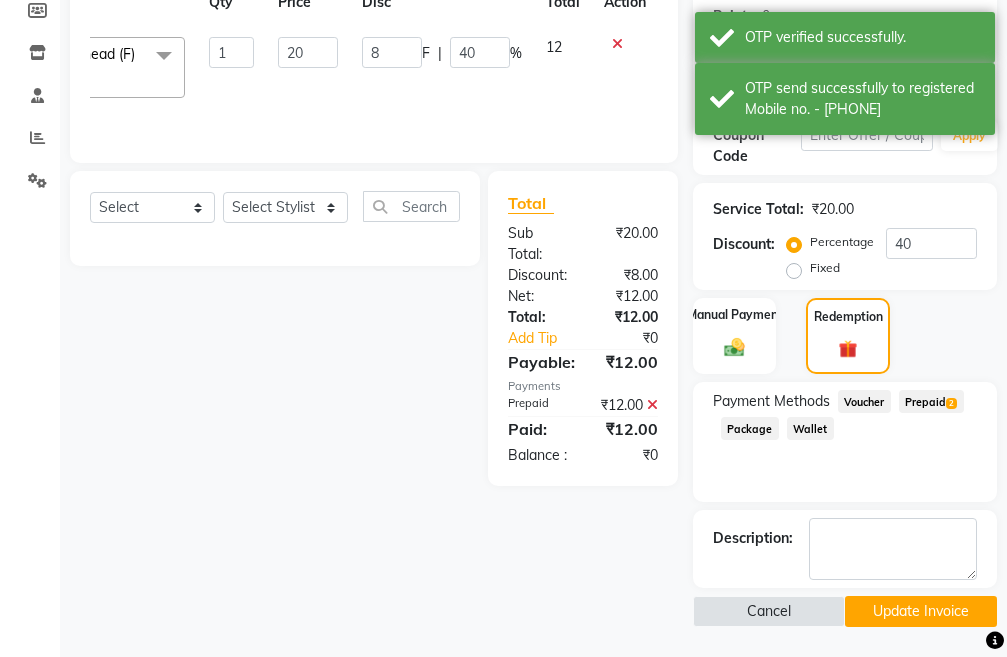 scroll, scrollTop: 332, scrollLeft: 0, axis: vertical 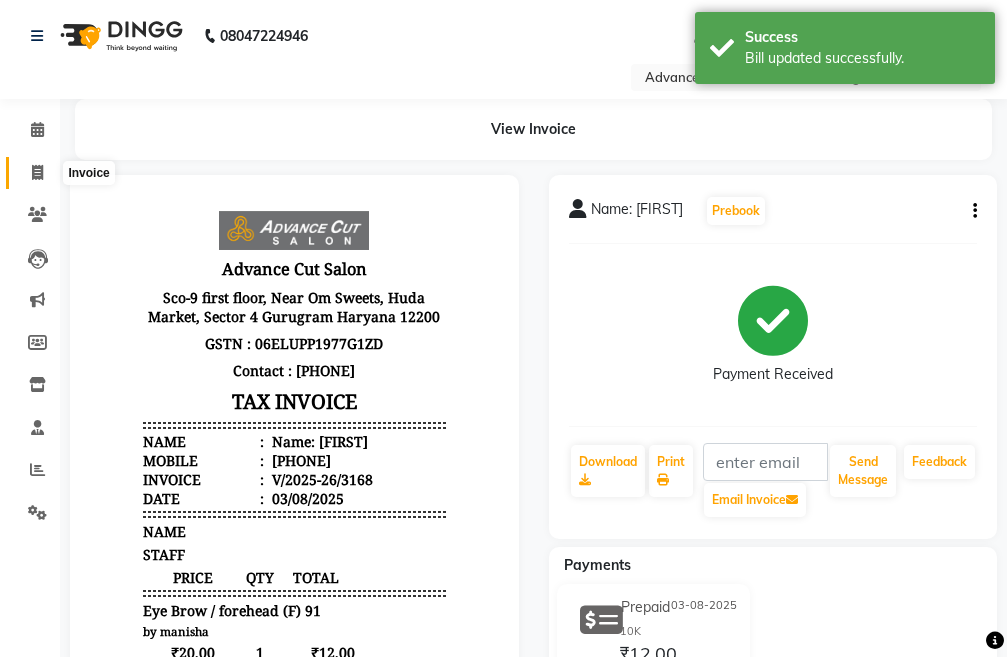 click 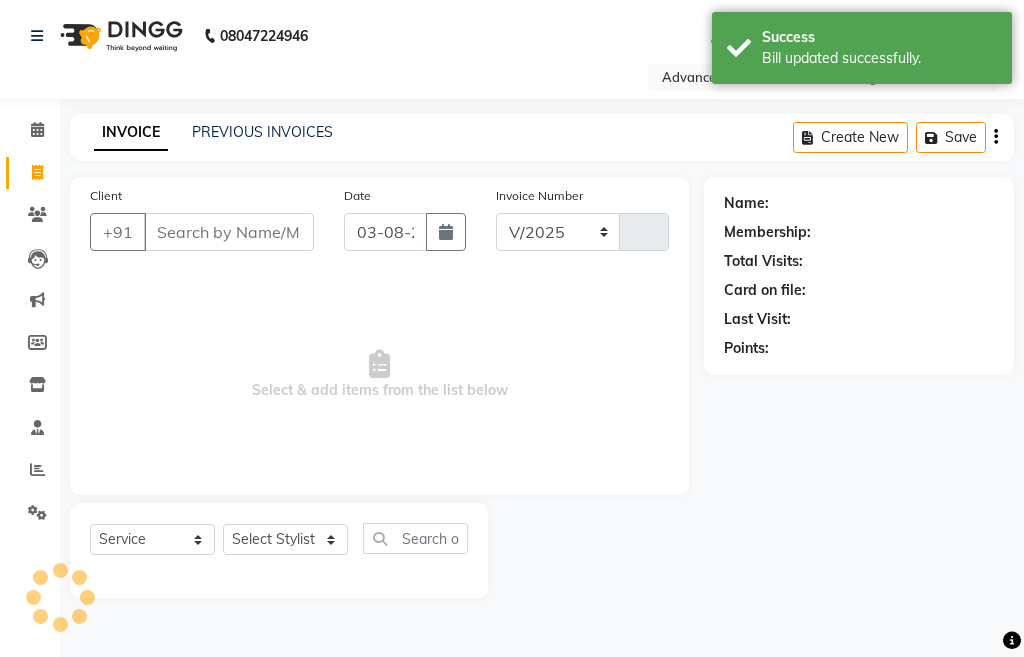 select on "4939" 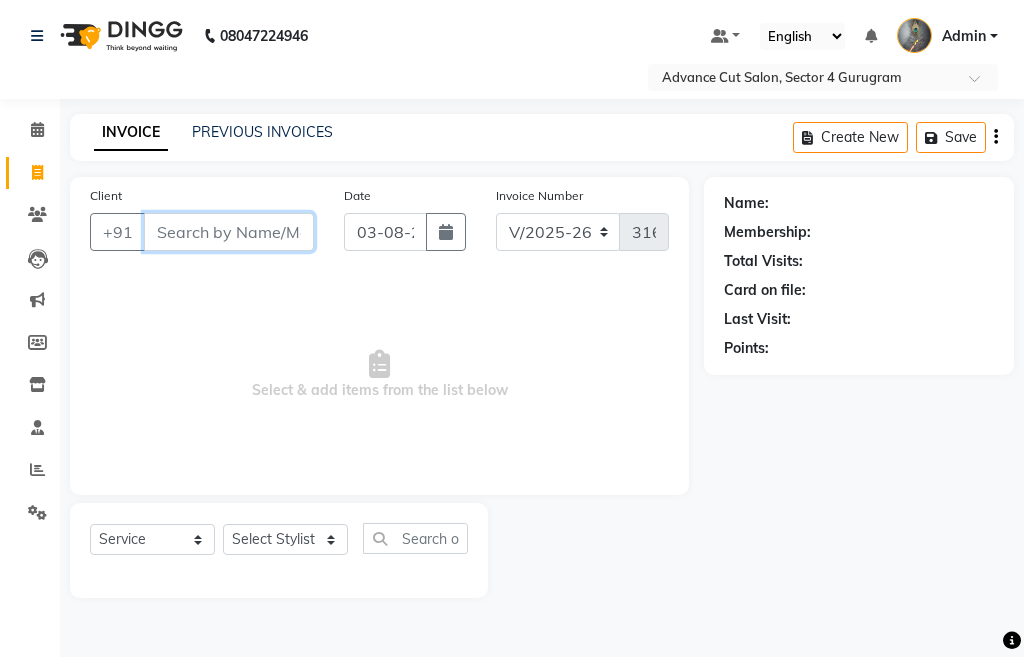 click on "Client" at bounding box center (229, 232) 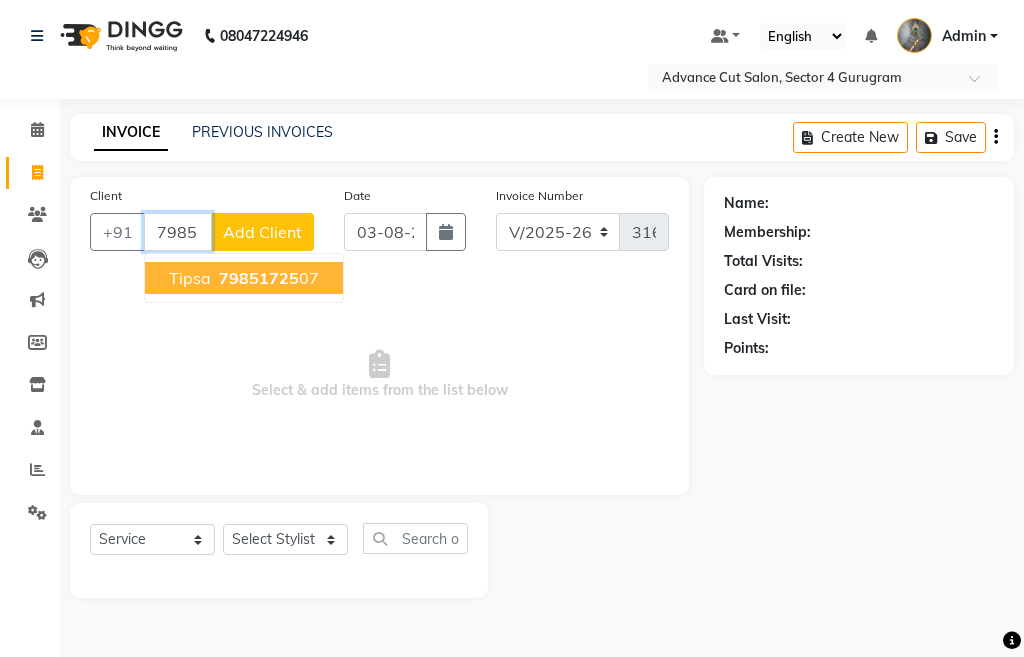 click on "tipsa" at bounding box center (190, 278) 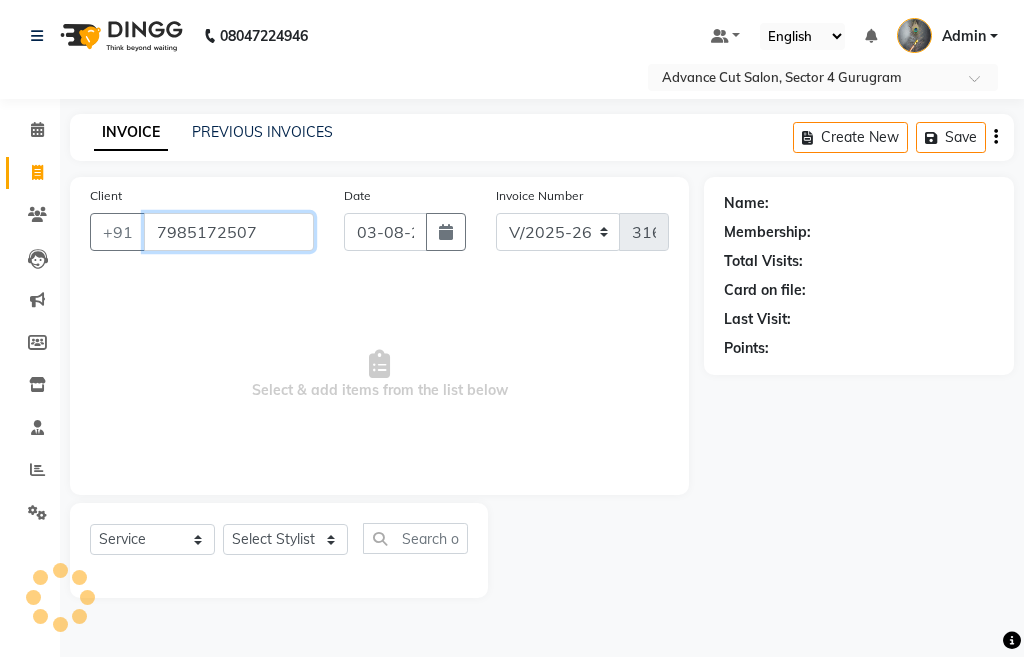 type on "7985172507" 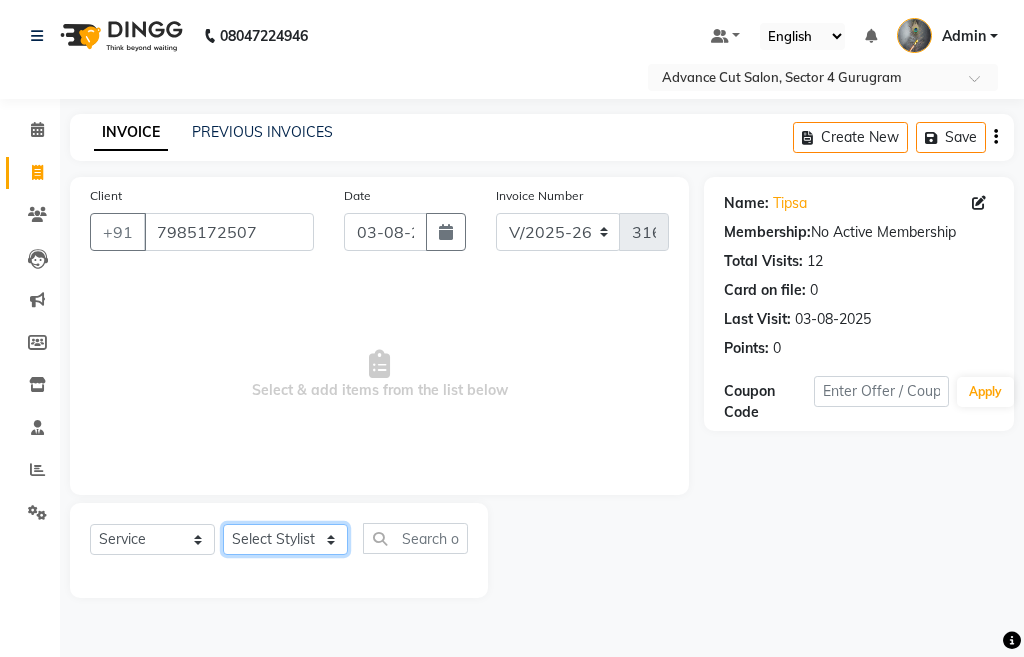 click on "Select Stylist Admin chahit COUNTOR hardeep mamta manisha MONISH navi NOSHAD ALI rahul shatnam shweta singh sunny tip" 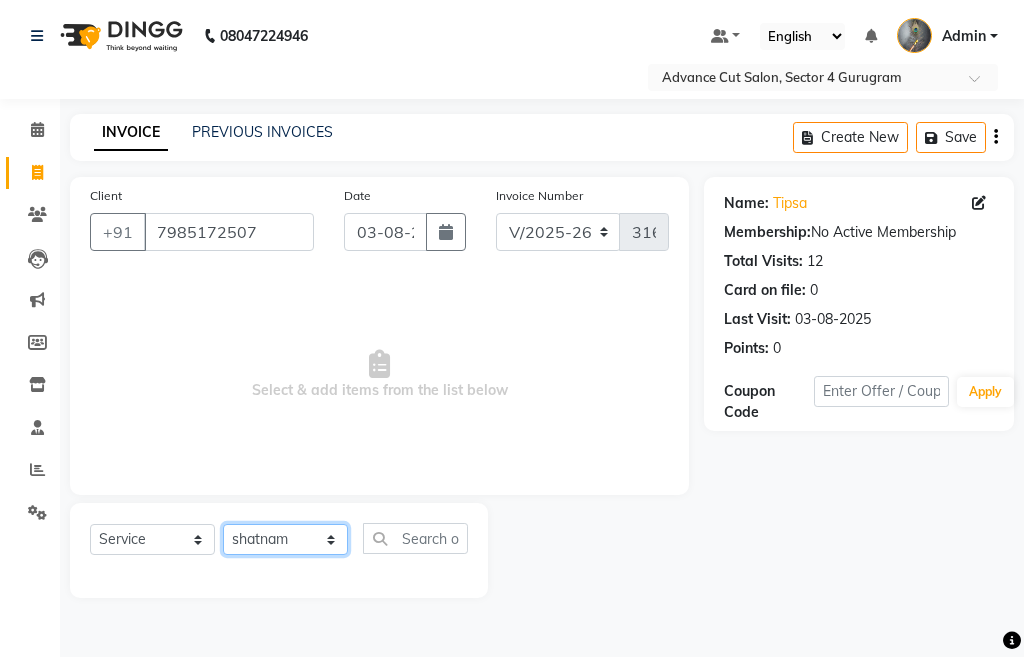 click on "Select Stylist Admin chahit COUNTOR hardeep mamta manisha MONISH navi NOSHAD ALI rahul shatnam shweta singh sunny tip" 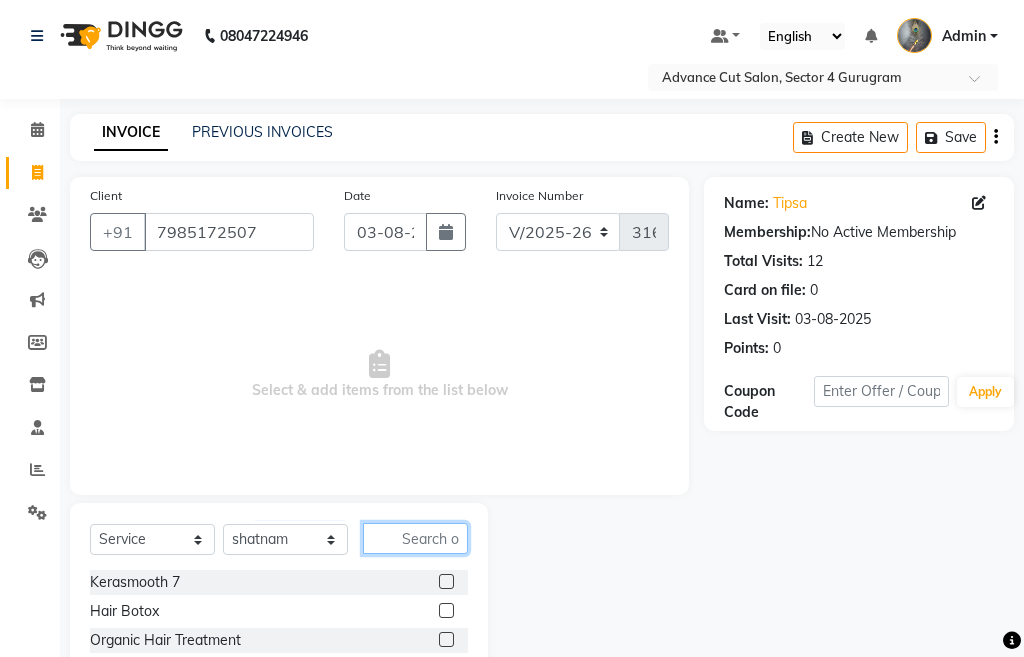 click 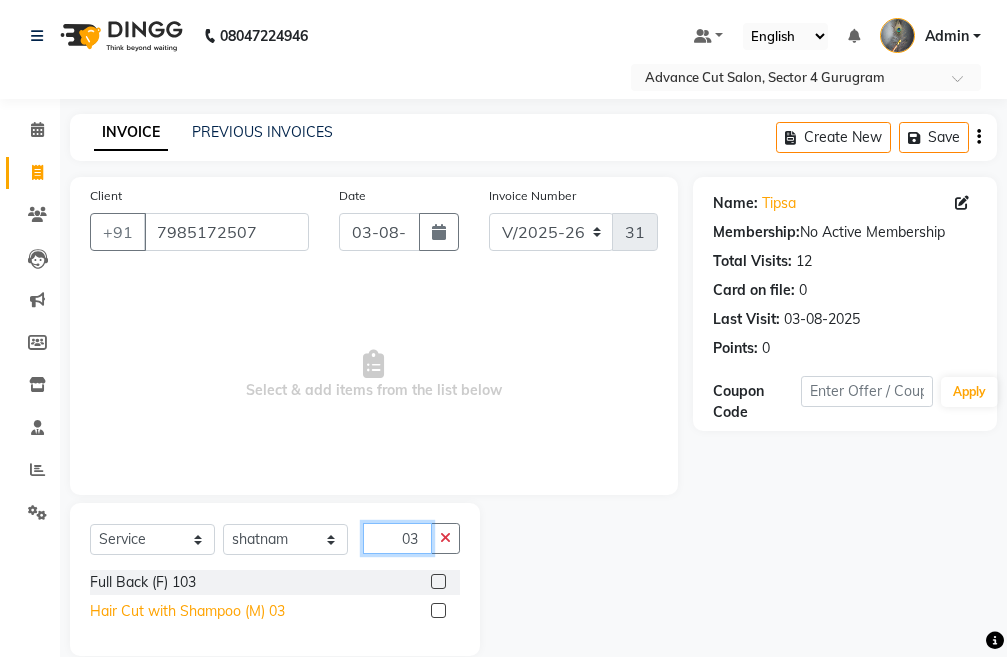 type on "03" 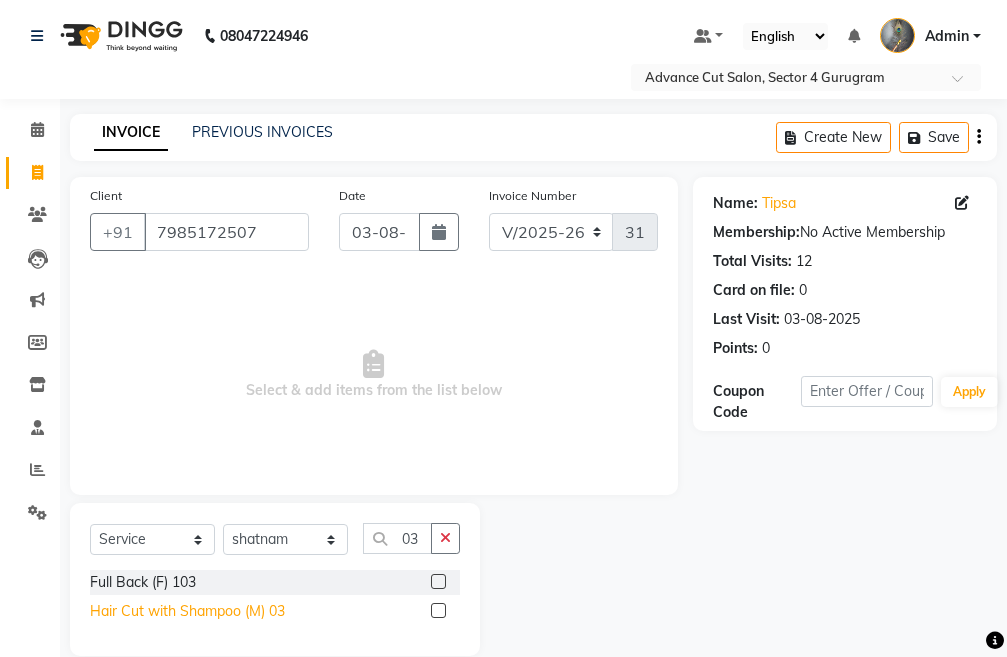 click on "Hair Cut with Shampoo (M) 03" 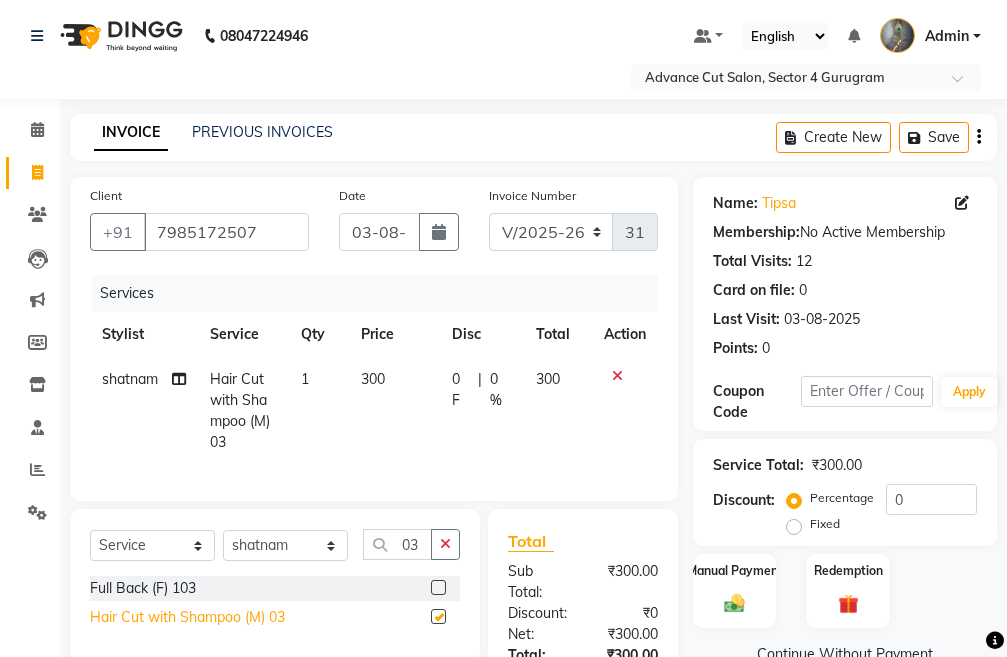 checkbox on "false" 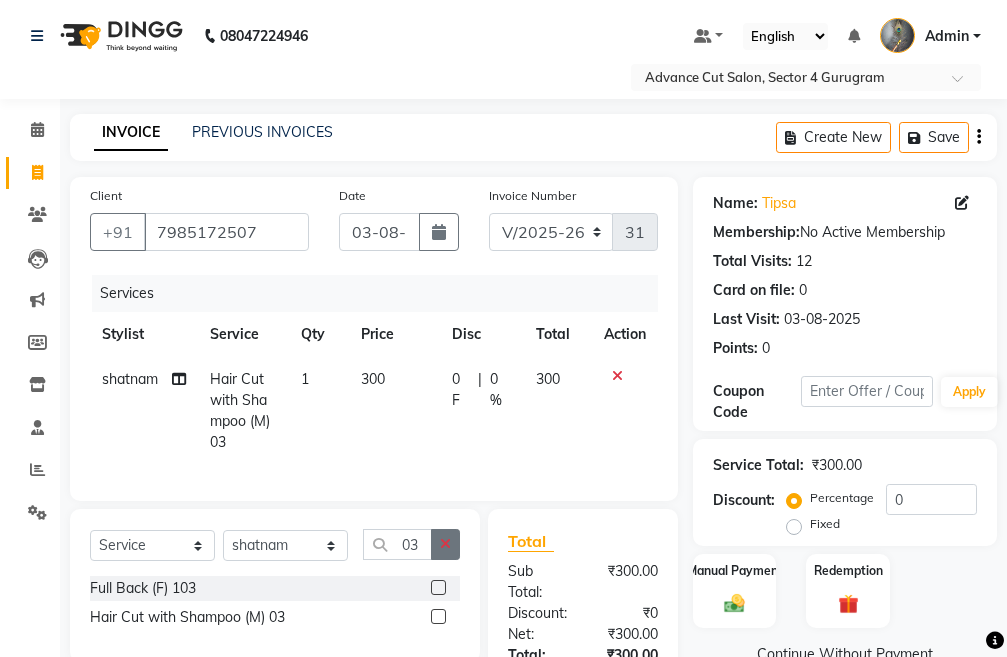 click 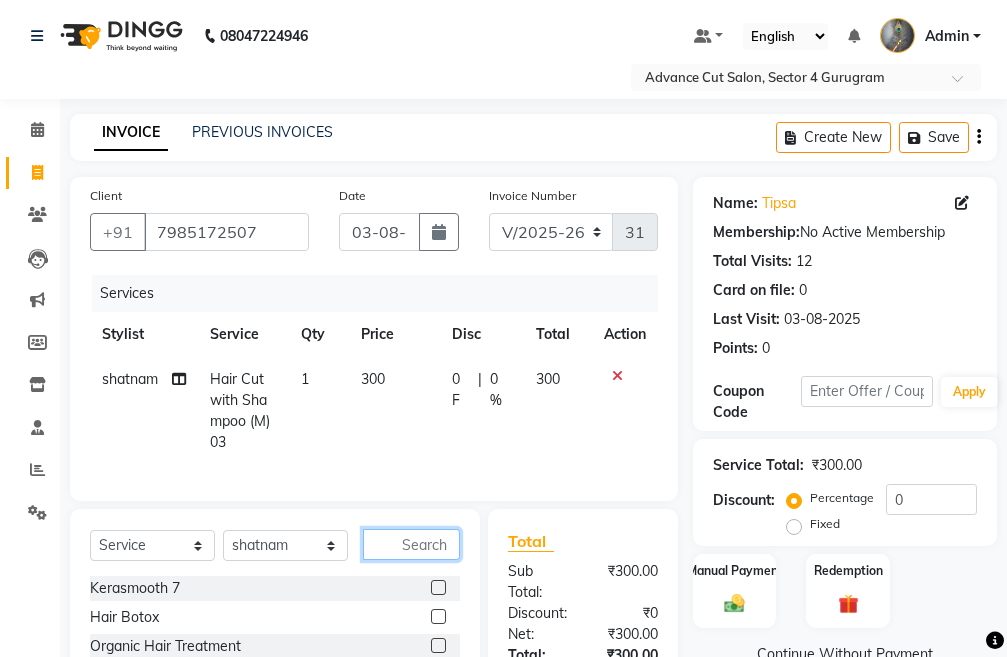 click 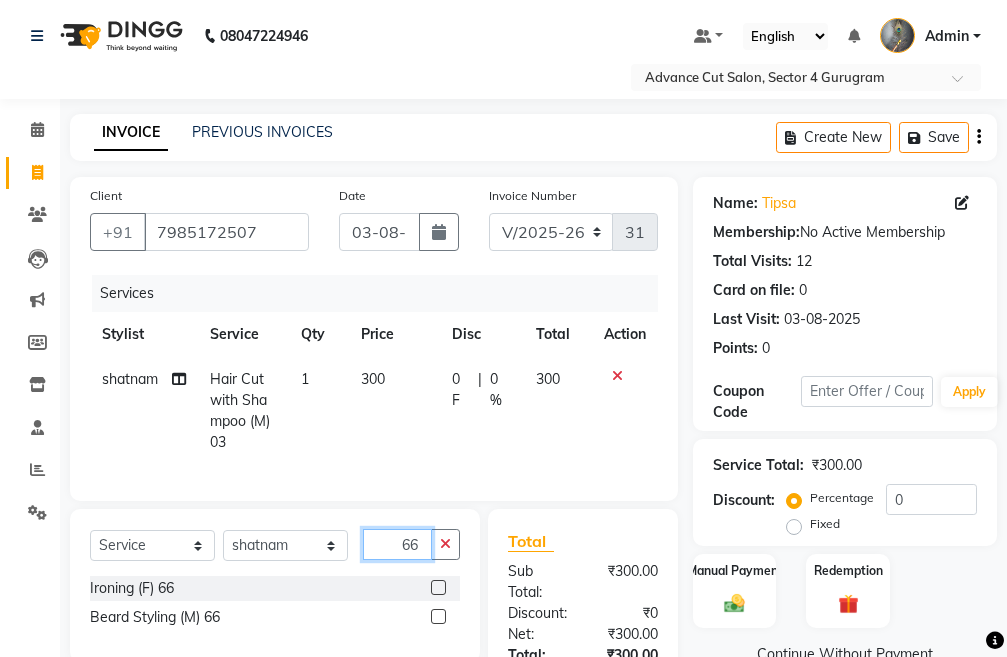 scroll, scrollTop: 200, scrollLeft: 0, axis: vertical 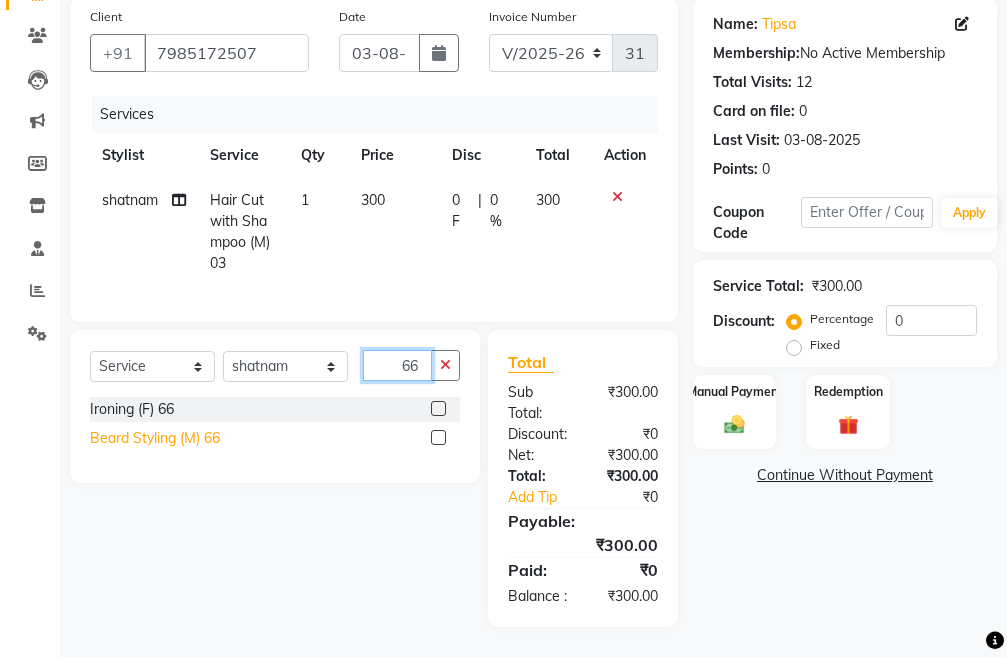 type on "66" 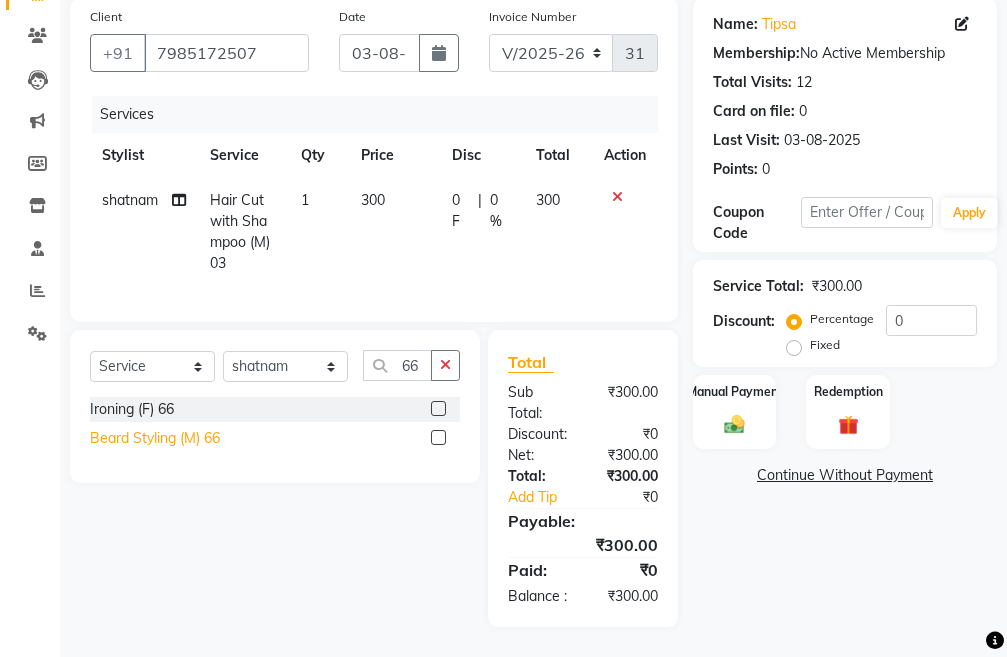 click on "Beard Styling (M) 66" 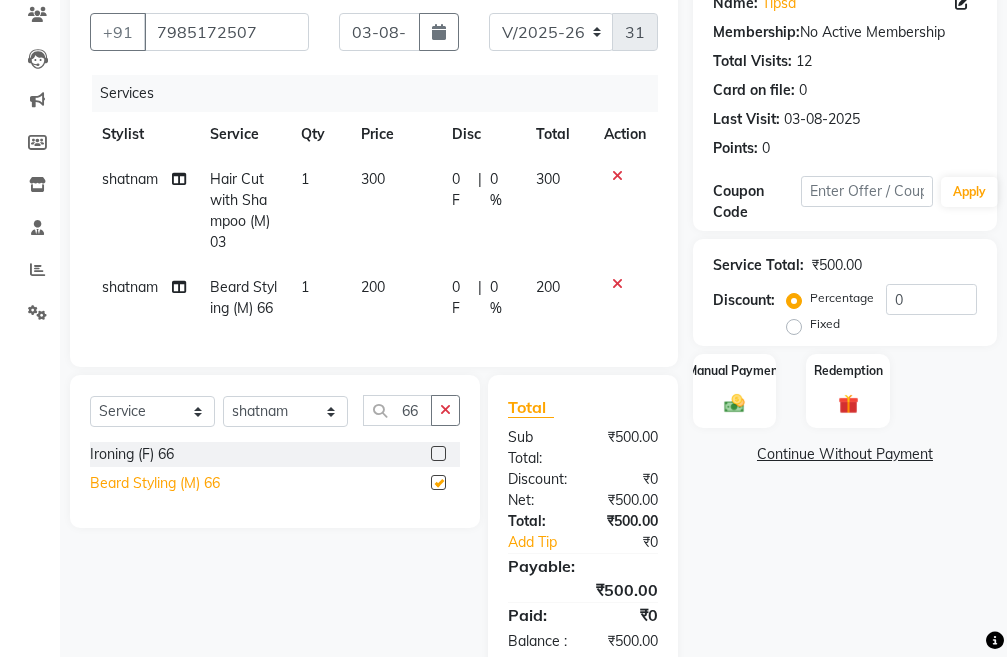 checkbox on "false" 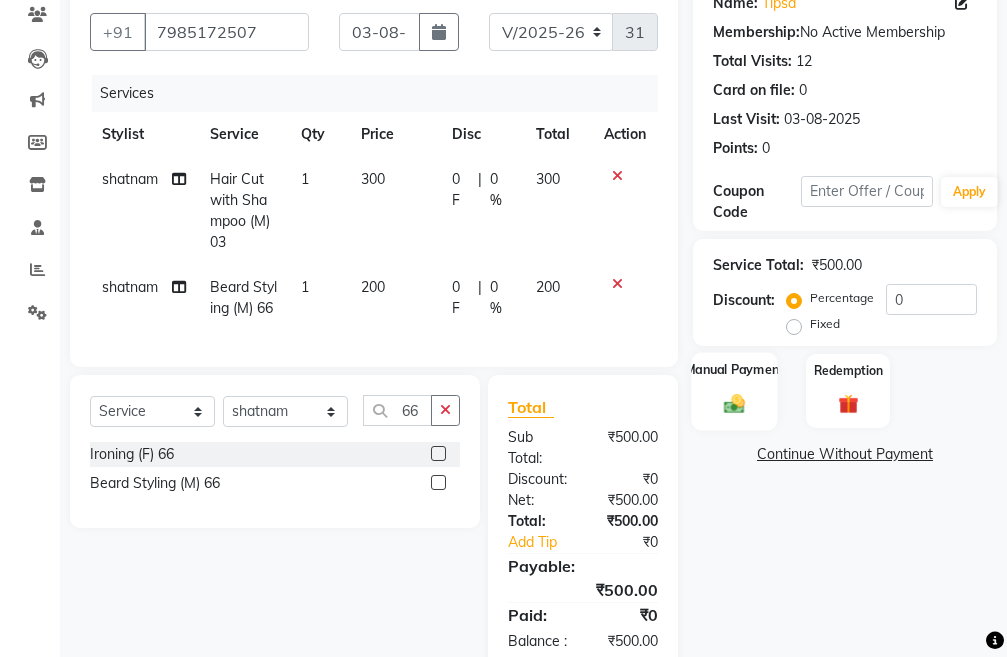 click 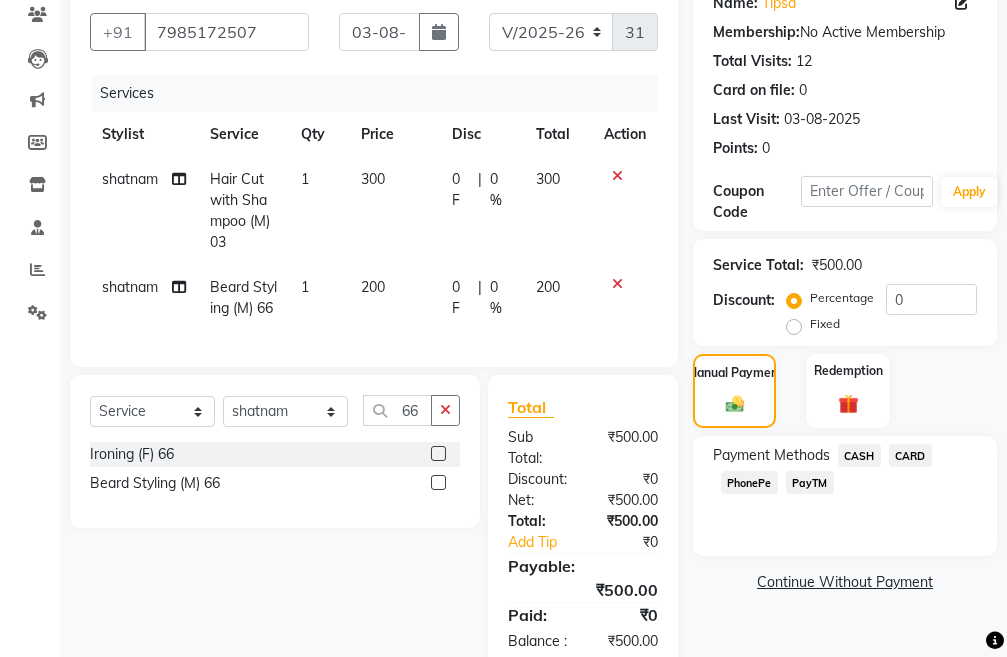 click on "CASH" 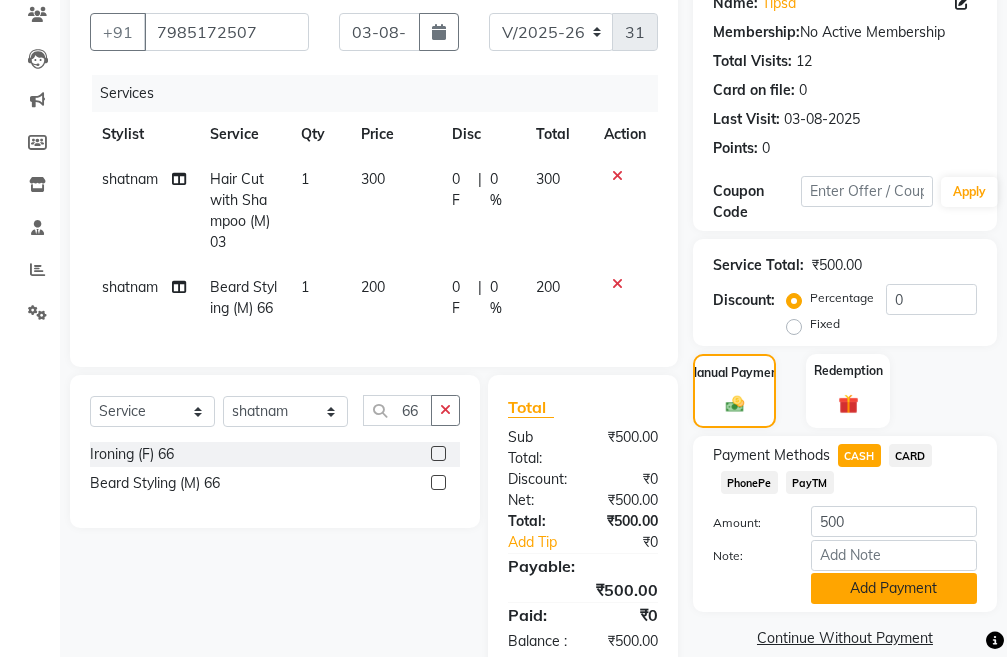 click on "Add Payment" 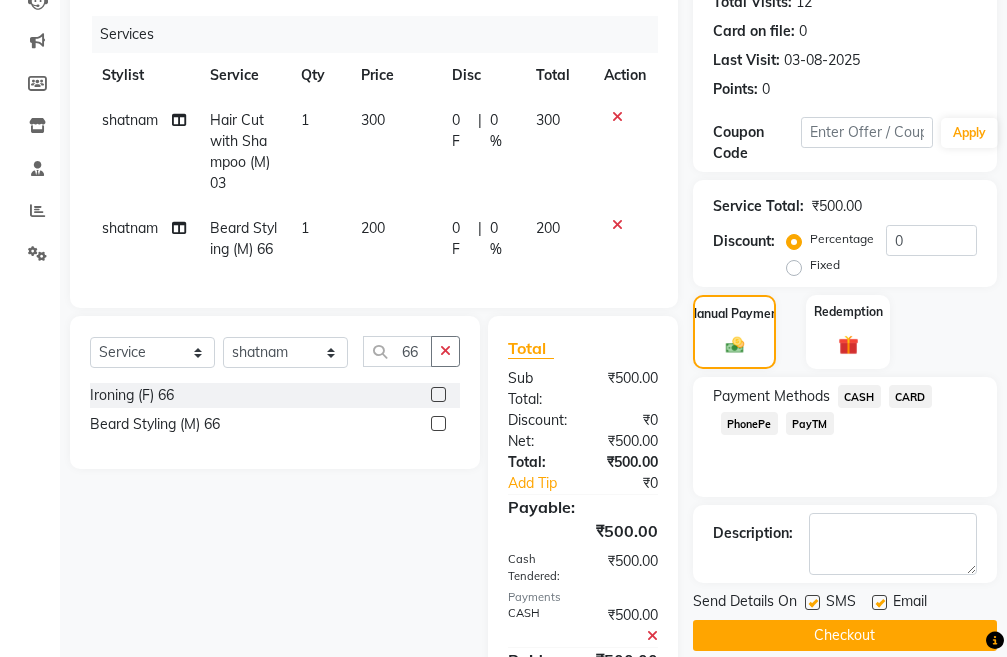 scroll, scrollTop: 387, scrollLeft: 0, axis: vertical 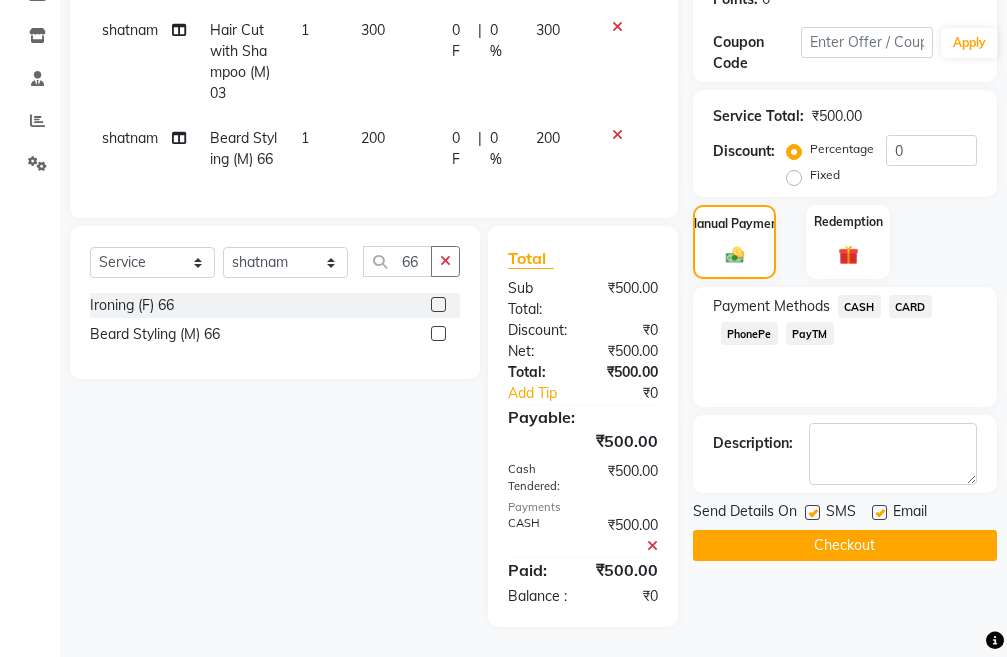 click on "Checkout" 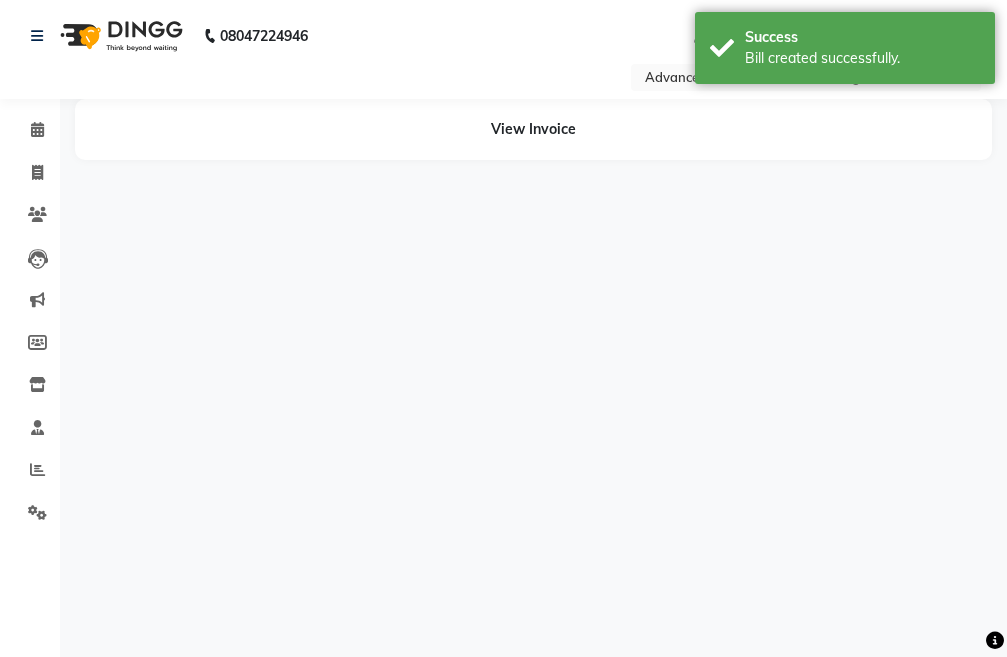scroll, scrollTop: 0, scrollLeft: 0, axis: both 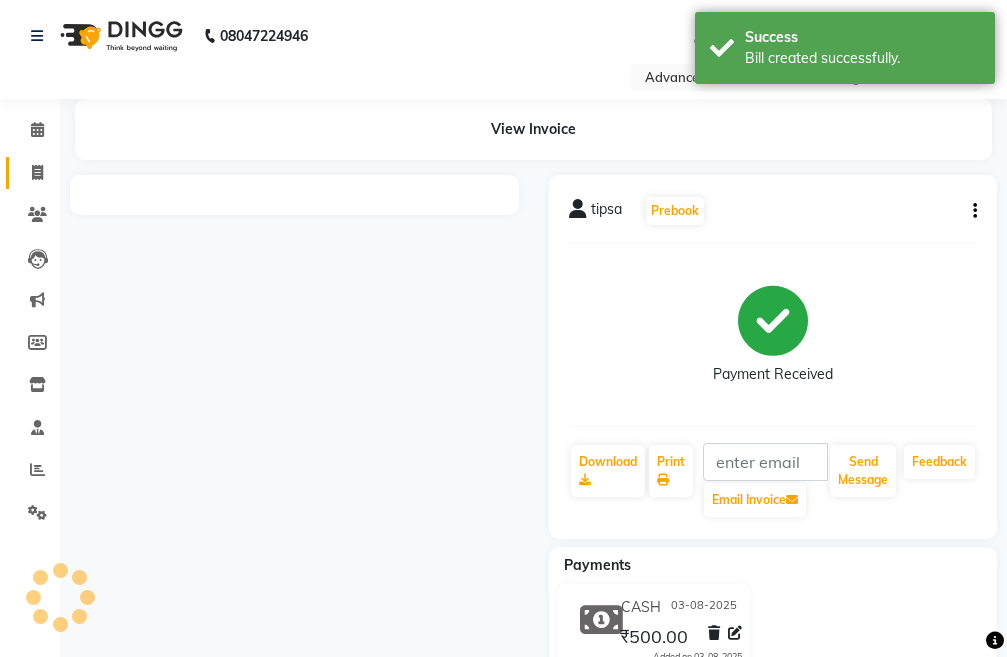 click 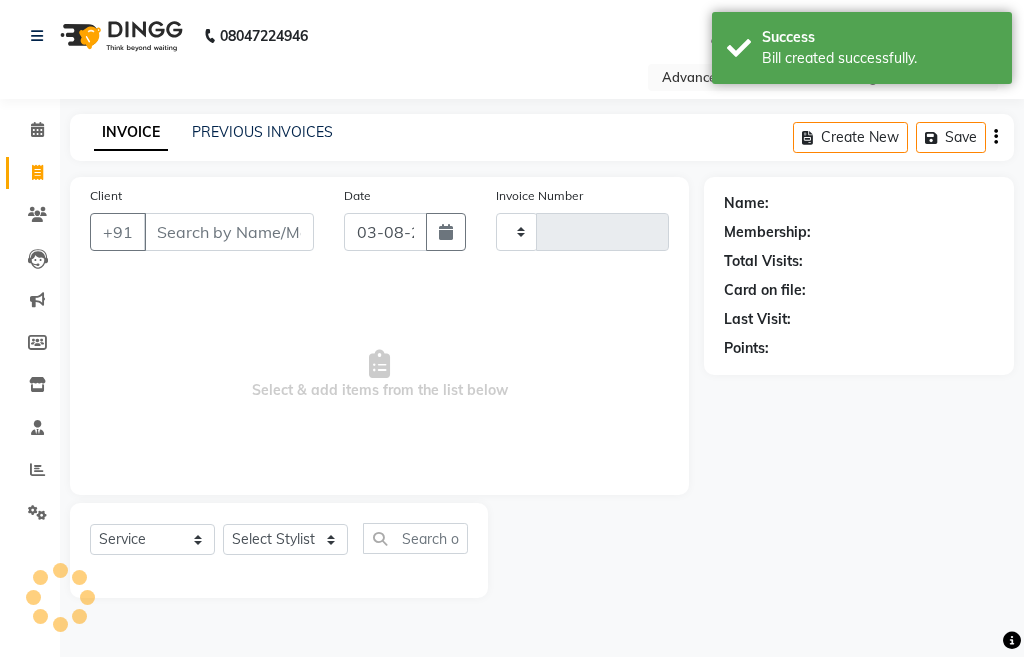 click on "Client" at bounding box center (229, 232) 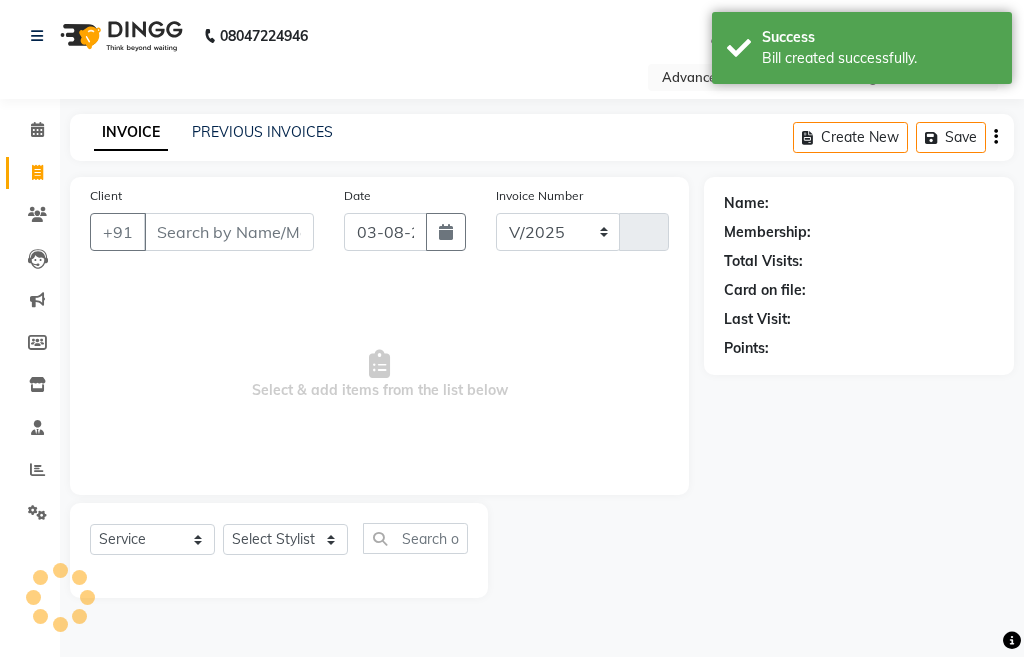 select on "4939" 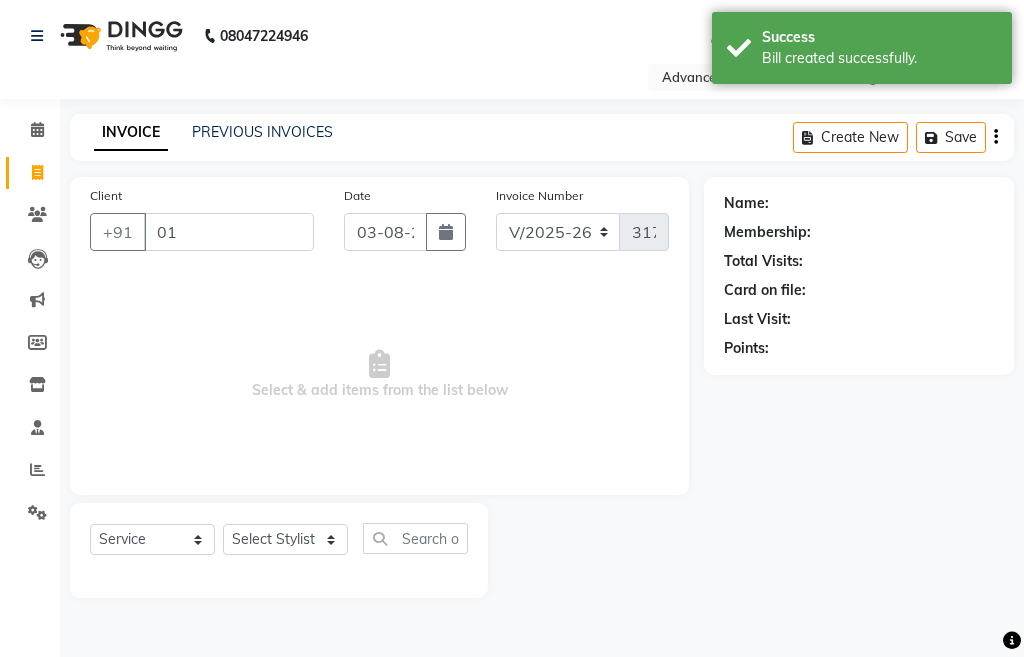 type on "0" 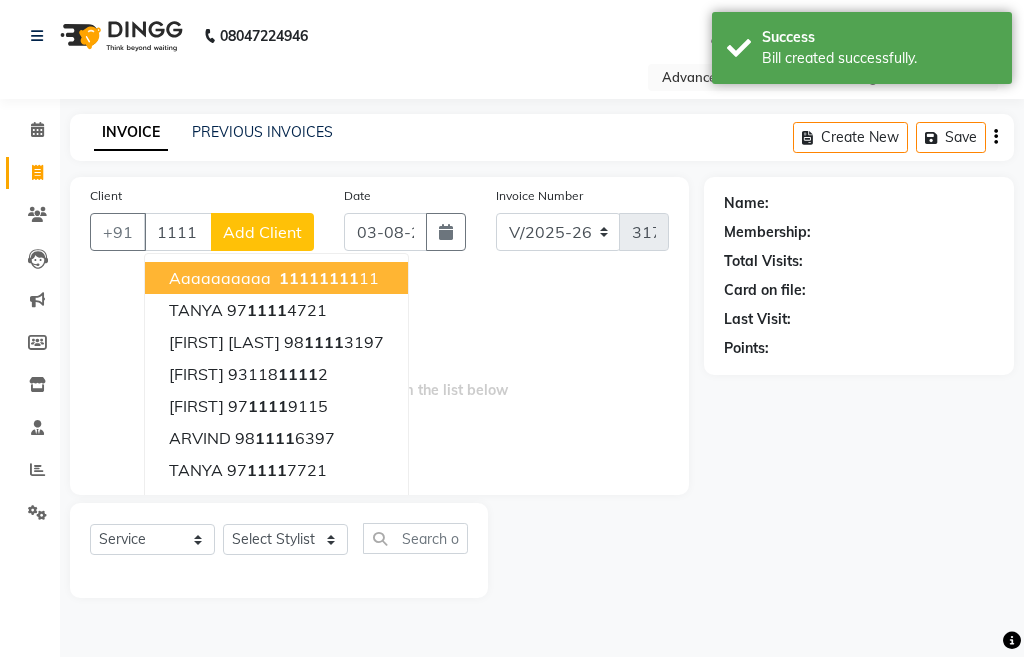 click on "aaaaaaaaaa" at bounding box center [220, 278] 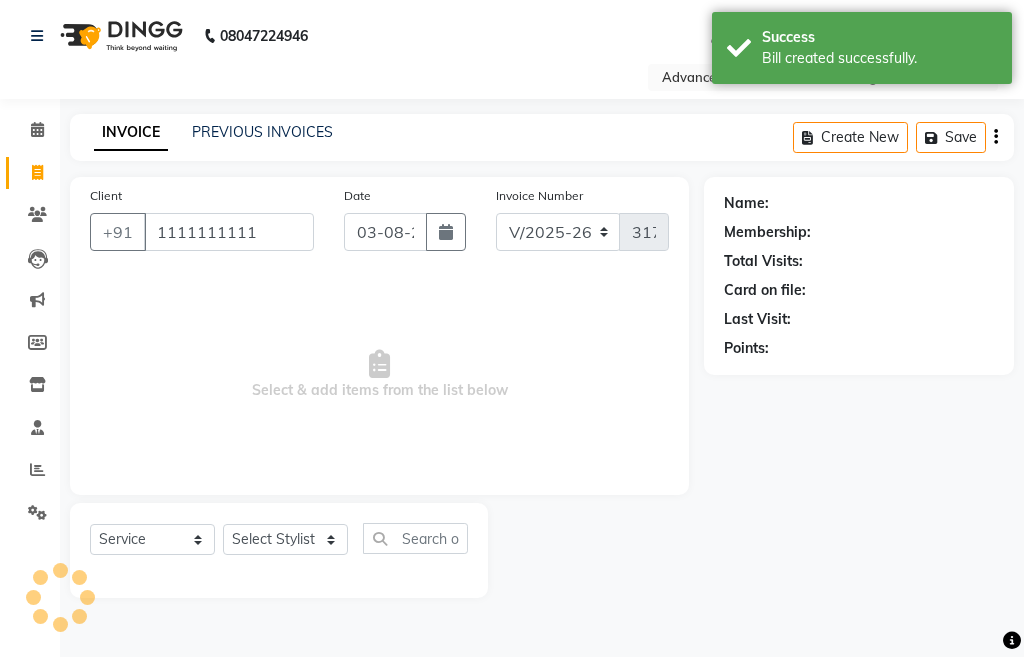 type on "1111111111" 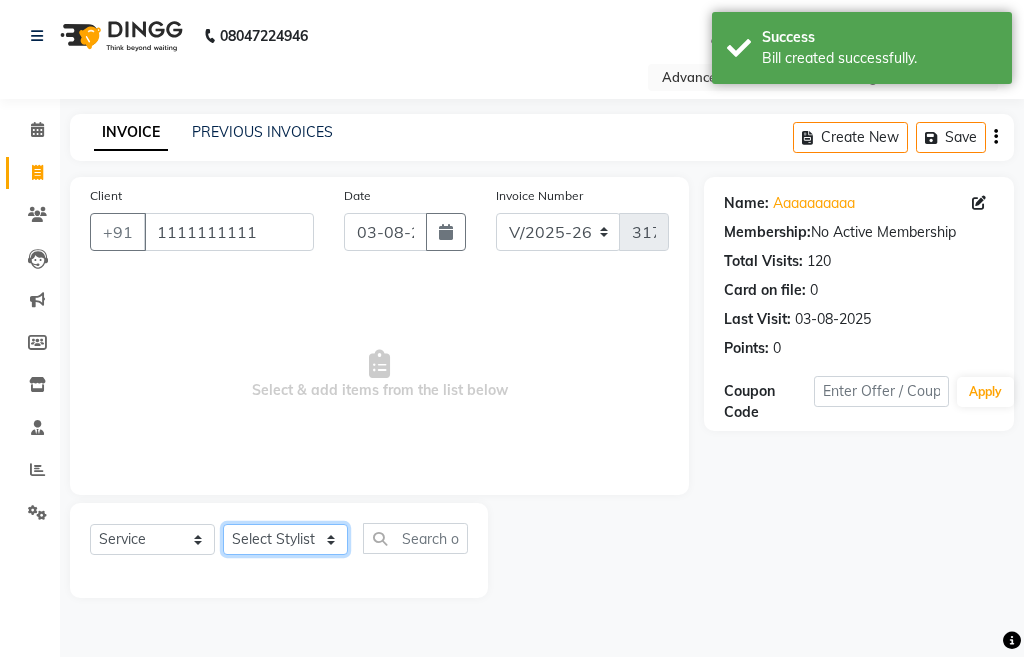 click on "Select Stylist Admin chahit COUNTOR hardeep mamta manisha MONISH navi NOSHAD ALI rahul shatnam shweta singh sunny tip" 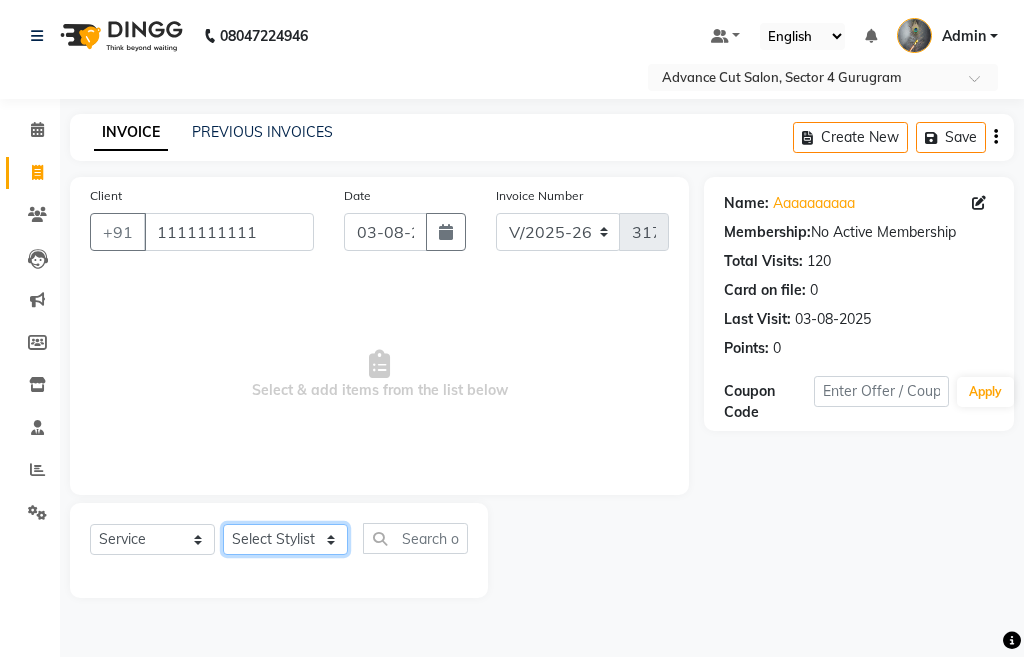 select on "78660" 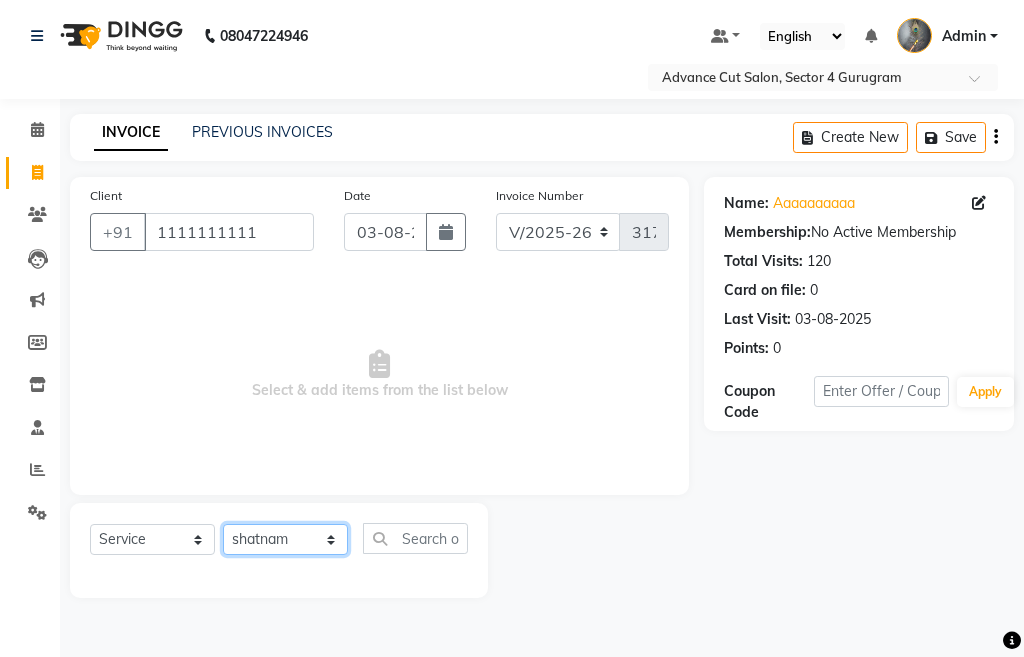 click on "Select Stylist Admin chahit COUNTOR hardeep mamta manisha MONISH navi NOSHAD ALI rahul shatnam shweta singh sunny tip" 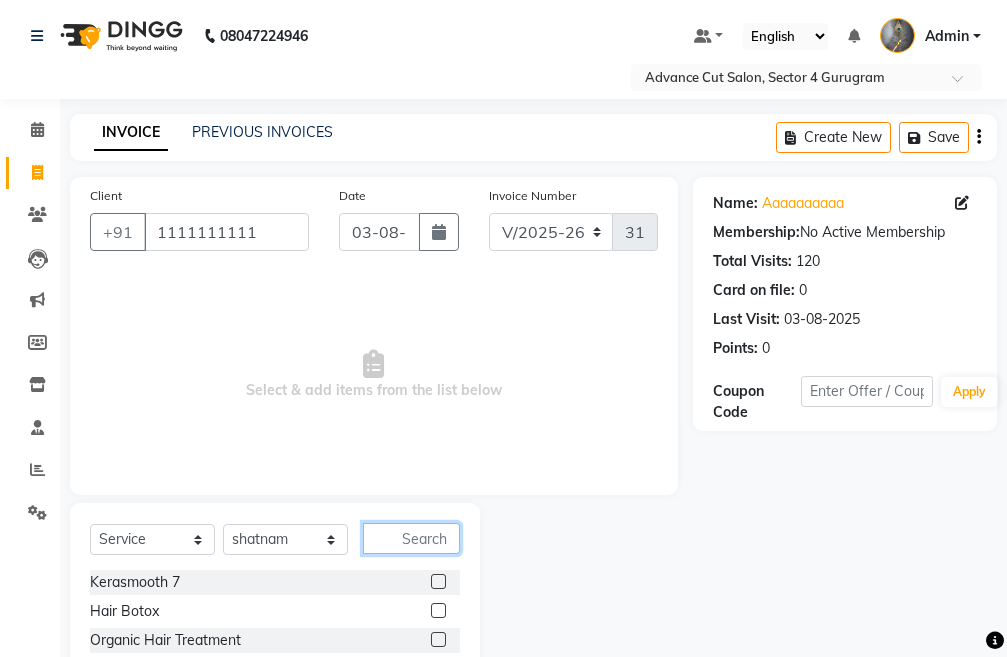 click 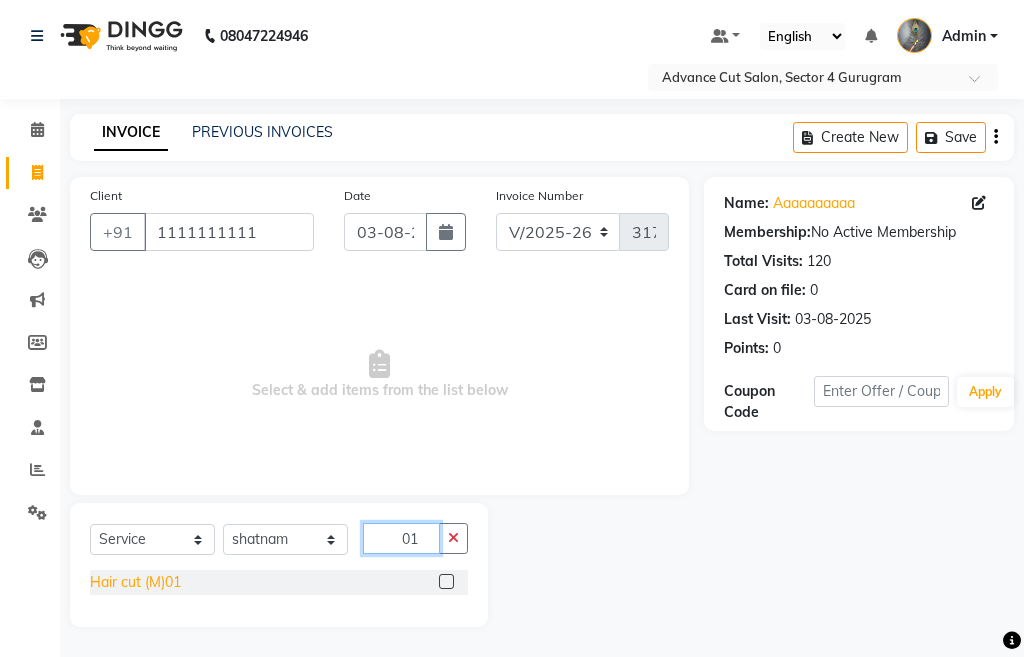 type on "01" 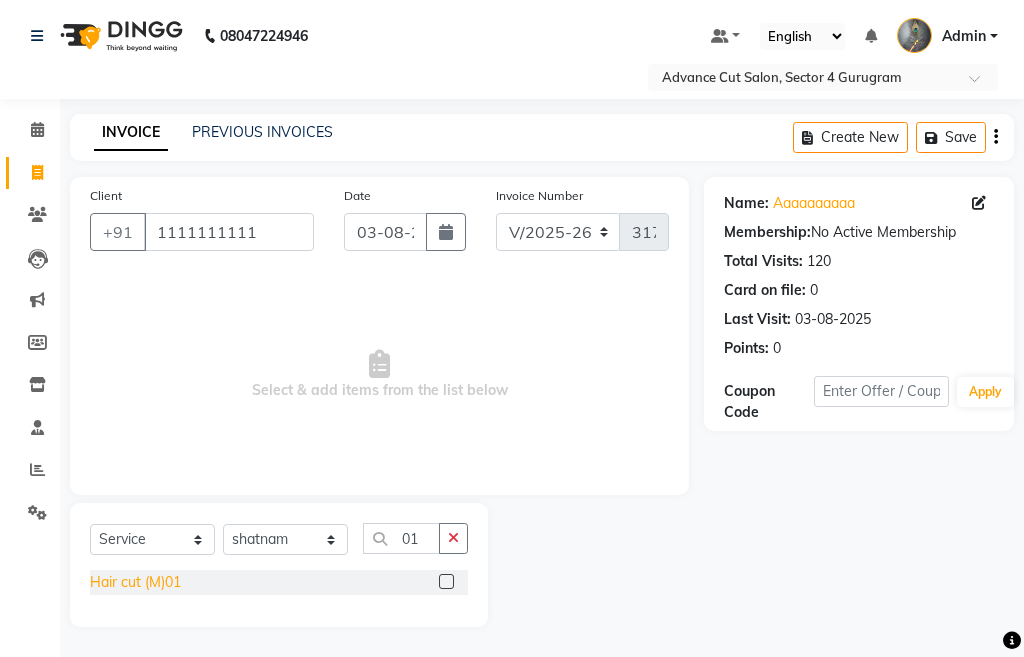click on "Hair cut (M)01" 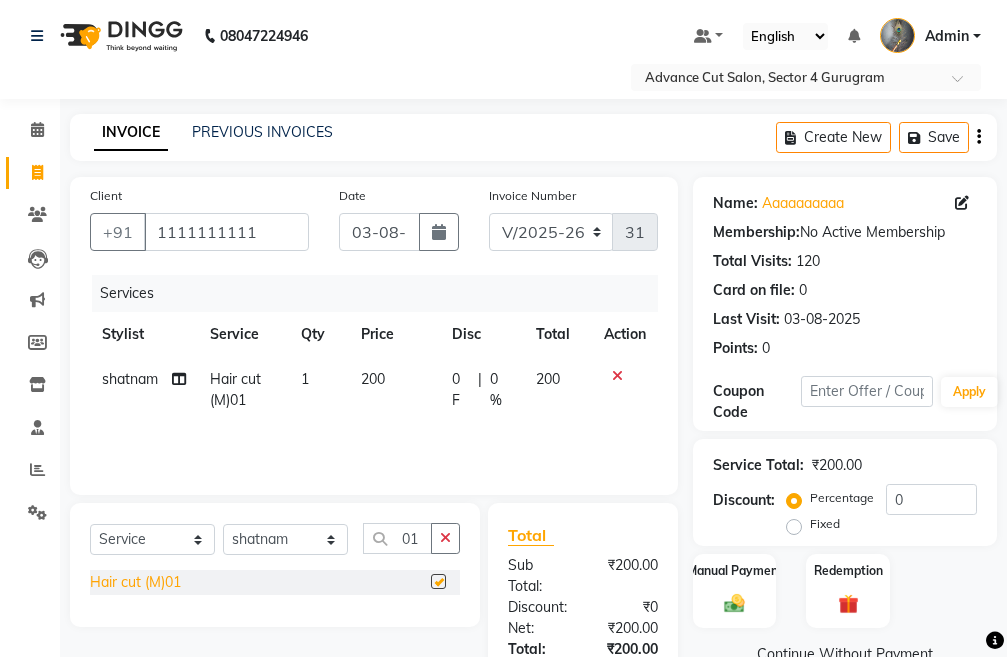checkbox on "false" 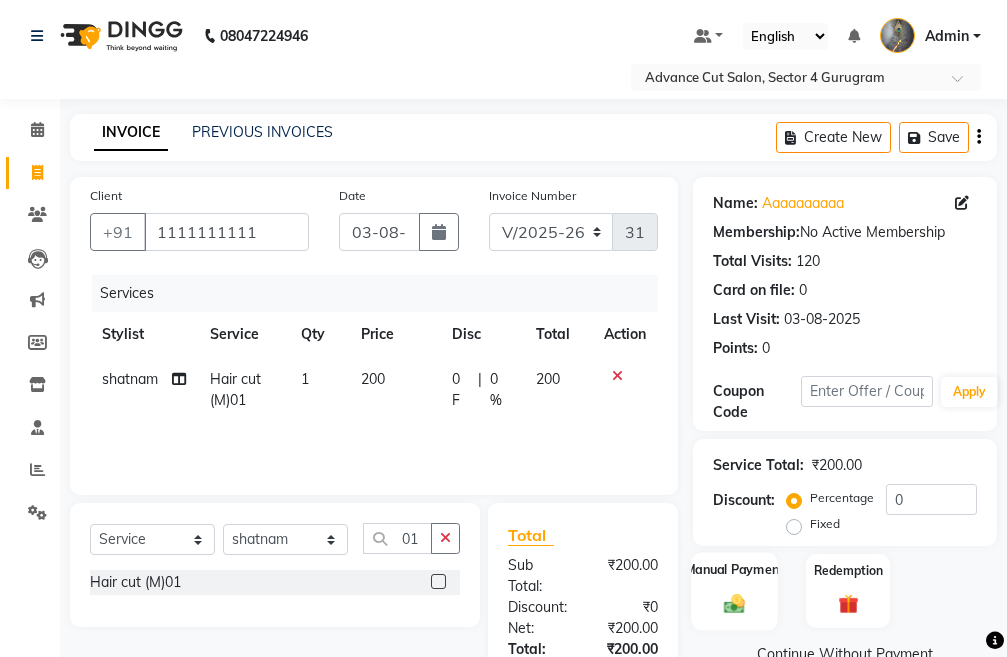 click on "Manual Payment" 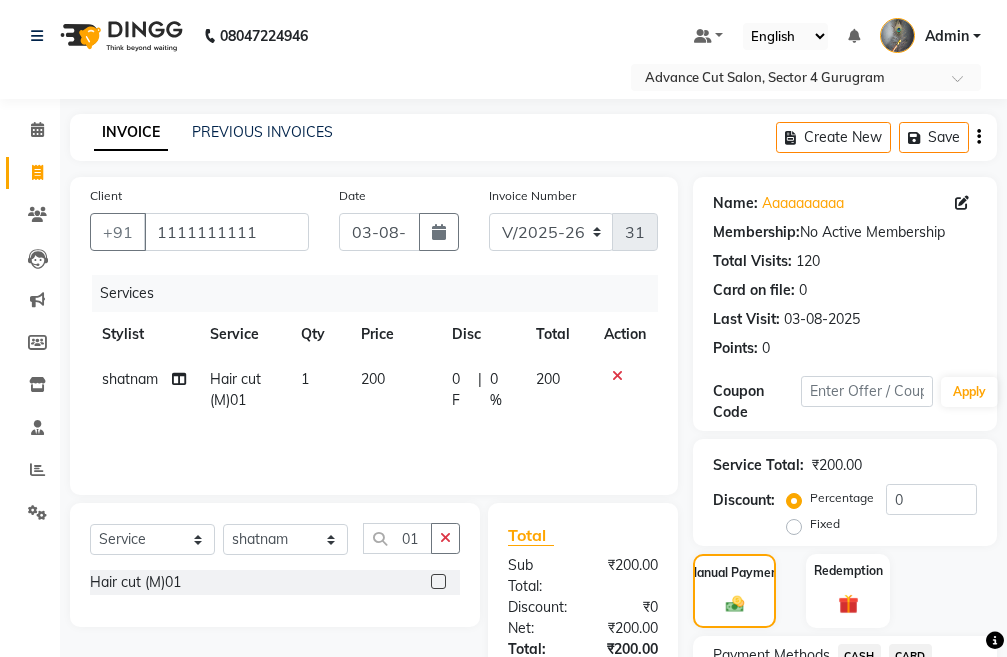 scroll, scrollTop: 194, scrollLeft: 0, axis: vertical 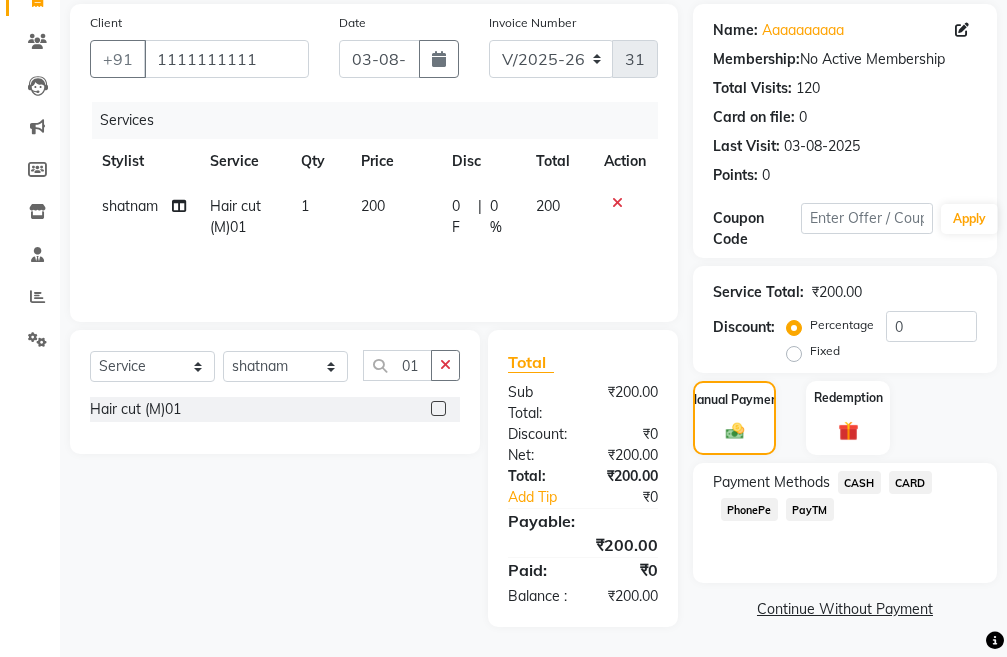 click on "CASH" 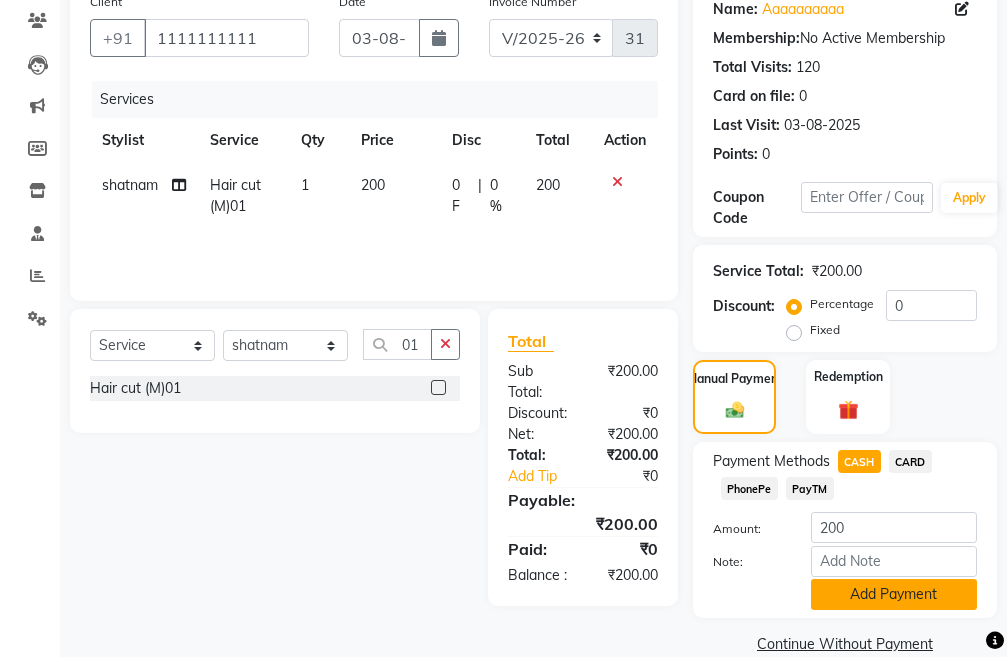 click on "Add Payment" 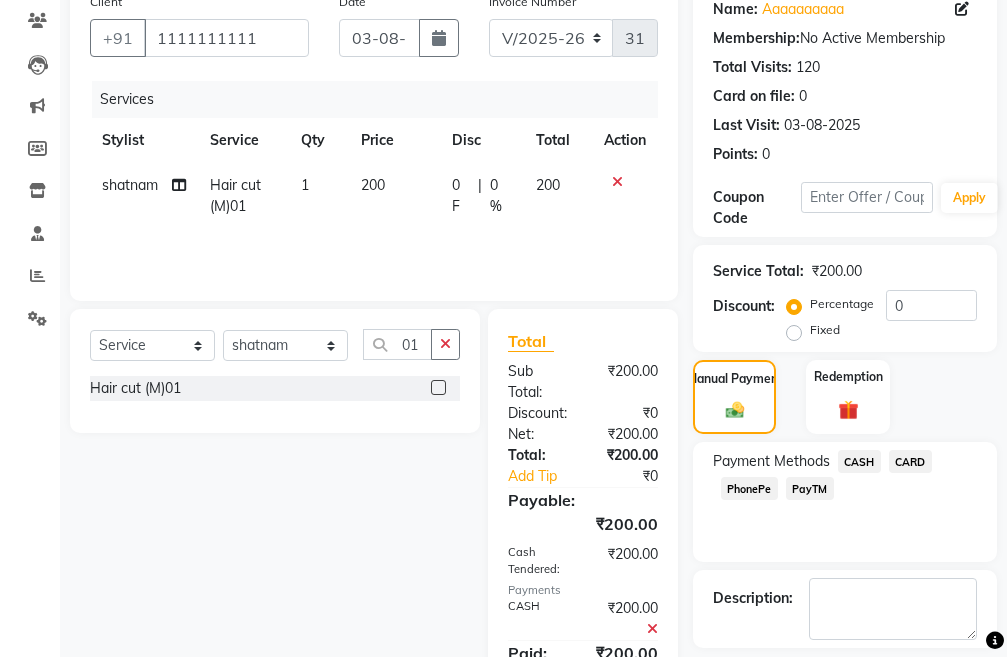 scroll, scrollTop: 298, scrollLeft: 0, axis: vertical 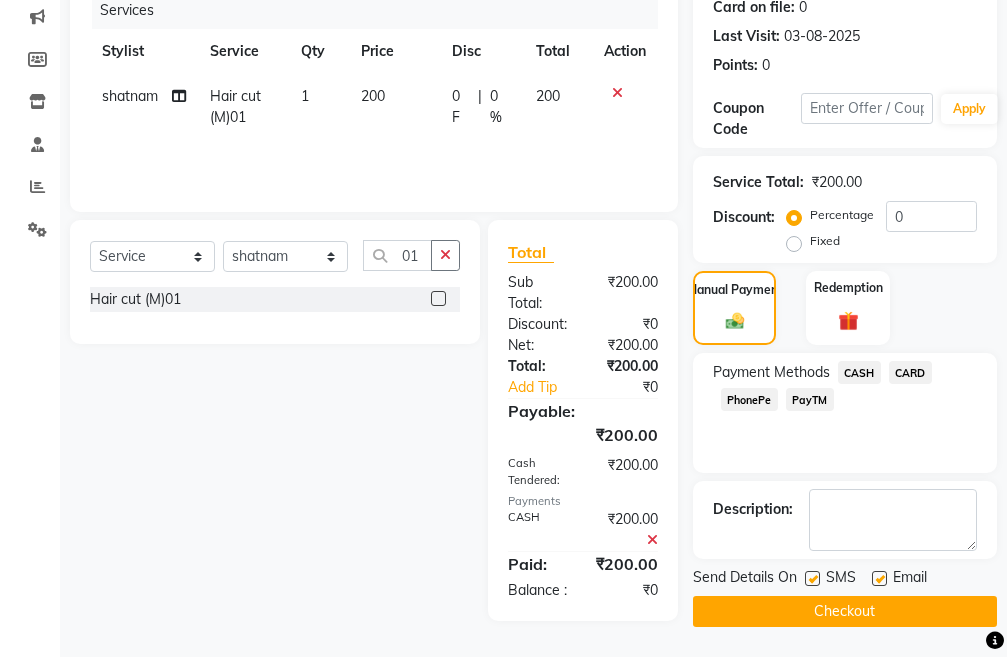 click on "Checkout" 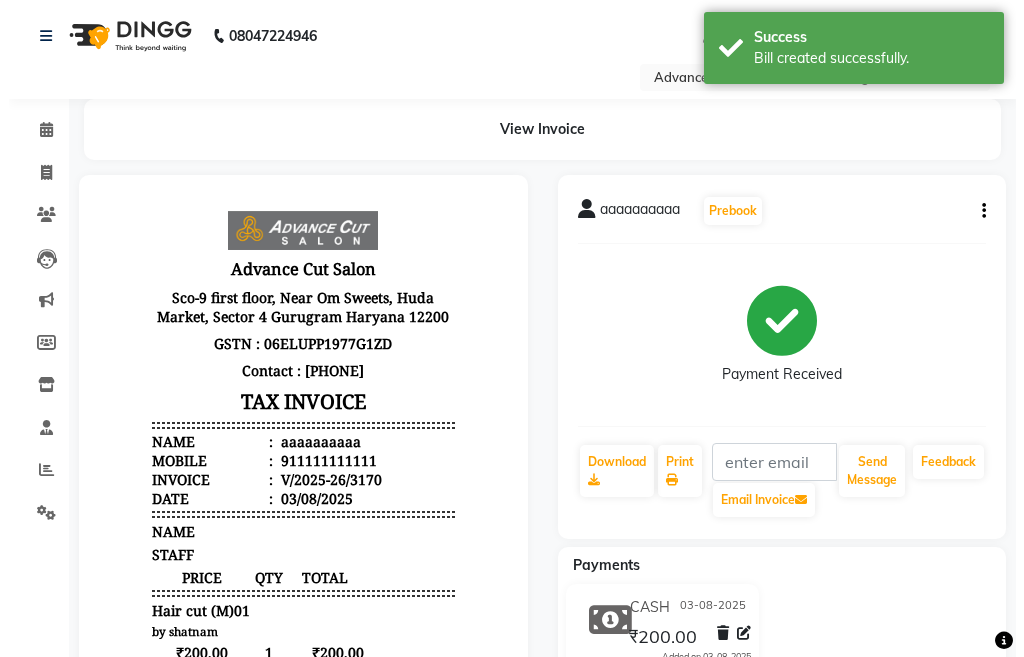 scroll, scrollTop: 0, scrollLeft: 0, axis: both 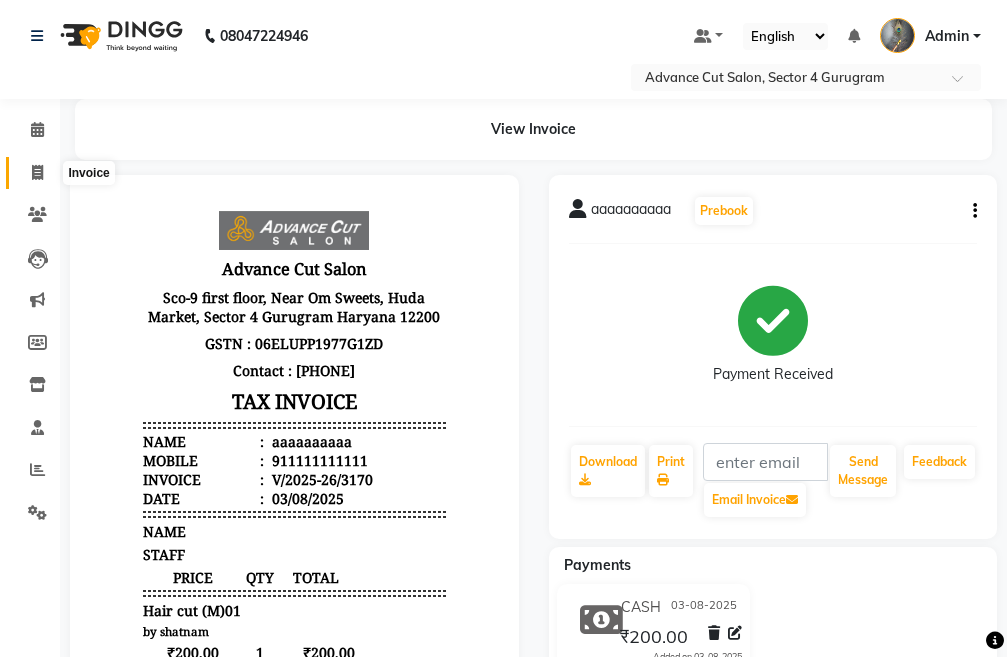 click 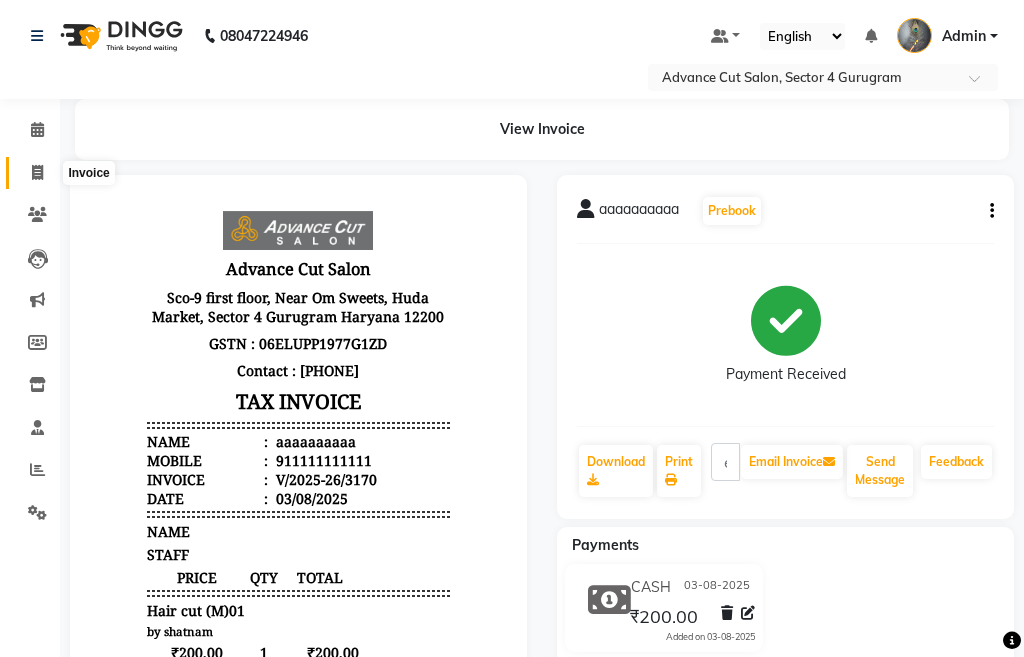 select on "service" 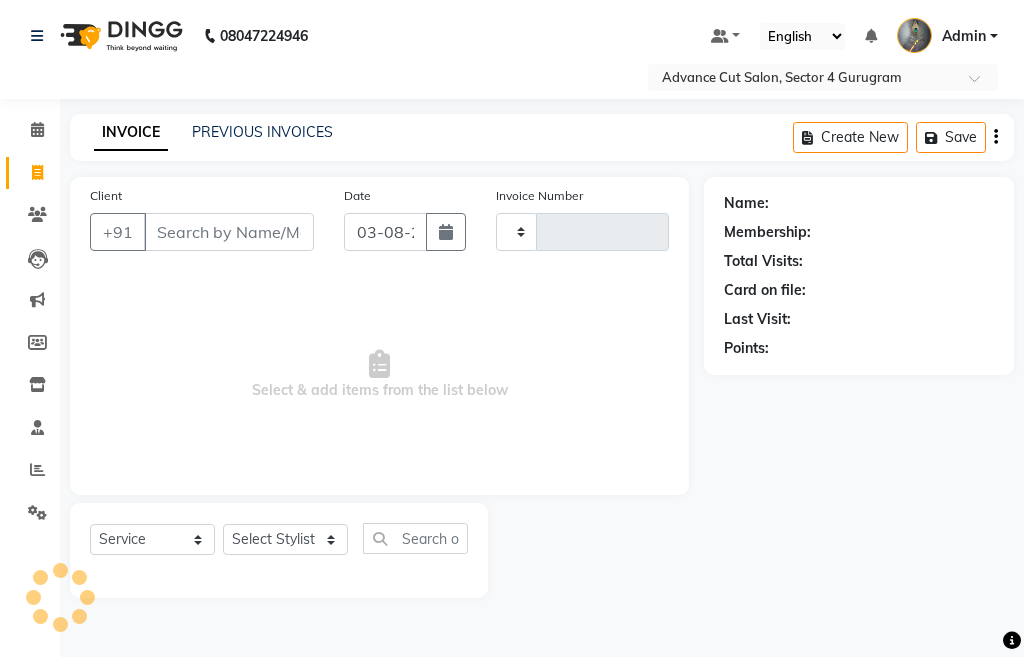 click on "Client" at bounding box center (229, 232) 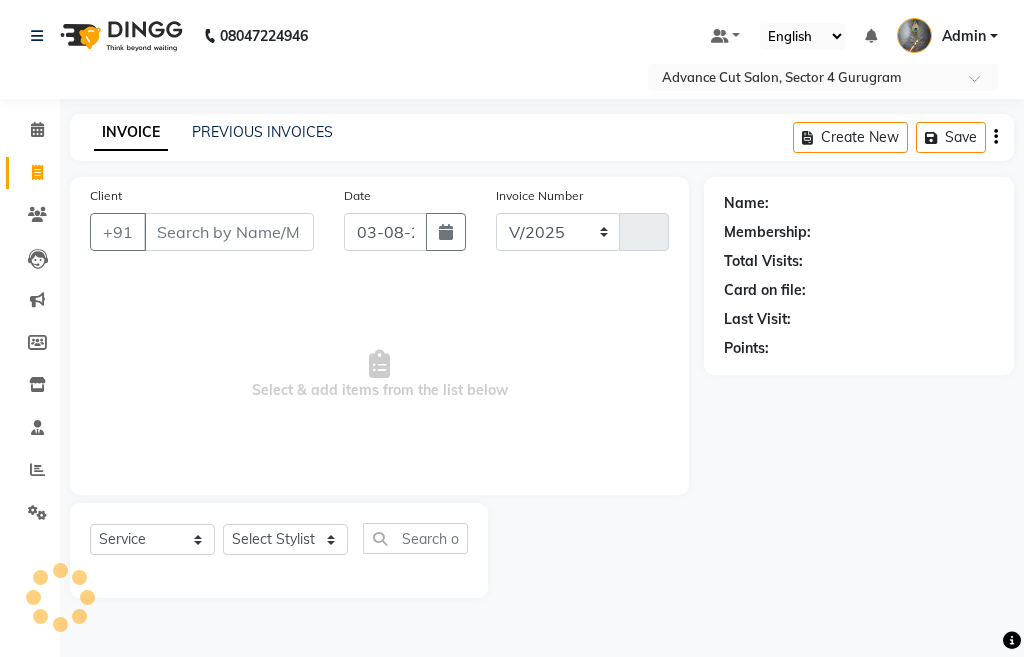 select on "4939" 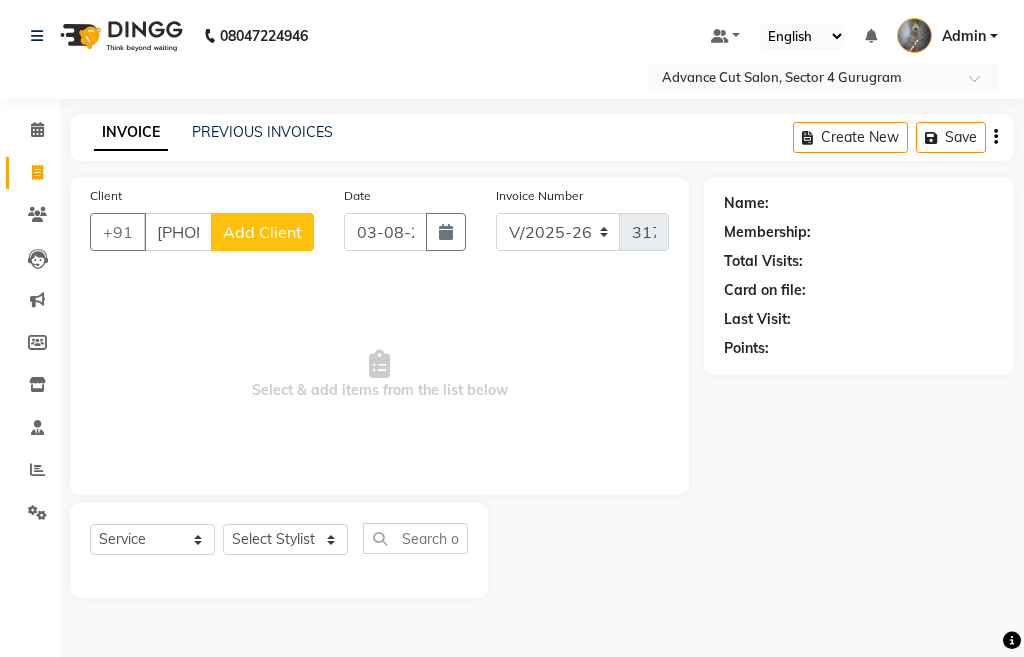 type on "9560174818" 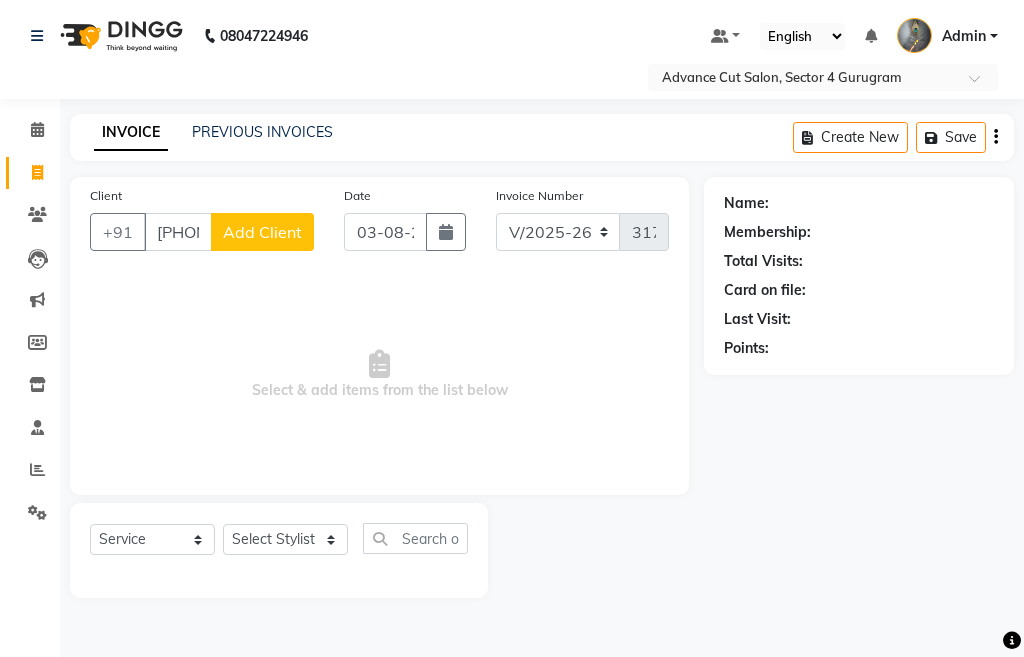 click on "Add Client" 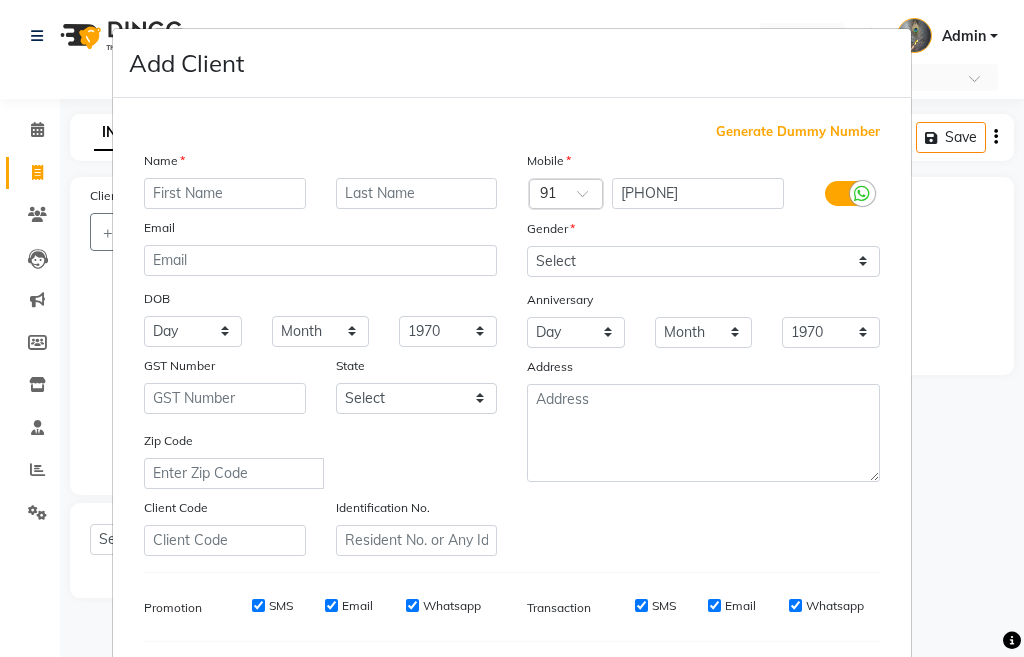 click at bounding box center (225, 193) 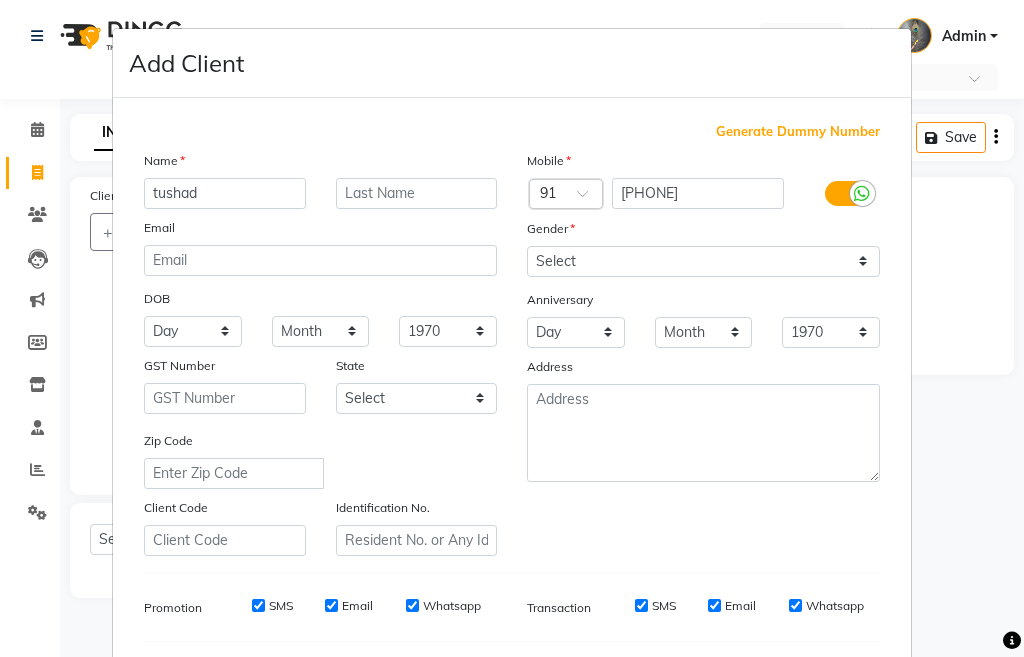 type on "tushad" 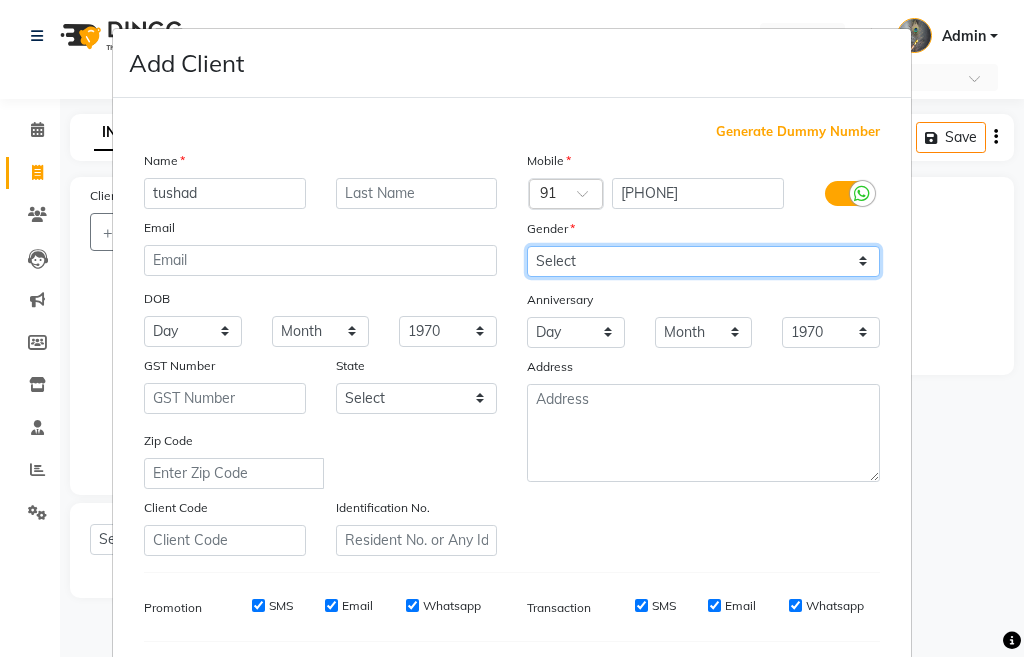 click on "Select Male Female Other Prefer Not To Say" at bounding box center [703, 261] 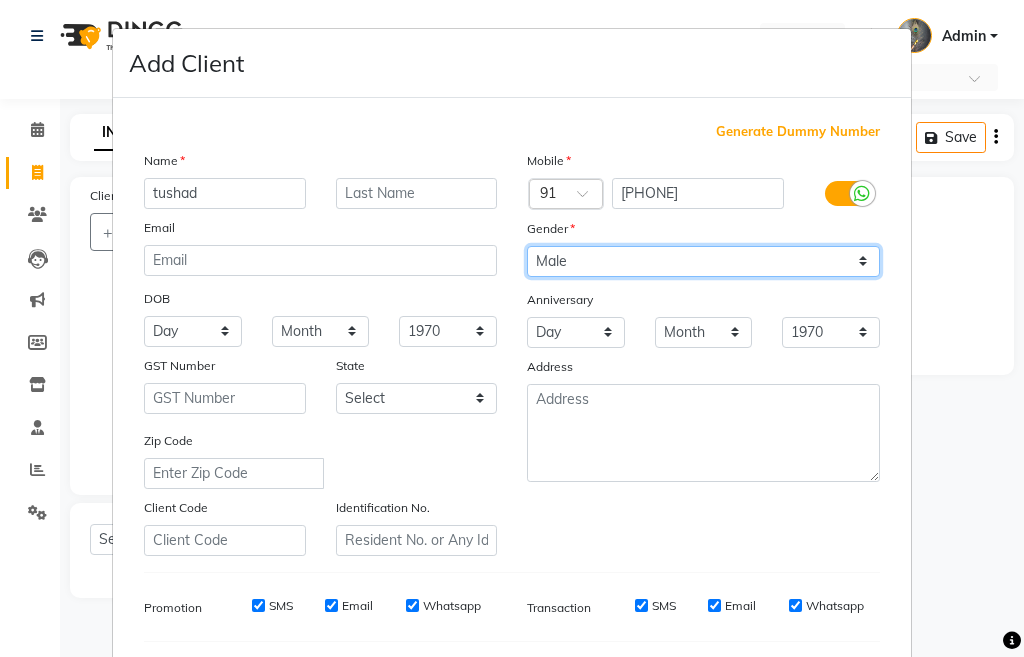 click on "Select Male Female Other Prefer Not To Say" at bounding box center [703, 261] 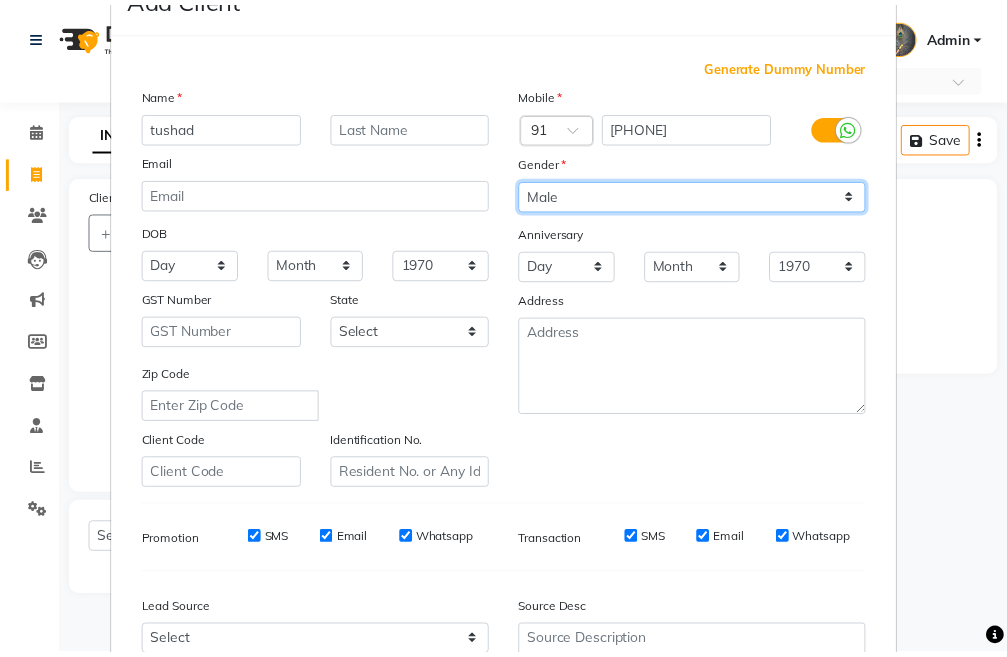scroll, scrollTop: 266, scrollLeft: 0, axis: vertical 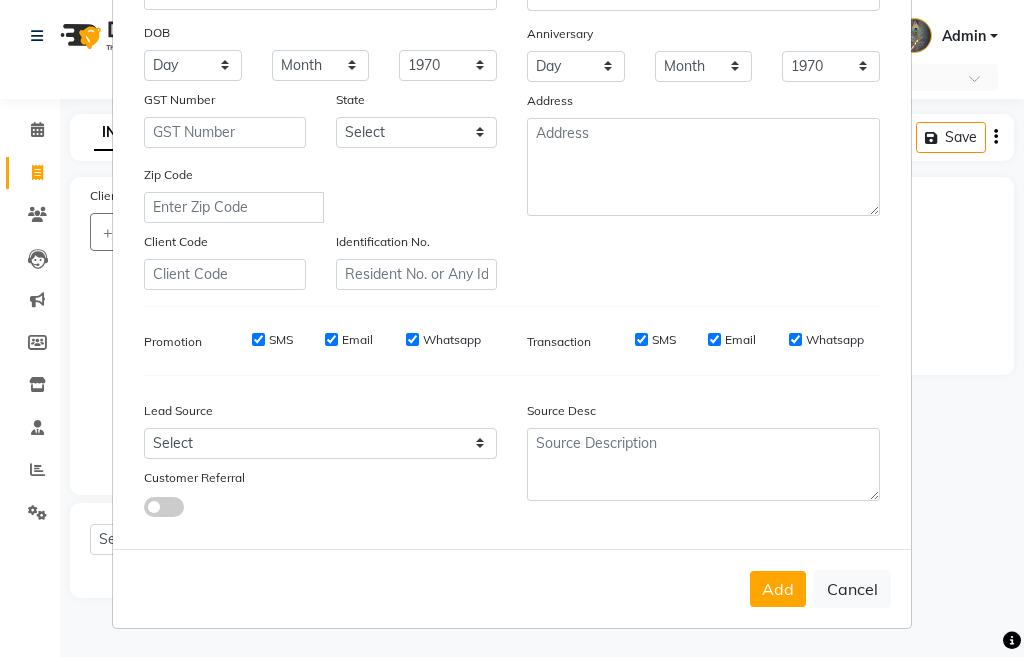 click on "Add" at bounding box center [778, 589] 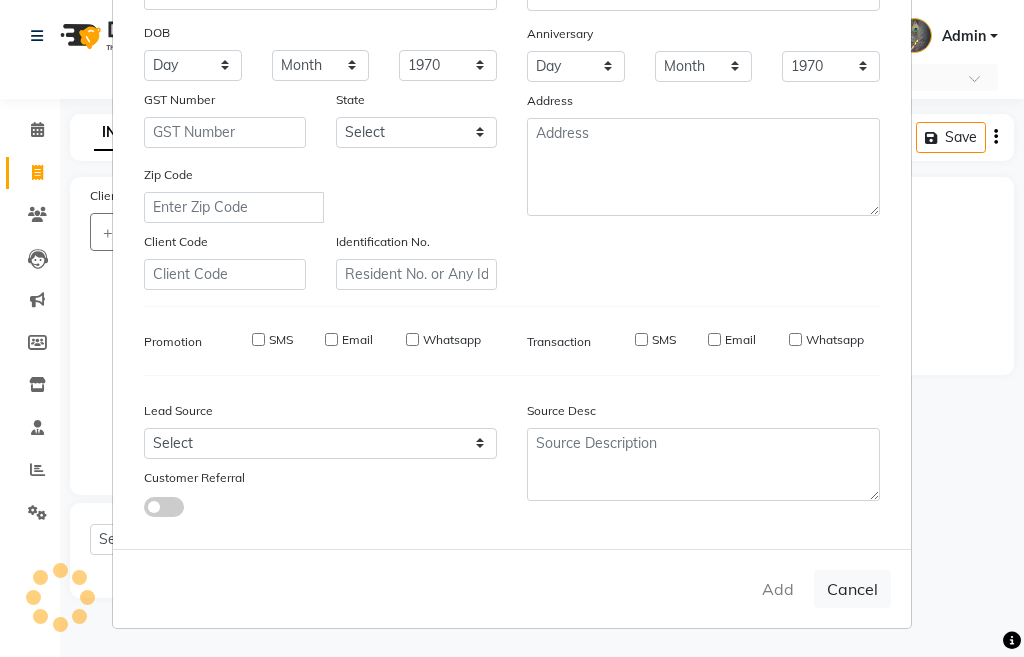 type 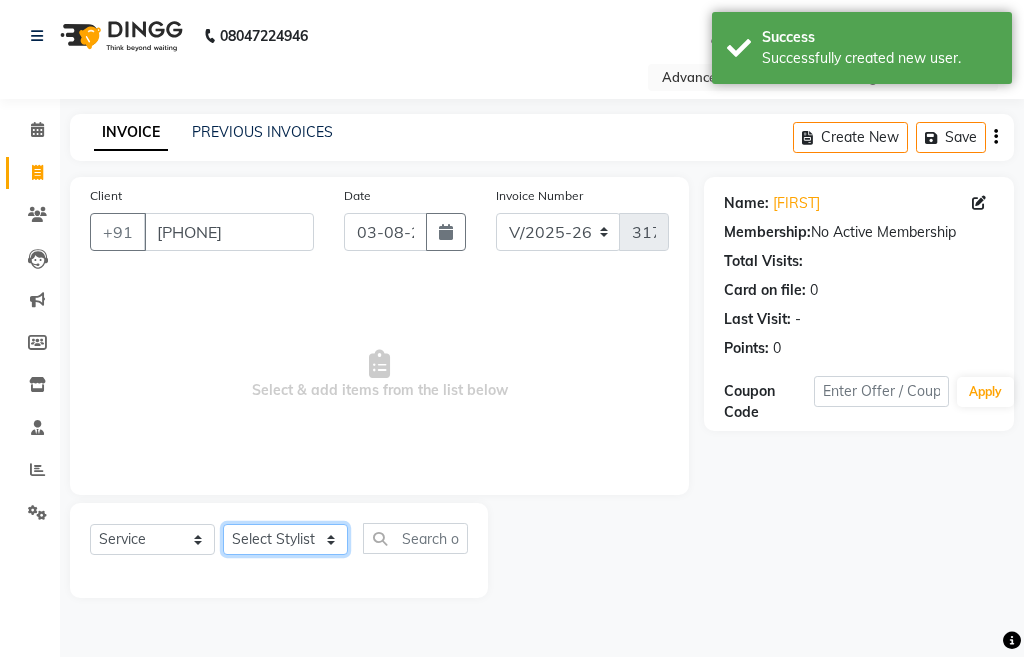 click on "Select Stylist Admin chahit COUNTOR hardeep mamta manisha MONISH navi NOSHAD ALI rahul shatnam shweta singh sunny tip" 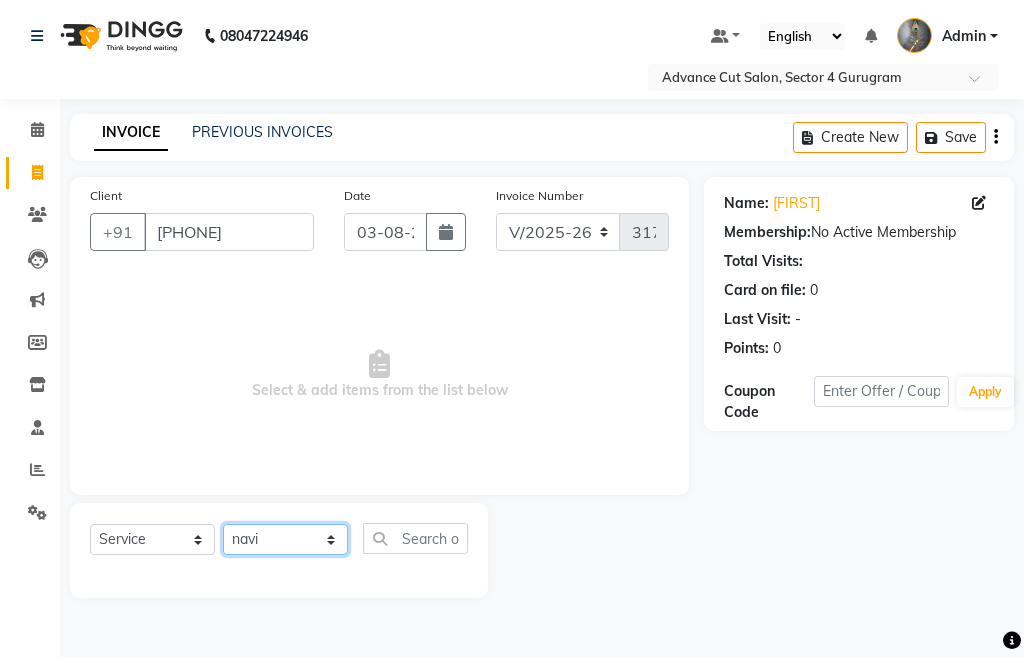 click on "Select Stylist Admin chahit COUNTOR hardeep mamta manisha MONISH navi NOSHAD ALI rahul shatnam shweta singh sunny tip" 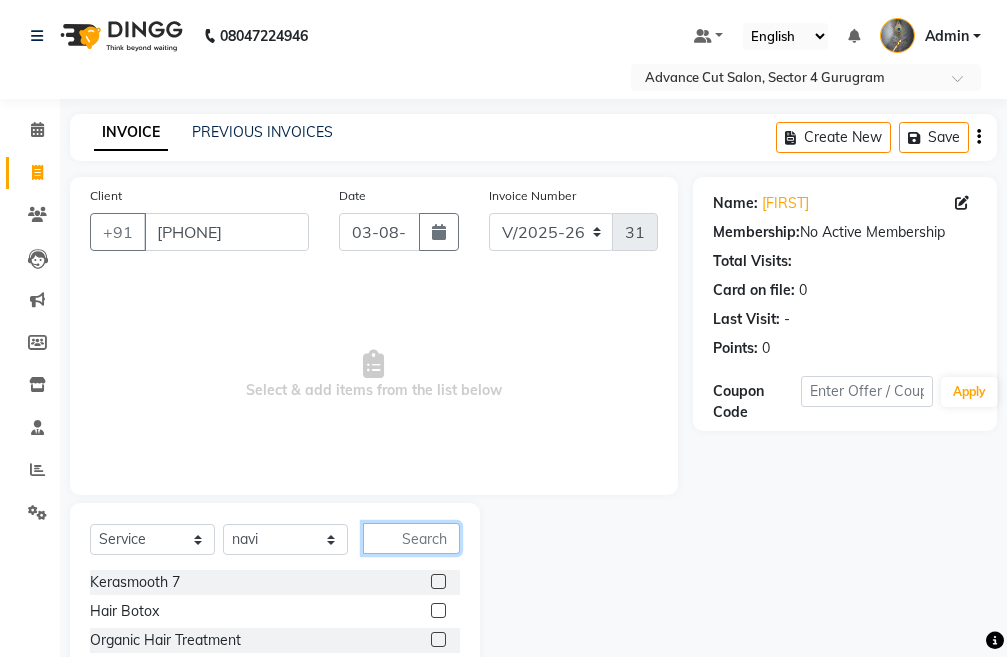 click 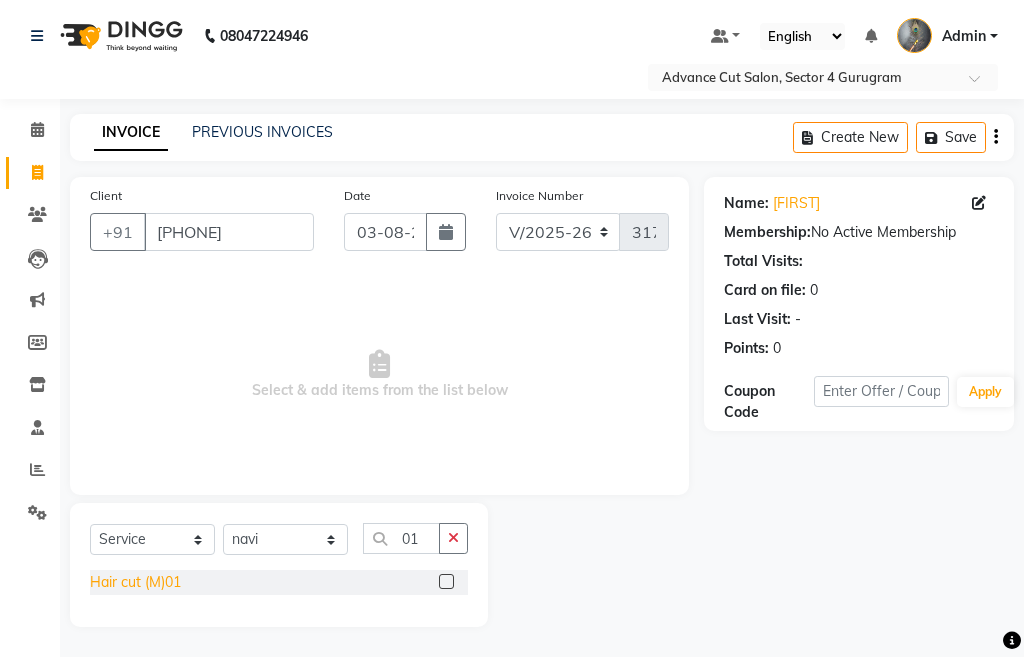 click on "Hair cut (M)01" 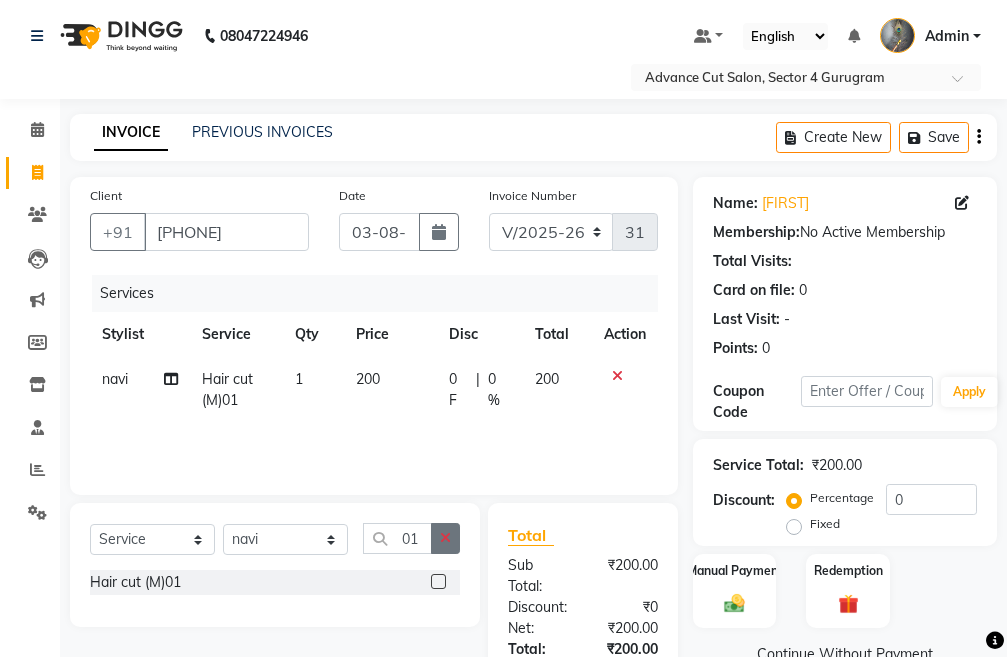 click 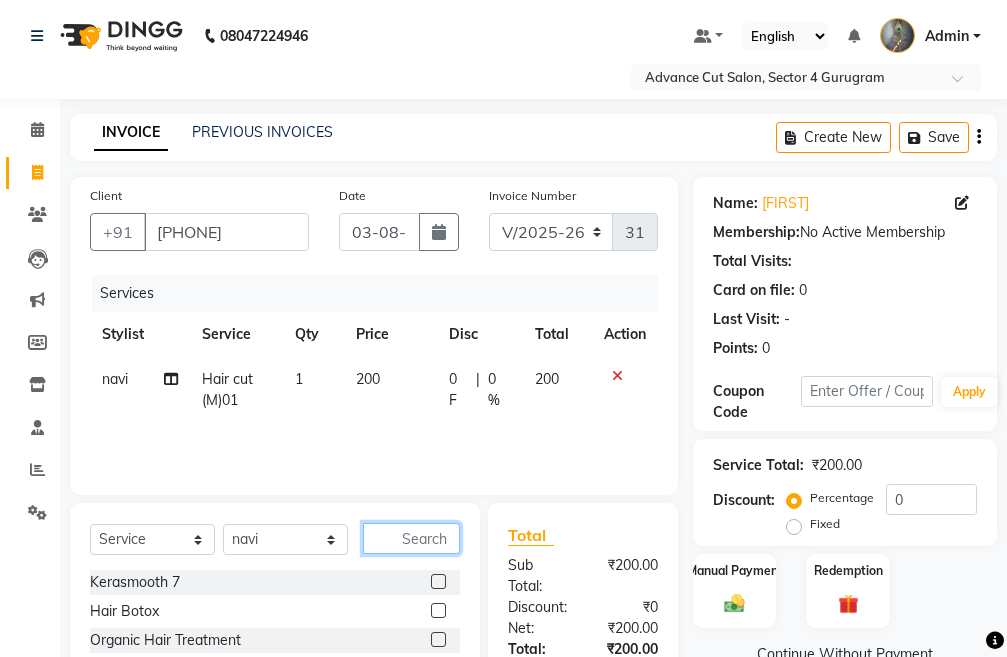 click 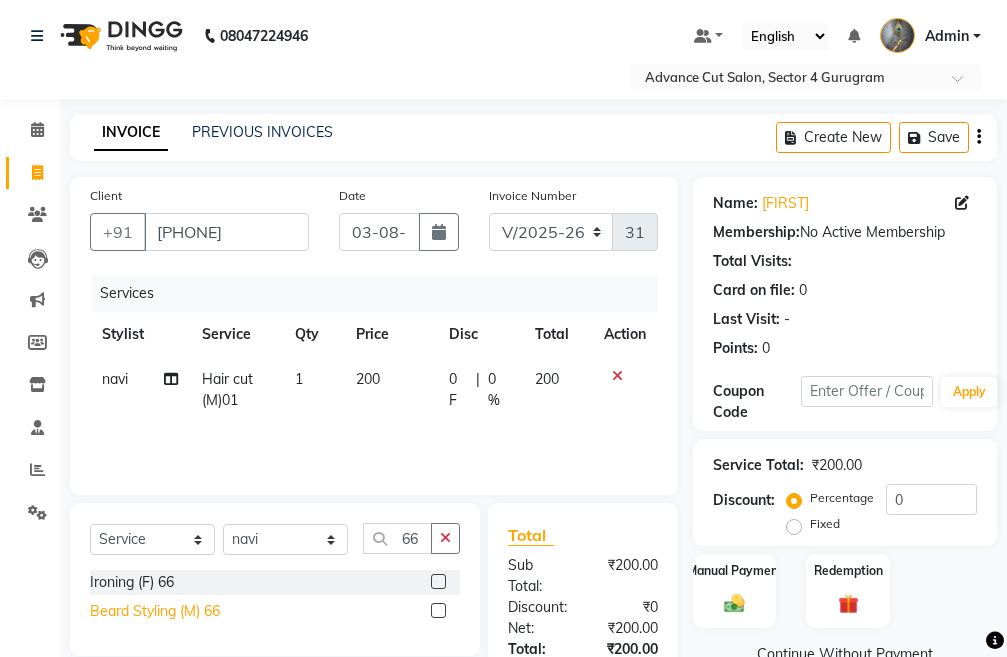 click on "Beard Styling (M) 66" 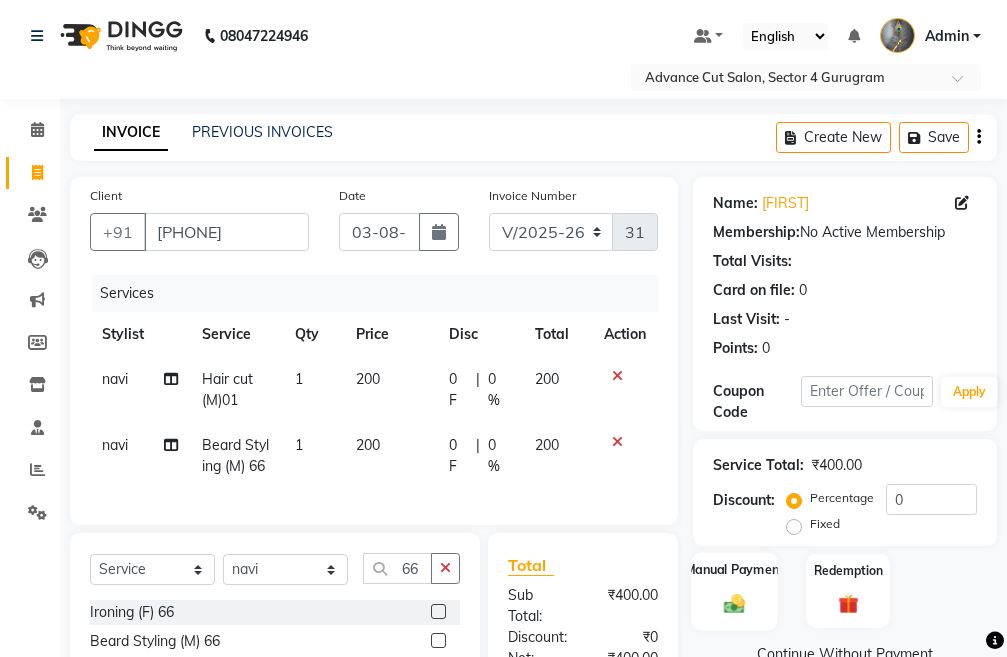 click on "Manual Payment" 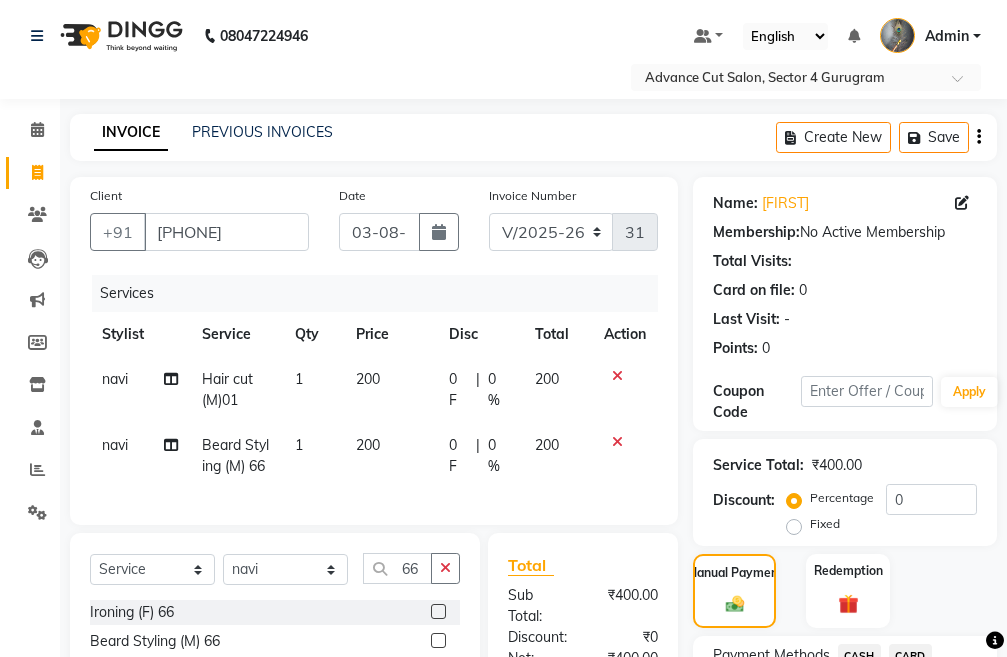 scroll, scrollTop: 200, scrollLeft: 0, axis: vertical 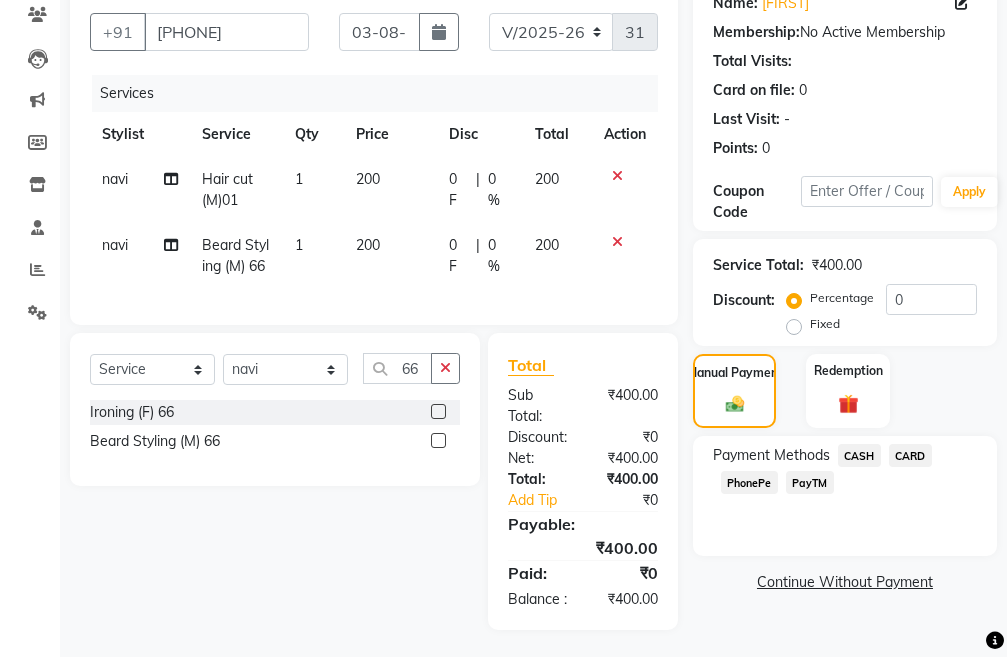 click on "PayTM" 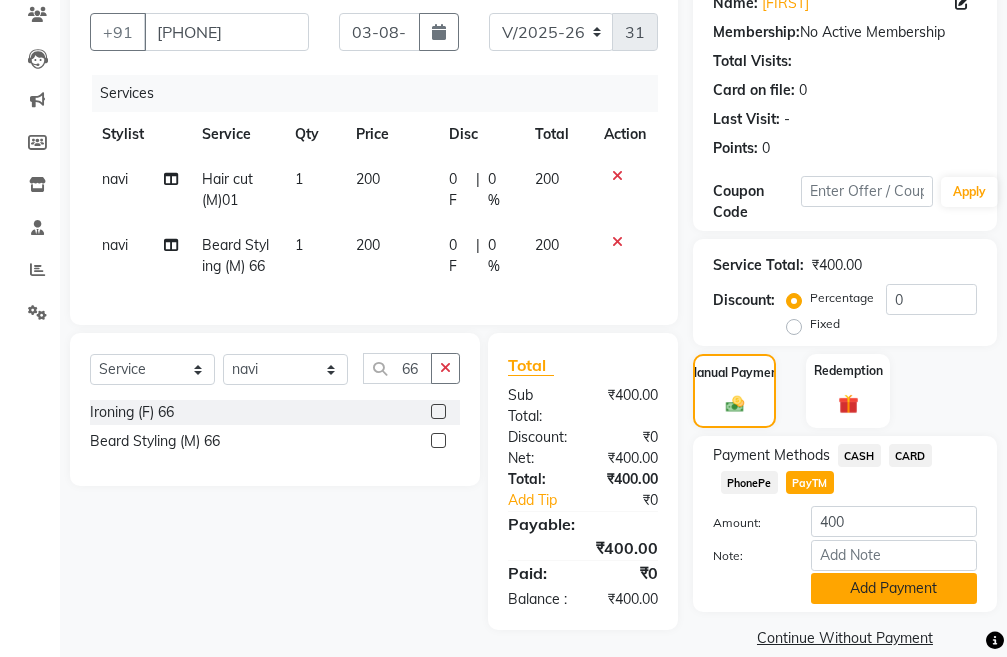 click on "Add Payment" 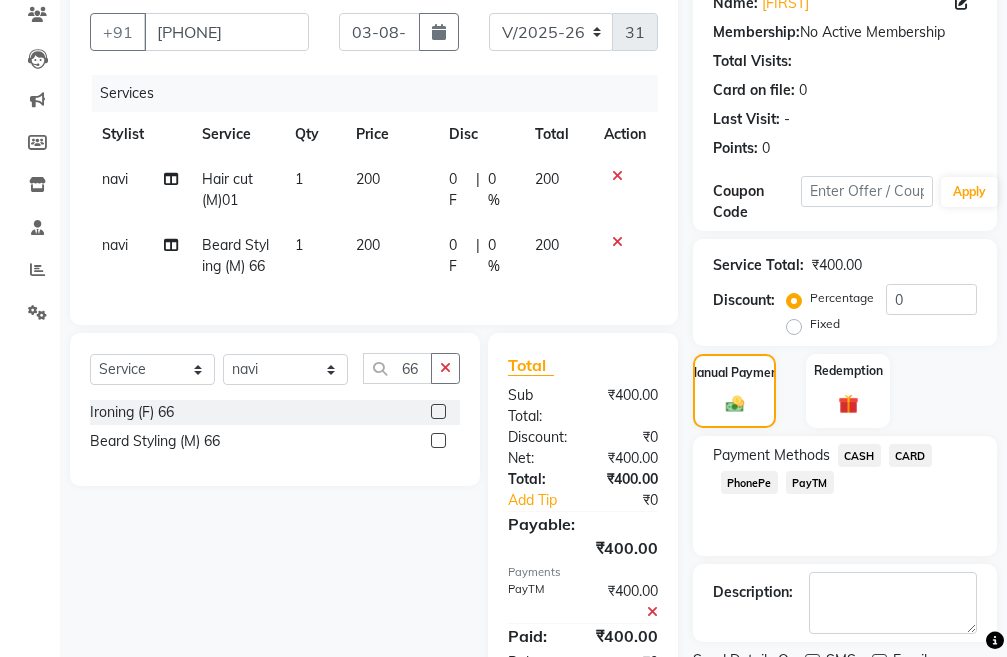 scroll, scrollTop: 304, scrollLeft: 0, axis: vertical 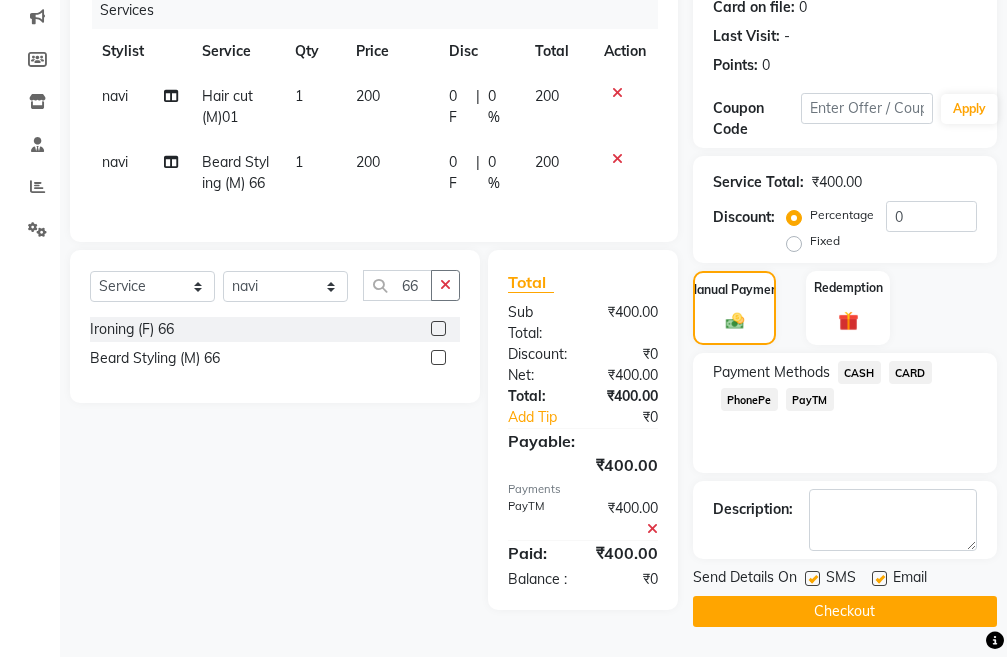 click on "Checkout" 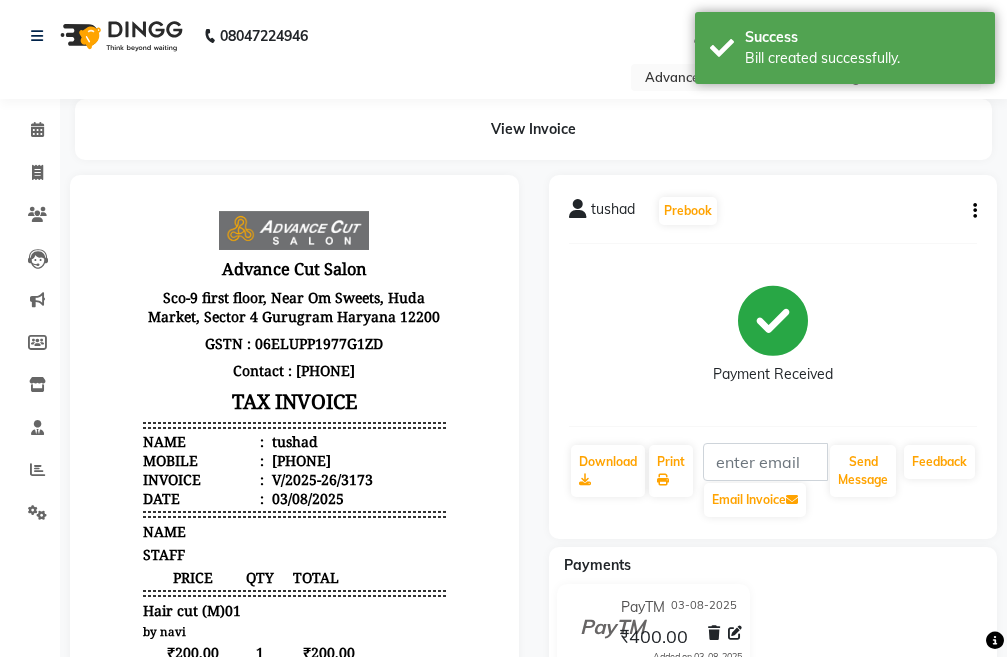 scroll, scrollTop: 0, scrollLeft: 0, axis: both 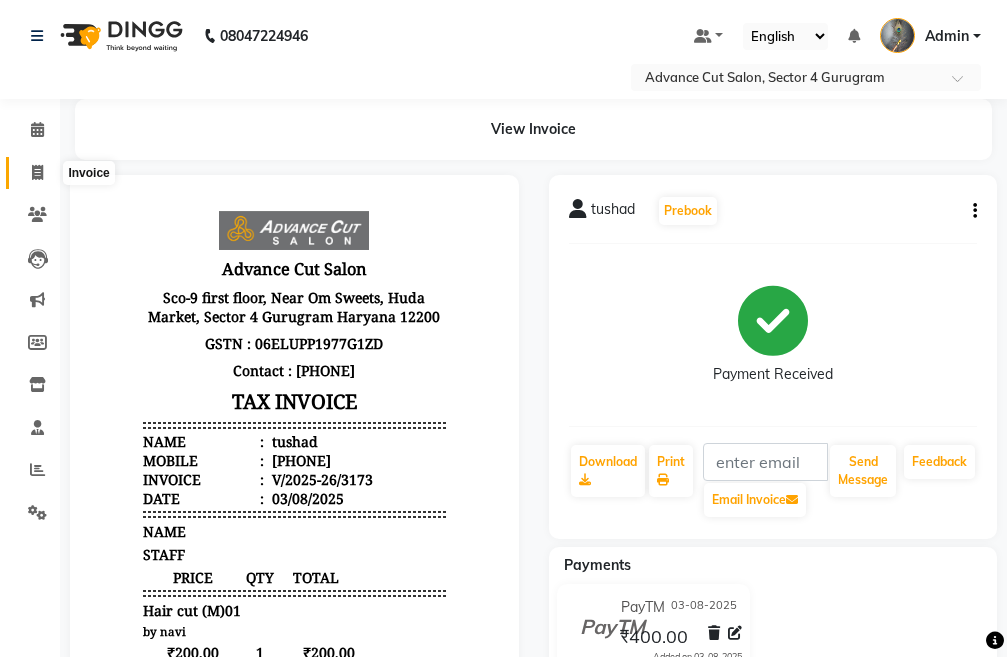 click 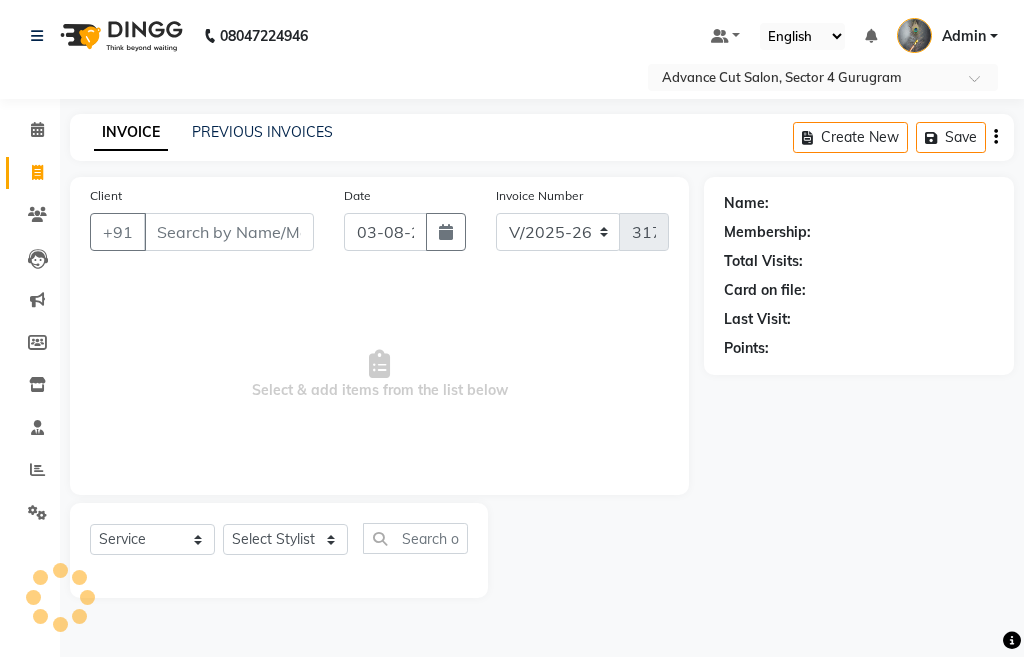 click on "Client" at bounding box center [229, 232] 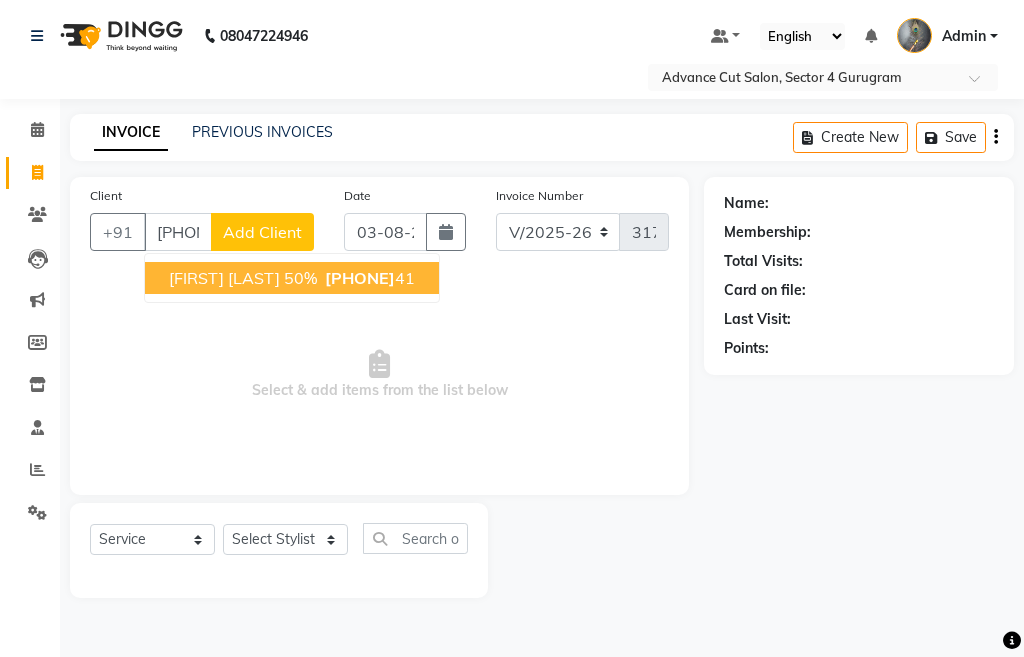 click on "GAURAV sharma 50%" at bounding box center (243, 278) 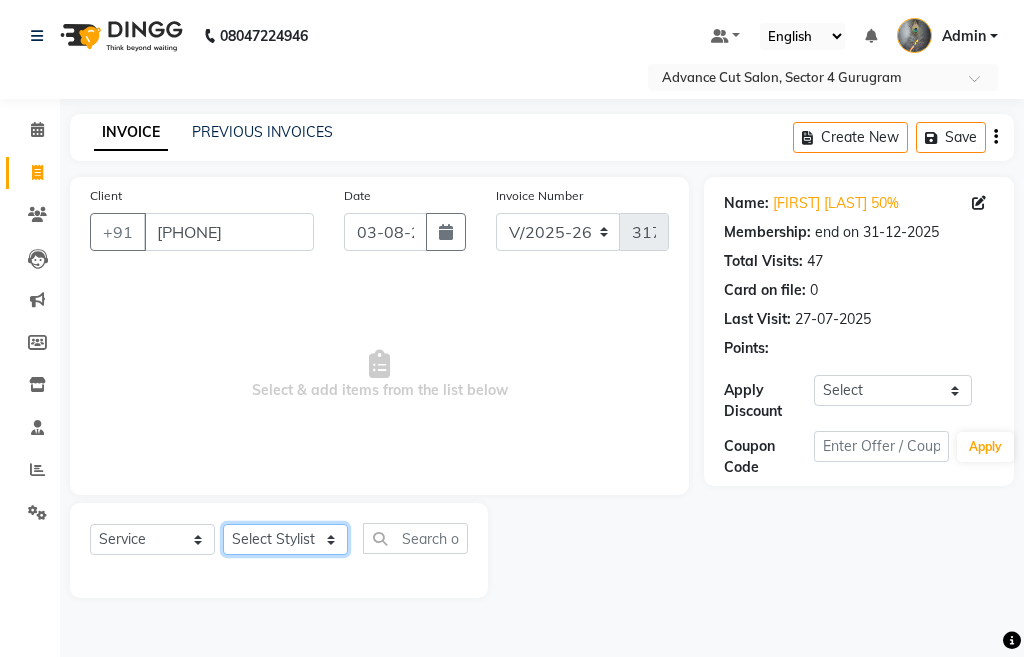 click on "Select Stylist Admin chahit COUNTOR hardeep mamta manisha MONISH navi NOSHAD ALI rahul shatnam shweta singh sunny tip" 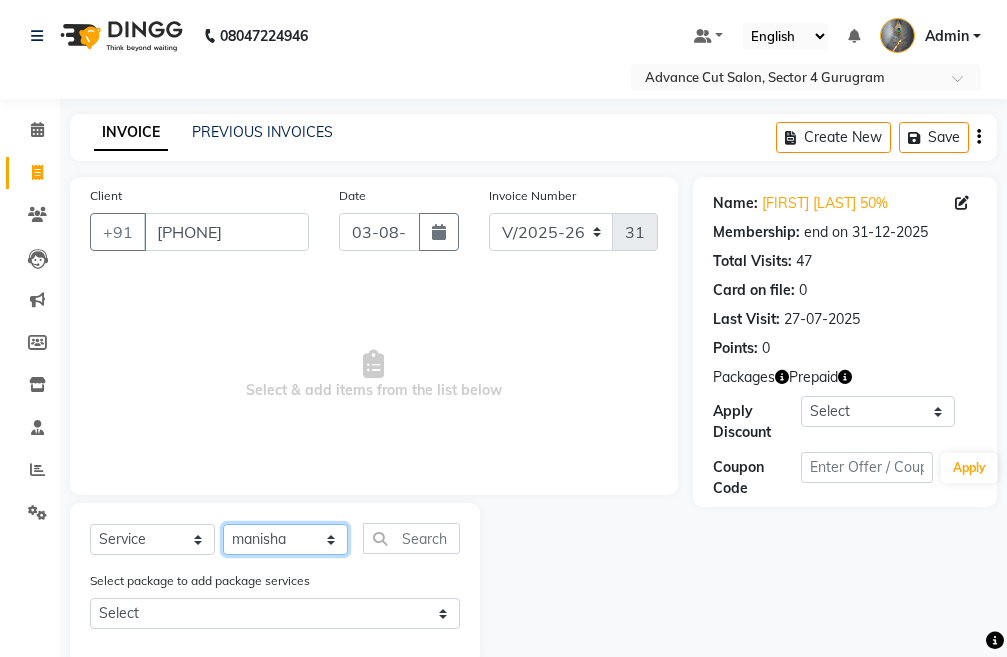 click on "Select Stylist Admin chahit COUNTOR hardeep mamta manisha MONISH navi NOSHAD ALI rahul shatnam shweta singh sunny tip" 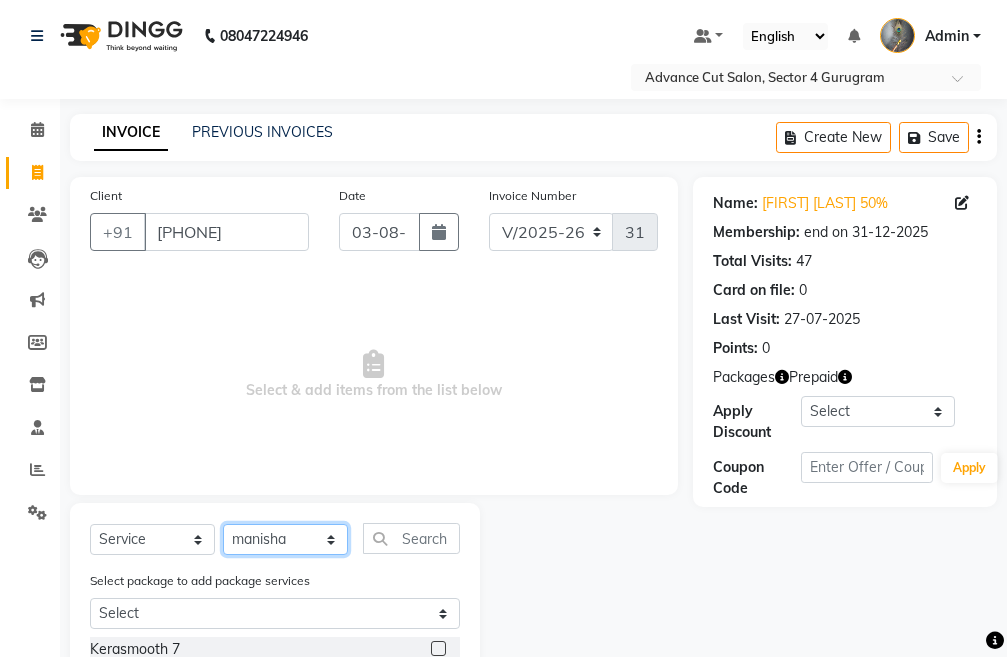 click on "Select Stylist Admin chahit COUNTOR hardeep mamta manisha MONISH navi NOSHAD ALI rahul shatnam shweta singh sunny tip" 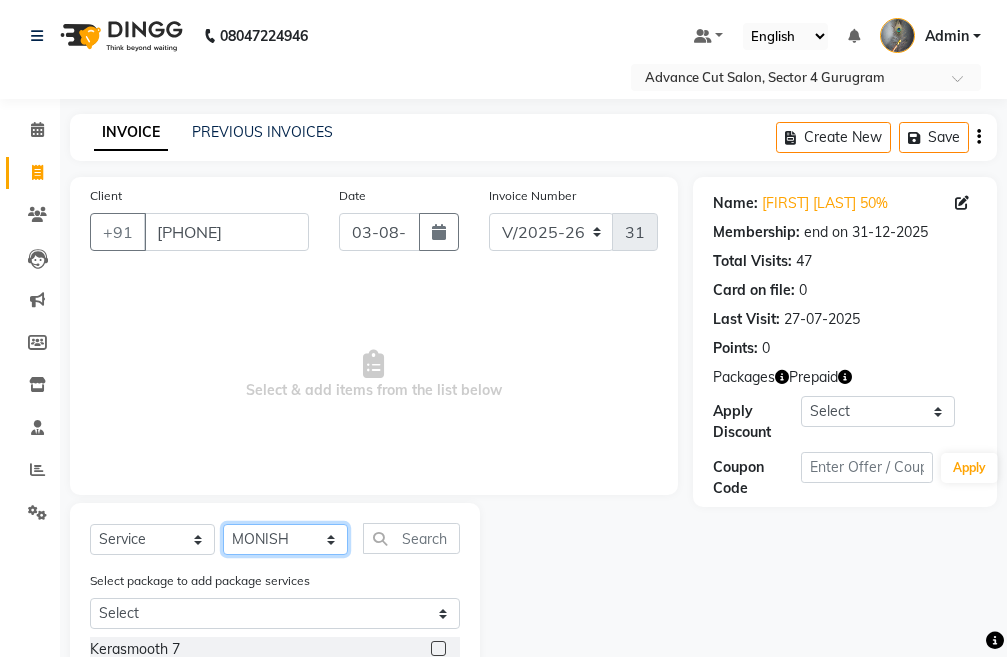 click on "Select Stylist Admin chahit COUNTOR hardeep mamta manisha MONISH navi NOSHAD ALI rahul shatnam shweta singh sunny tip" 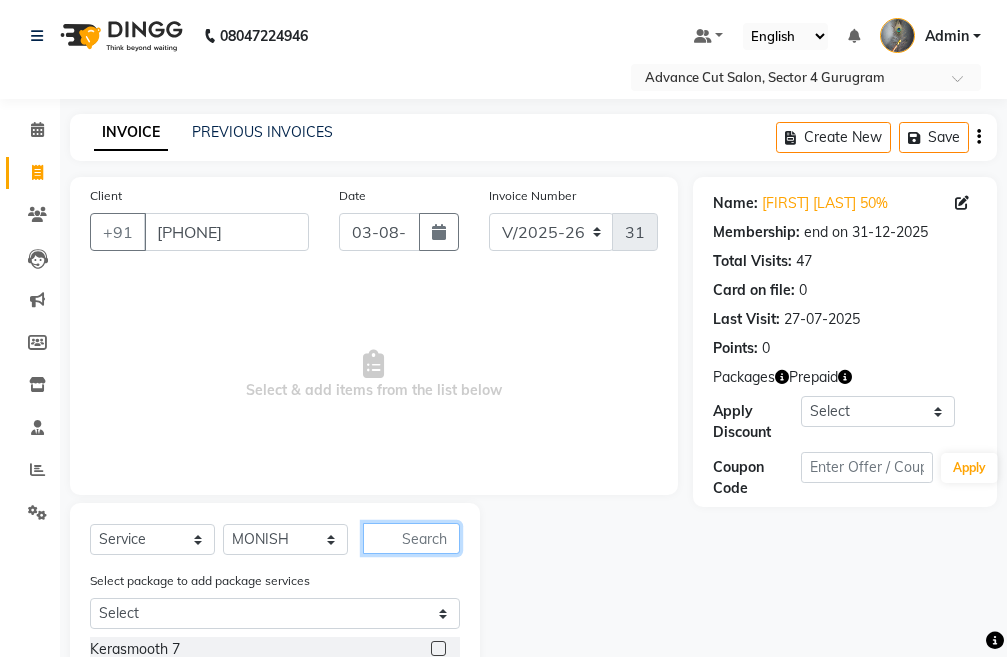 click 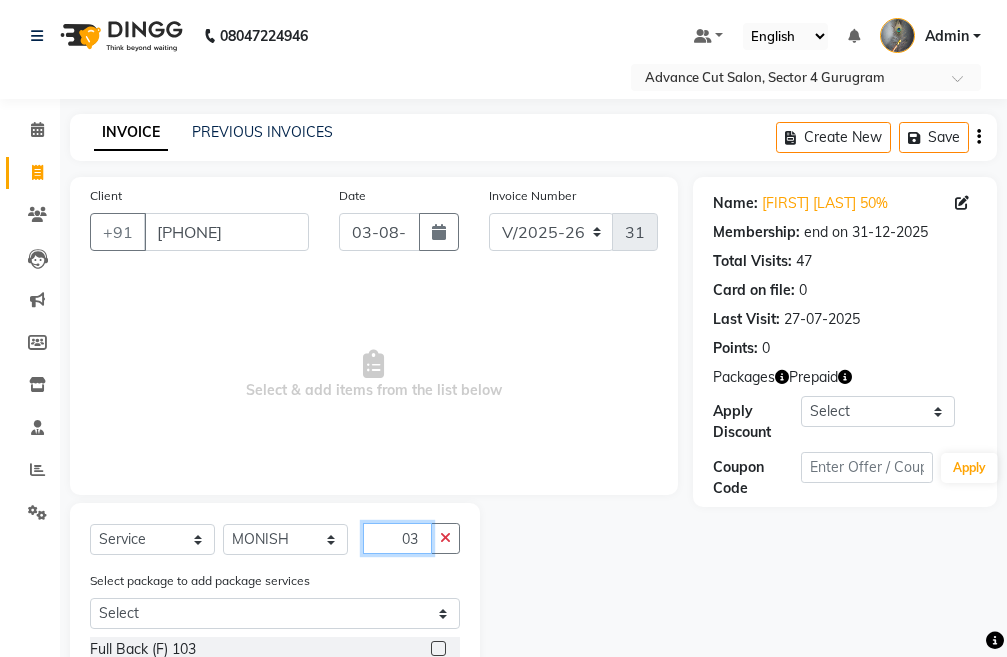 scroll, scrollTop: 96, scrollLeft: 0, axis: vertical 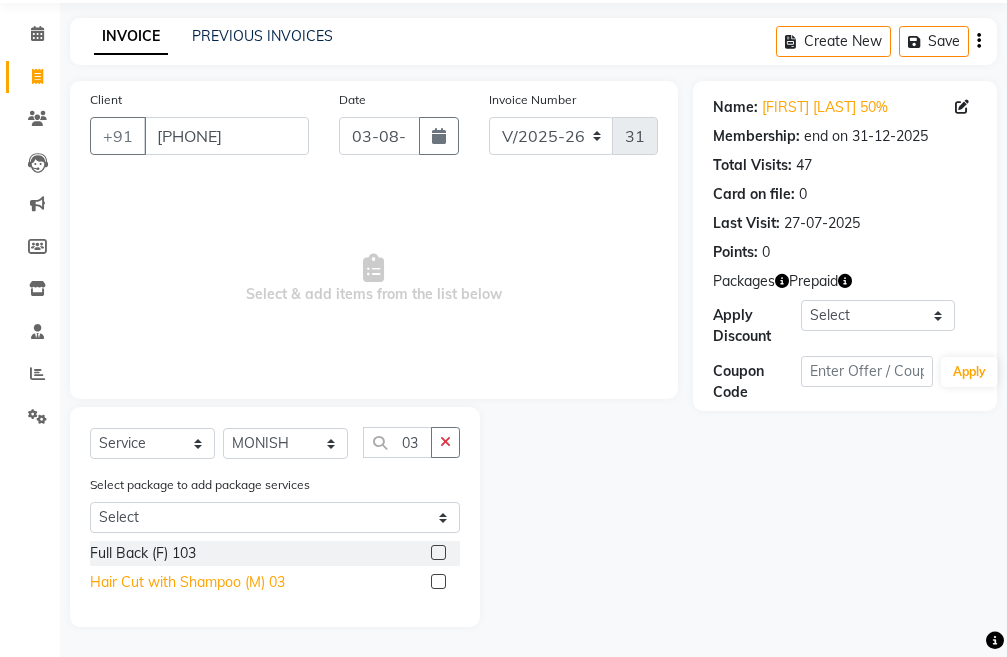 click on "Hair Cut with Shampoo (M) 03" 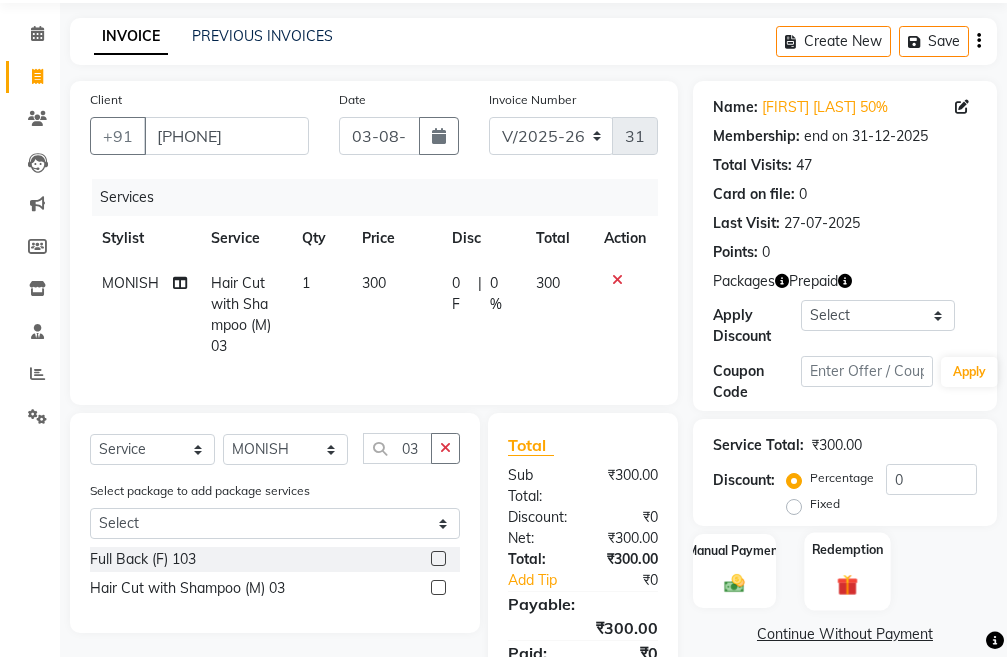 click on "Redemption" 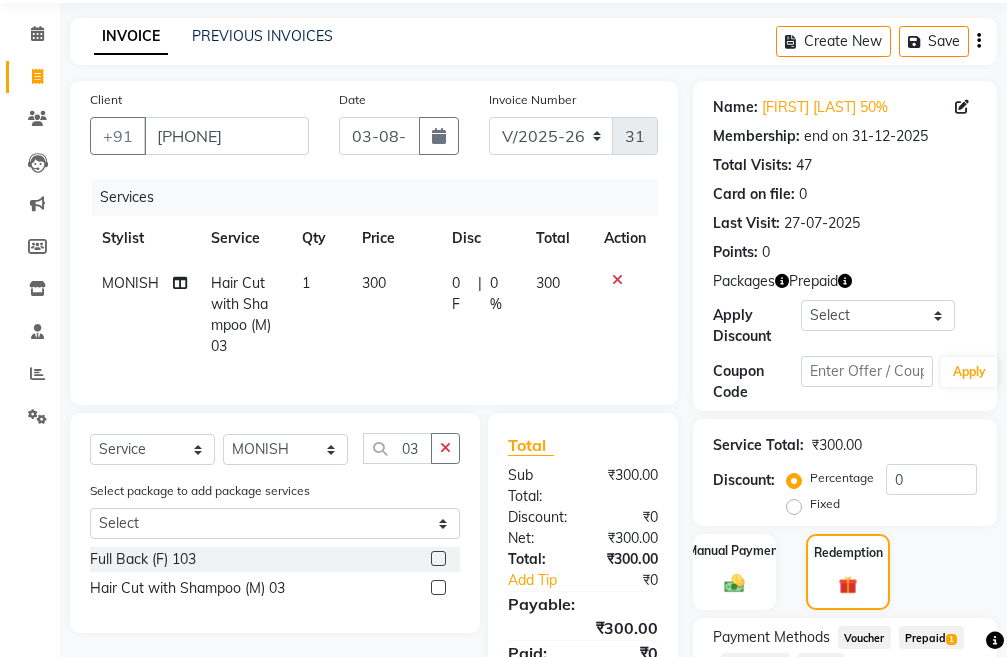 scroll, scrollTop: 248, scrollLeft: 0, axis: vertical 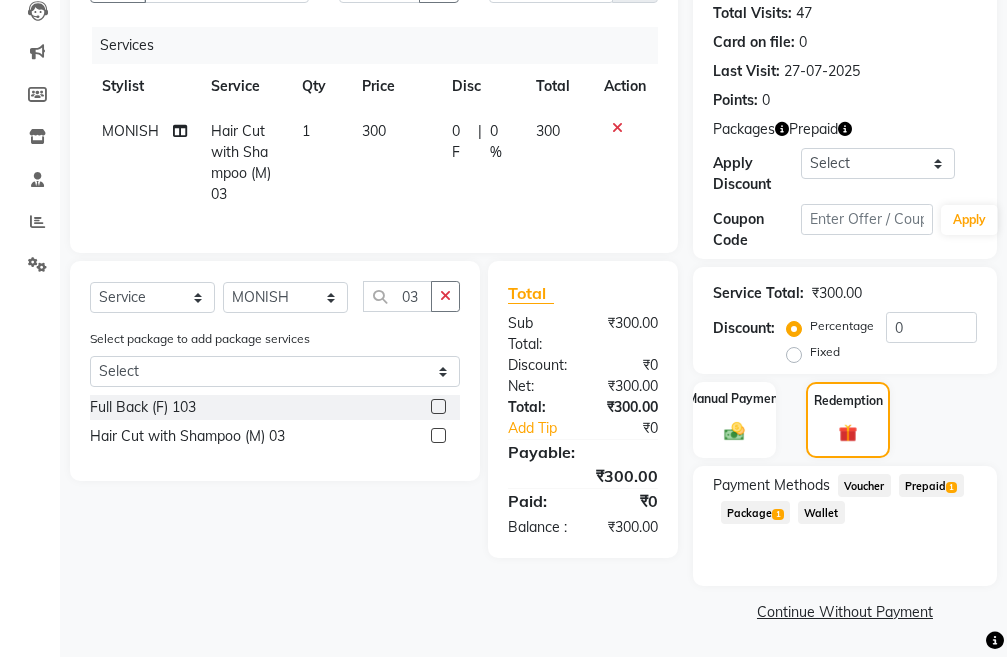 click on "Prepaid  1" 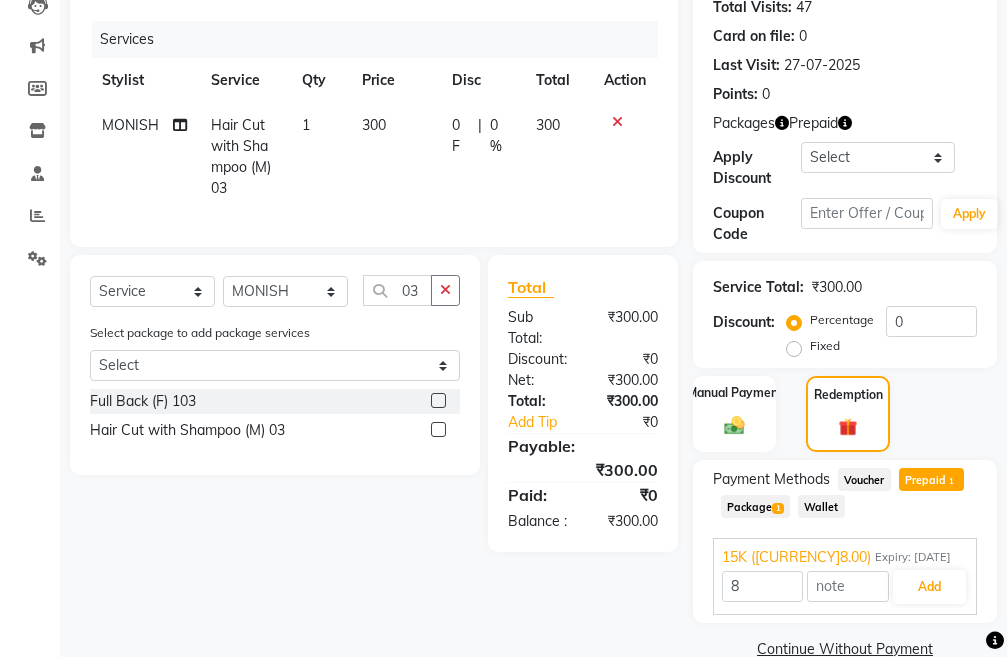 scroll, scrollTop: 291, scrollLeft: 0, axis: vertical 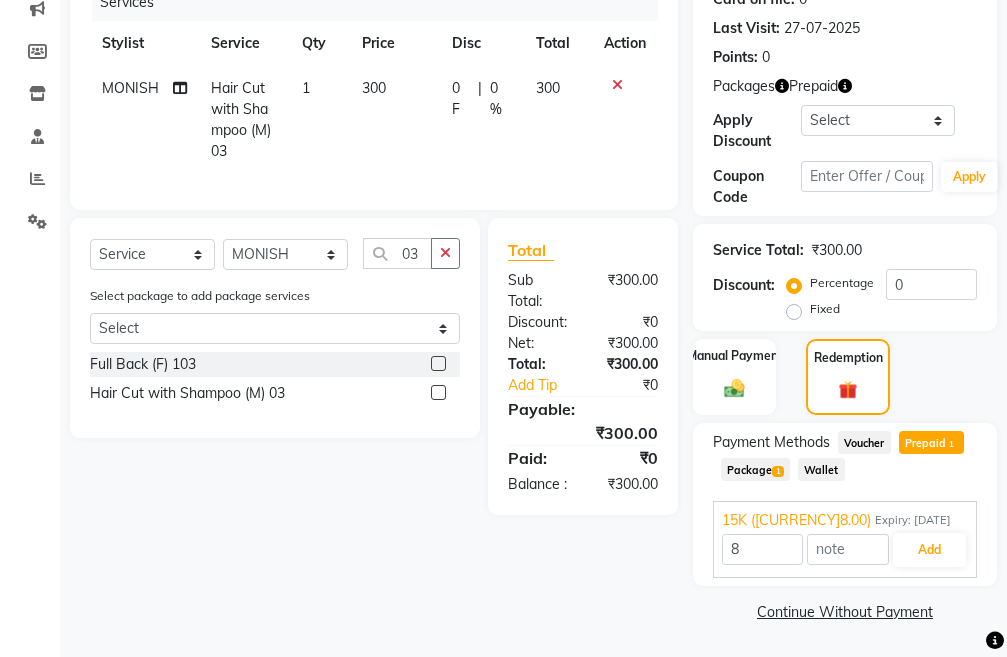 click on "Package  1" 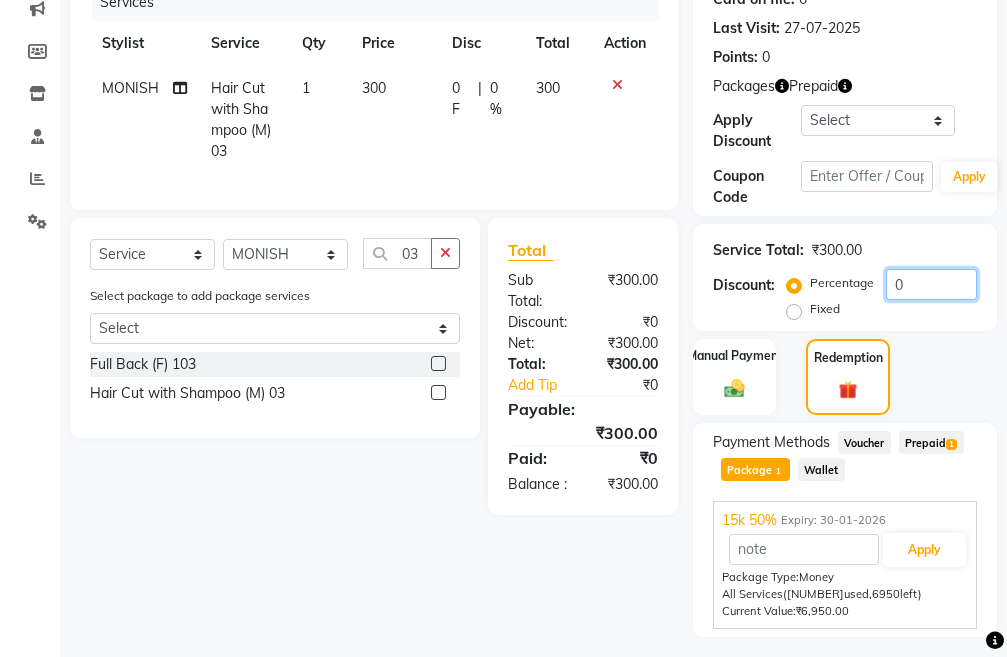 click on "0" 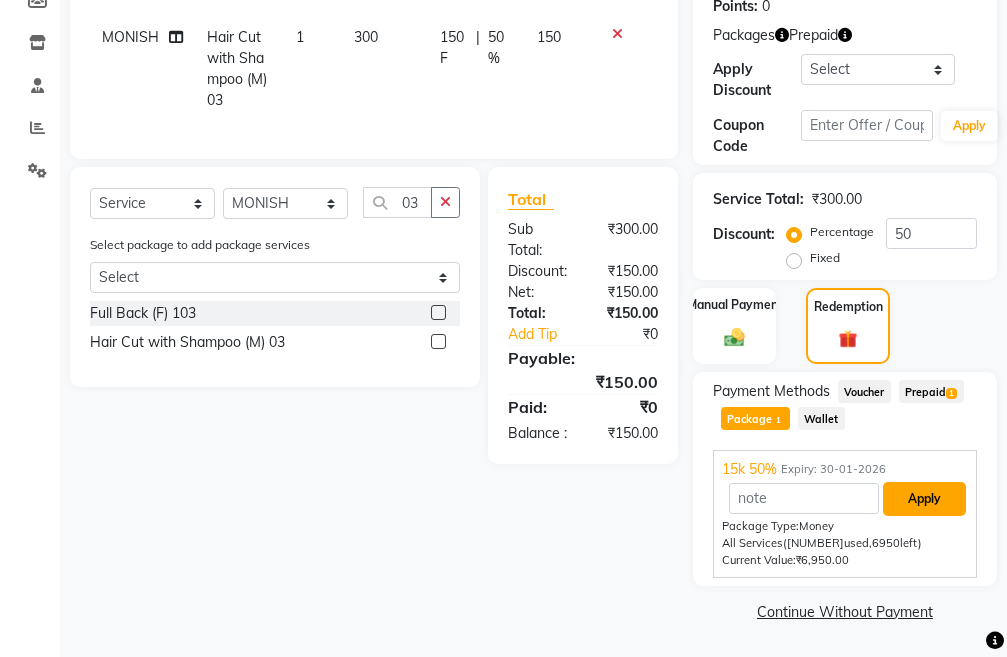click on "Apply" at bounding box center (924, 499) 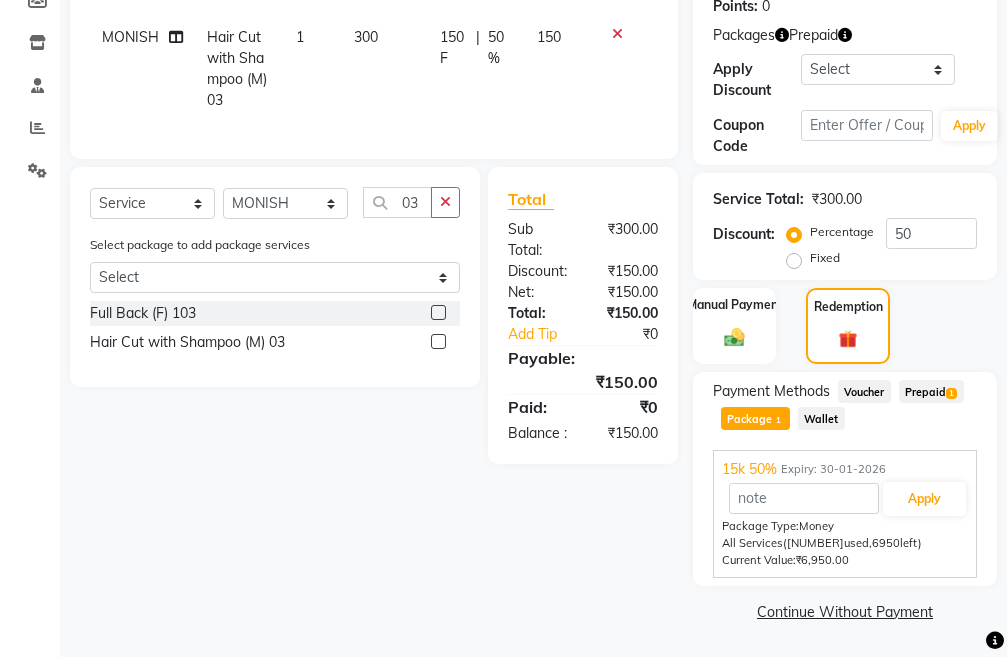 click on "Payment Methods  Voucher   Prepaid  1  Package  1  Wallet" 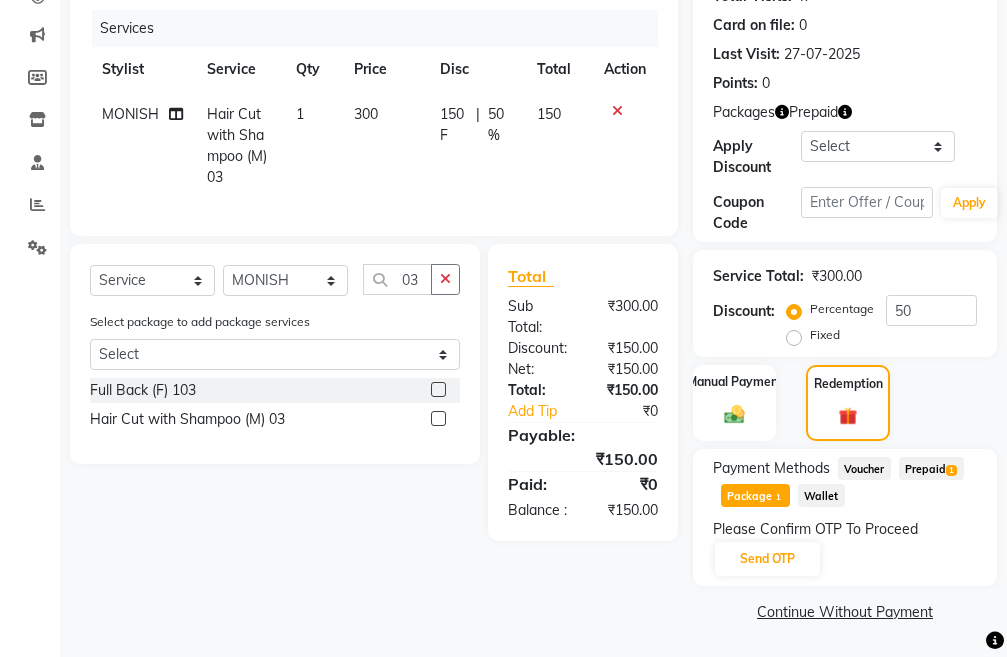 scroll, scrollTop: 265, scrollLeft: 0, axis: vertical 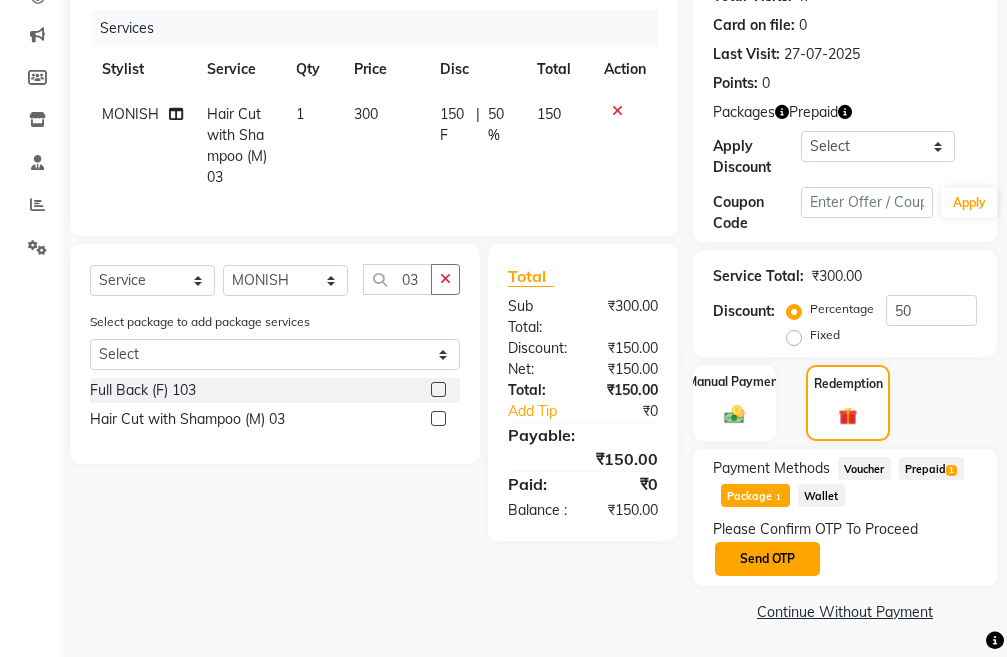 click on "Send OTP" 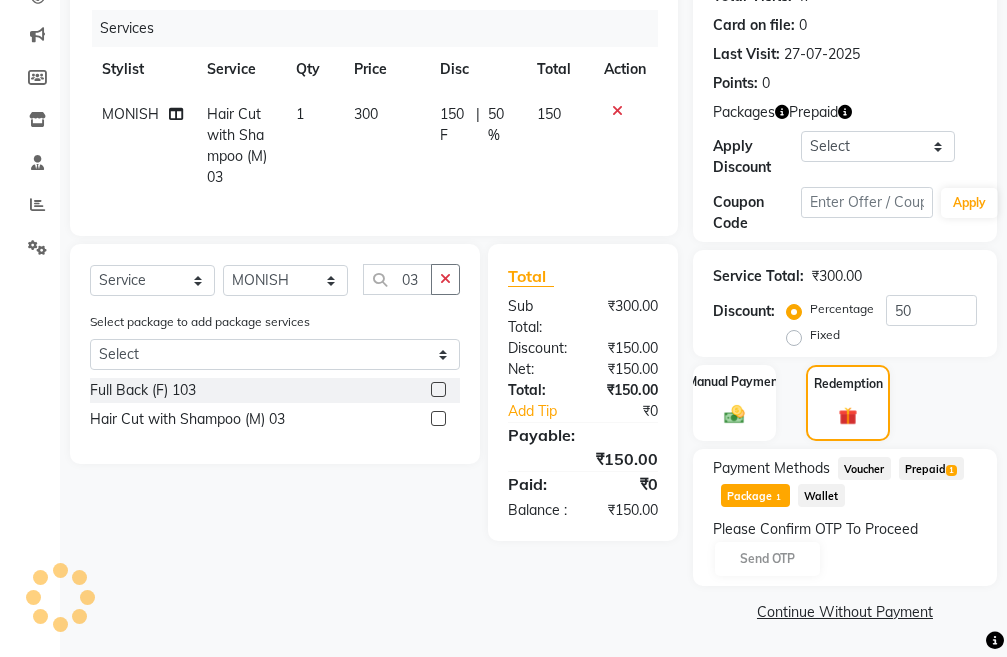 click on "Please Confirm OTP To Proceed Send OTP" 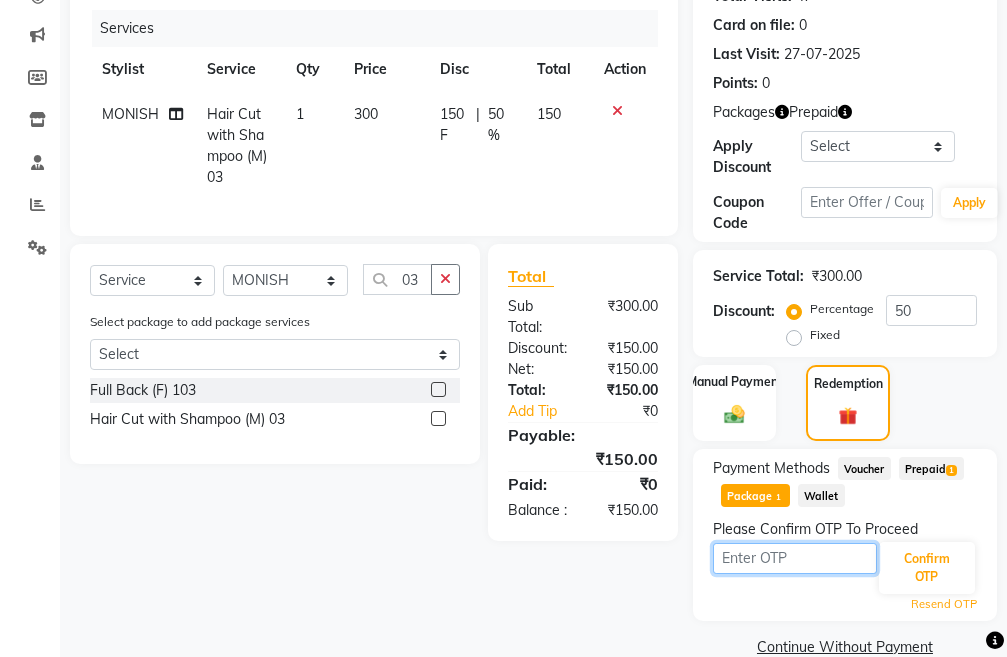 click at bounding box center [795, 558] 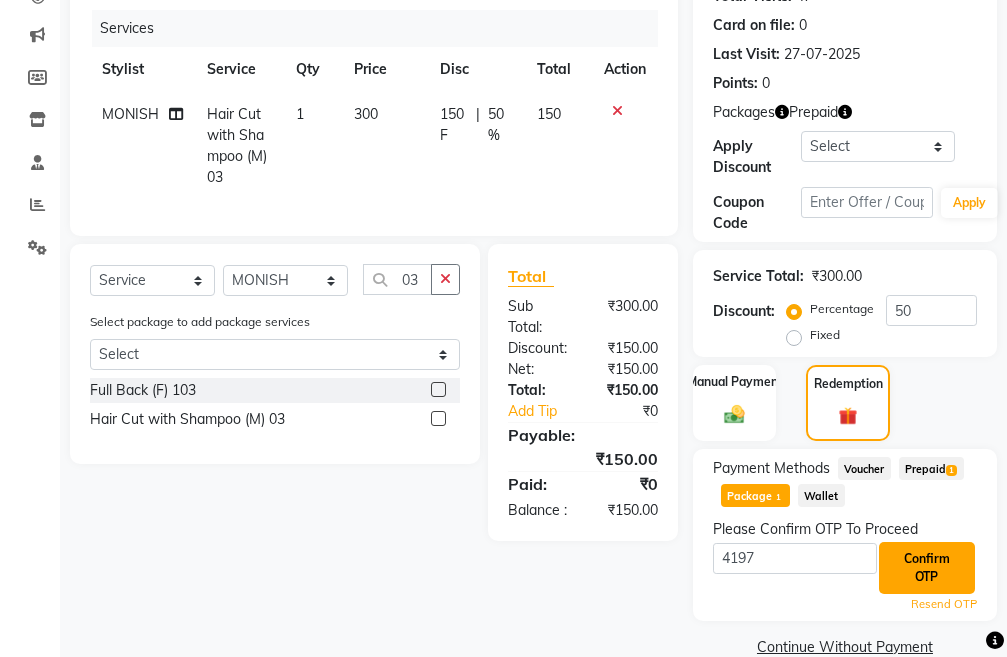 click on "Confirm OTP" 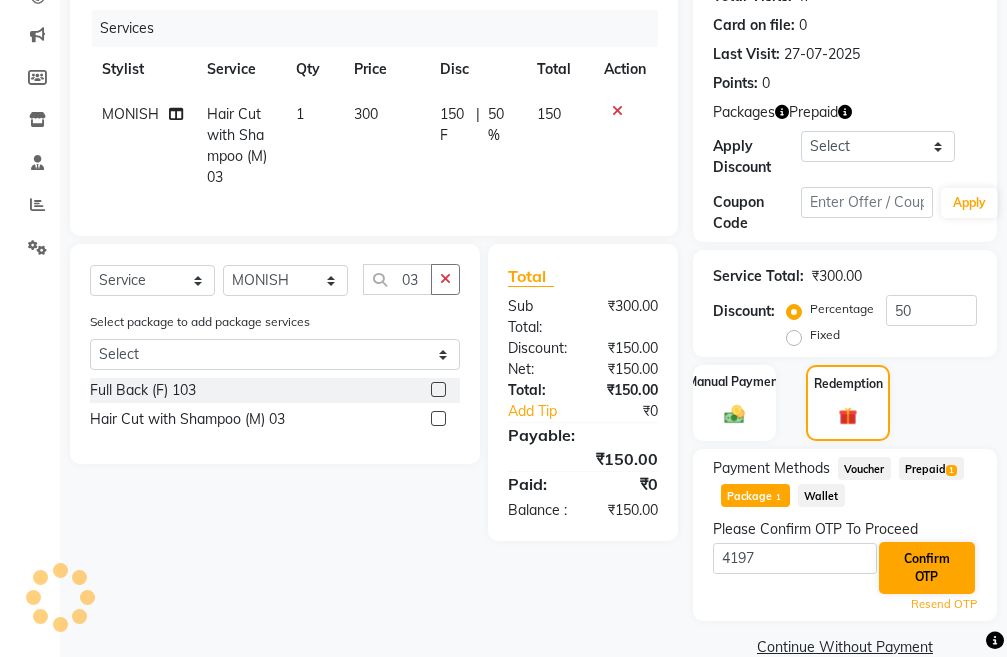 scroll, scrollTop: 300, scrollLeft: 0, axis: vertical 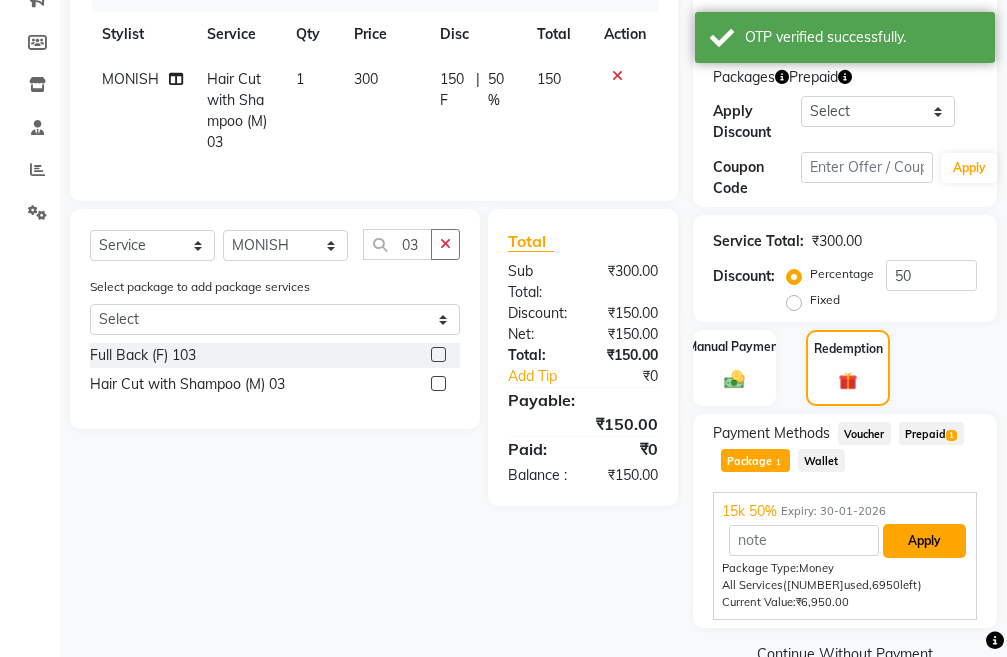 click on "Apply" at bounding box center (924, 541) 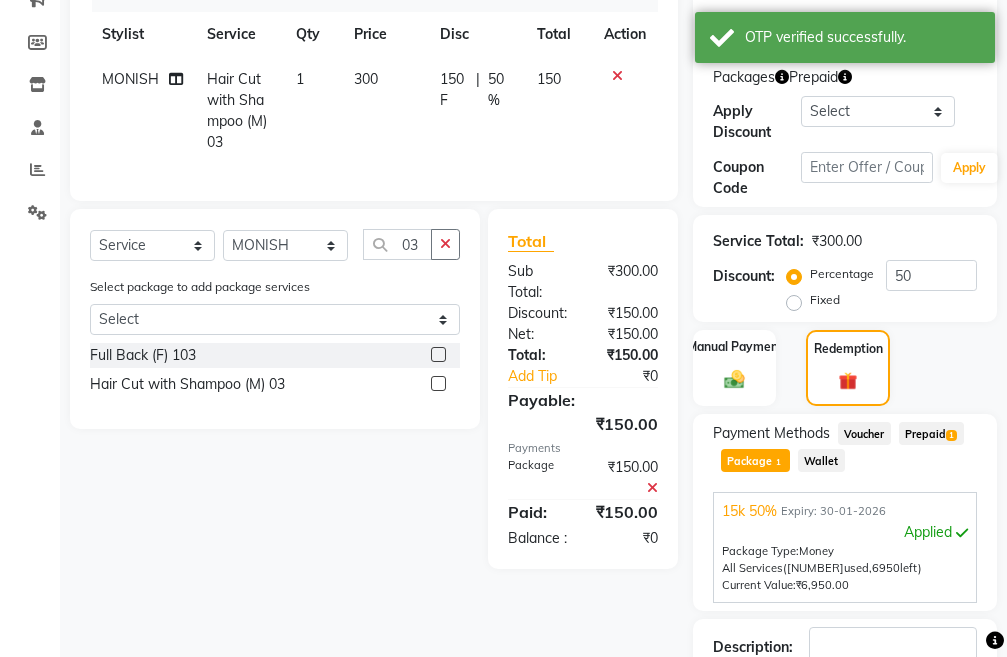 scroll, scrollTop: 438, scrollLeft: 0, axis: vertical 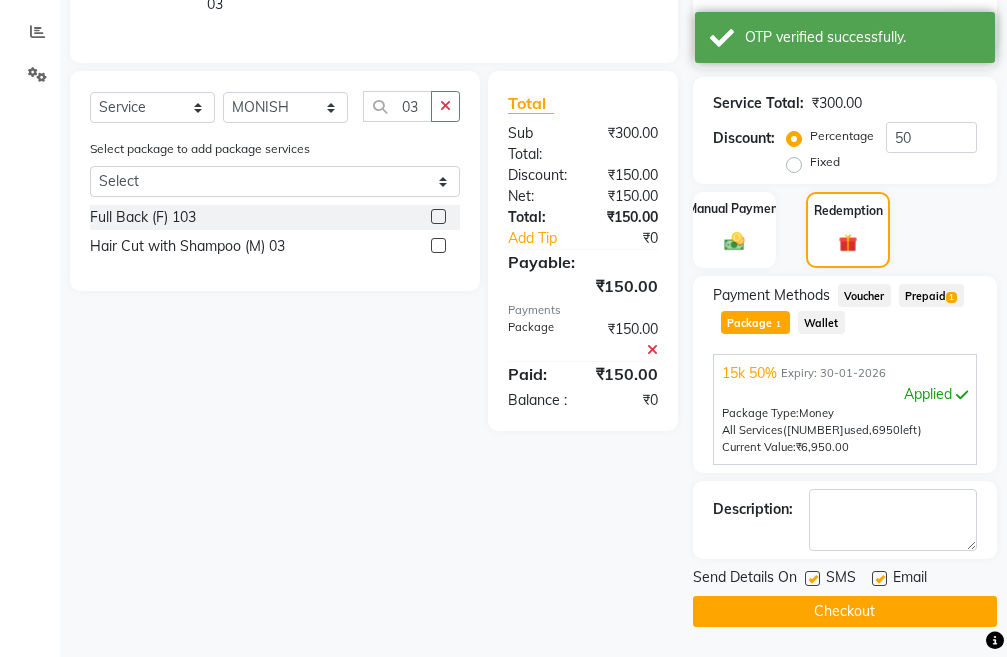 click on "Checkout" 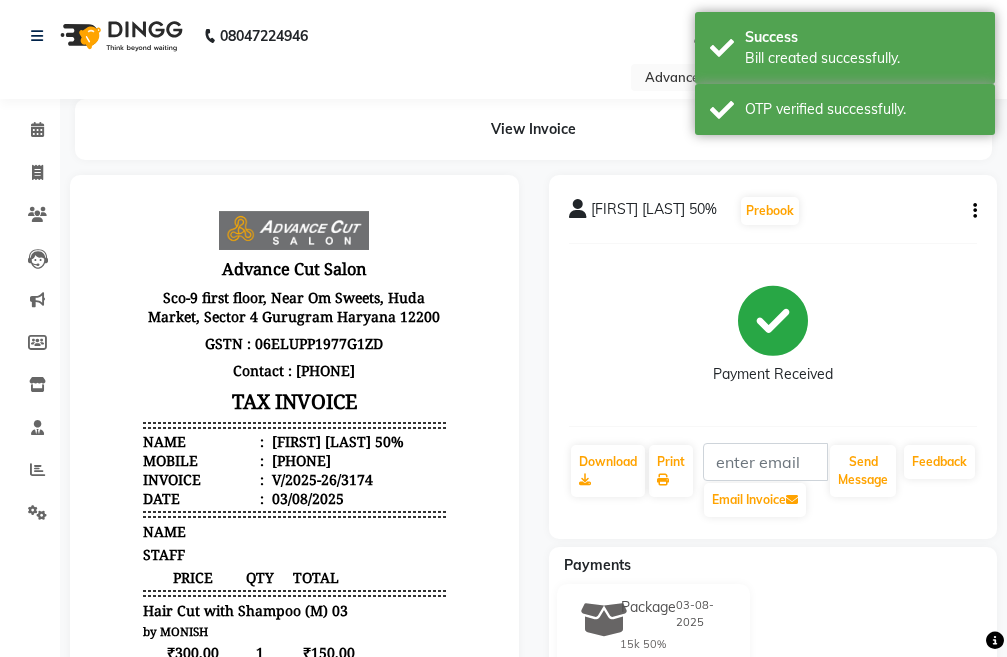 scroll, scrollTop: 0, scrollLeft: 0, axis: both 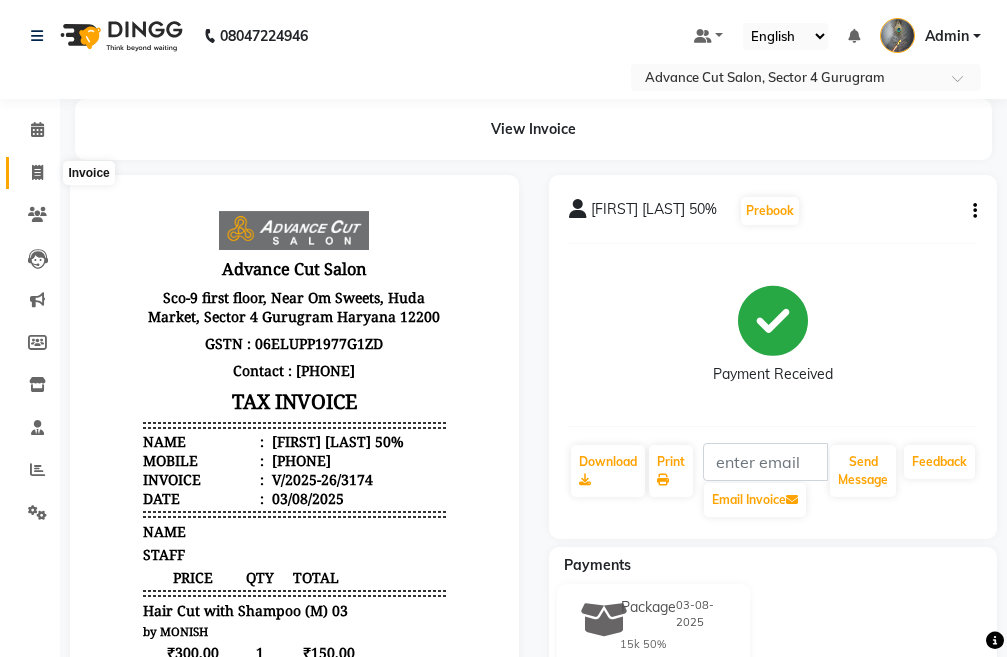 click 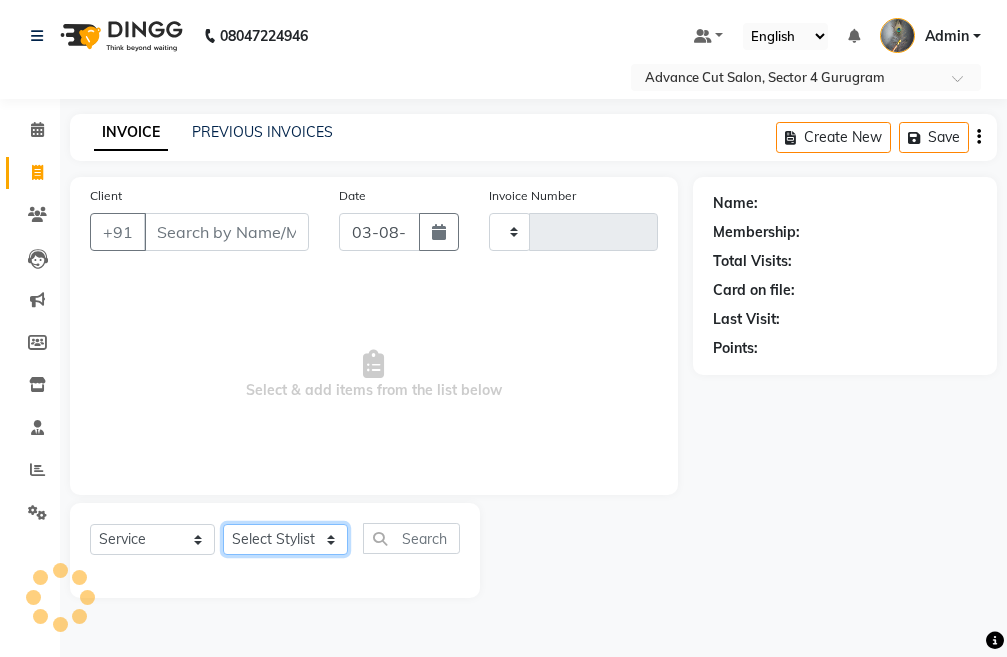 click on "Select Stylist" 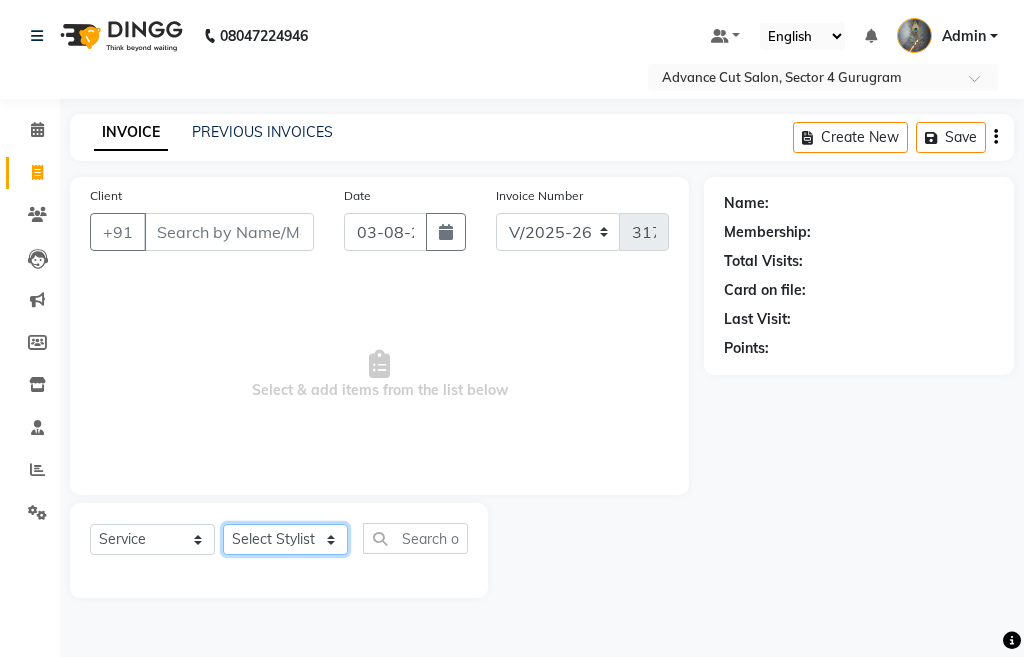 click on "Select Stylist Admin chahit COUNTOR hardeep mamta manisha MONISH navi NOSHAD ALI rahul shatnam shweta singh sunny tip" 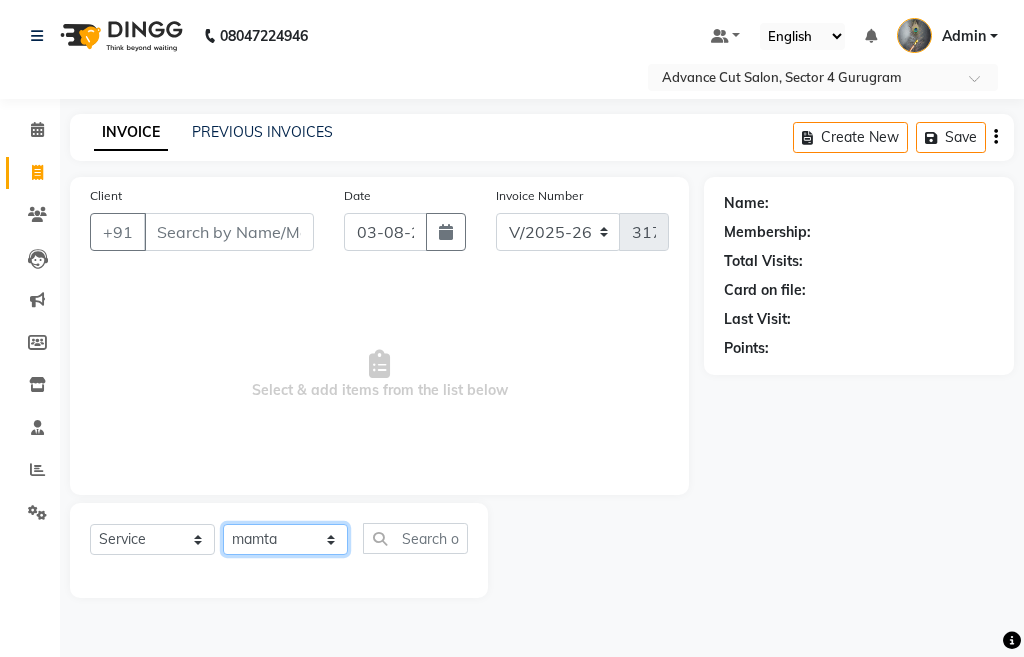 click on "Select Stylist Admin chahit COUNTOR hardeep mamta manisha MONISH navi NOSHAD ALI rahul shatnam shweta singh sunny tip" 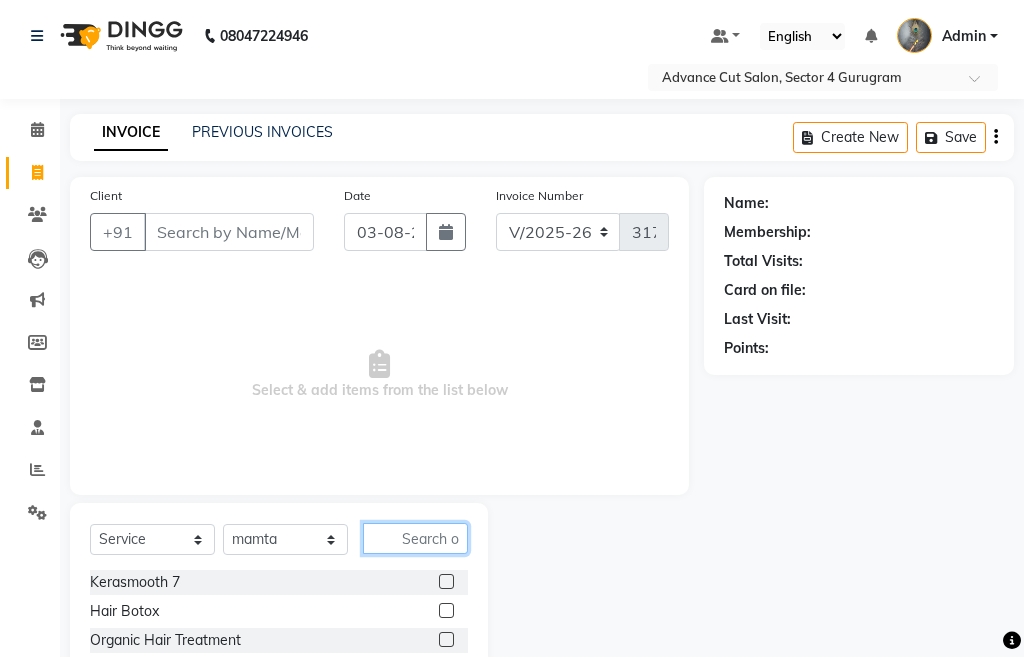 click 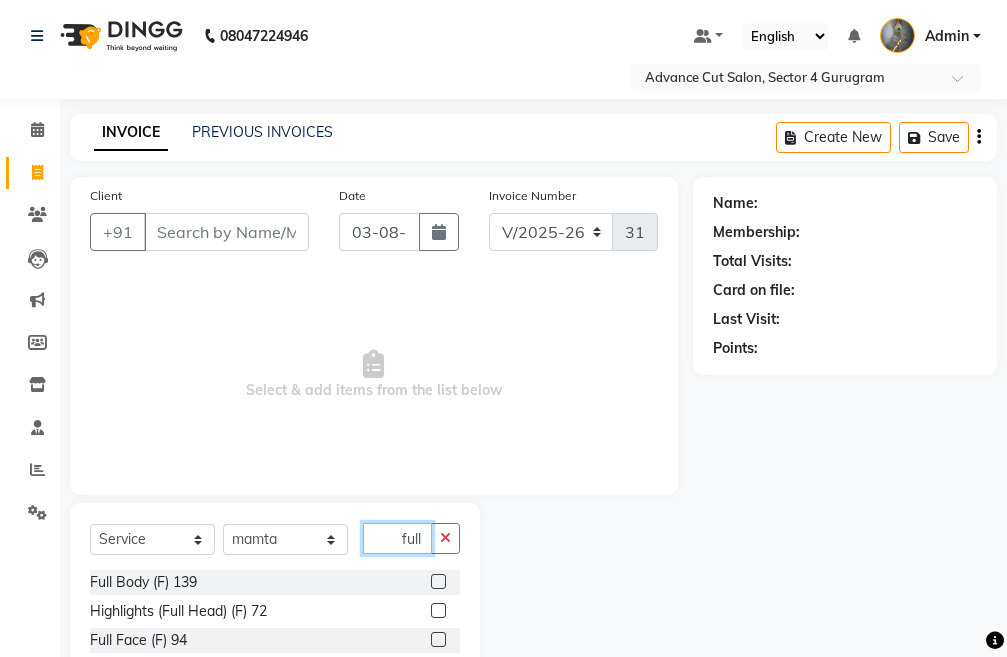 scroll, scrollTop: 100, scrollLeft: 0, axis: vertical 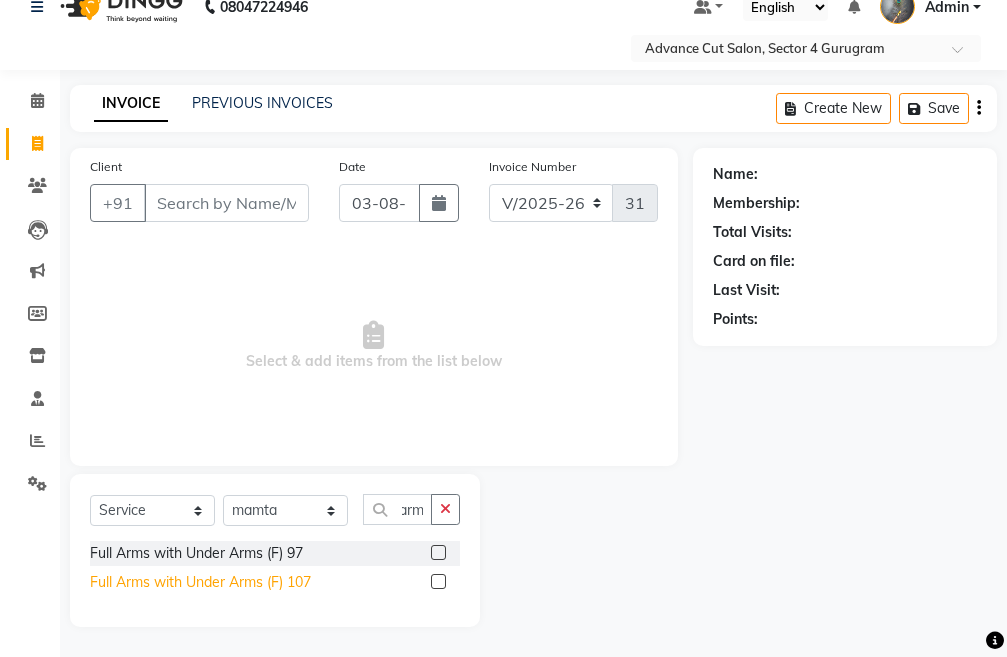 click on "Full Arms with Under Arms (F) 107" 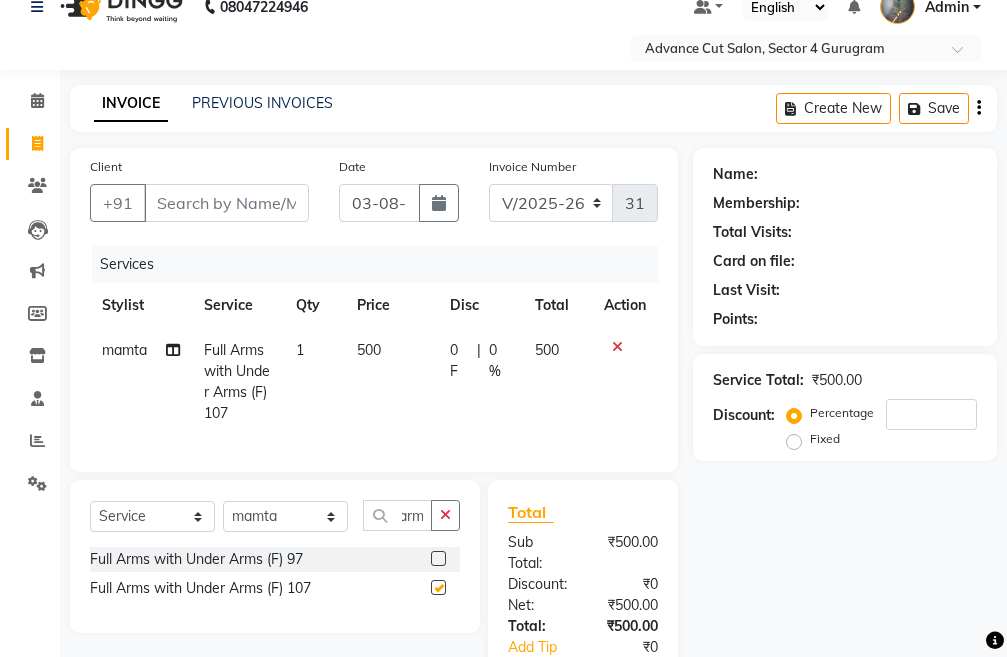scroll, scrollTop: 0, scrollLeft: 0, axis: both 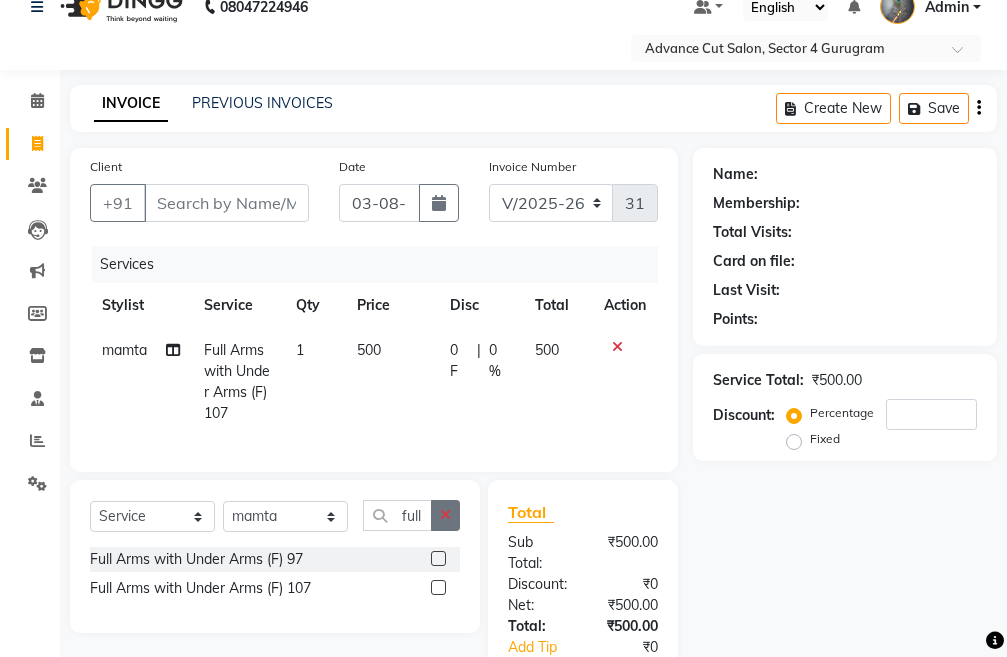 click 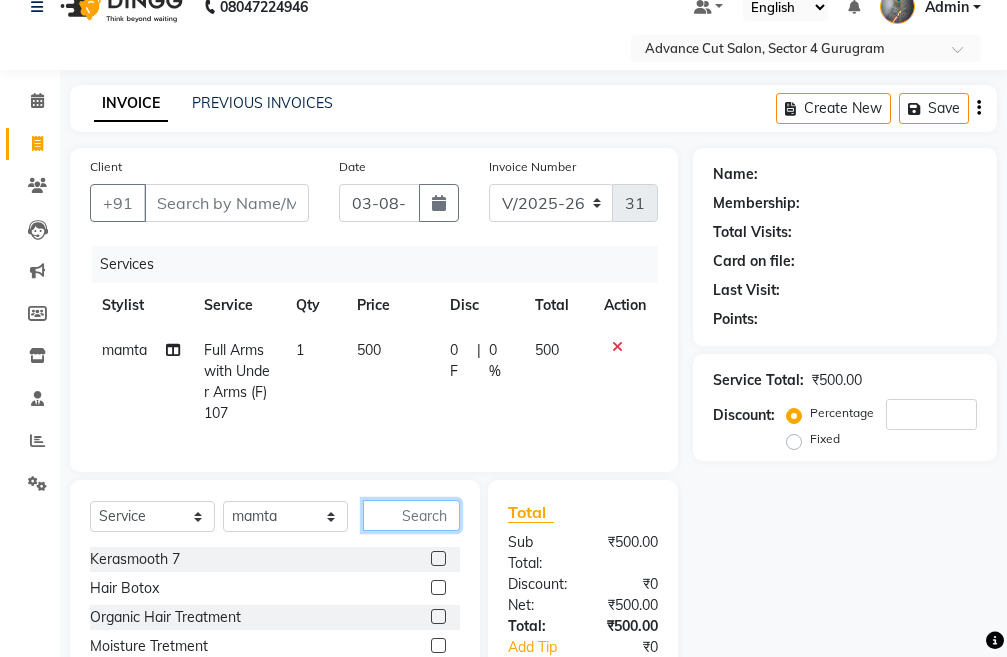 click 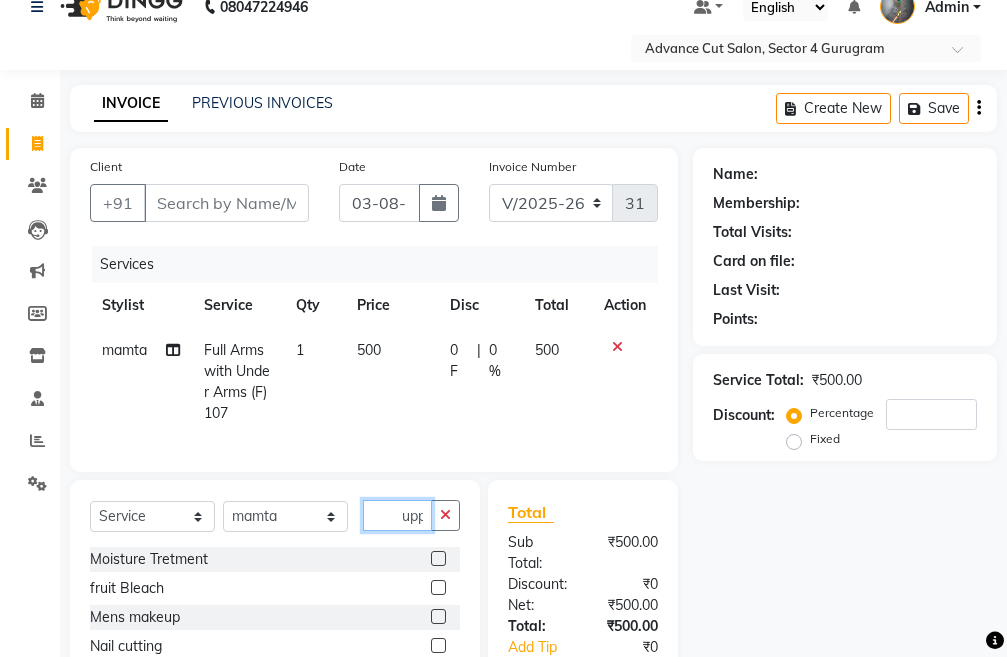 scroll, scrollTop: 0, scrollLeft: 2, axis: horizontal 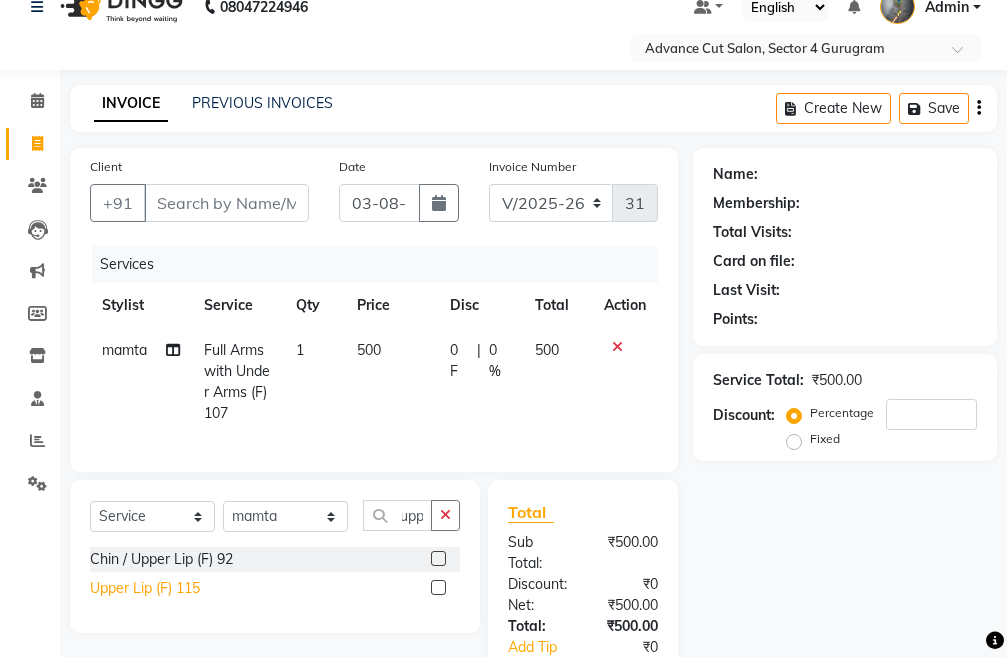 click on "Upper Lip (F) 115" 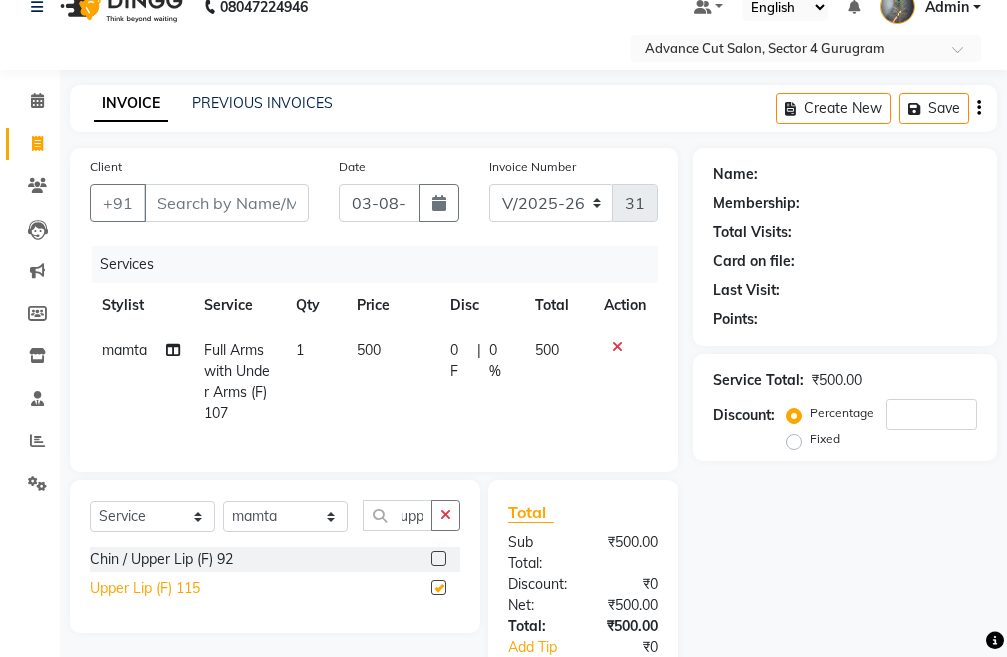 scroll, scrollTop: 0, scrollLeft: 0, axis: both 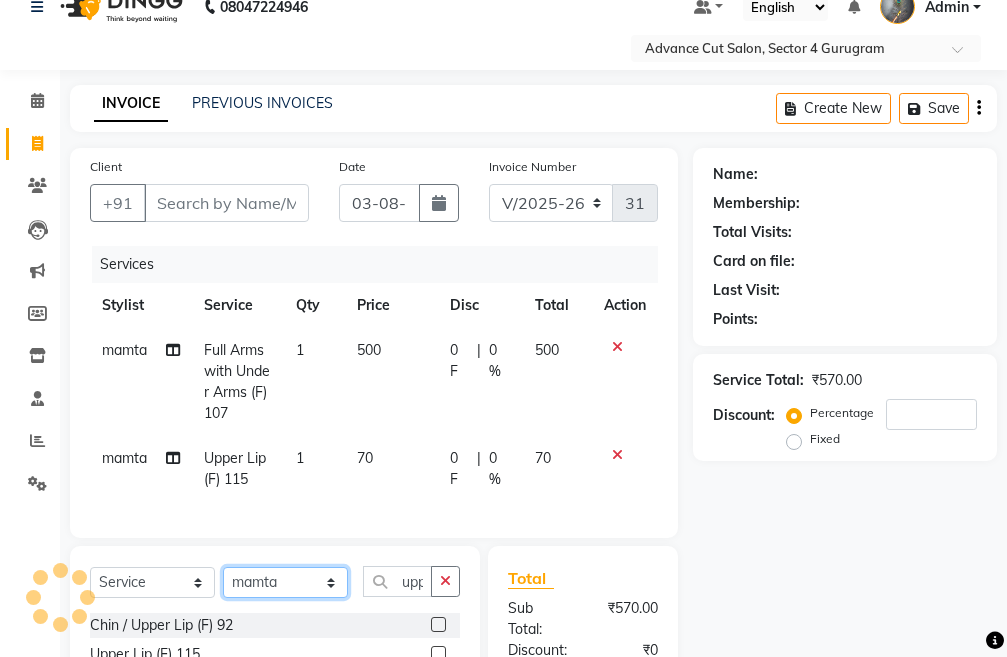 click on "Select Stylist Admin chahit COUNTOR hardeep mamta manisha MONISH navi NOSHAD ALI rahul shatnam shweta singh sunny tip" 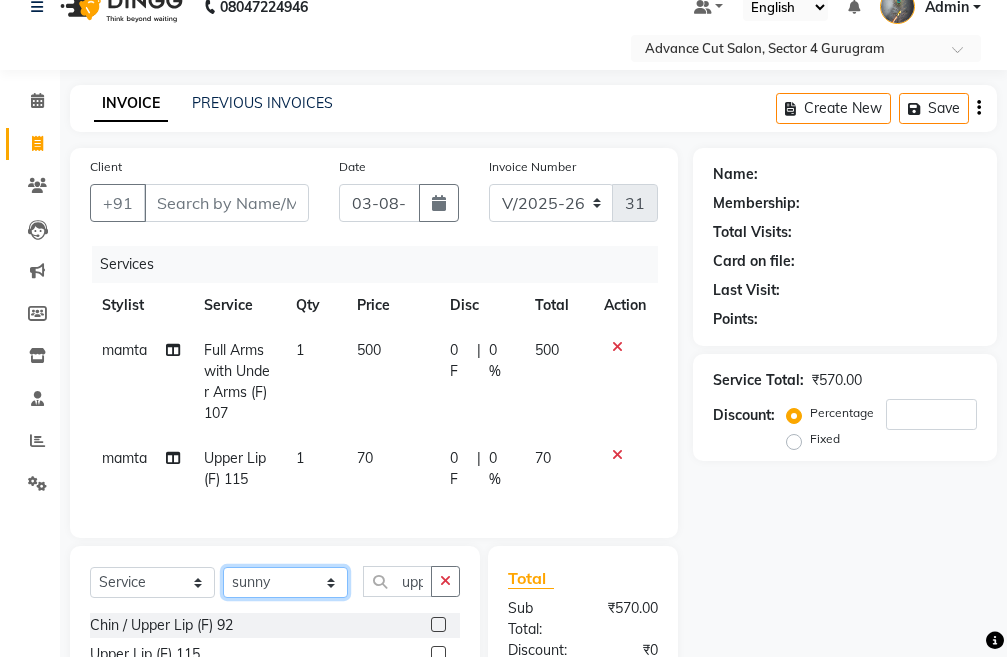 click on "Select Stylist Admin chahit COUNTOR hardeep mamta manisha MONISH navi NOSHAD ALI rahul shatnam shweta singh sunny tip" 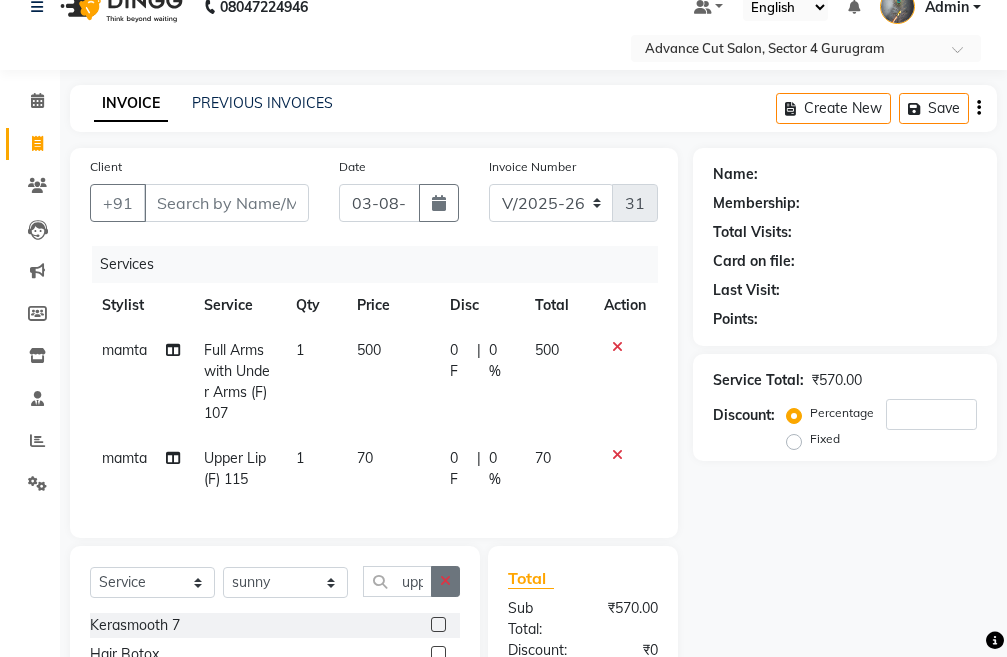 click 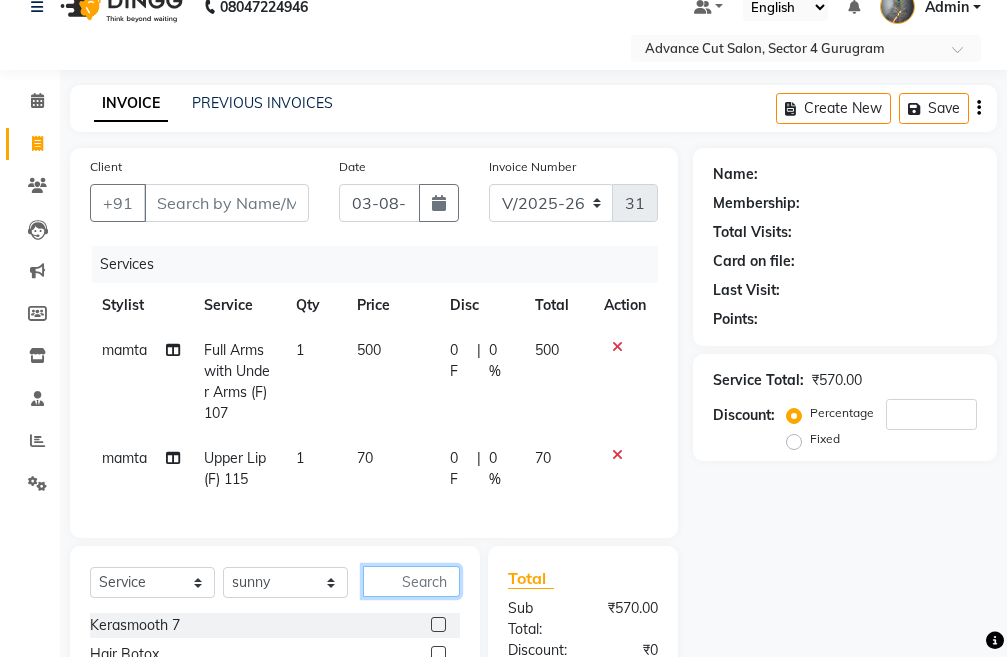 click 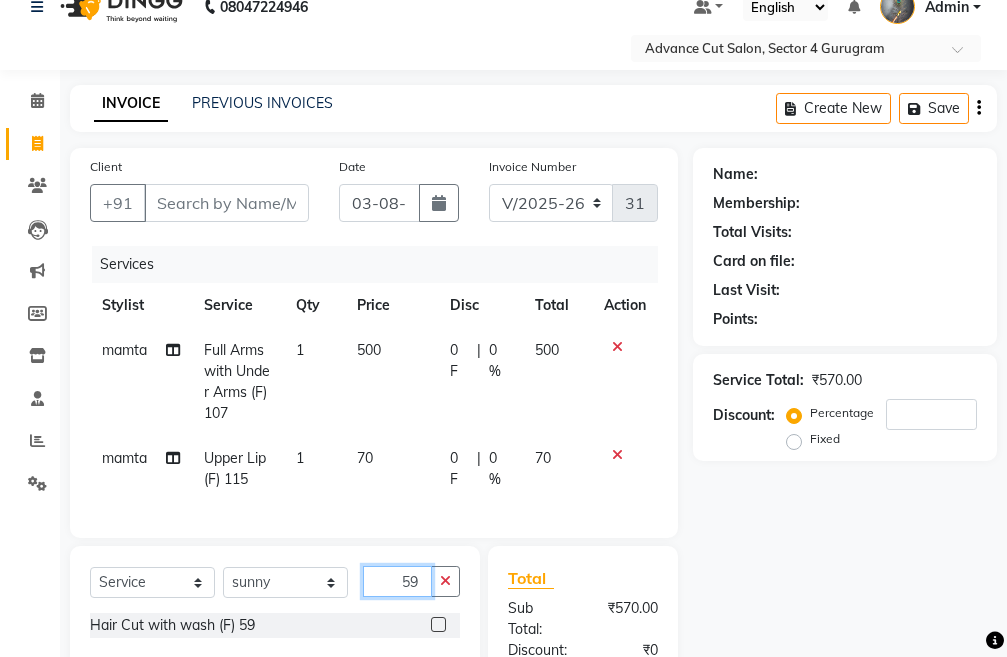 scroll, scrollTop: 283, scrollLeft: 0, axis: vertical 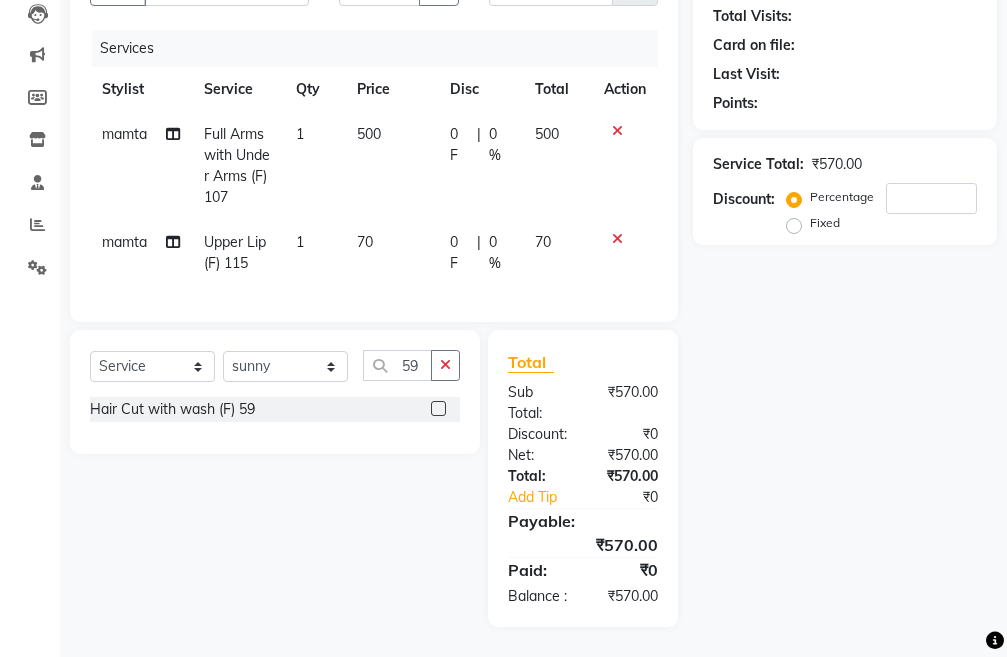 click on "Hair Cut with wash (F) 59" 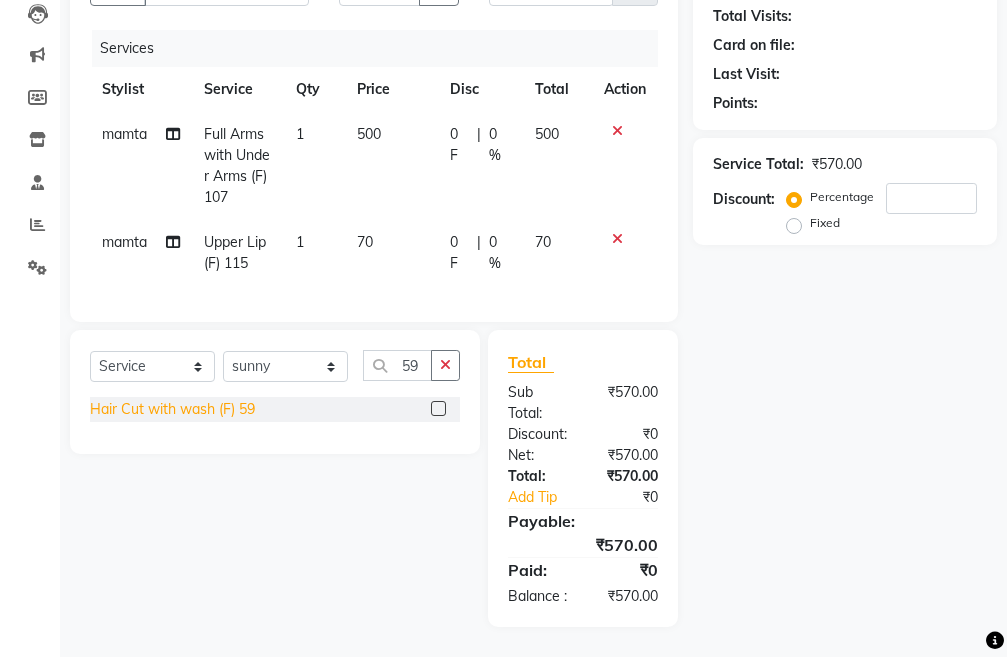 click on "Hair Cut with wash (F) 59" 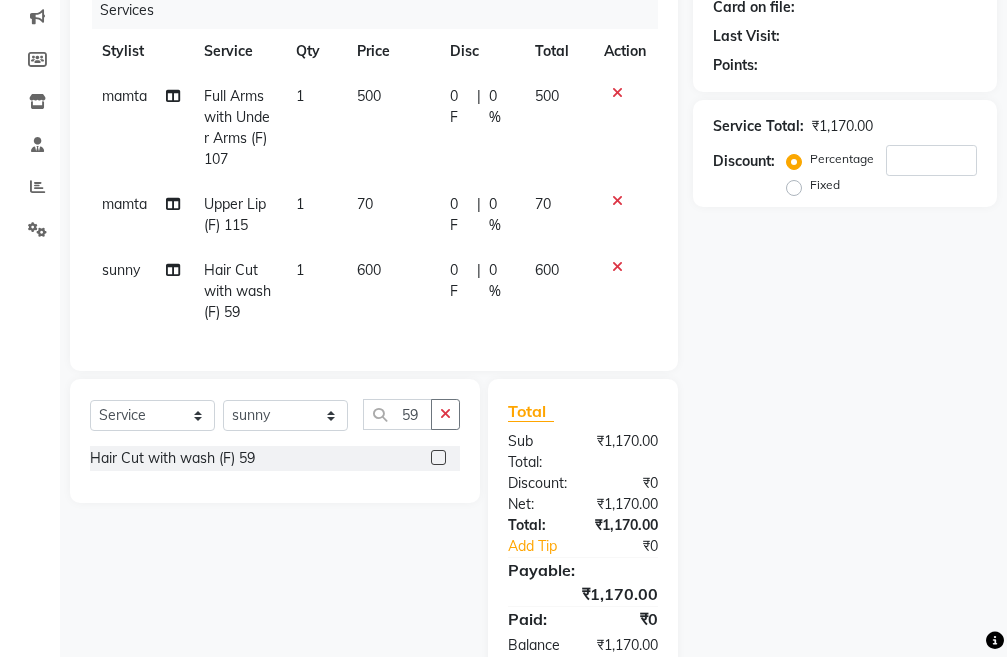 scroll, scrollTop: 0, scrollLeft: 0, axis: both 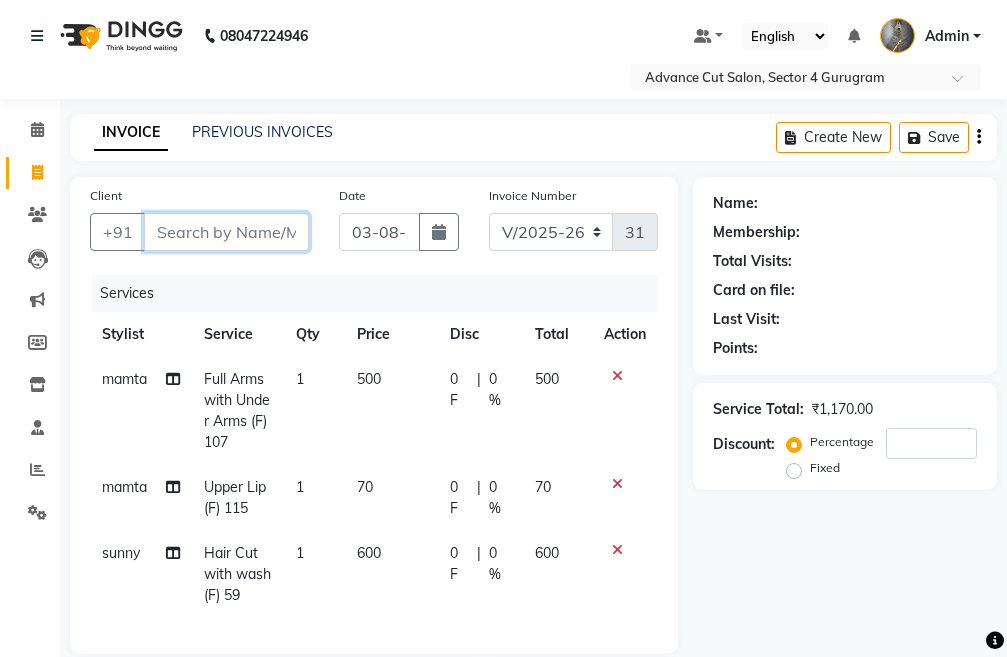 click on "Client" at bounding box center [226, 232] 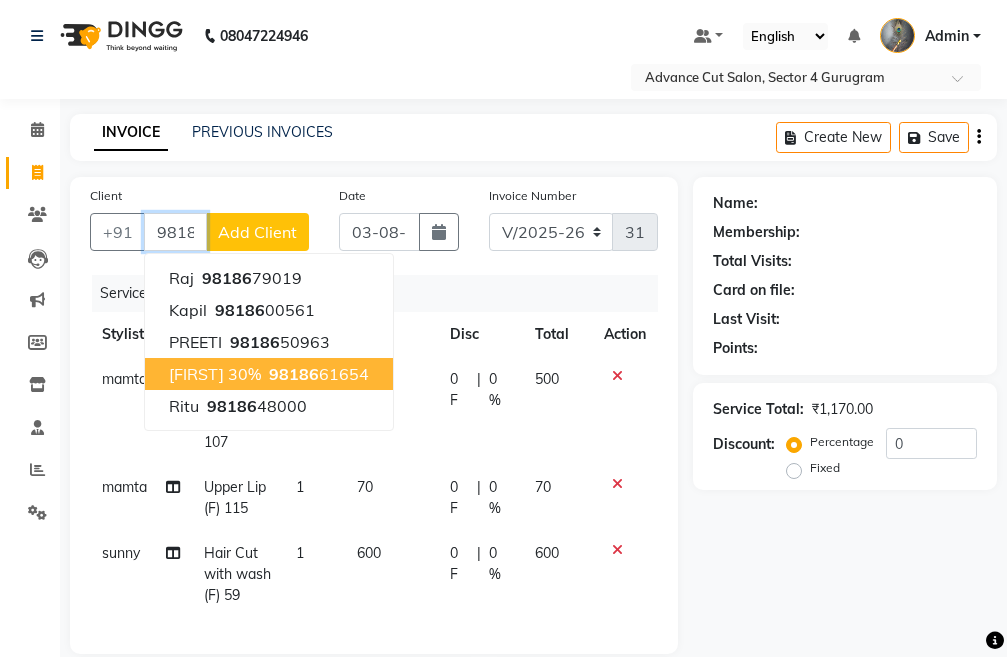 click on "GEETIKA 30%   98186 61654" at bounding box center (269, 374) 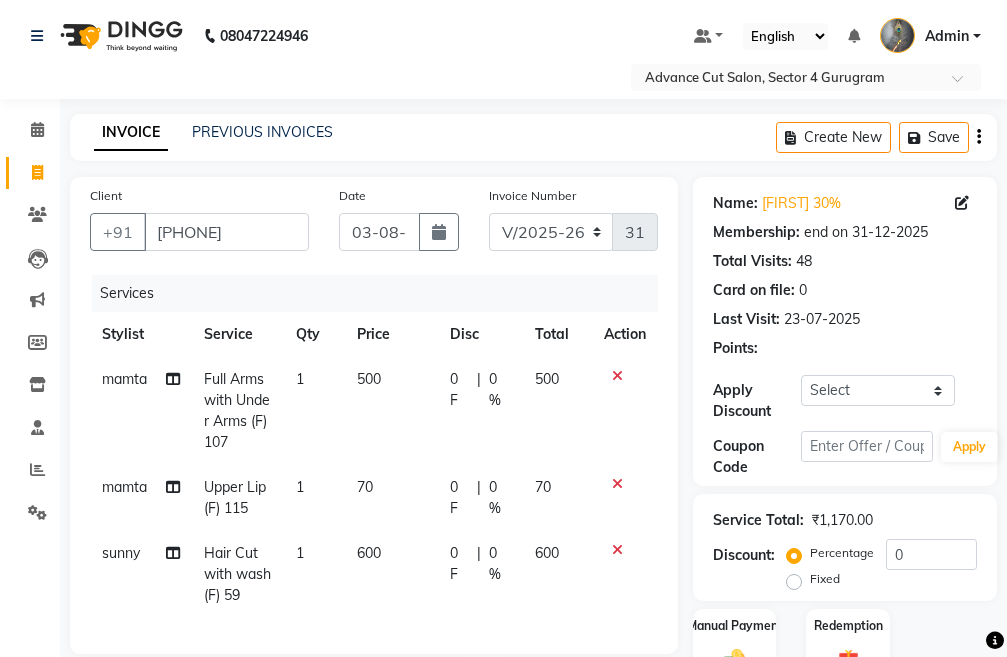 scroll, scrollTop: 200, scrollLeft: 0, axis: vertical 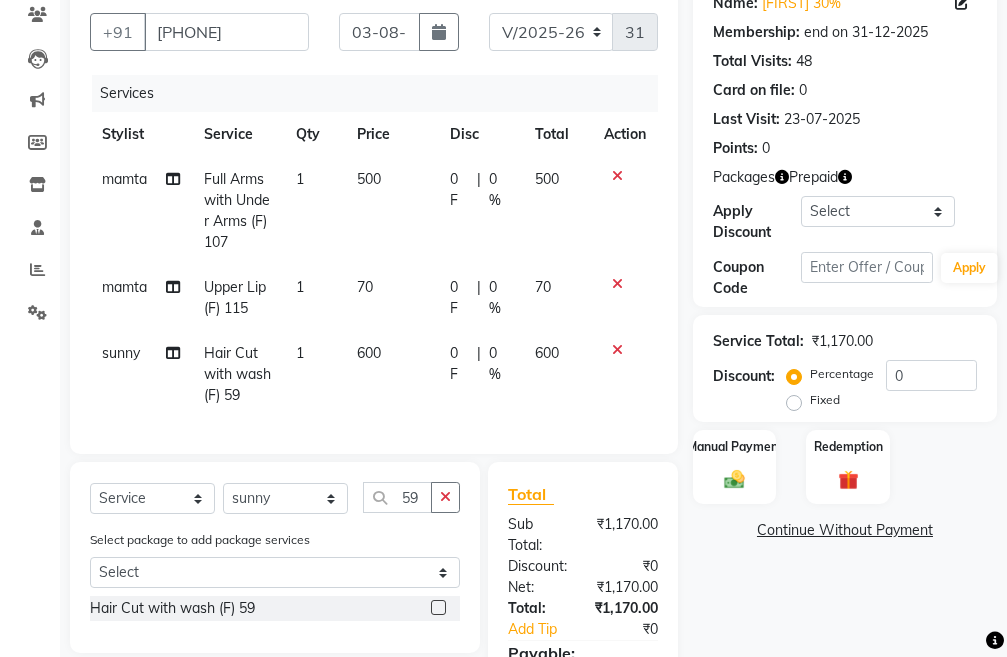 click on "Service Total:  ₹1,170.00" 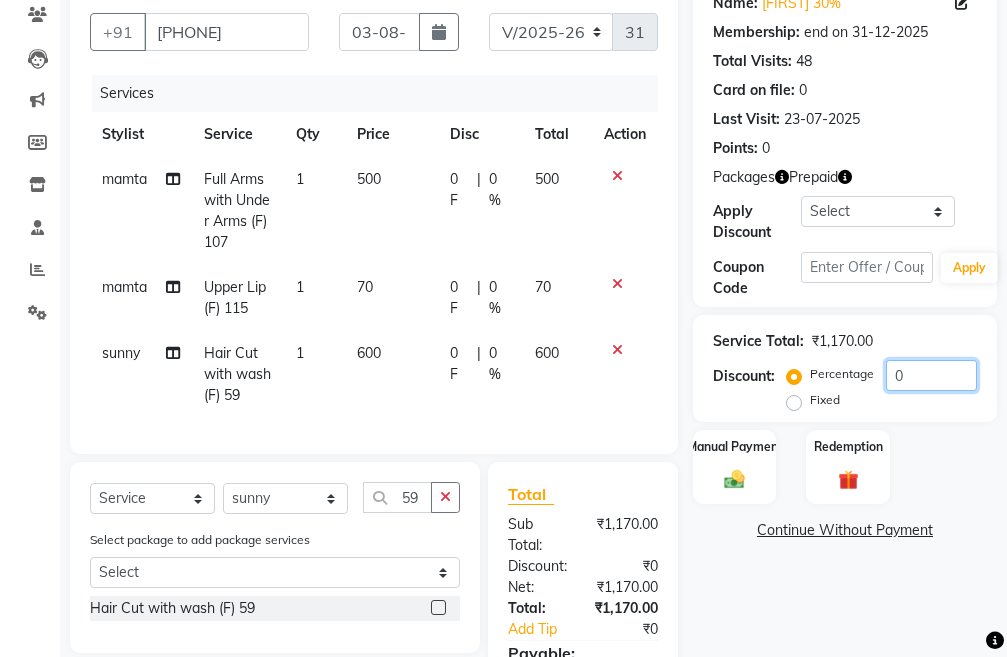 click on "0" 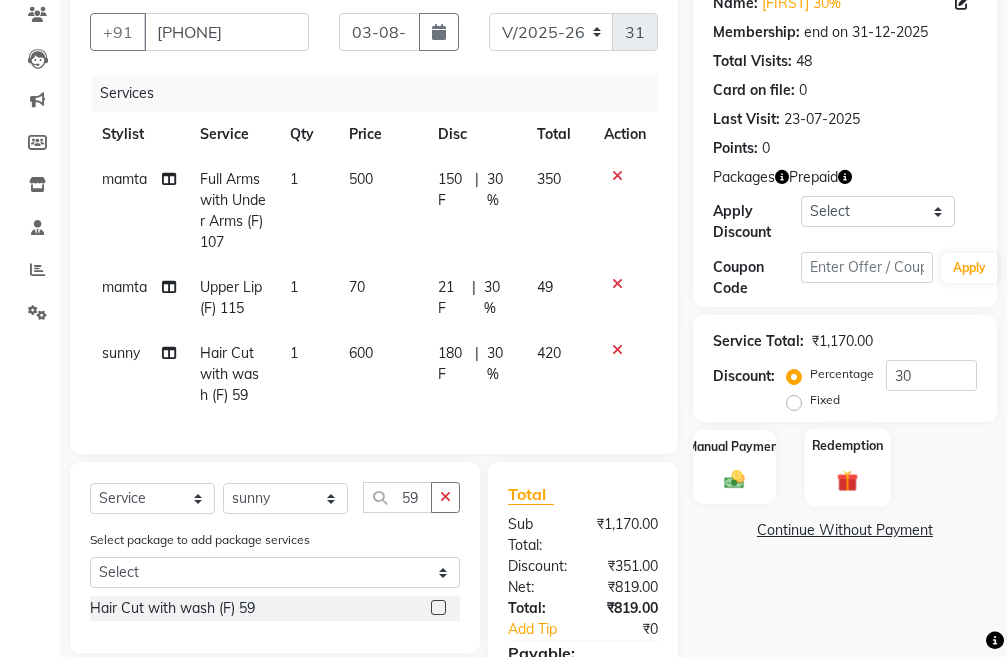 click 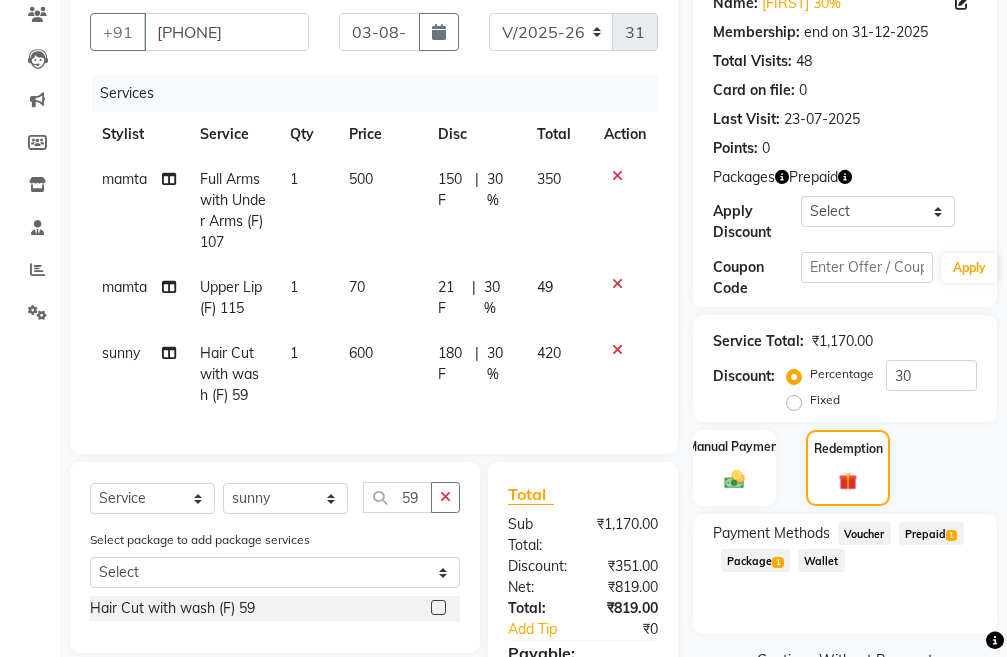 click on "Prepaid  1" 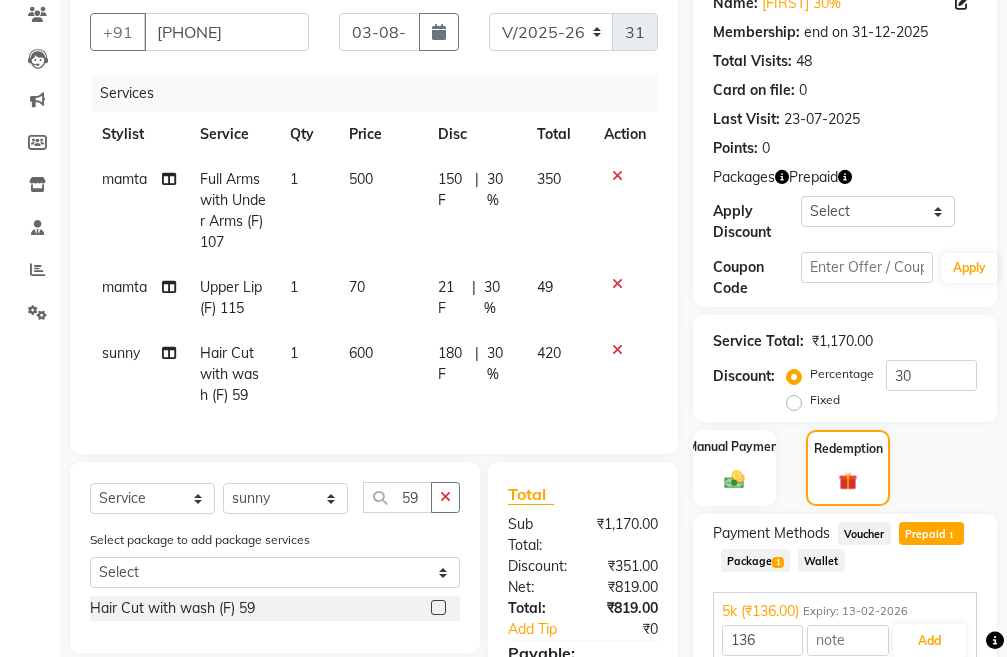 scroll, scrollTop: 370, scrollLeft: 0, axis: vertical 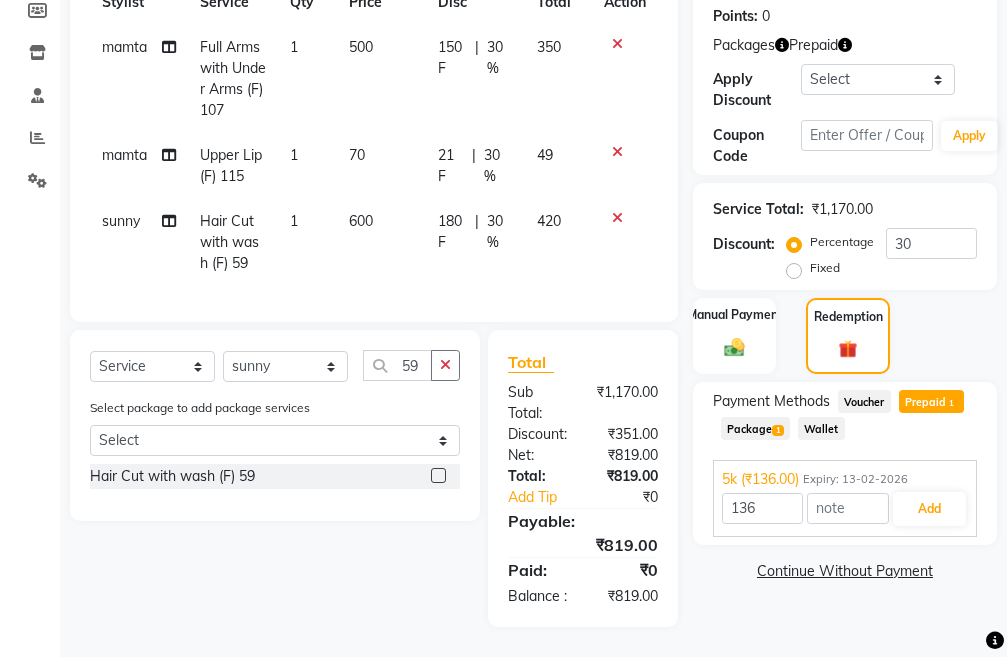 click on "Payment Methods" 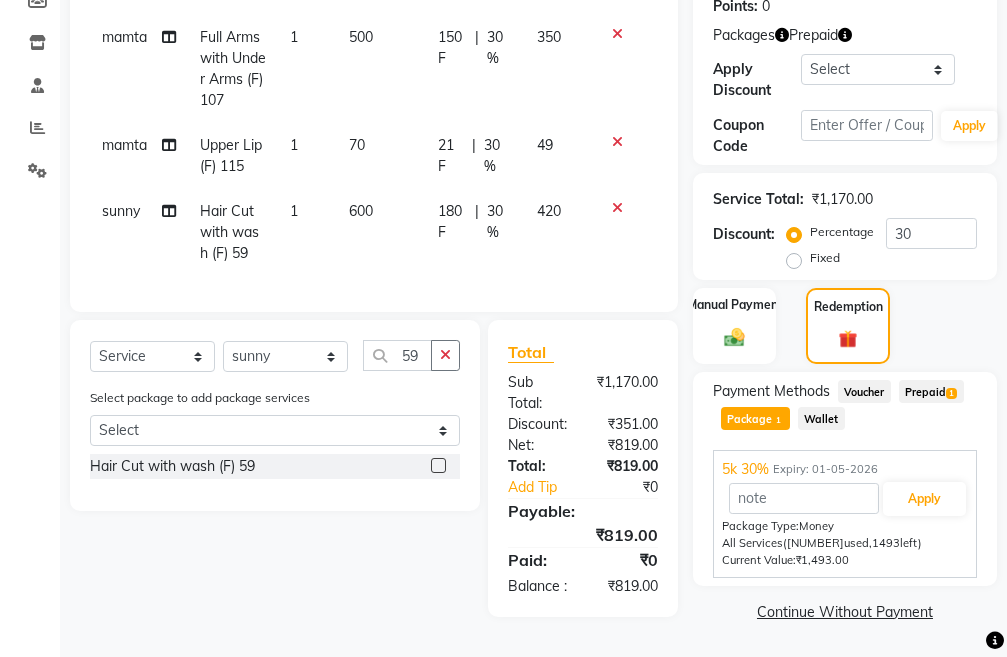 click on "Prepaid  1" 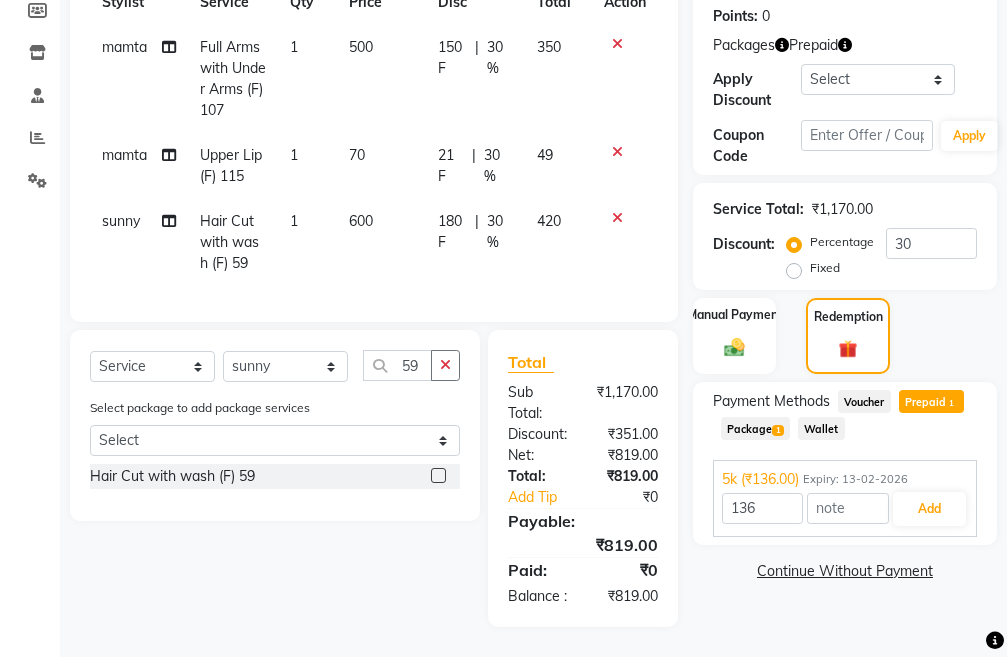 click on "1" 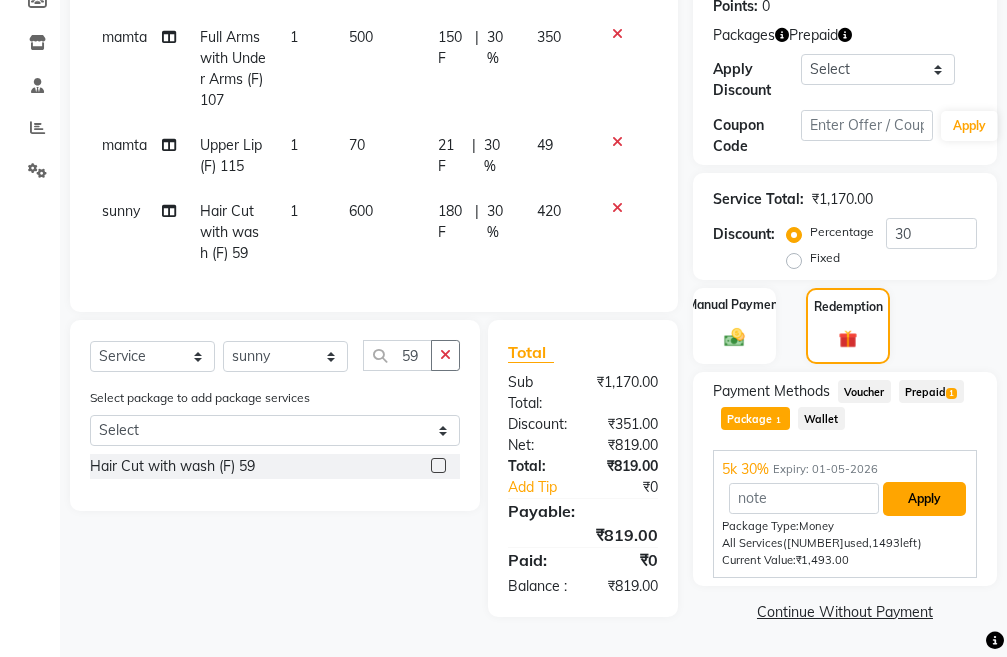 click on "Apply" at bounding box center [924, 499] 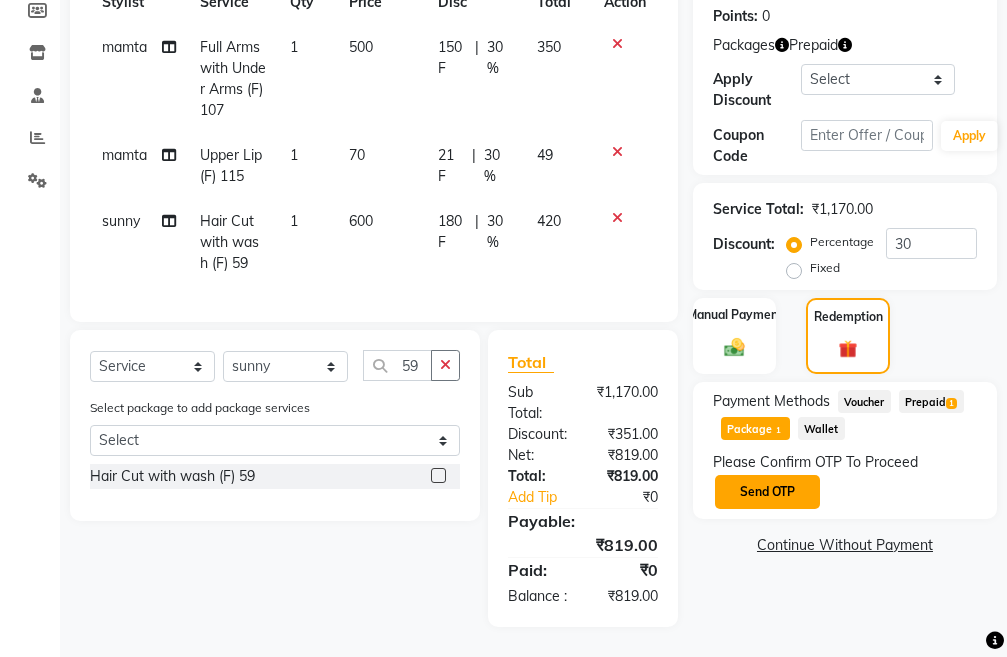 click on "Send OTP" 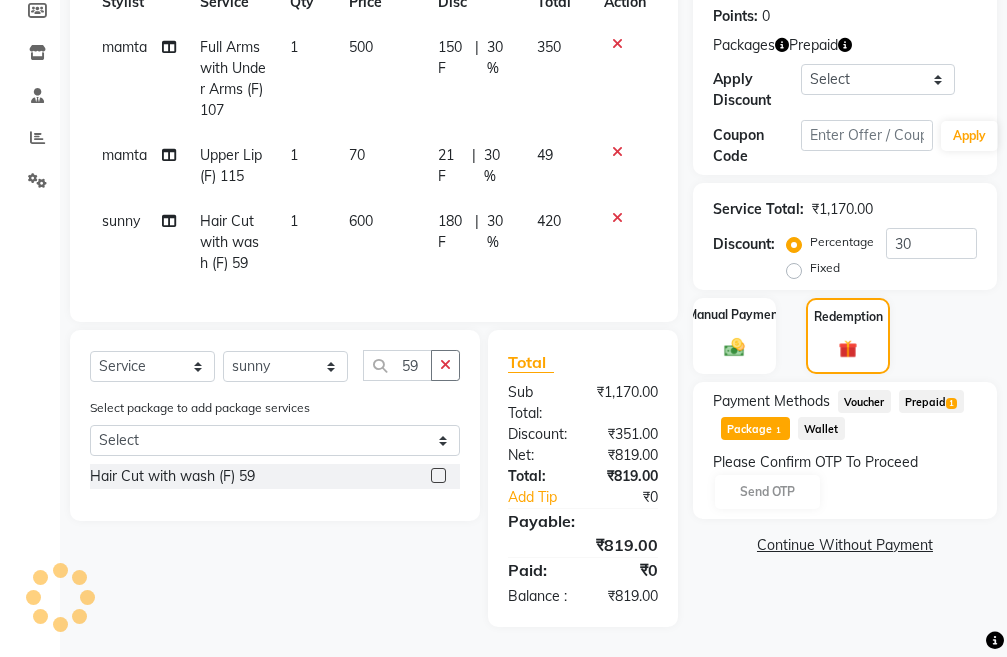 click on "Please Confirm OTP To Proceed Send OTP" 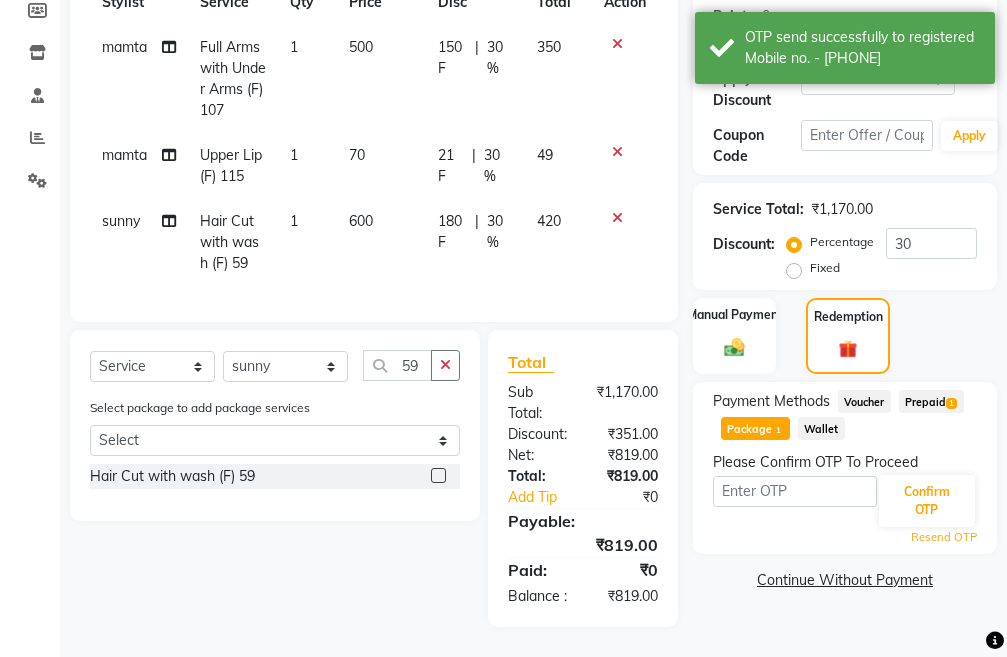 click on "Payment Methods  Voucher   Prepaid  1  Package  1  Wallet" 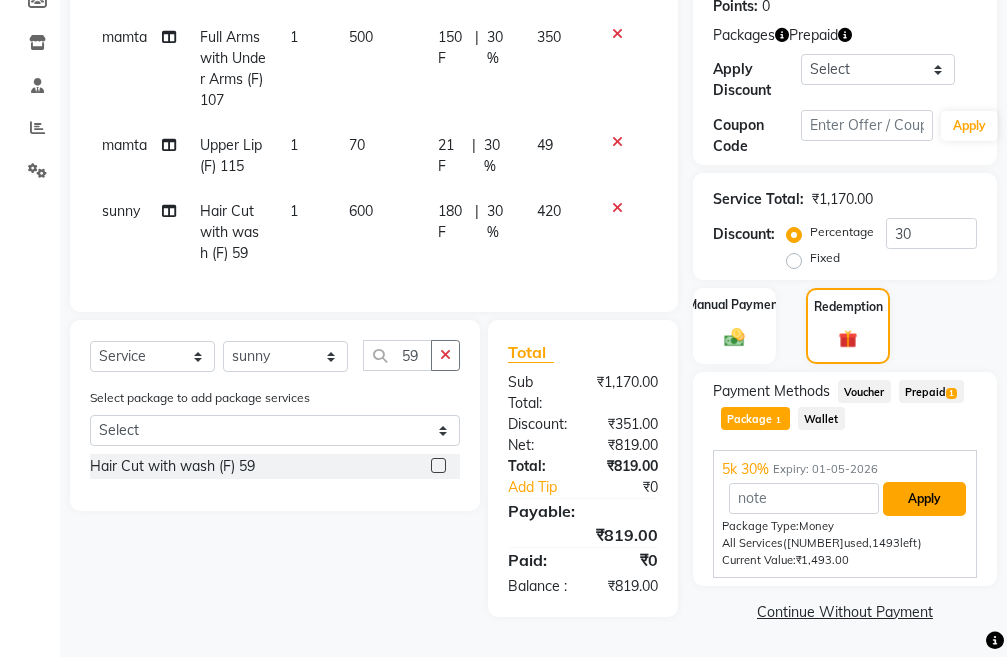 click on "Apply" at bounding box center [924, 499] 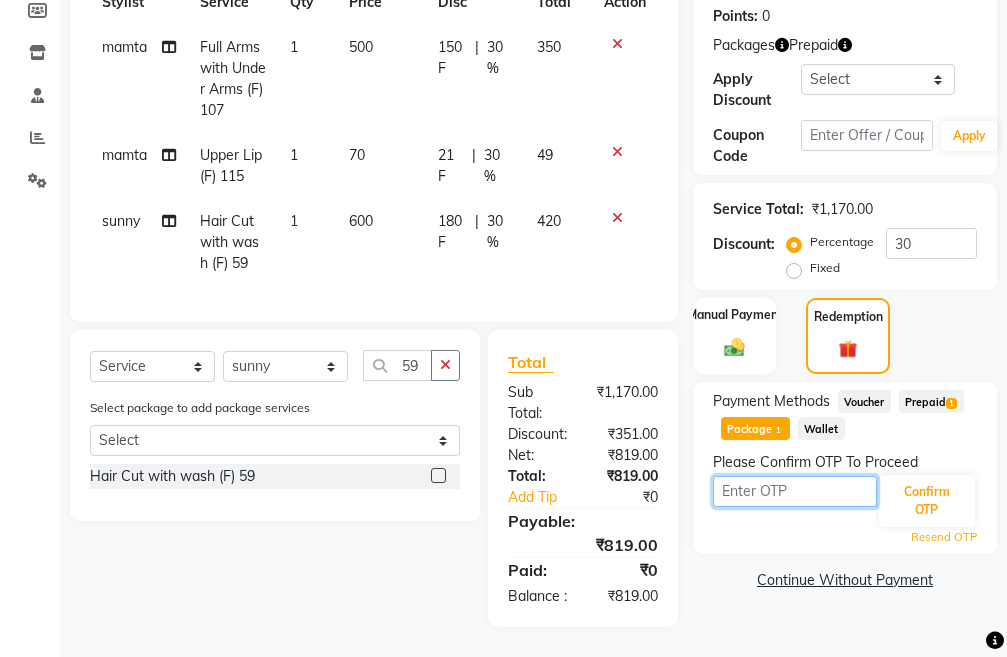 click at bounding box center (795, 491) 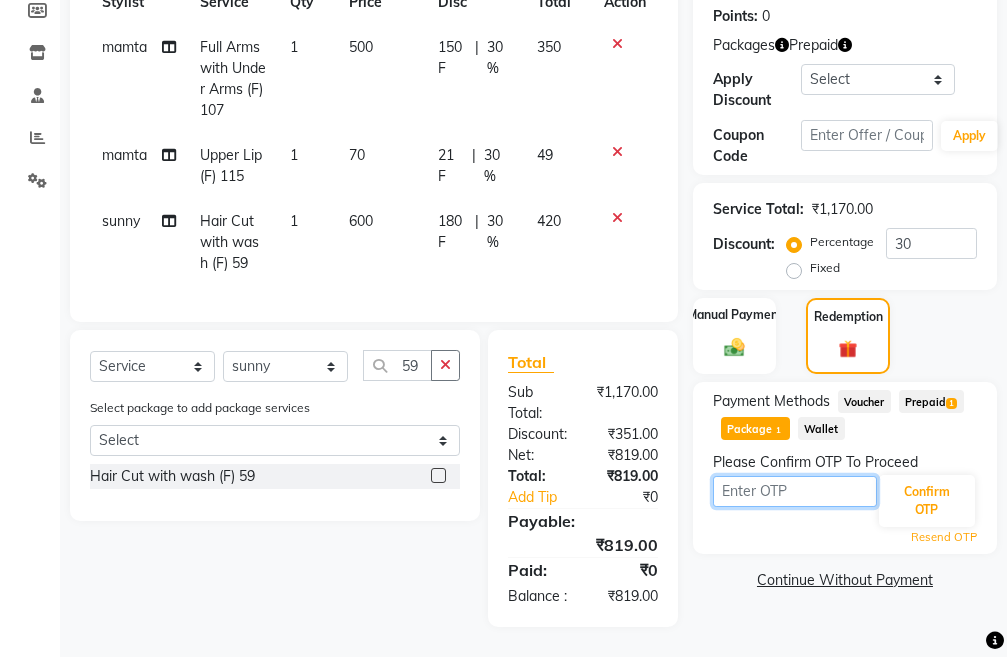 scroll, scrollTop: 270, scrollLeft: 0, axis: vertical 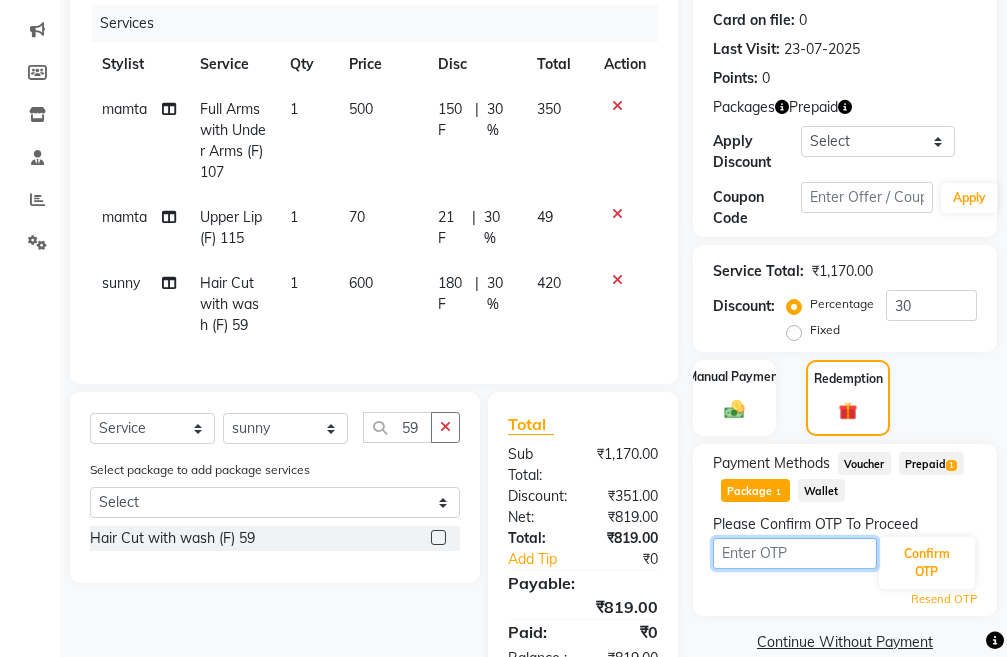 click at bounding box center (795, 553) 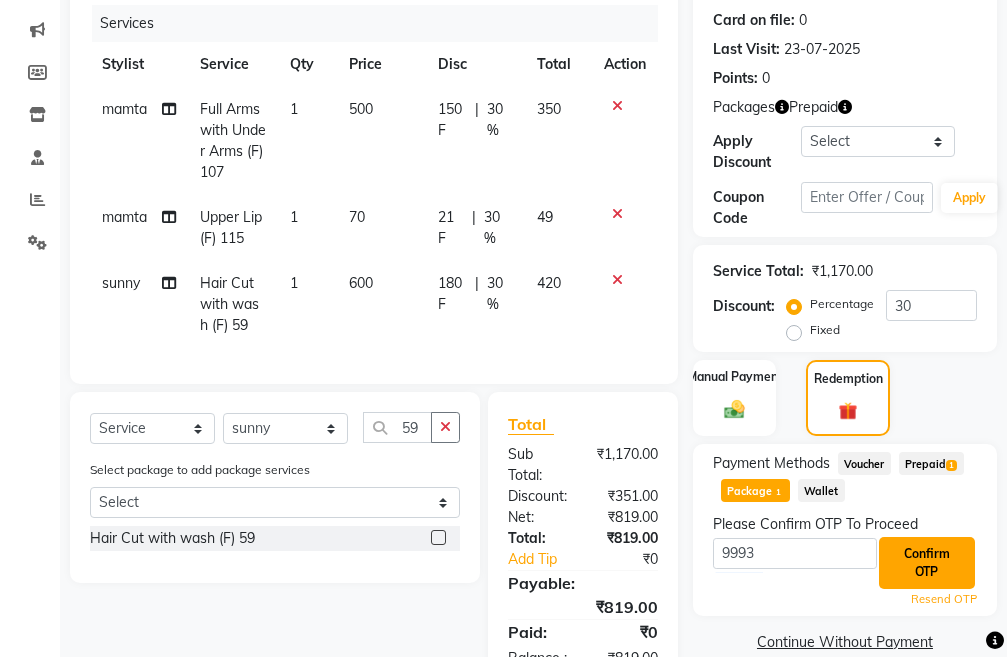 click on "Confirm OTP" 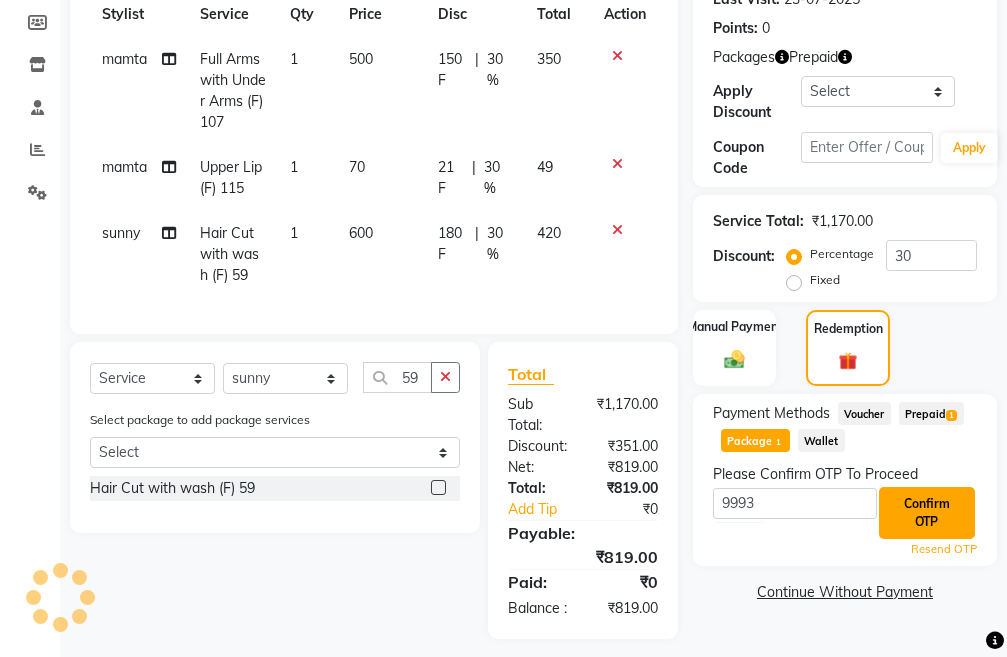 scroll, scrollTop: 370, scrollLeft: 0, axis: vertical 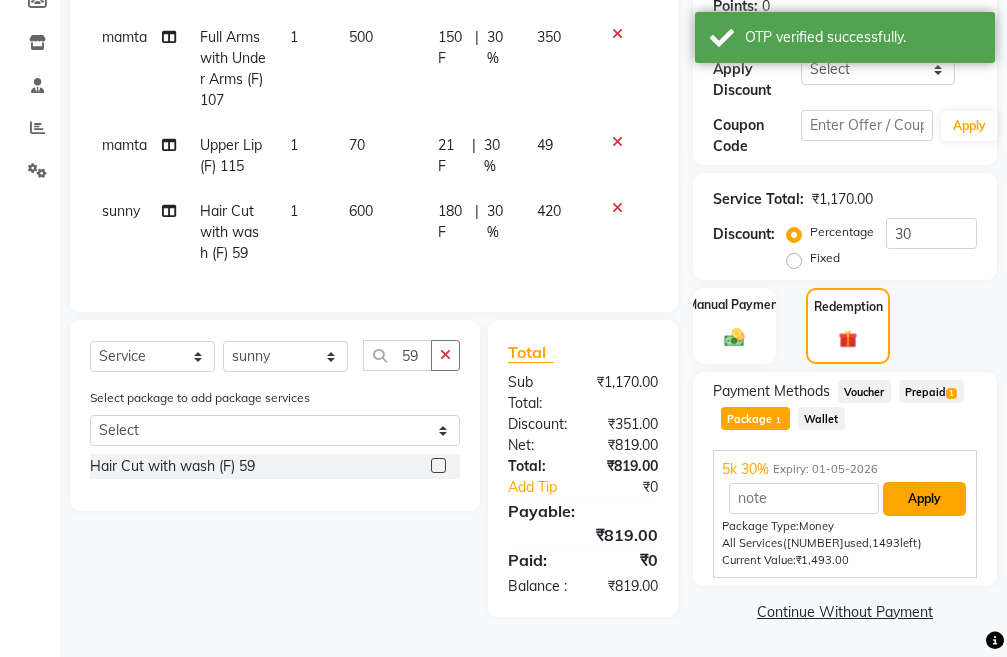 click on "Apply" at bounding box center [924, 499] 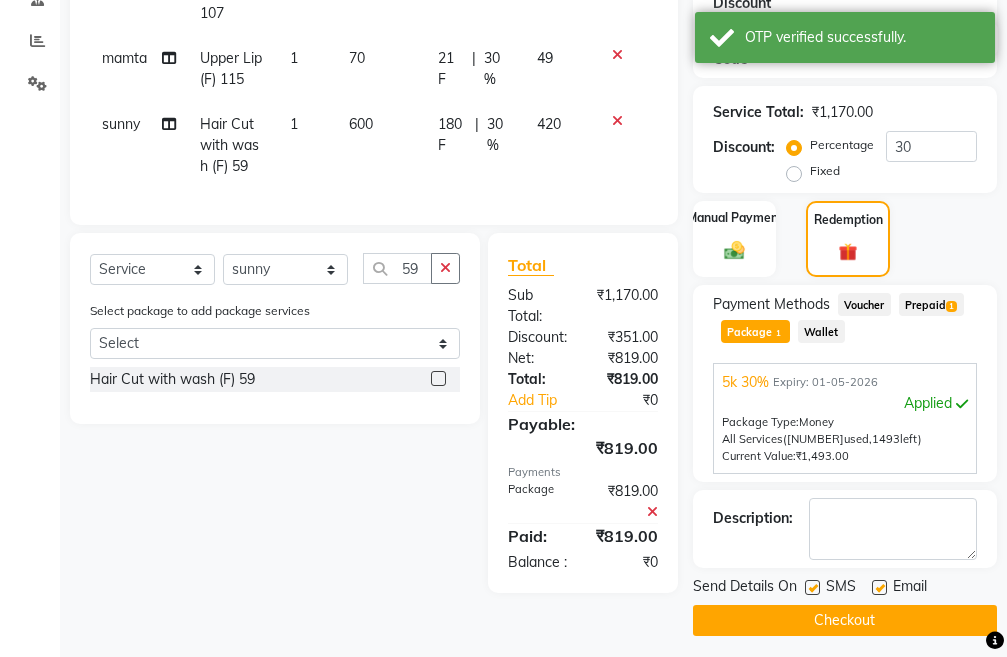 scroll, scrollTop: 438, scrollLeft: 0, axis: vertical 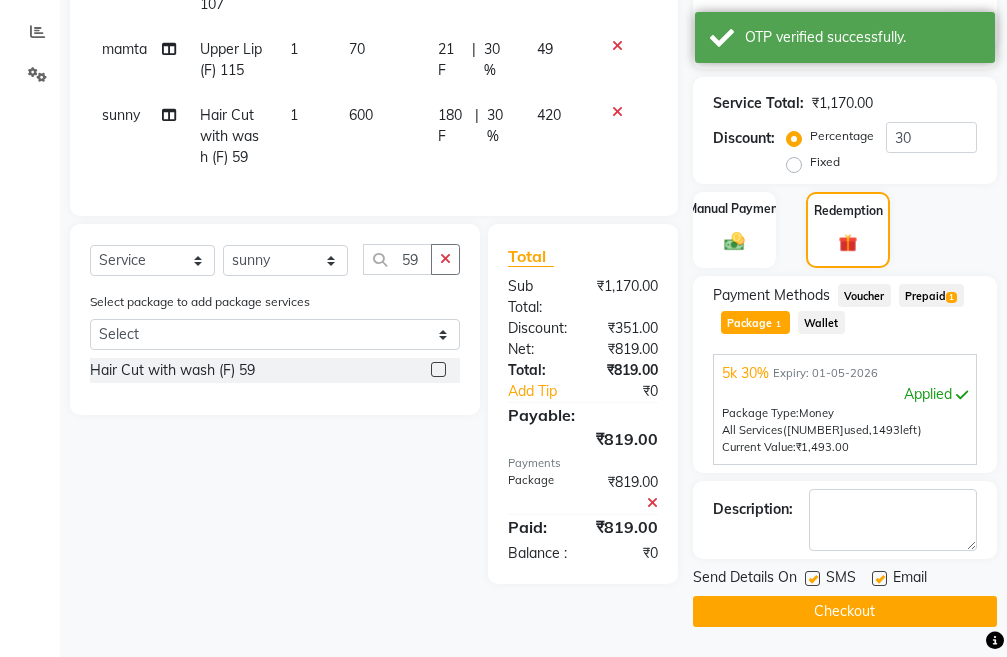 click on "Checkout" 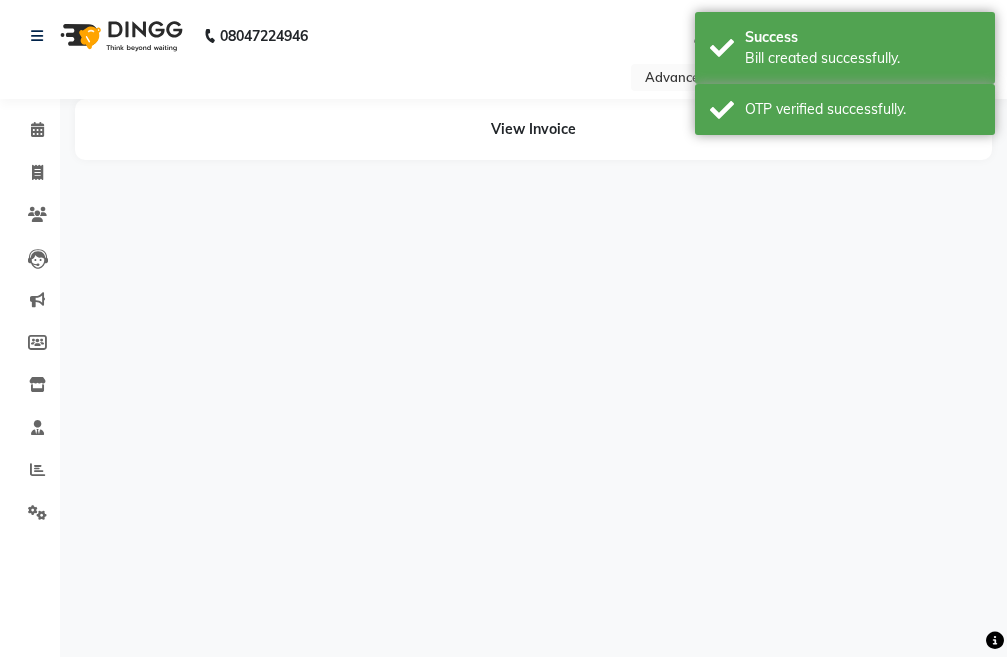 scroll, scrollTop: 0, scrollLeft: 0, axis: both 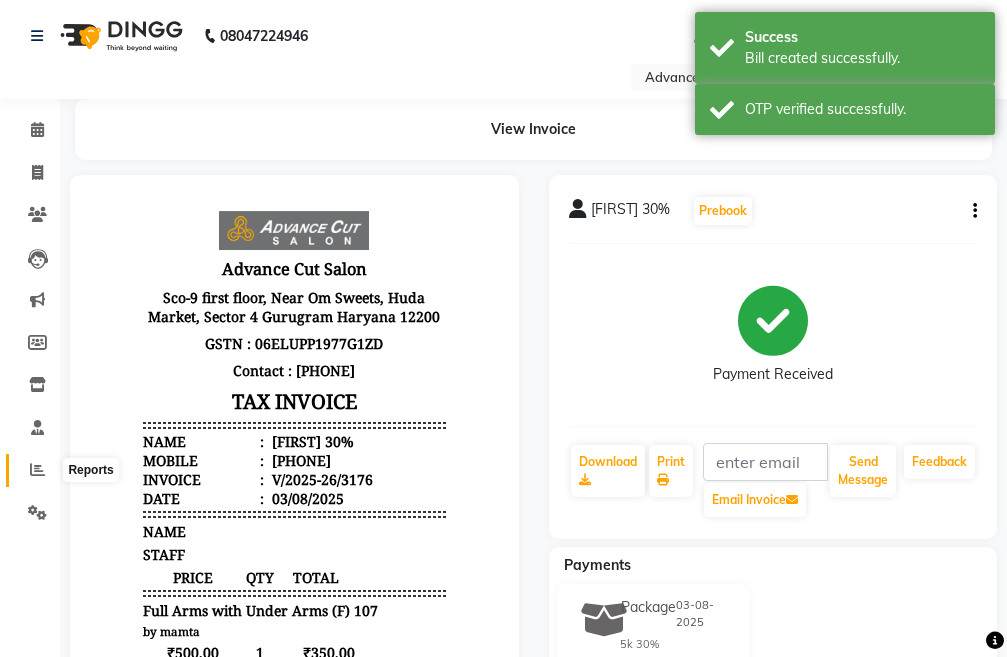 click 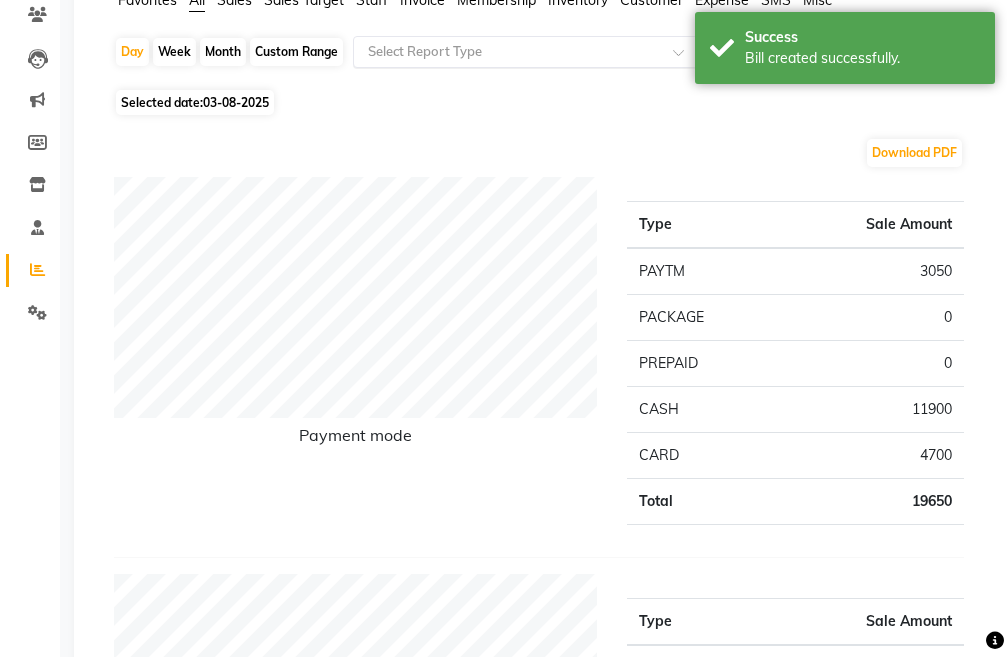 scroll, scrollTop: 0, scrollLeft: 0, axis: both 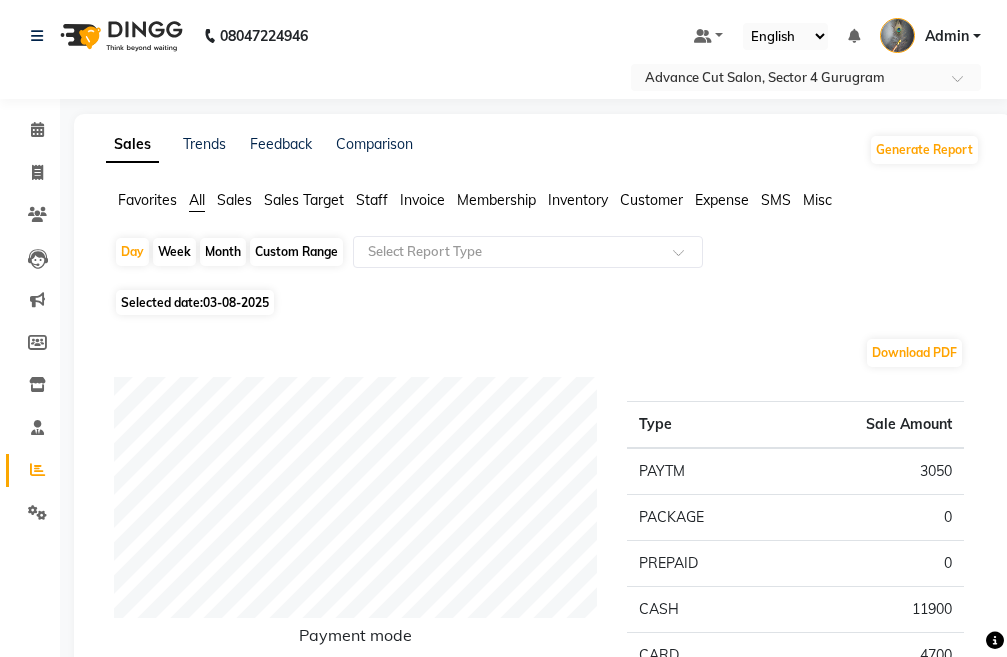 click on "Staff" 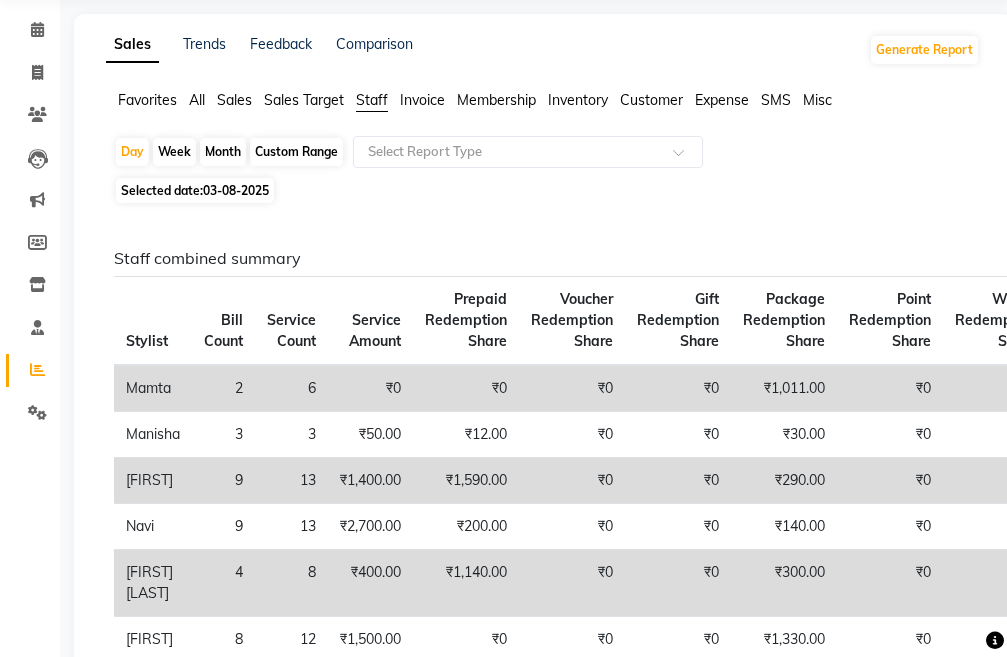 scroll, scrollTop: 0, scrollLeft: 0, axis: both 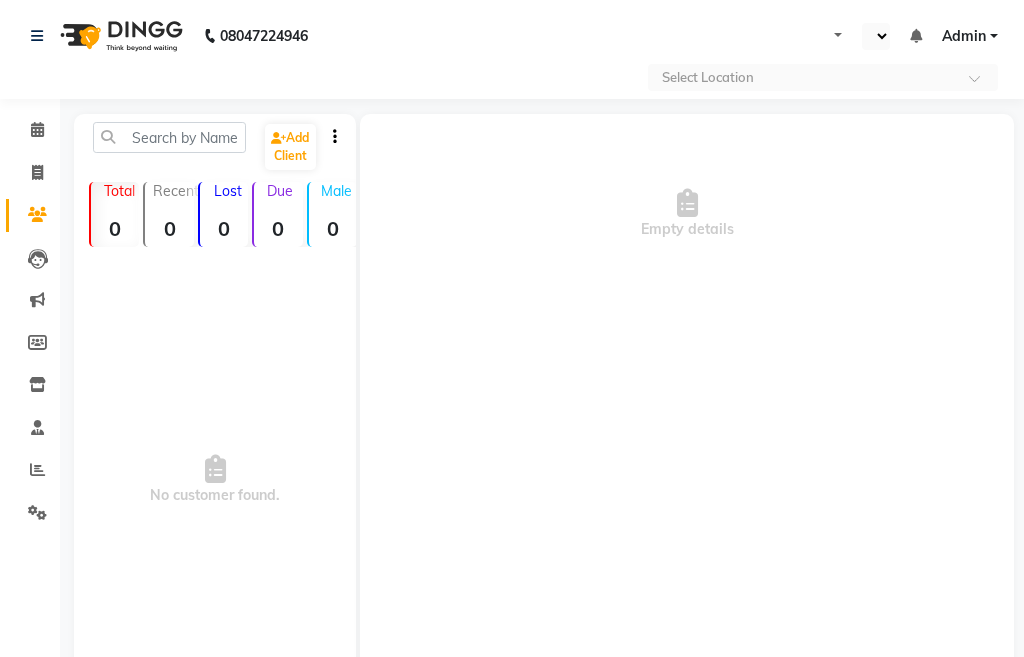 select on "en" 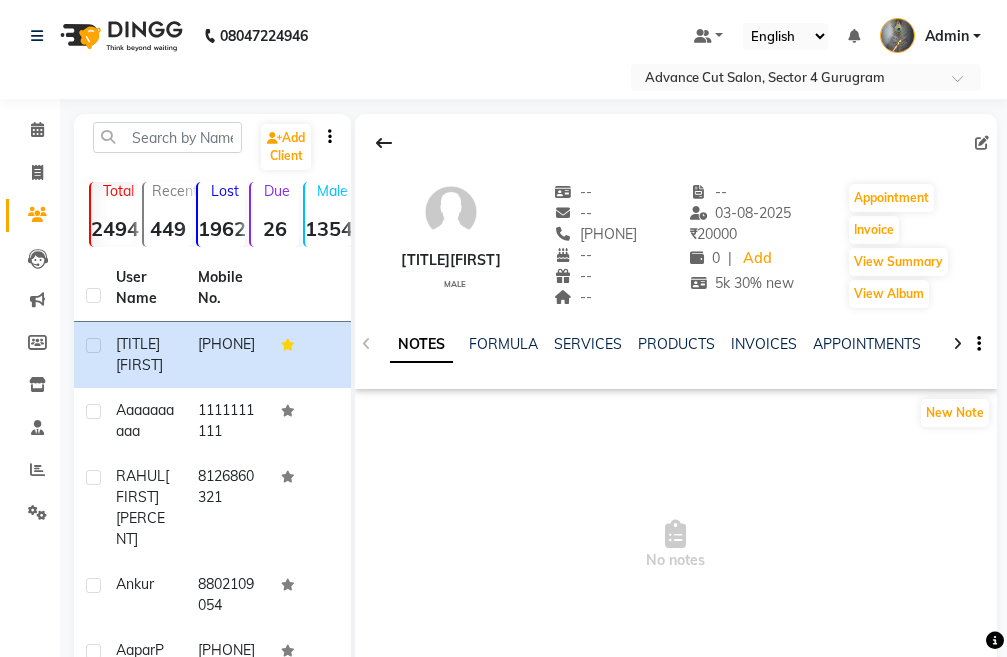 click 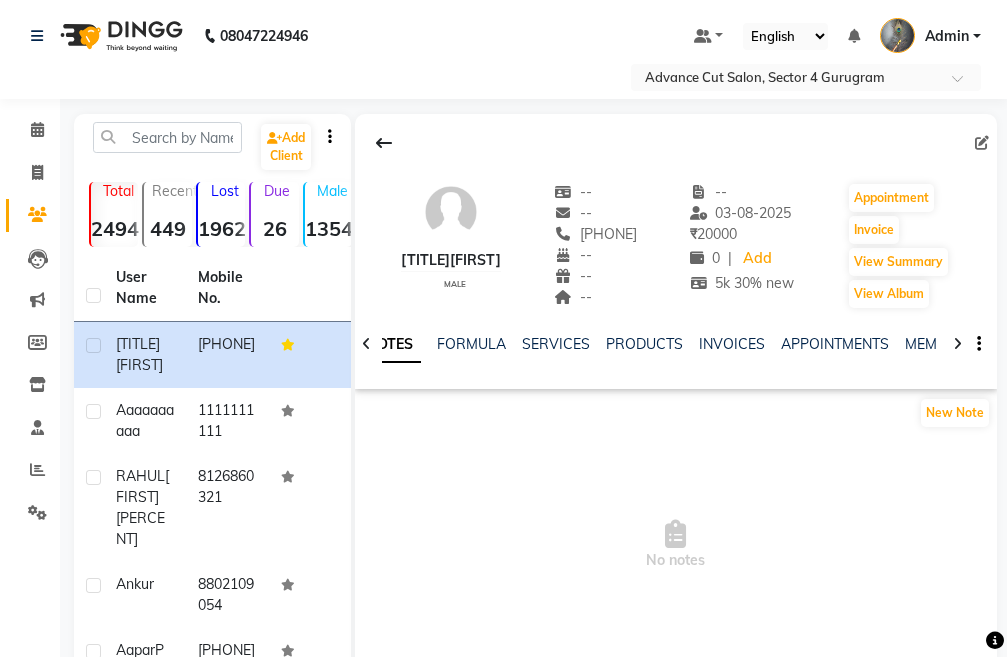 click 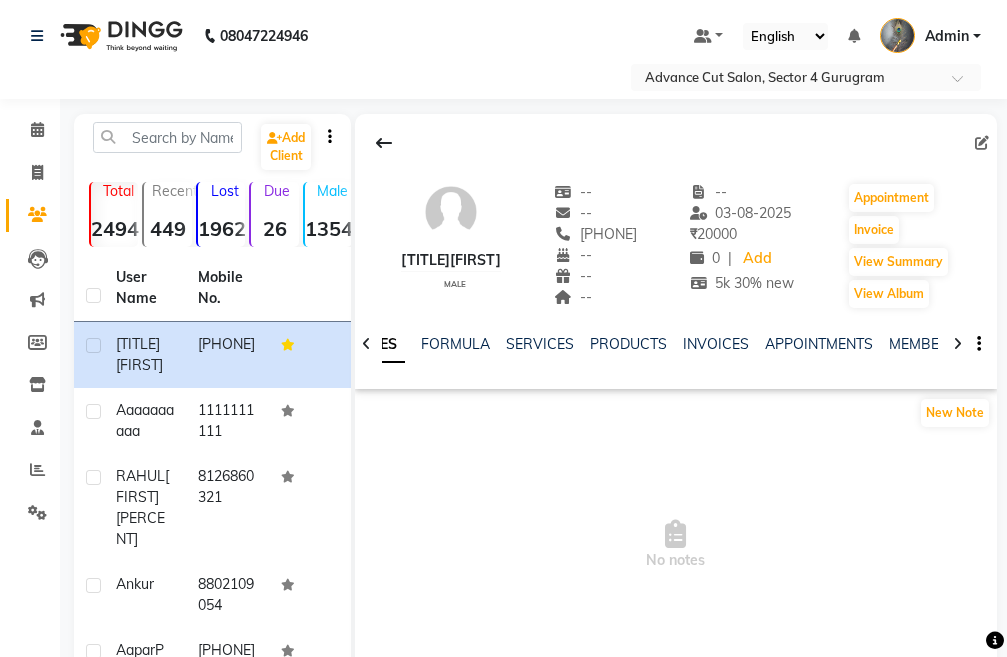 click 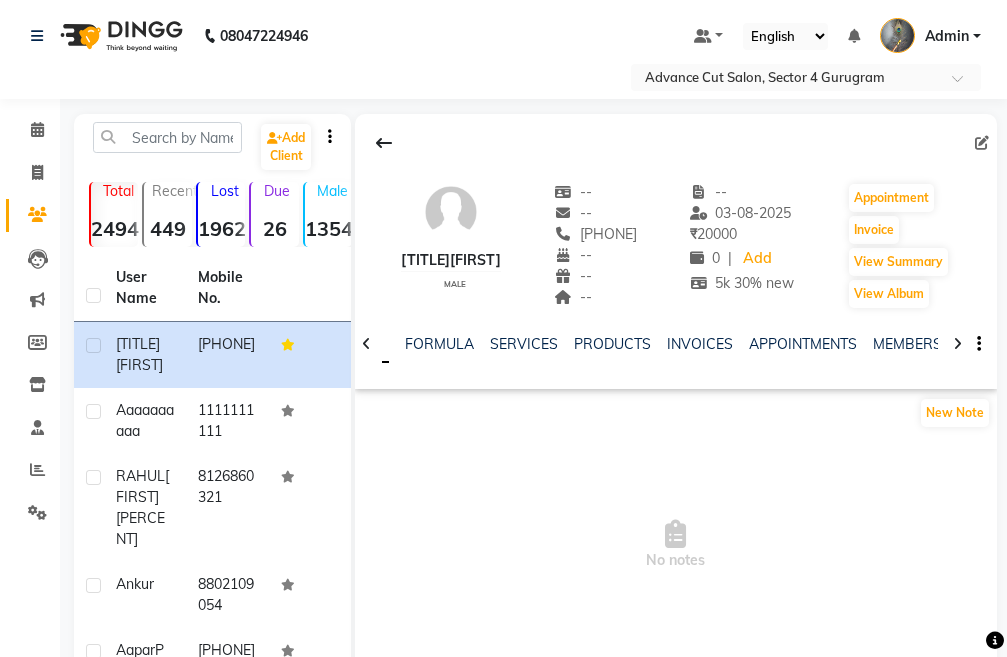 click 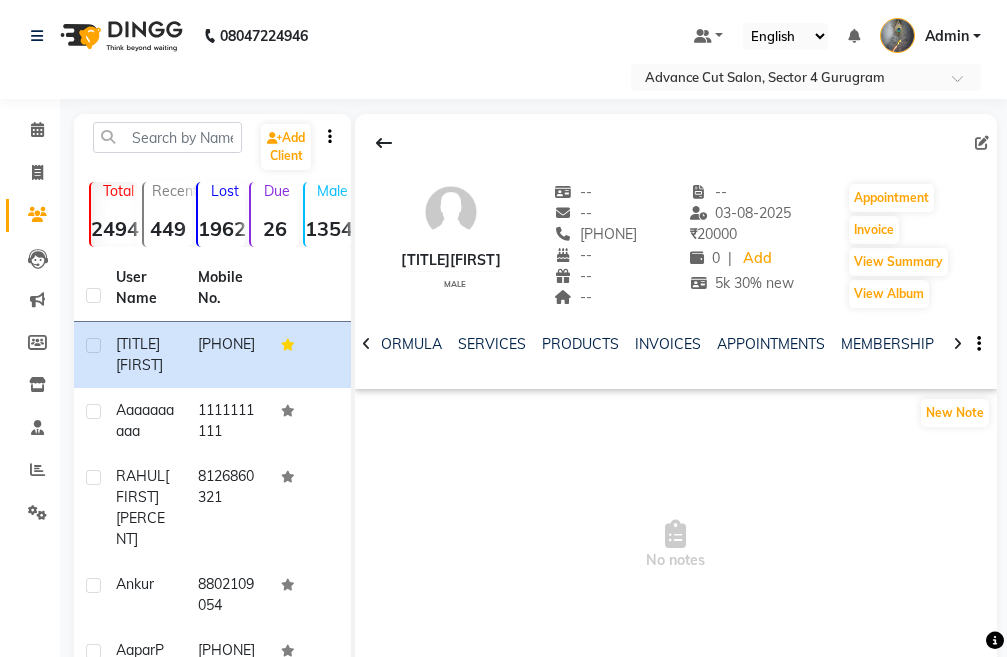 click 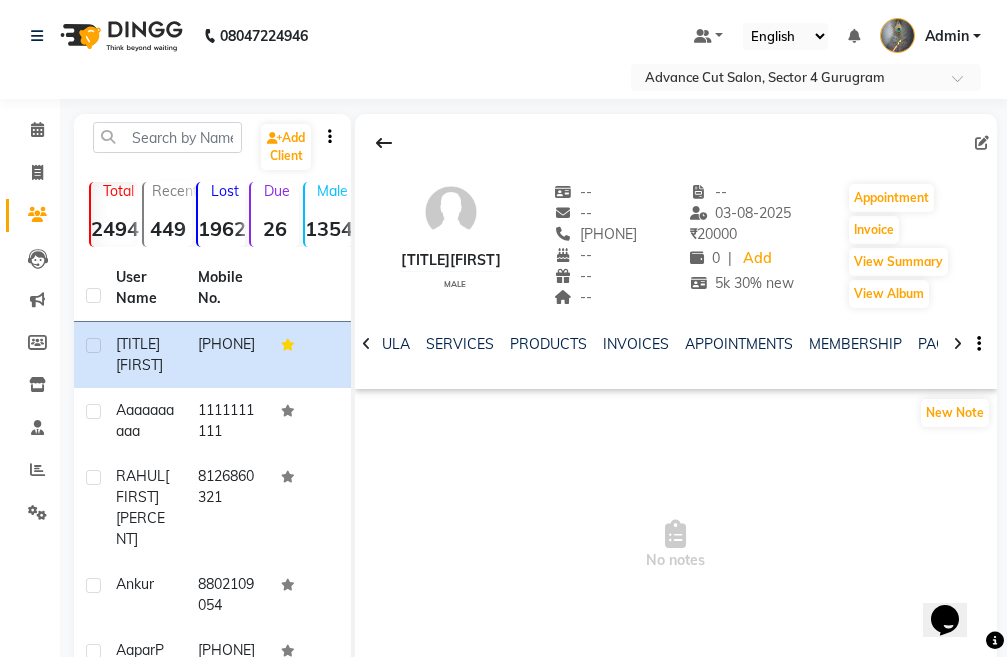 click 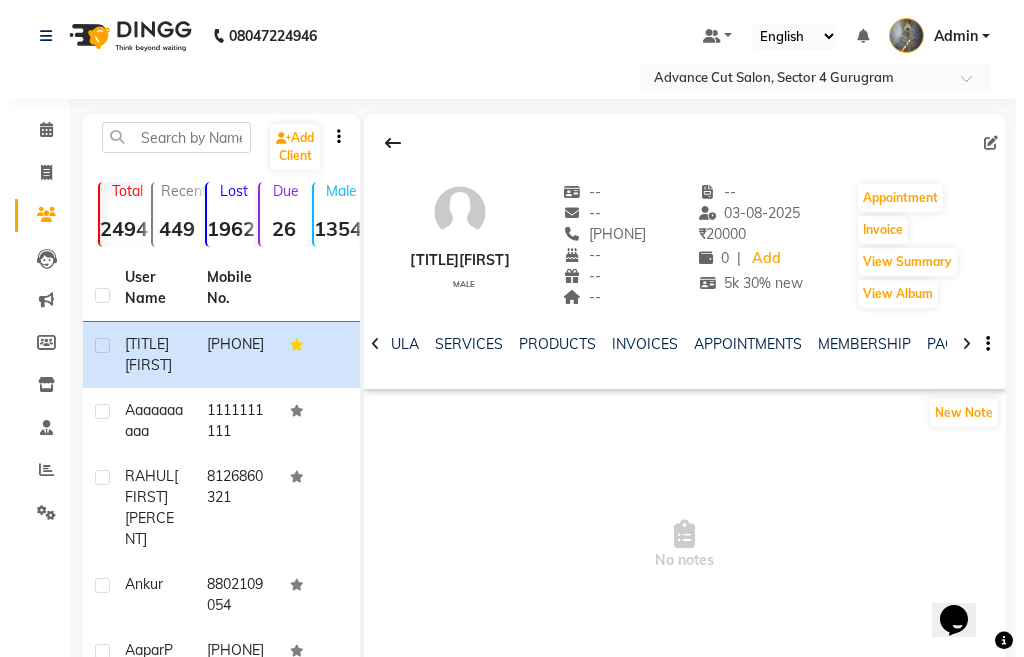 scroll, scrollTop: 0, scrollLeft: 0, axis: both 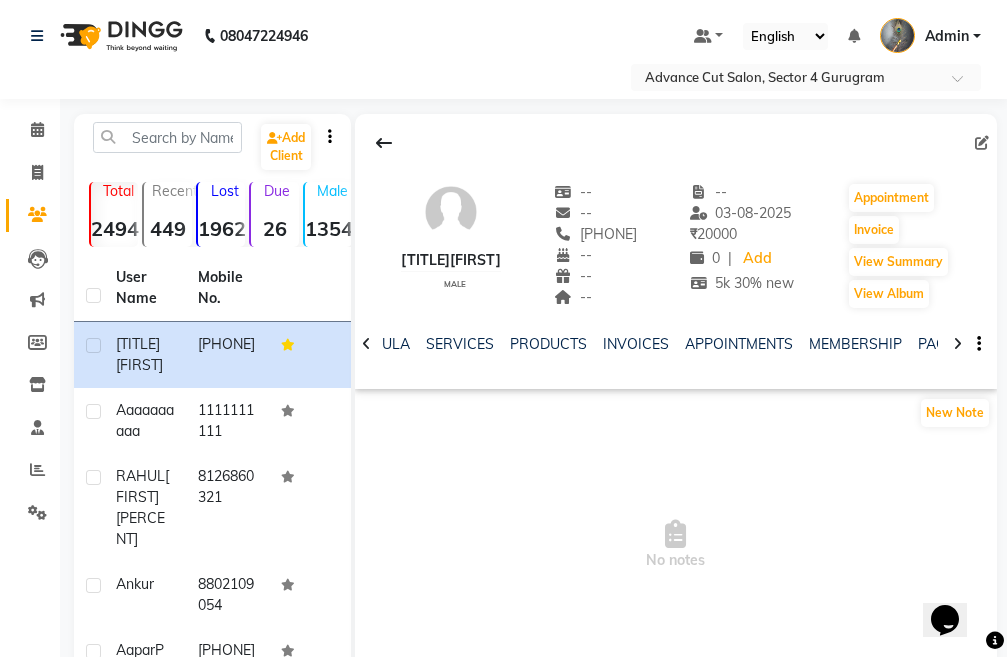 click 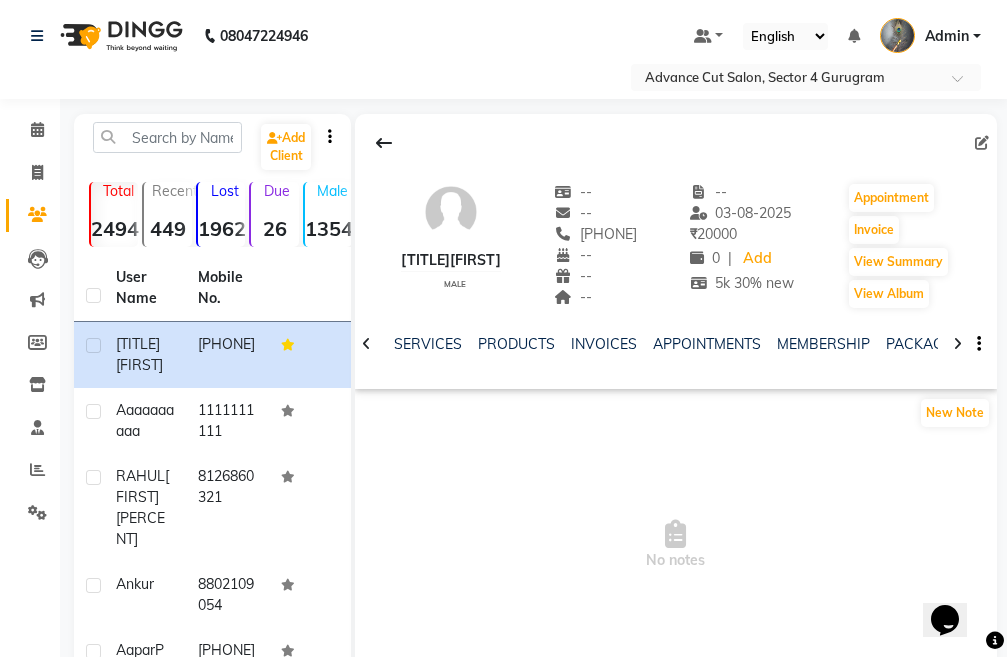 click 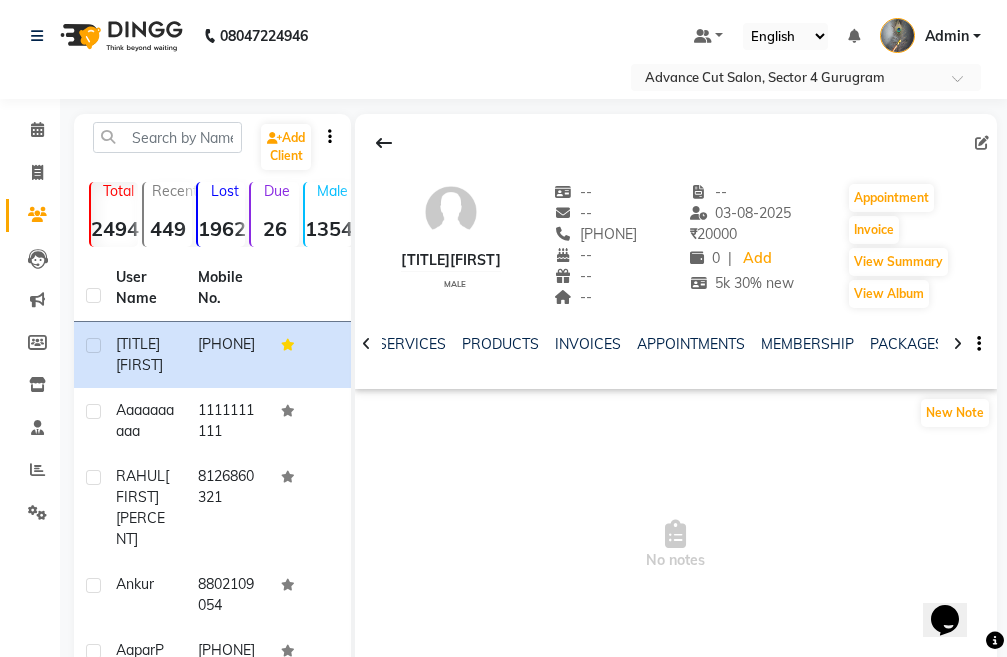 click 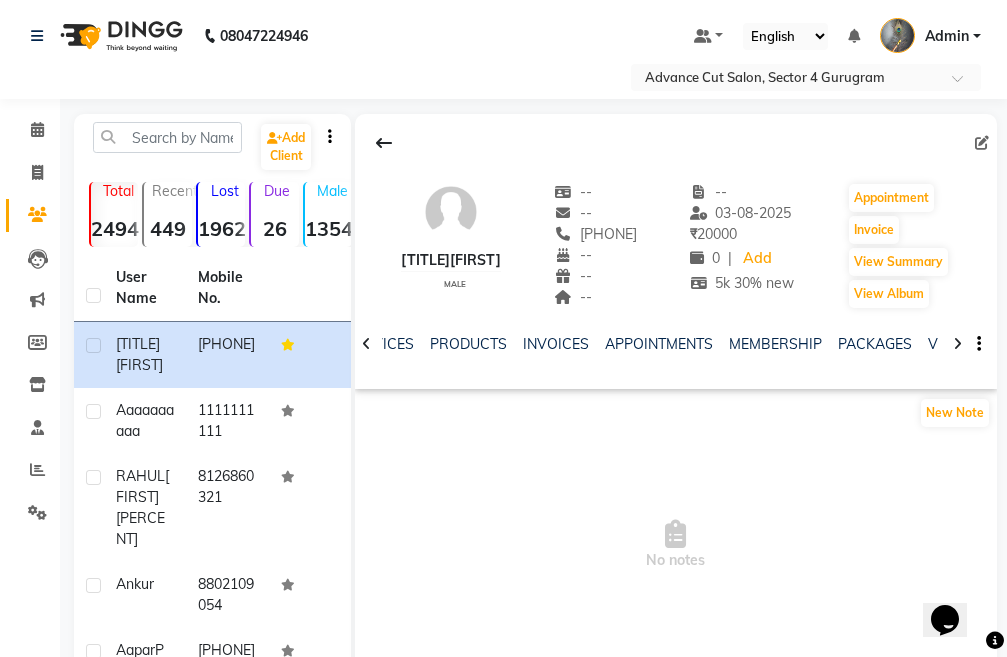 click 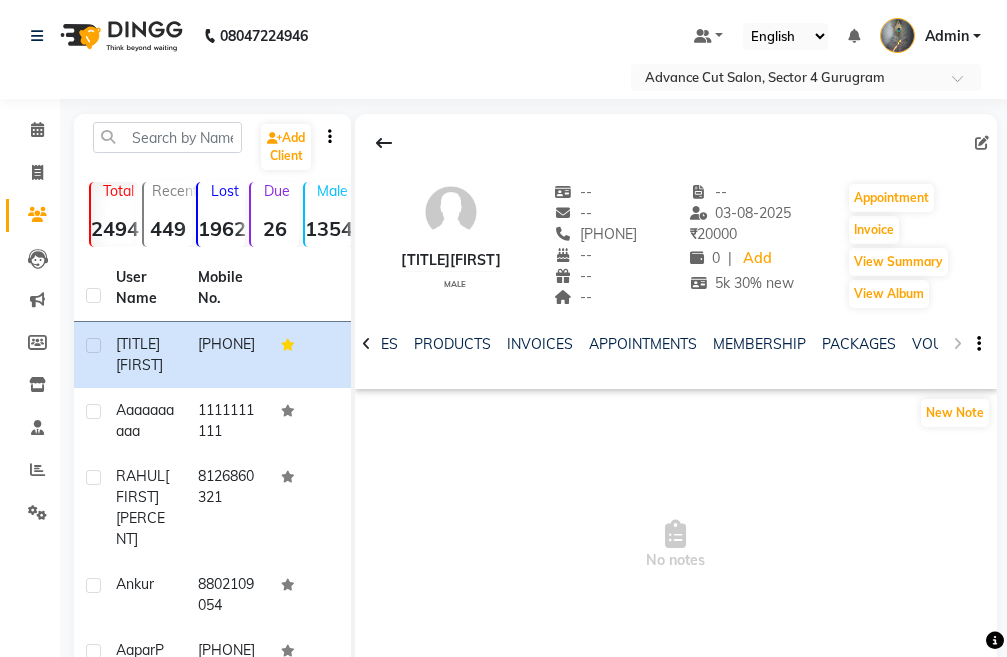 click on "NOTES FORMULA SERVICES PRODUCTS INVOICES APPOINTMENTS MEMBERSHIP PACKAGES VOUCHERS GIFTCARDS POINTS FORMS FAMILY CARDS WALLET" 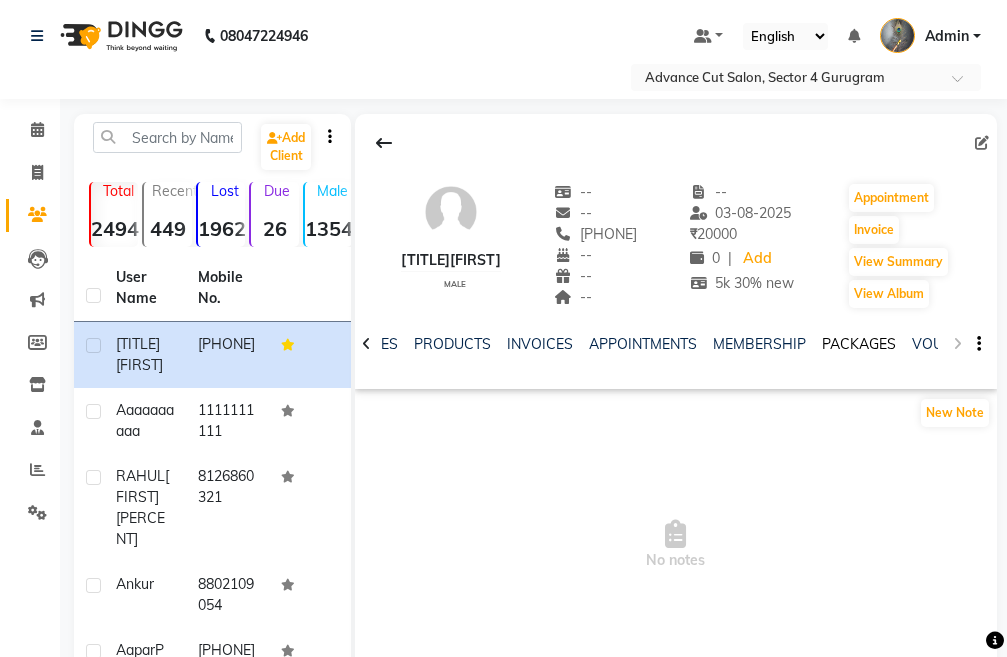 click on "PACKAGES" 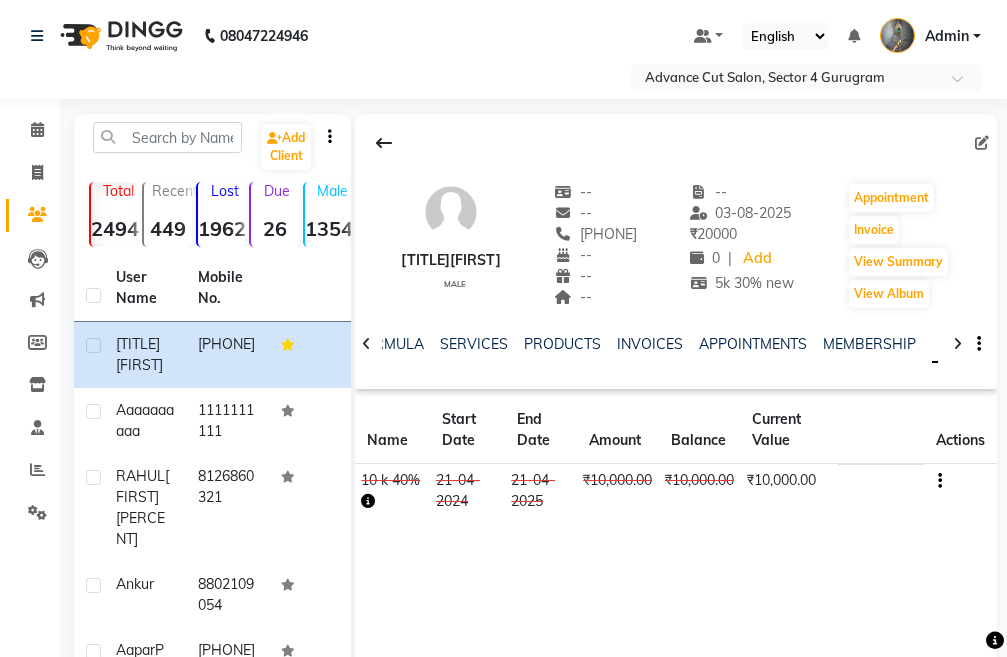 click 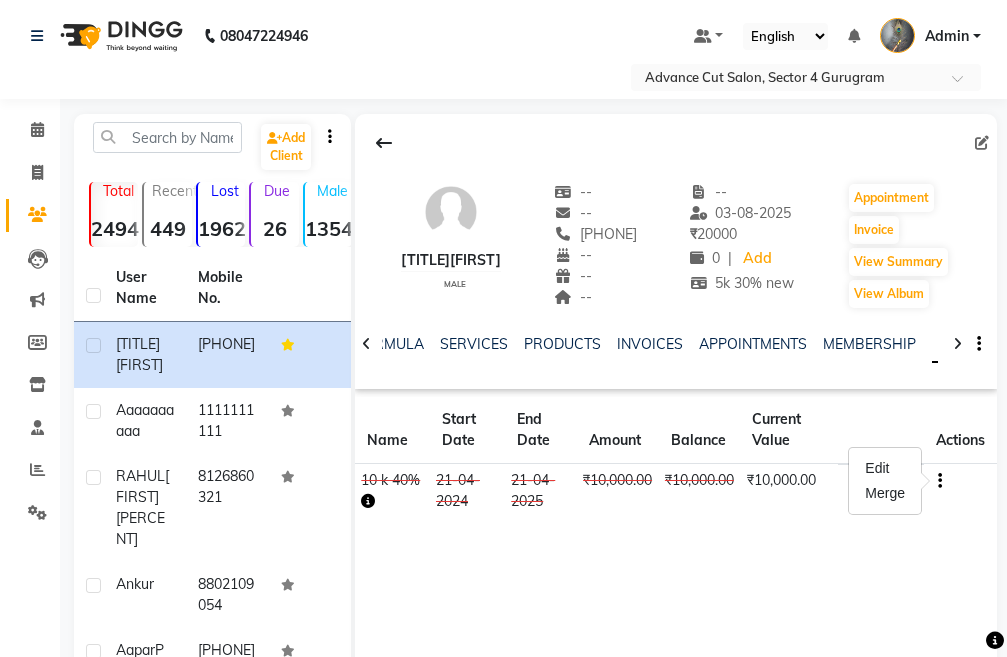 click on "MR.VINOD    male  --   --   9811798934  --  --  --  -- 03-08-2025 ₹    20000 0 |  Add  5k 30% new  Appointment   Invoice  View Summary  View Album  NOTES FORMULA SERVICES PRODUCTS INVOICES APPOINTMENTS MEMBERSHIP PACKAGES VOUCHERS GIFTCARDS POINTS FORMS FAMILY CARDS WALLET Name Start Date End Date Amount Balance Current Value Actions  10 k 40%  21-04-2024 21-04-2025  ₹10,000.00   ₹10,000.00  ₹10,000.00 CONSUMED" 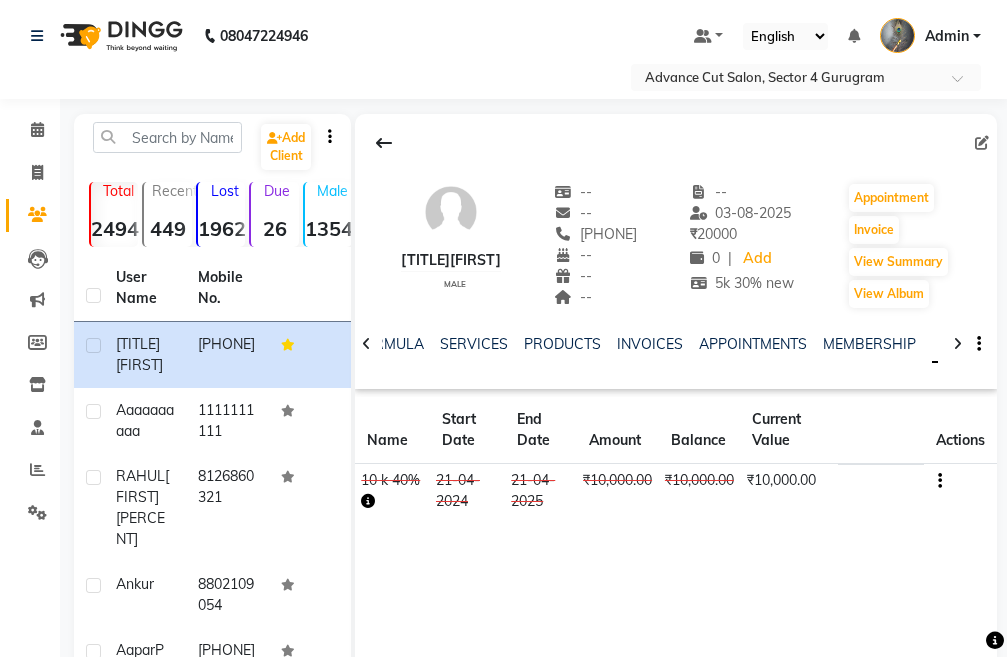 click 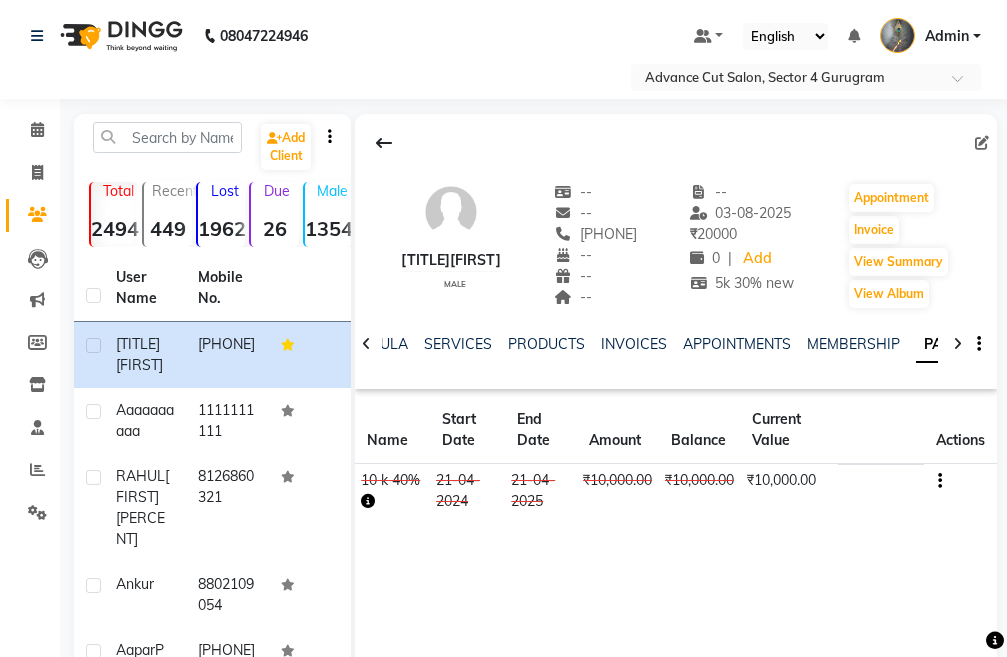 click 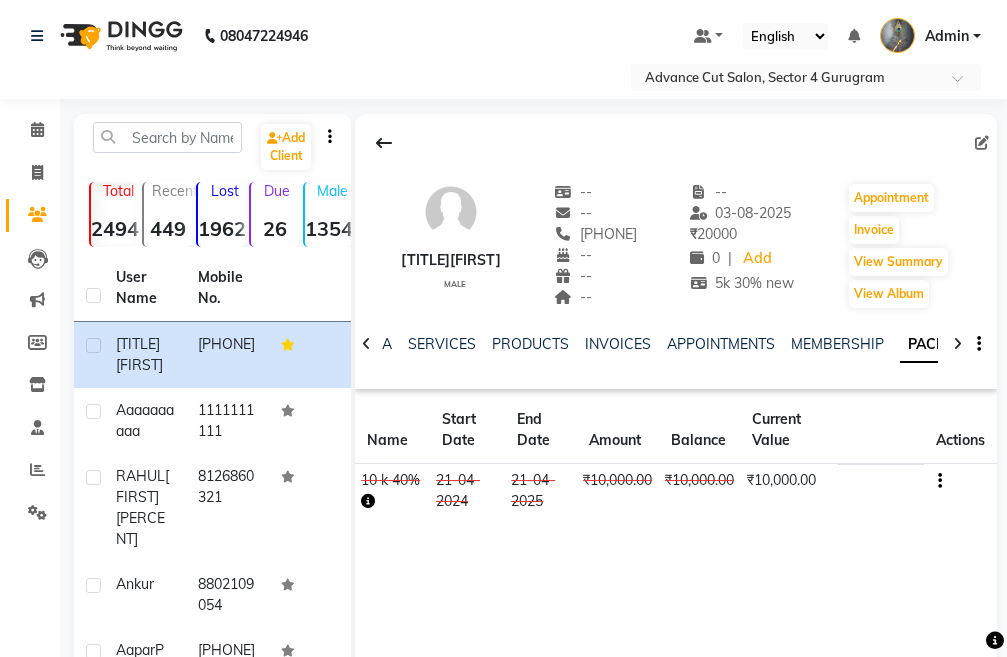 click 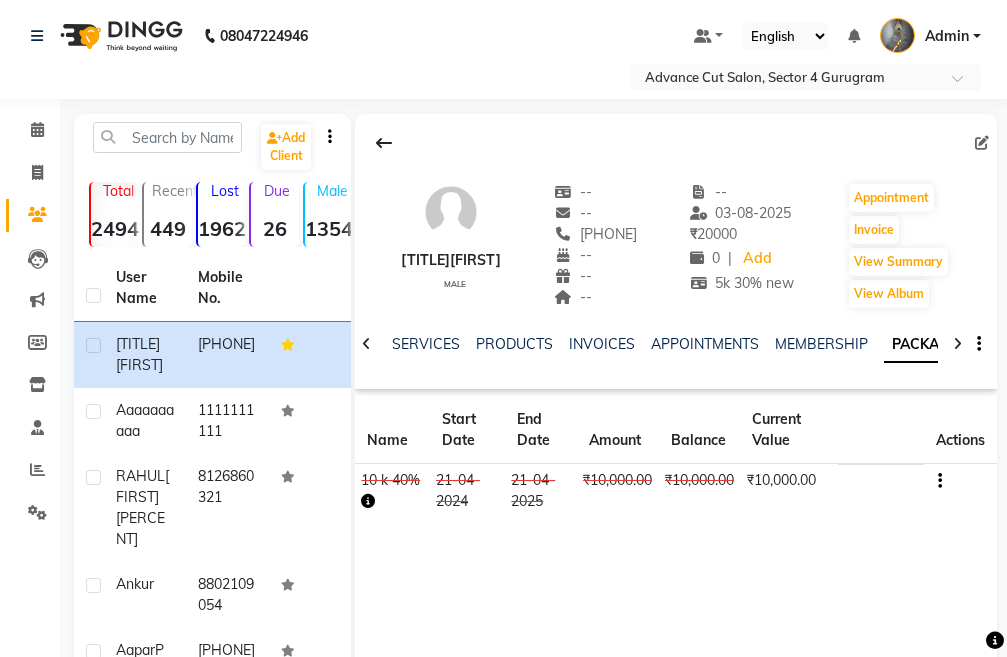 click 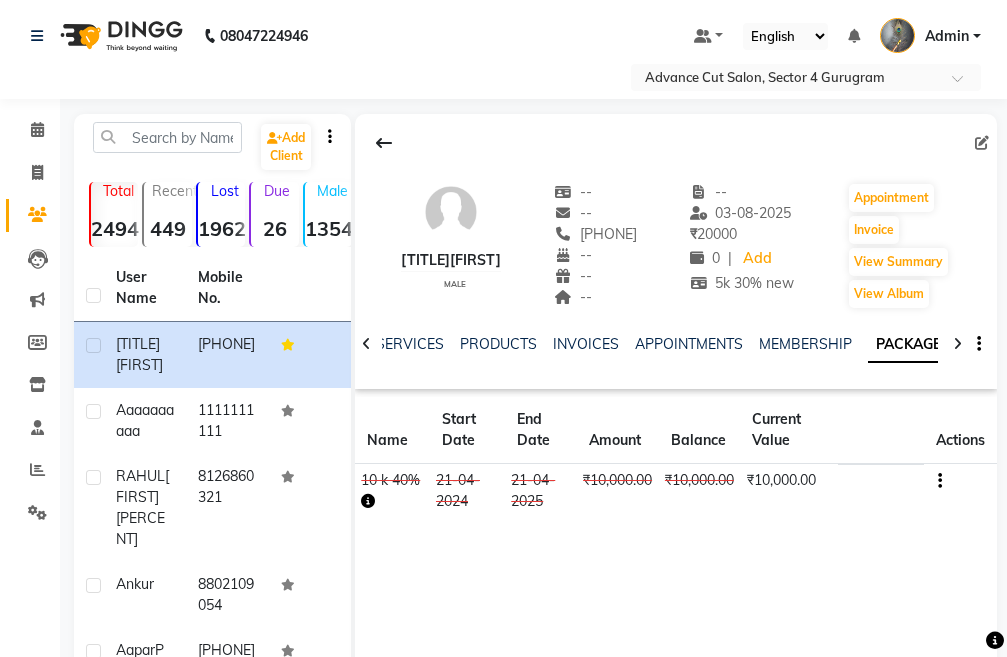 click 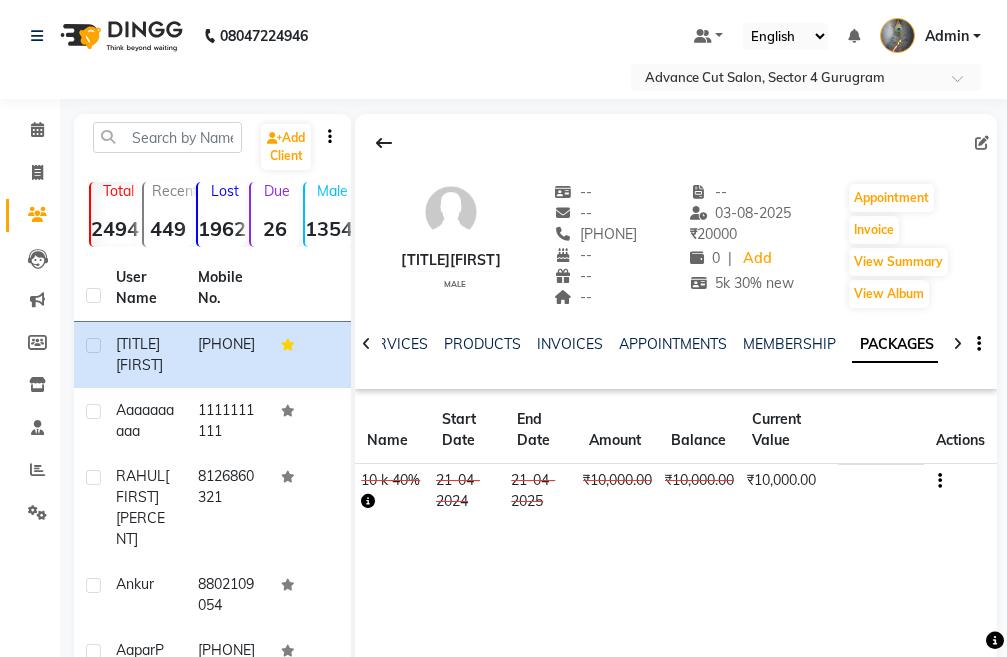click 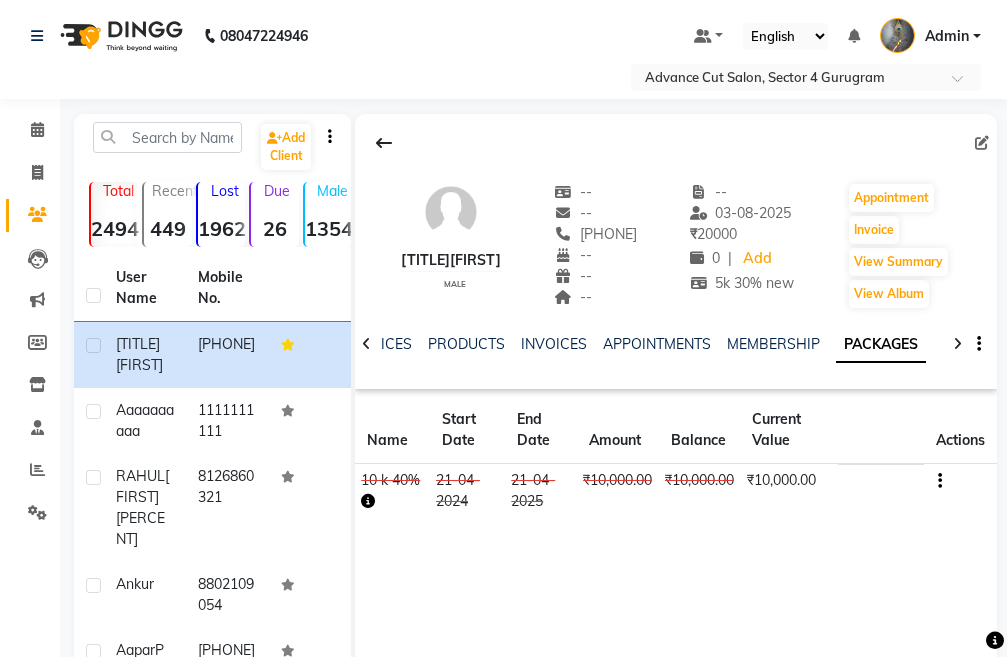 click 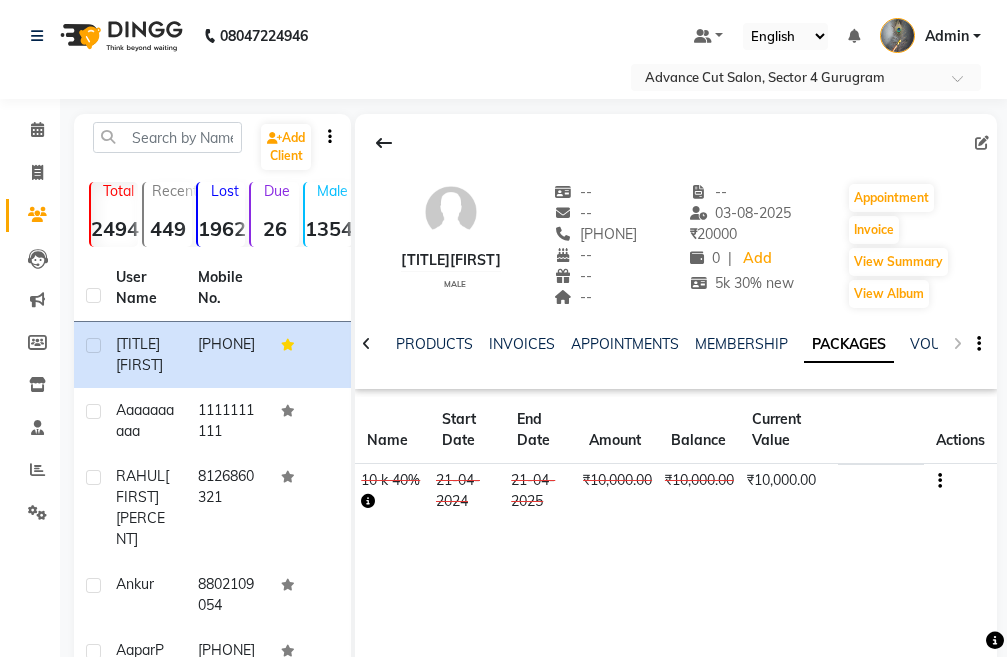 click on "NOTES FORMULA SERVICES PRODUCTS INVOICES APPOINTMENTS MEMBERSHIP PACKAGES VOUCHERS GIFTCARDS POINTS FORMS FAMILY CARDS WALLET" 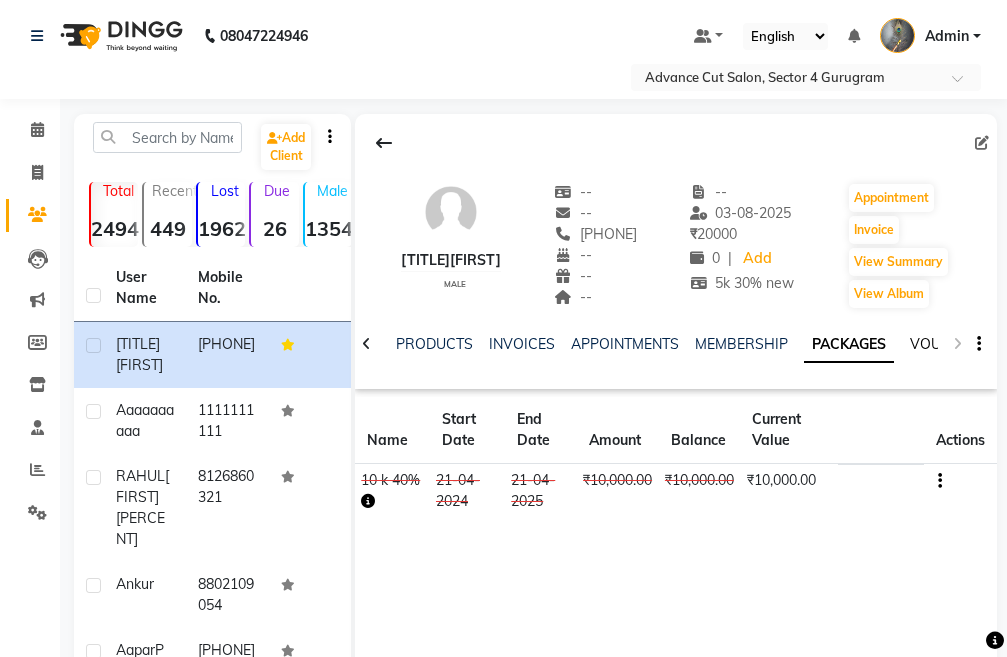 click on "VOUCHERS" 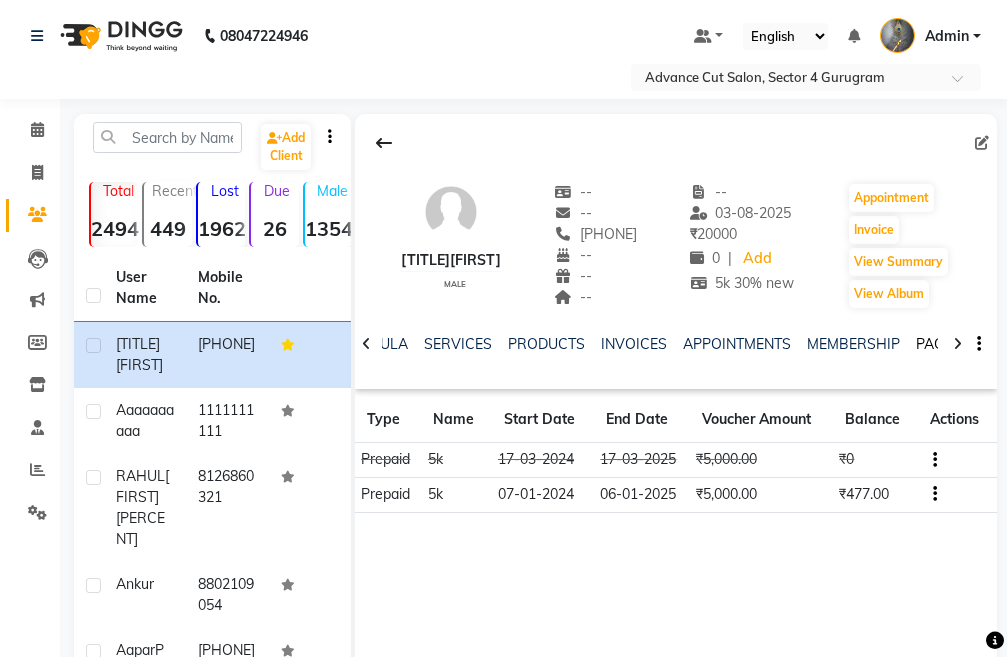 click on "PACKAGES" 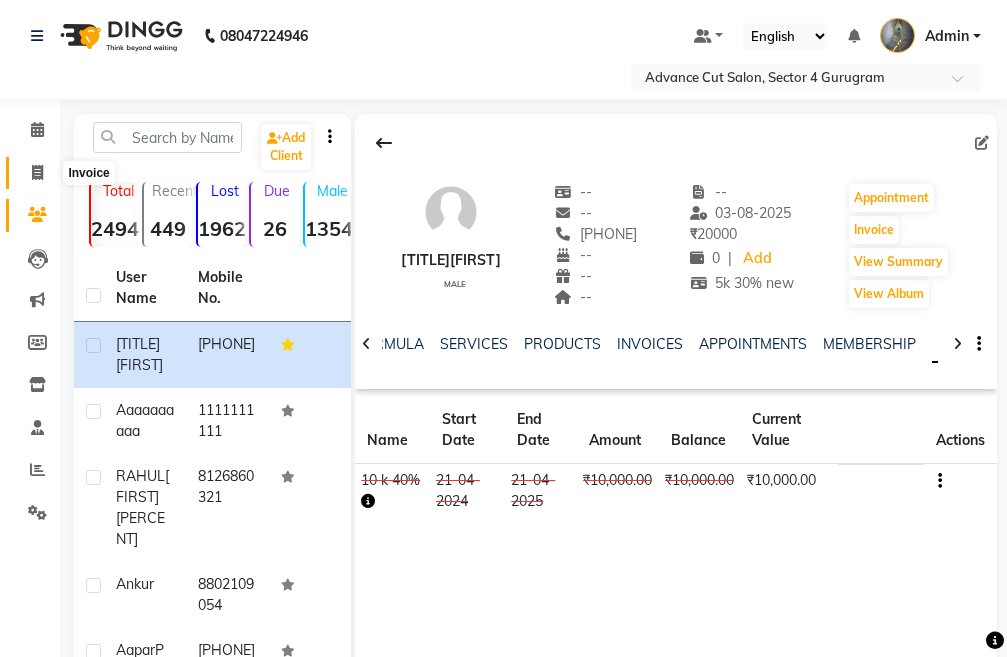 click 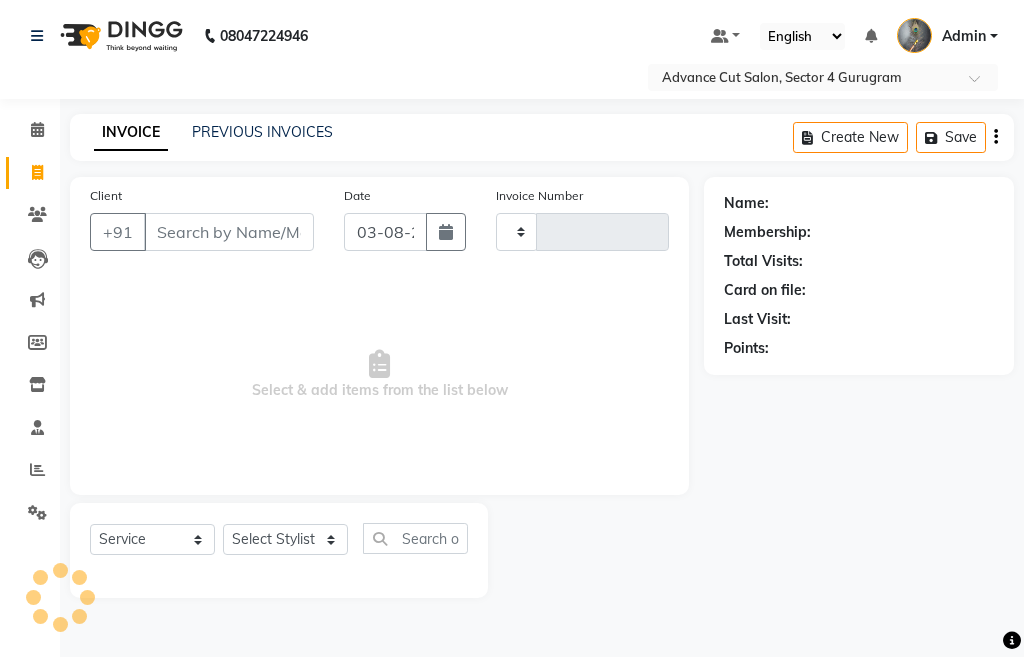 type on "3167" 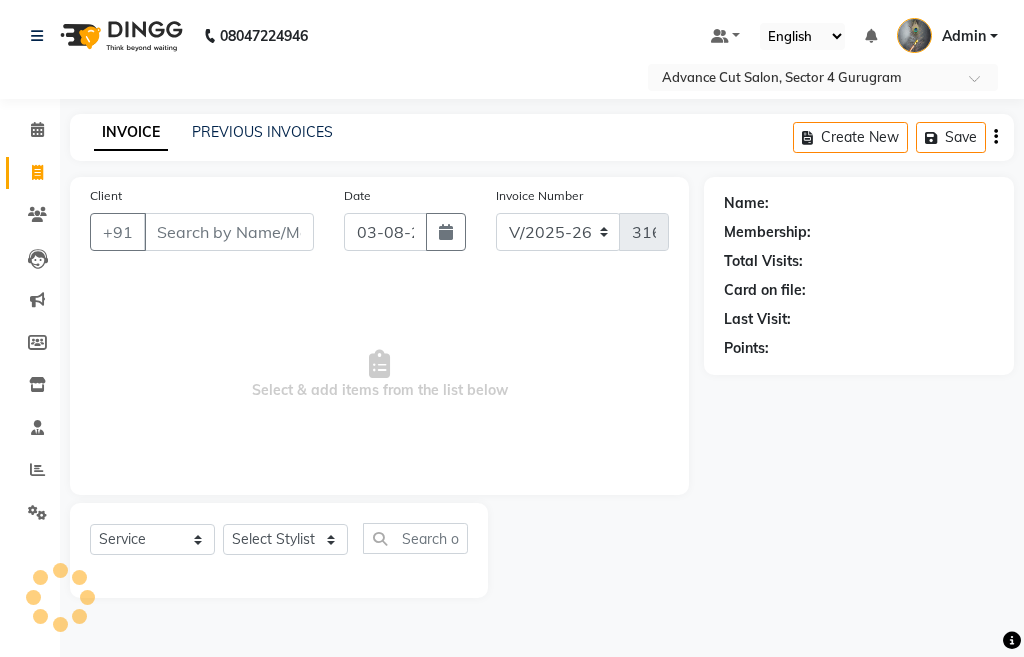 click on "Client" at bounding box center (229, 232) 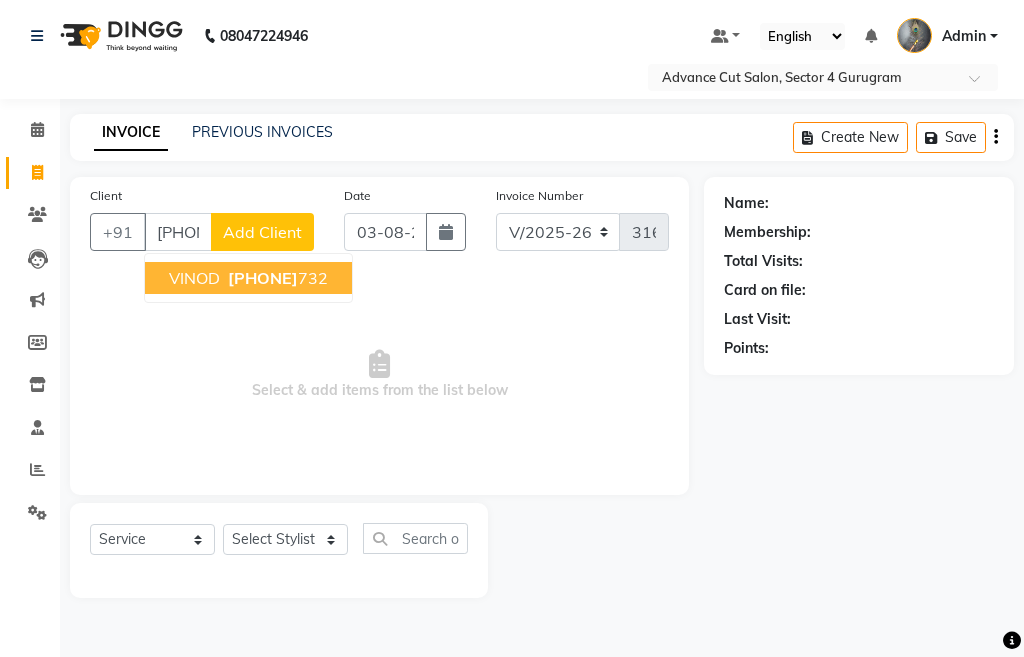 click on "VINOD" at bounding box center (194, 278) 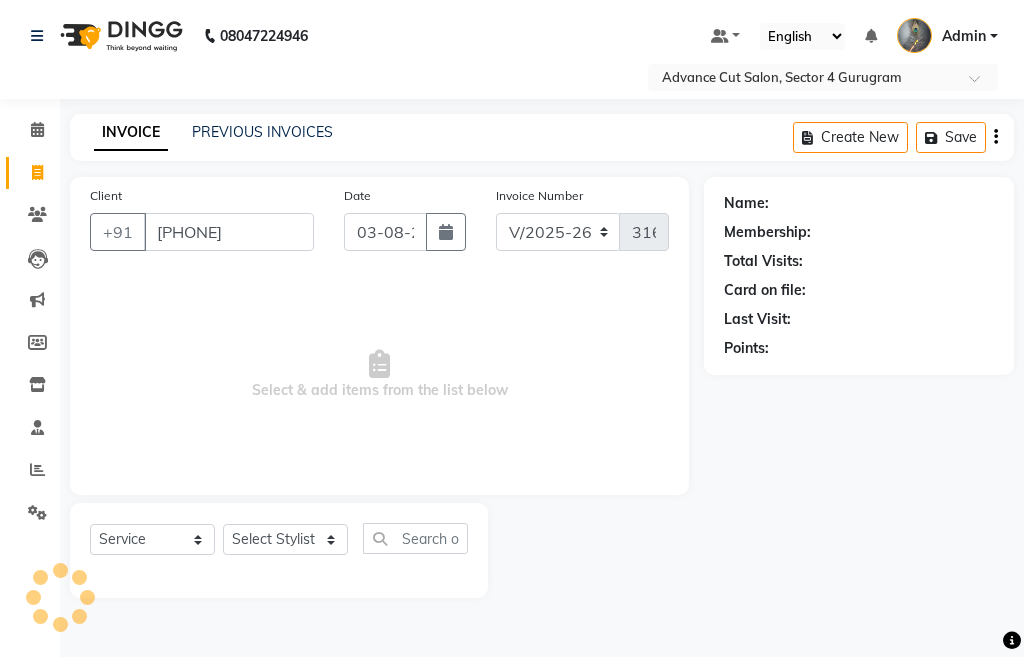 type on "9711149732" 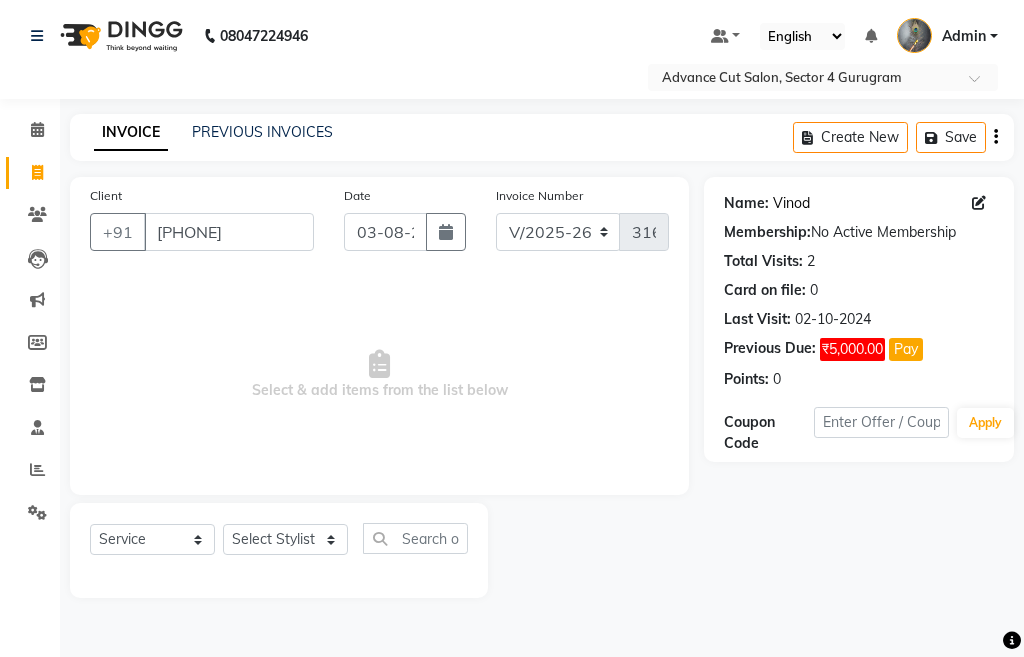 click on "Vinod" 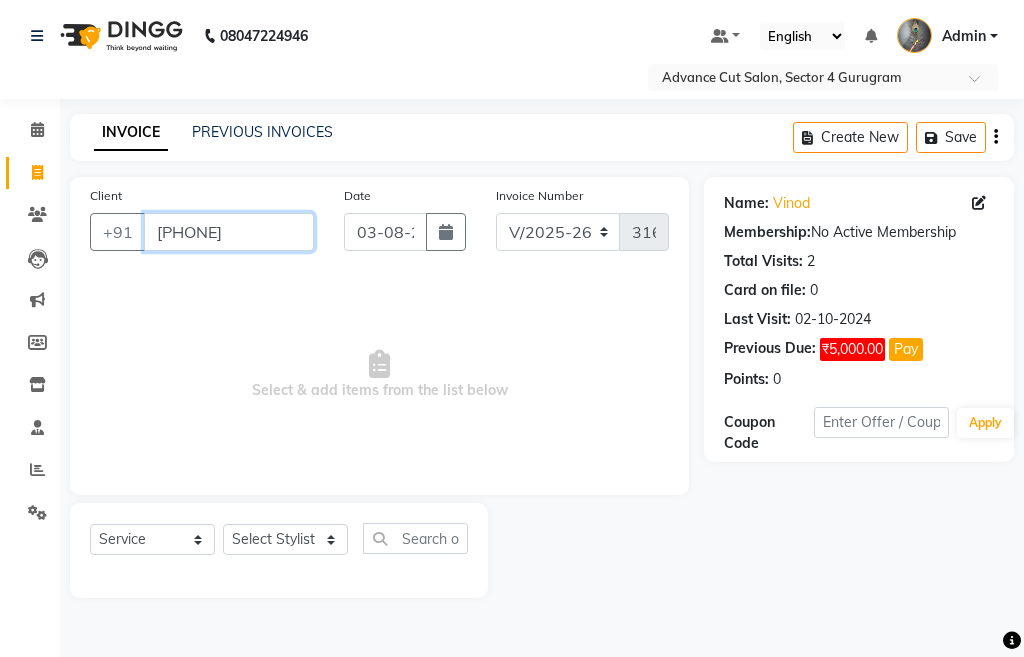 drag, startPoint x: 256, startPoint y: 233, endPoint x: 57, endPoint y: 244, distance: 199.30379 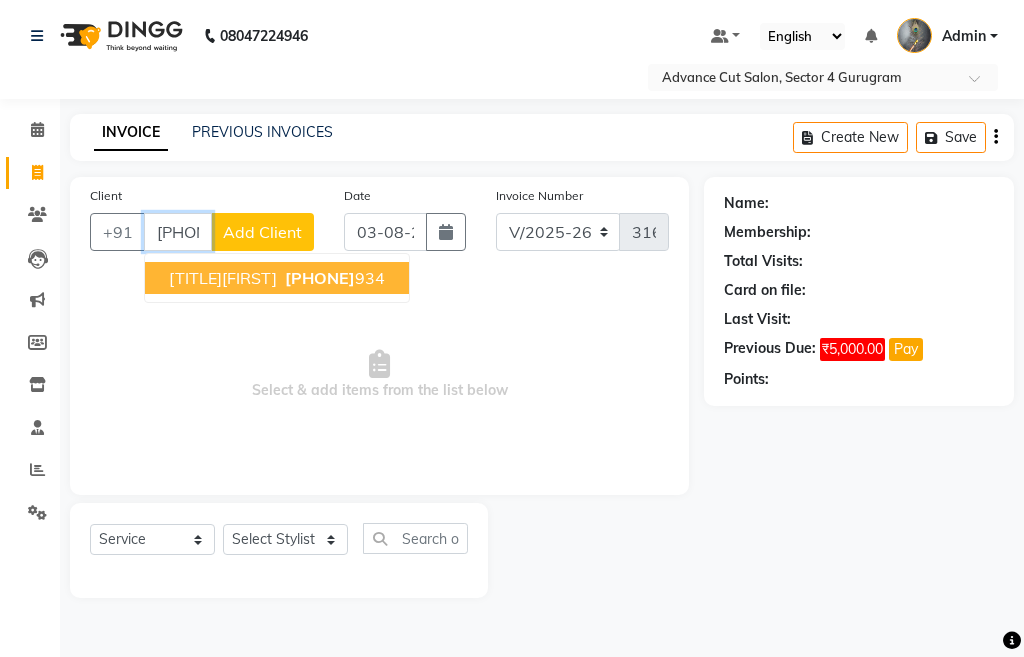 type on "[NUMBER]" 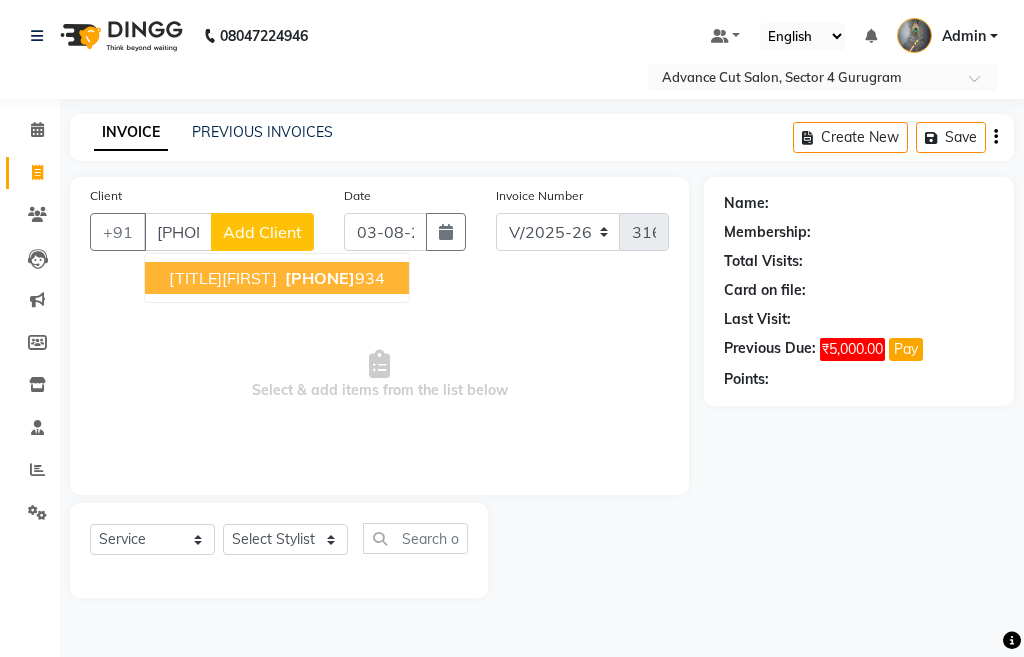 click on "Add Client" 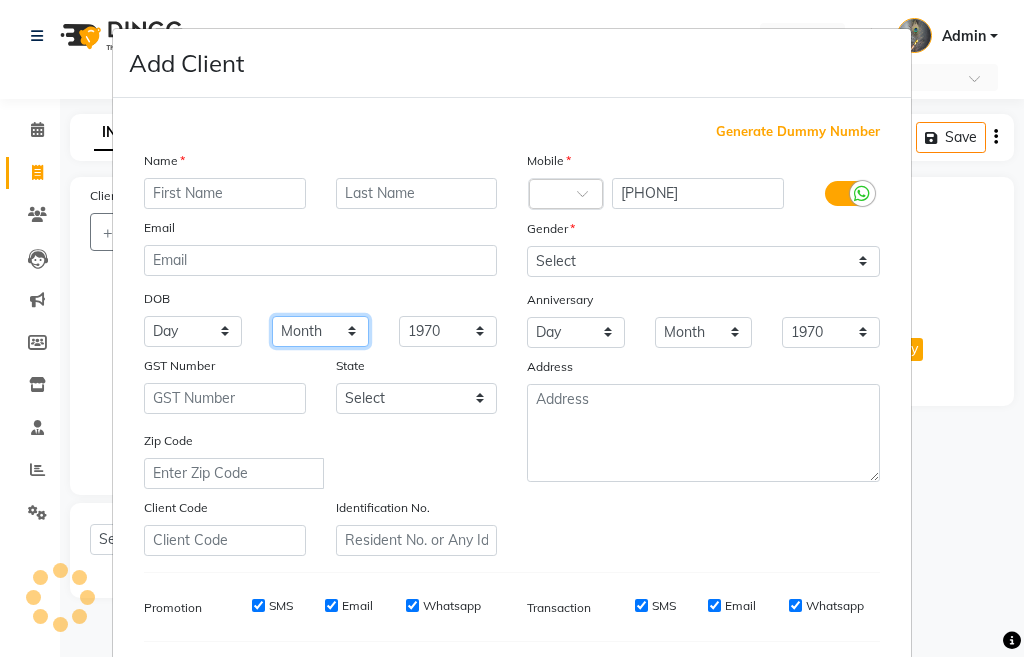 click on "Month January February March April May June July August September October November December" at bounding box center [321, 331] 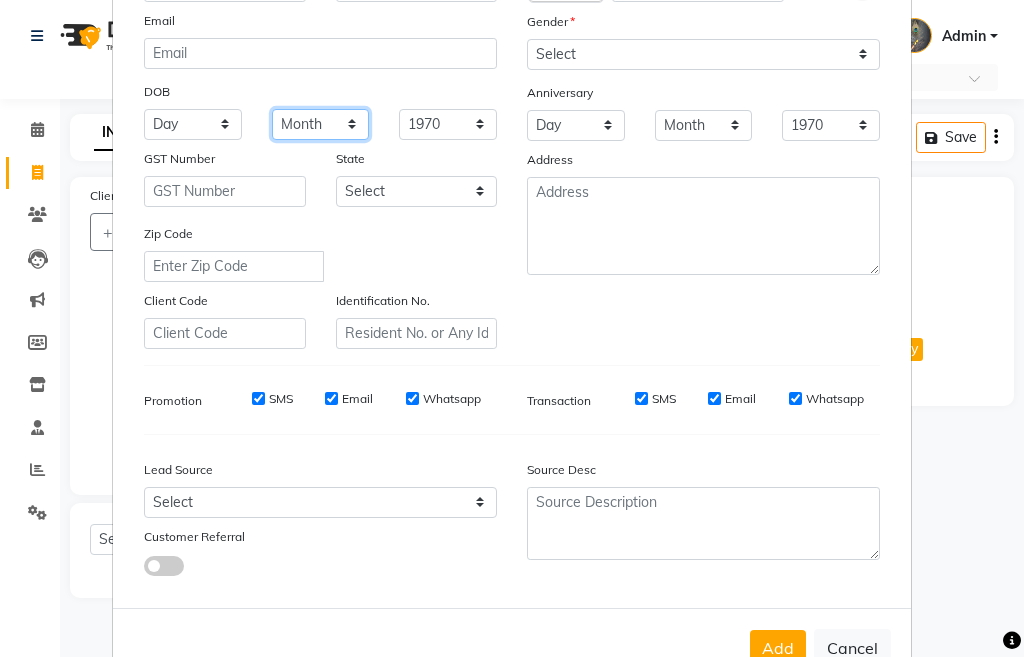 scroll, scrollTop: 266, scrollLeft: 0, axis: vertical 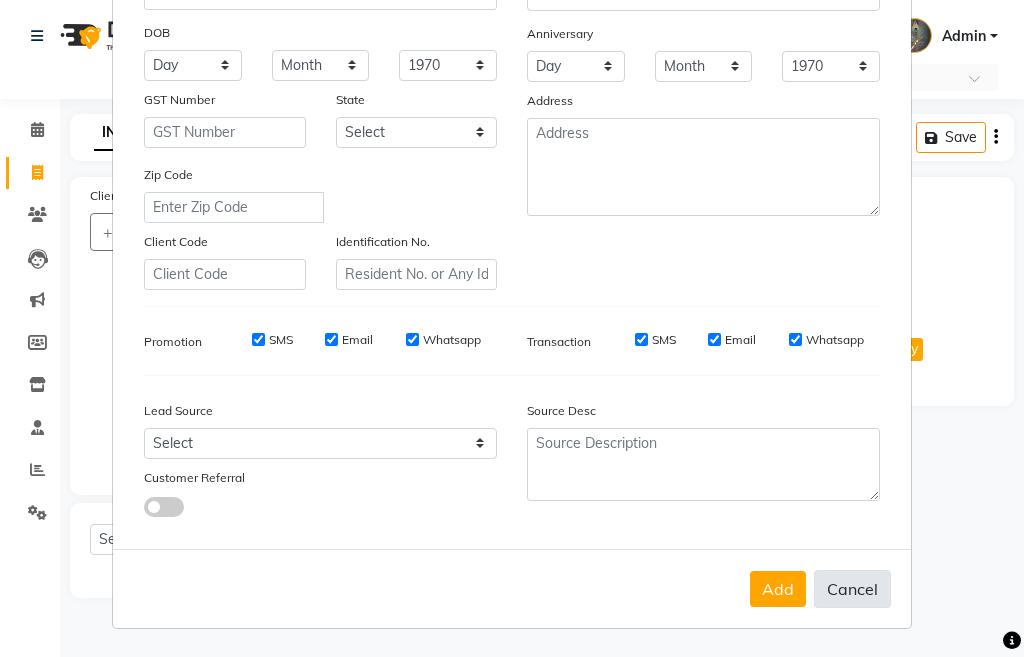 click on "Cancel" at bounding box center [852, 589] 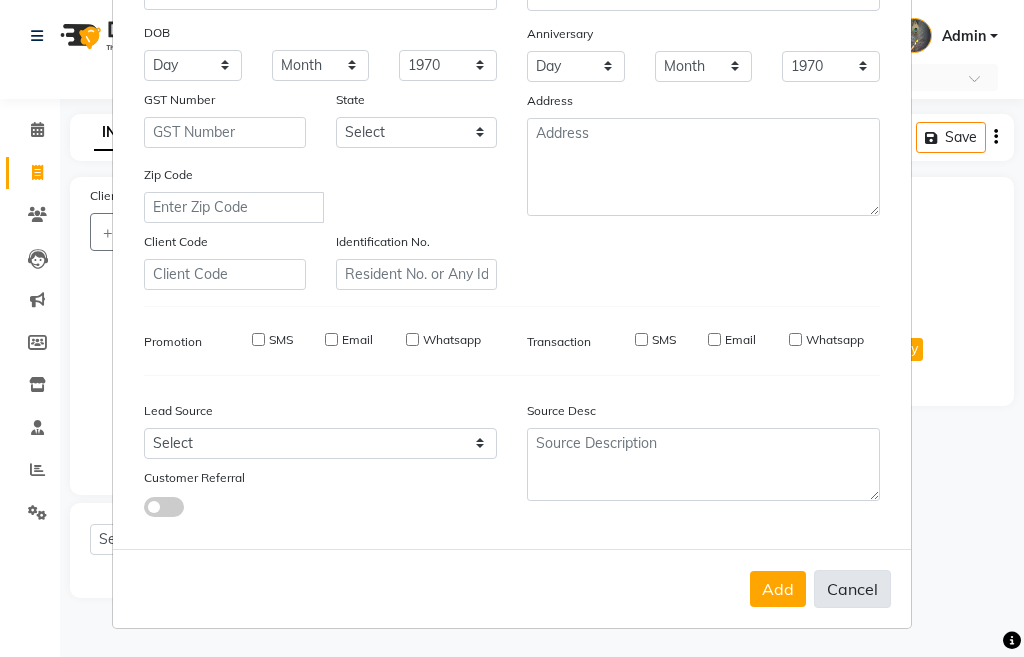select 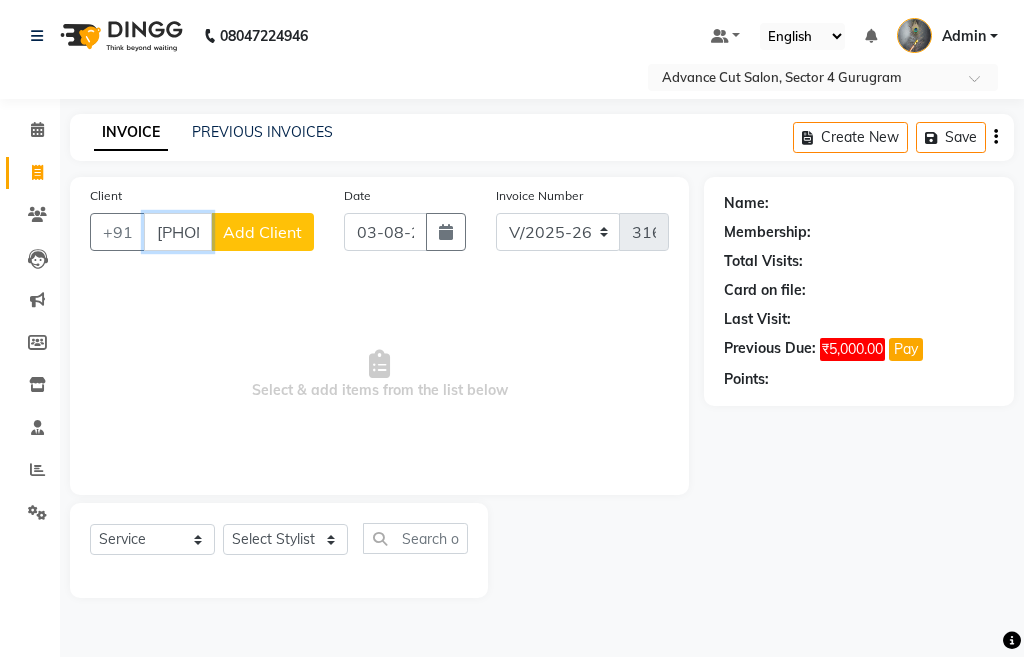 click on "[NUMBER]" at bounding box center [178, 232] 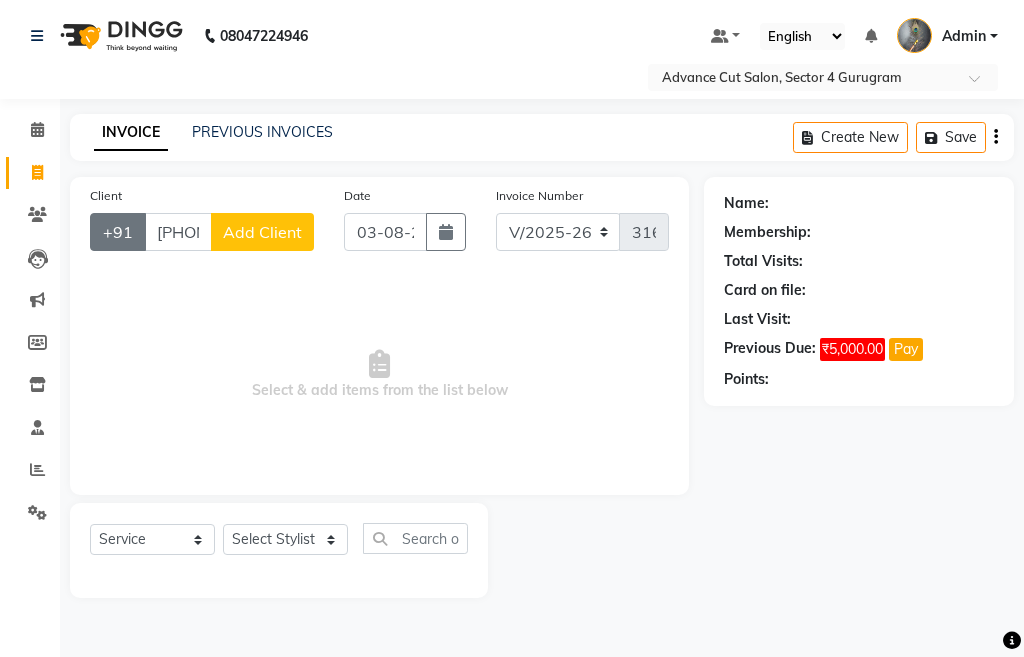 click on "+91" 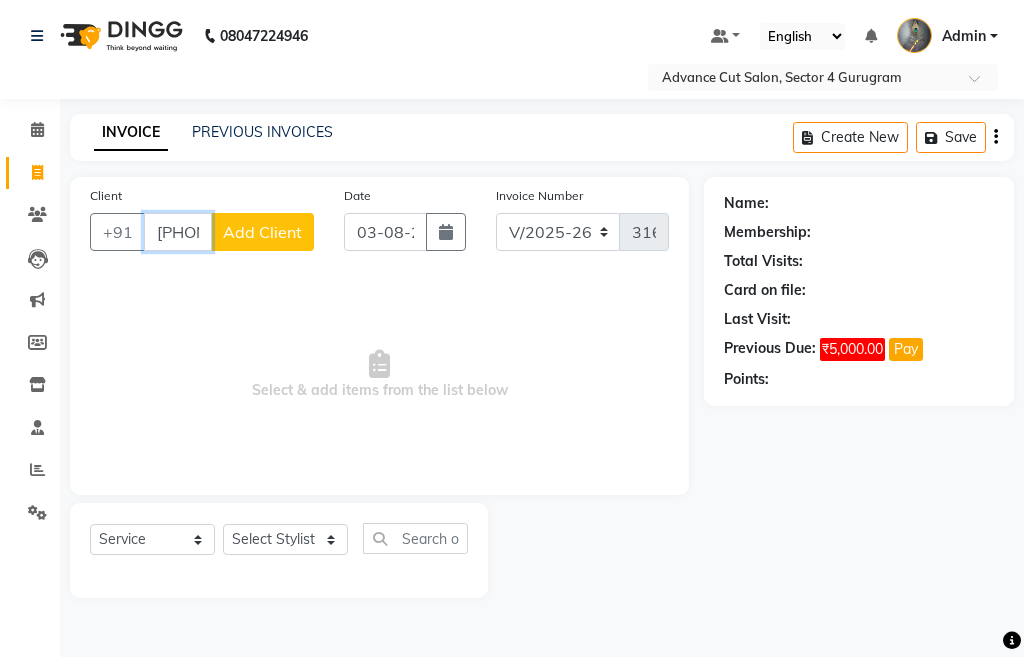 scroll, scrollTop: 0, scrollLeft: 28, axis: horizontal 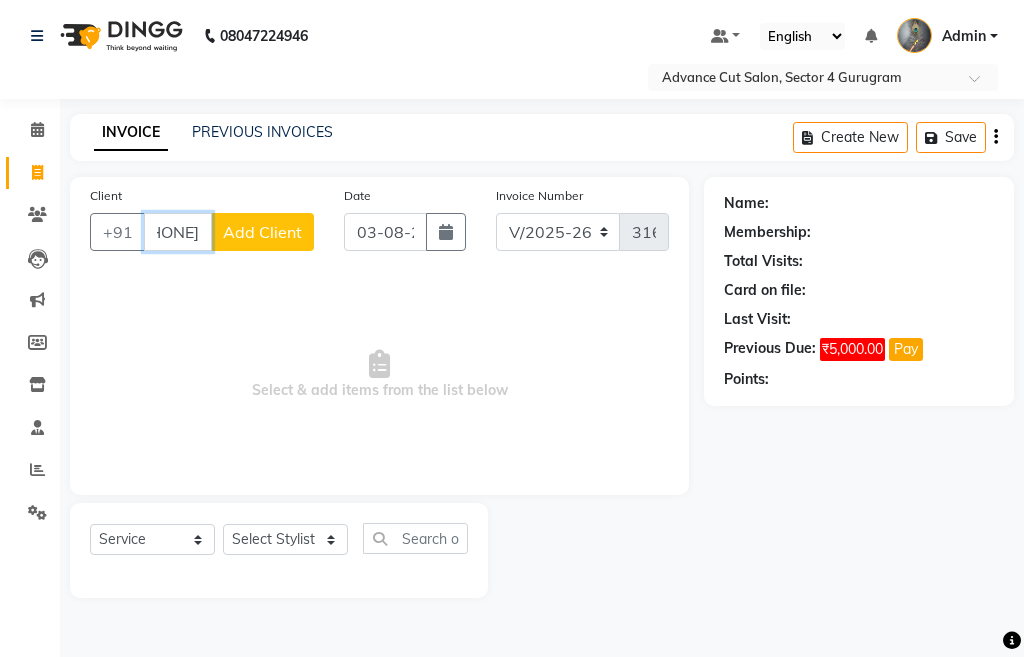 drag, startPoint x: 151, startPoint y: 230, endPoint x: 253, endPoint y: 238, distance: 102.31325 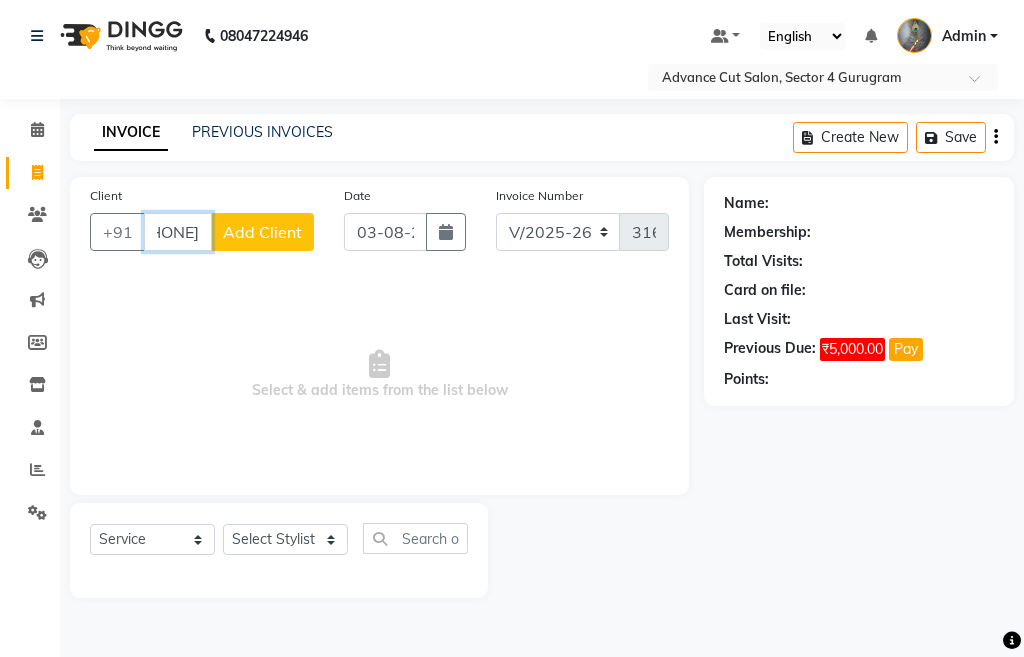 click on "[NUMBER]" at bounding box center [178, 232] 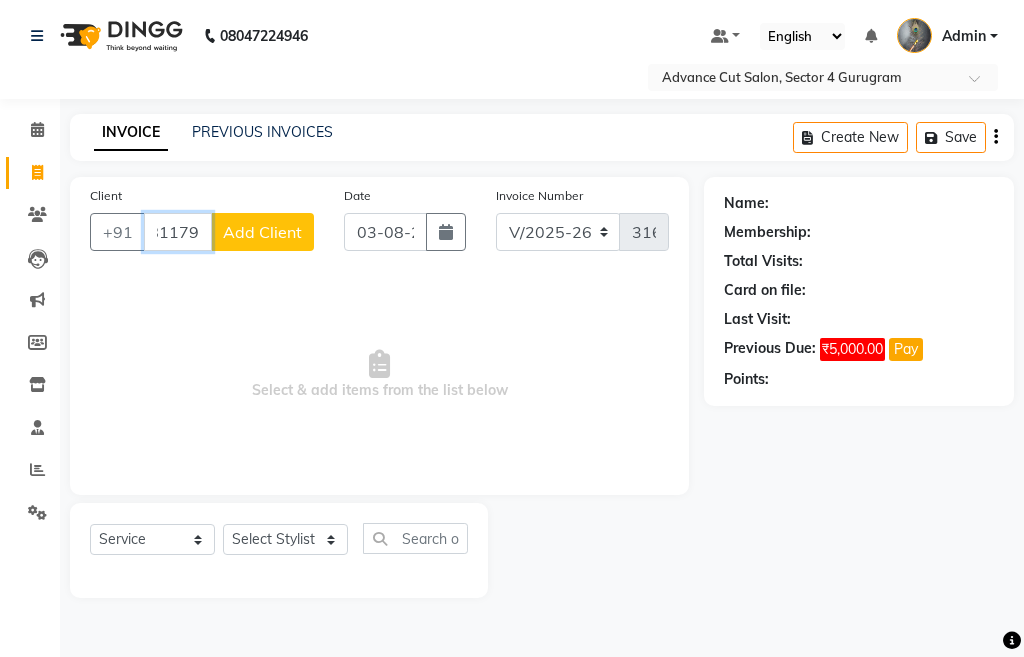 scroll, scrollTop: 0, scrollLeft: 0, axis: both 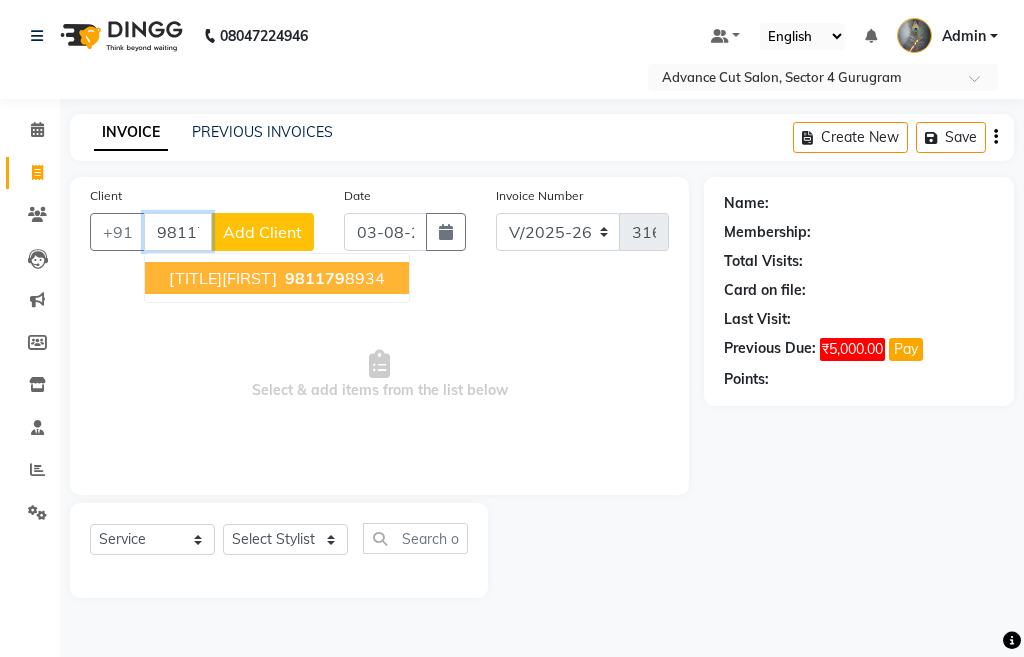 click on "Name: [FIRST]" at bounding box center [223, 278] 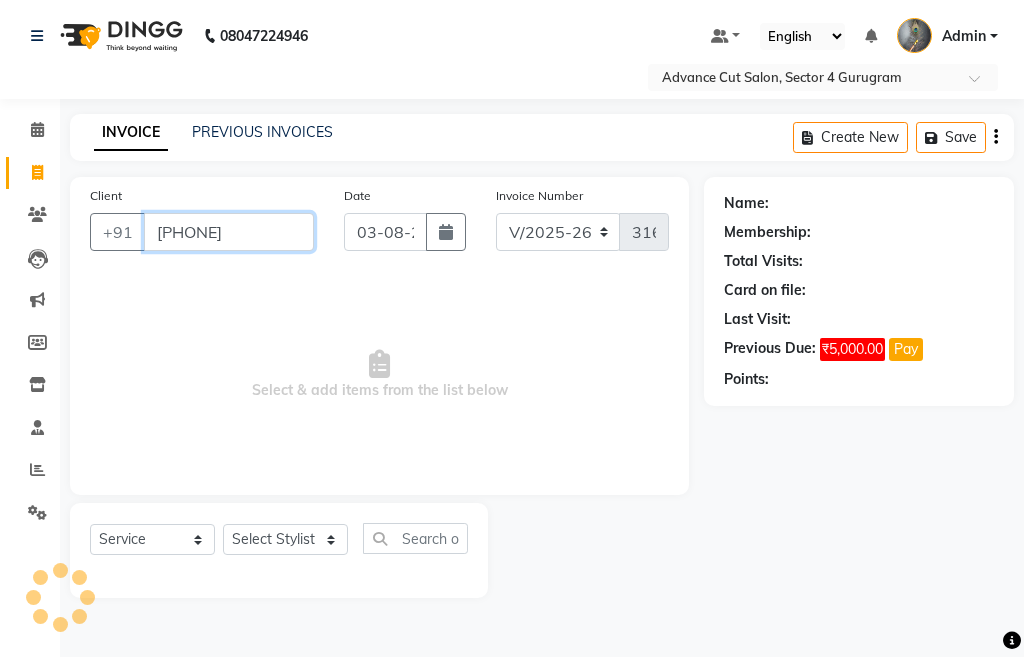 type on "[PHONE]" 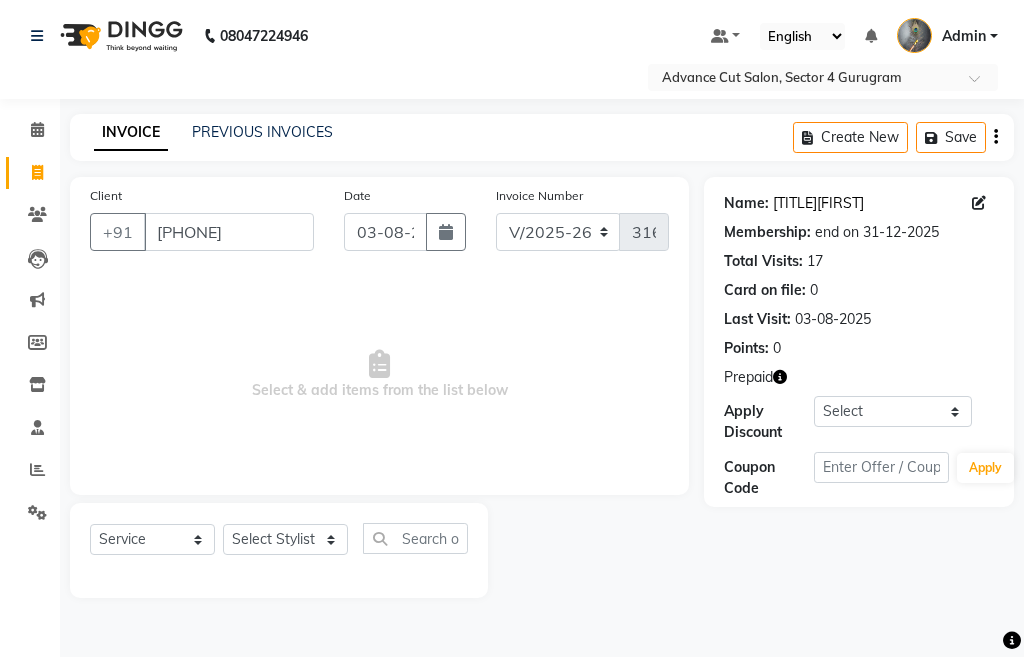 click on "[FIRST]" 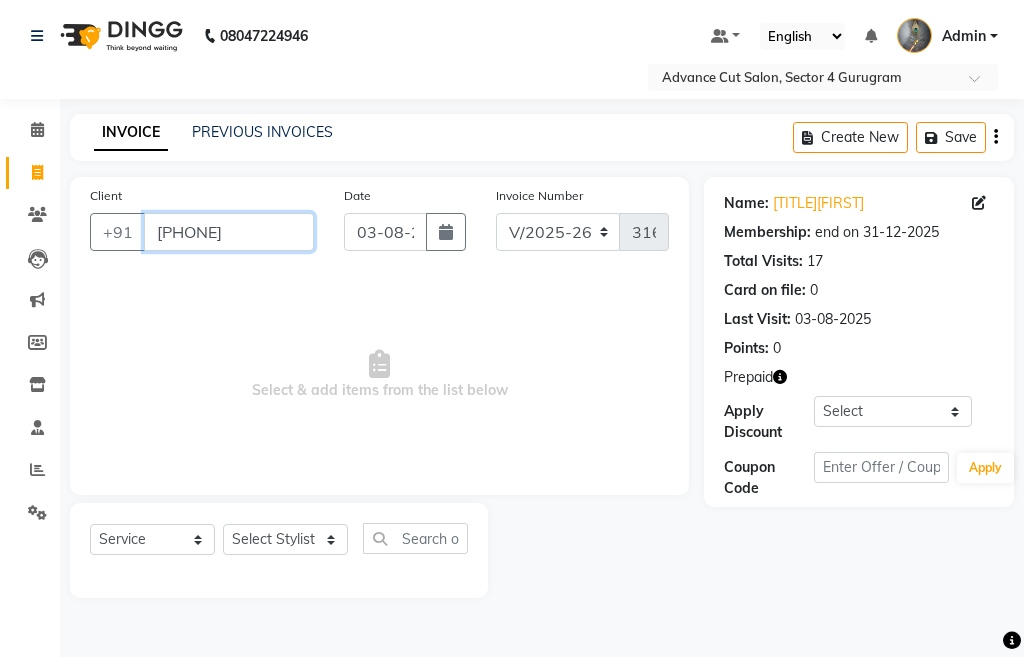 click on "[PHONE]" at bounding box center [229, 232] 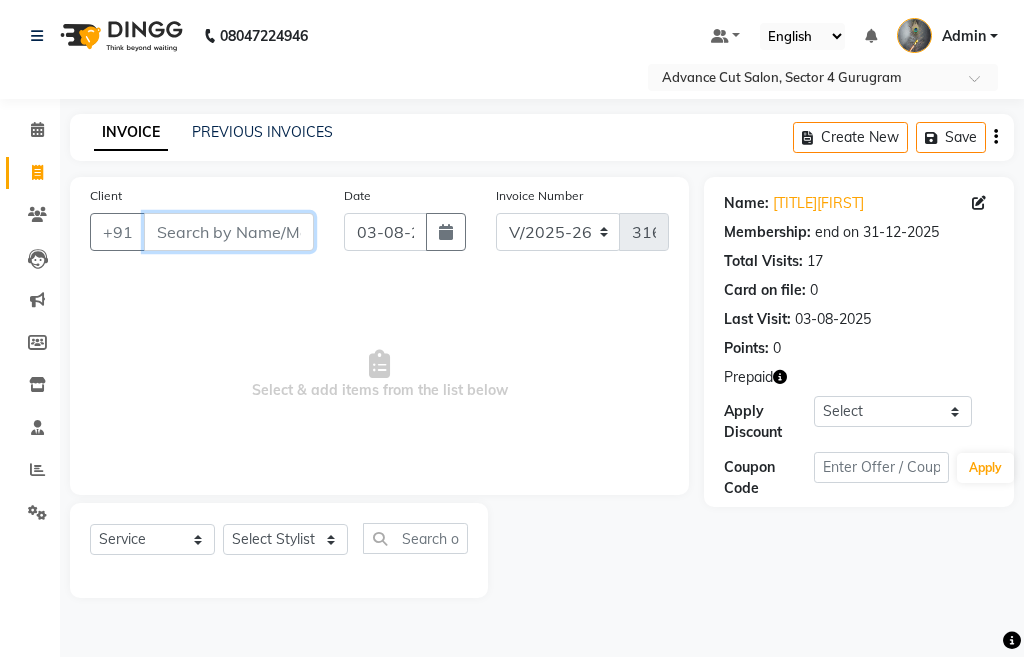 paste on "919711149732" 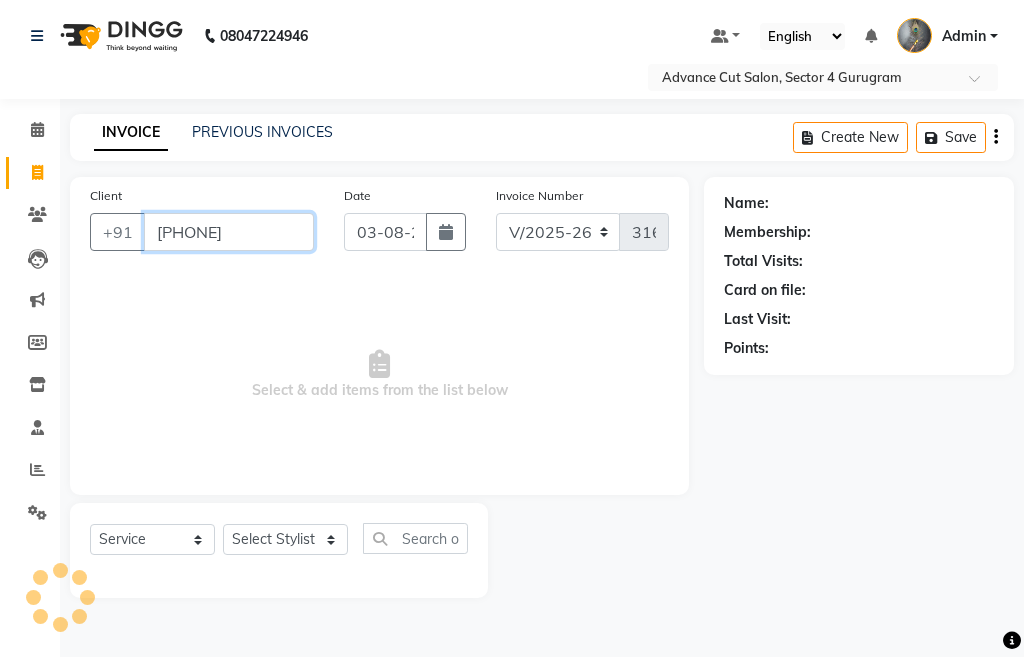 type on "919711149732" 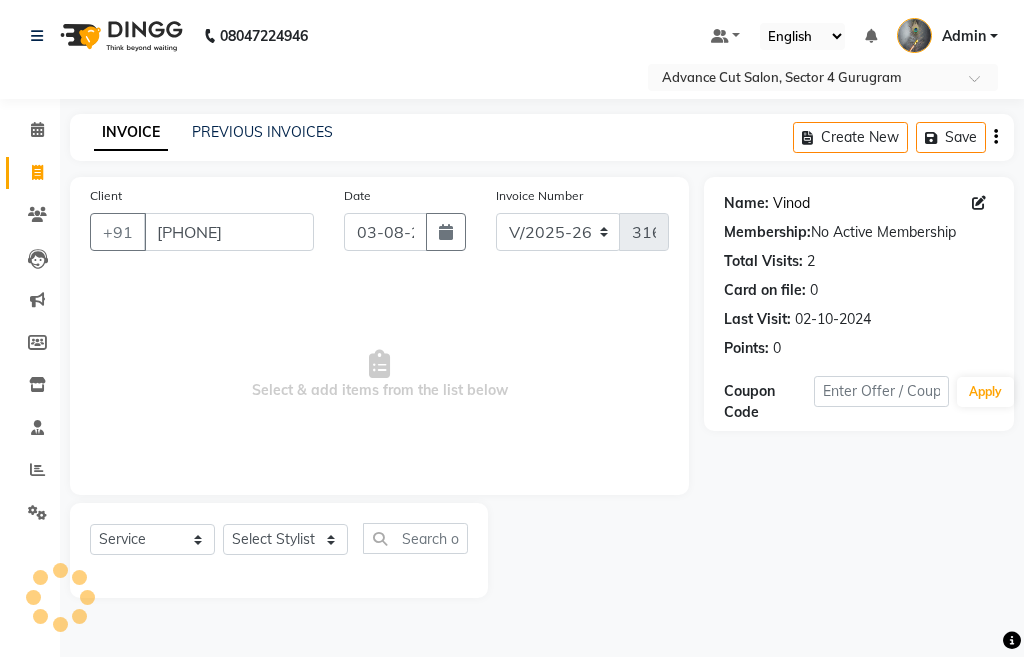 click on "Vinod" 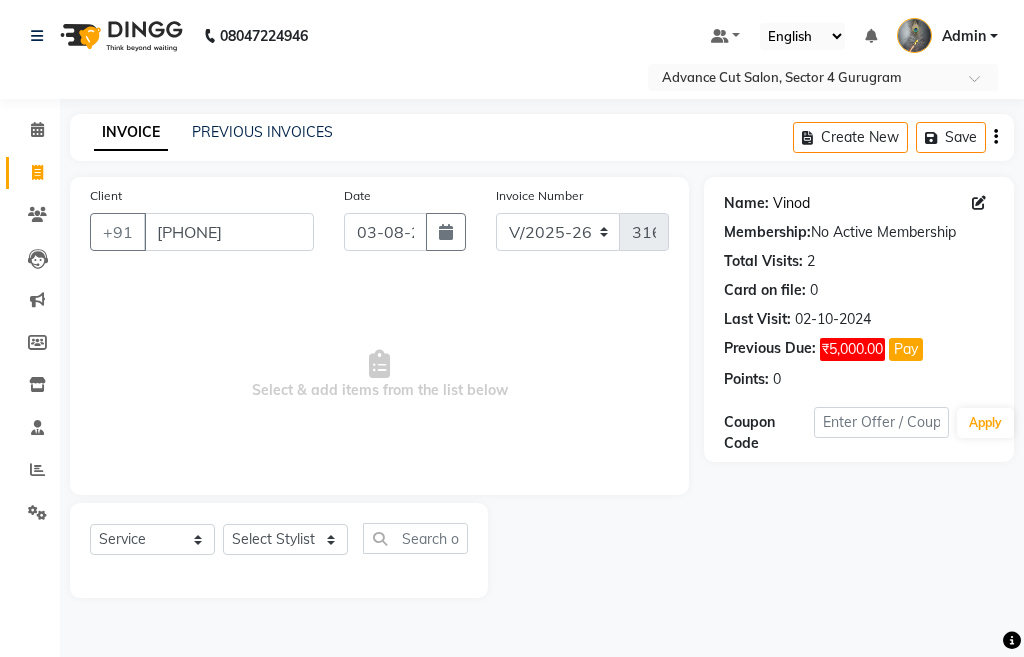 click on "Vinod" 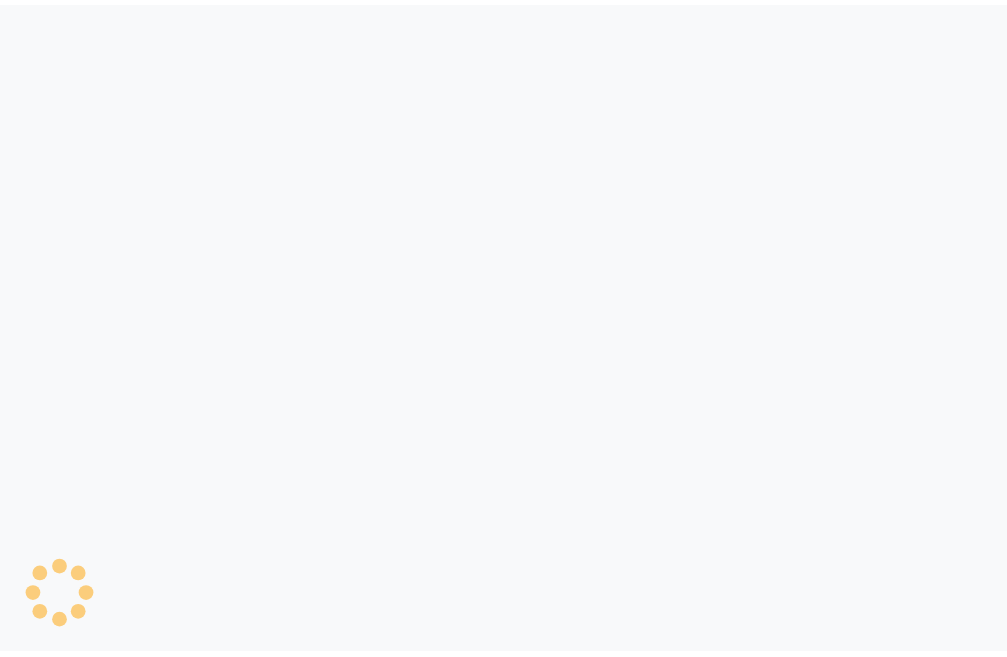 scroll, scrollTop: 0, scrollLeft: 0, axis: both 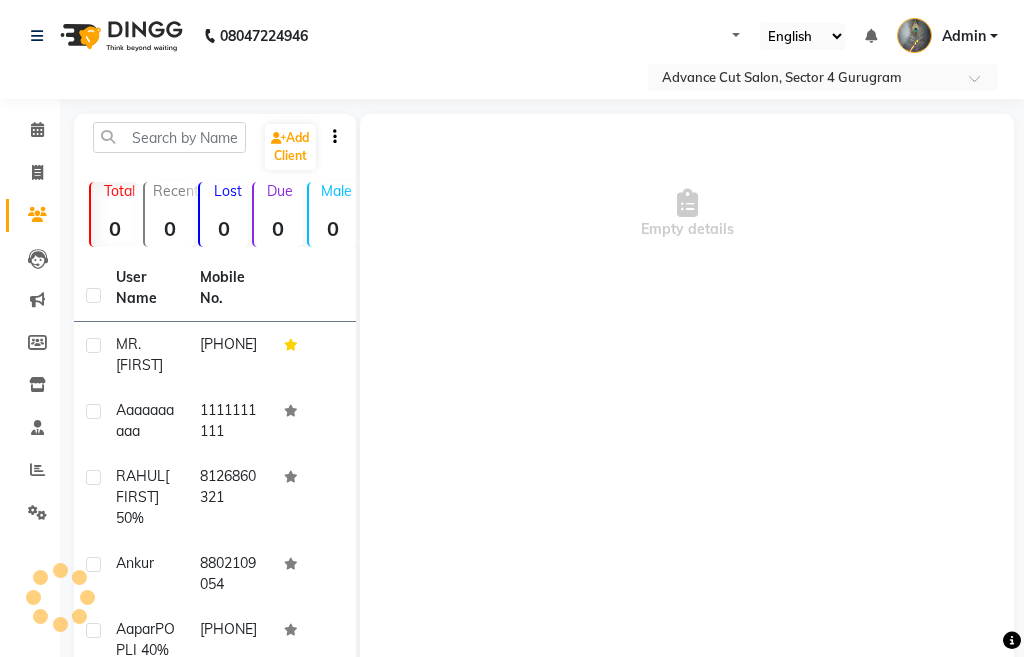 select on "en" 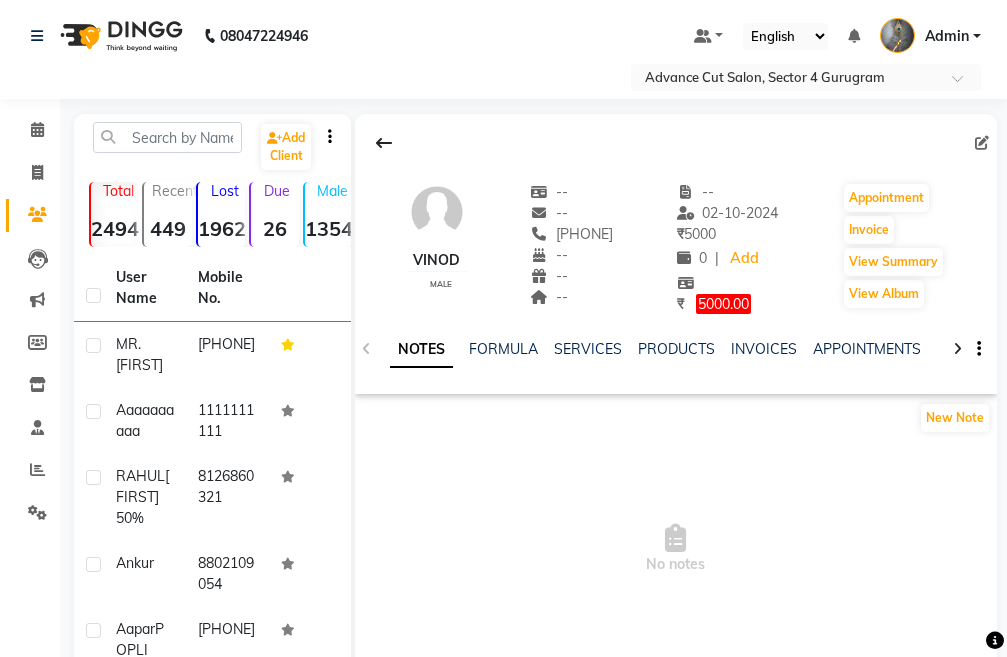 click 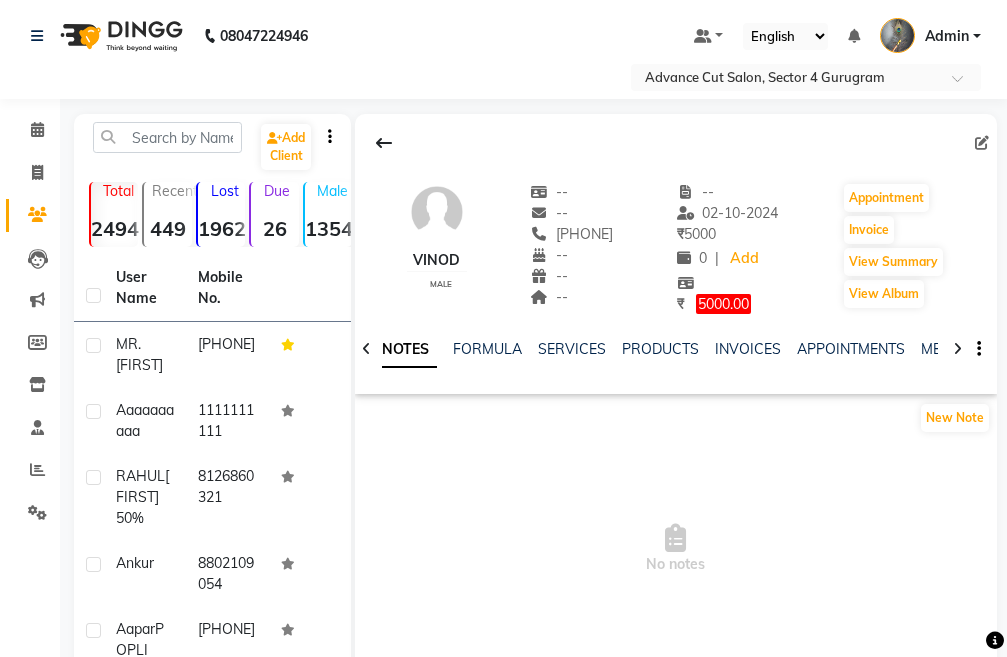 click 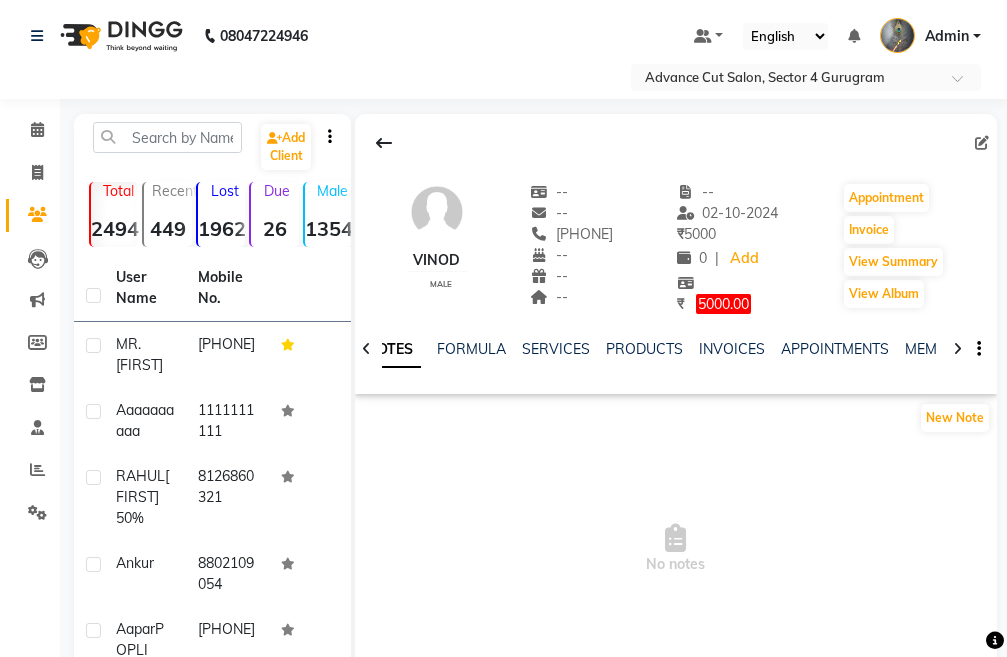 click 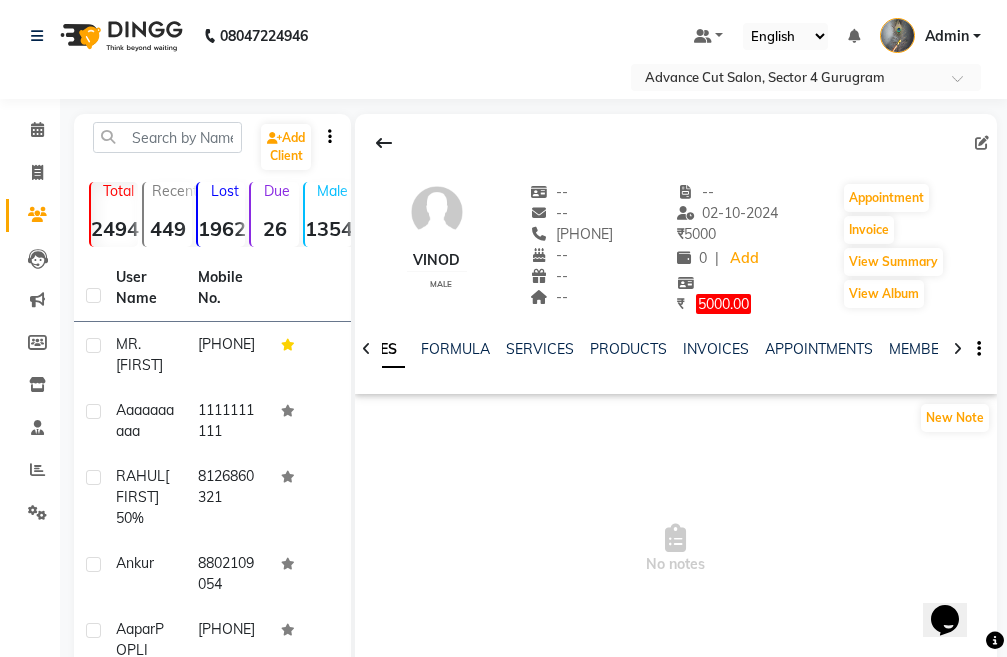 scroll, scrollTop: 0, scrollLeft: 0, axis: both 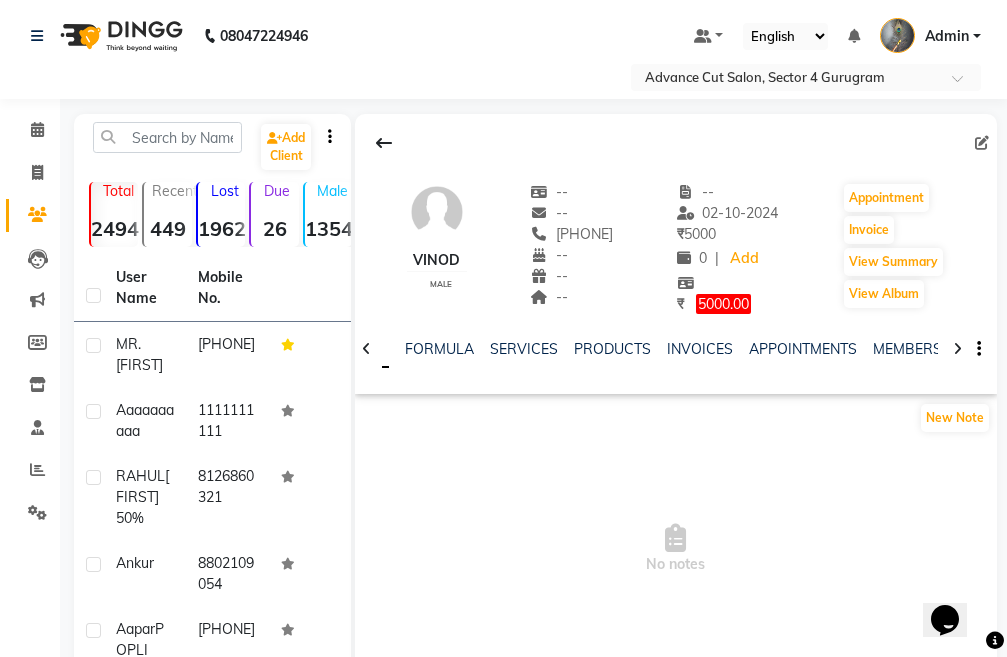 click 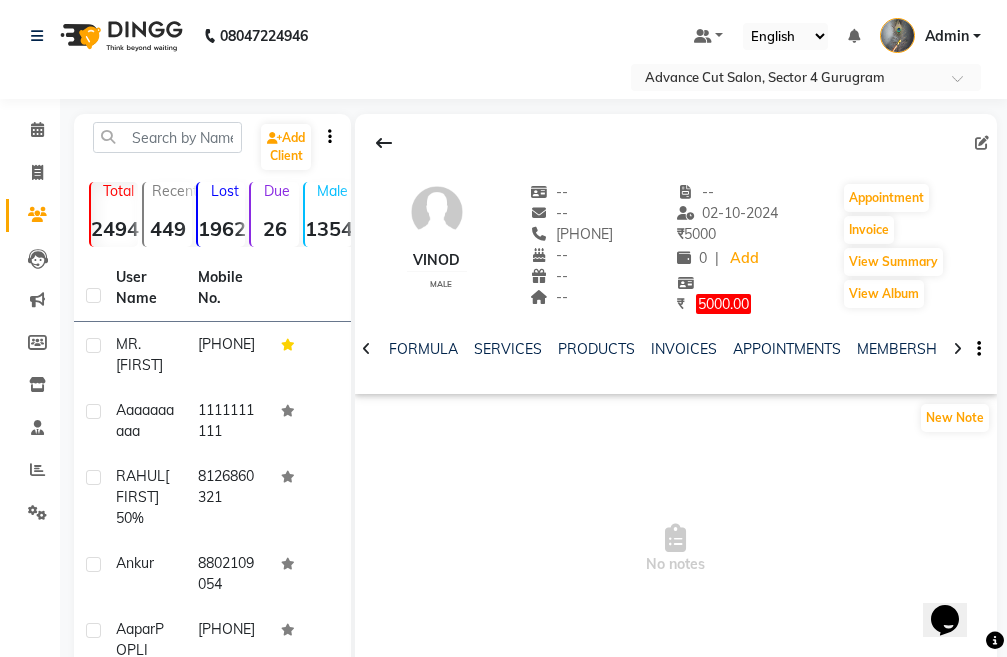 click 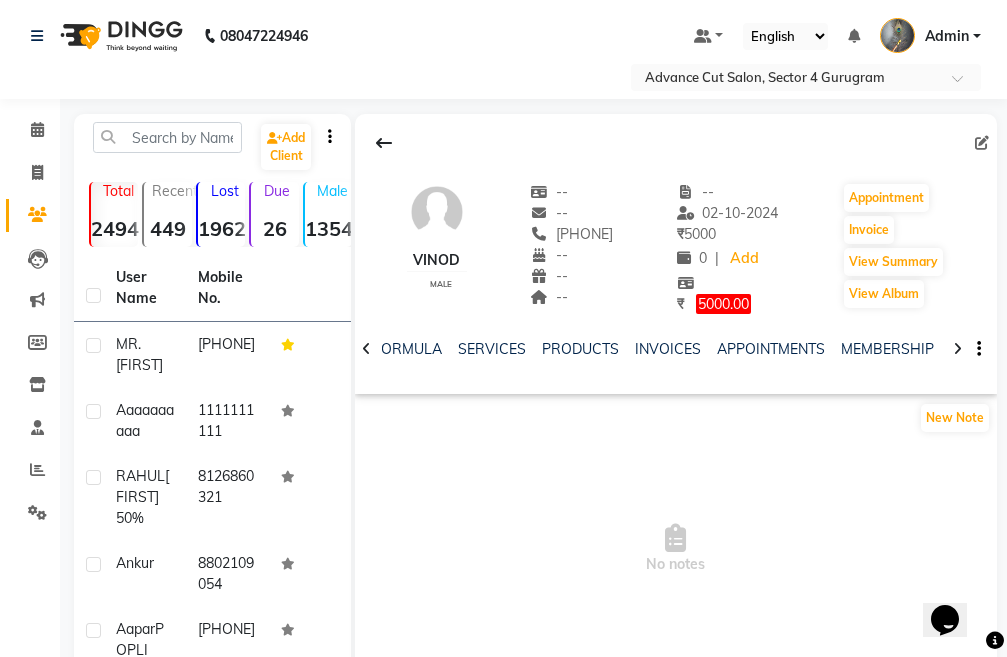 click 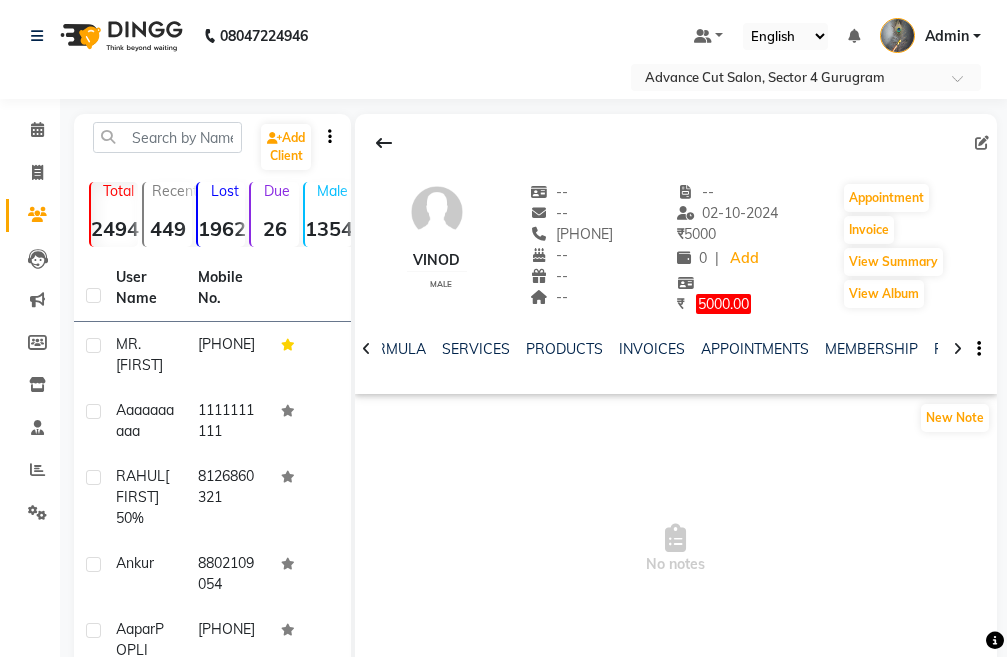 click 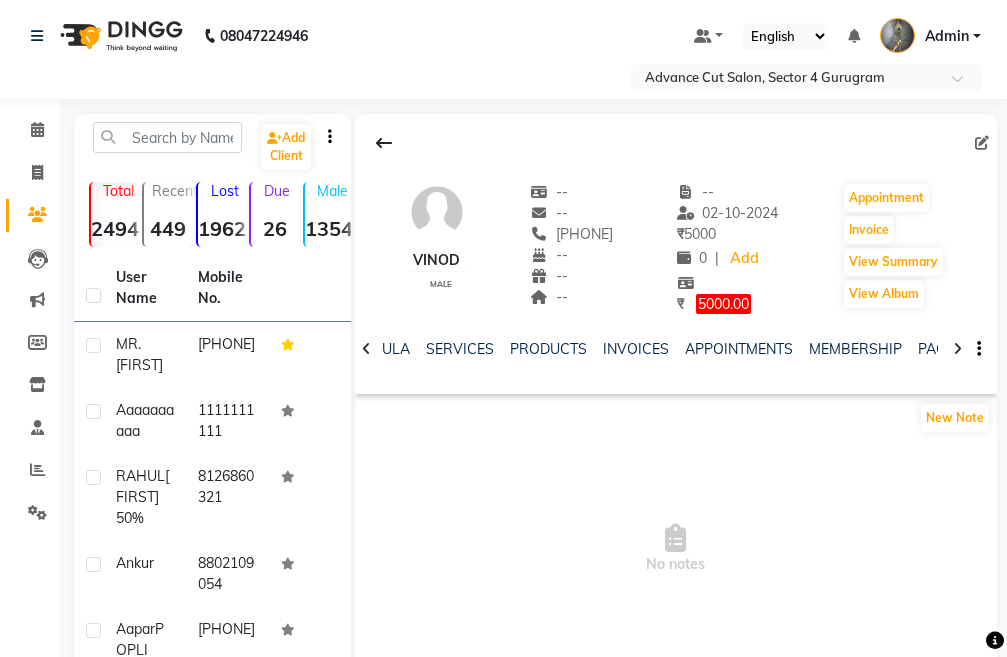 click 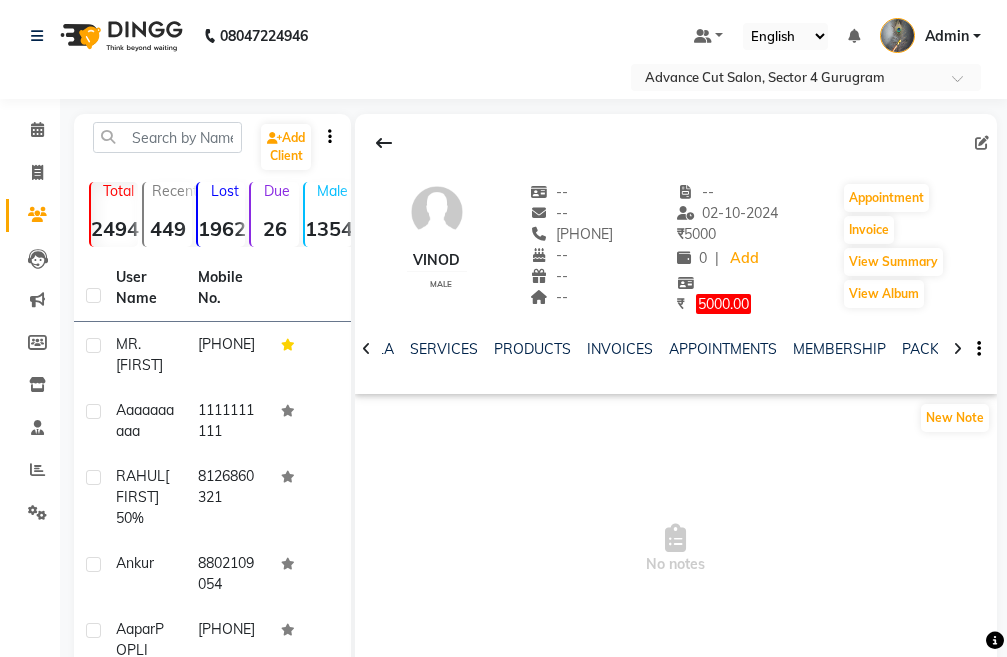 click 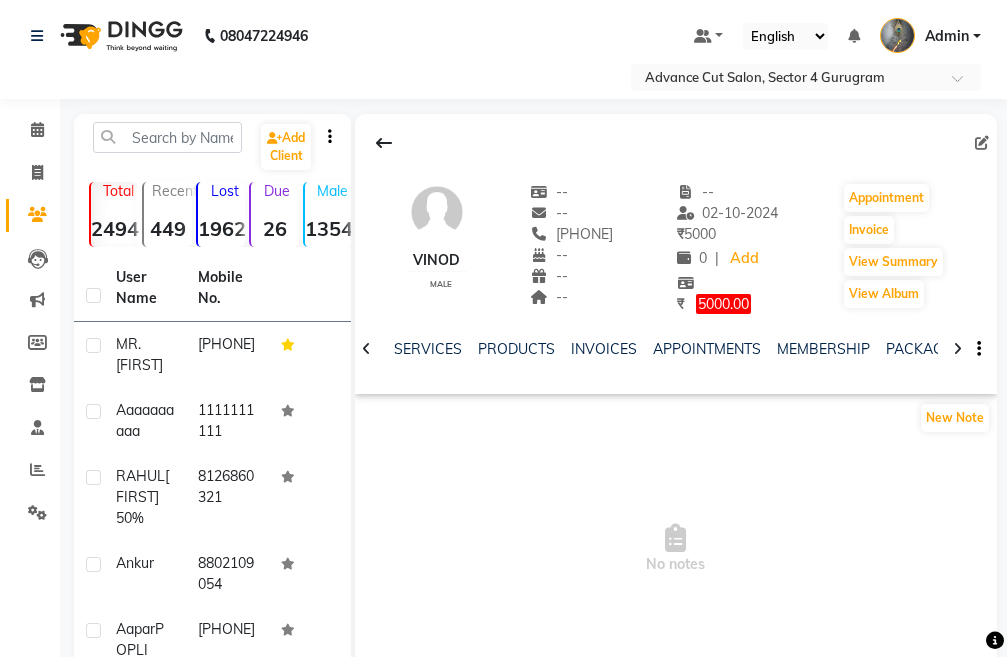 click 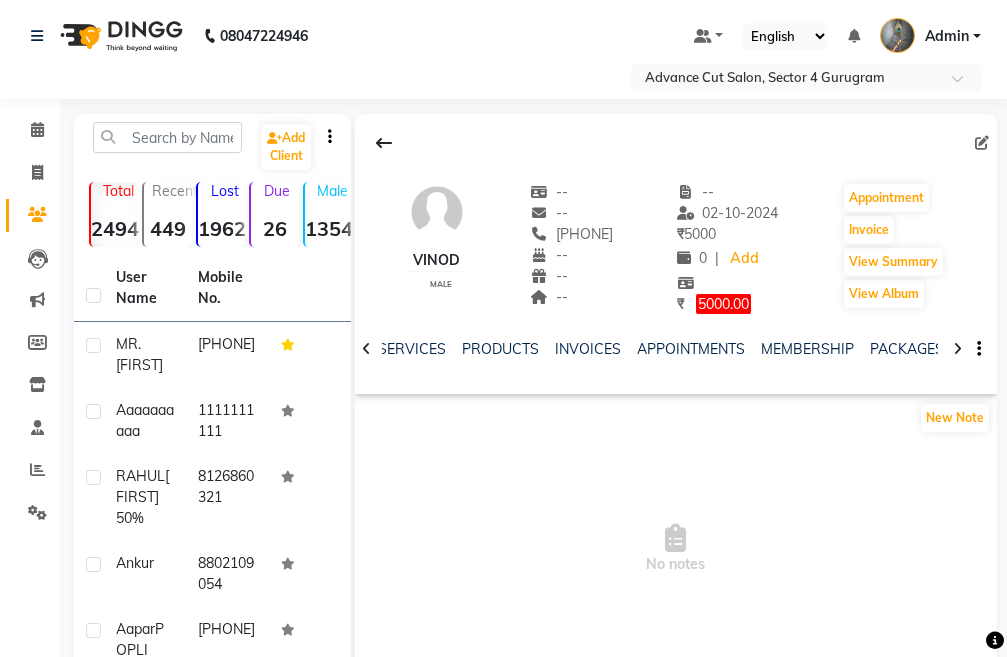 click 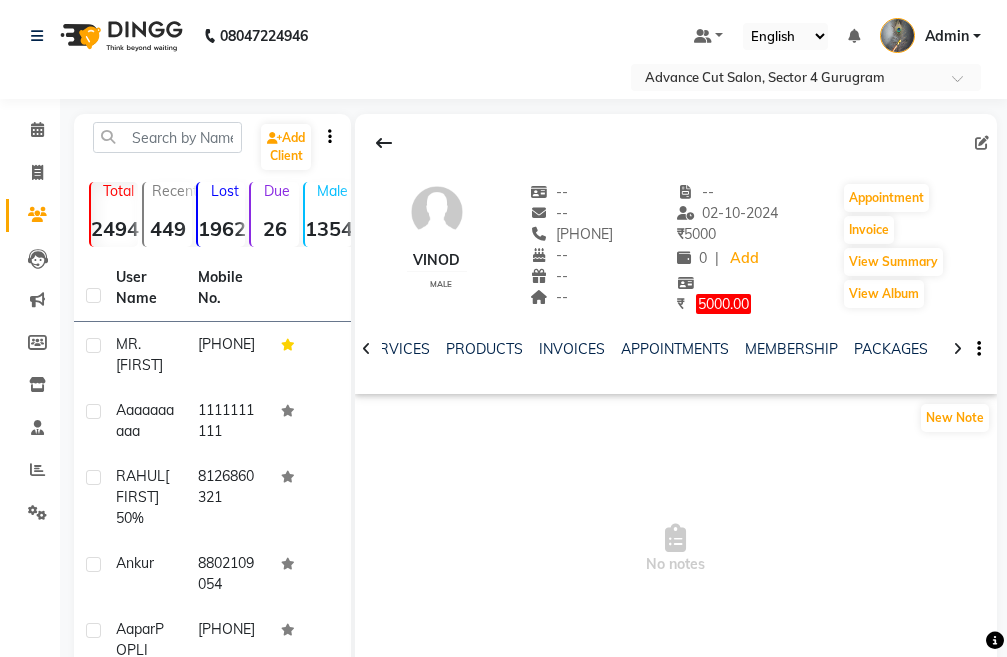 click 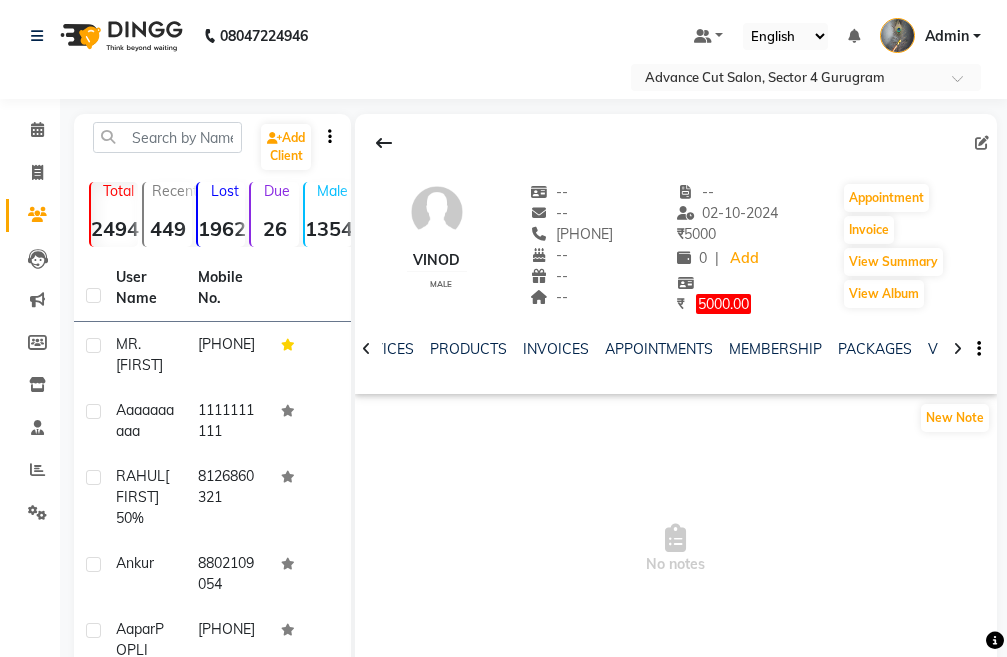 click 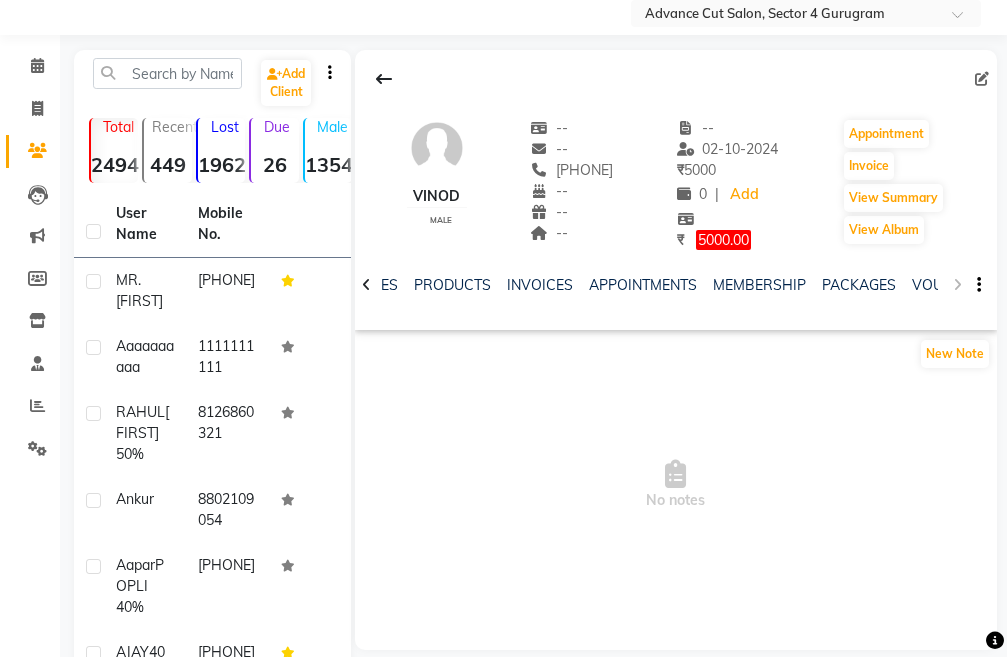 scroll, scrollTop: 100, scrollLeft: 0, axis: vertical 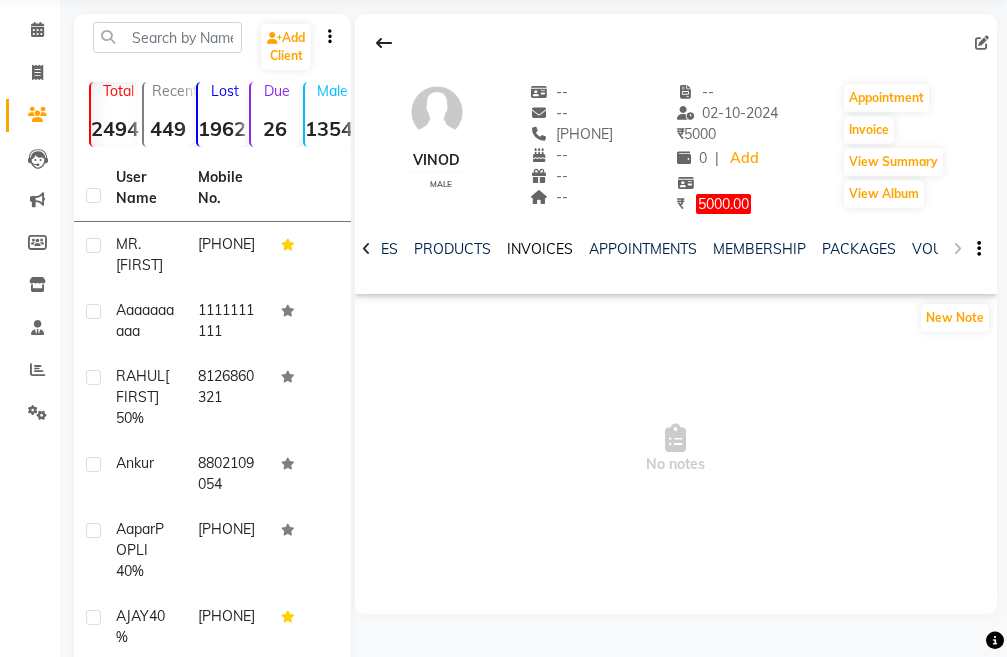 click on "INVOICES" 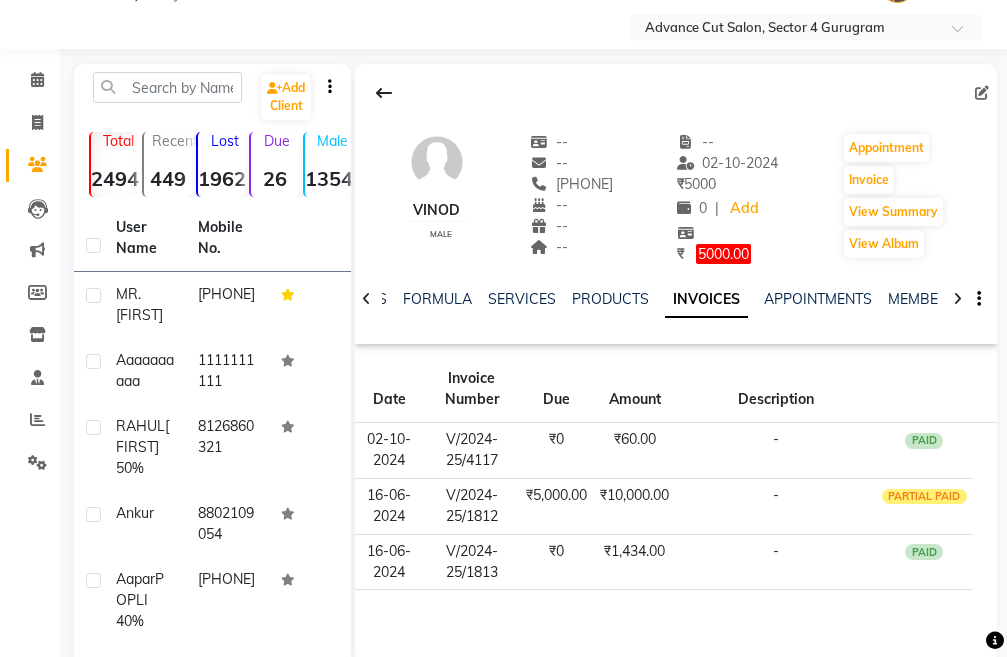 scroll, scrollTop: 0, scrollLeft: 0, axis: both 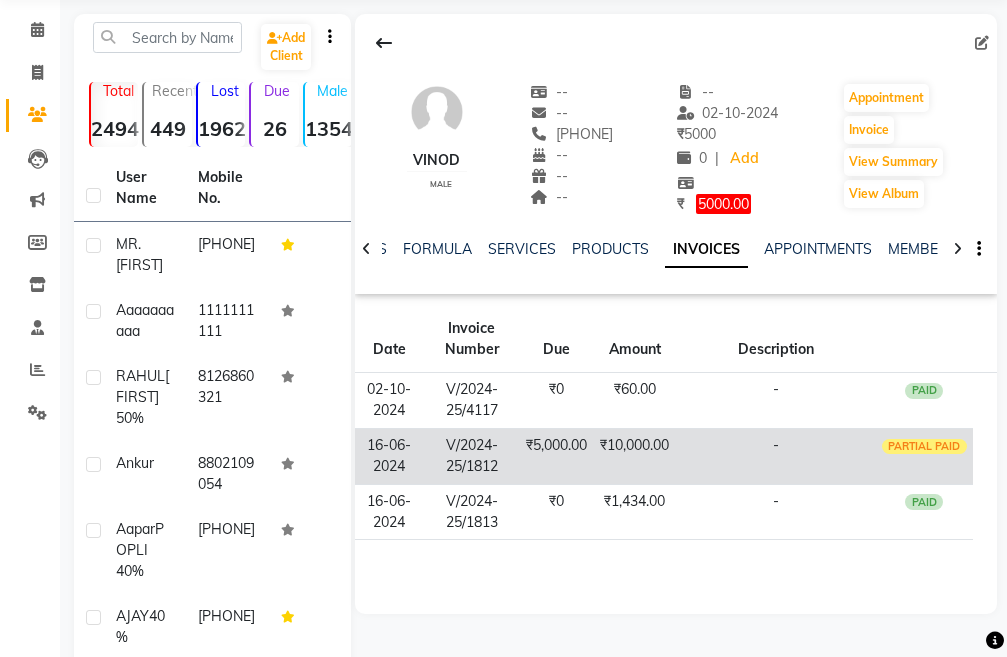 click on "₹5,000.00" 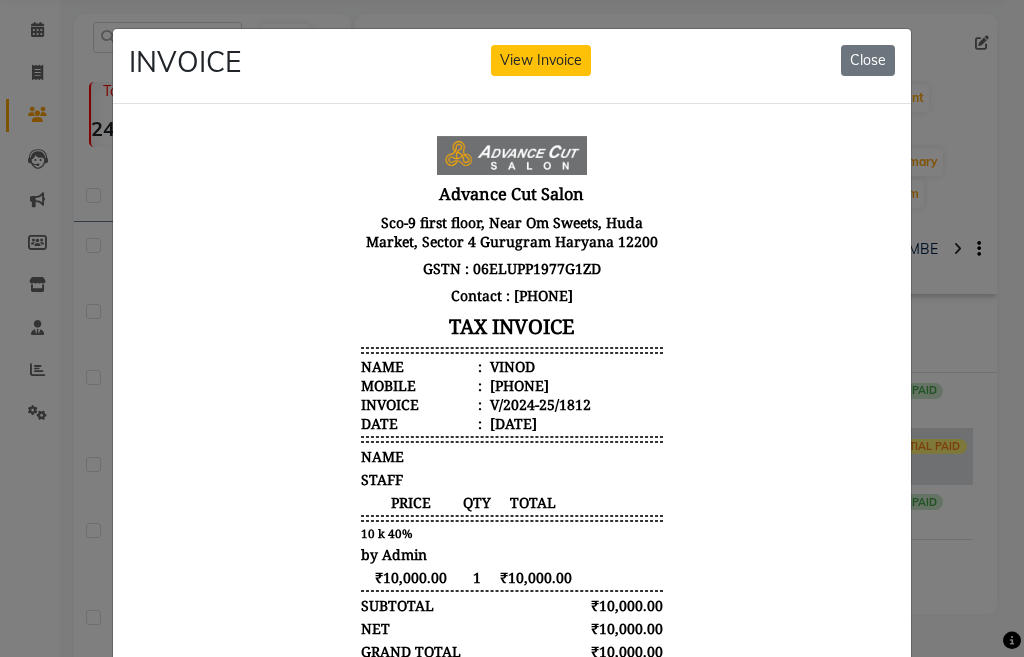 scroll, scrollTop: 16, scrollLeft: 0, axis: vertical 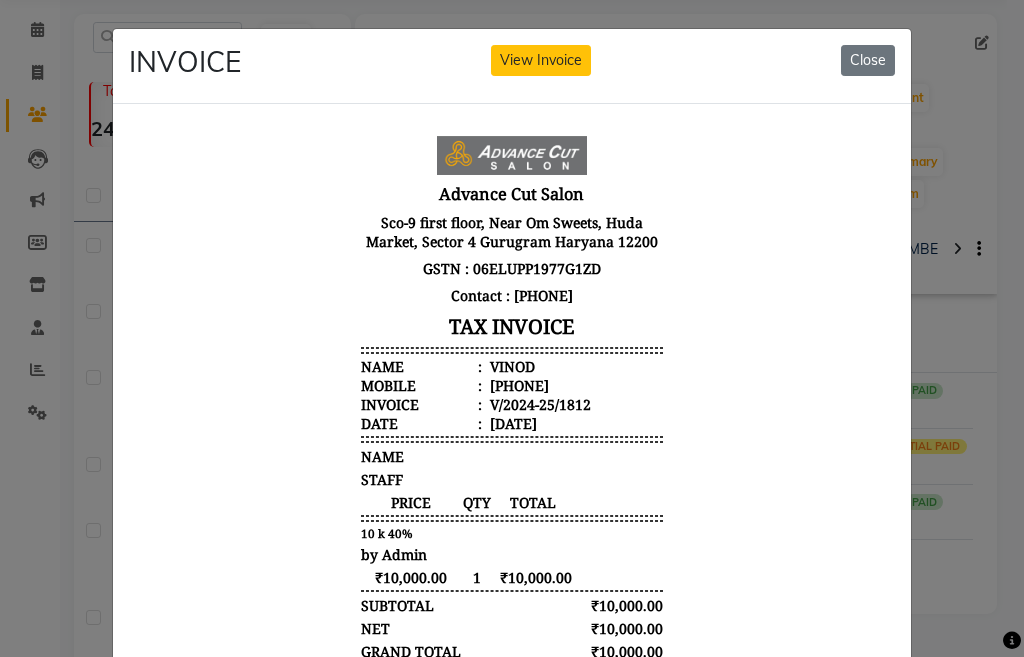 click on "INVOICE View Invoice Close" 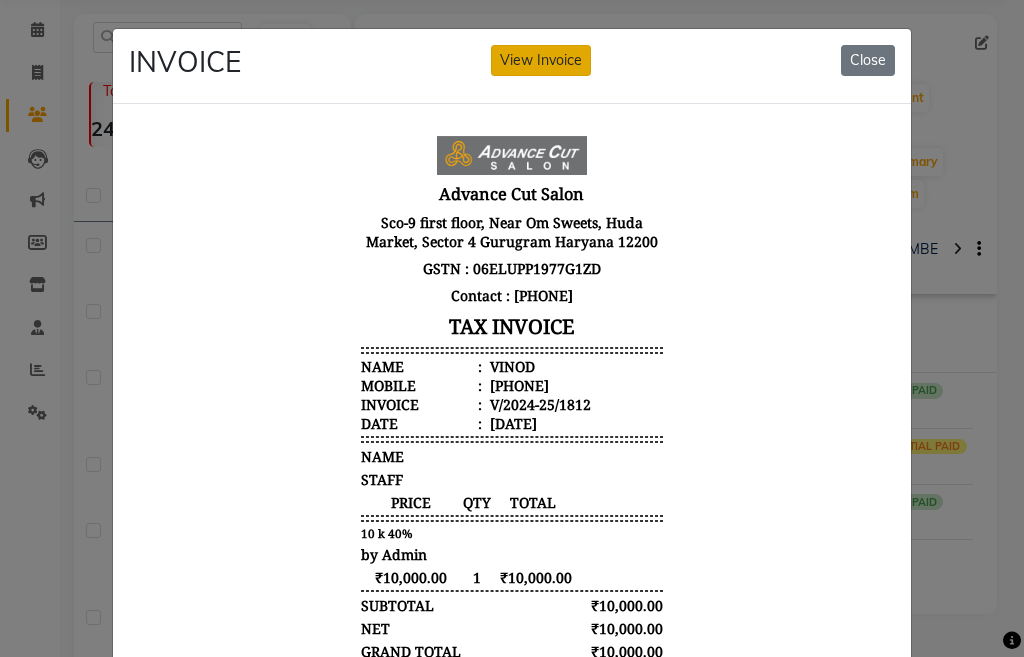click on "View Invoice" 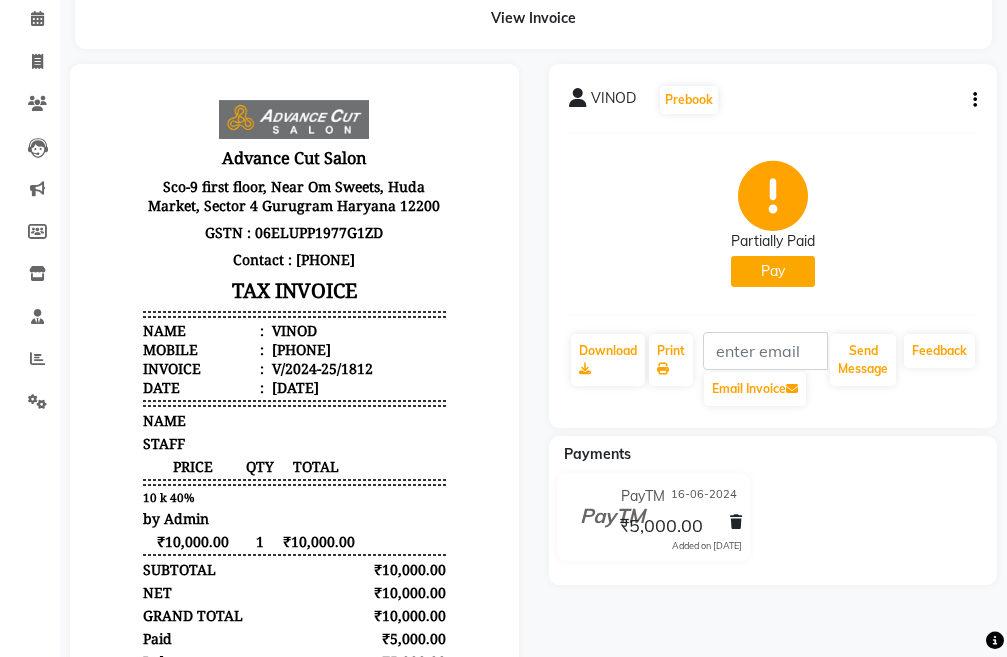 scroll, scrollTop: 0, scrollLeft: 0, axis: both 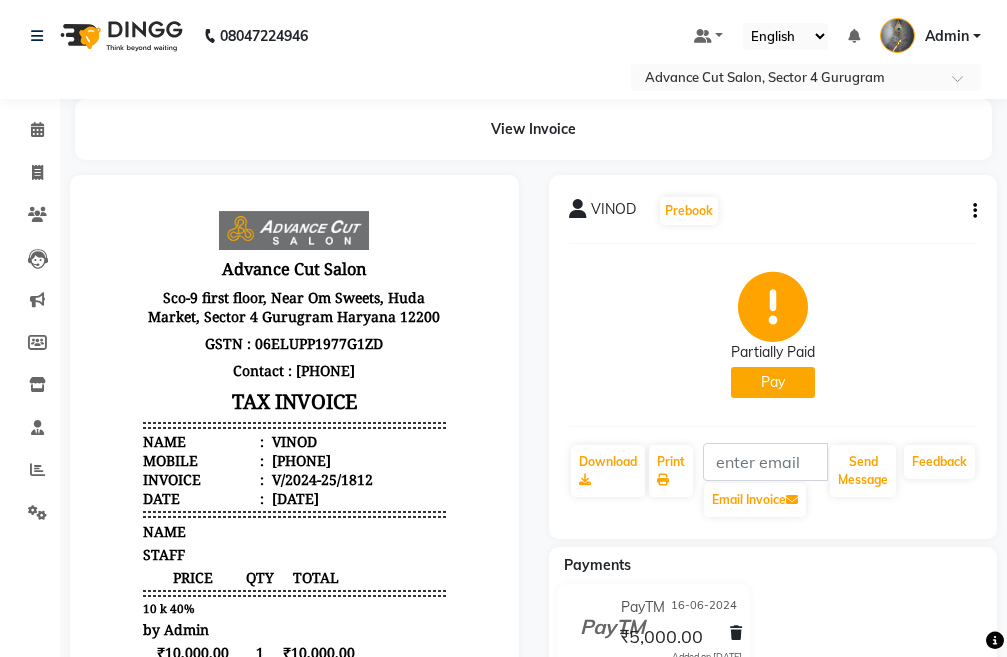 click on "VINOD   Prebook   Partially Paid   Pay  Download  Print   Email Invoice   Send Message Feedback" 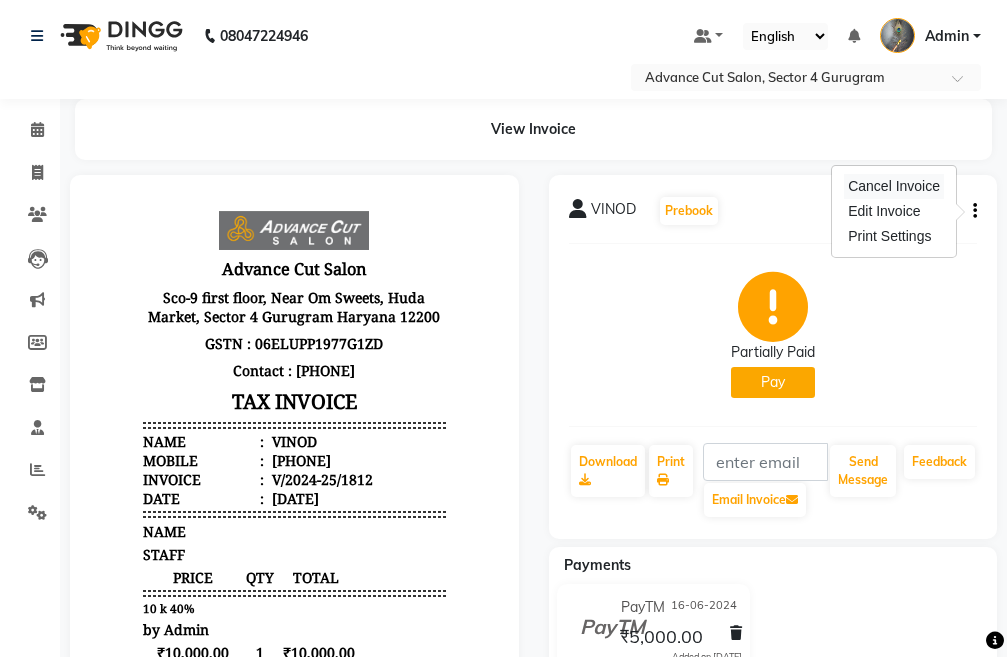 click on "Cancel Invoice" at bounding box center (894, 186) 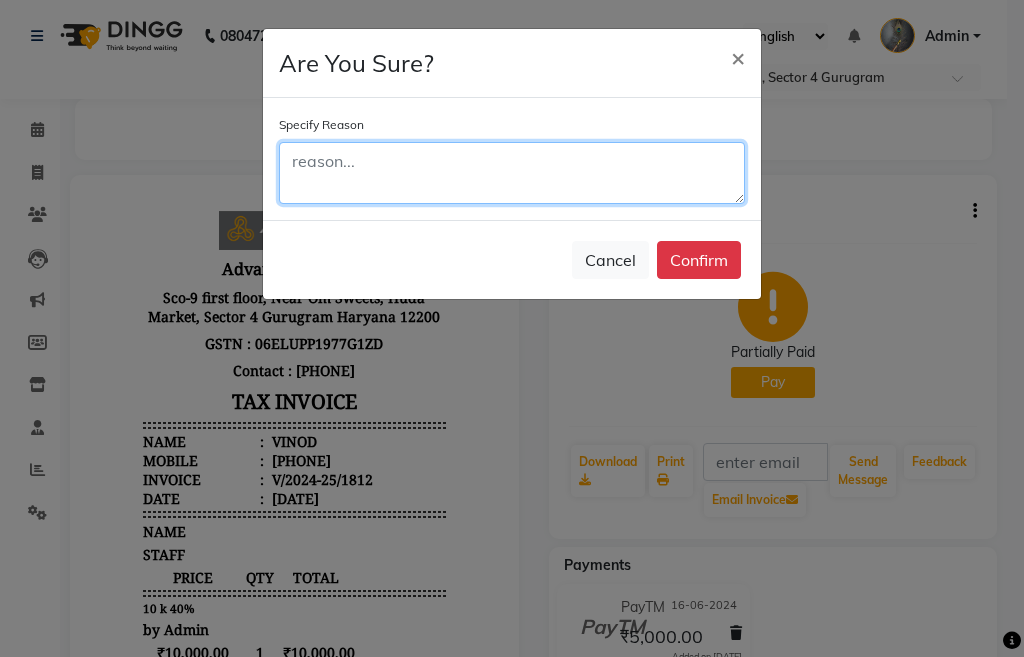 click 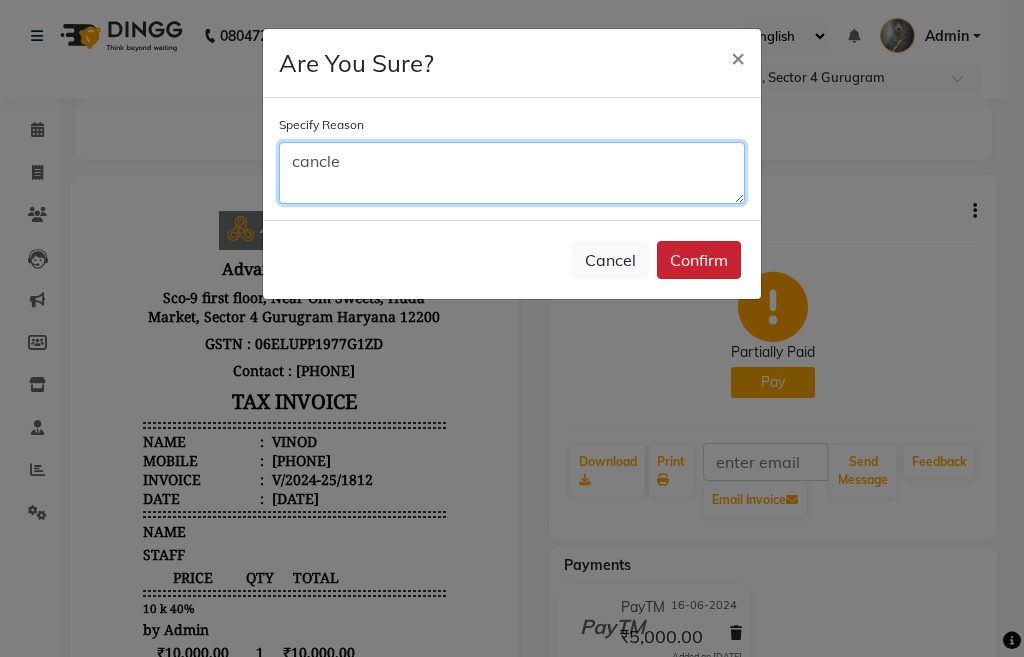 type on "cancle" 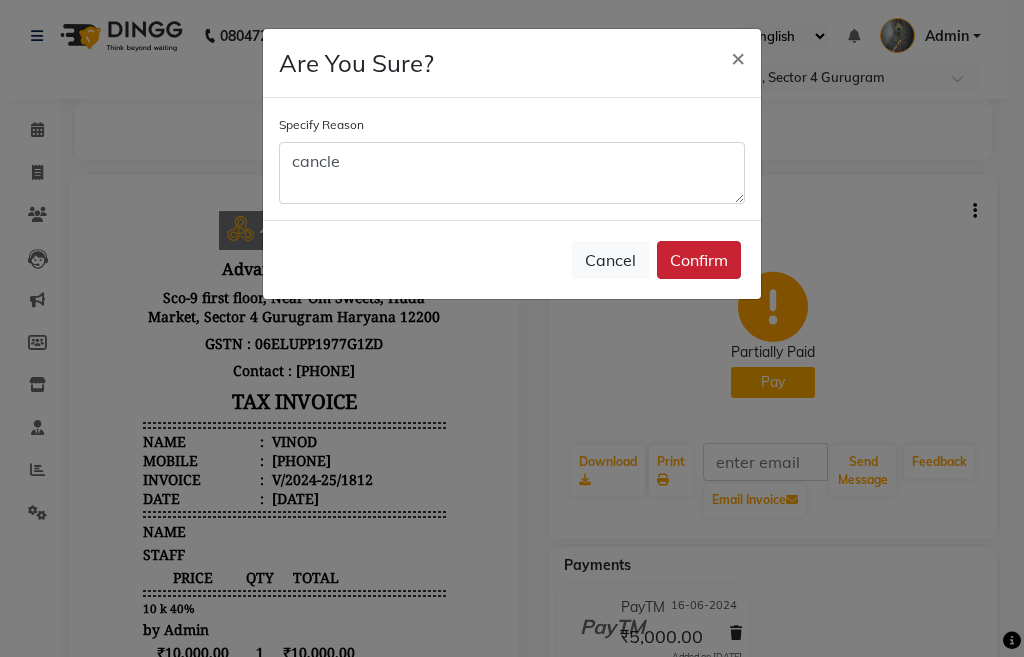 click on "Confirm" 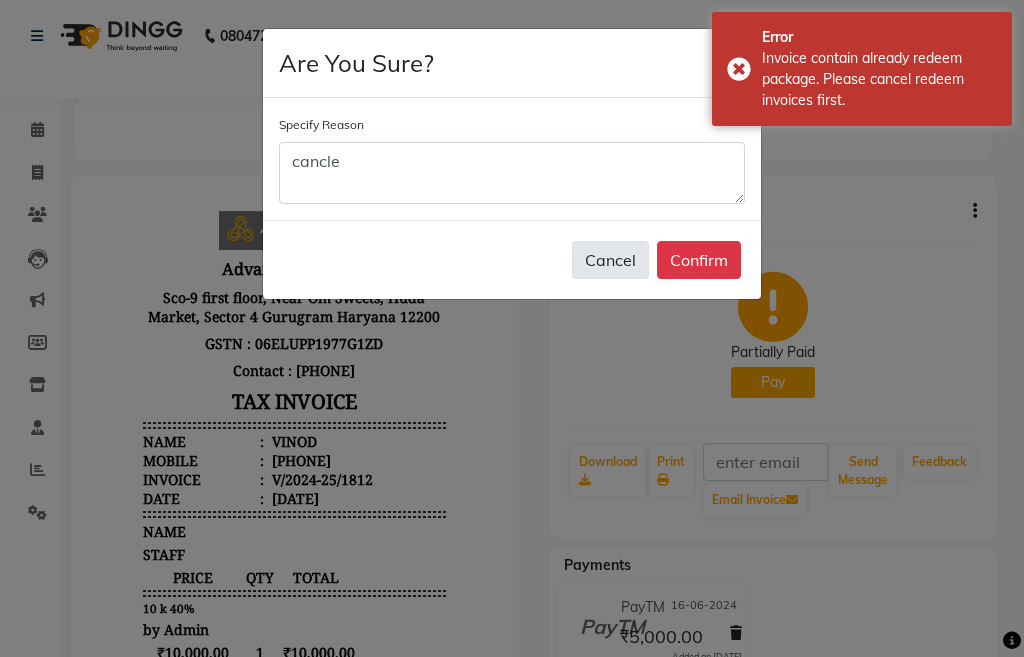 click on "Cancel" 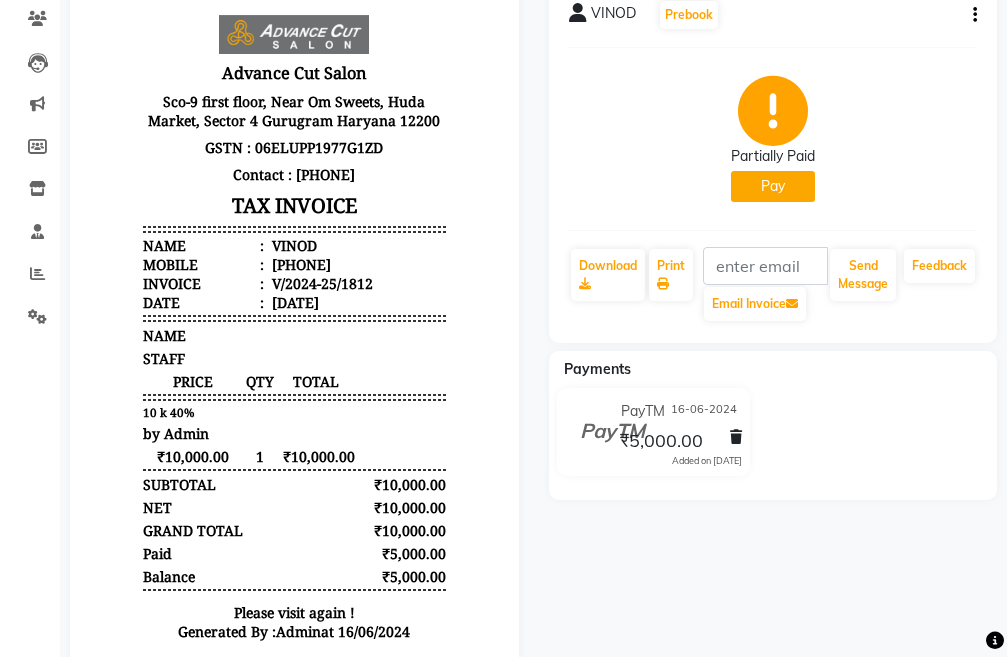 scroll, scrollTop: 200, scrollLeft: 0, axis: vertical 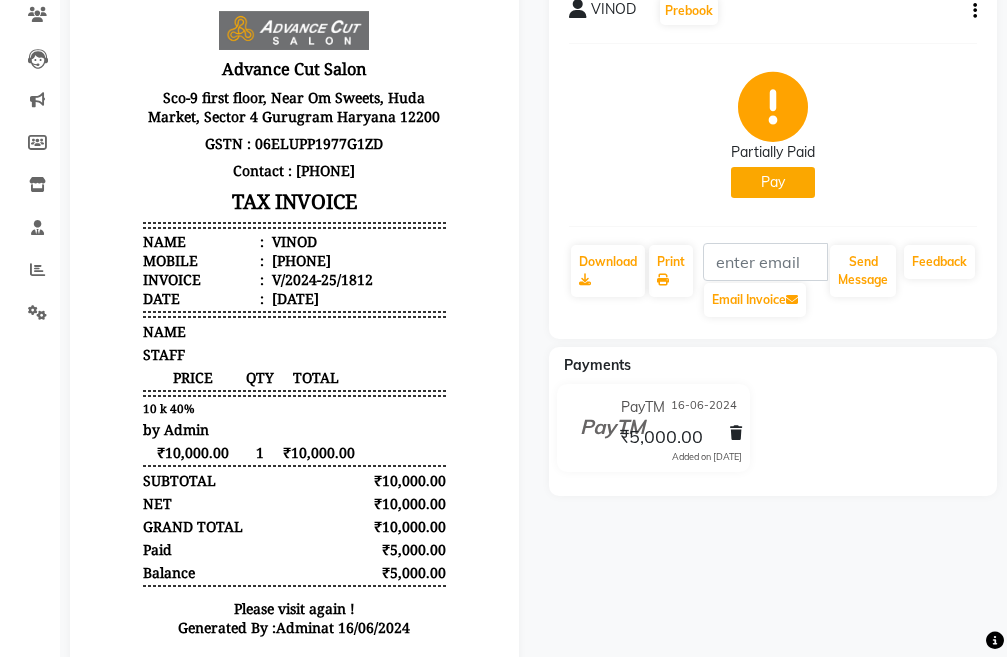 click on "919711149732" at bounding box center [299, 260] 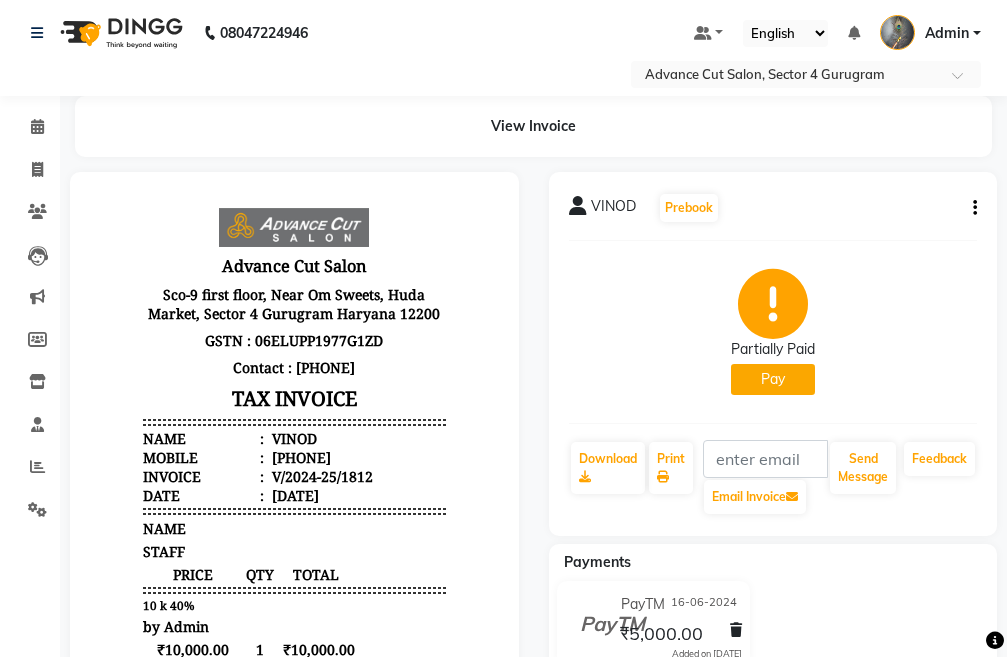 scroll, scrollTop: 0, scrollLeft: 0, axis: both 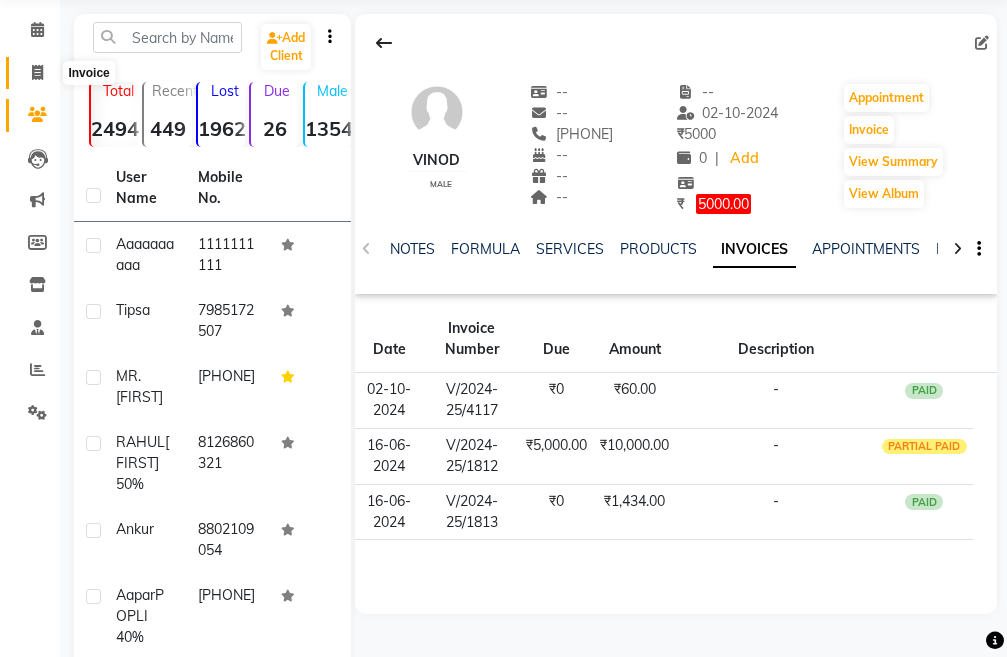 drag, startPoint x: 38, startPoint y: 69, endPoint x: 149, endPoint y: 70, distance: 111.0045 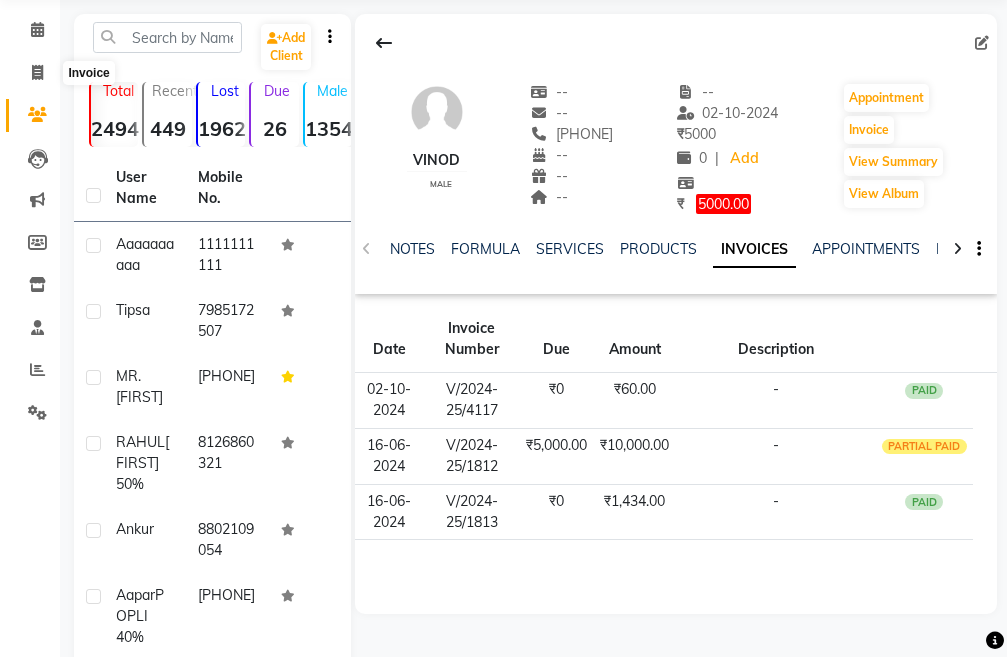 select on "service" 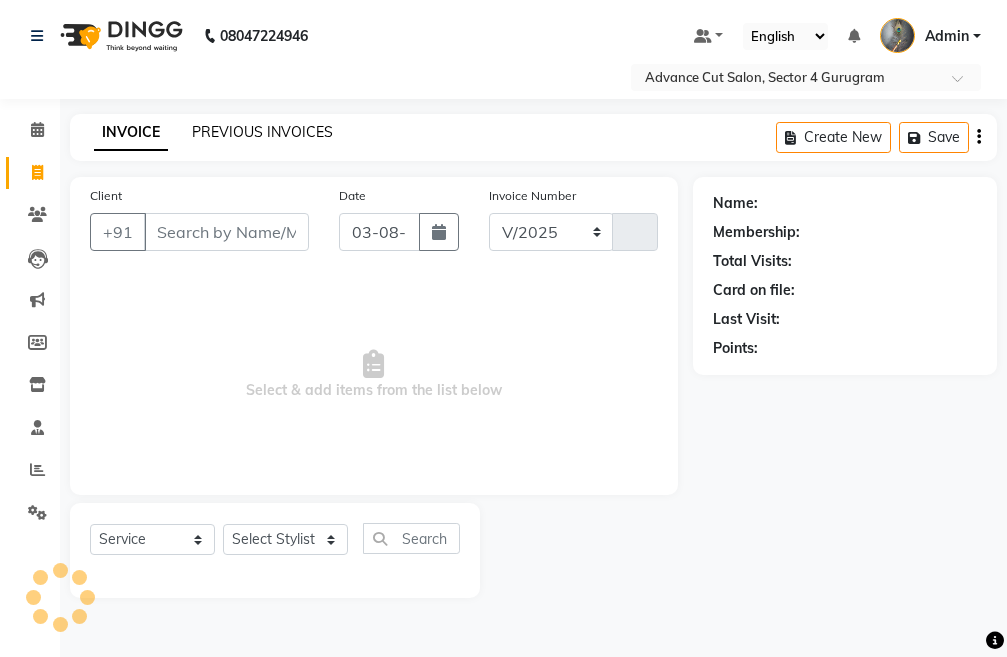 scroll, scrollTop: 0, scrollLeft: 0, axis: both 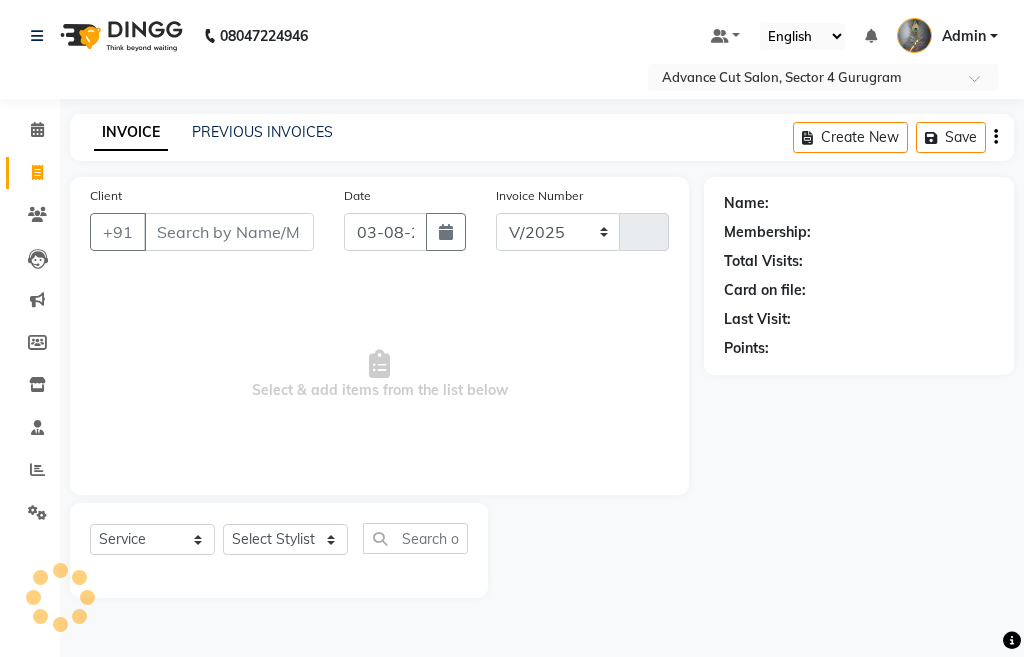 select on "4939" 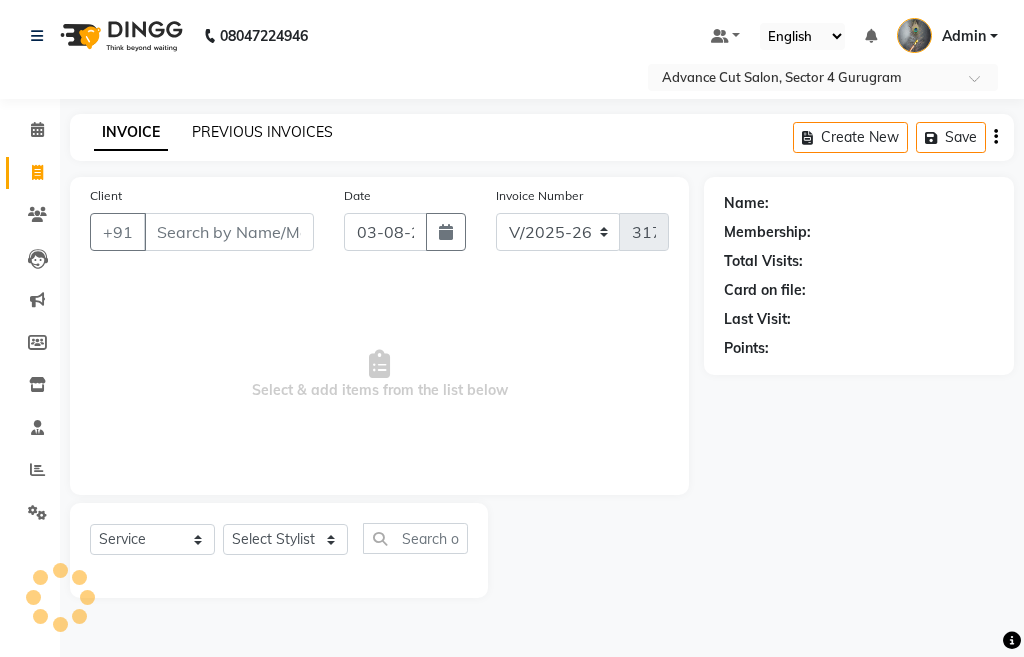 click on "PREVIOUS INVOICES" 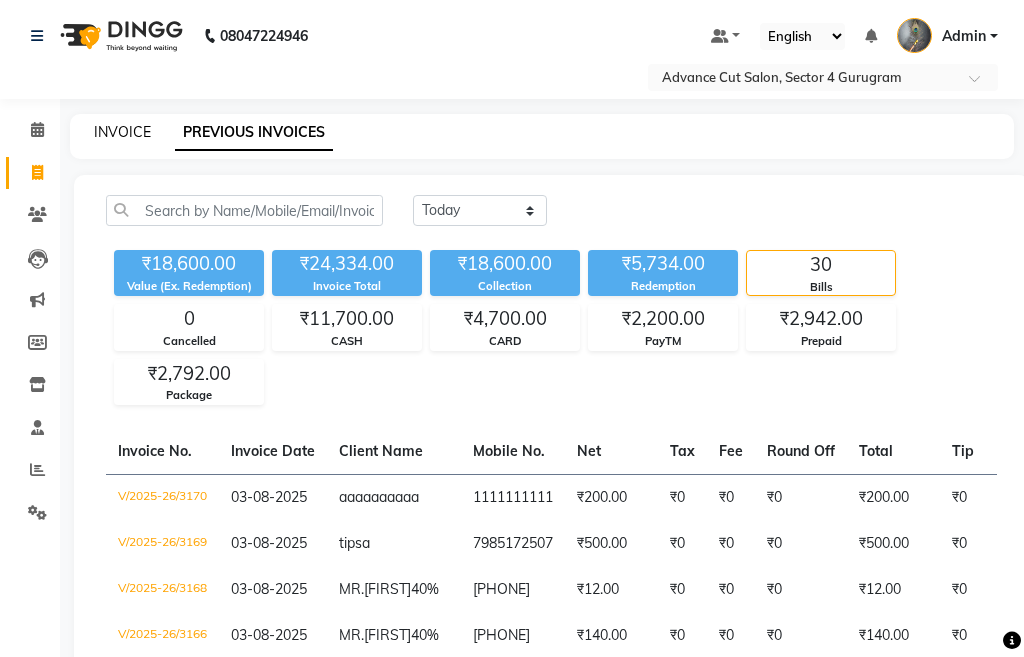 click on "INVOICE" 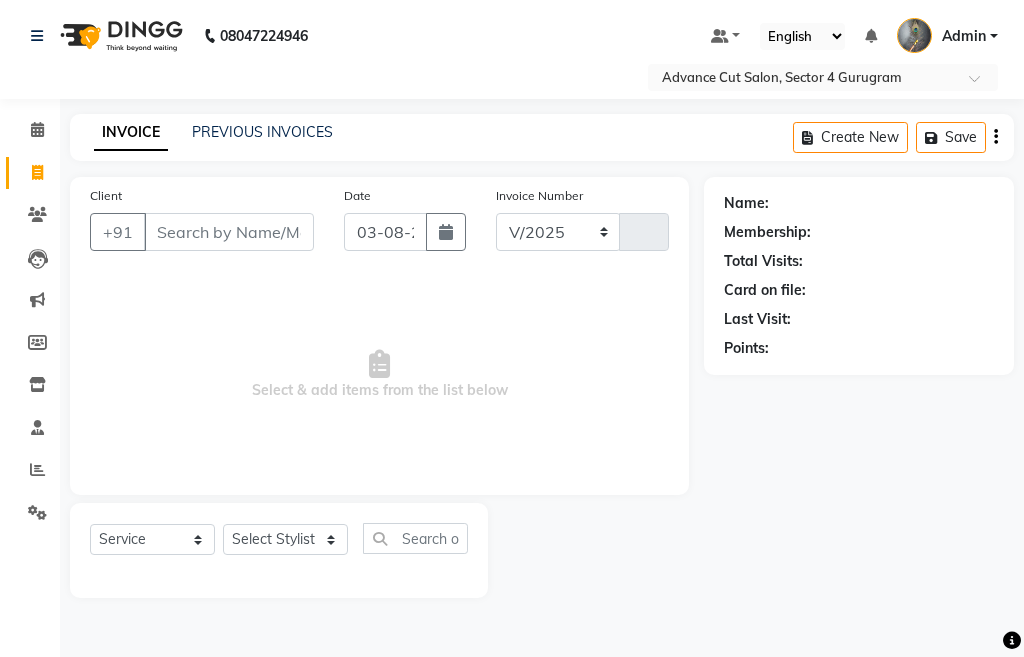 select on "4939" 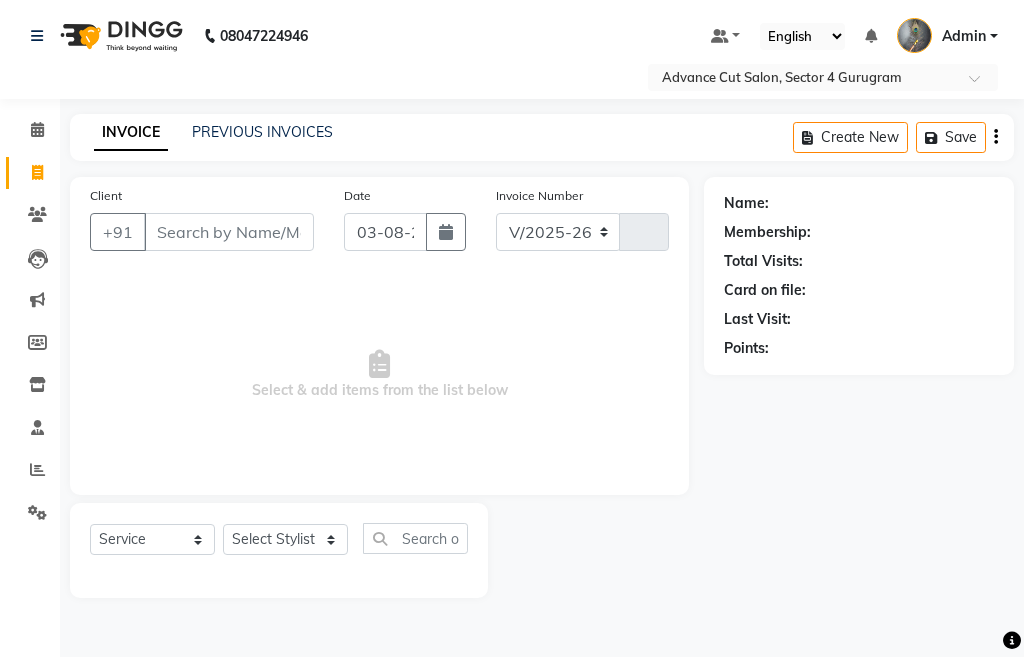 type on "3171" 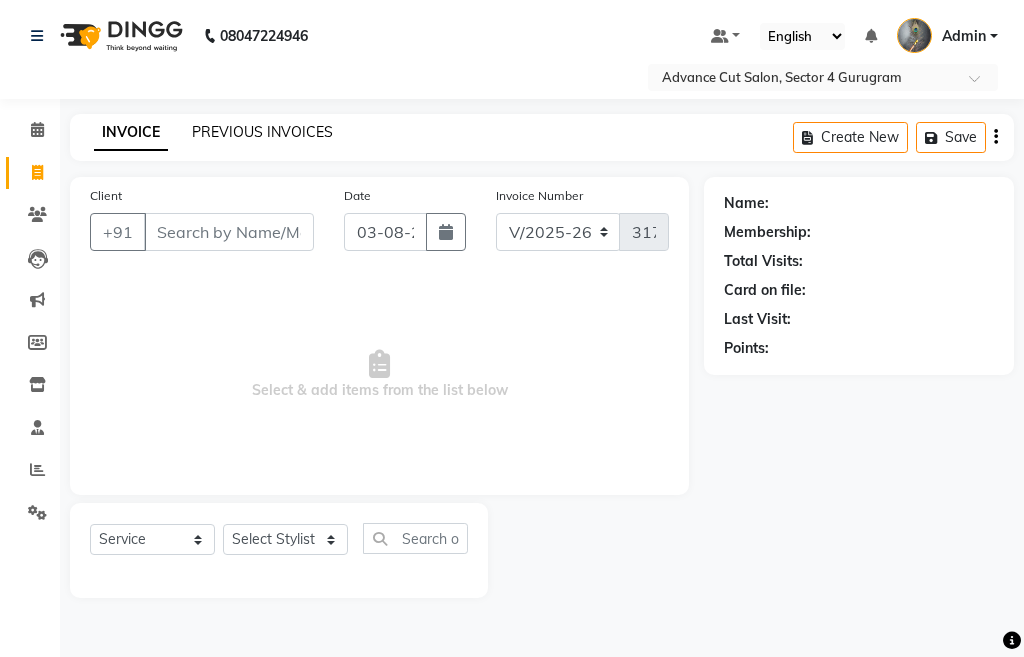 click on "PREVIOUS INVOICES" 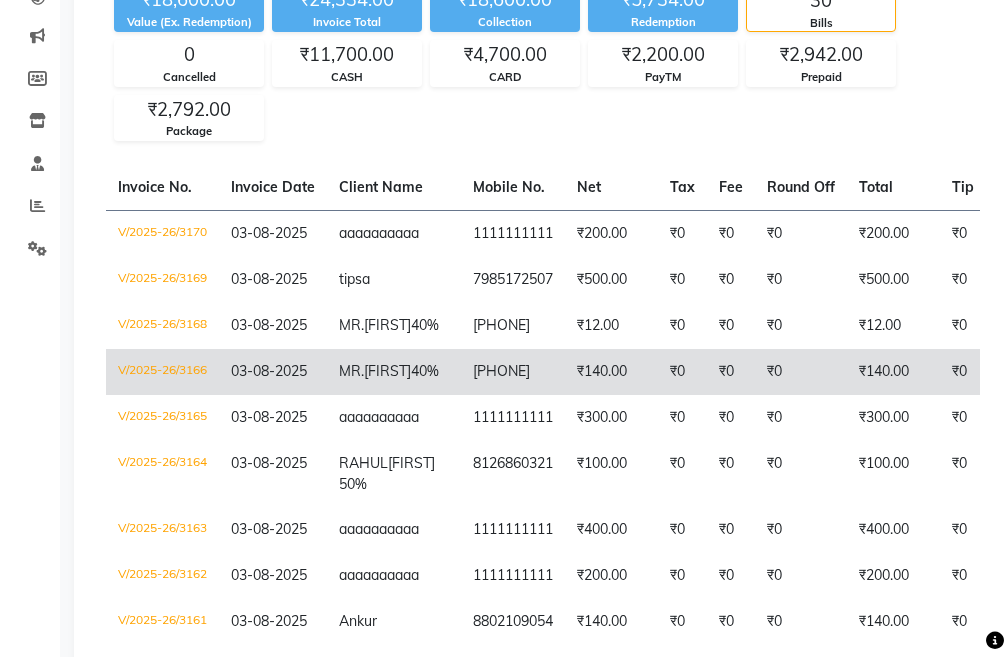 scroll, scrollTop: 300, scrollLeft: 0, axis: vertical 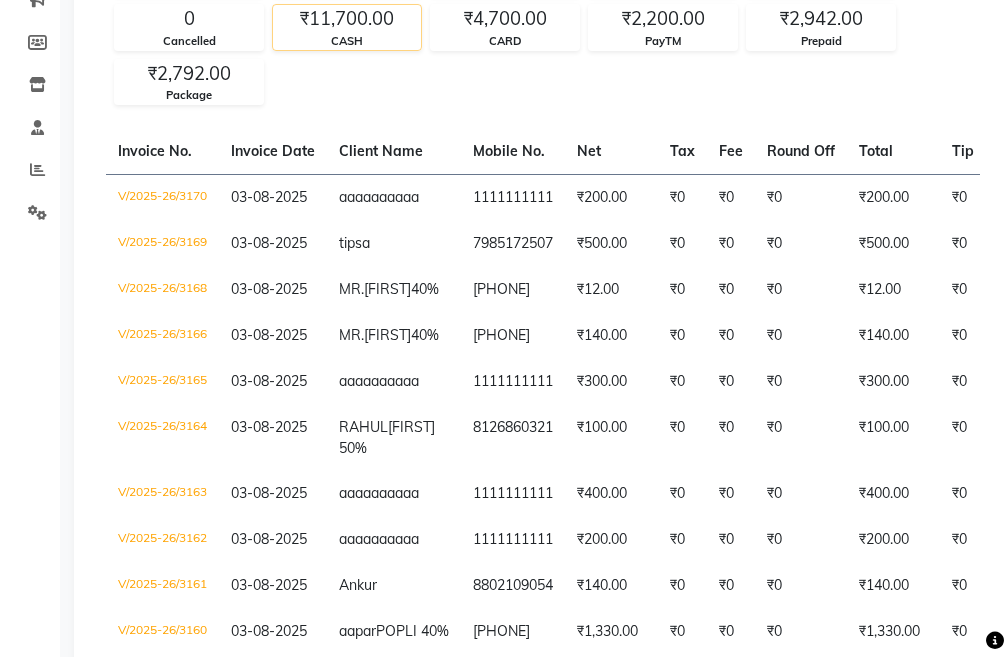 click on "₹11,700.00" 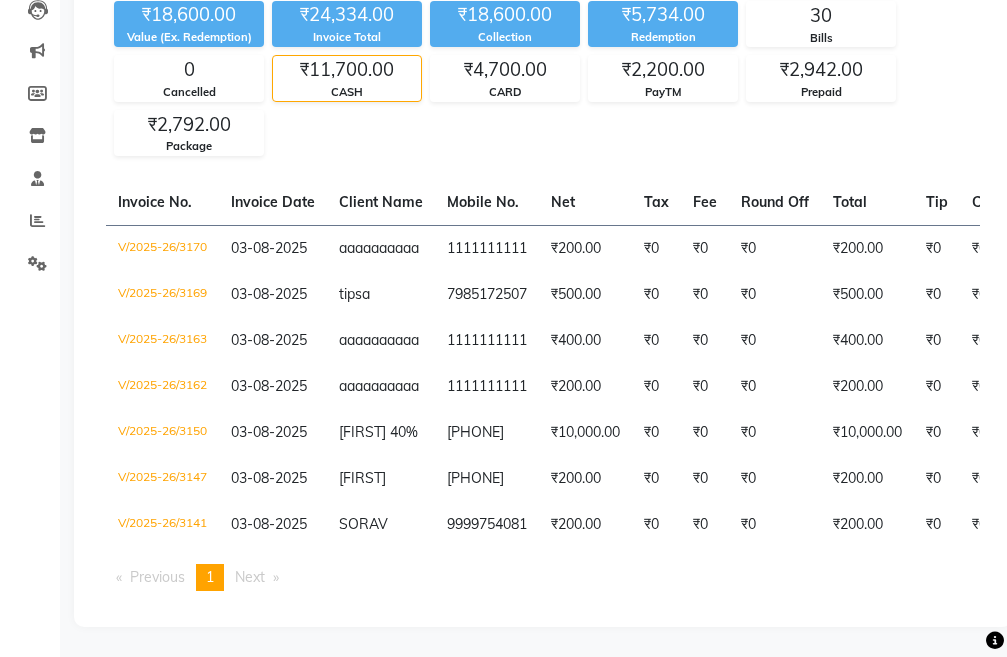 scroll, scrollTop: 266, scrollLeft: 0, axis: vertical 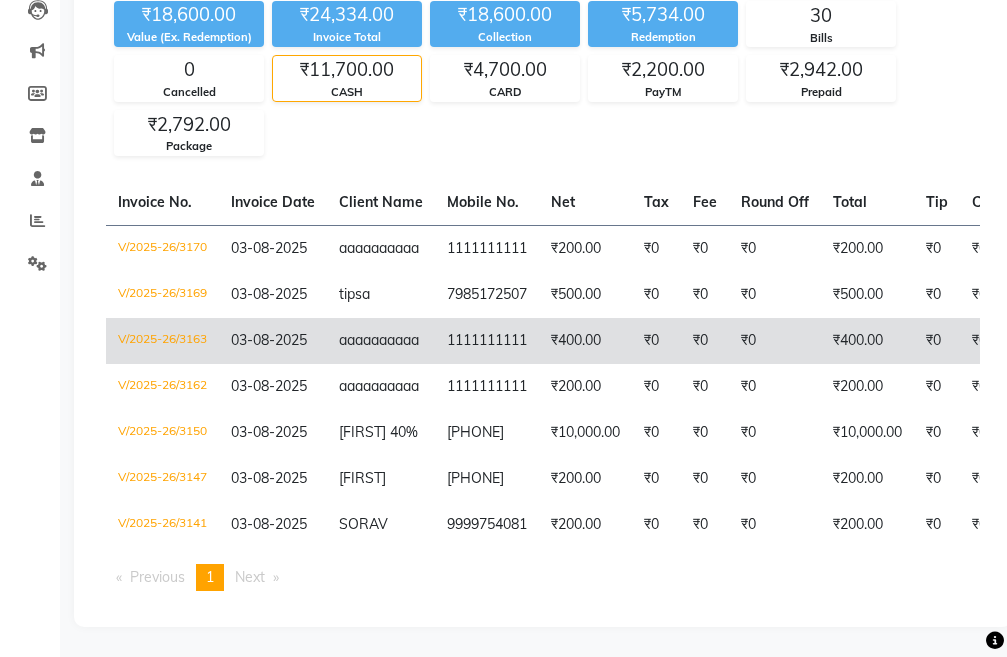 click on "aaaaaaaaaa" 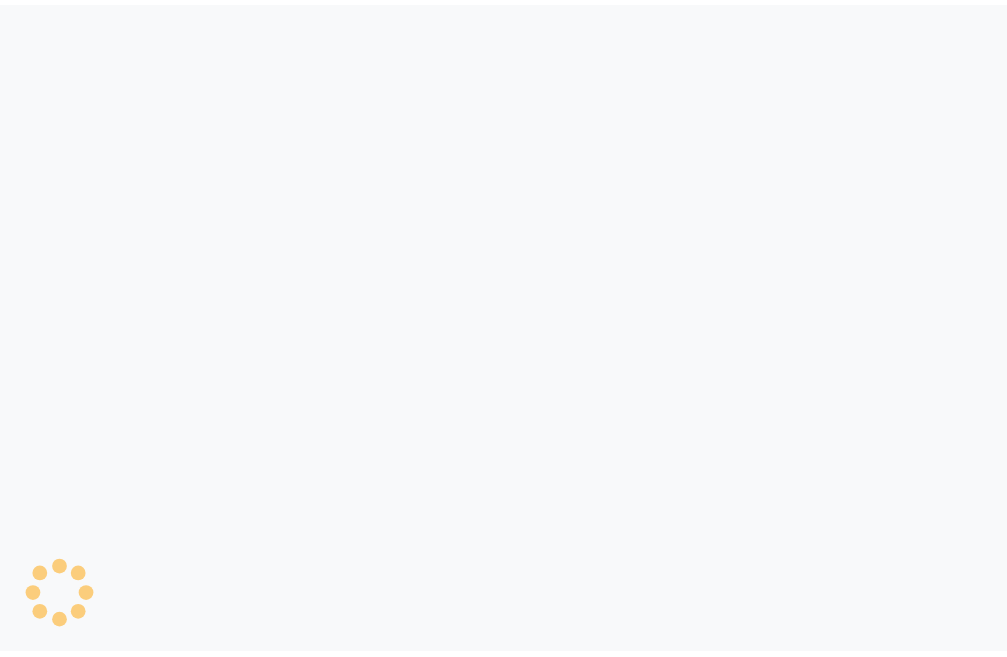 scroll, scrollTop: 0, scrollLeft: 0, axis: both 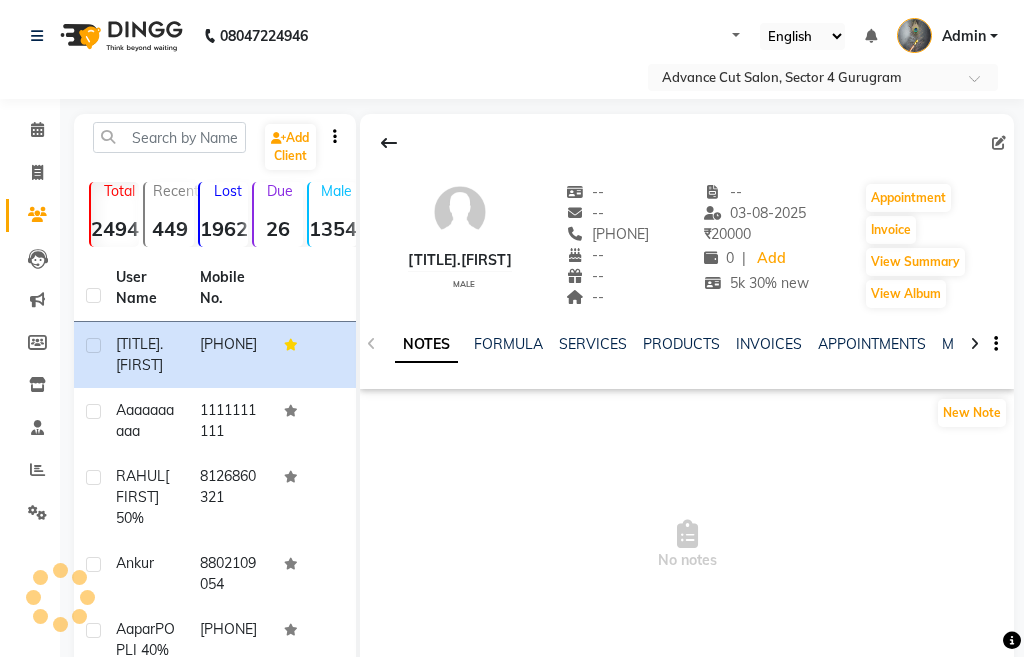 select on "en" 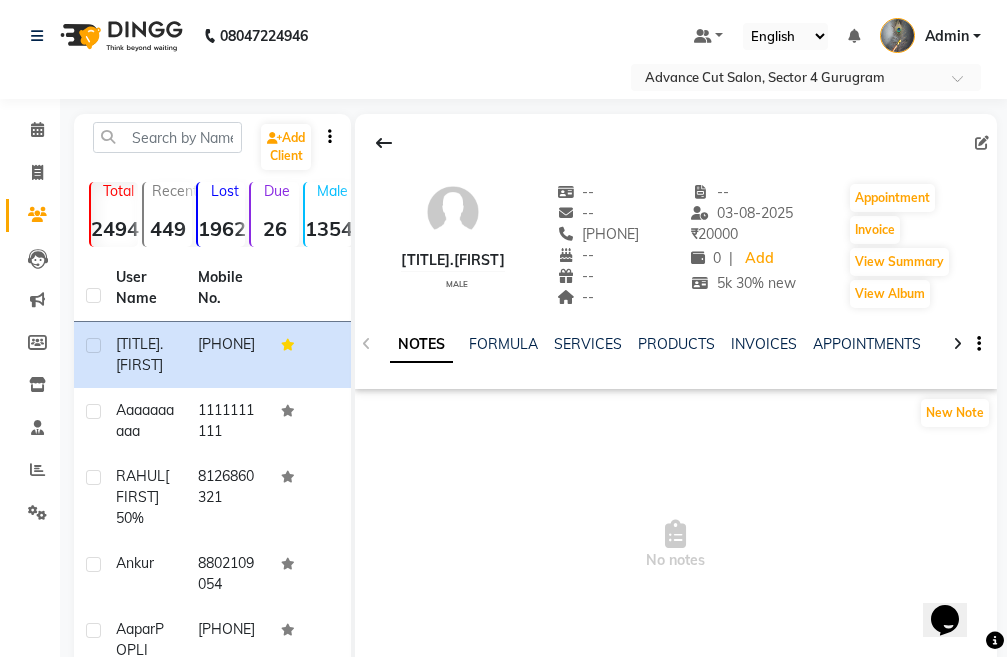 scroll, scrollTop: 0, scrollLeft: 0, axis: both 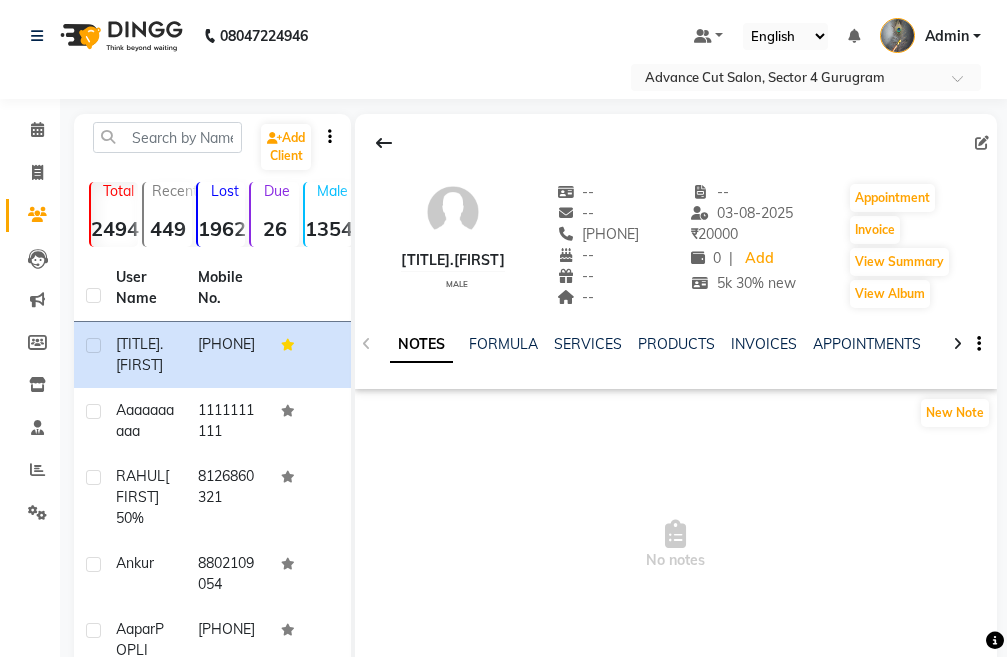 click on "MEMBERSHIP" 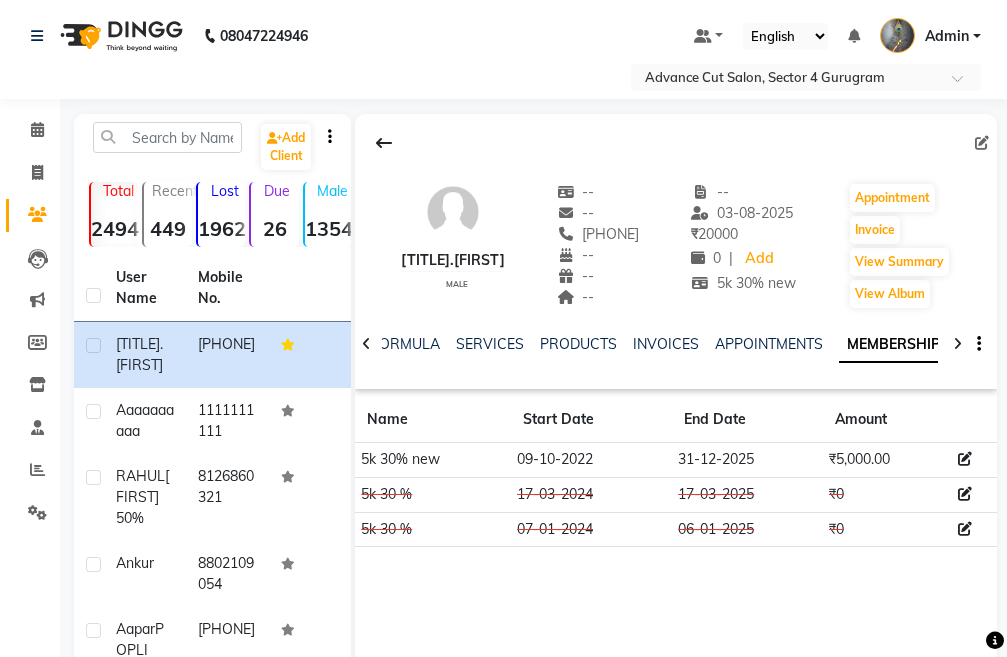 click 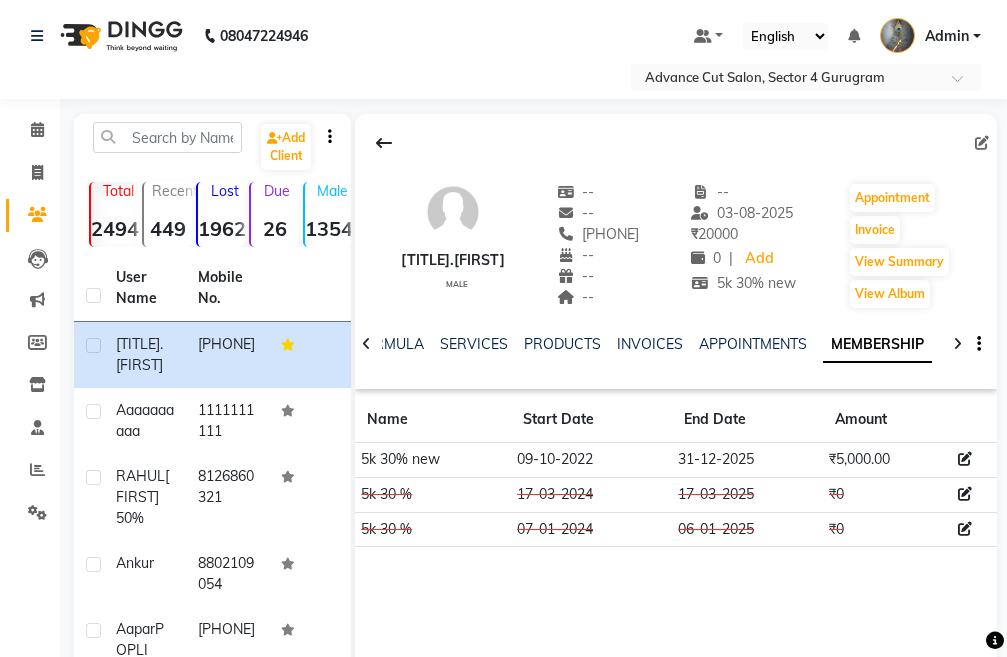 click 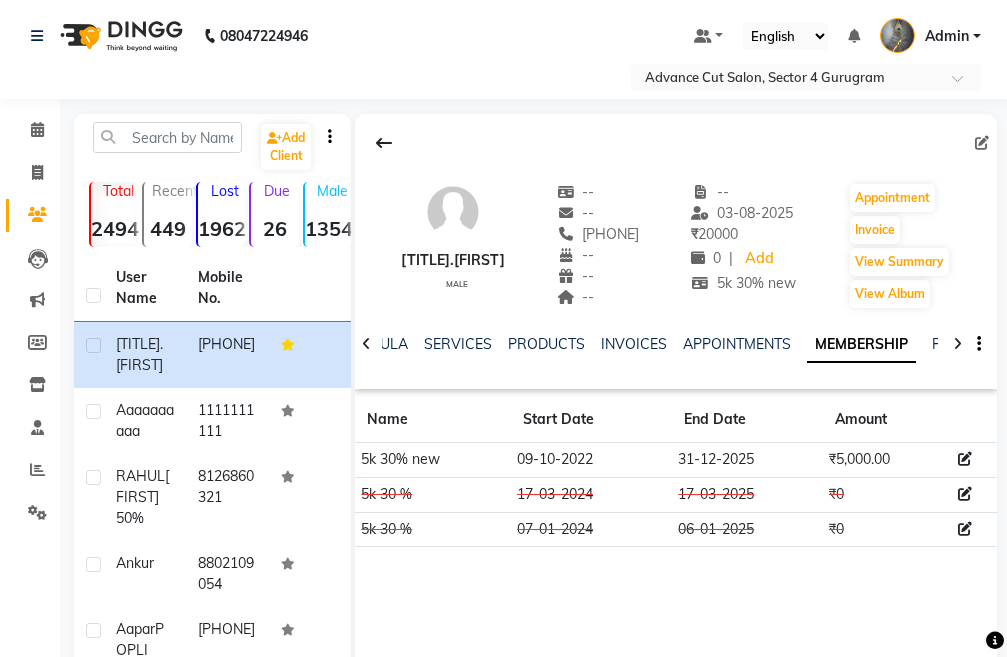 click 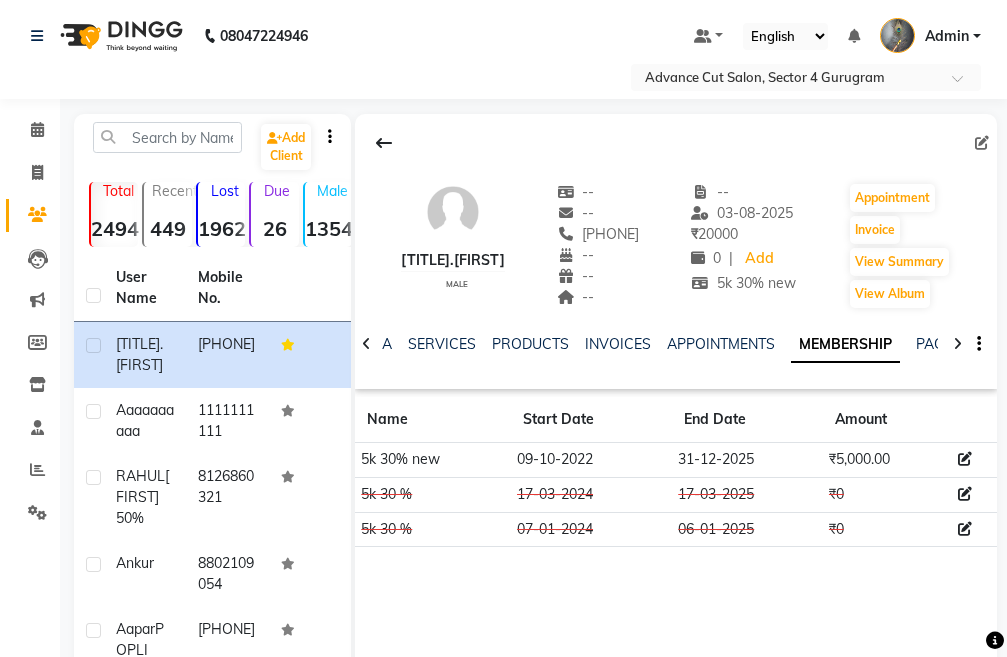 click 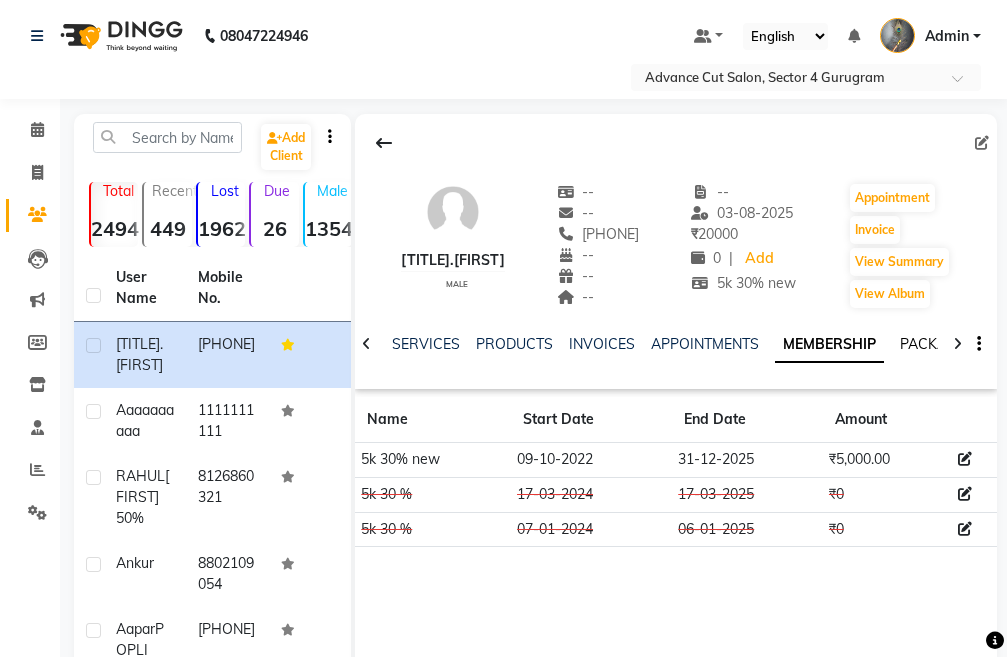 click on "PACKAGES" 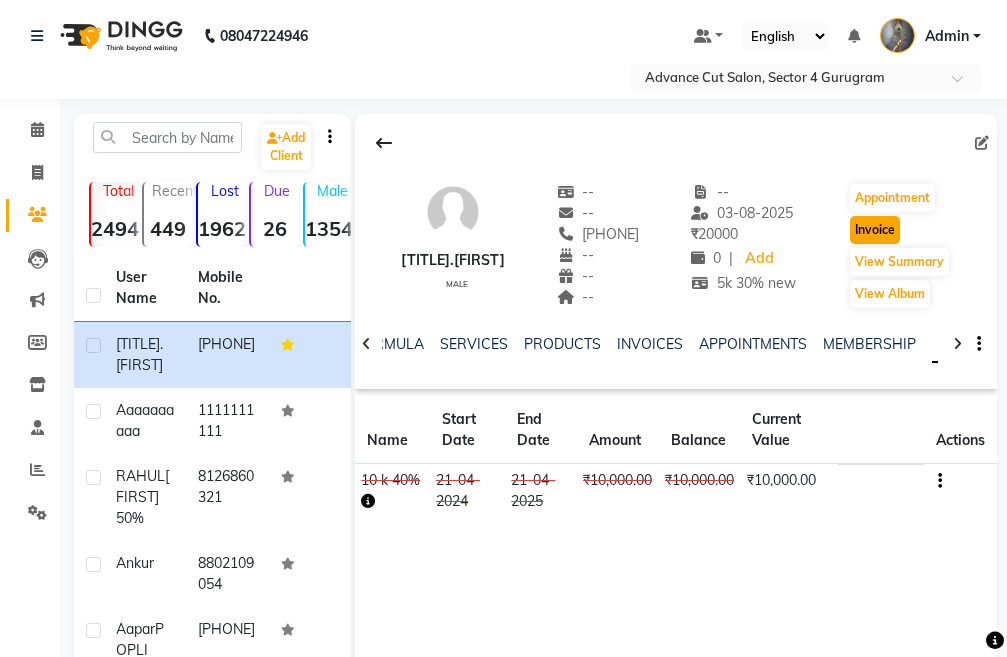 click on "Invoice" 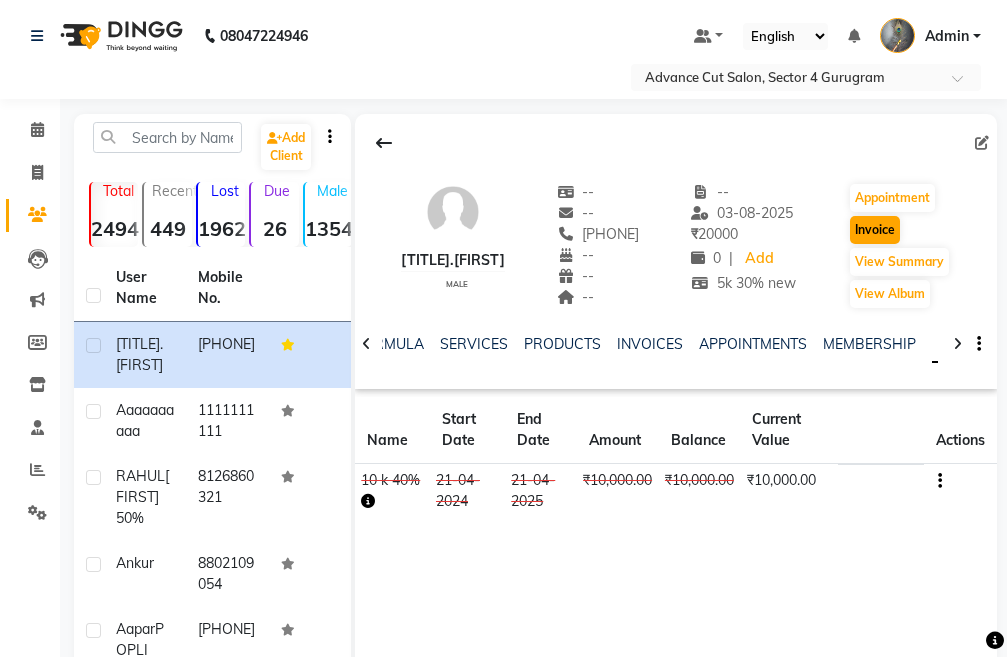 select on "service" 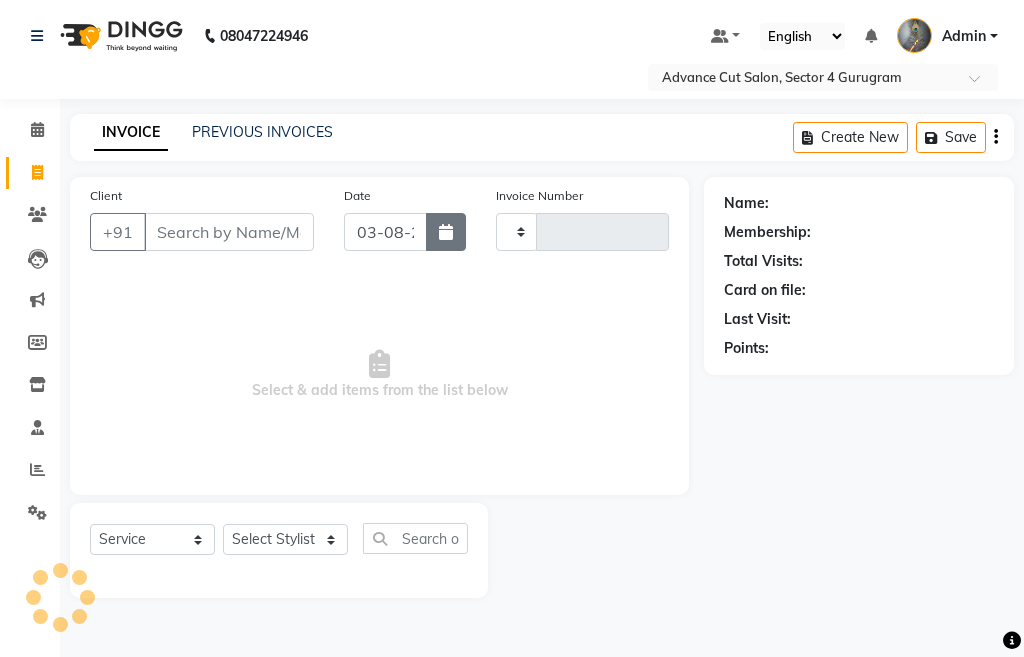 click 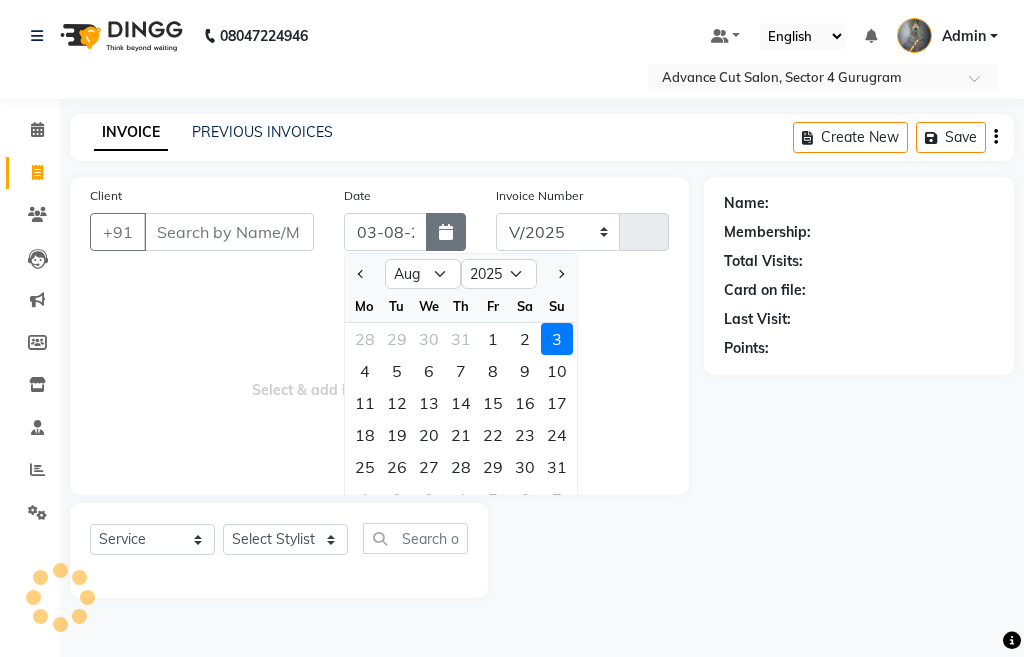 select on "4939" 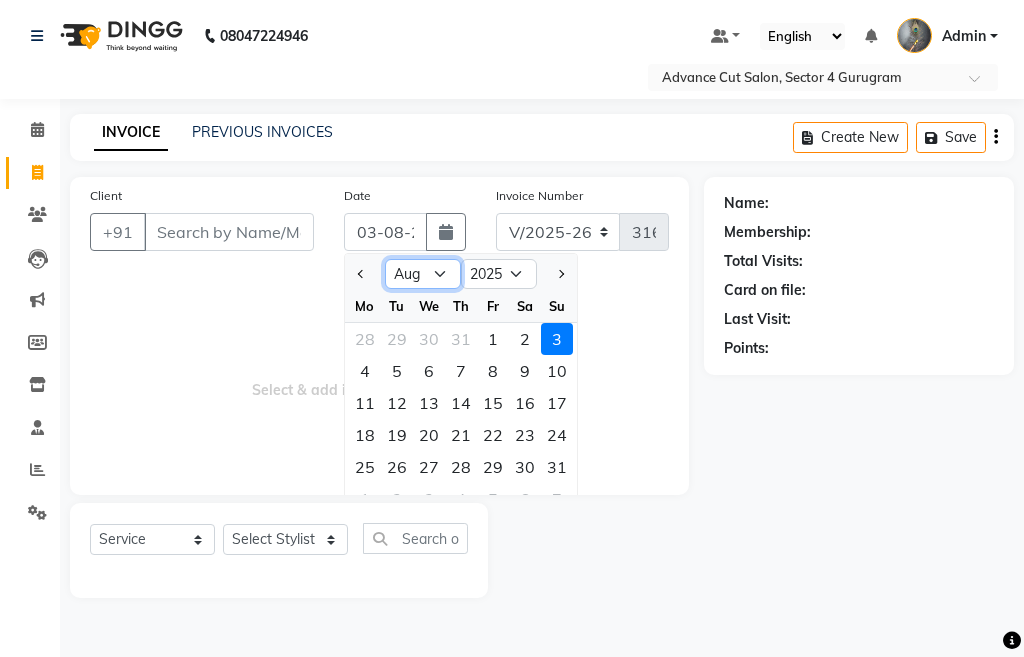 type on "[PHONE]" 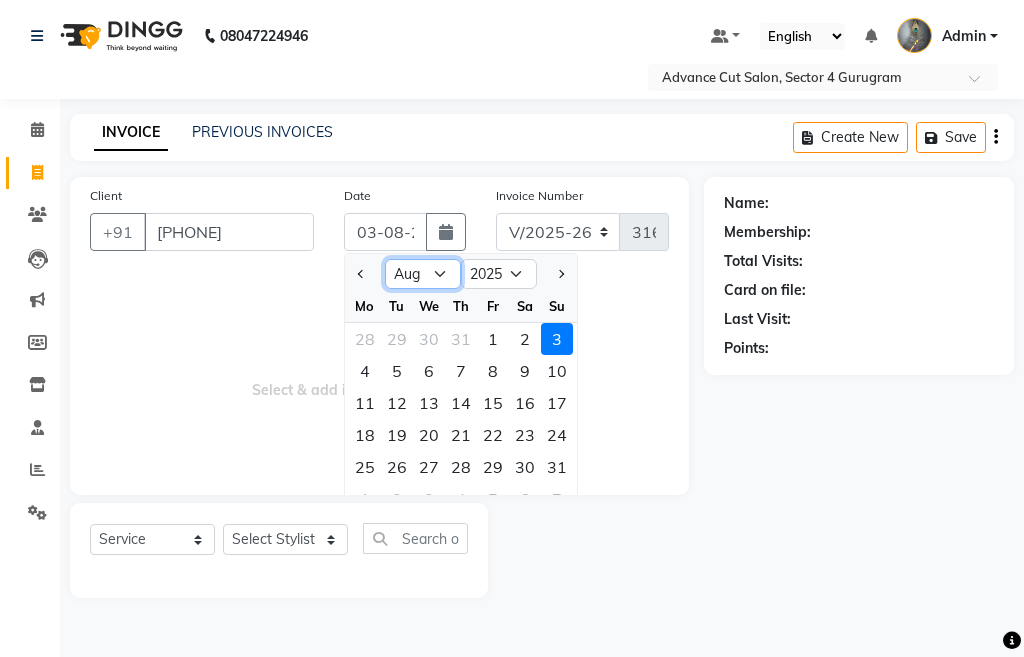 click on "Jan Feb Mar Apr May Jun Jul Aug Sep Oct Nov Dec" 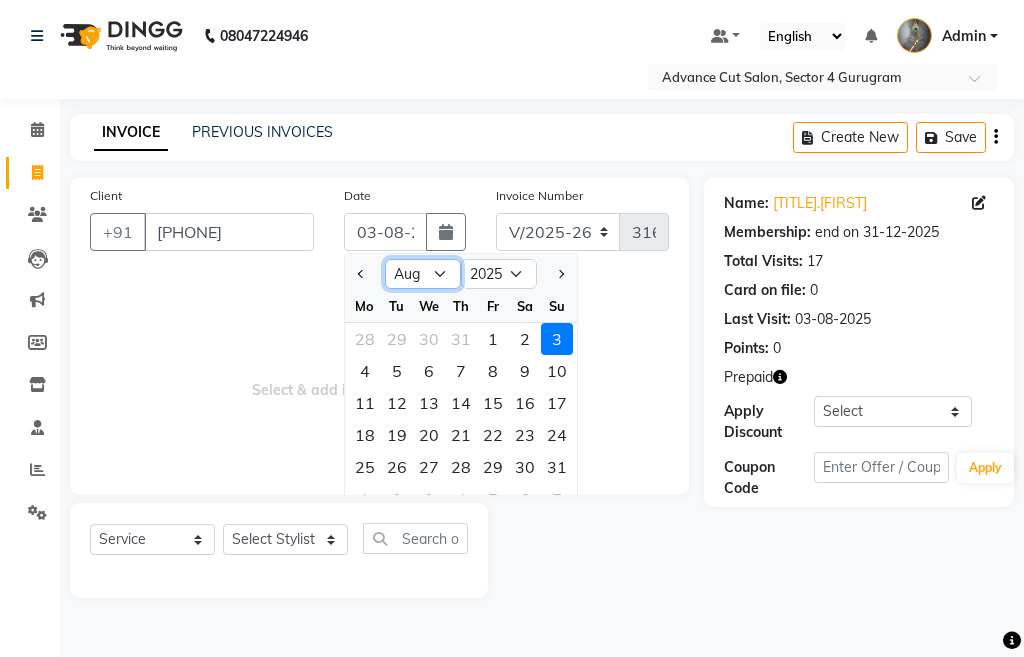 select on "6" 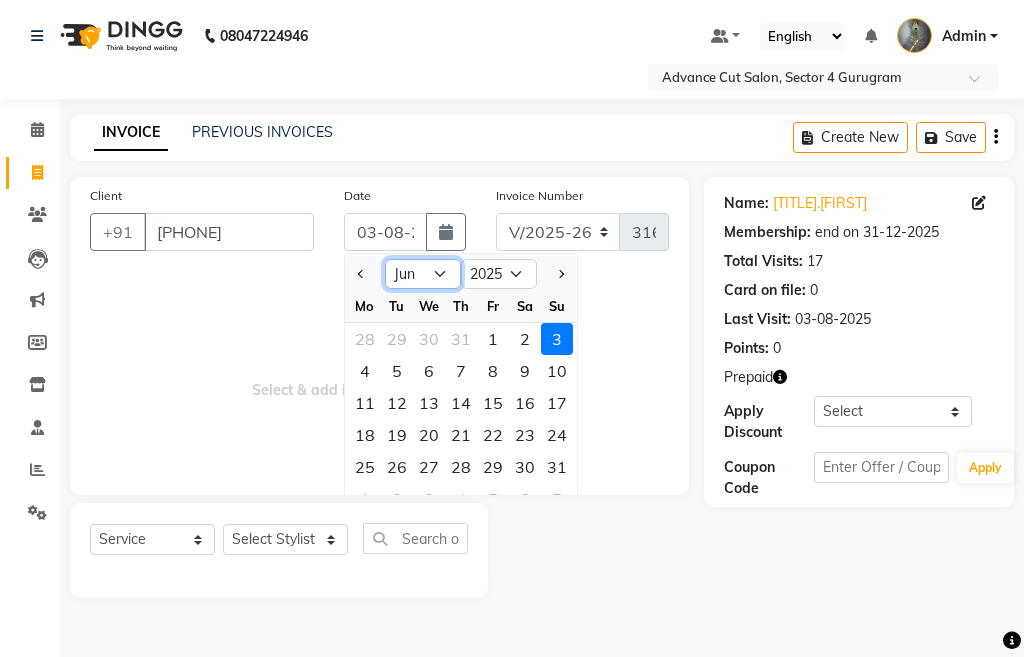 click on "Jan Feb Mar Apr May Jun Jul Aug Sep Oct Nov Dec" 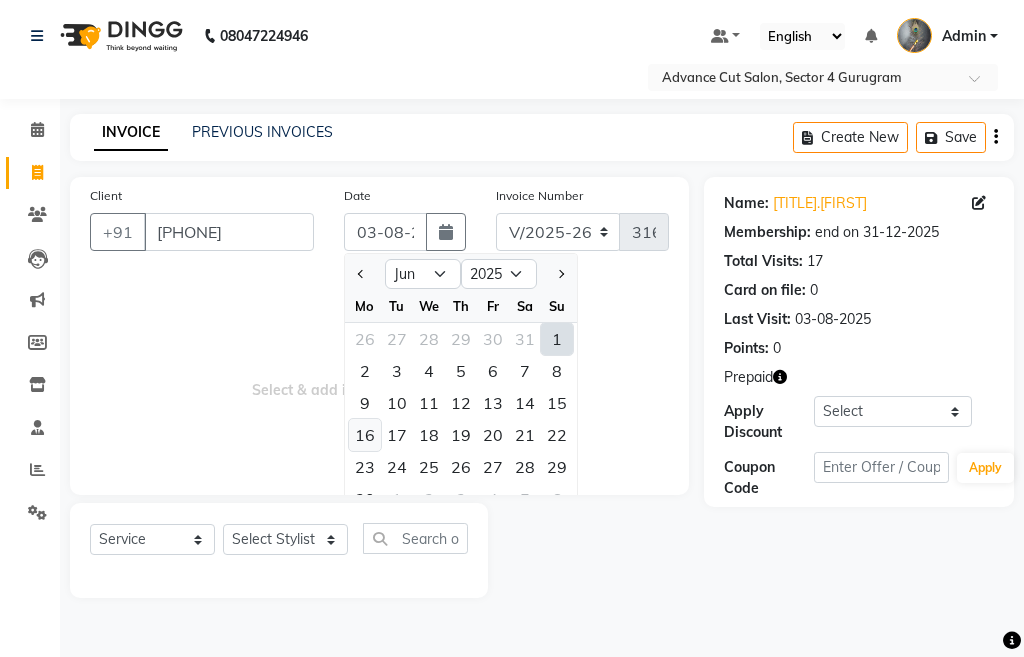 click on "16" 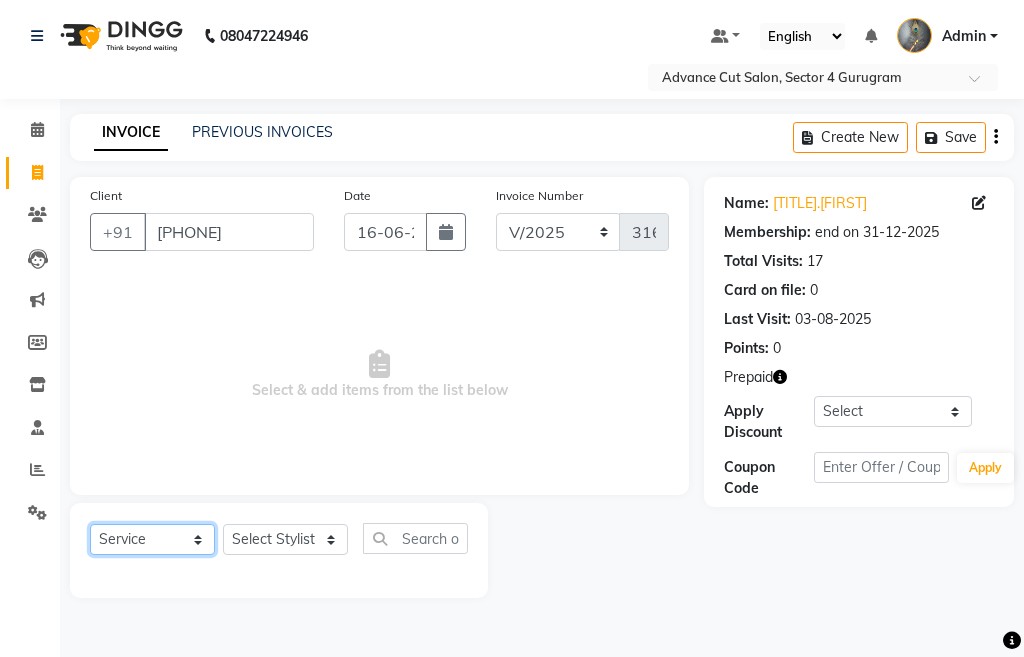 click on "Select  Service  Product  Membership  Package Voucher Prepaid Gift Card" 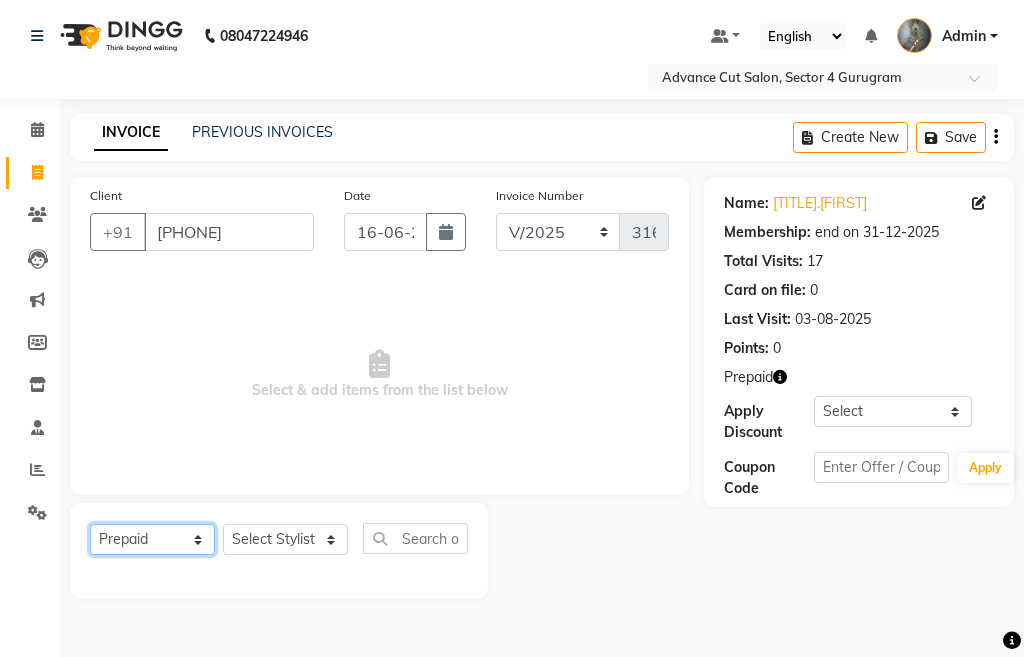 click on "Select  Service  Product  Membership  Package Voucher Prepaid Gift Card" 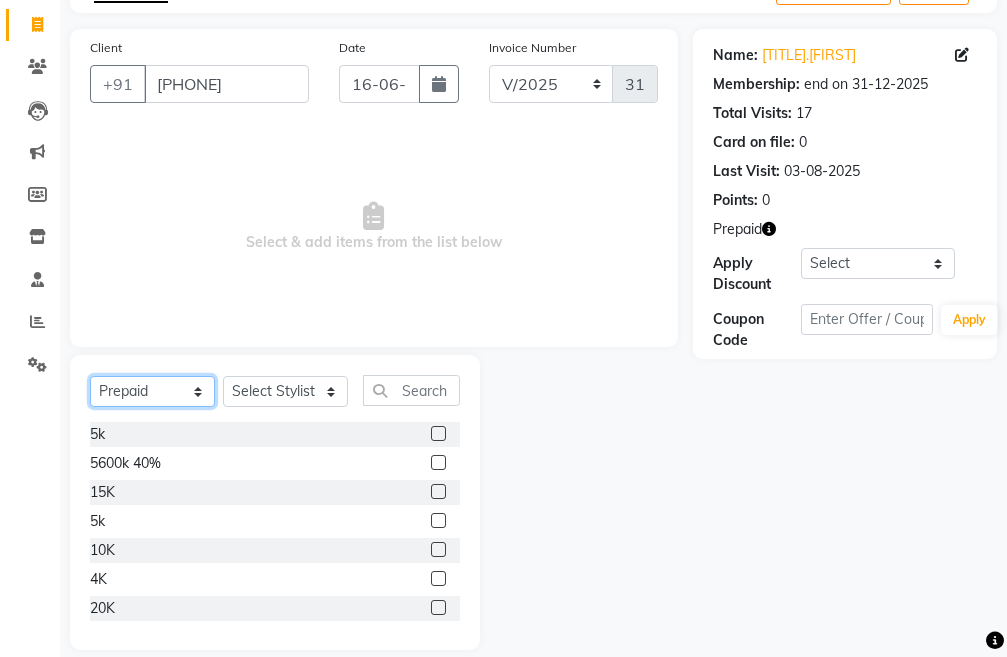 scroll, scrollTop: 171, scrollLeft: 0, axis: vertical 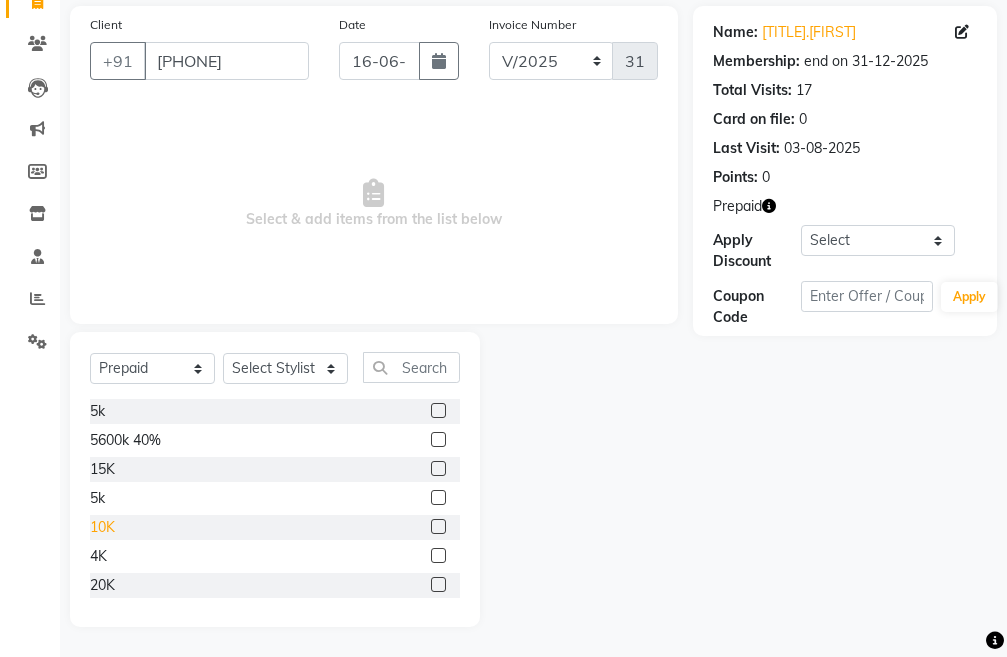 click on "10K" 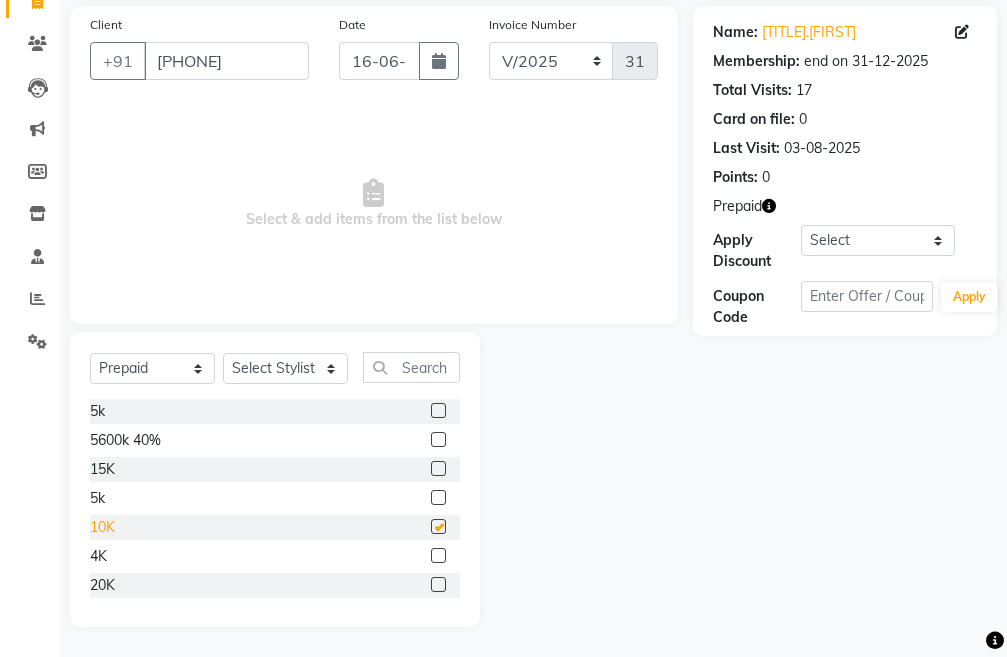 checkbox on "false" 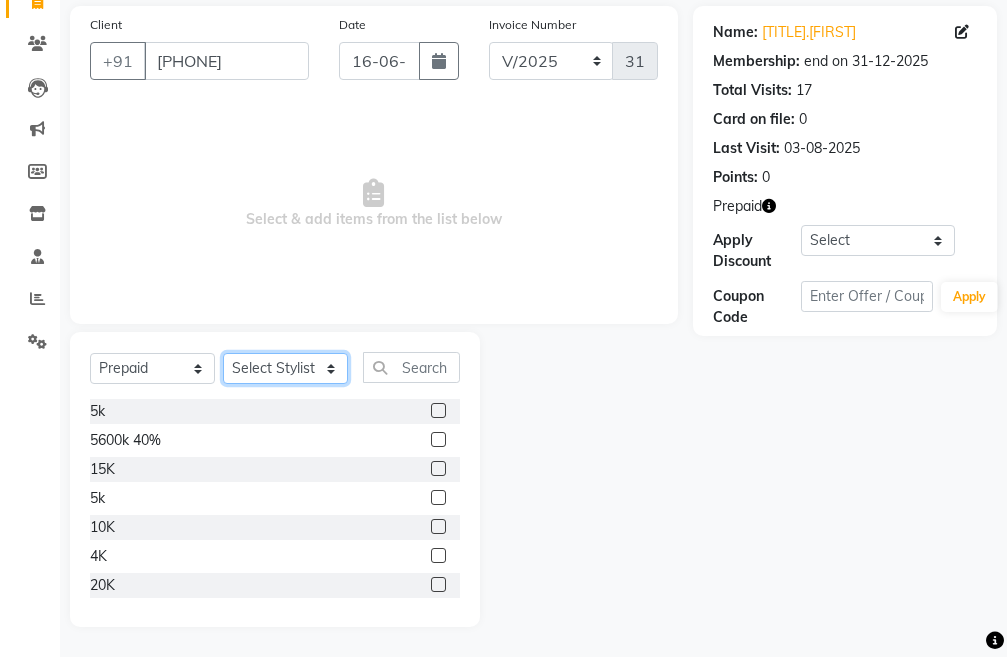 click on "Select Stylist Admin chahit COUNTOR hardeep mamta manisha MONISH navi NOSHAD ALI rahul shatnam shweta singh sunny tip" 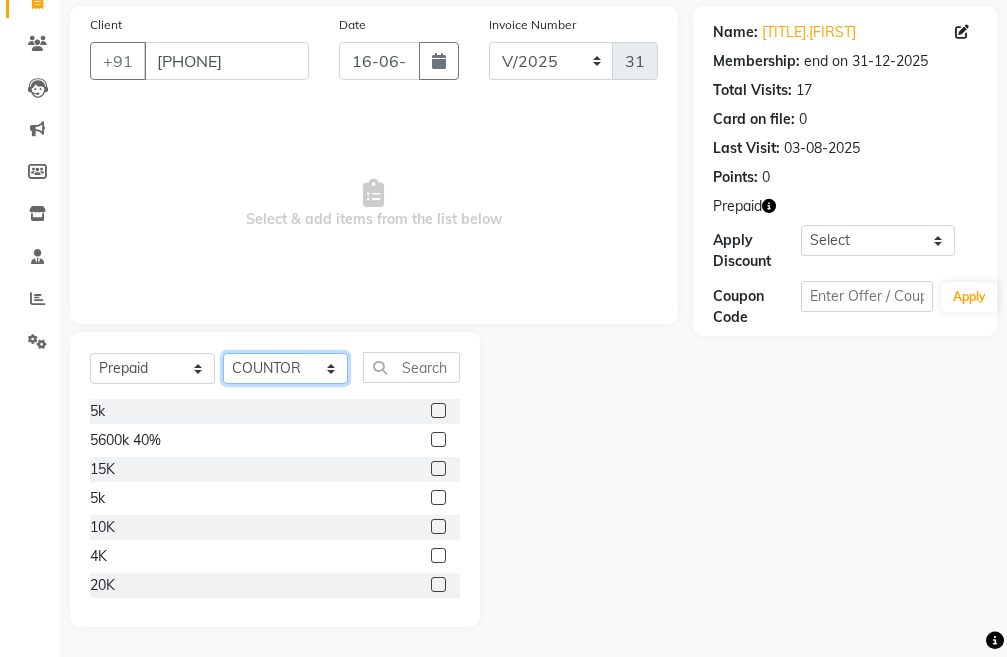 click on "Select Stylist Admin chahit COUNTOR hardeep mamta manisha MONISH navi NOSHAD ALI rahul shatnam shweta singh sunny tip" 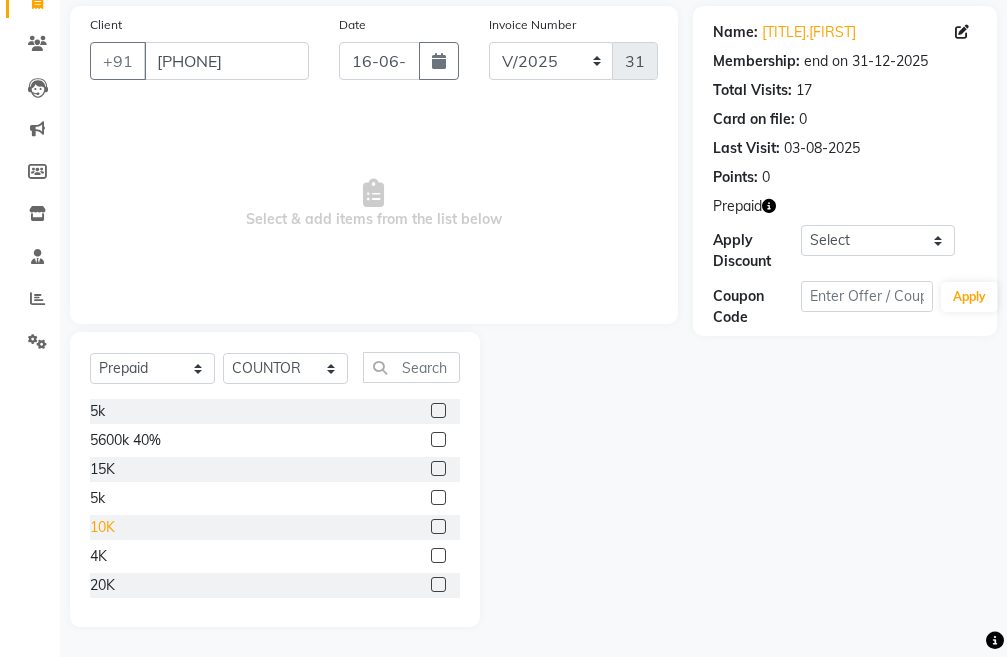 click on "10K" 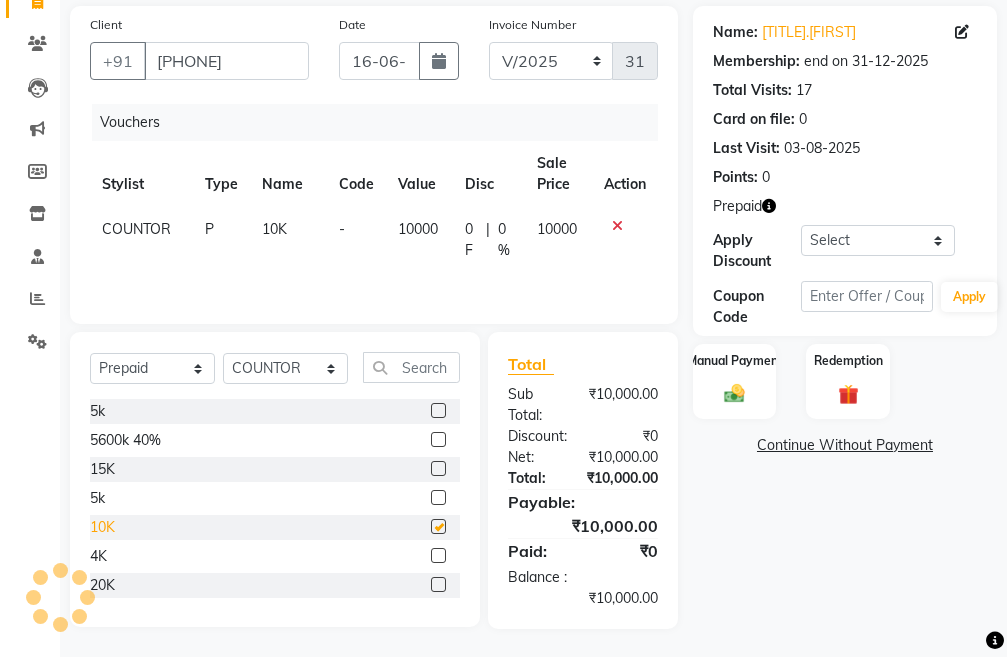 checkbox on "false" 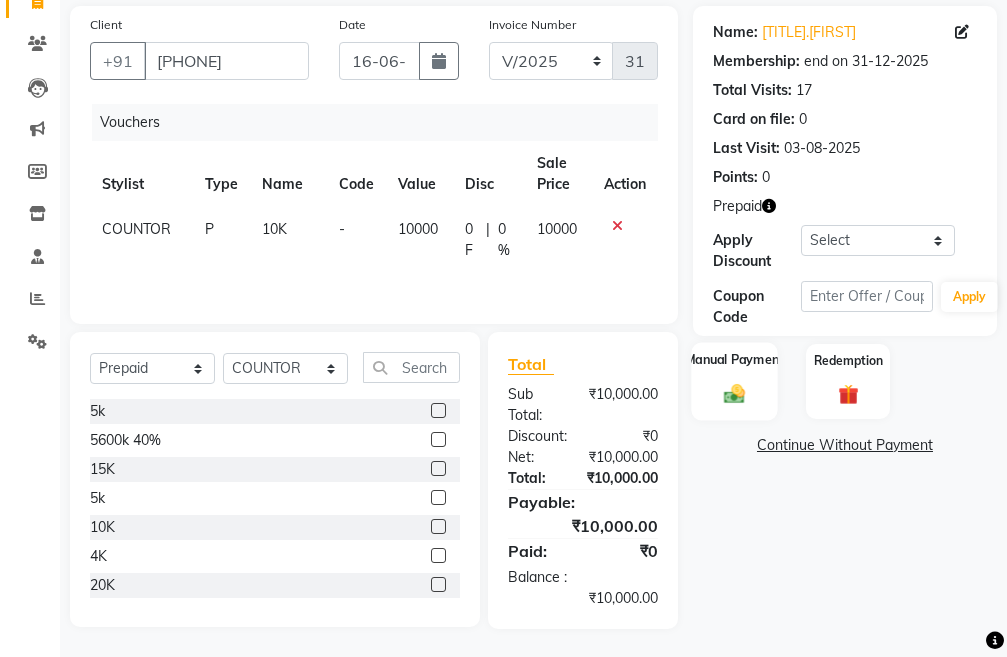 click on "Manual Payment" 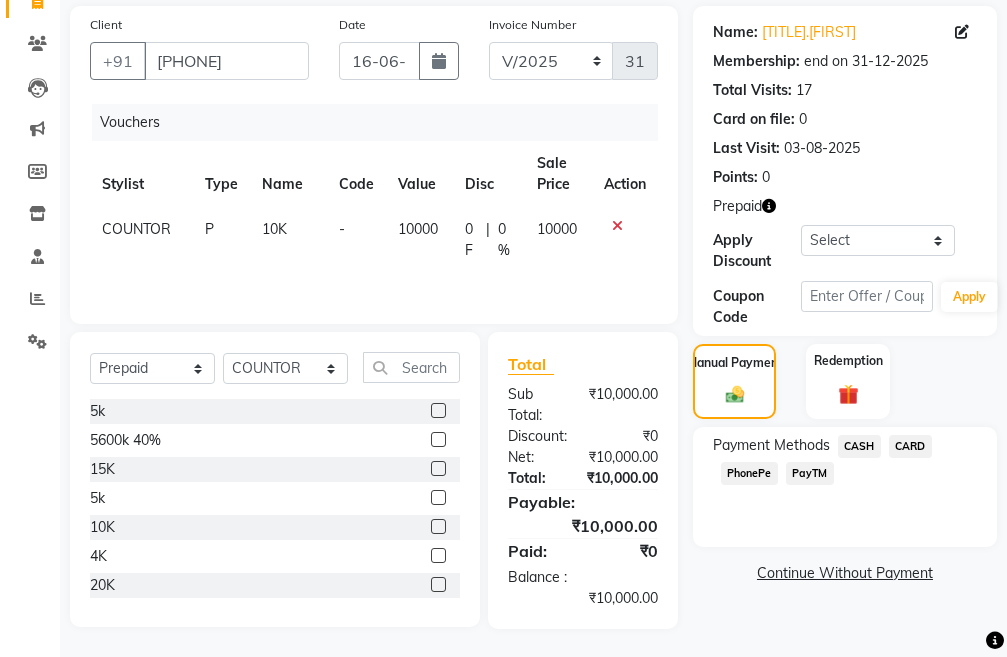 click on "PayTM" 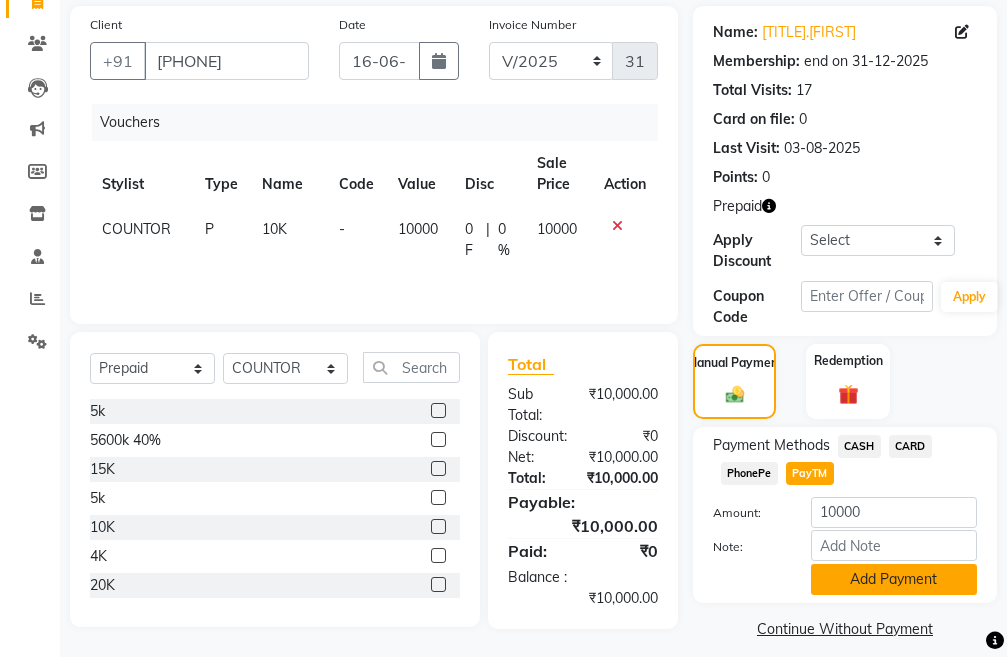 click on "Add Payment" 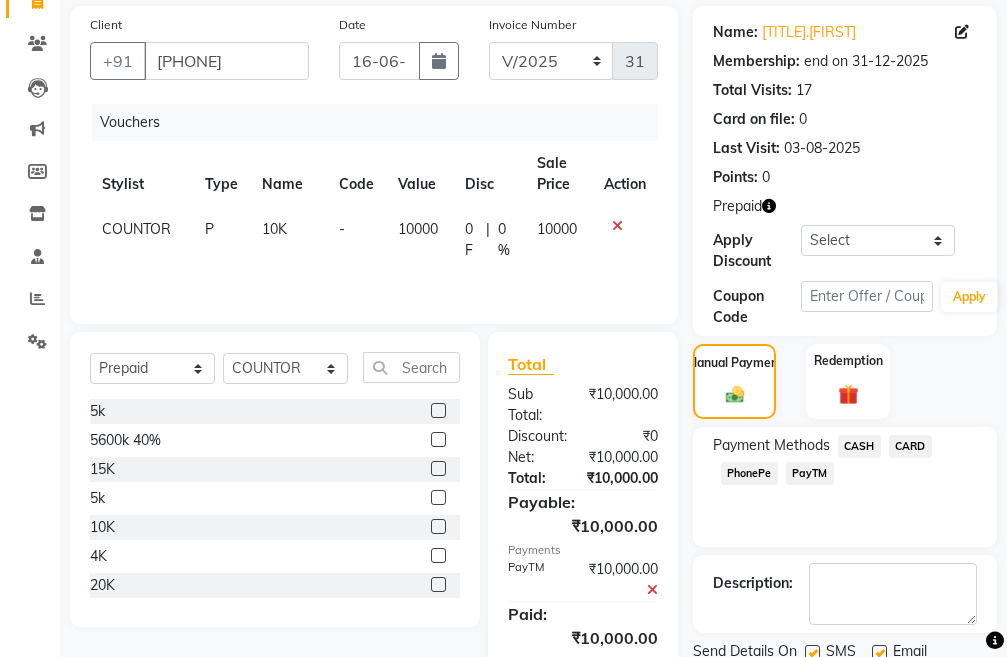 scroll, scrollTop: 262, scrollLeft: 0, axis: vertical 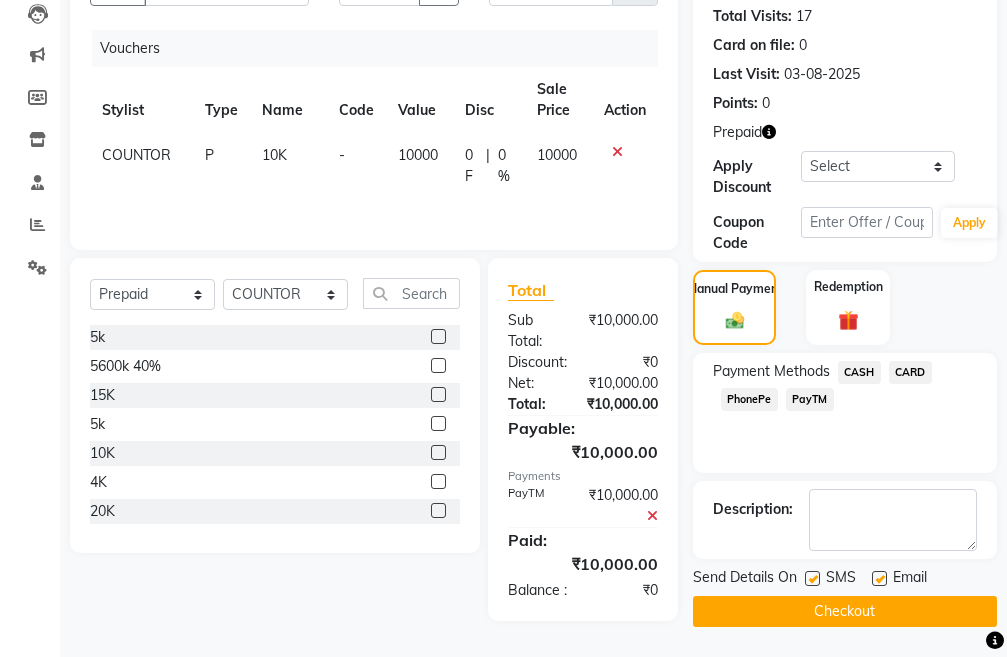 click on "Checkout" 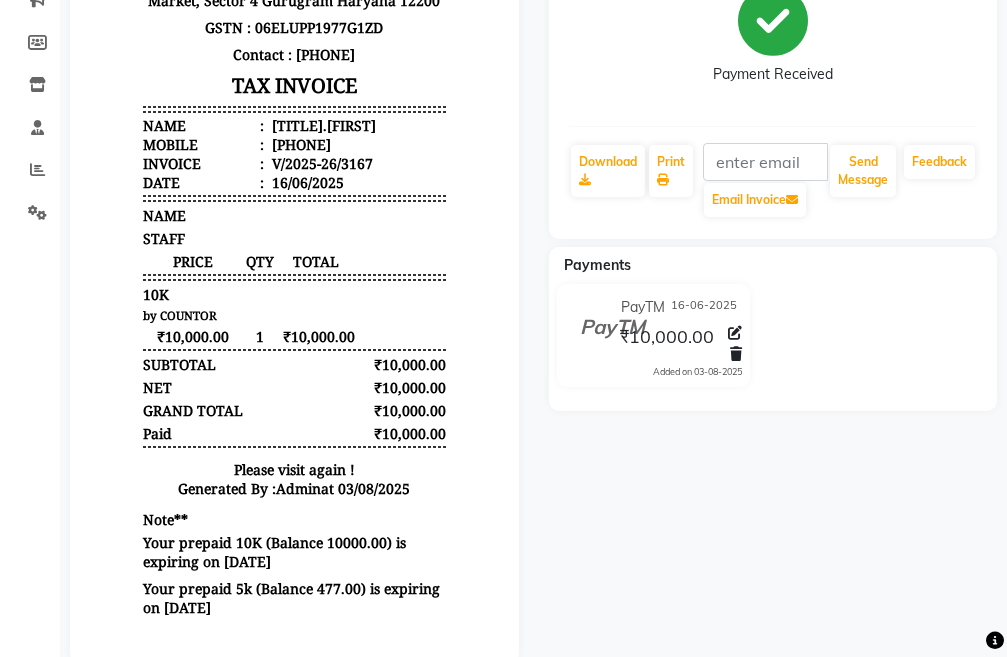 scroll, scrollTop: 0, scrollLeft: 0, axis: both 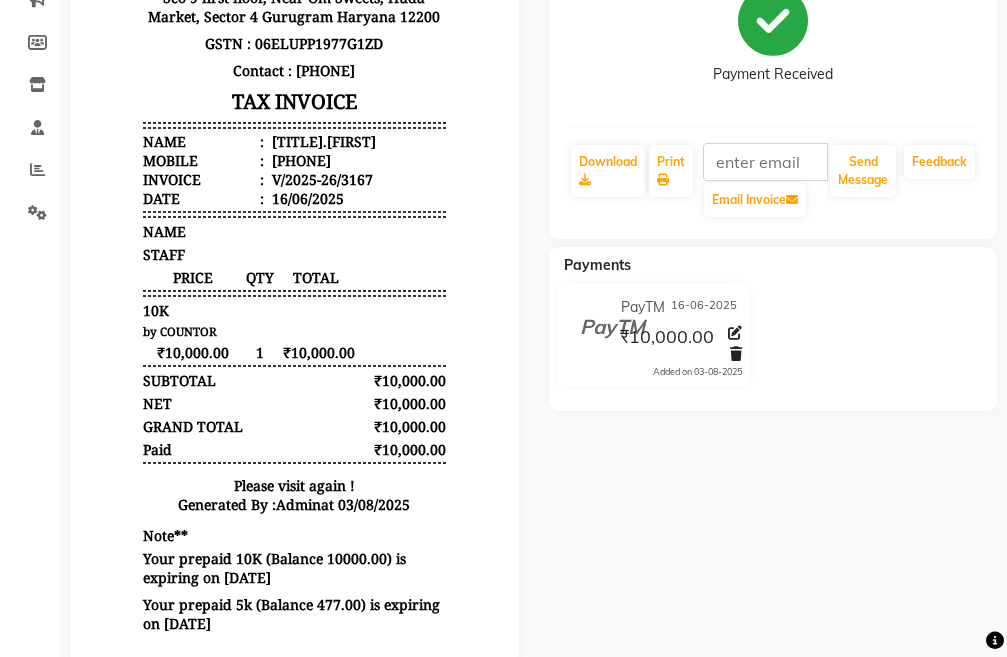 click on "919811798934" at bounding box center [299, 160] 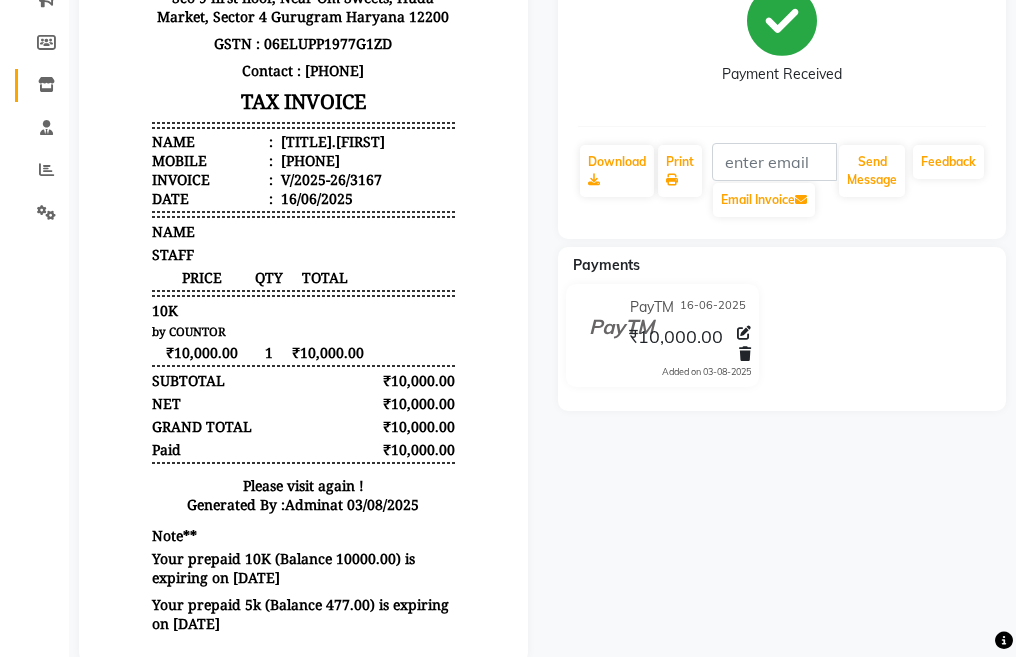 scroll, scrollTop: 0, scrollLeft: 0, axis: both 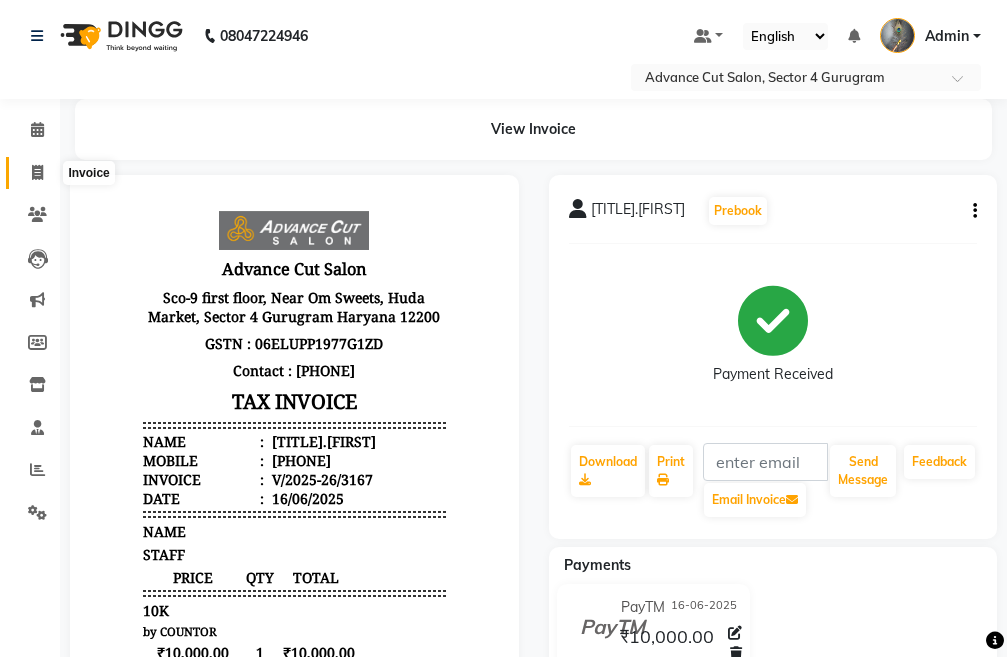 click 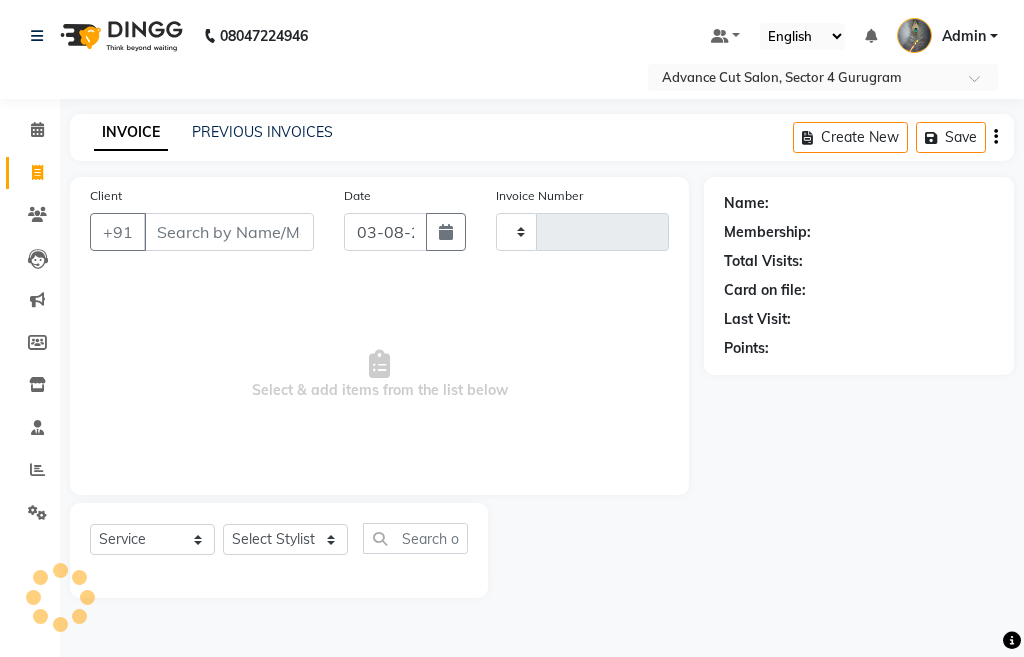 click on "Client" at bounding box center (229, 232) 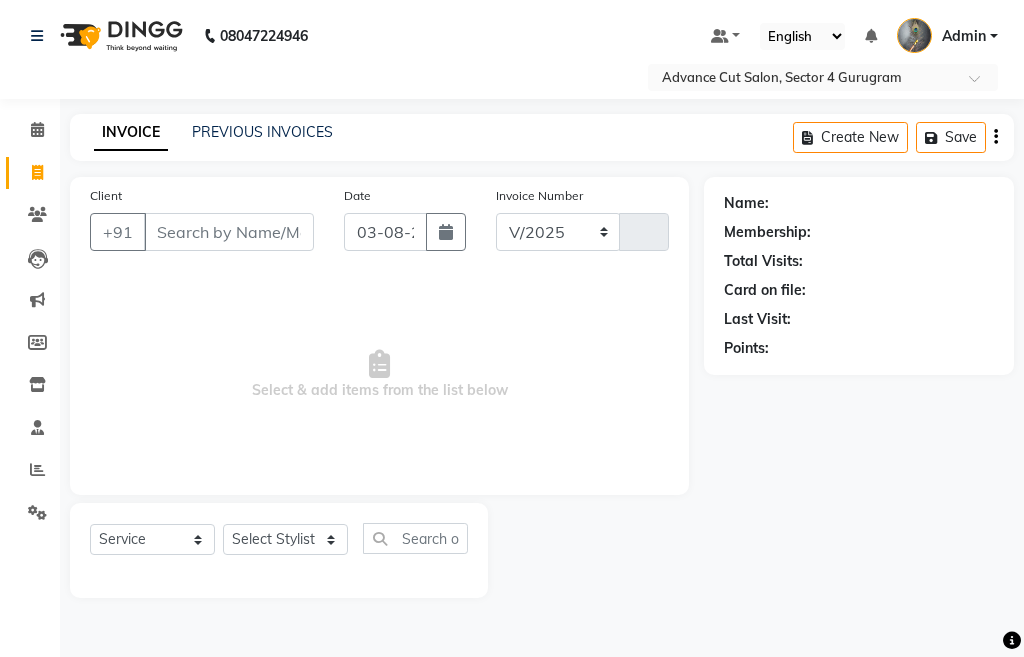 select on "4939" 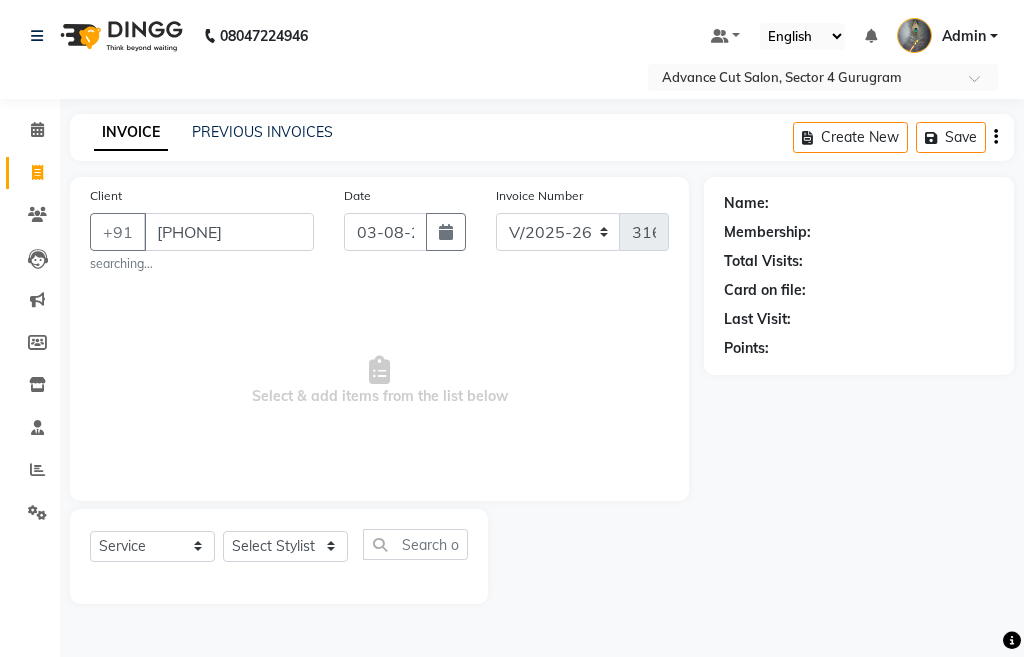 type on "919811798934" 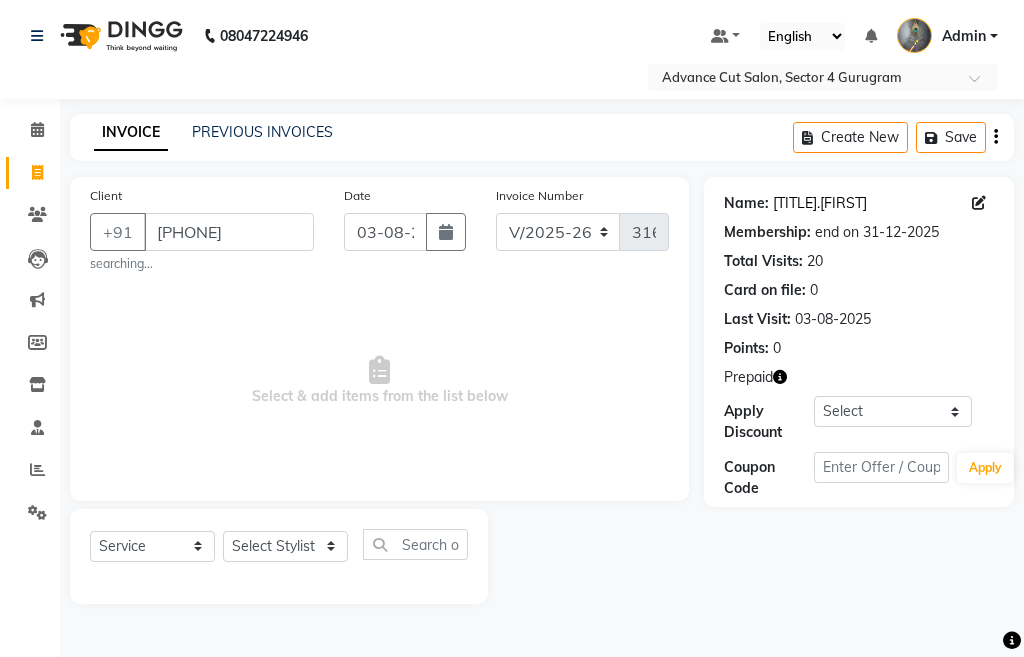 click on "Mr.vinod" 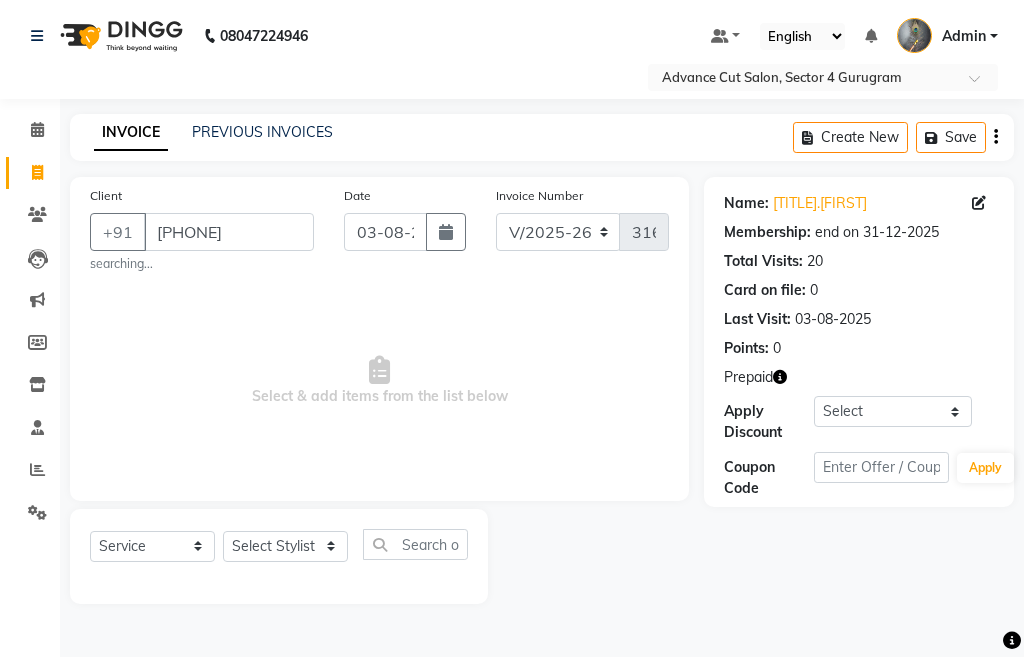 click 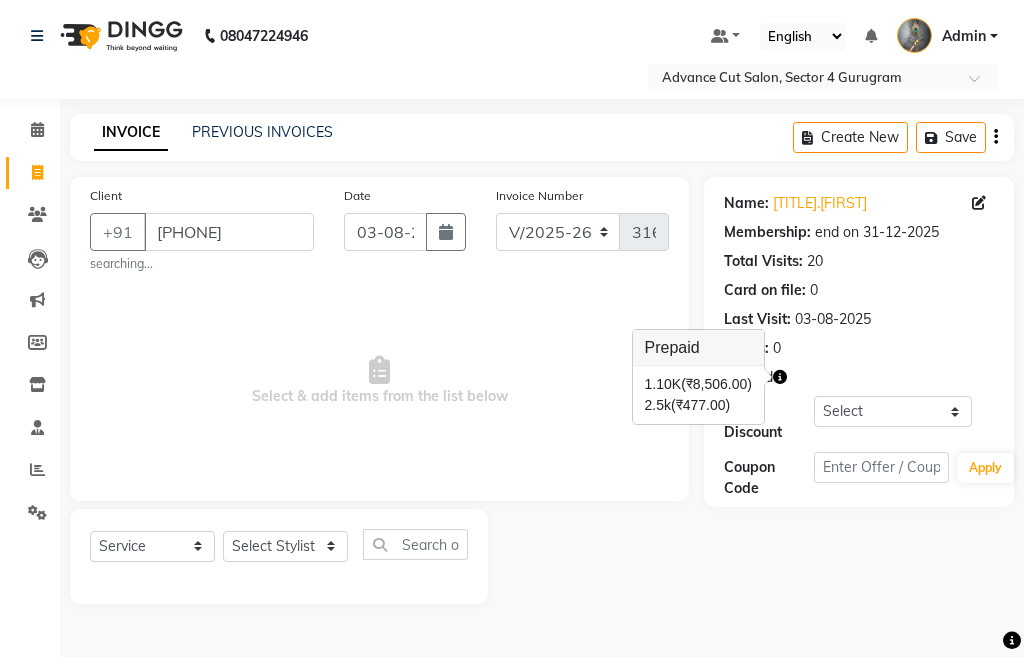 click on "Name: Mr.vinod  Membership: end on 31-12-2025 Total Visits:  20 Card on file:  0 Last Visit:   03-08-2025 Points:   0" 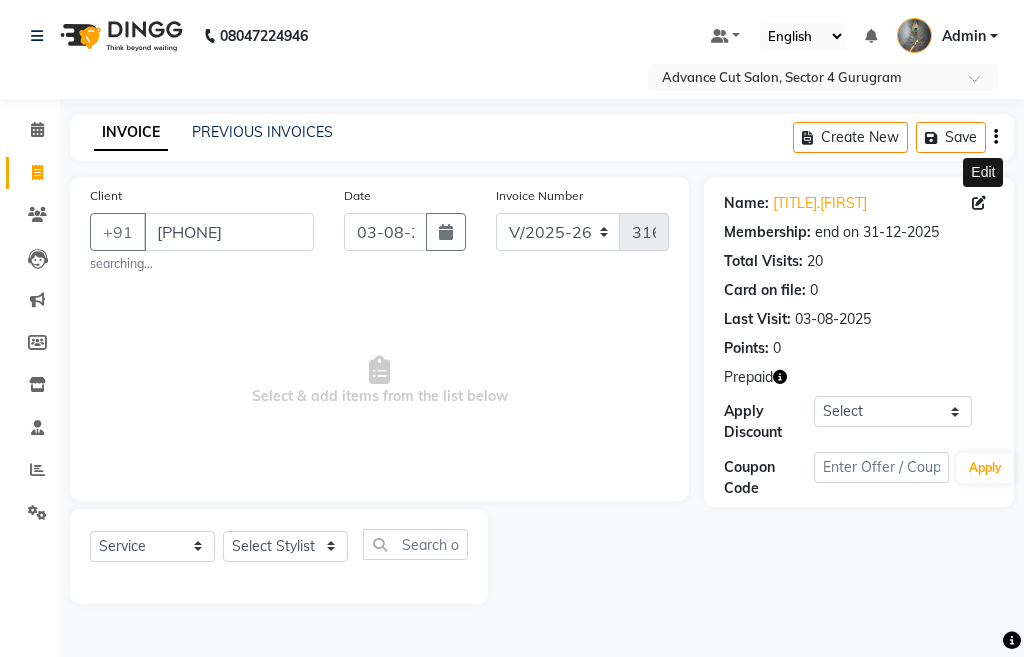 click 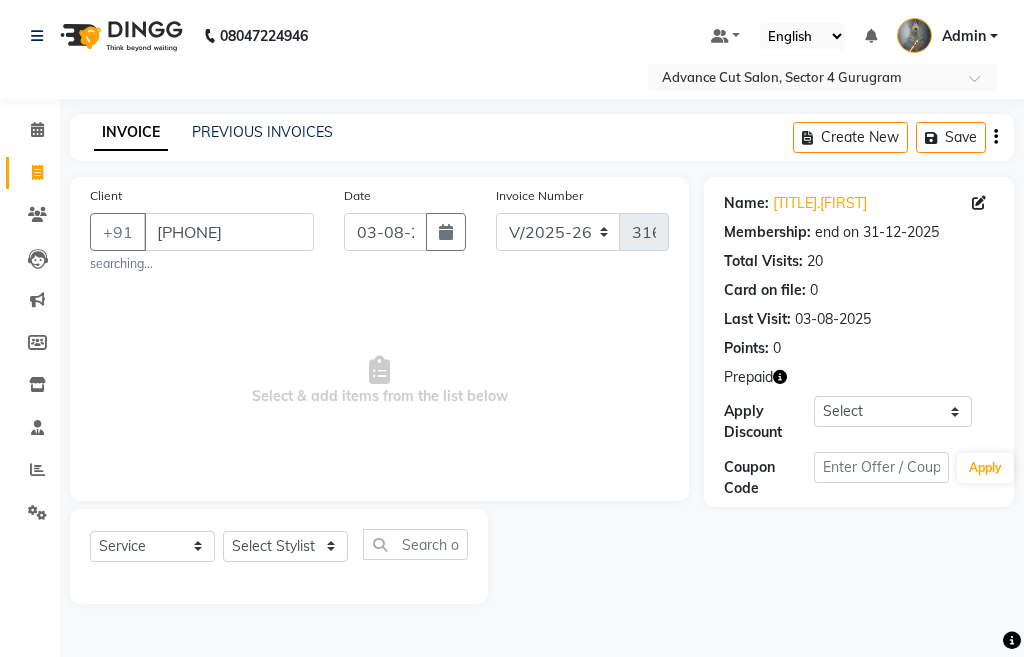 click 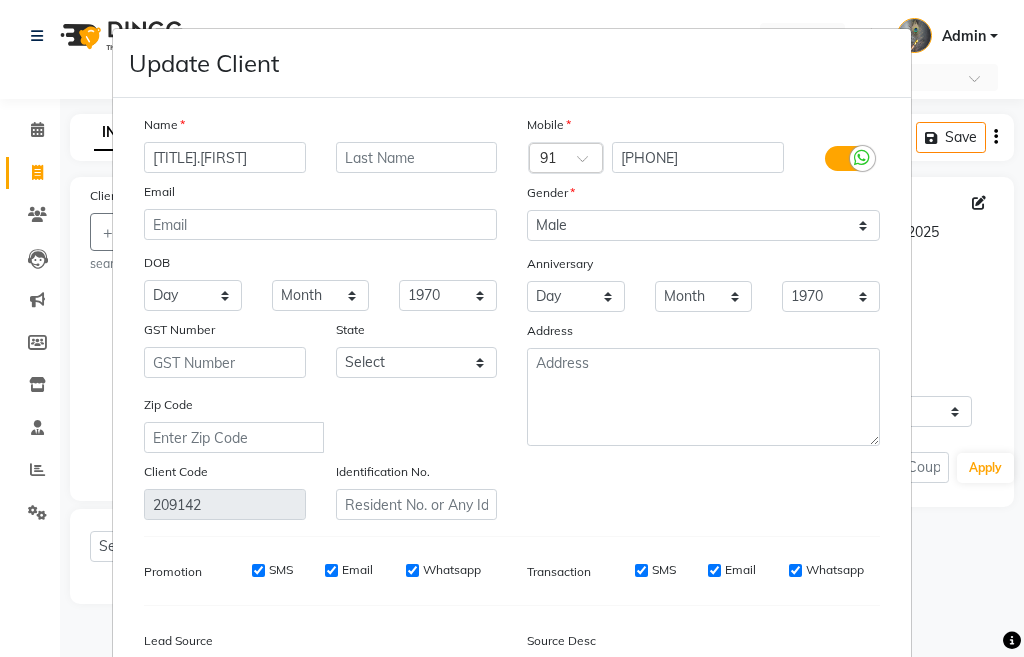 click at bounding box center [417, 157] 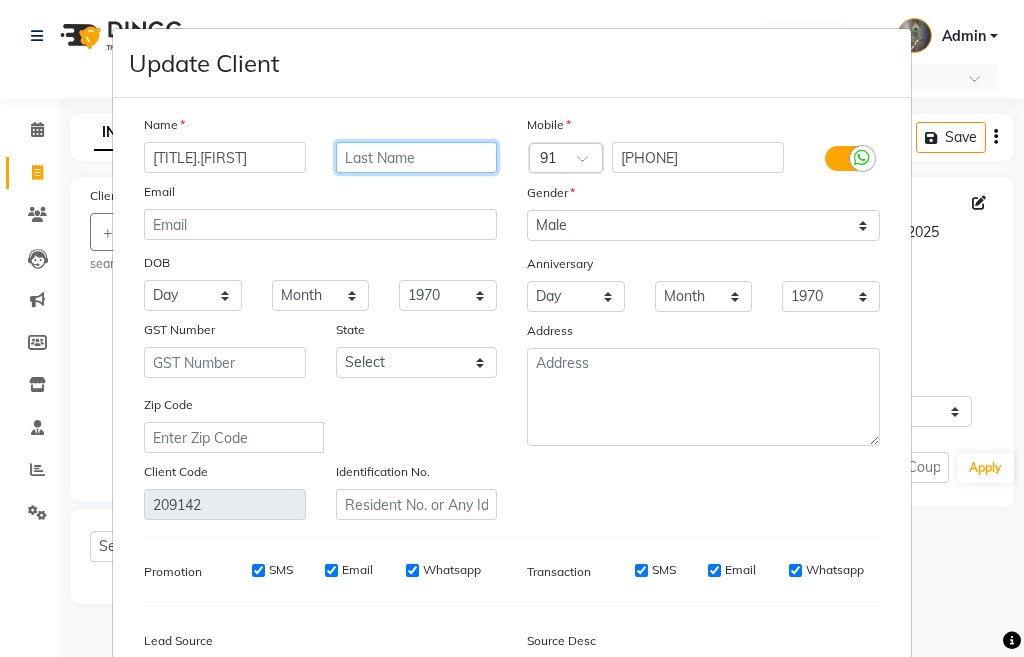 click at bounding box center [417, 157] 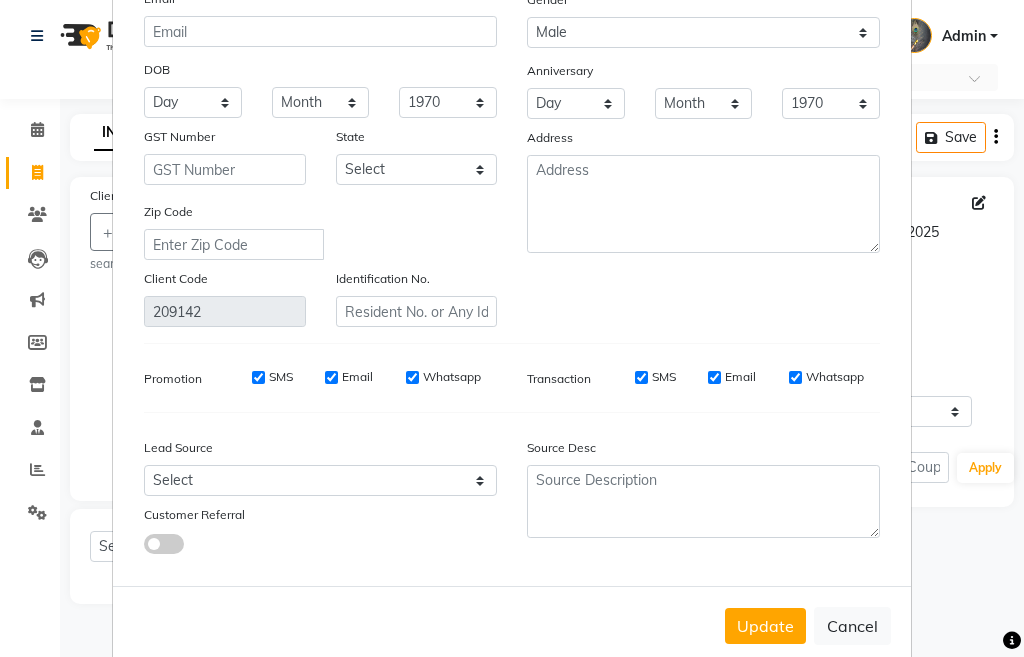 scroll, scrollTop: 230, scrollLeft: 0, axis: vertical 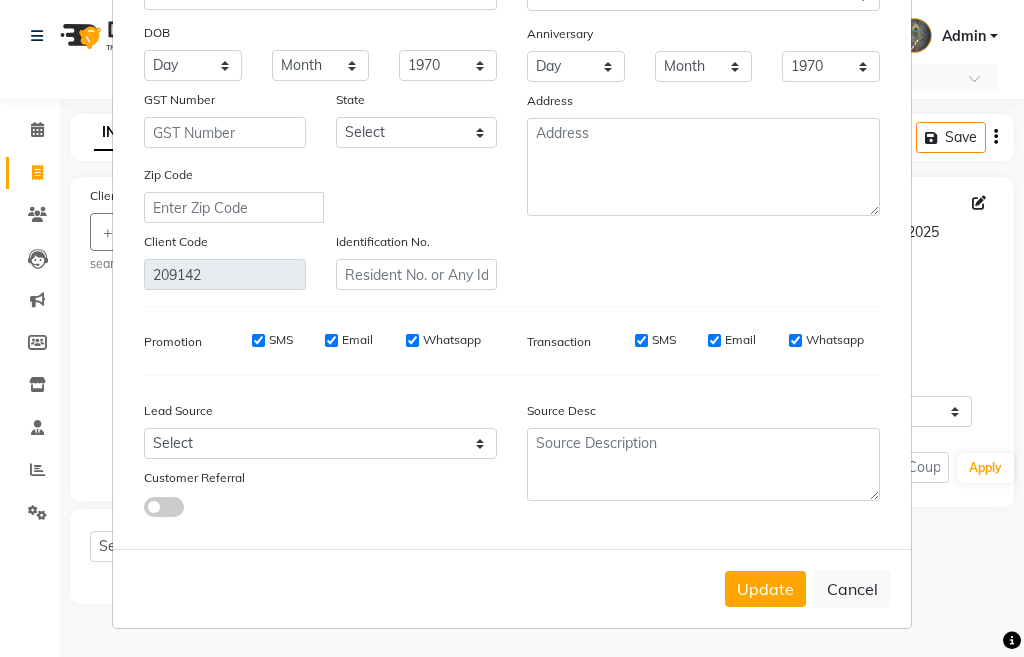 type on "40%" 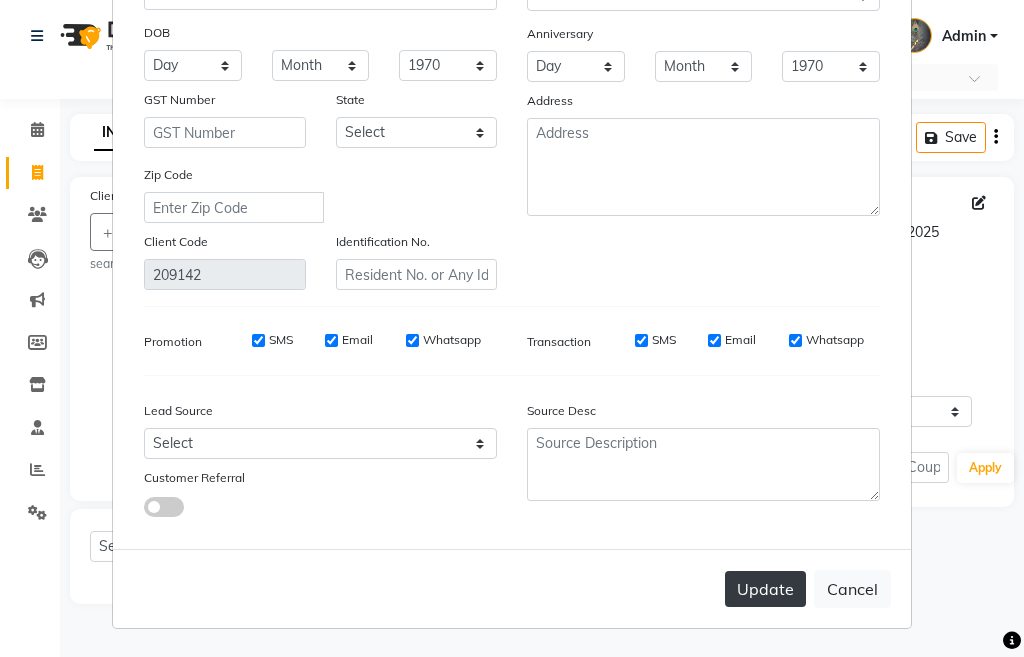 click on "Update" at bounding box center (765, 589) 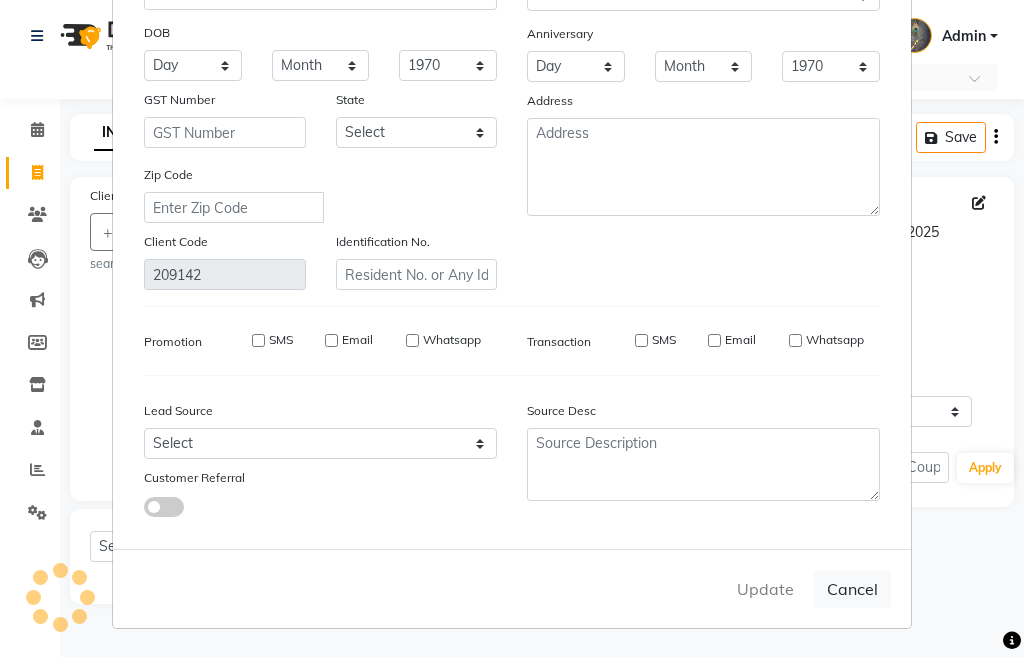 type on "[PHONE]" 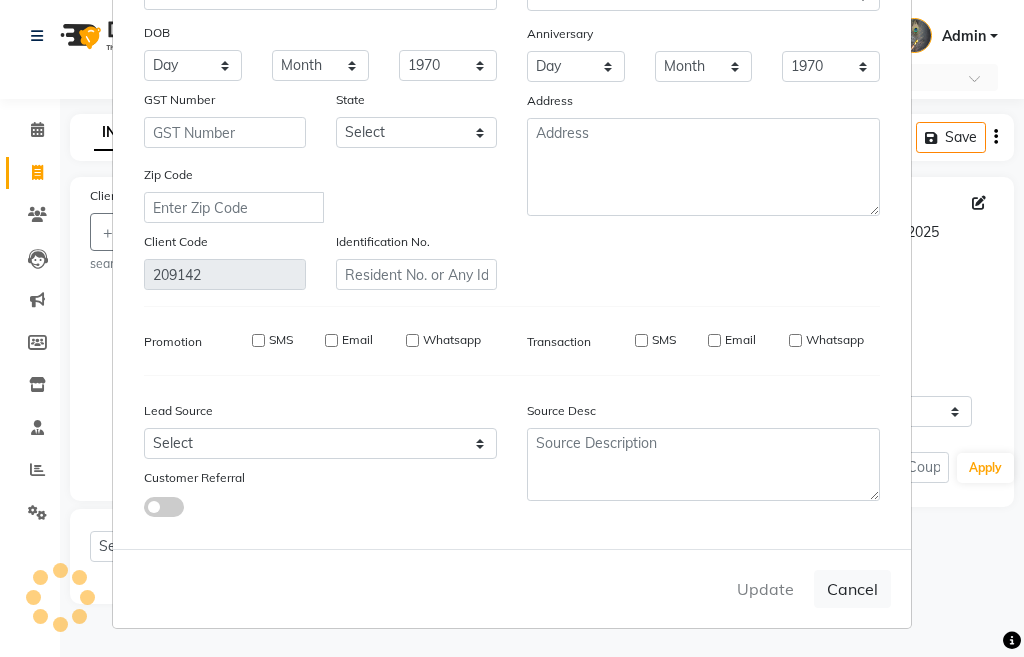 type 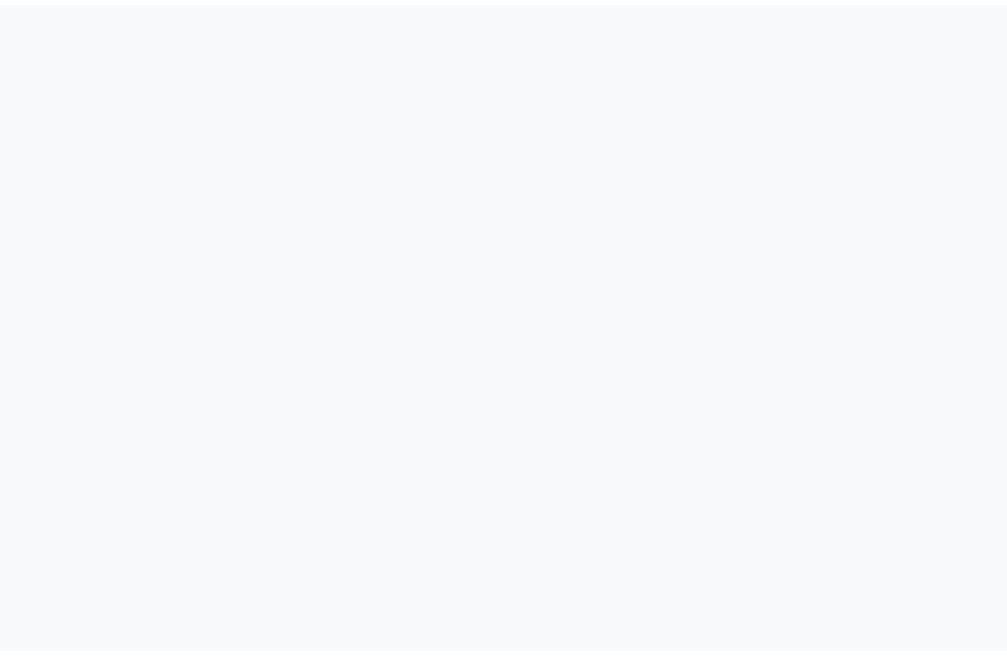 scroll, scrollTop: 0, scrollLeft: 0, axis: both 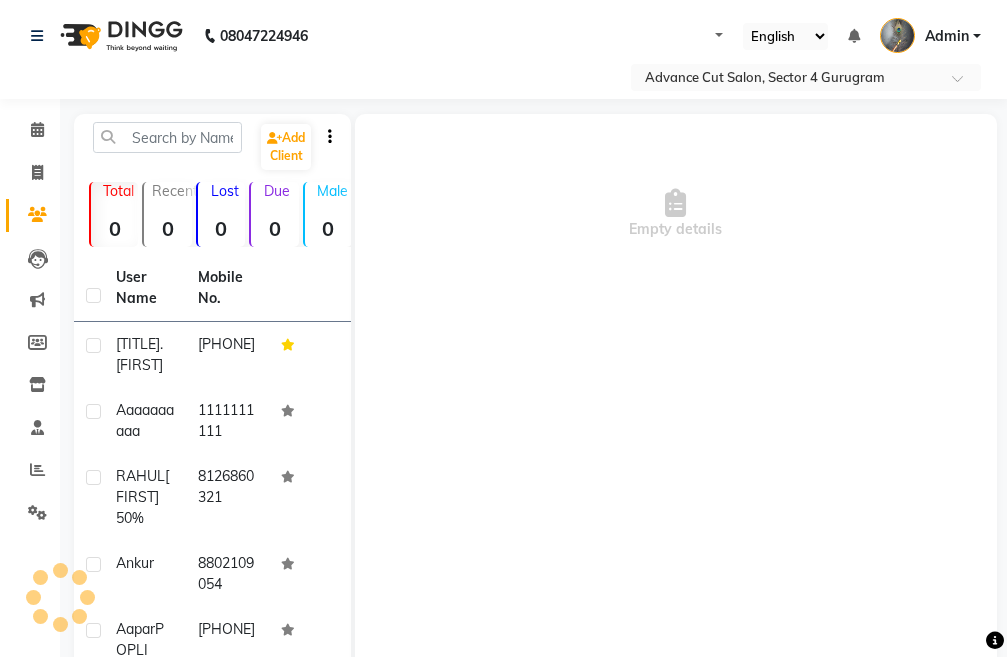 select on "en" 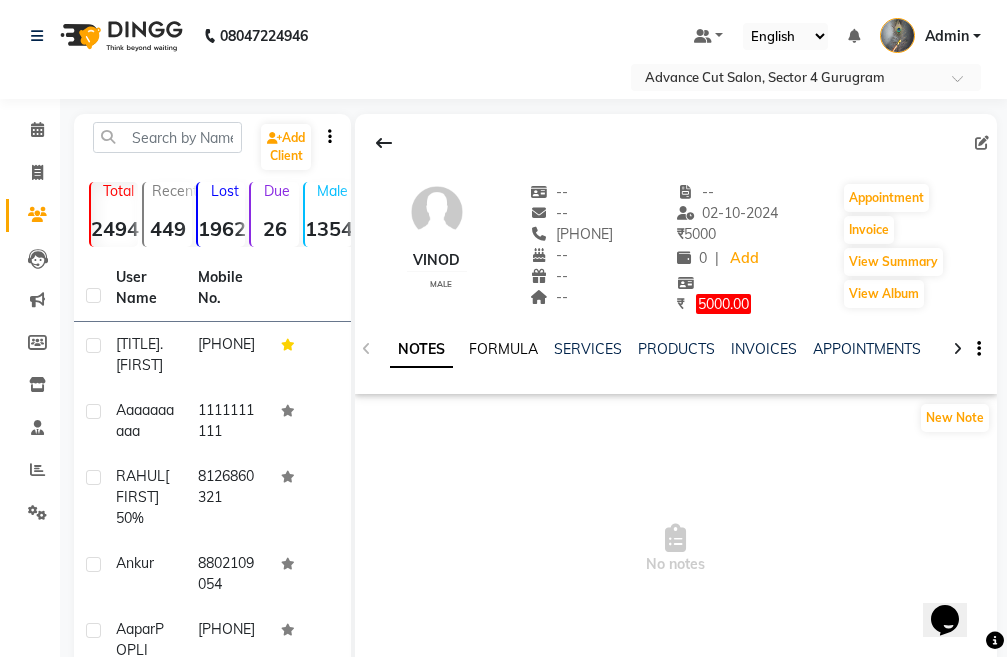 scroll, scrollTop: 0, scrollLeft: 0, axis: both 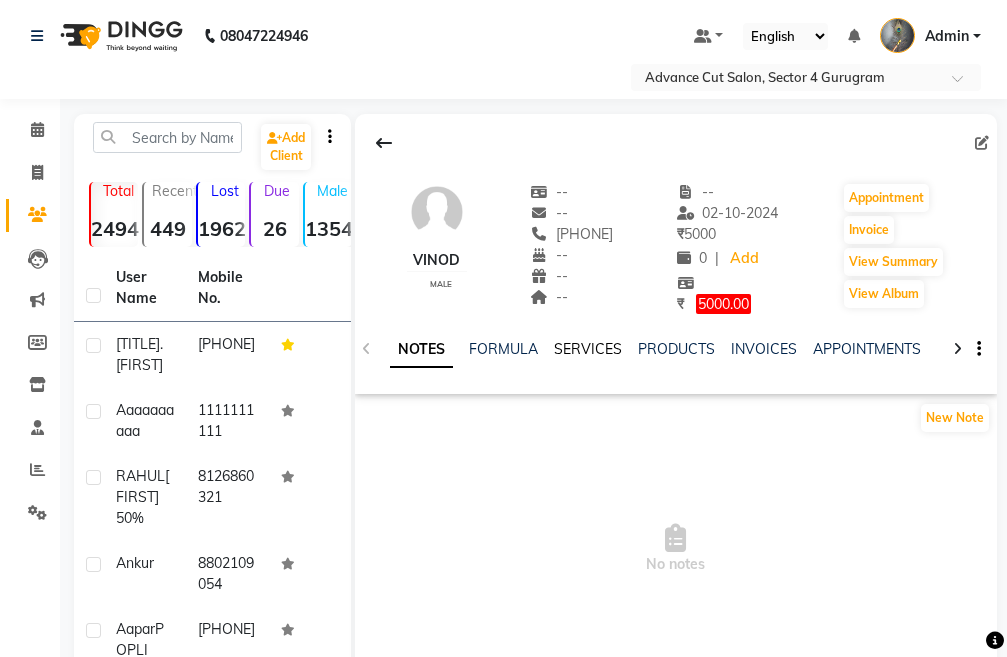 click on "SERVICES" 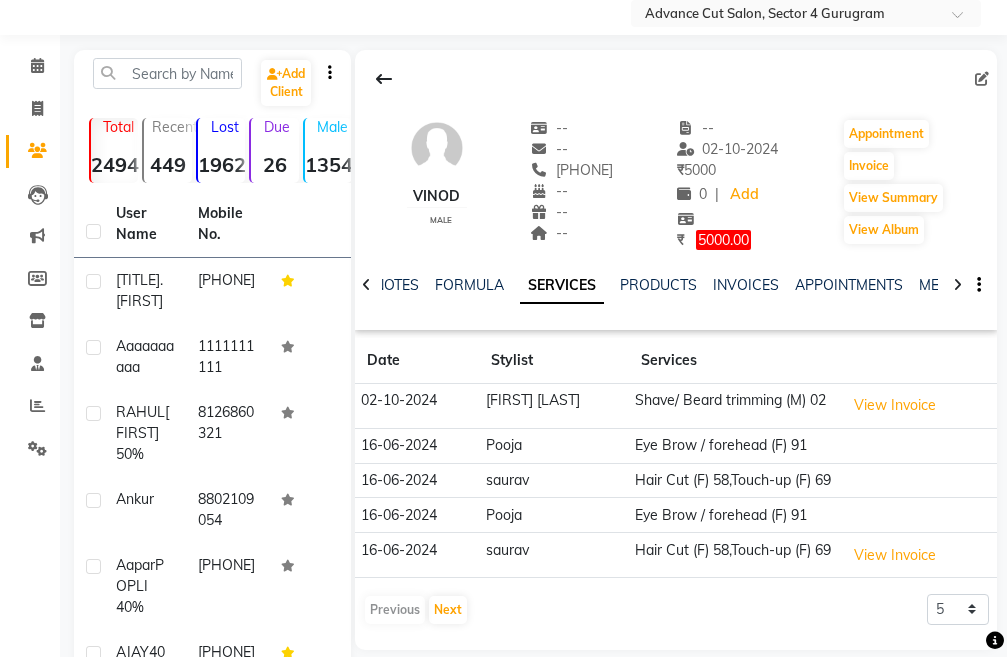 scroll, scrollTop: 100, scrollLeft: 0, axis: vertical 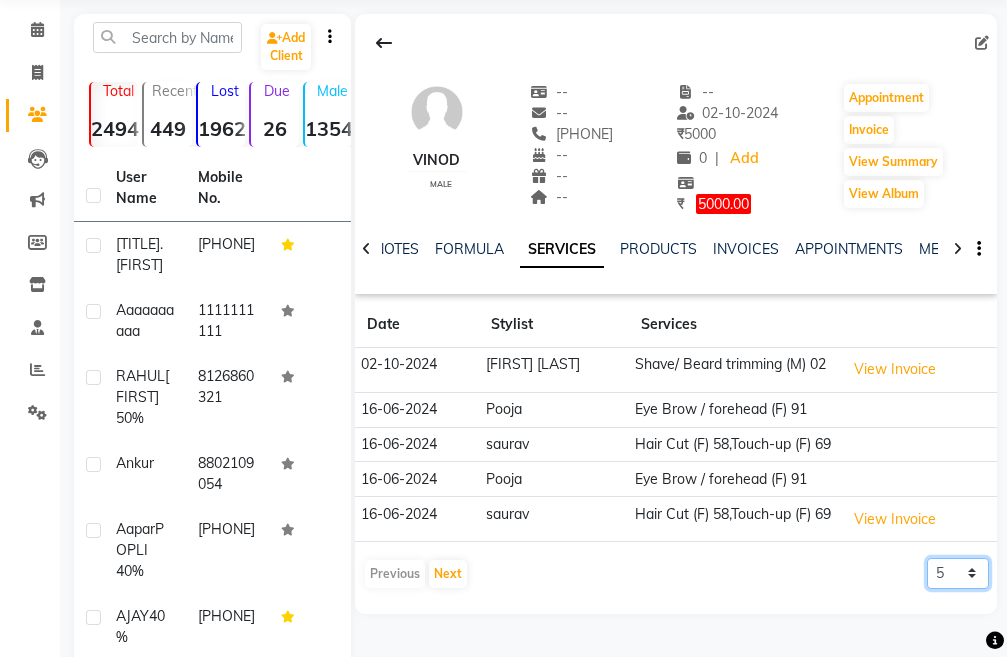 click on "5 10 50 100 500" 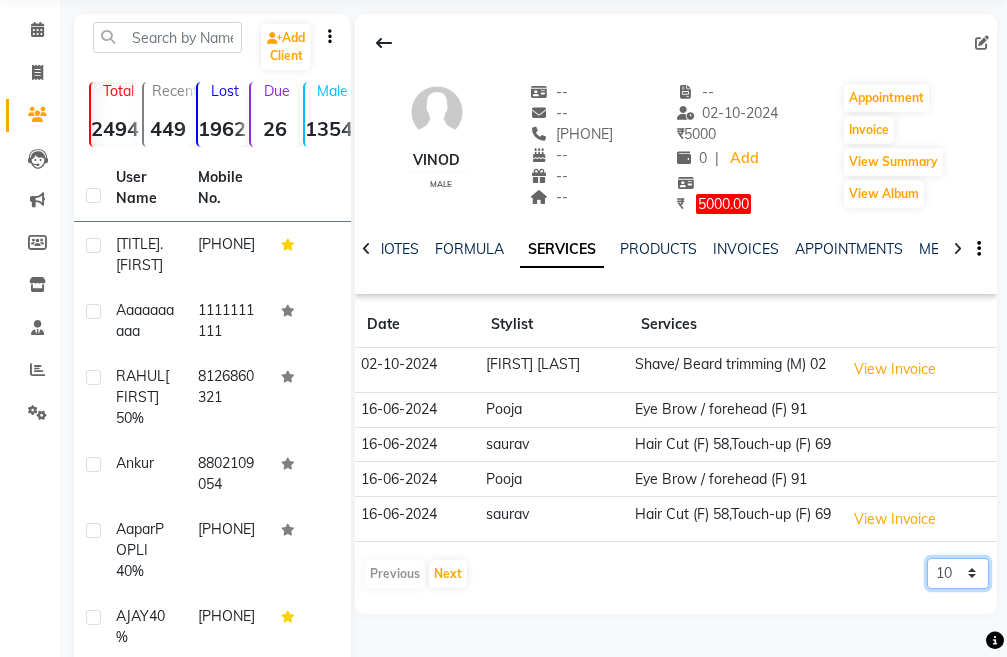 click on "5 10 50 100 500" 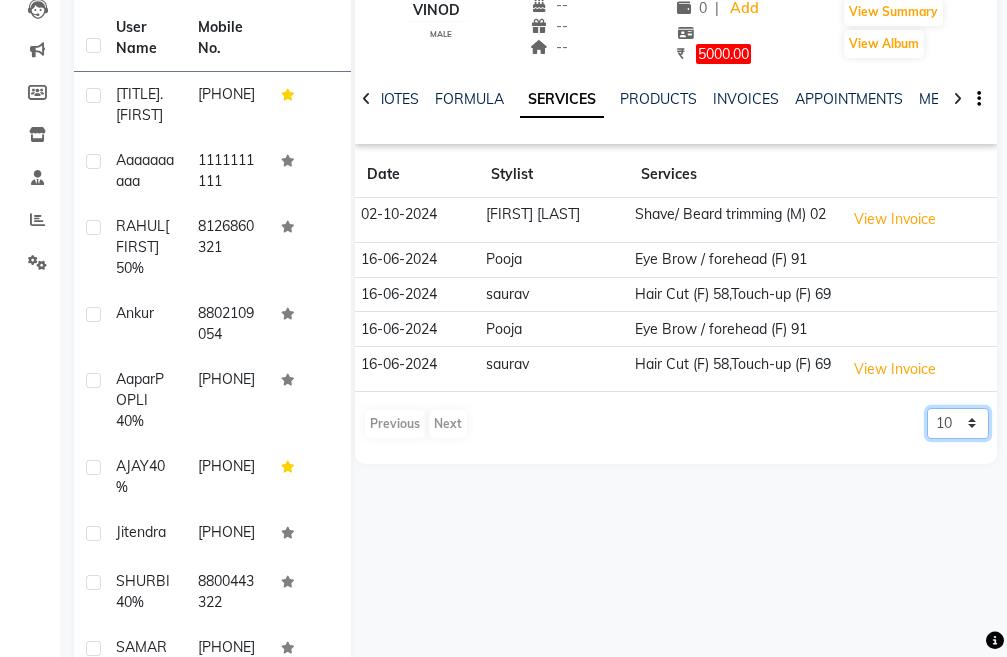 scroll, scrollTop: 300, scrollLeft: 0, axis: vertical 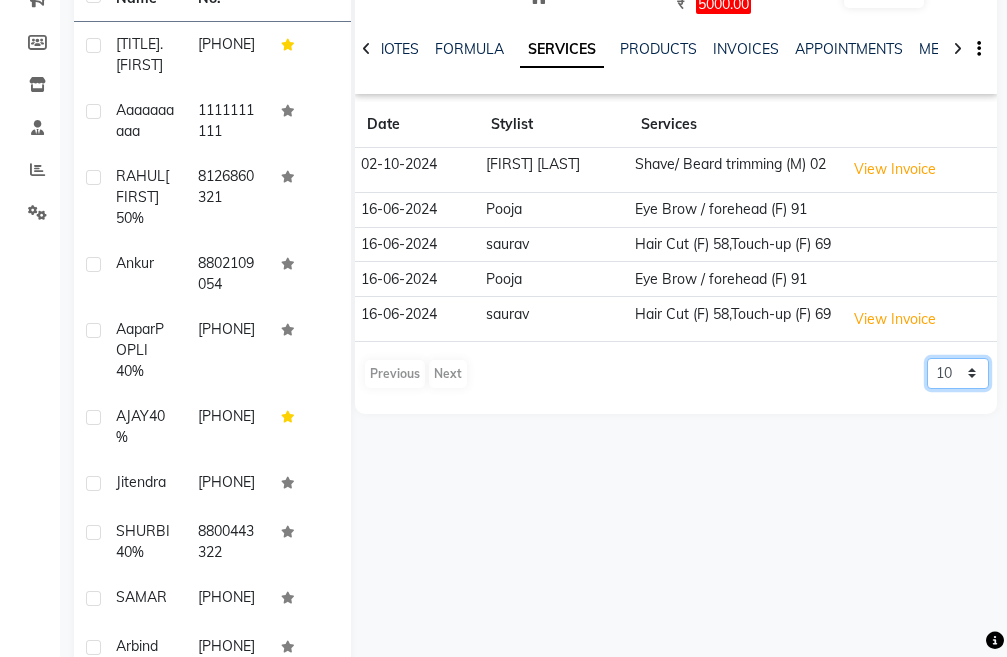 click on "5 10 50 100 500" 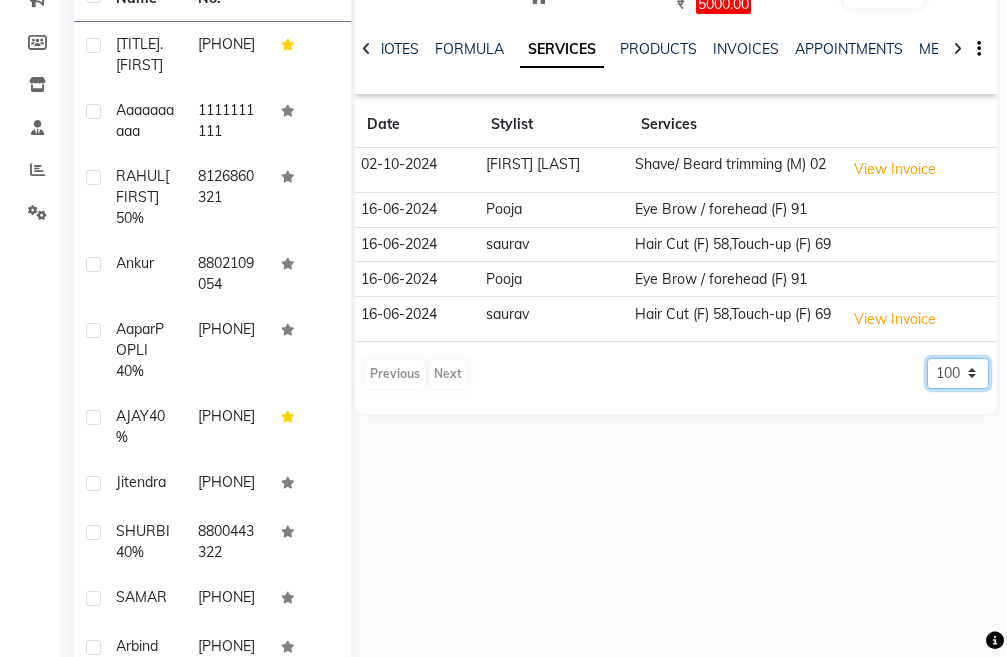 click on "5 10 50 100 500" 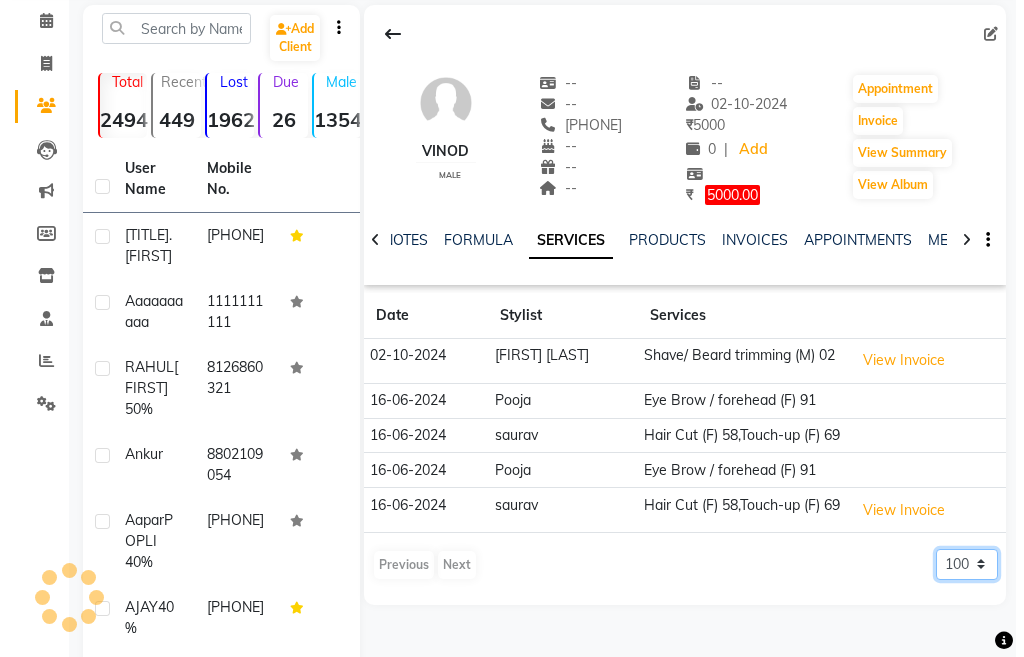 scroll, scrollTop: 100, scrollLeft: 0, axis: vertical 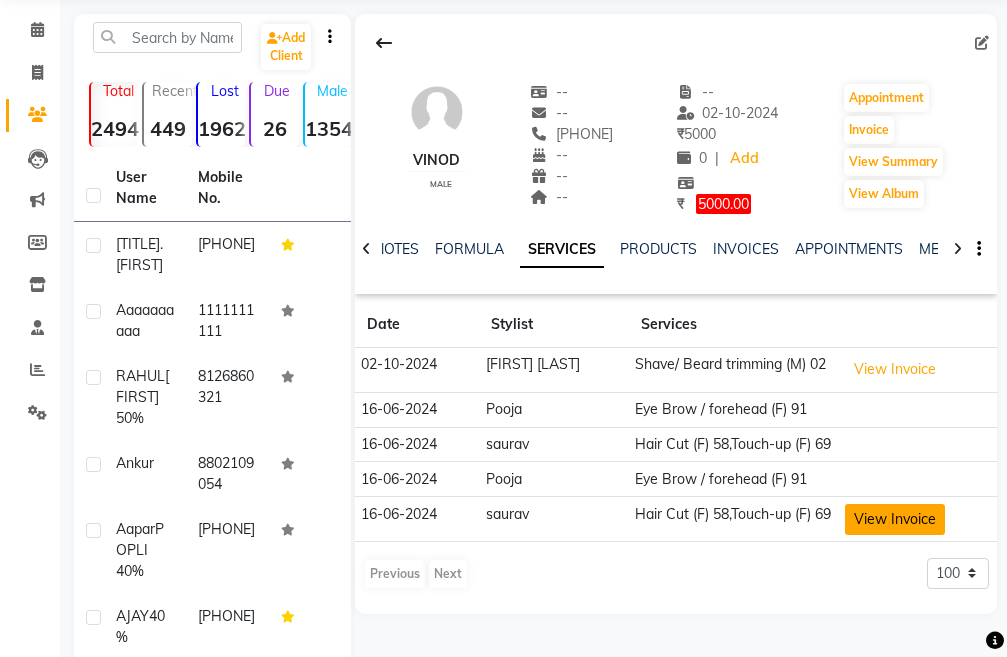click on "View Invoice" 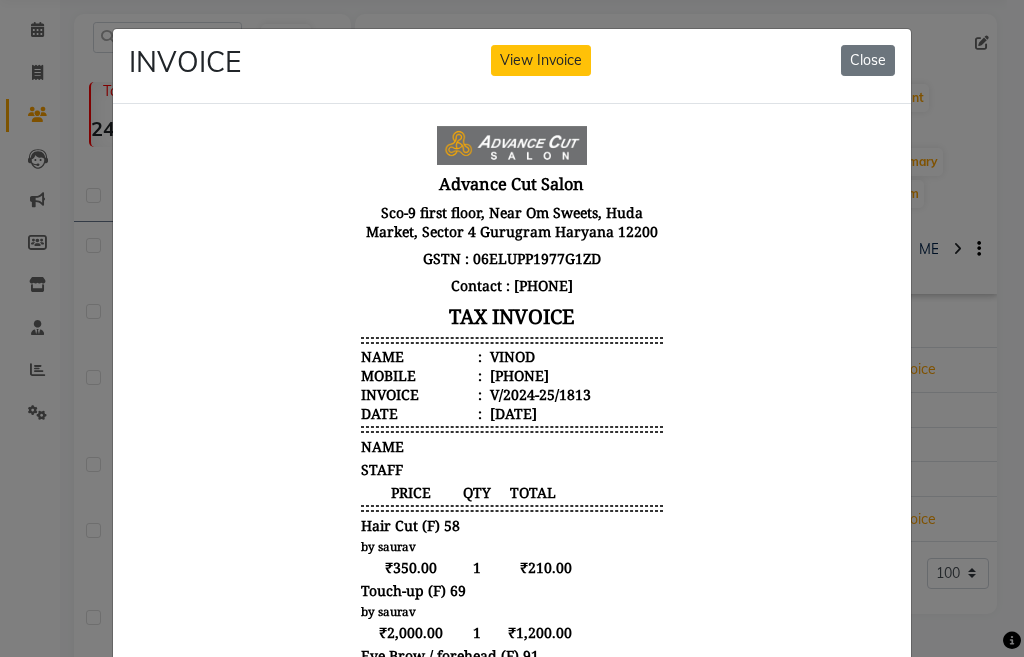 scroll, scrollTop: 16, scrollLeft: 0, axis: vertical 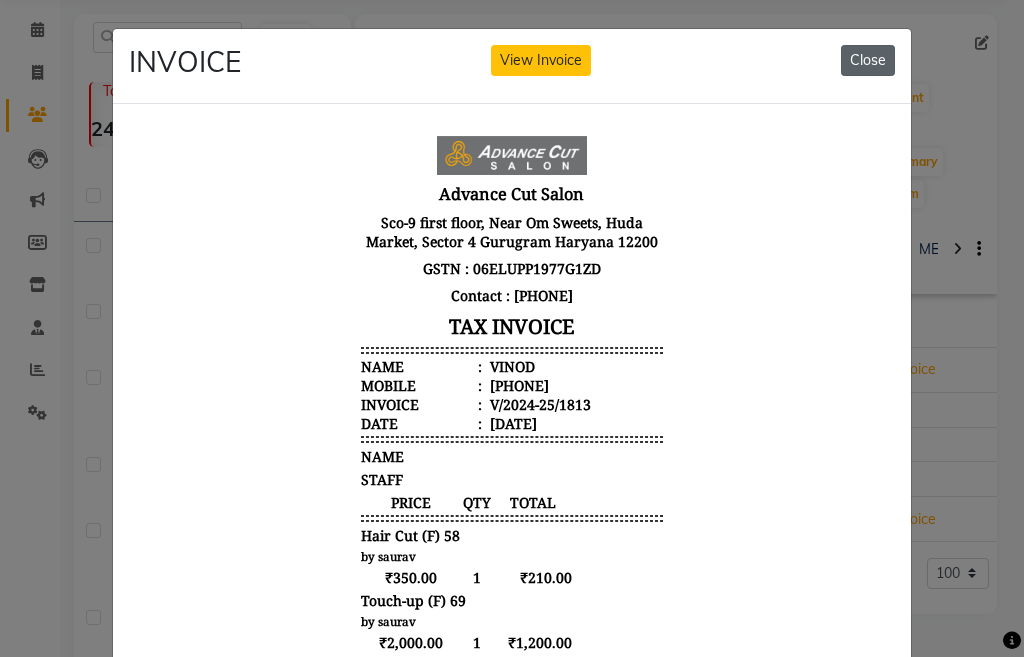click on "Close" 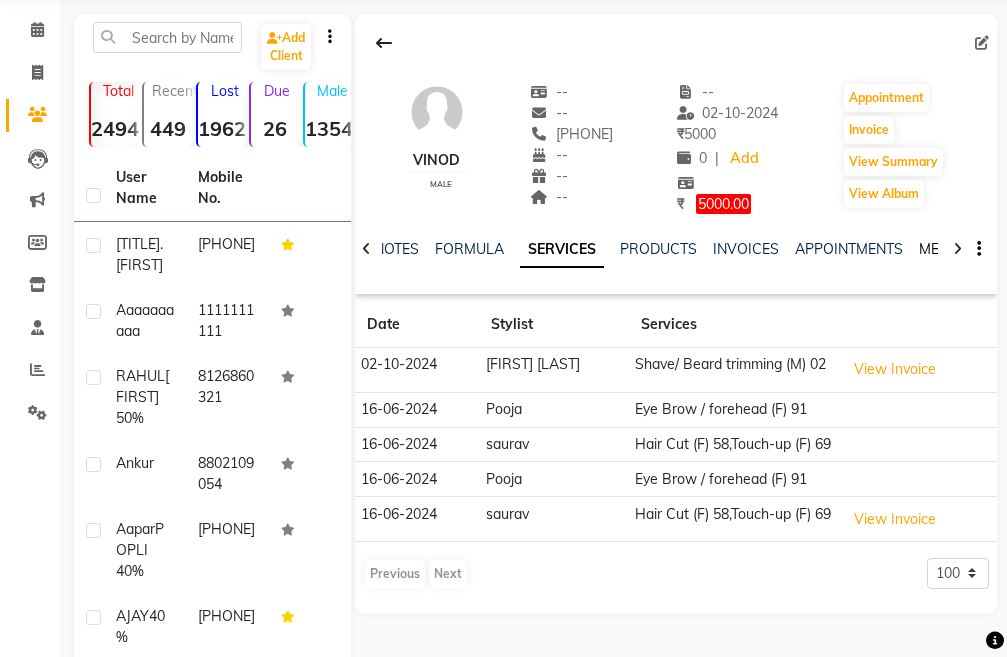 click on "MEMBERSHIP" 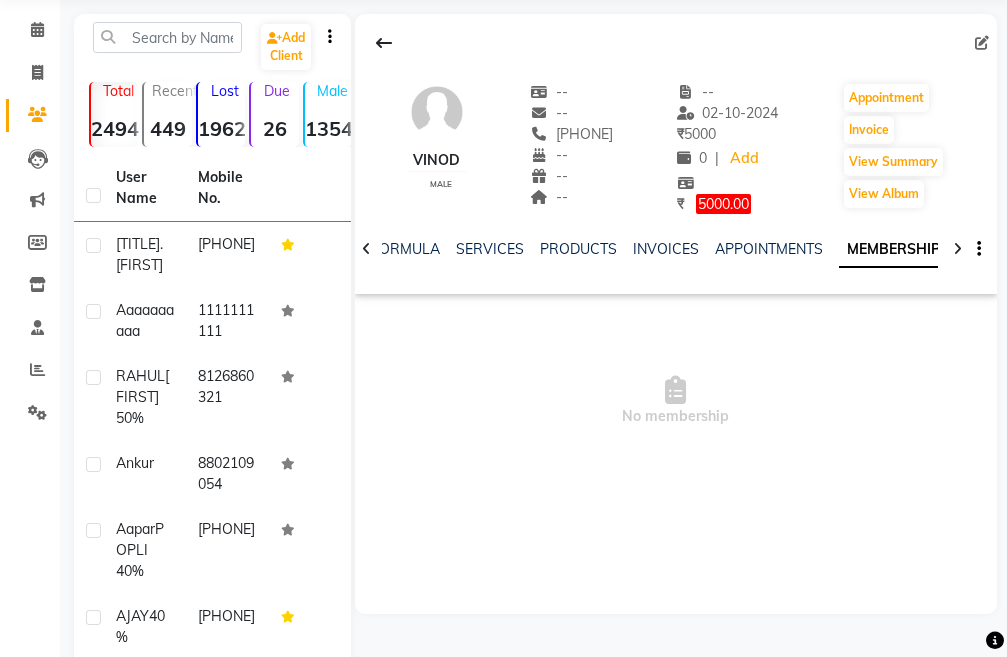 click 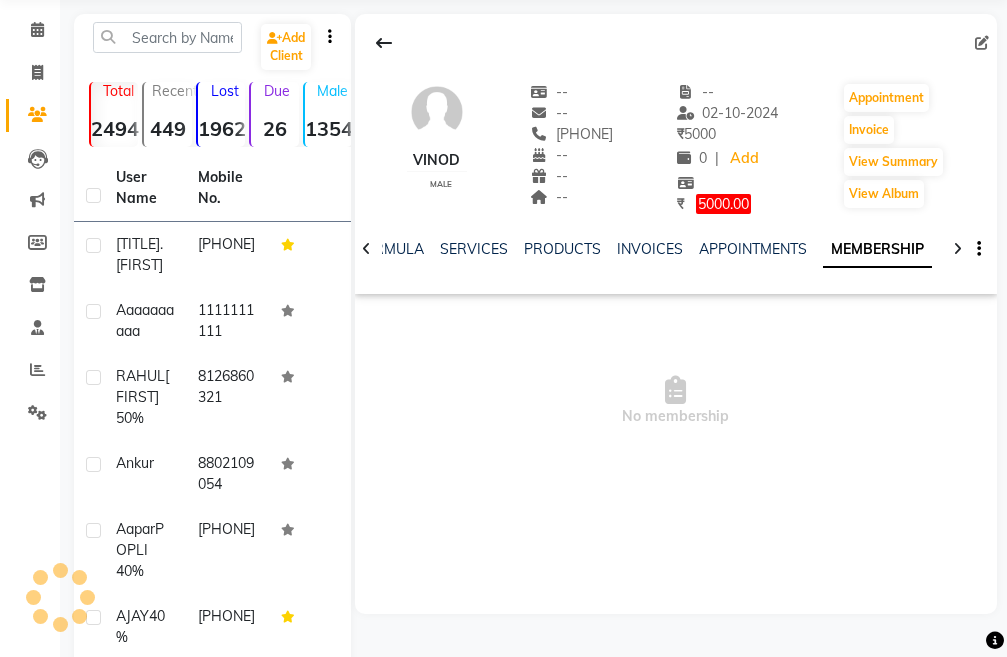 click 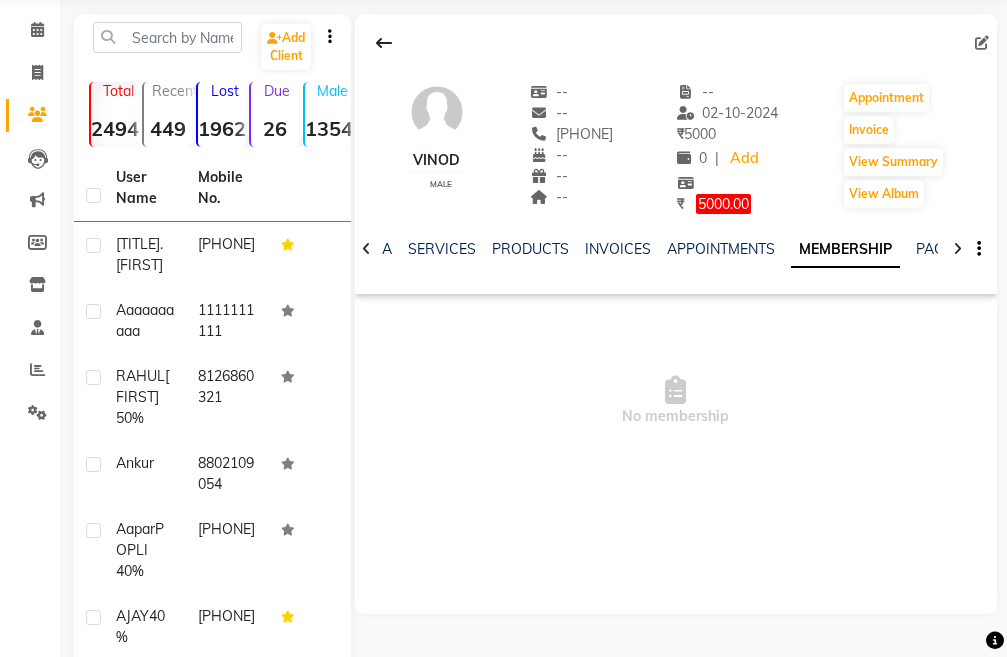 click 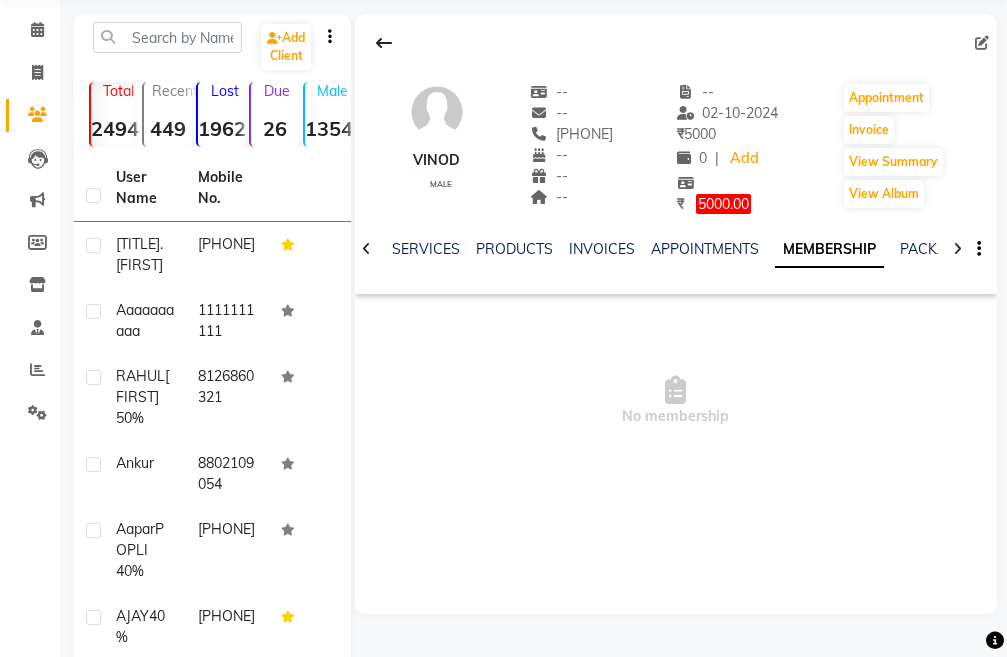 click 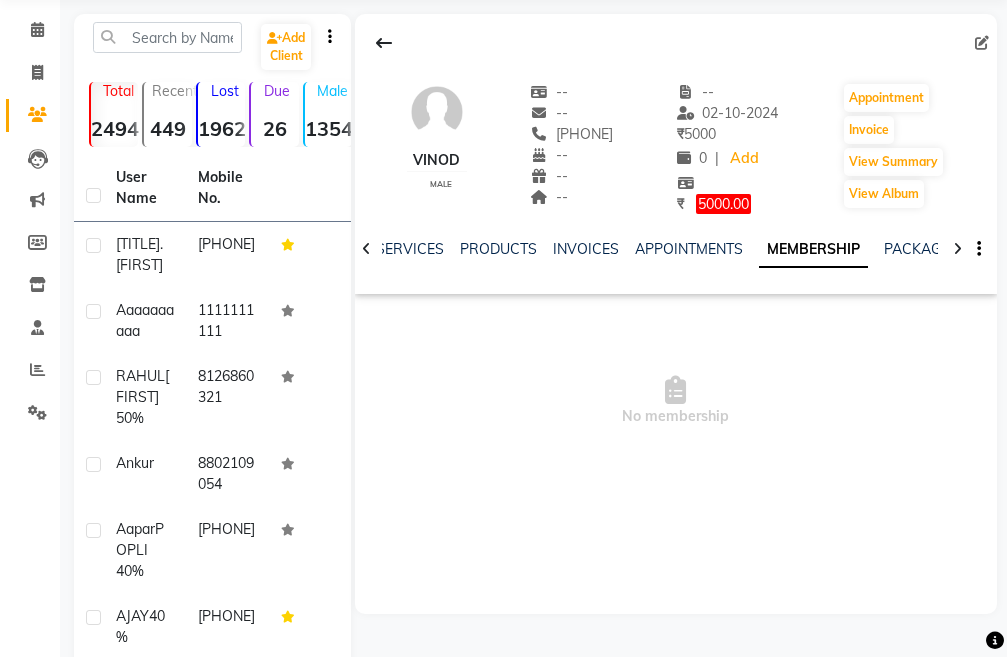 click 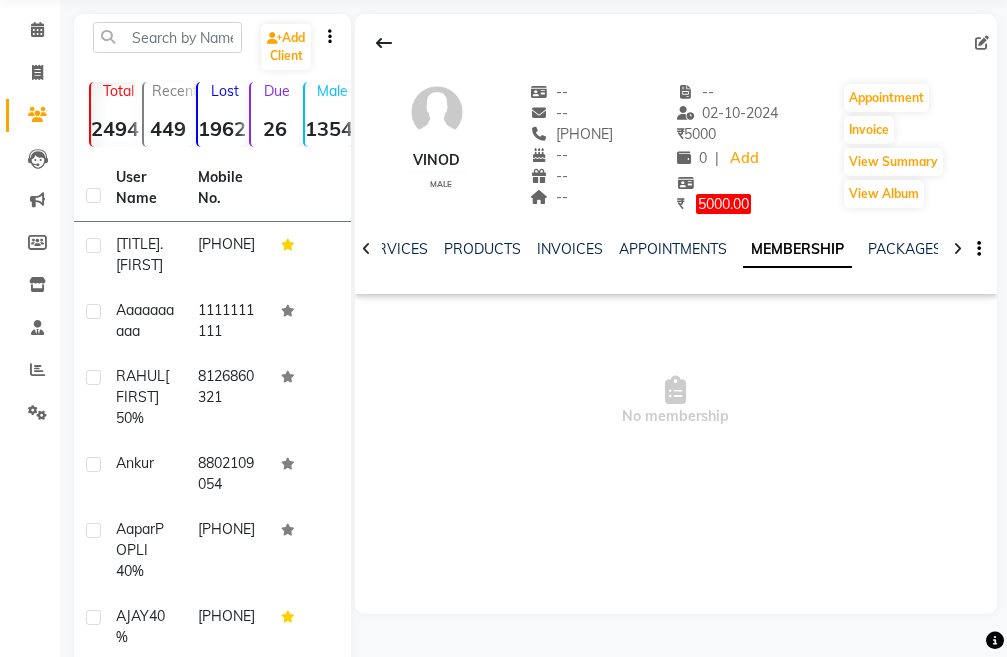 click 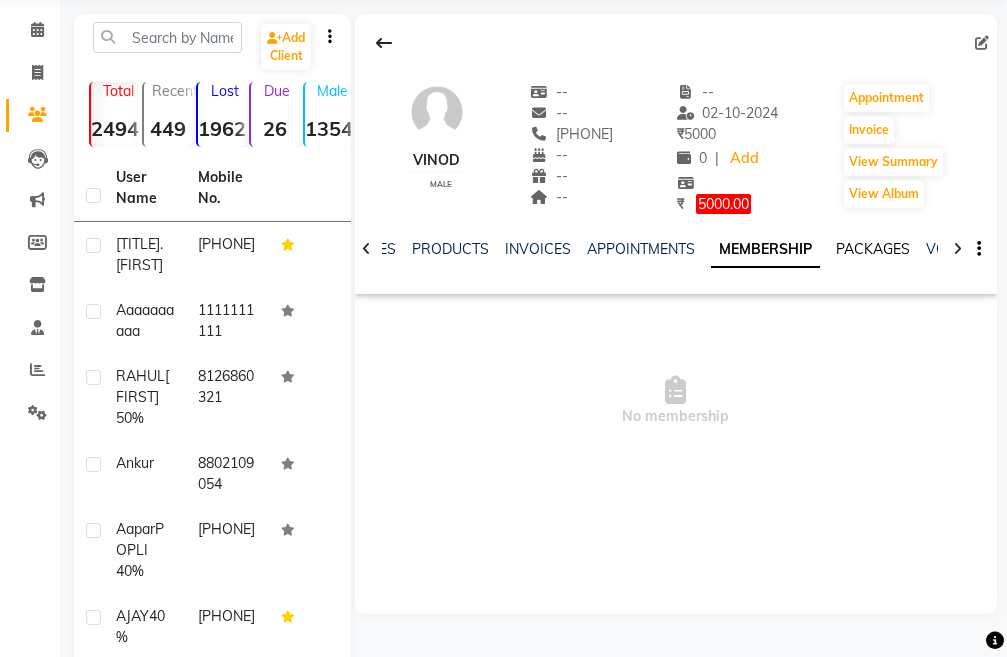 click on "PACKAGES" 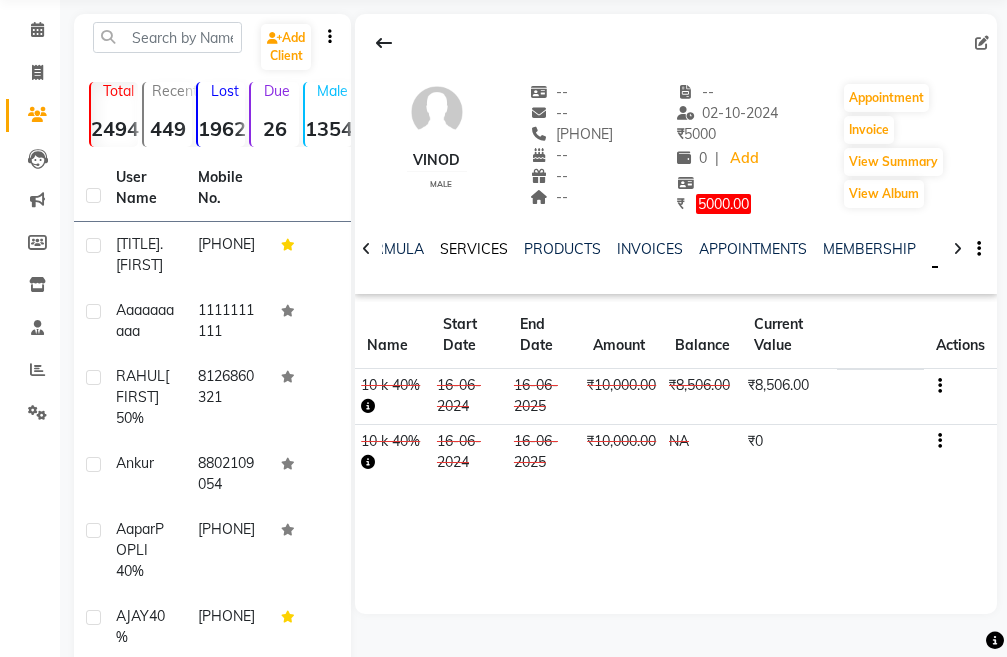 click on "SERVICES" 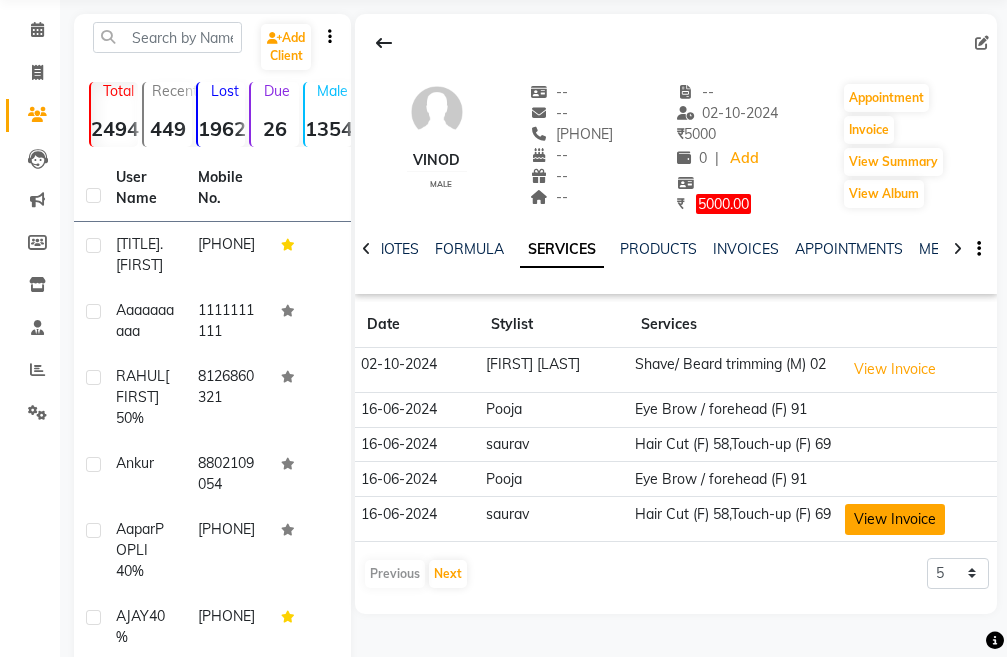 click on "View Invoice" 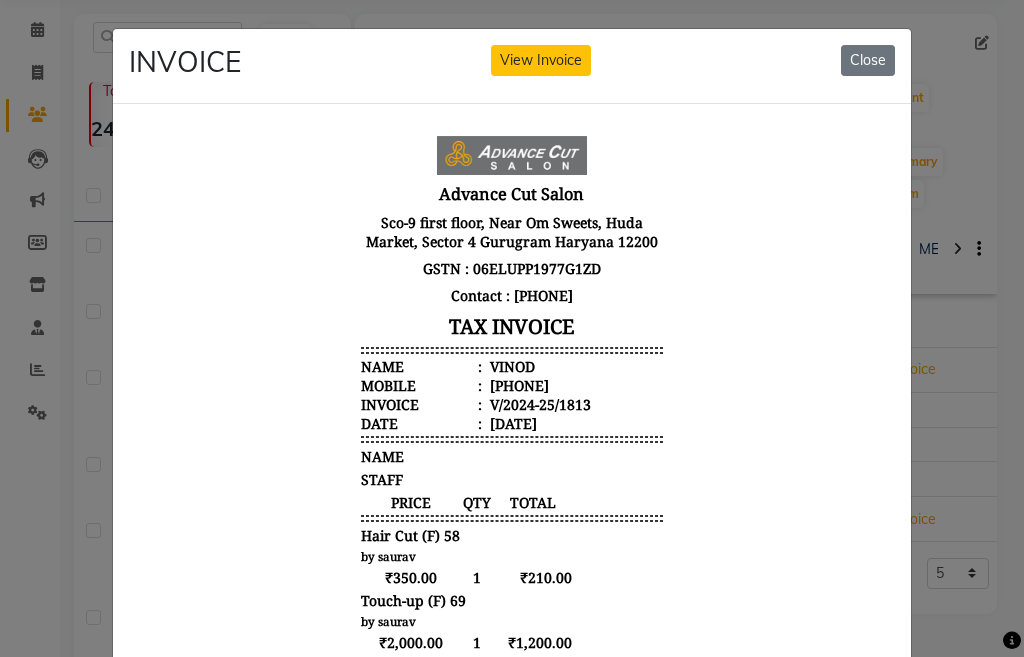 scroll, scrollTop: 16, scrollLeft: 0, axis: vertical 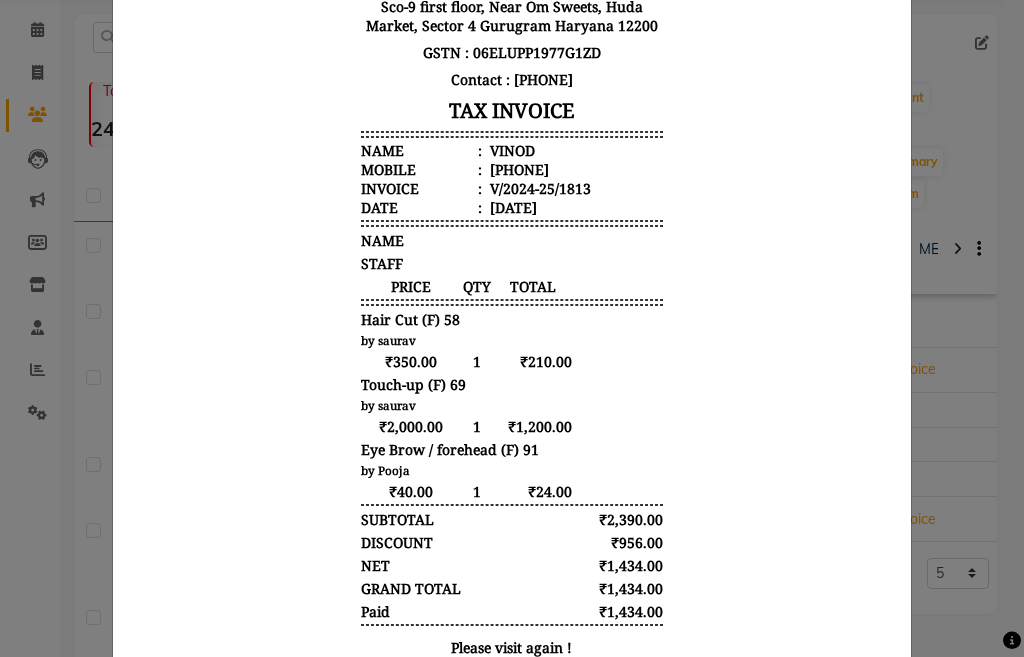 click on "INVOICE View Invoice Close" 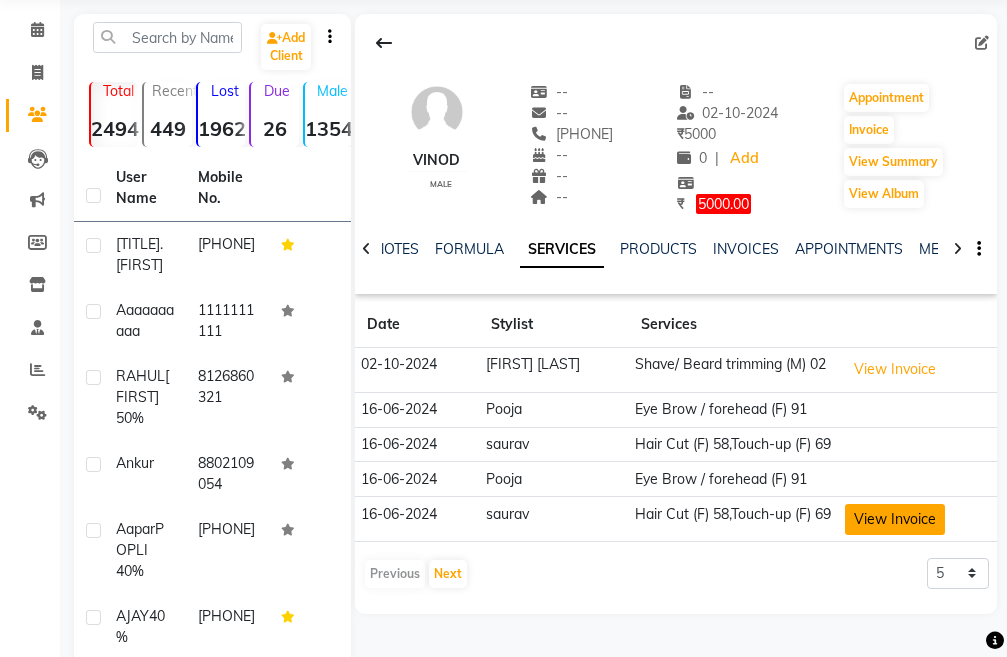 click on "View Invoice" 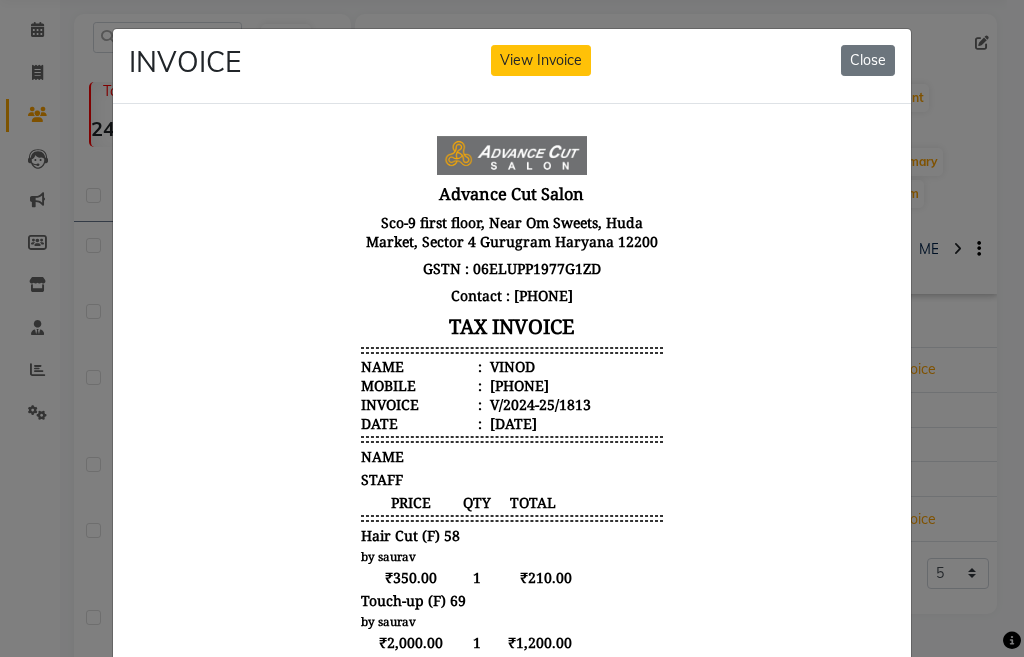 scroll, scrollTop: 16, scrollLeft: 0, axis: vertical 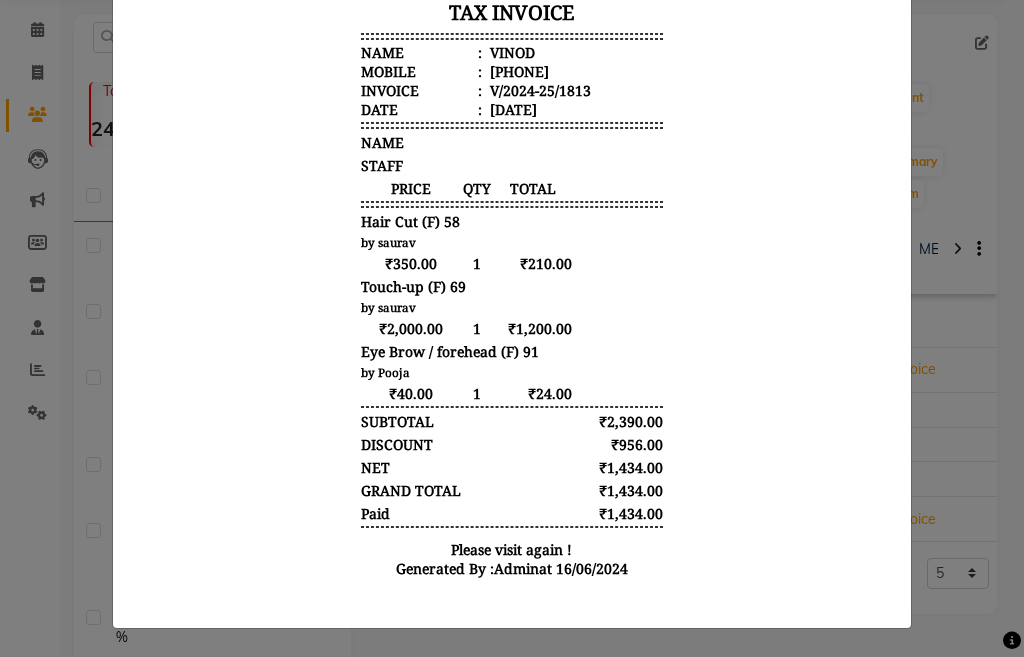 click on "INVOICE View Invoice Close" 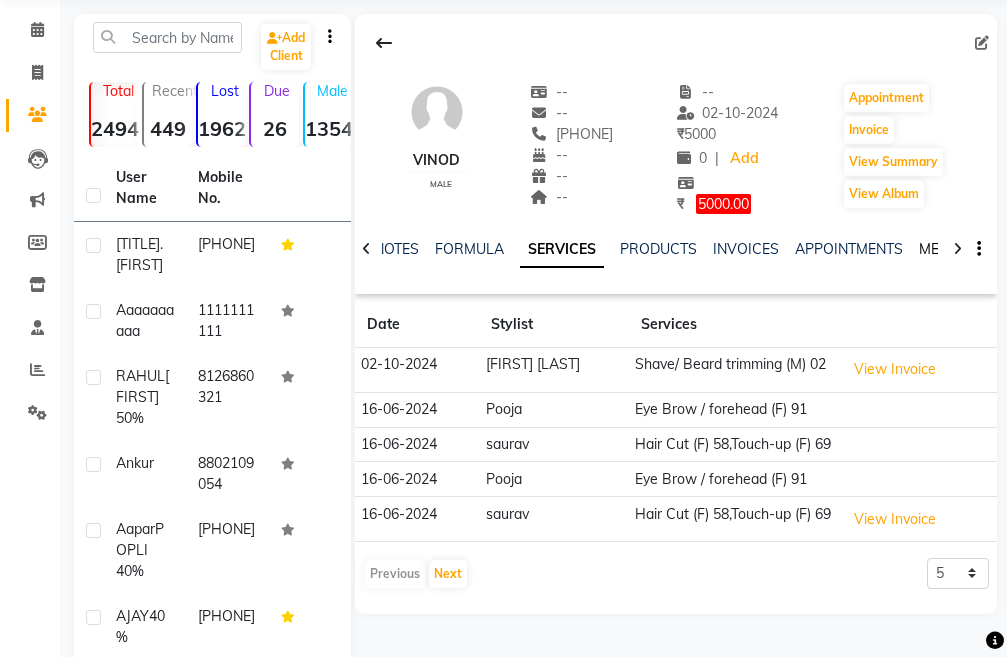 click on "MEMBERSHIP" 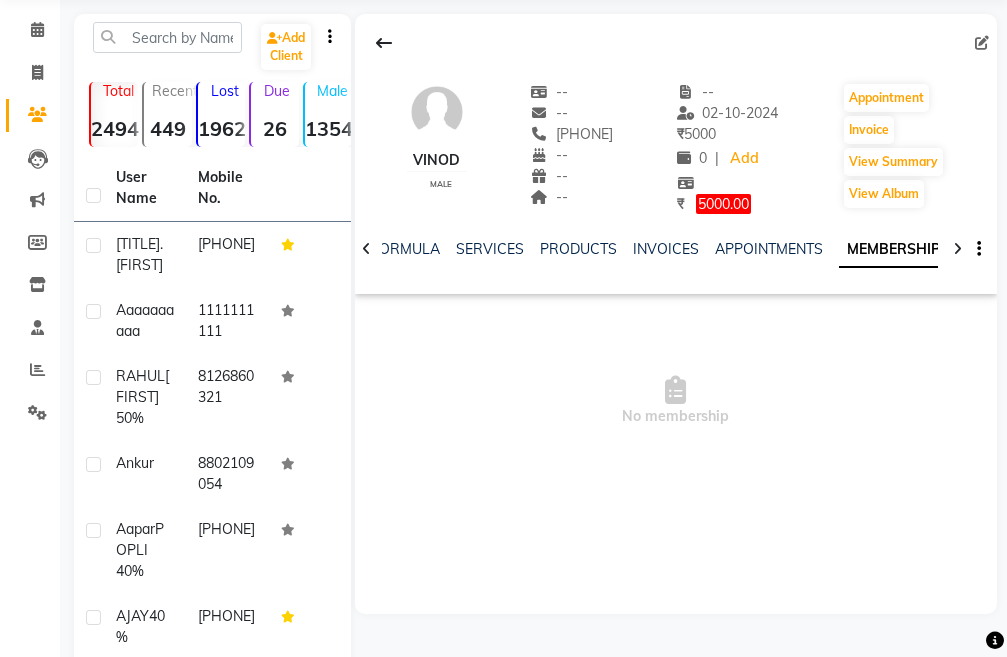 click 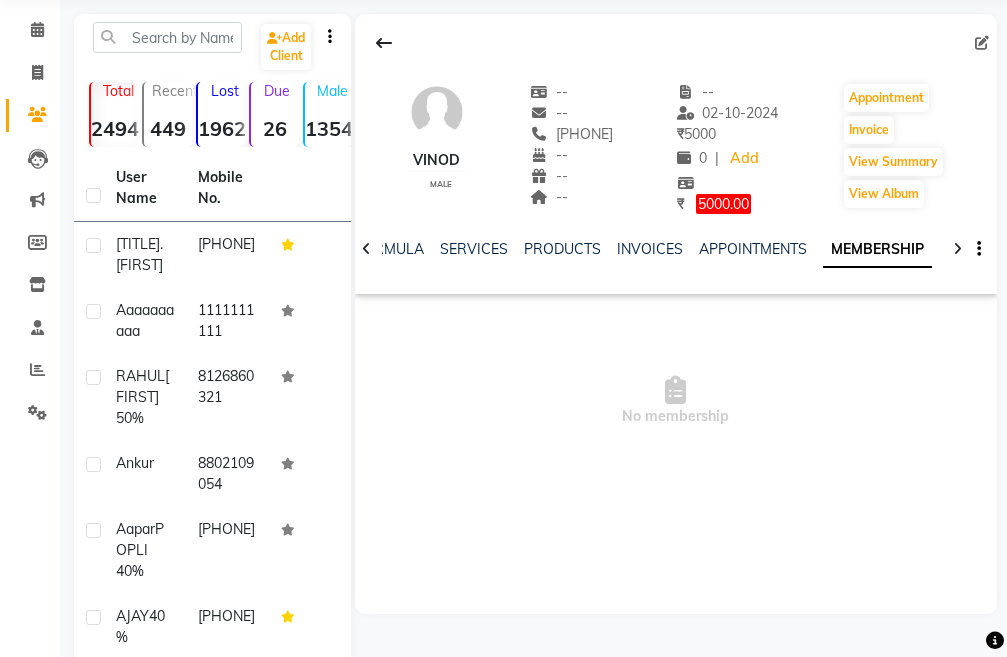 click 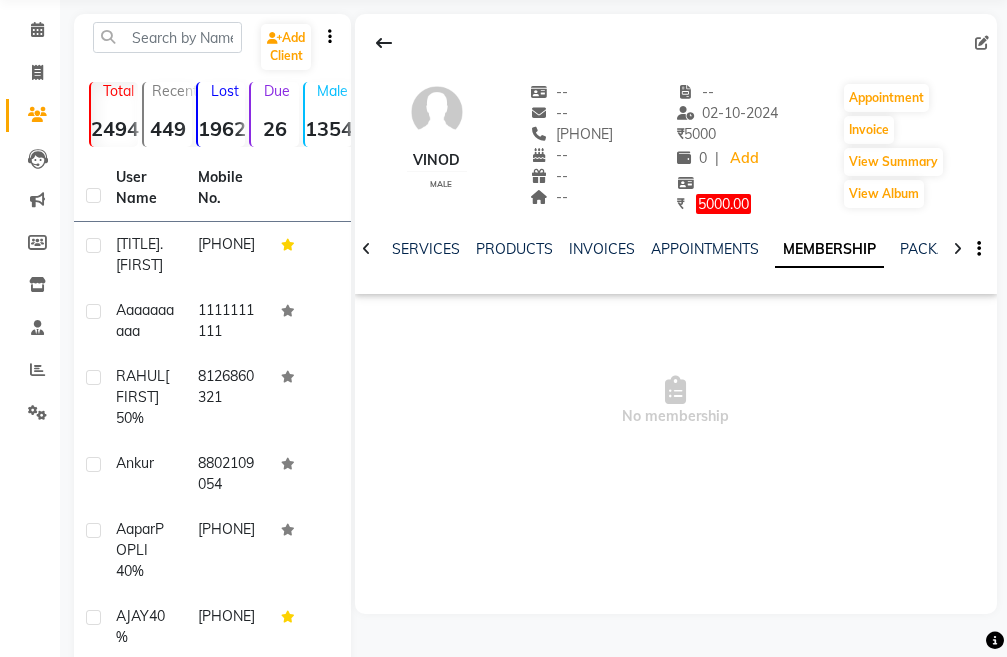 click 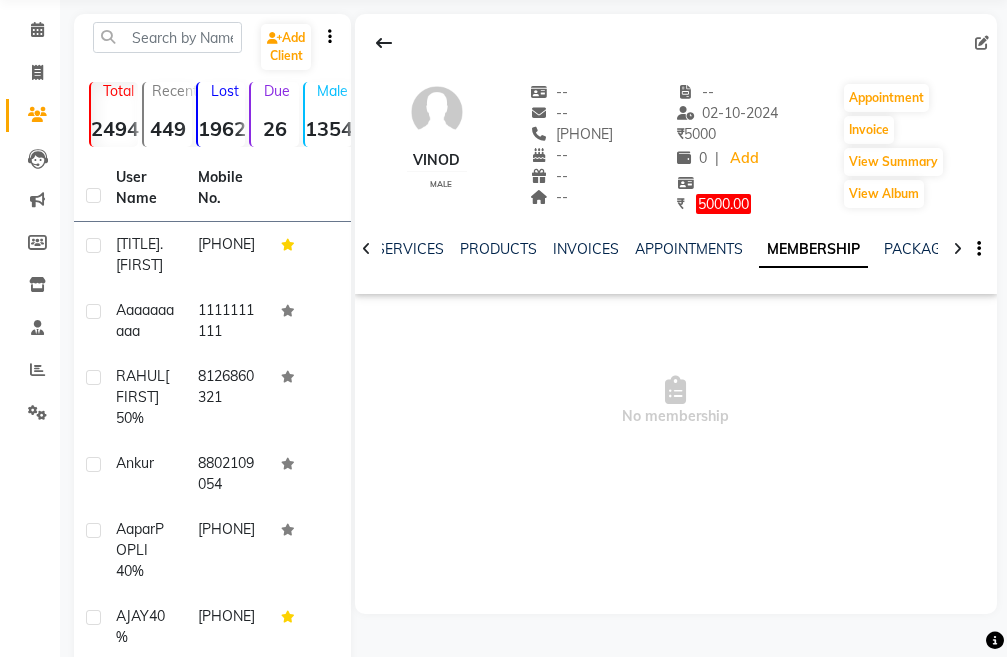 click 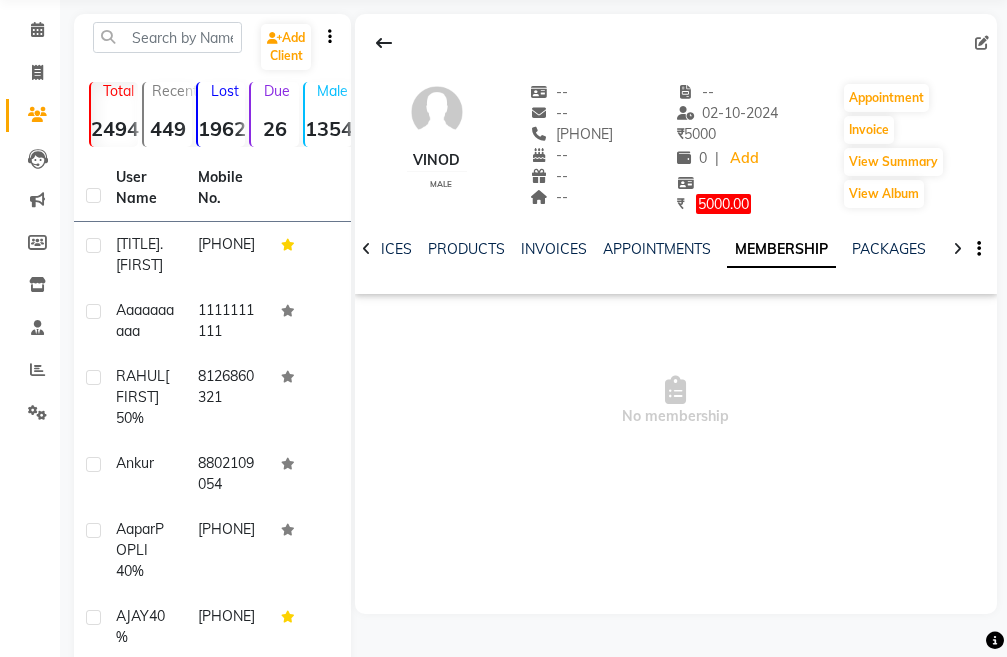 click 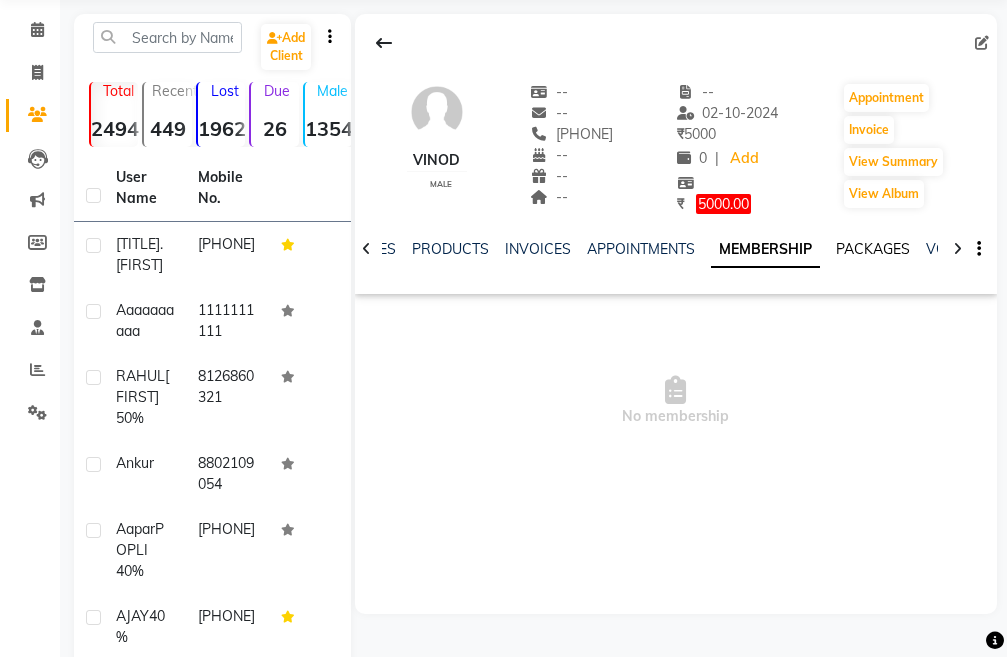 click on "PACKAGES" 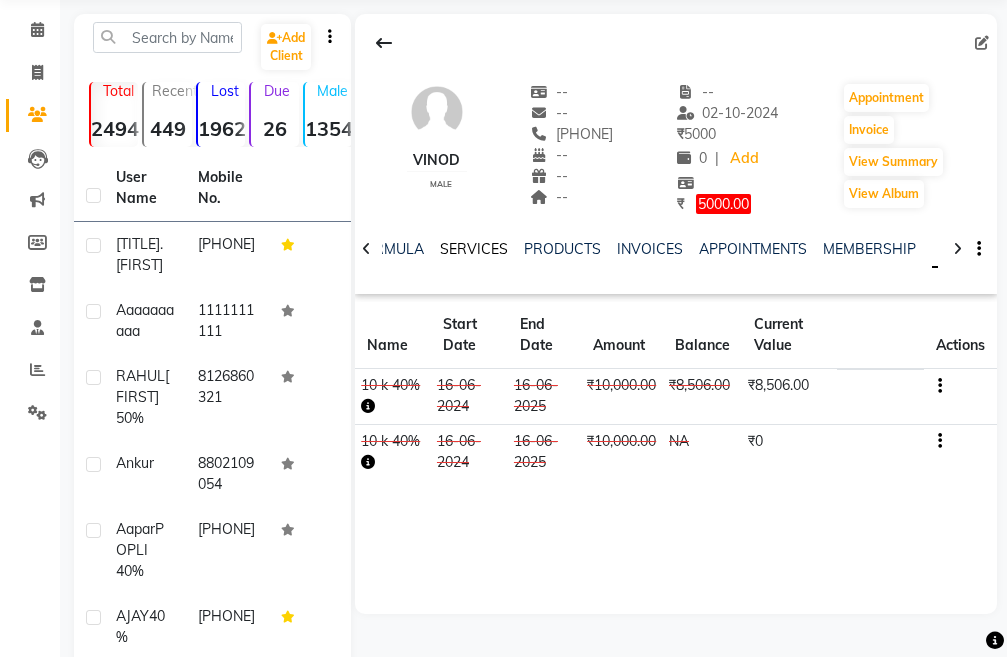 click on "SERVICES" 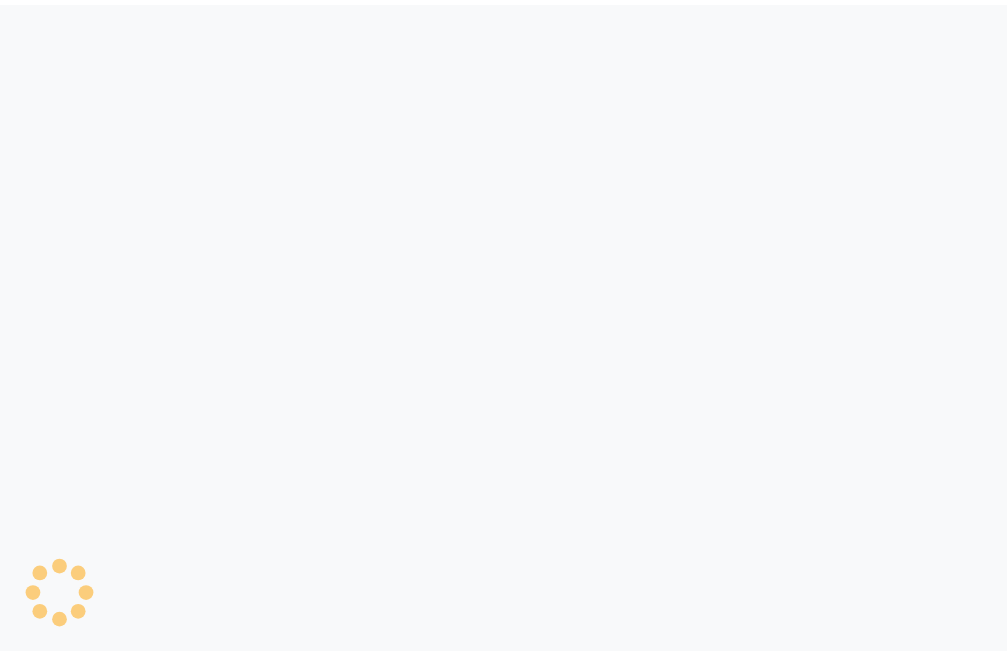 scroll, scrollTop: 0, scrollLeft: 0, axis: both 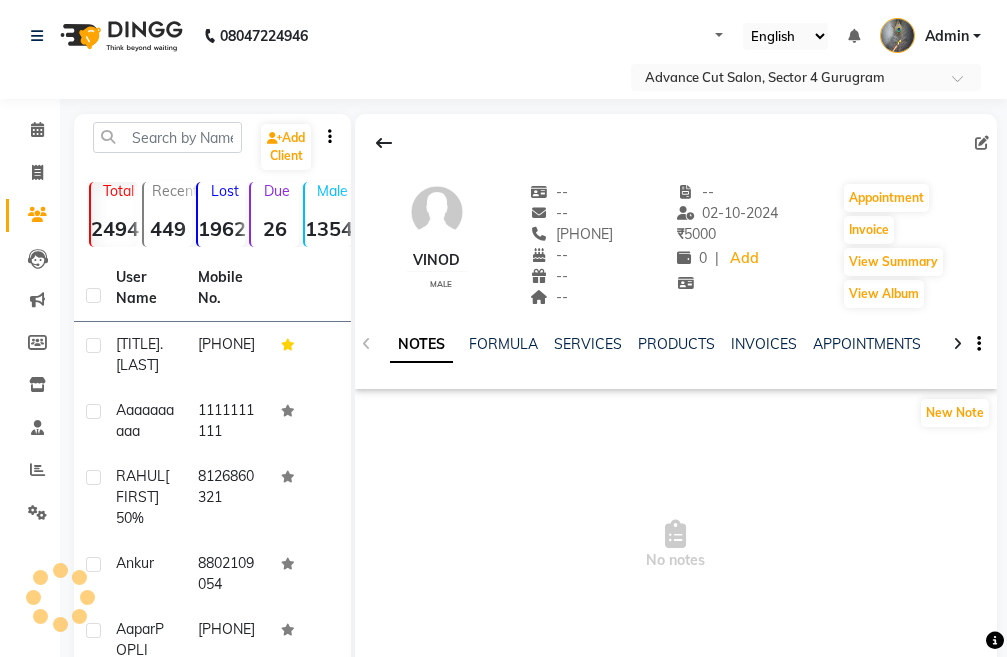 select on "en" 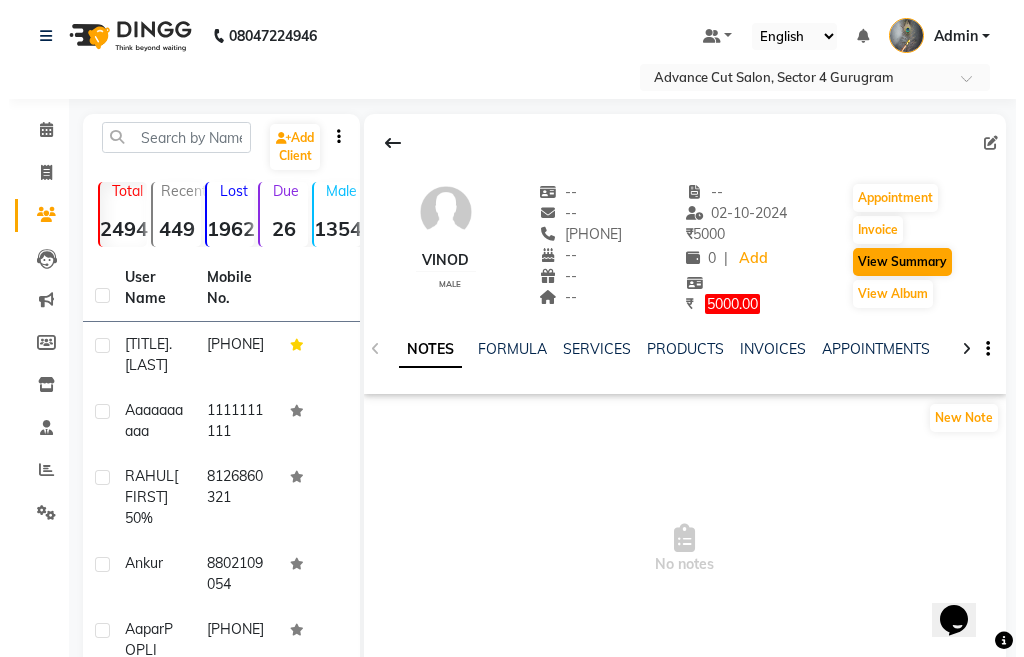 scroll, scrollTop: 0, scrollLeft: 0, axis: both 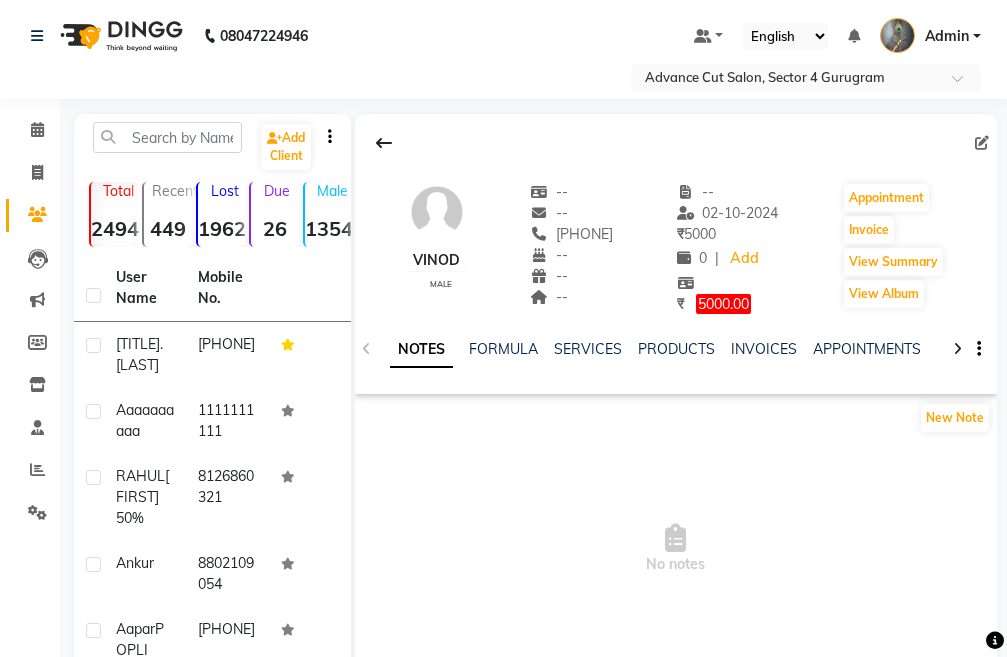 click 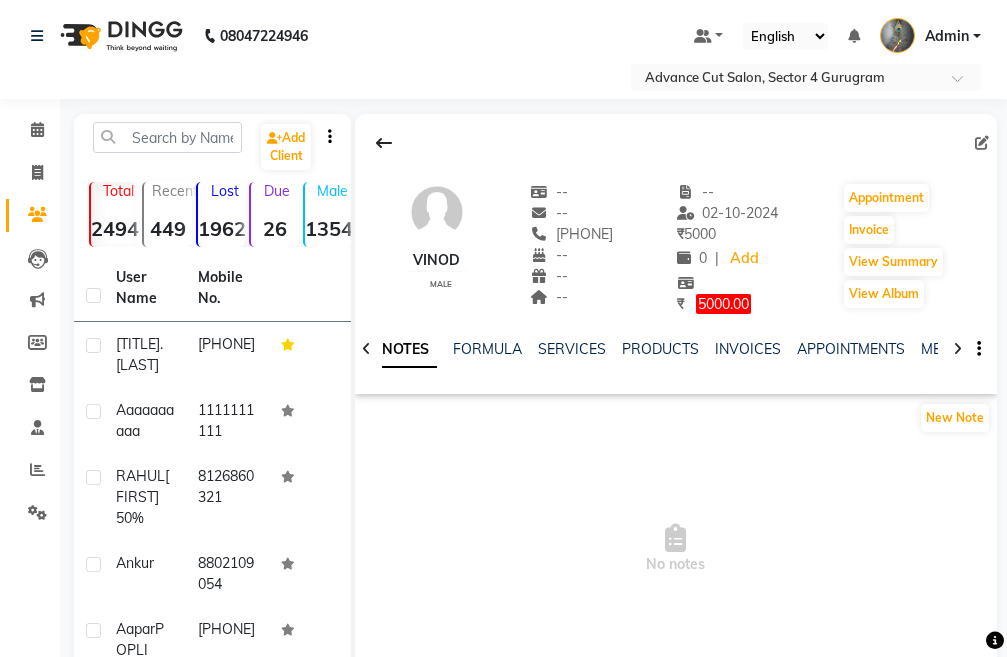click 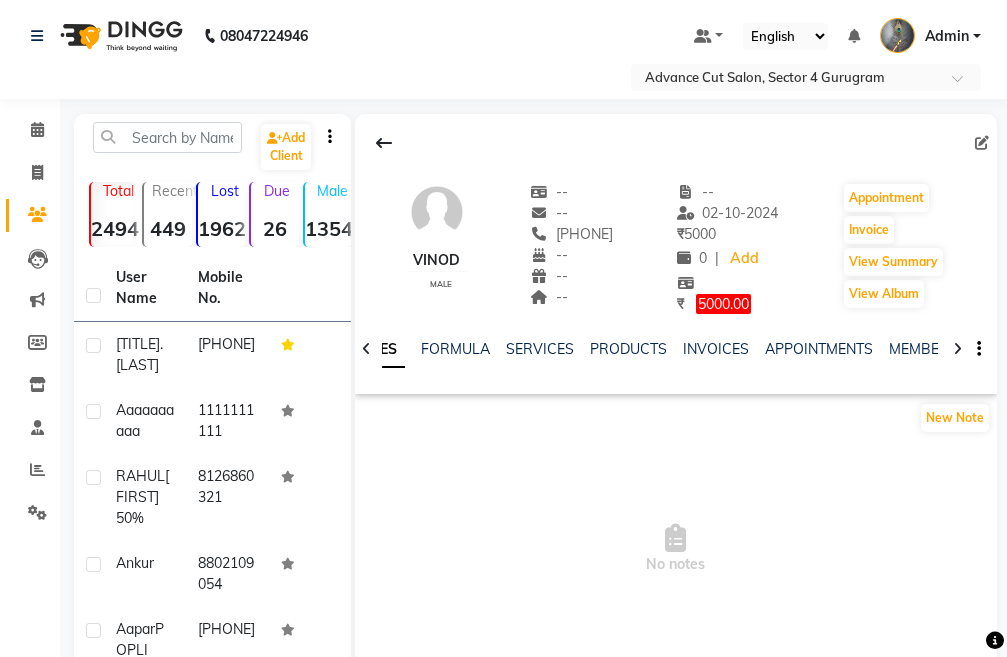 click 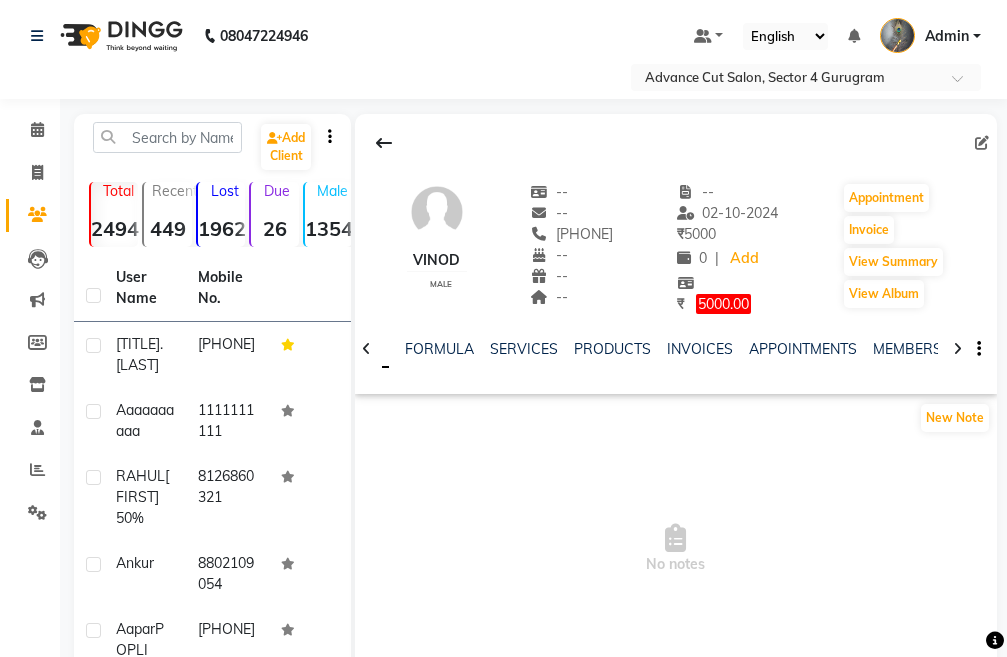click 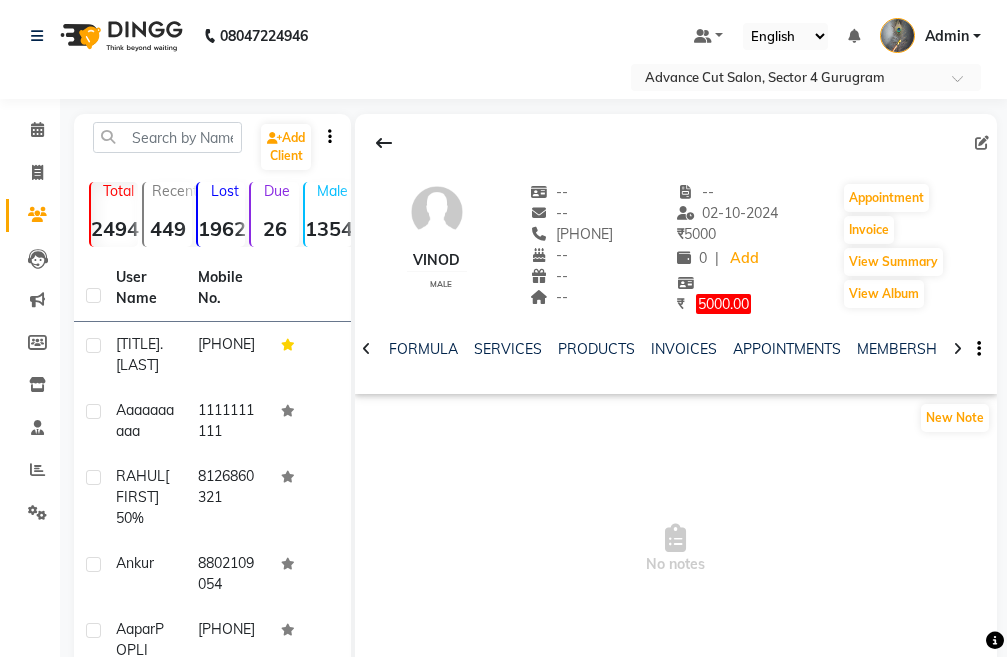 click 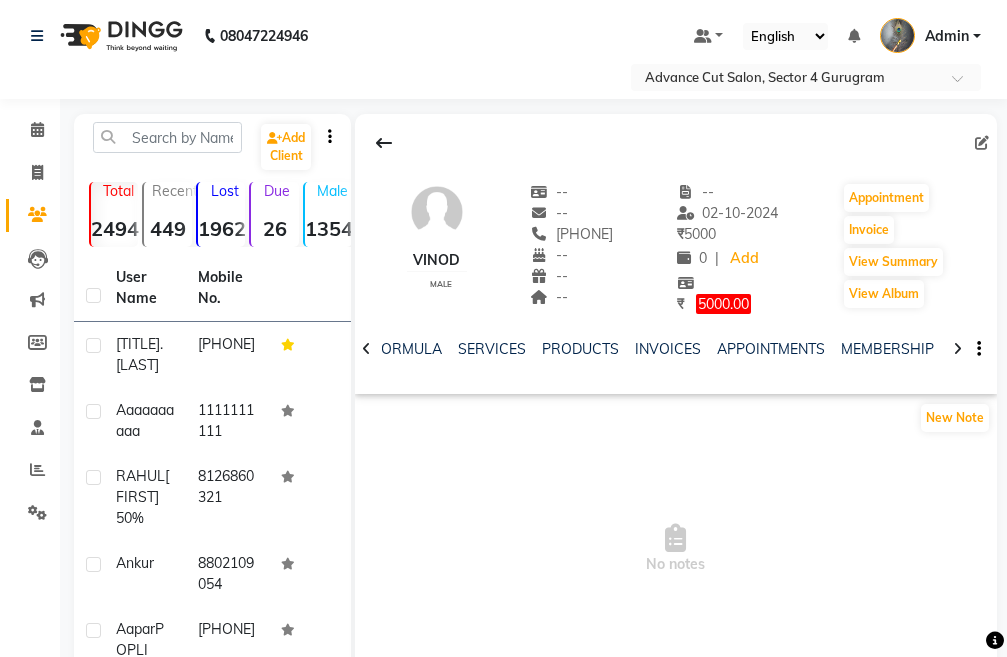 click 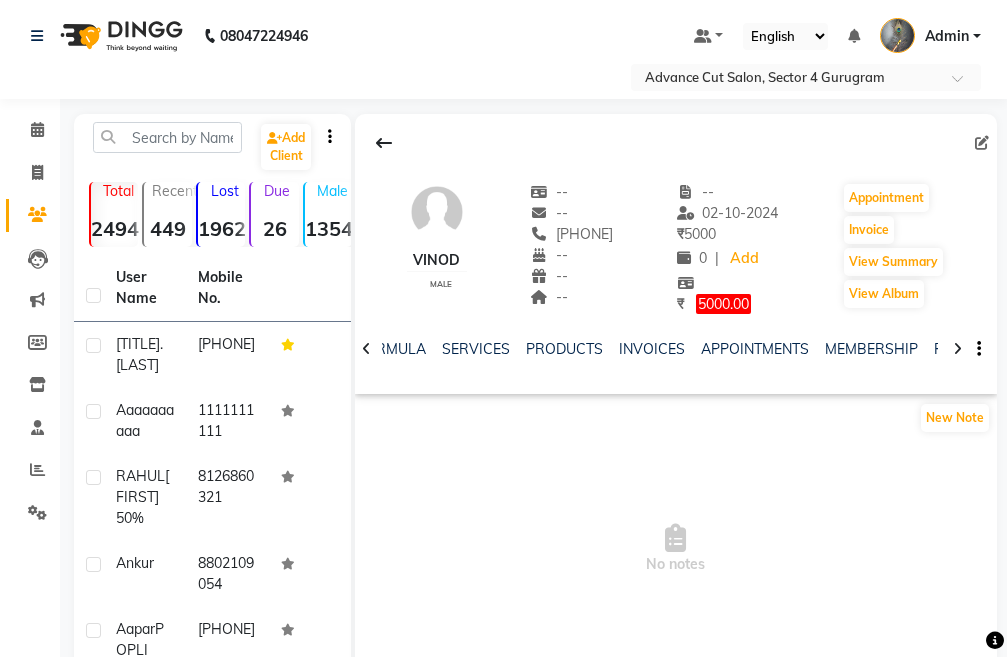 click 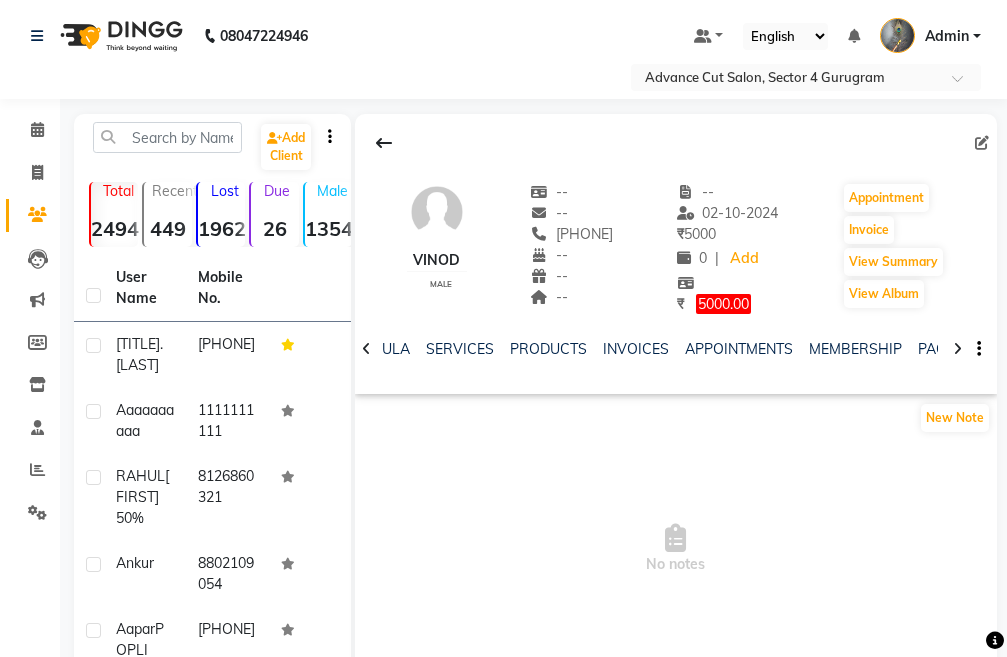 click 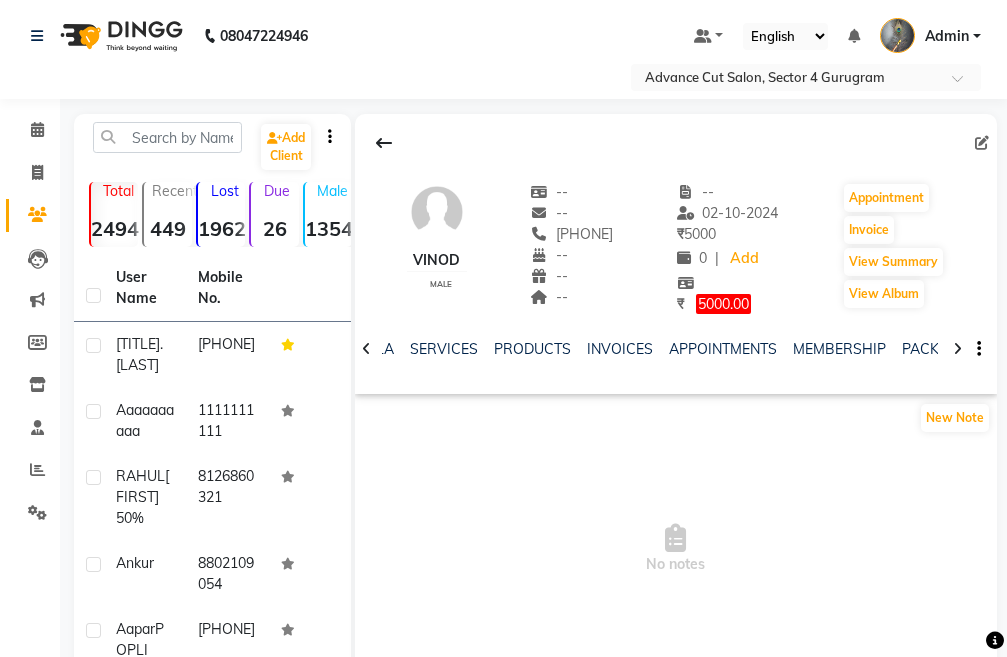 click 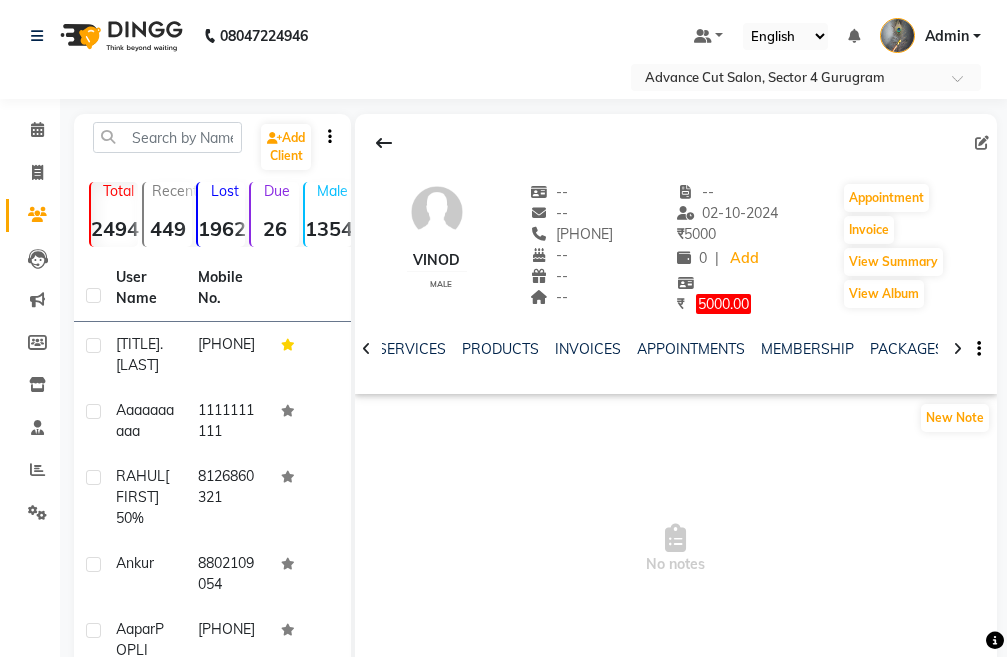 click 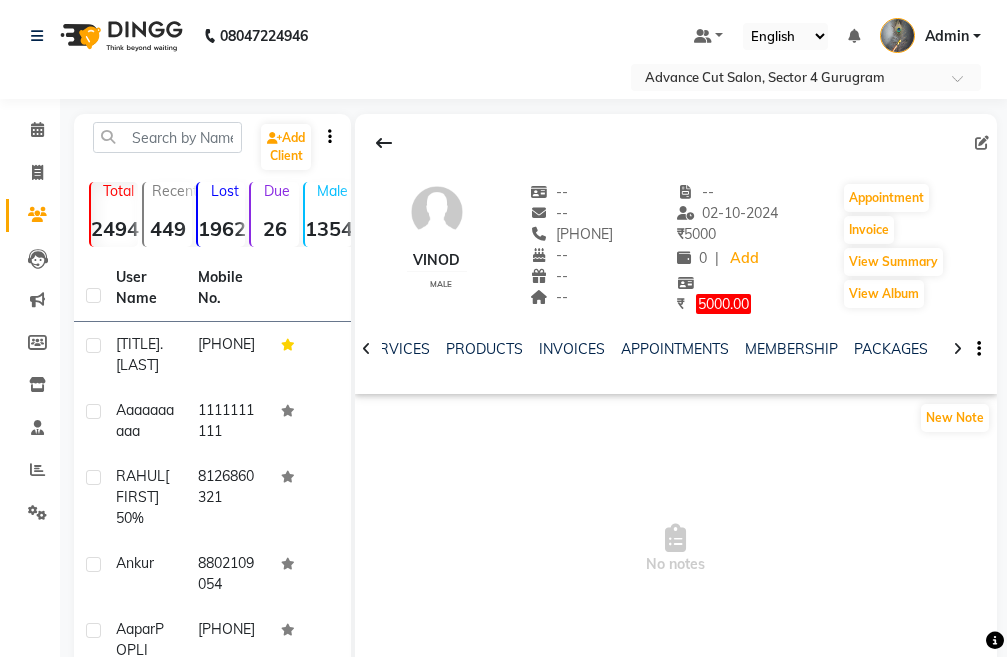 click 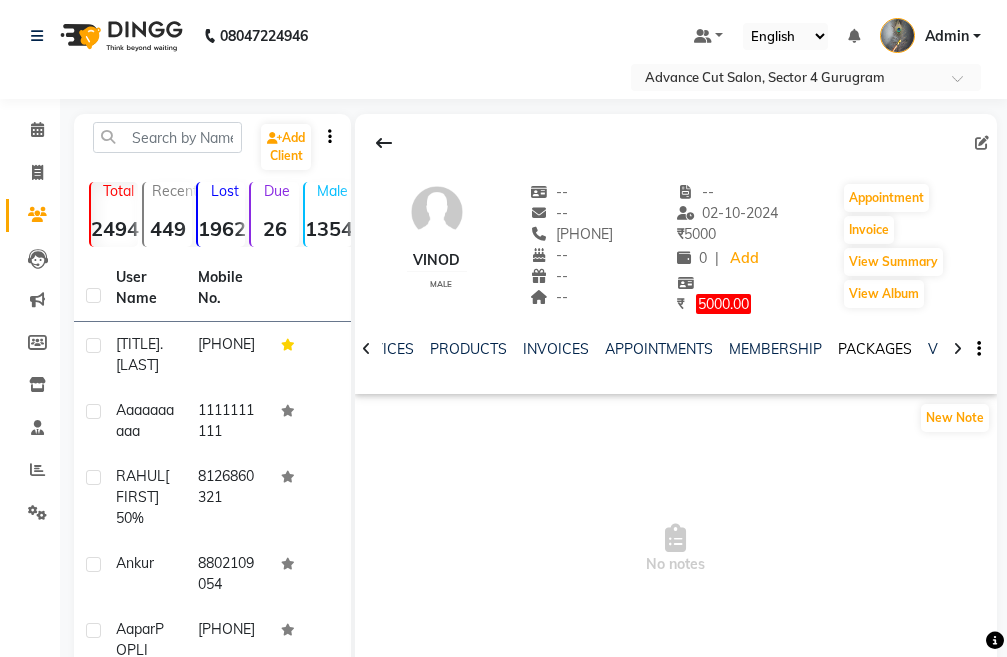 click on "PACKAGES" 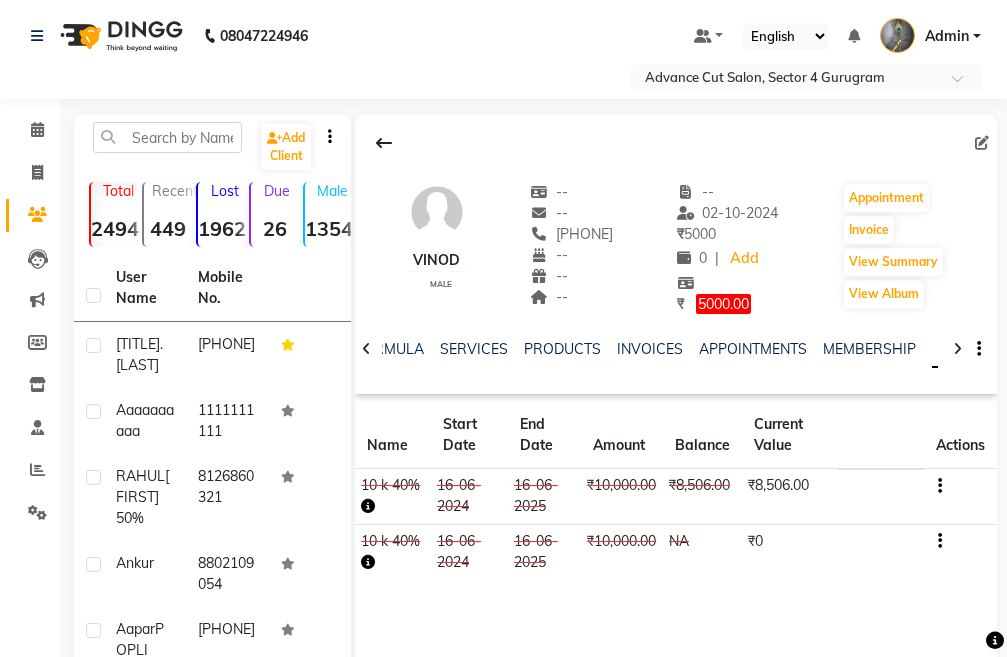 click 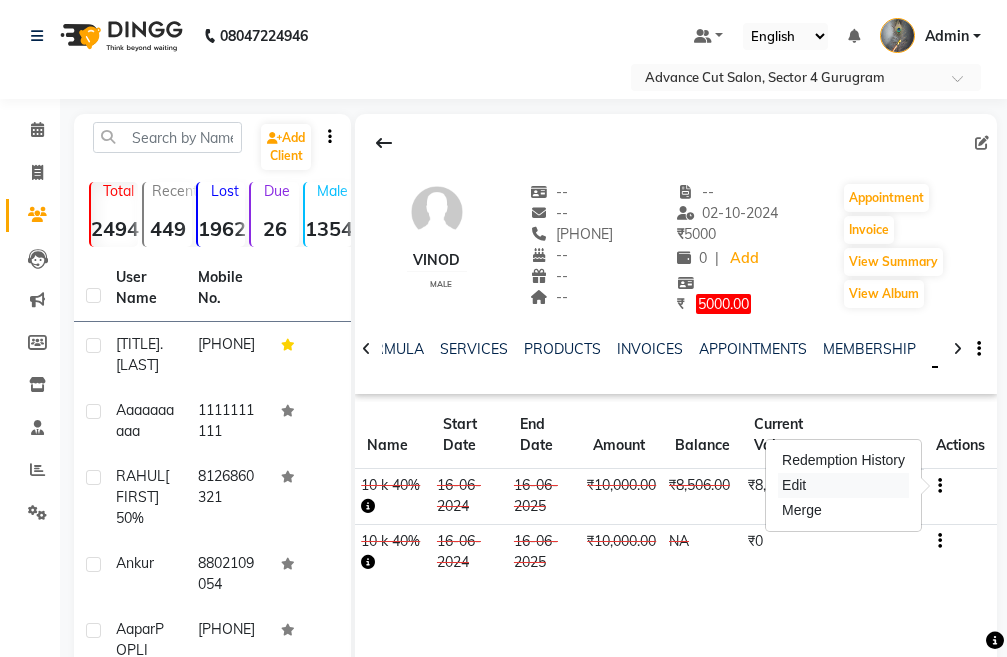 click on "Edit" at bounding box center (843, 485) 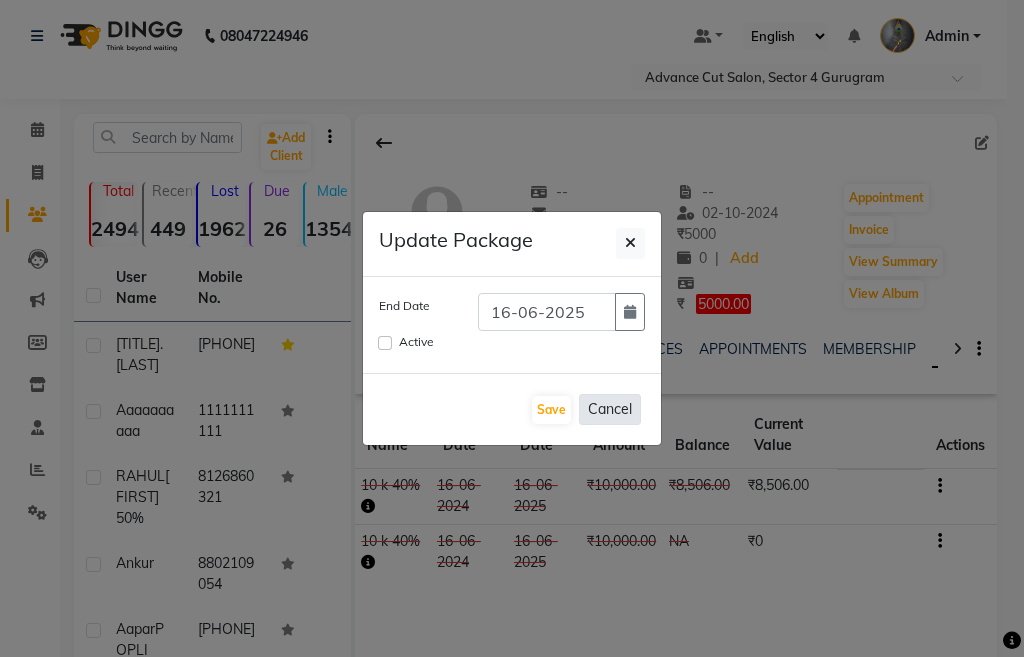 click on "Cancel" 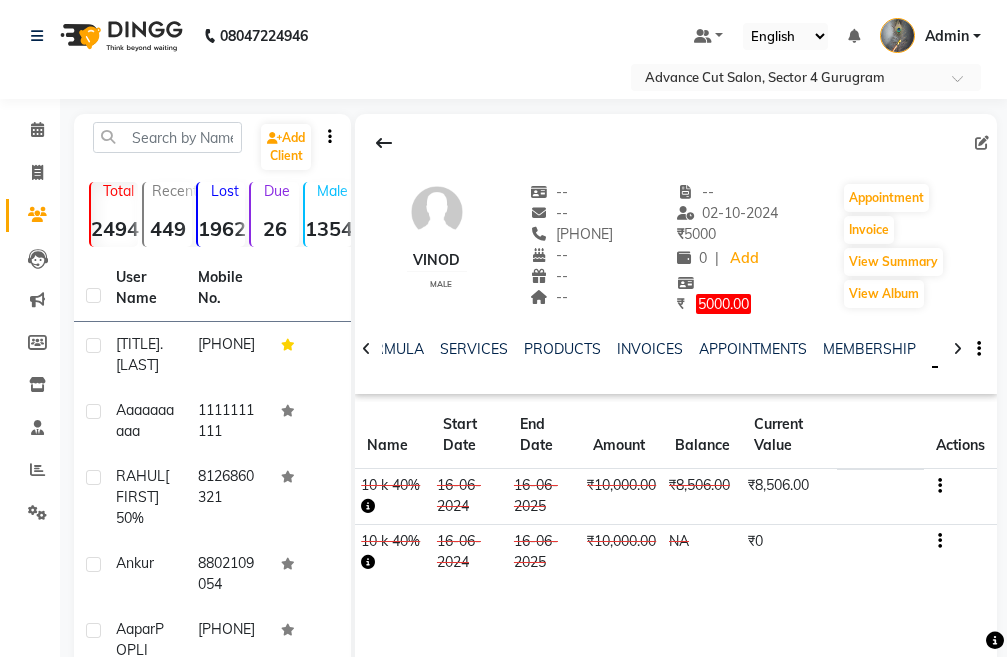 click 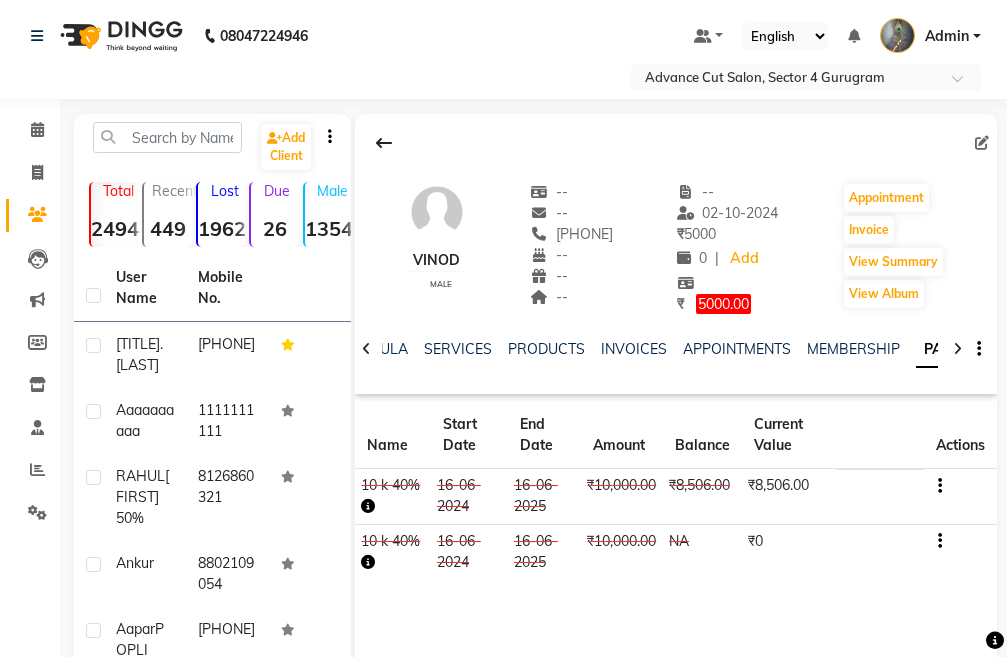 click 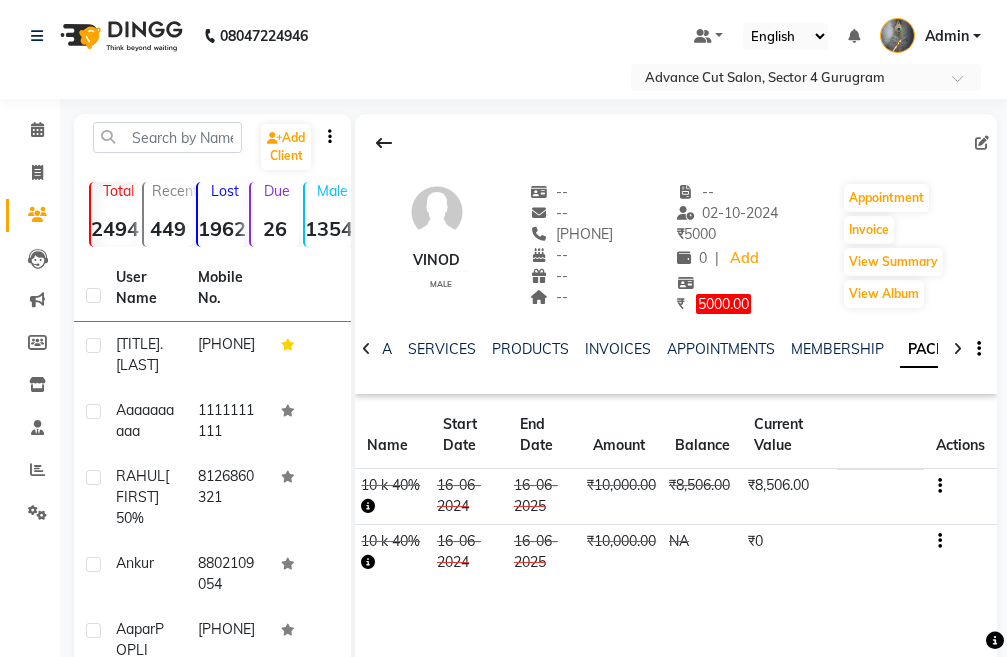 click 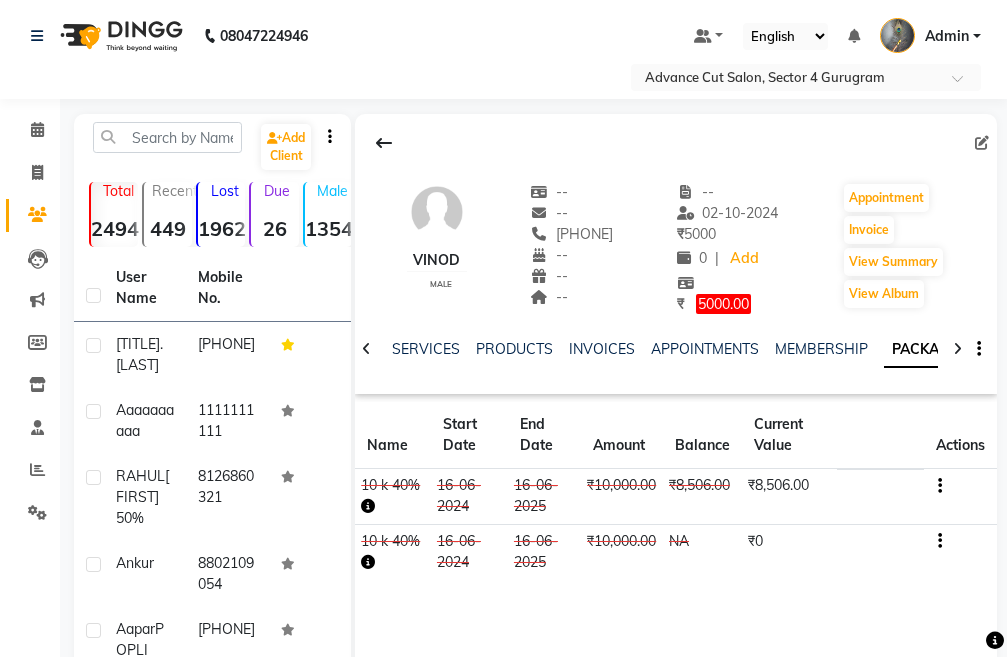 click 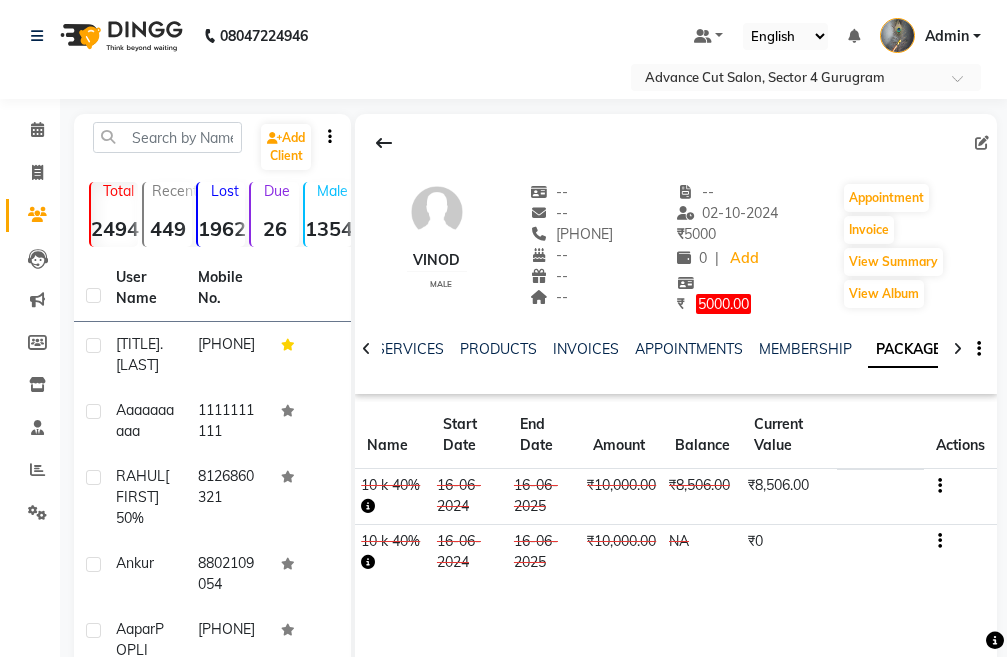 click 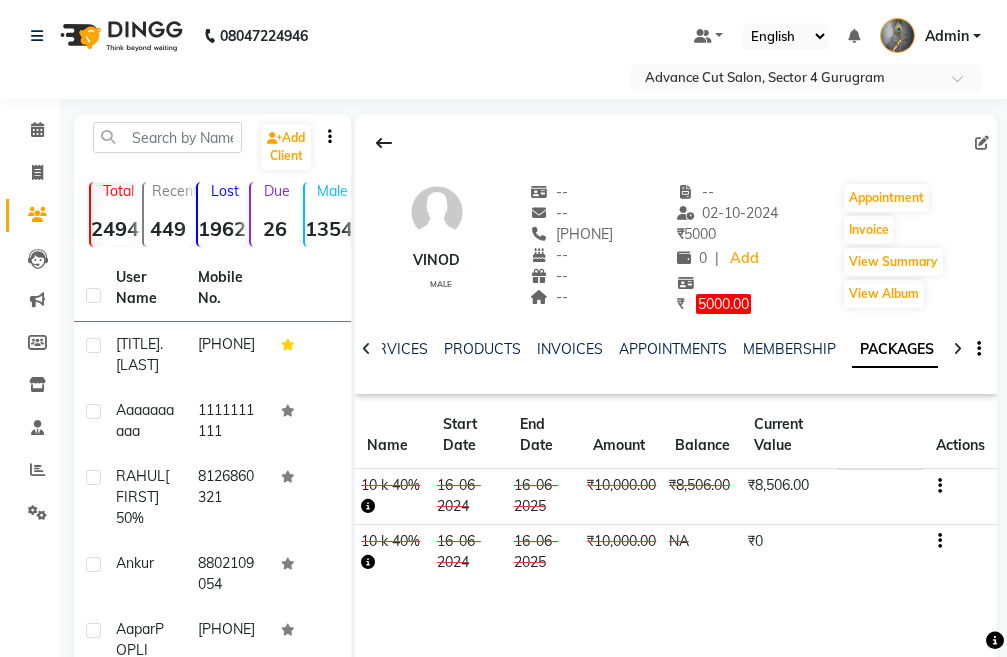 click 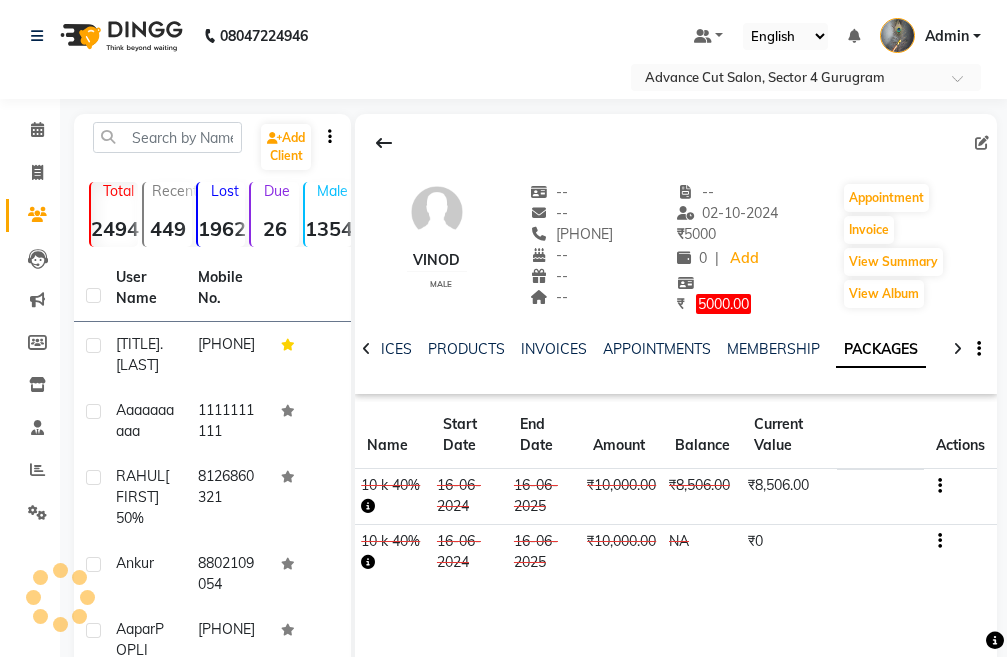 click 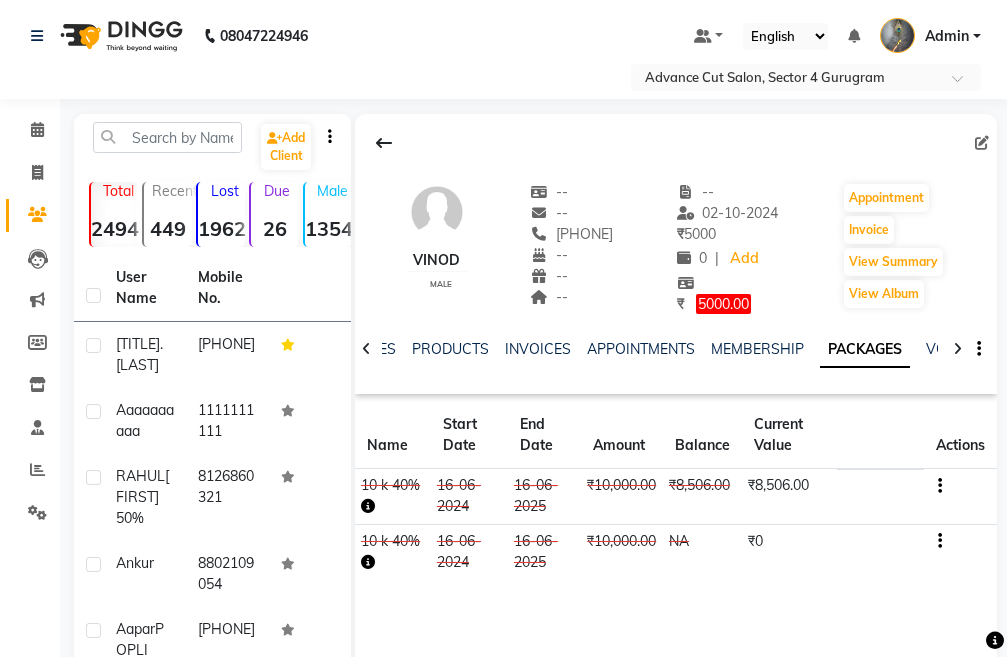 click 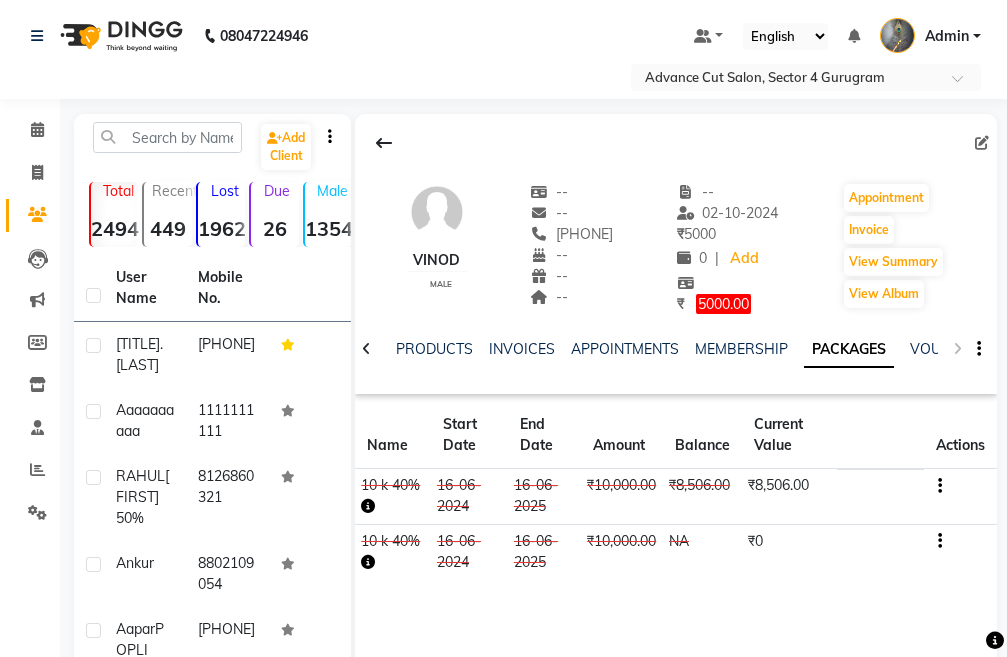 click on "NOTES FORMULA SERVICES PRODUCTS INVOICES APPOINTMENTS MEMBERSHIP PACKAGES VOUCHERS GIFTCARDS POINTS FORMS FAMILY CARDS WALLET" 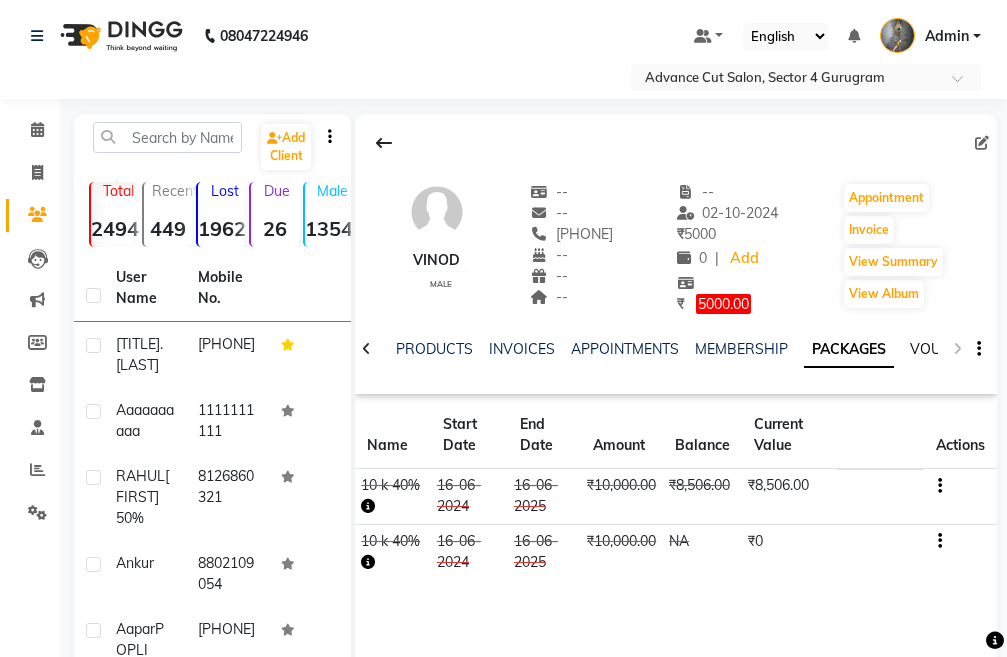 click on "VOUCHERS" 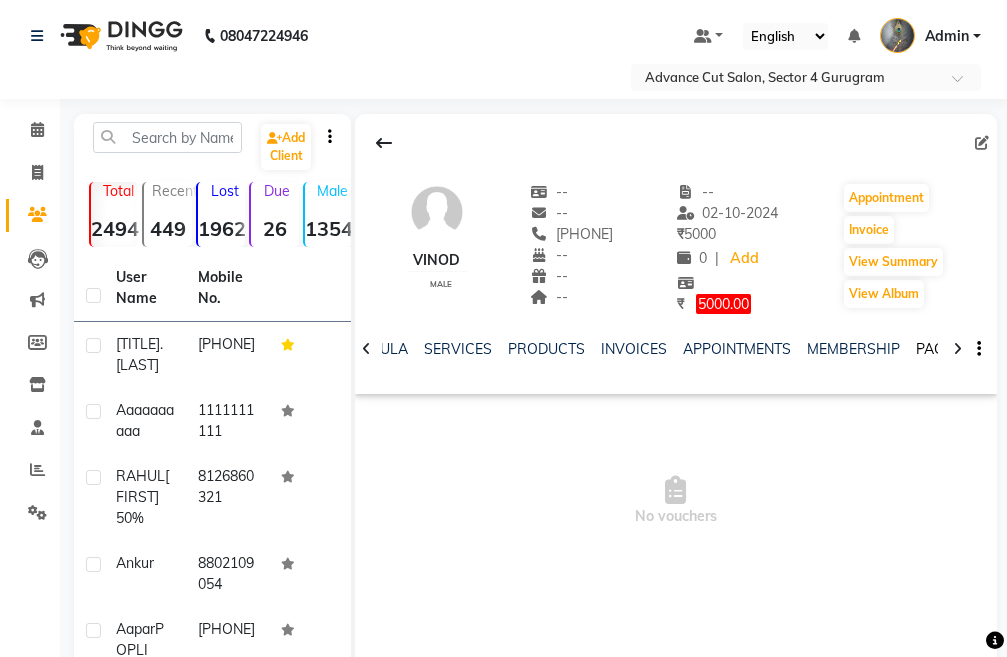 click on "PACKAGES" 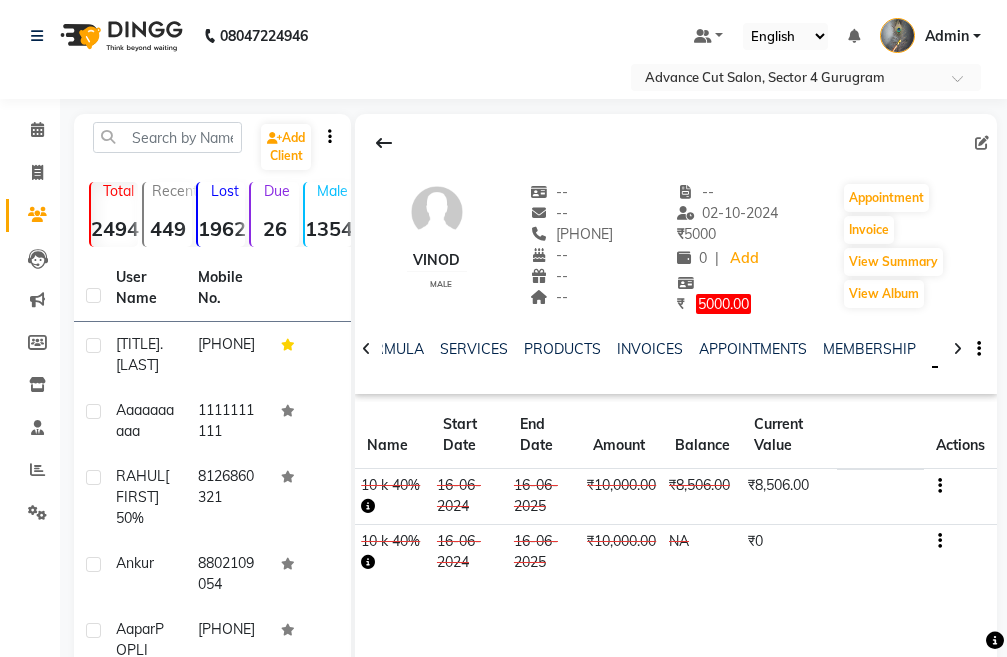 click on "VINOD" 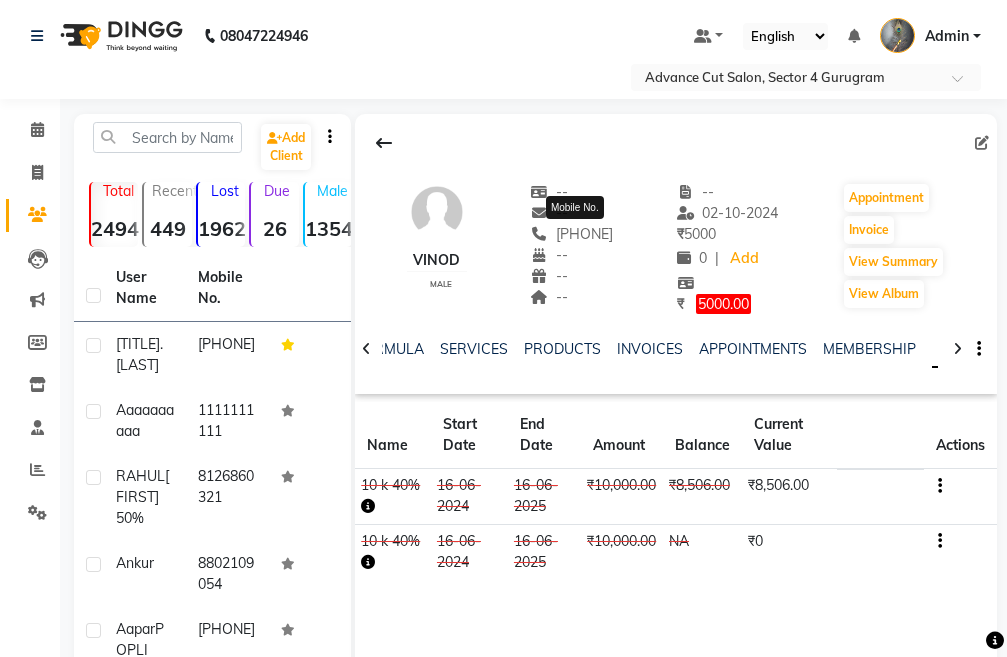 click on "[PHONE]" 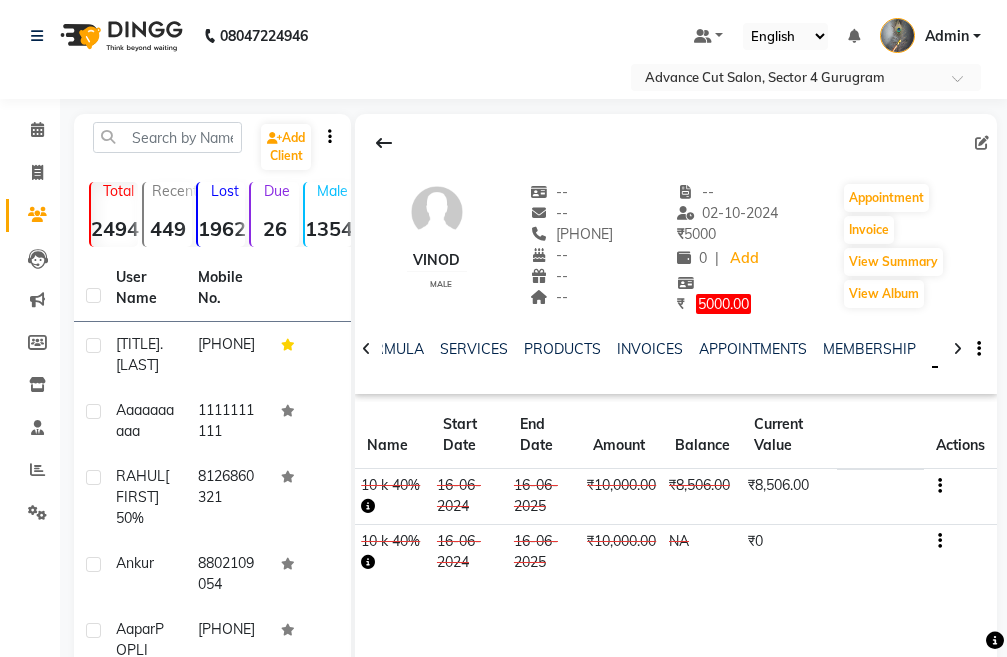 click on "[PHONE]" 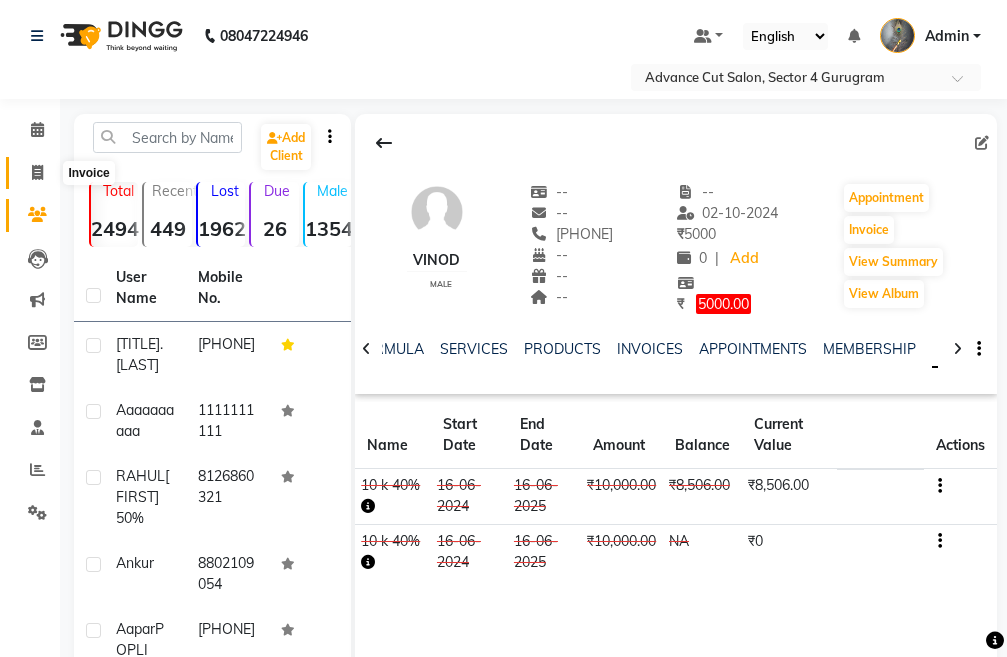 click 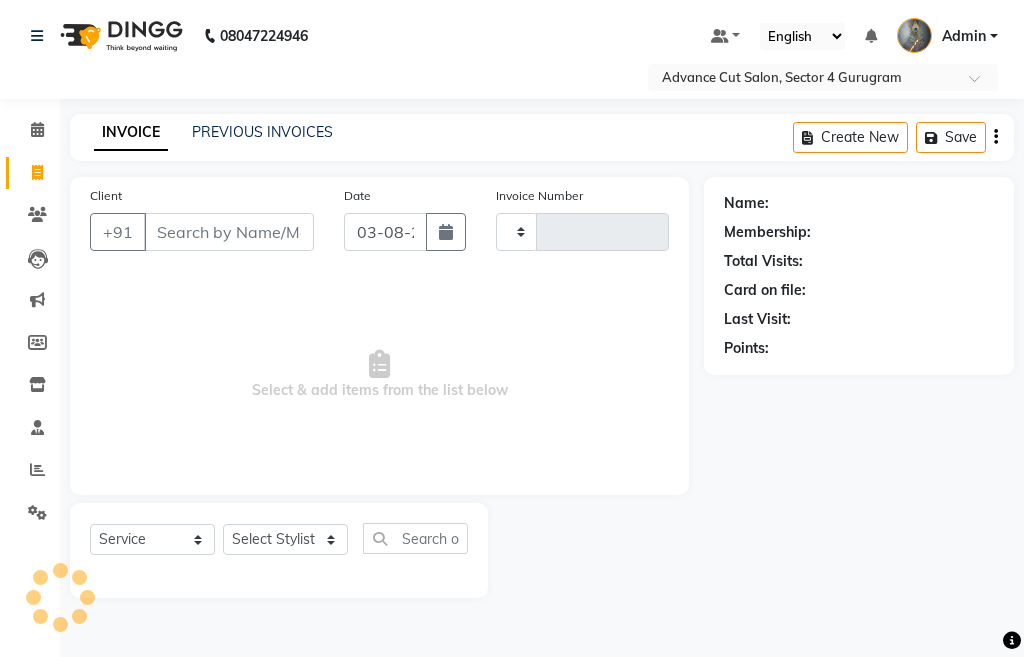 click on "Client" at bounding box center (229, 232) 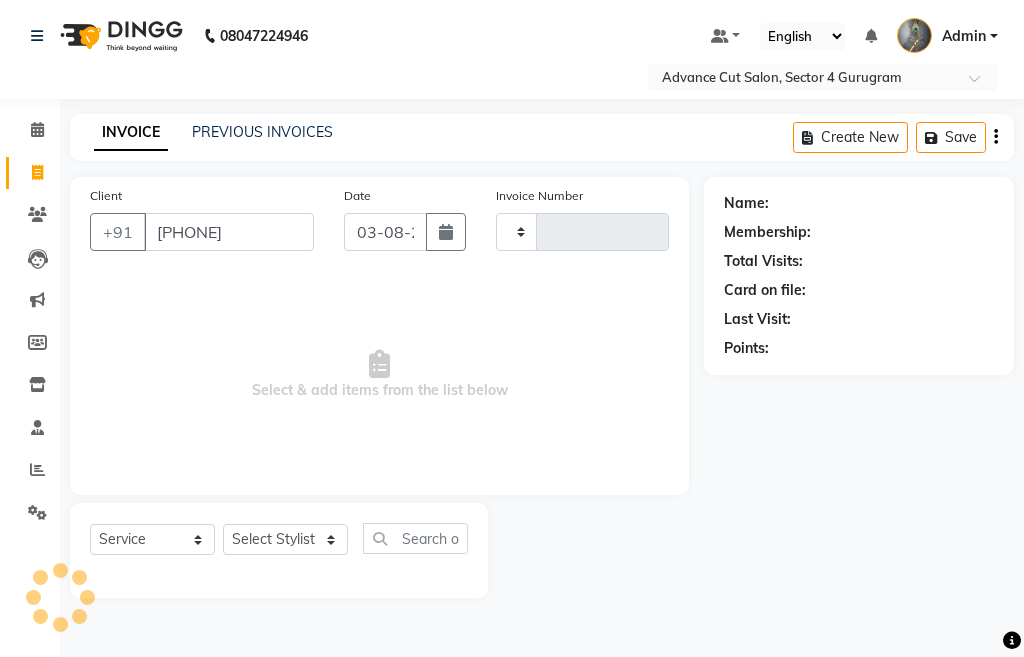 type on "3169" 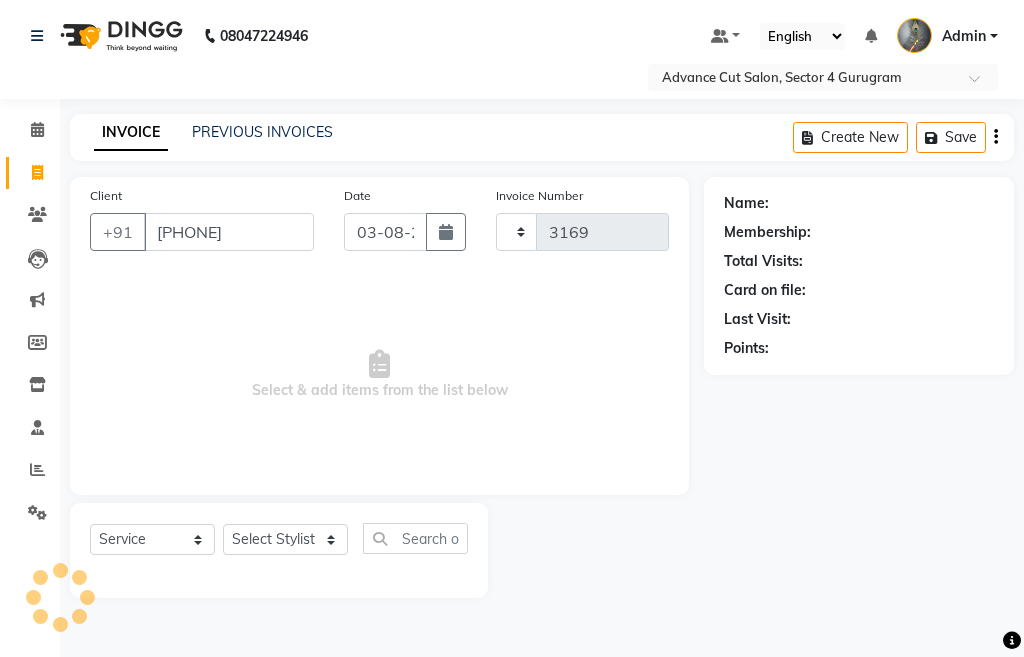 select on "4939" 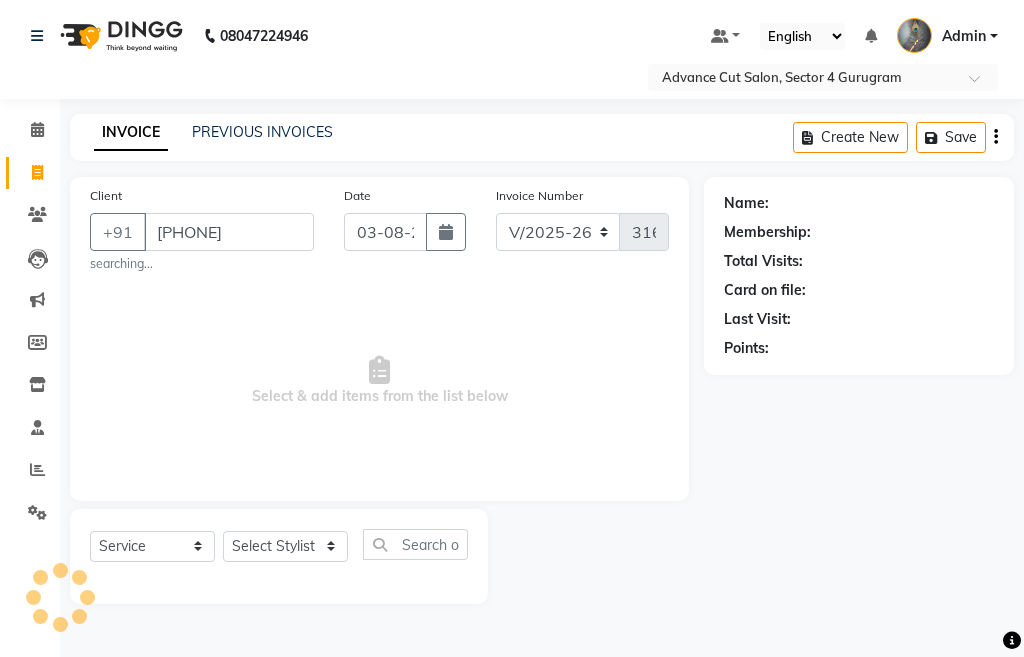type on "[PHONE]" 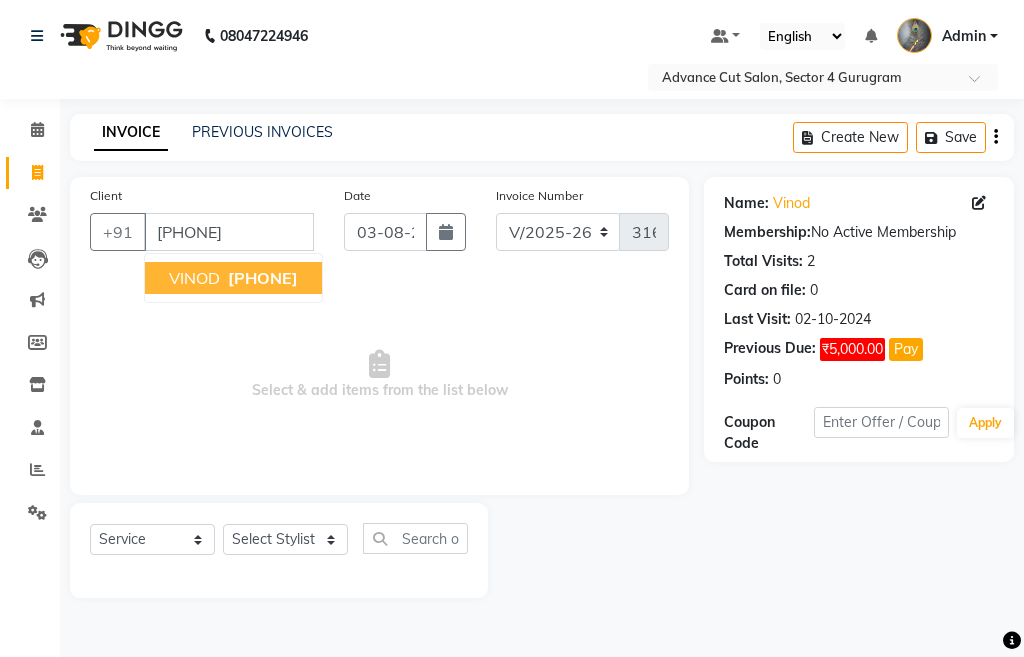 click on "[PHONE]" at bounding box center (263, 278) 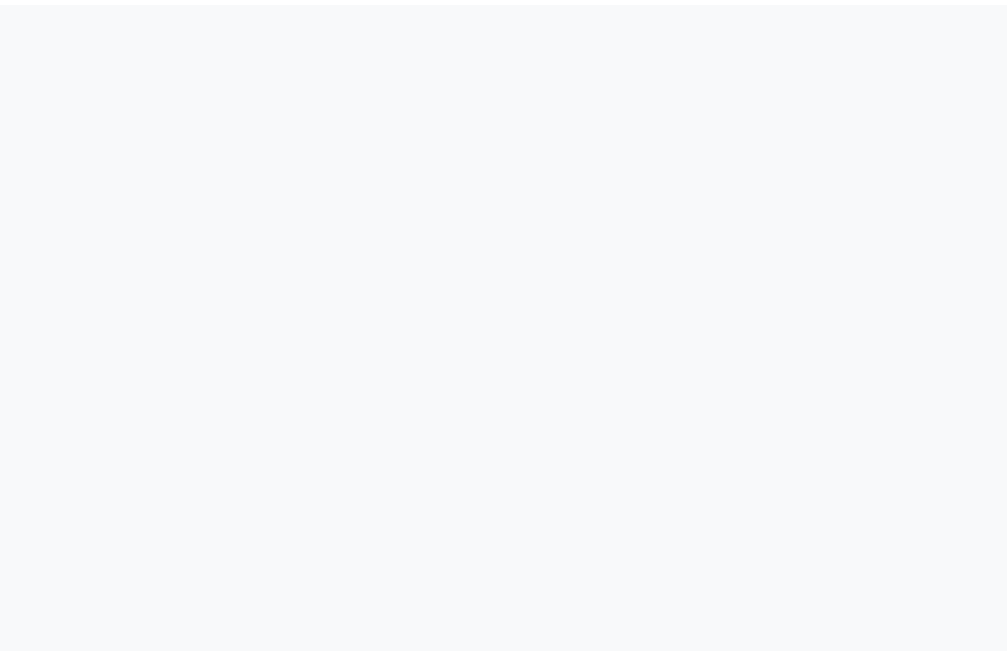 scroll, scrollTop: 0, scrollLeft: 0, axis: both 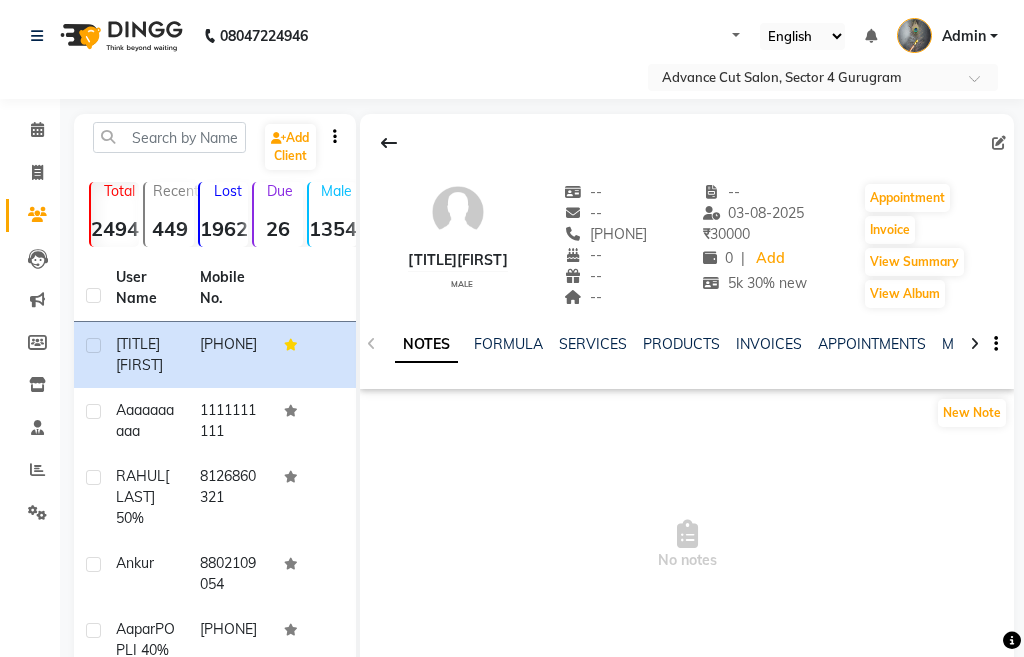 select on "en" 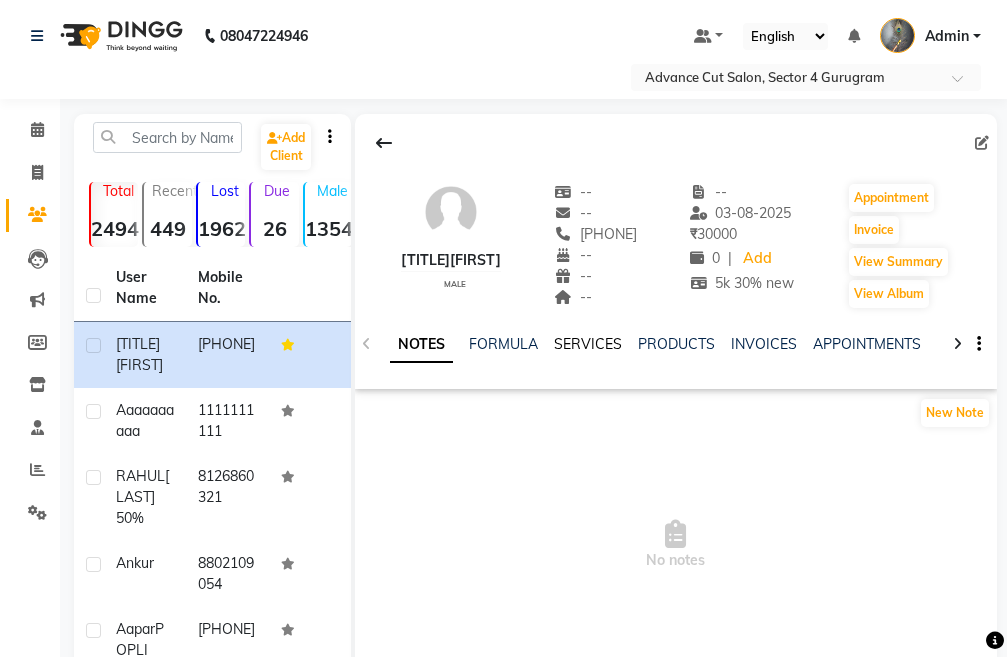 click on "SERVICES" 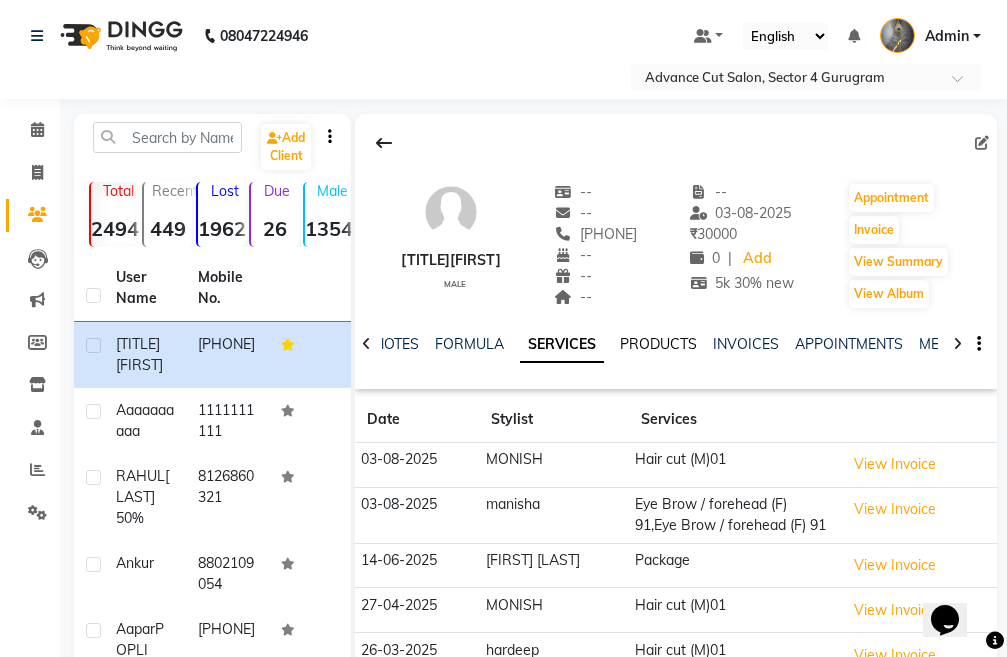 scroll, scrollTop: 0, scrollLeft: 0, axis: both 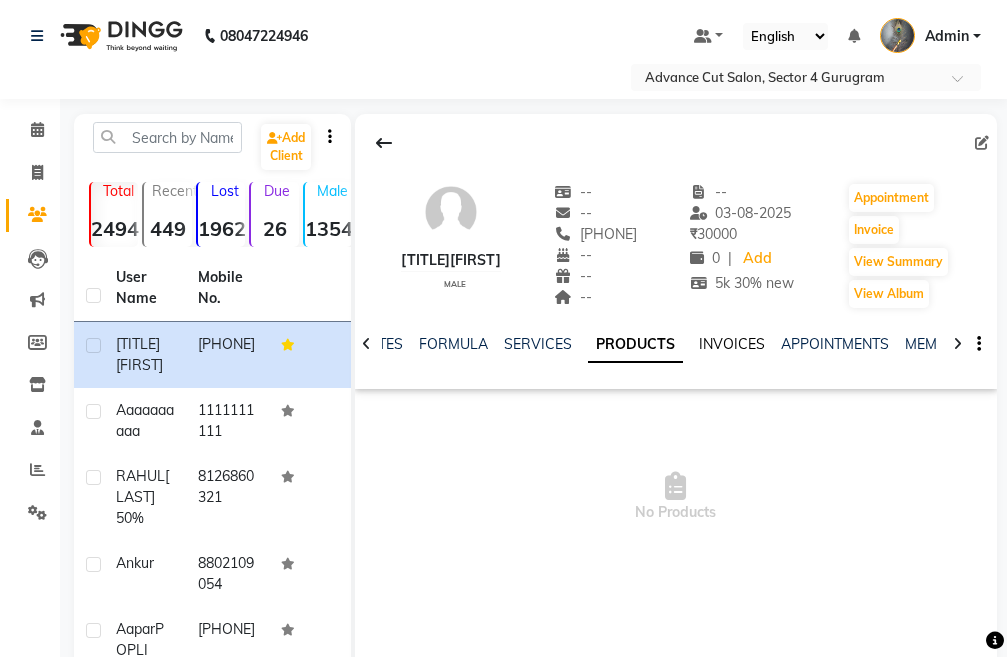 click on "INVOICES" 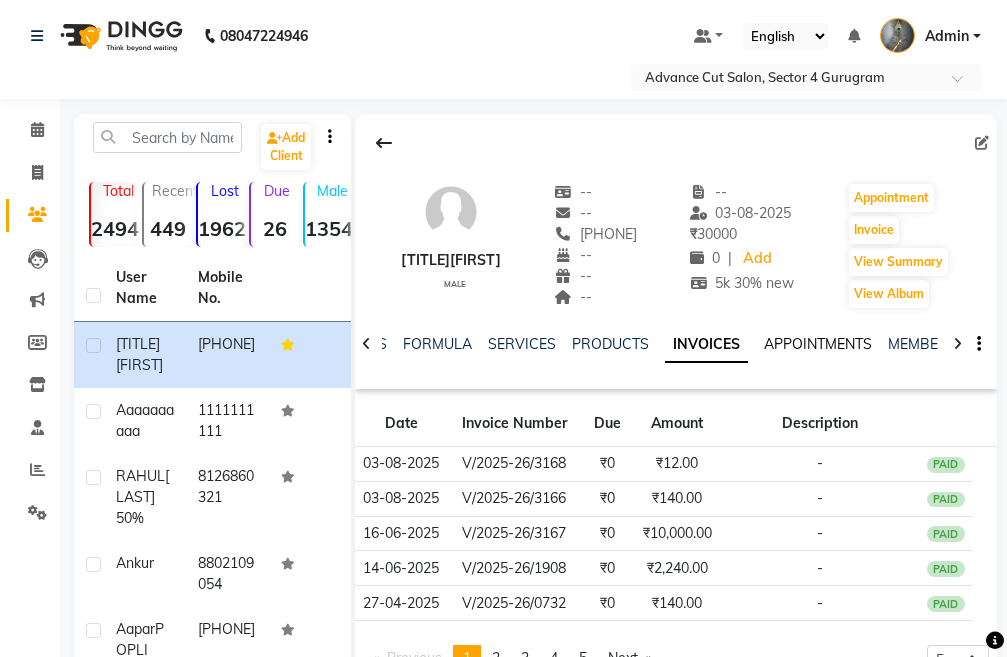 click on "APPOINTMENTS" 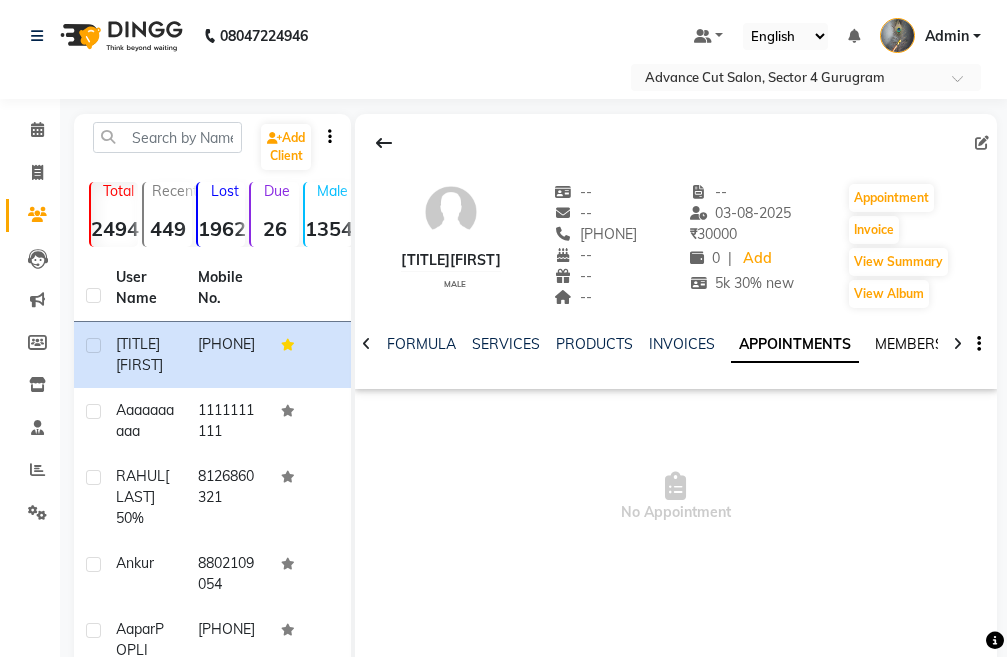 click on "MEMBERSHIP" 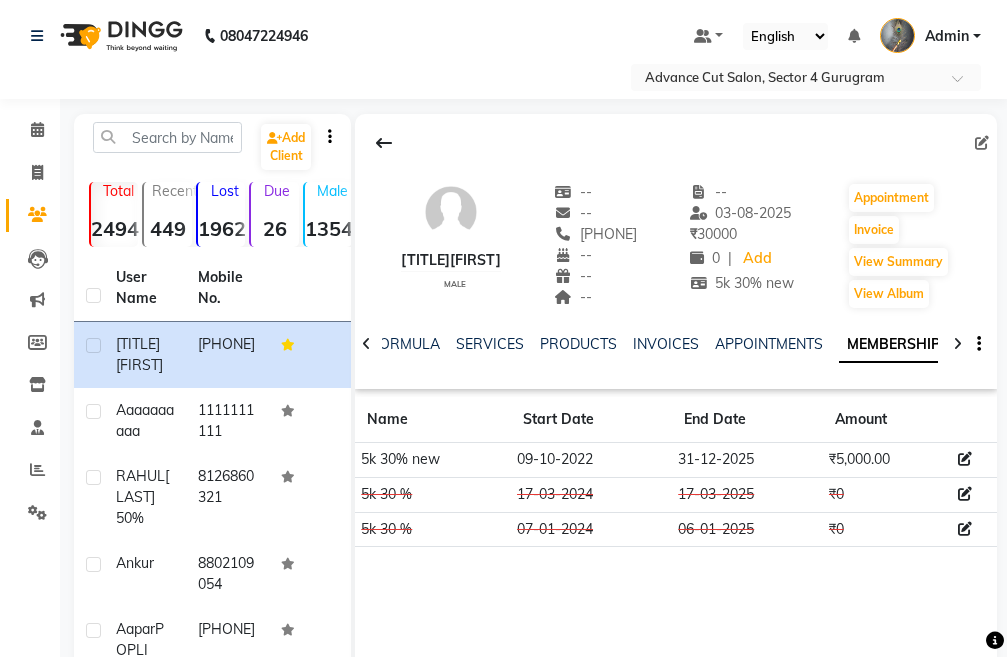 click 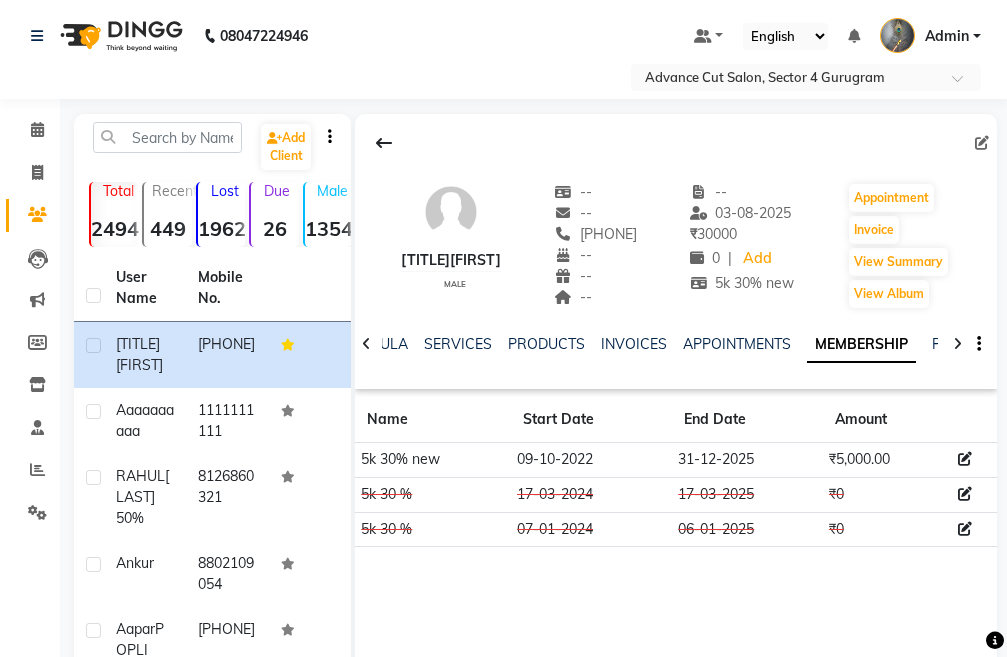 click 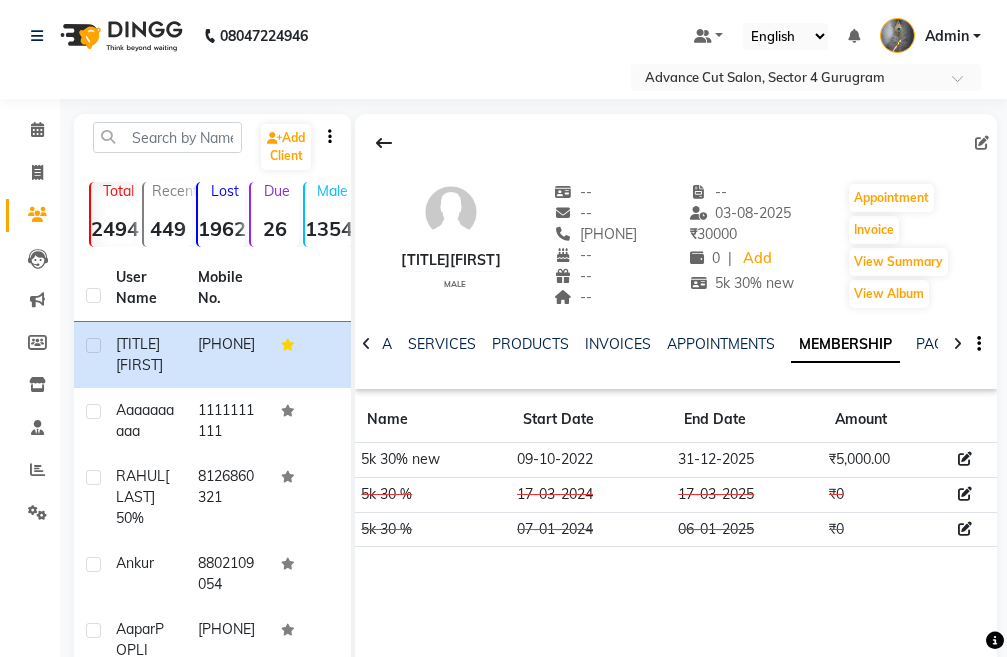 click 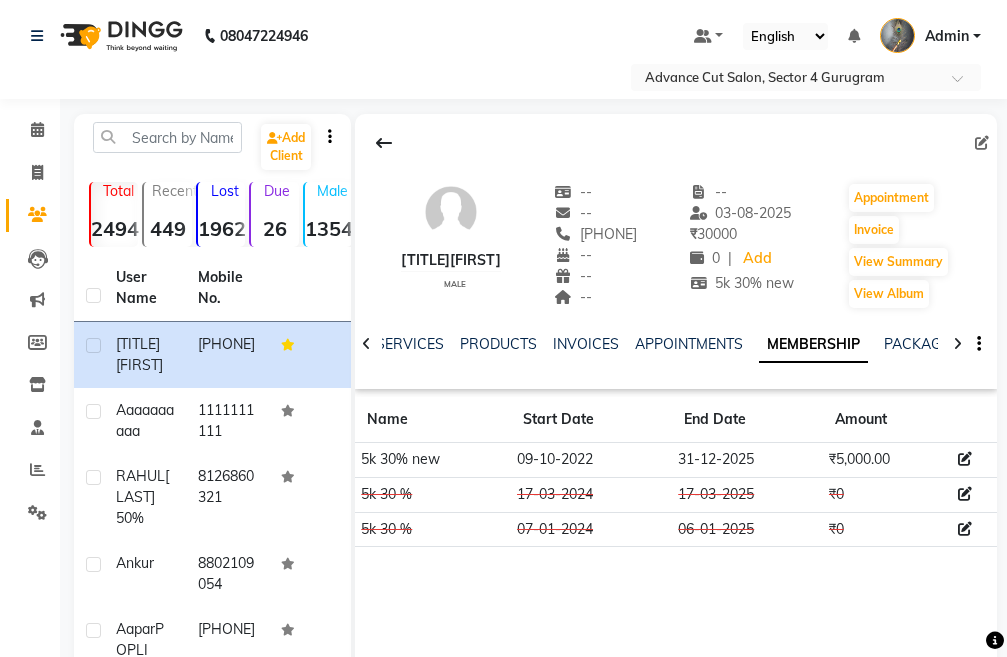 click 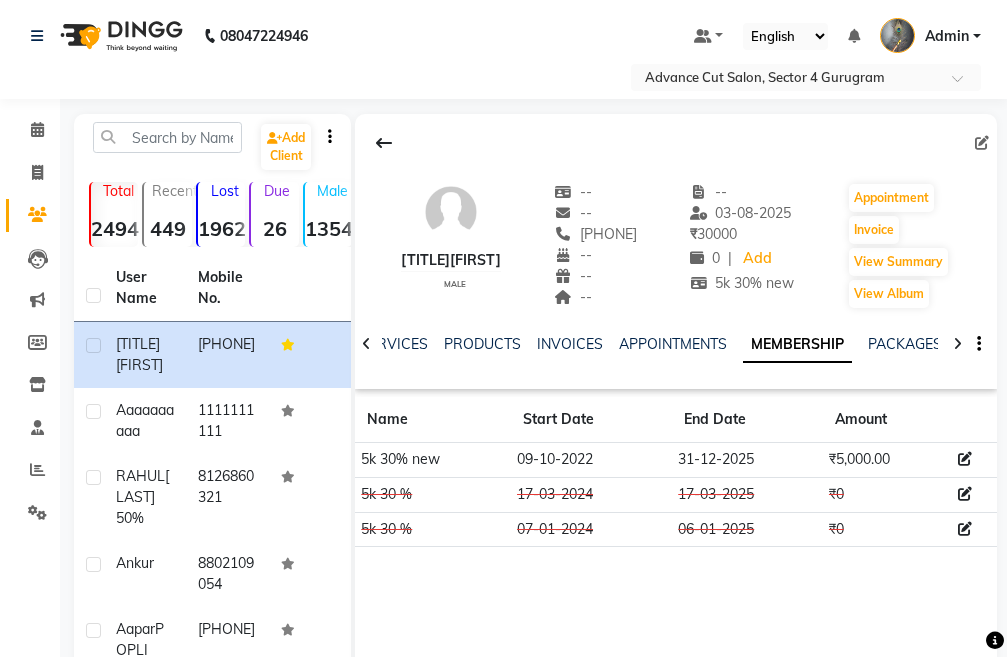 click 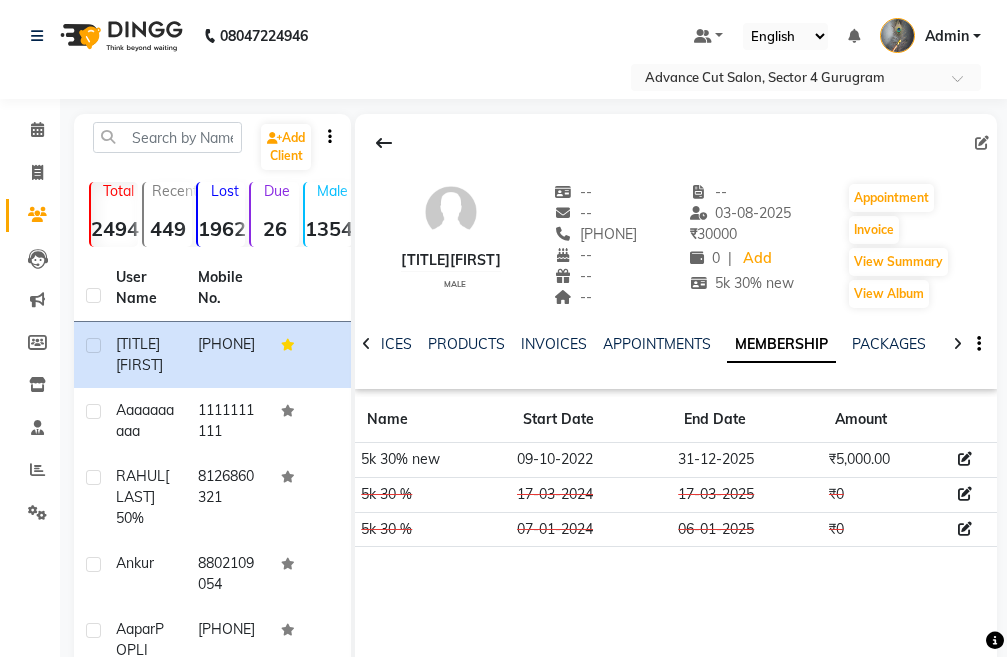 click 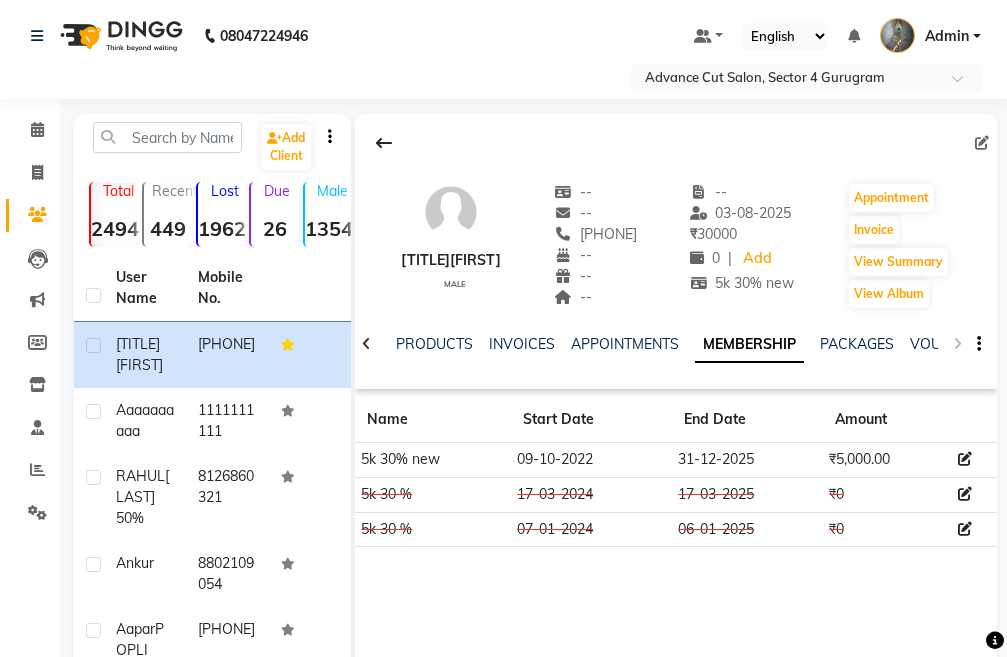 click on "NOTES FORMULA SERVICES PRODUCTS INVOICES APPOINTMENTS MEMBERSHIP PACKAGES VOUCHERS GIFTCARDS POINTS FORMS FAMILY CARDS WALLET" 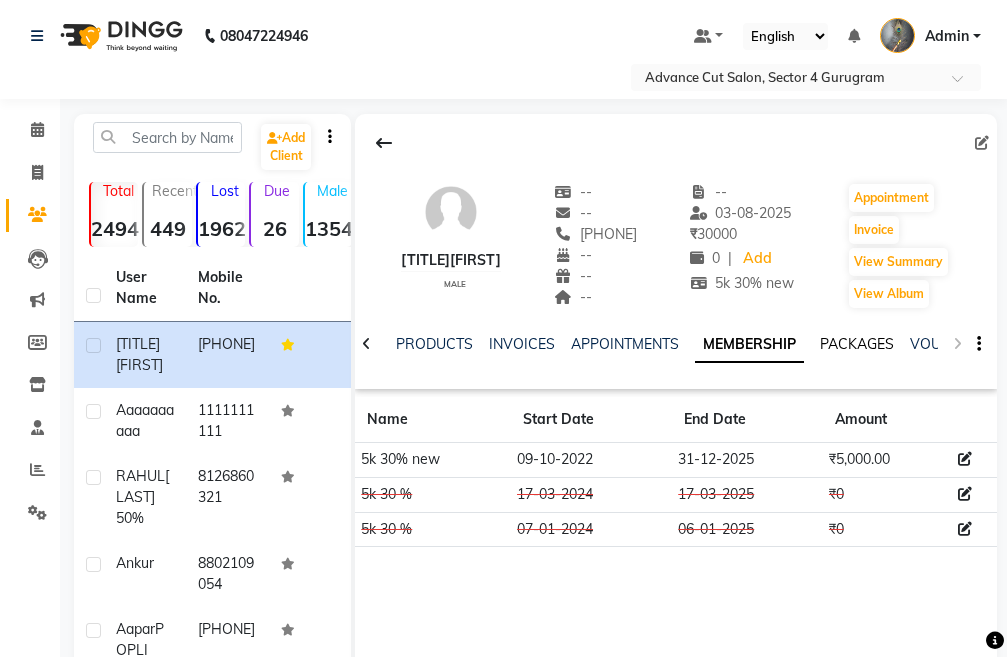 click on "PACKAGES" 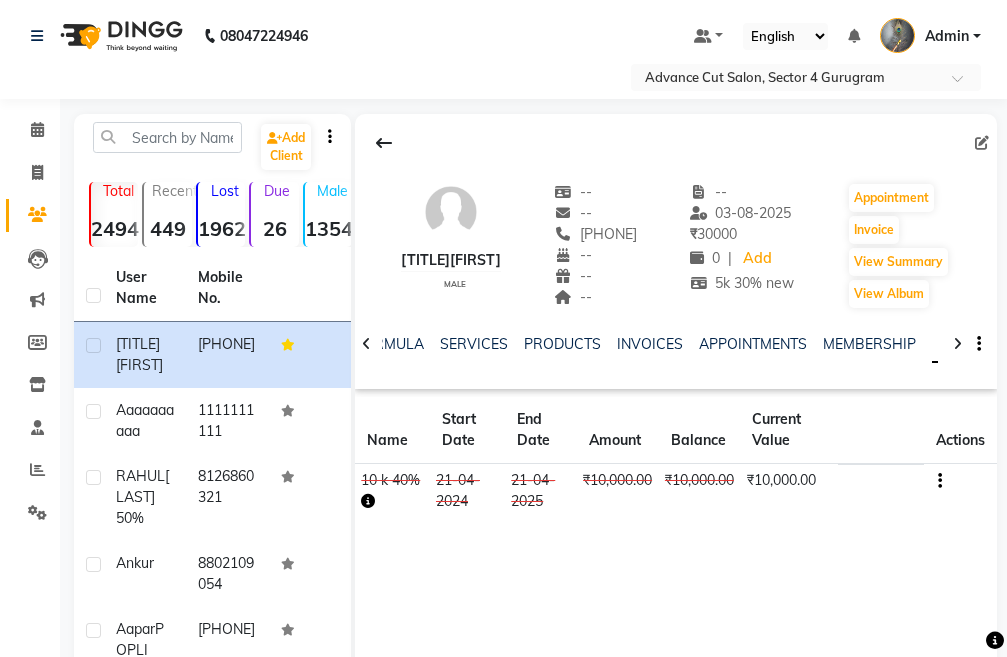 click 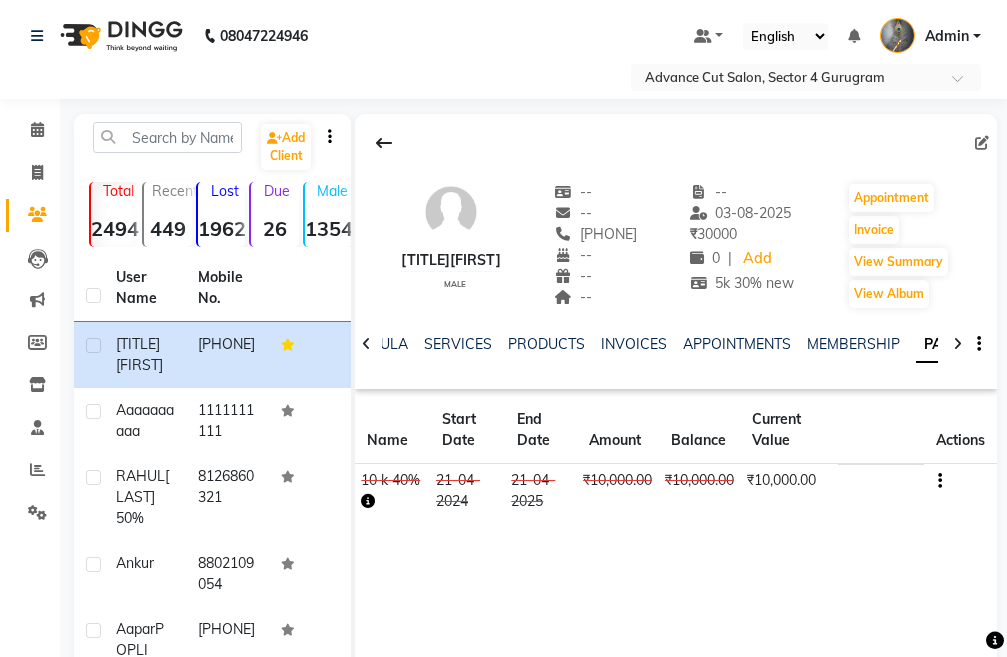 click 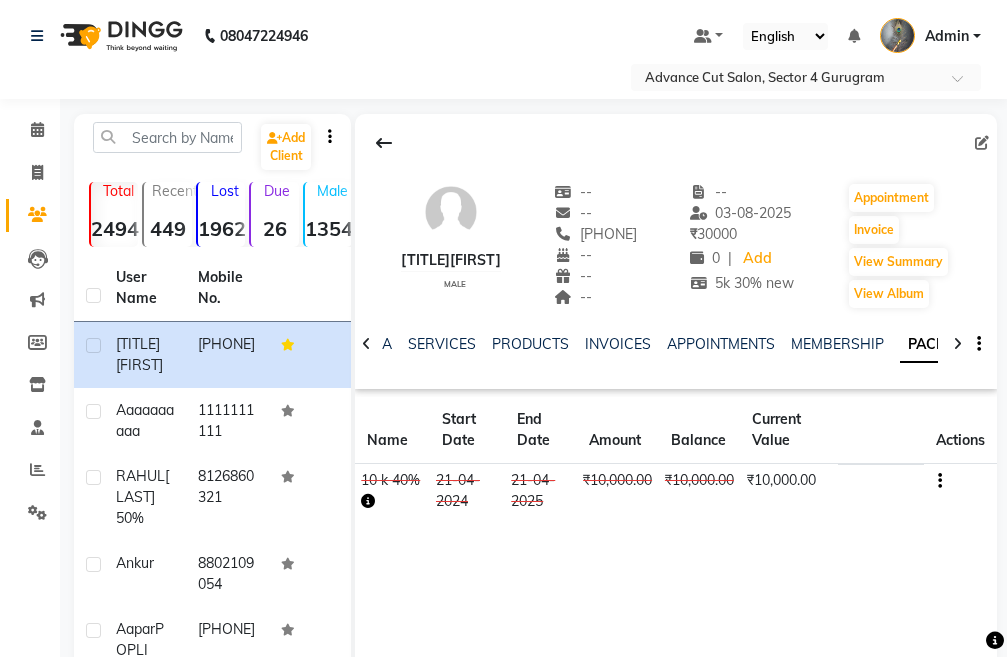 click 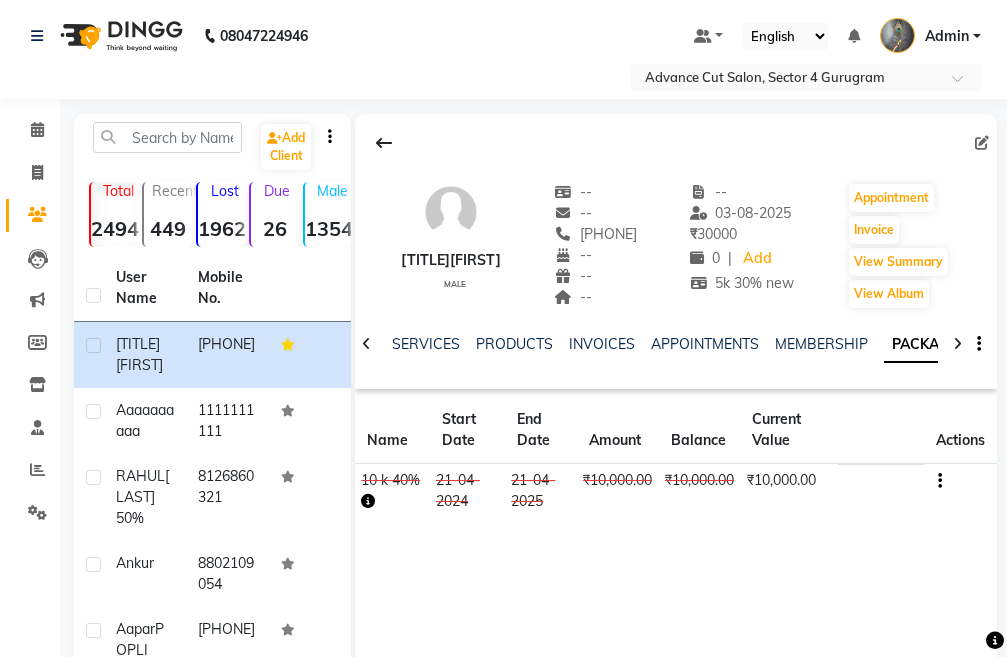 click 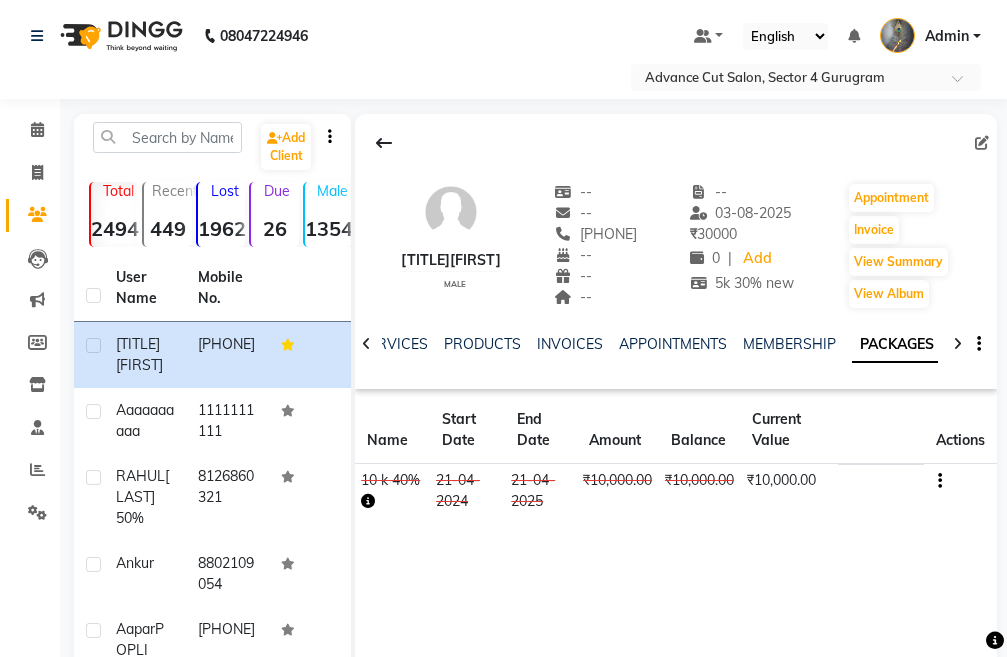 click 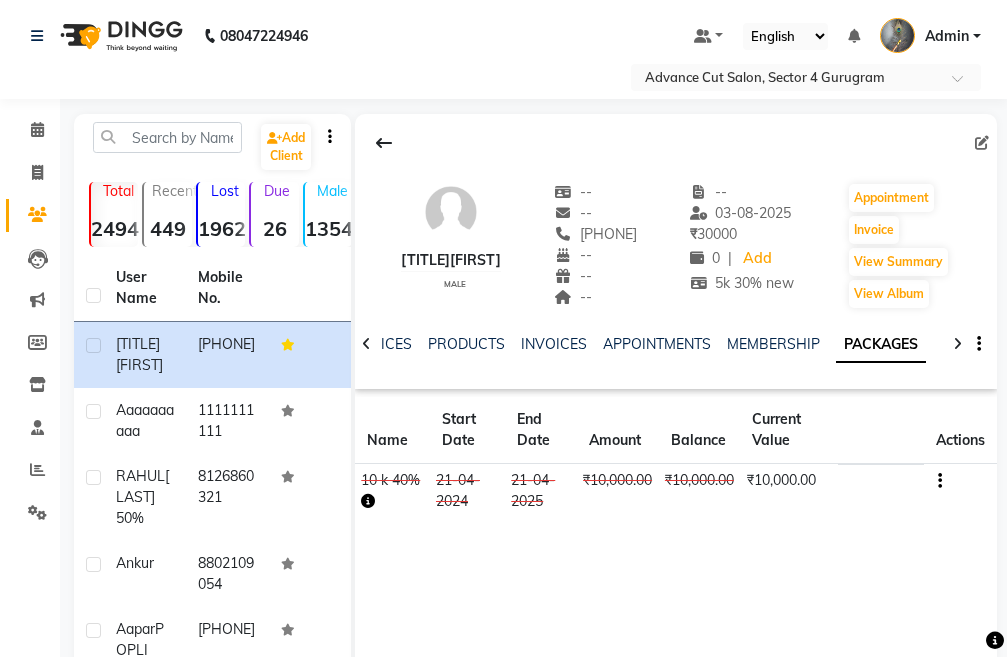 click 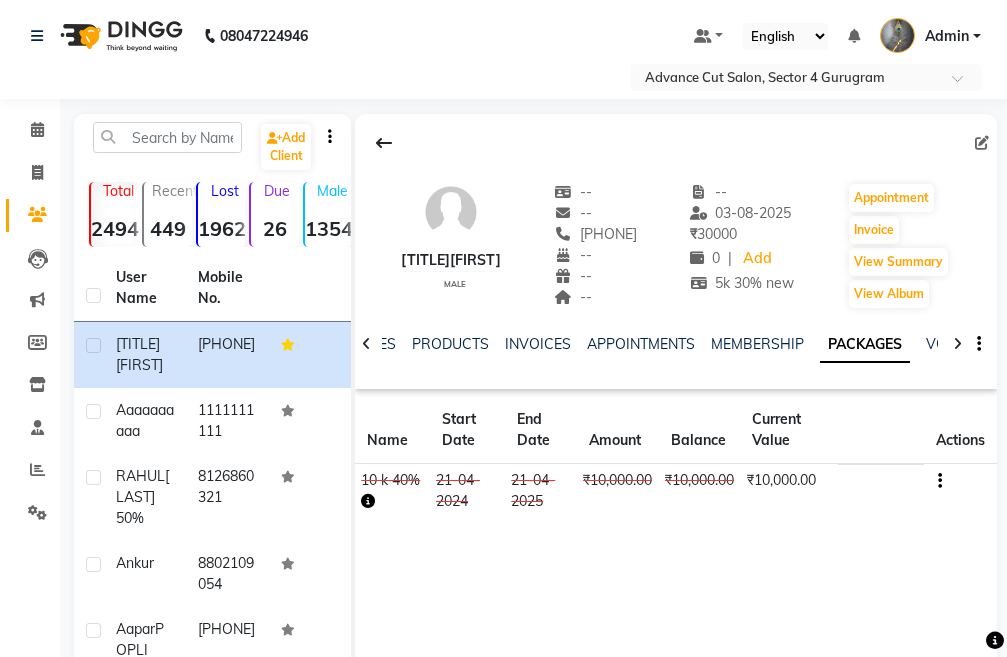 click 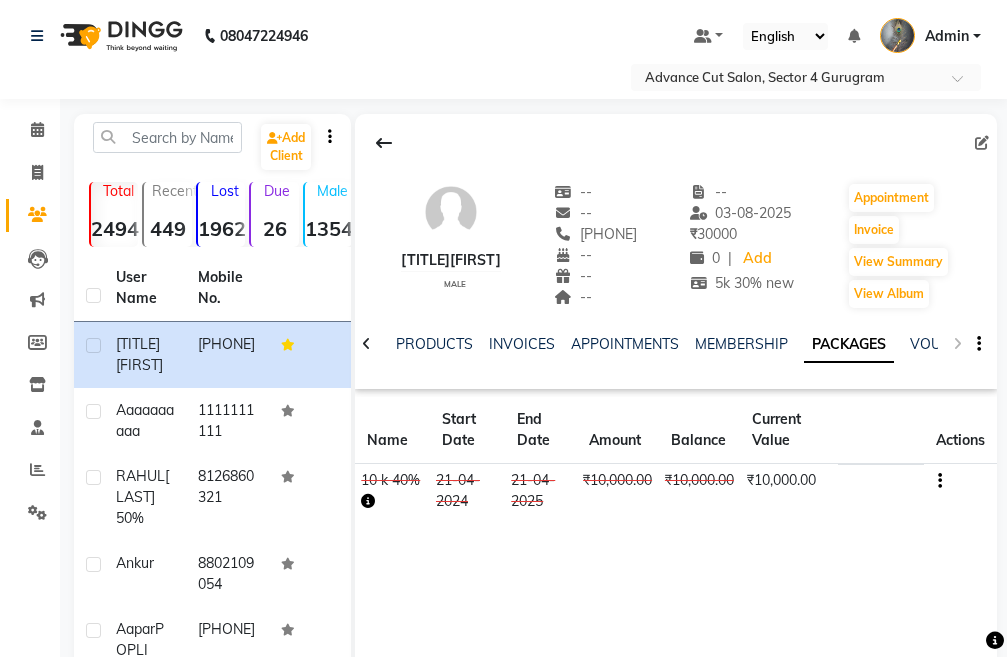 click on "NOTES FORMULA SERVICES PRODUCTS INVOICES APPOINTMENTS MEMBERSHIP PACKAGES VOUCHERS GIFTCARDS POINTS FORMS FAMILY CARDS WALLET" 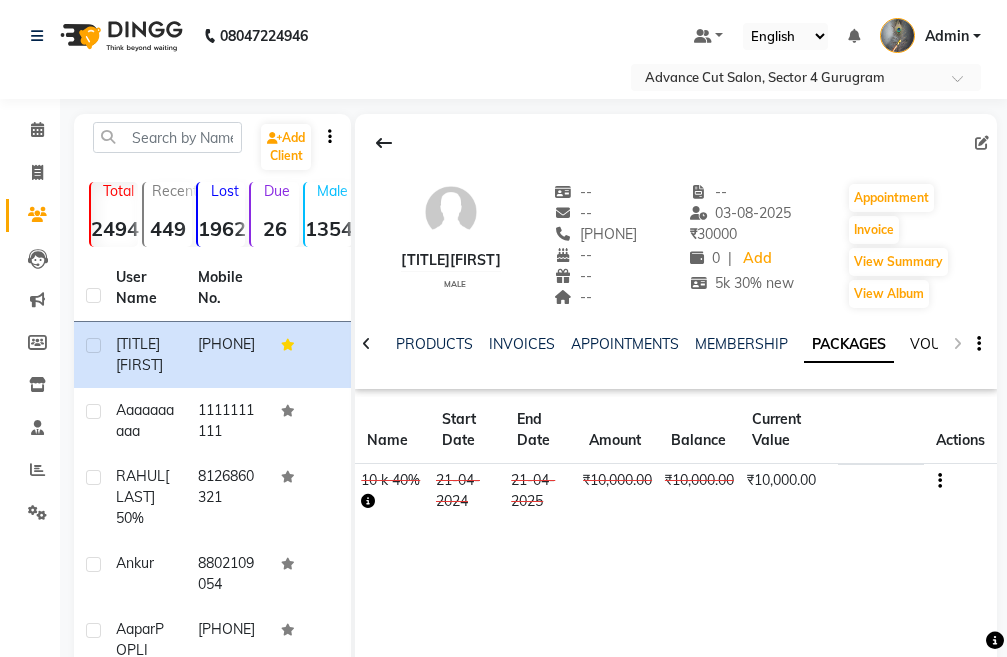 click on "VOUCHERS" 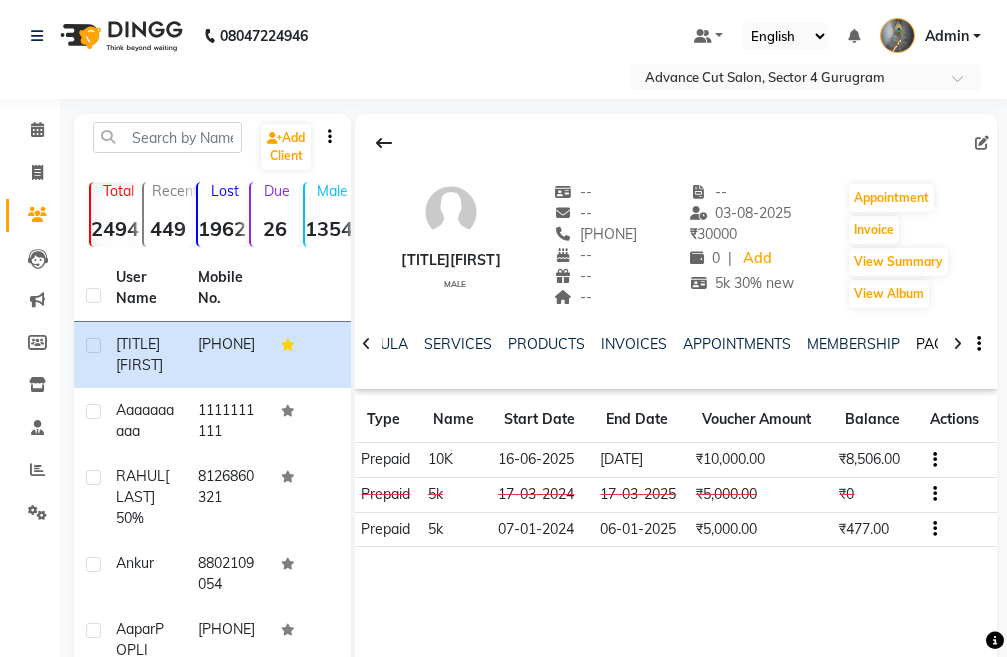 click on "PACKAGES" 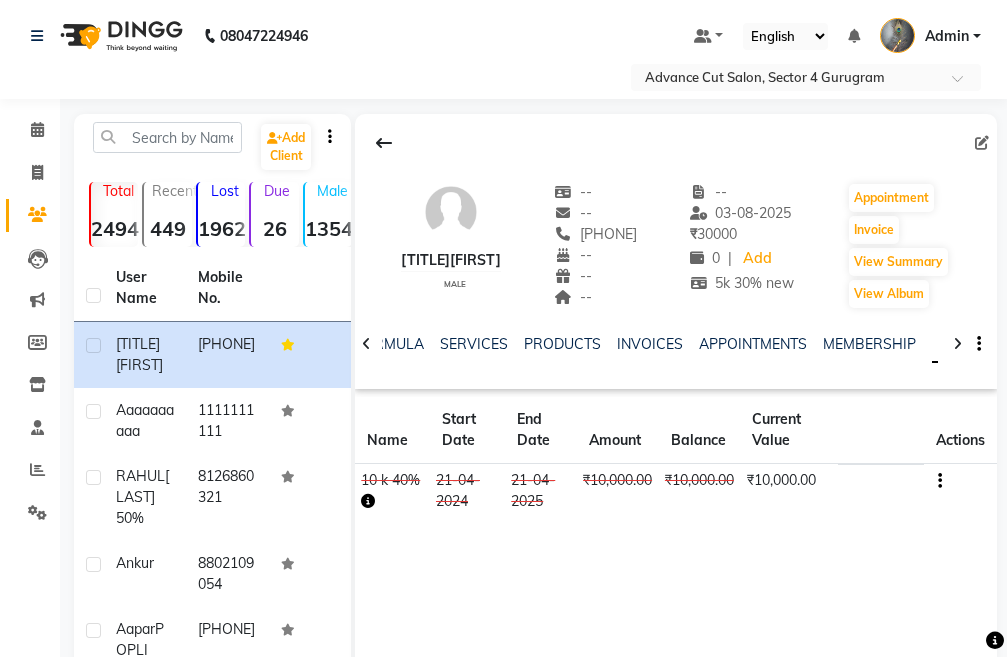 click 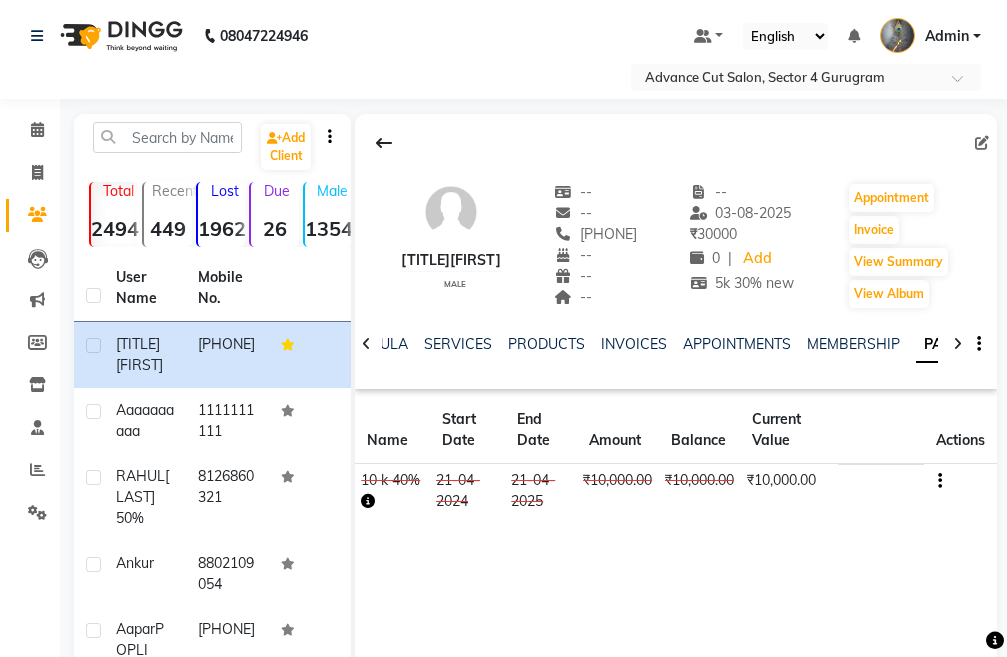 click 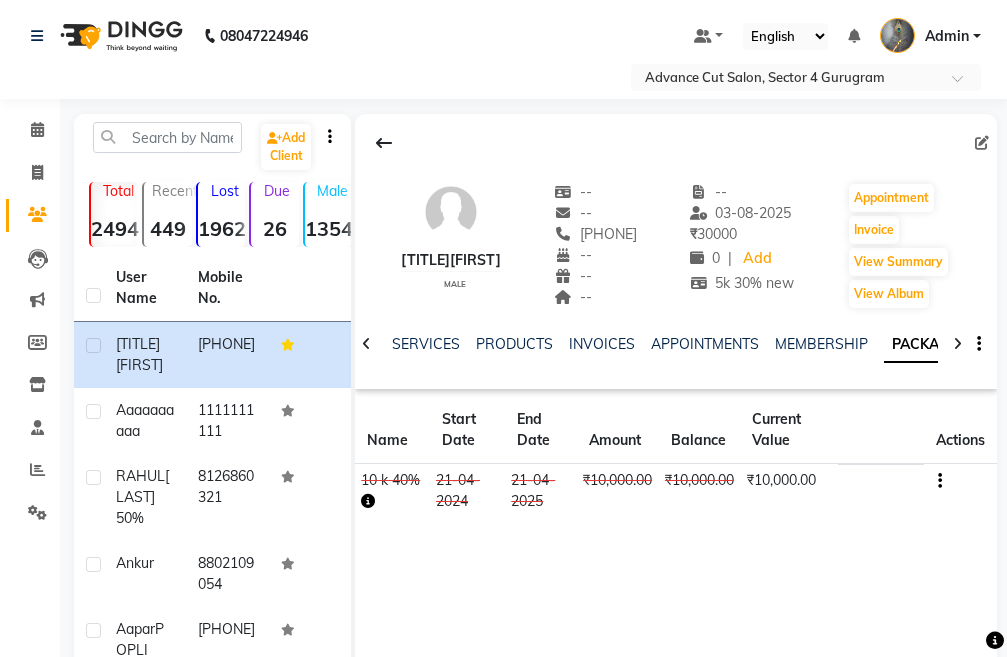 click 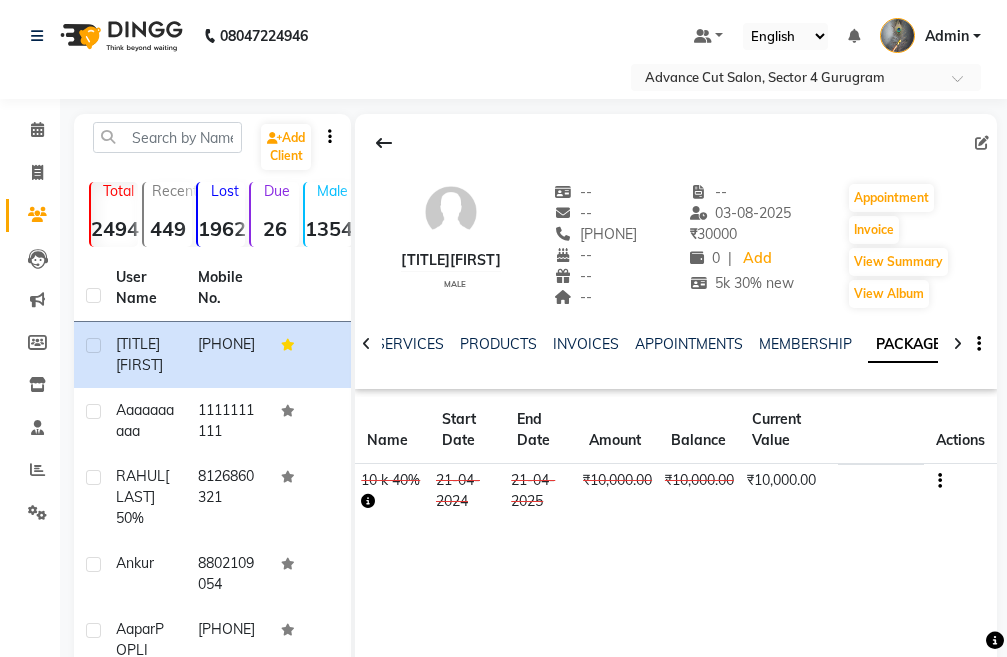 click 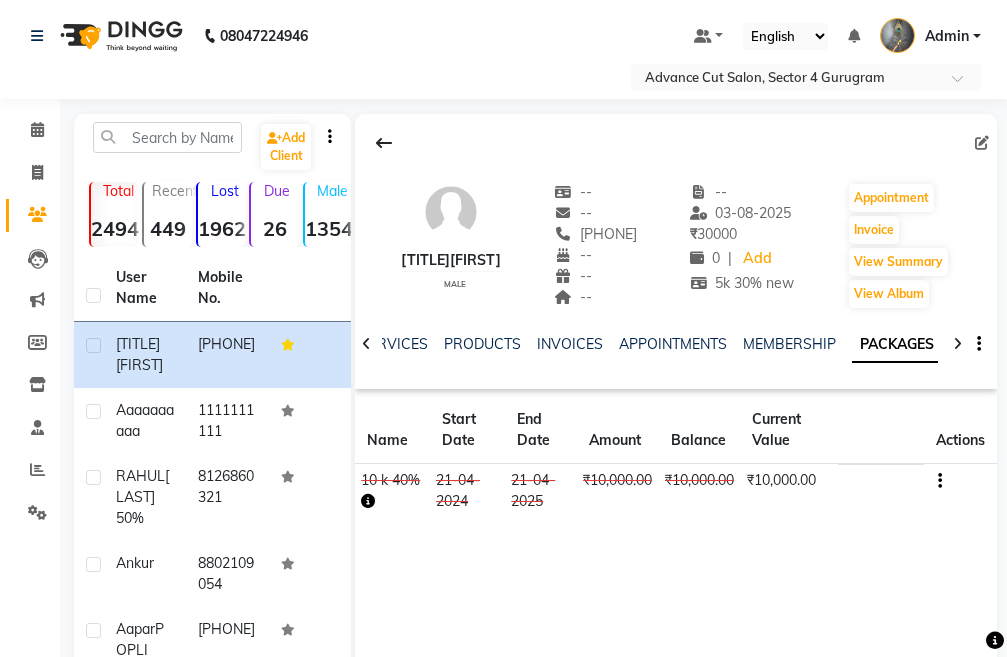 click 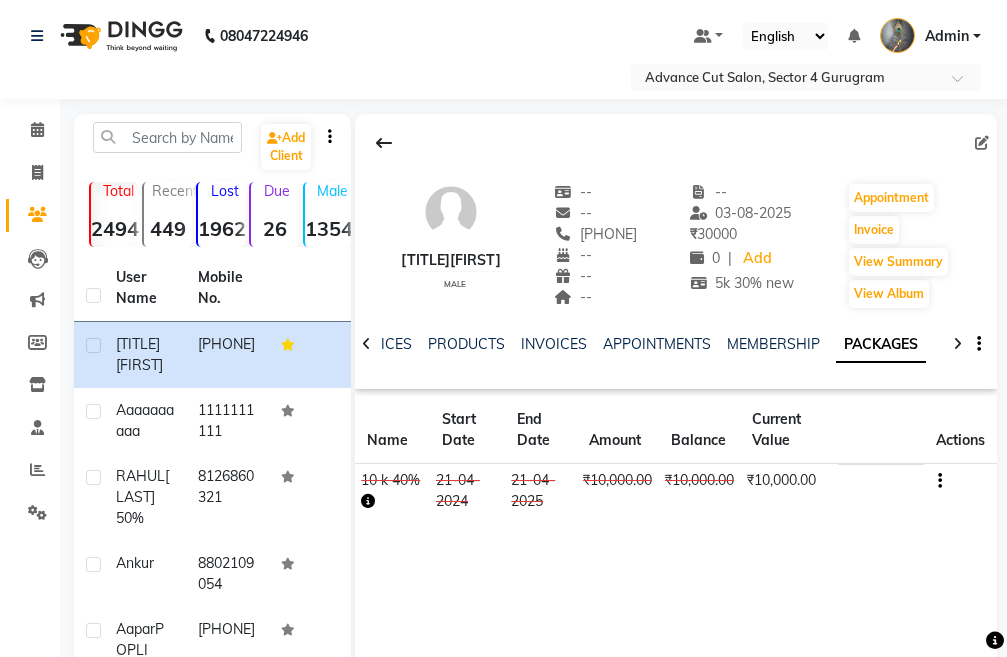 click 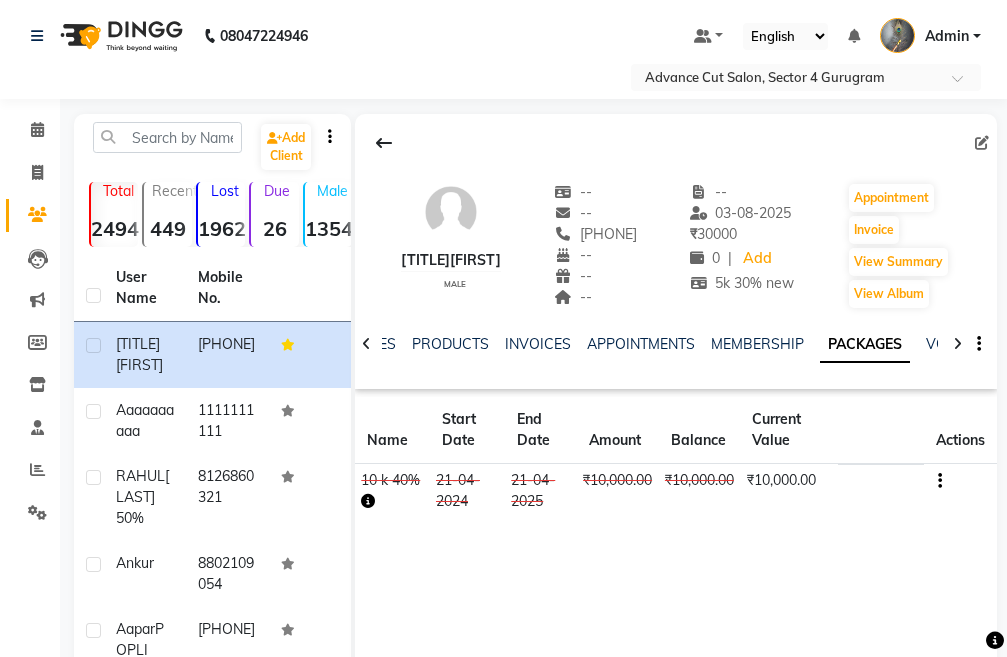 click 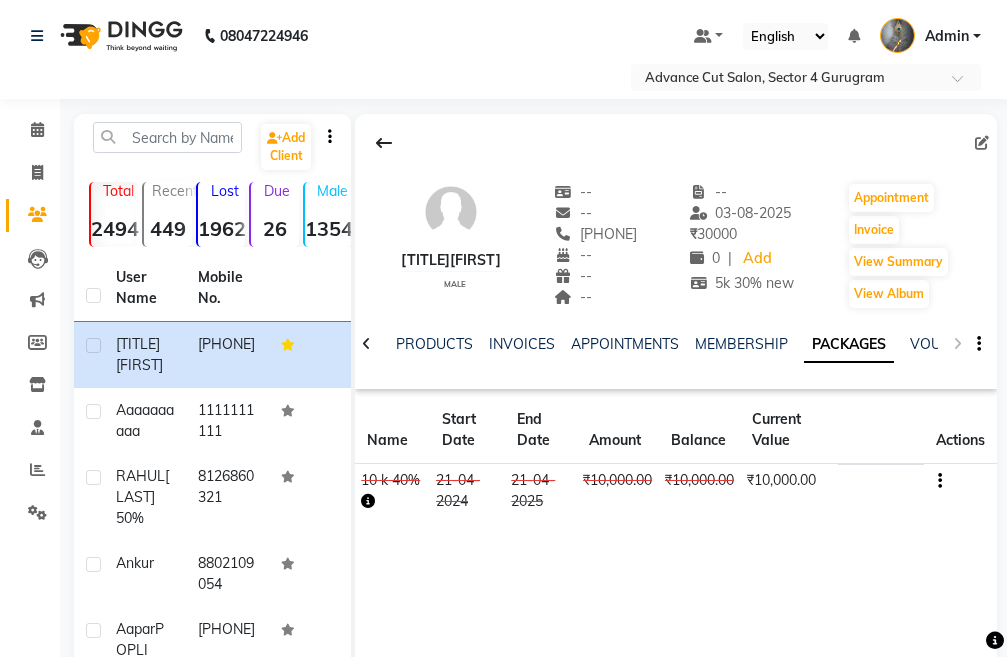 click on "NOTES FORMULA SERVICES PRODUCTS INVOICES APPOINTMENTS MEMBERSHIP PACKAGES VOUCHERS GIFTCARDS POINTS FORMS FAMILY CARDS WALLET" 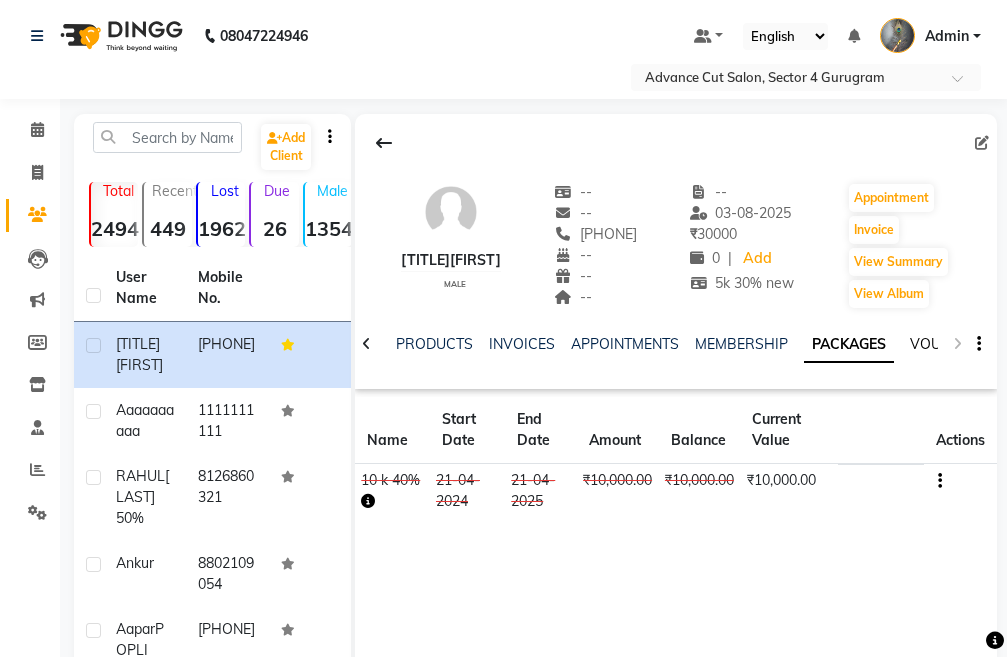 click on "VOUCHERS" 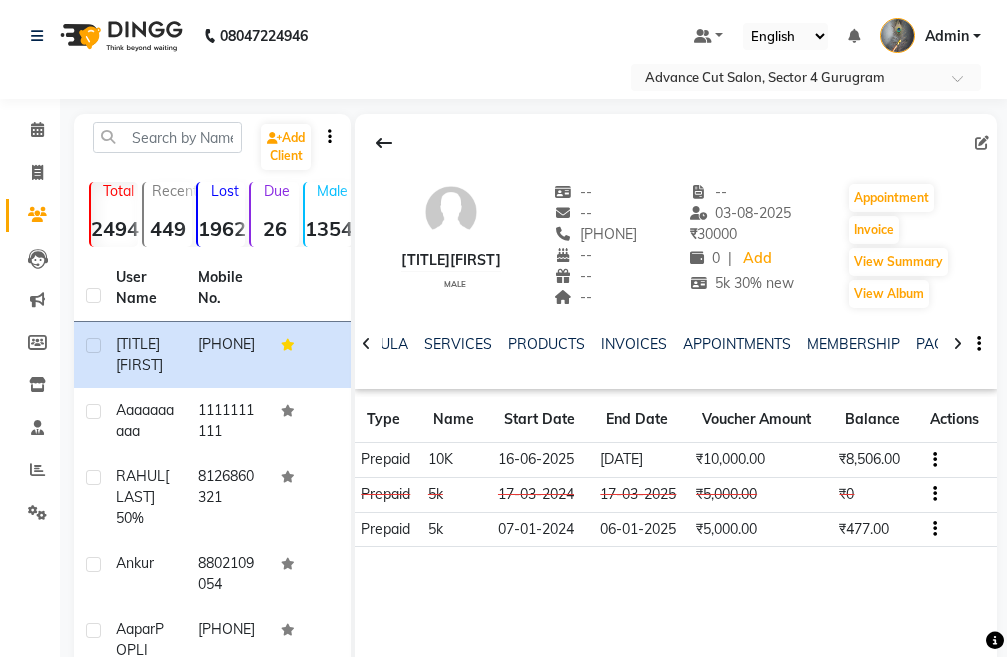 click on "₹8,506.00" 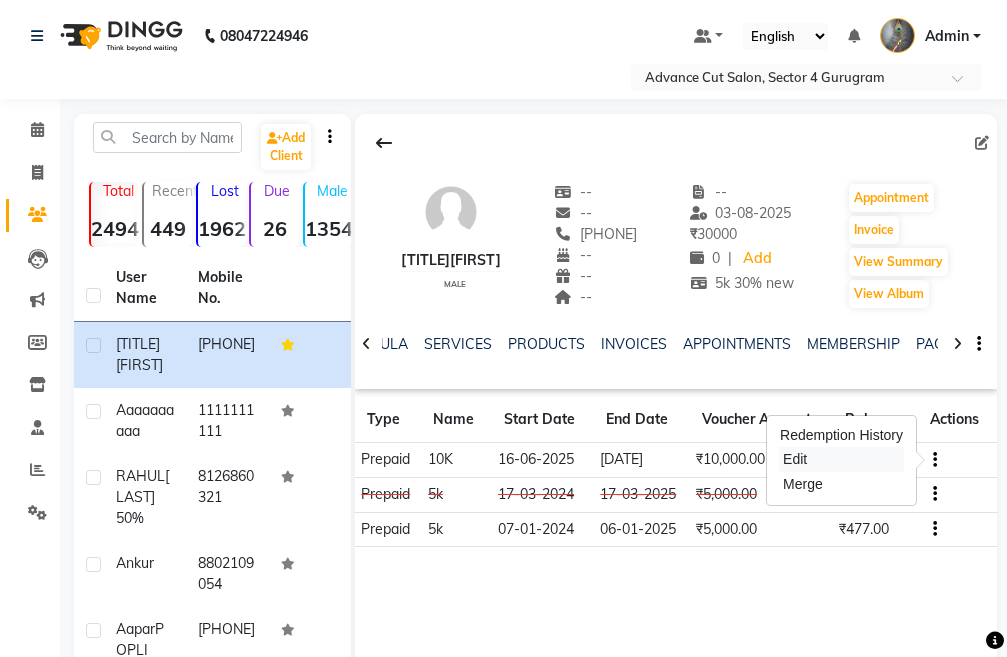 click on "Edit" at bounding box center [841, 459] 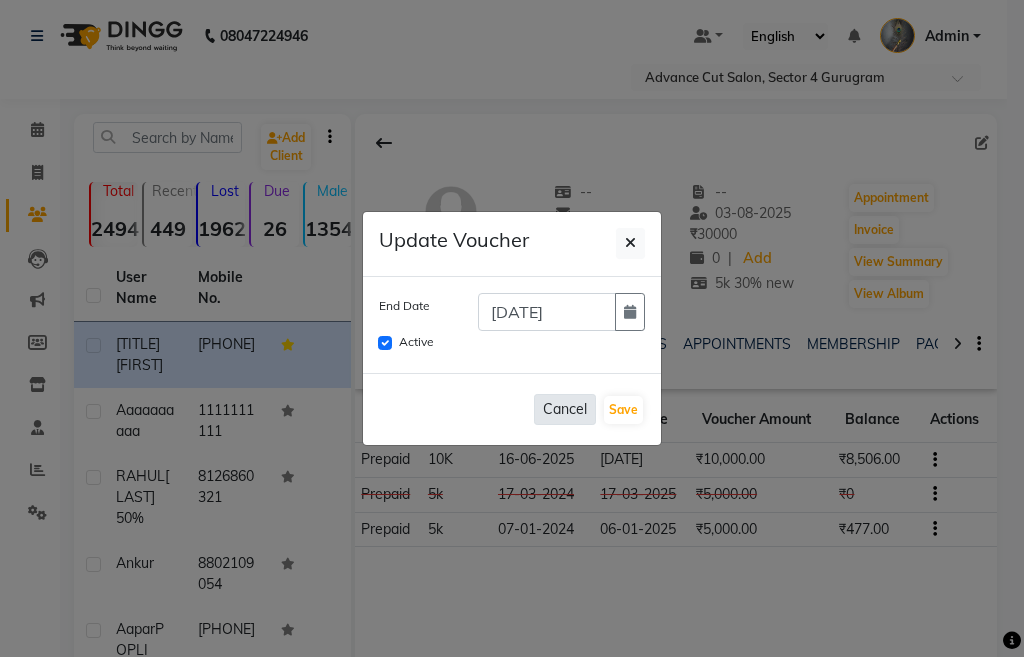 click on "Cancel" 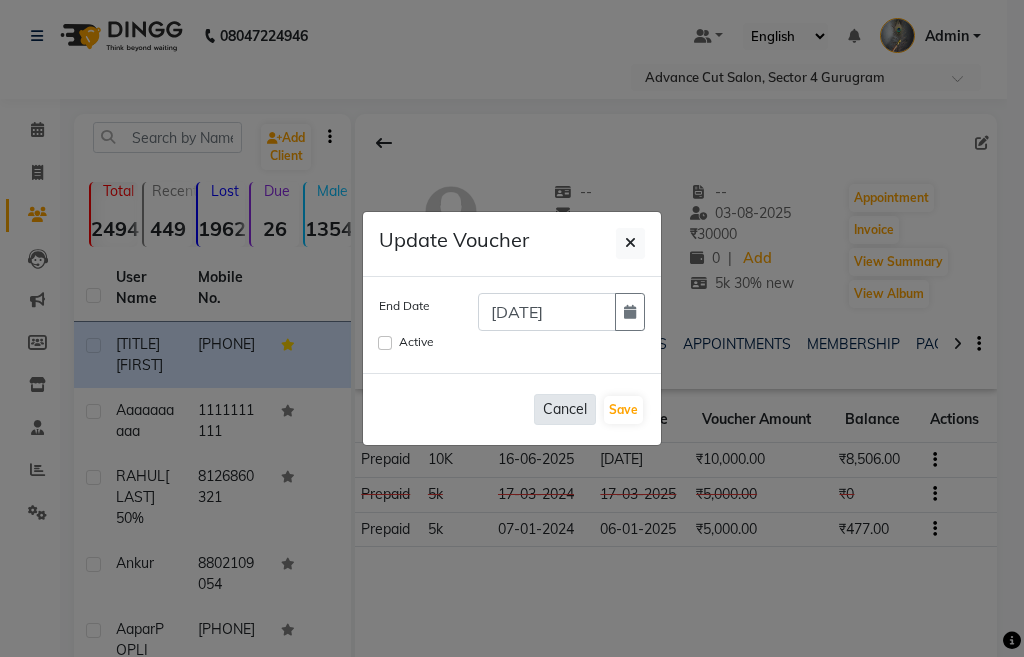 type 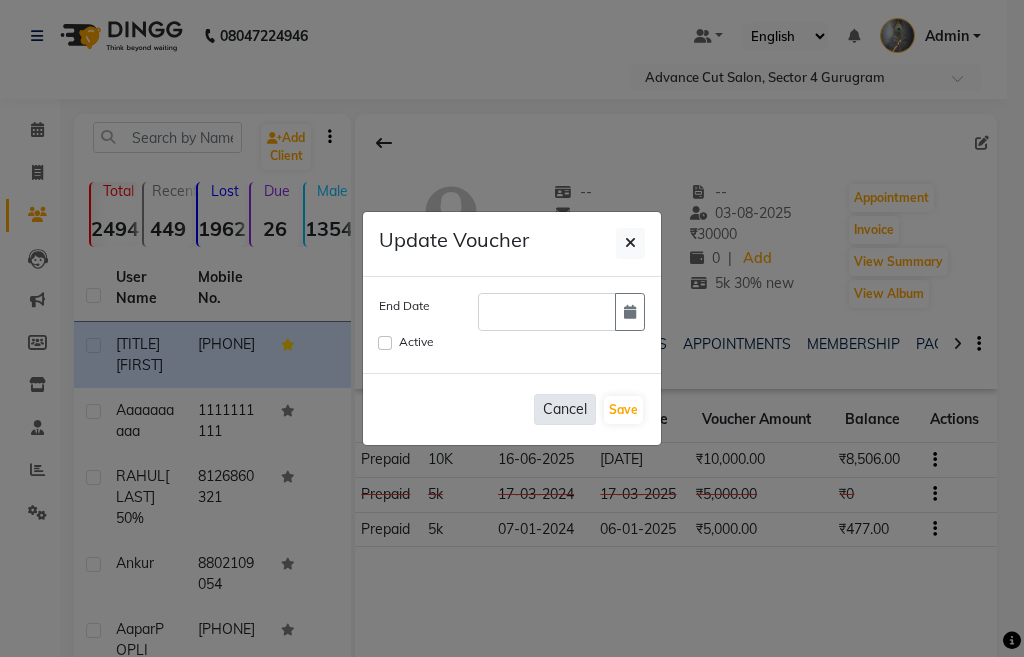 checkbox on "false" 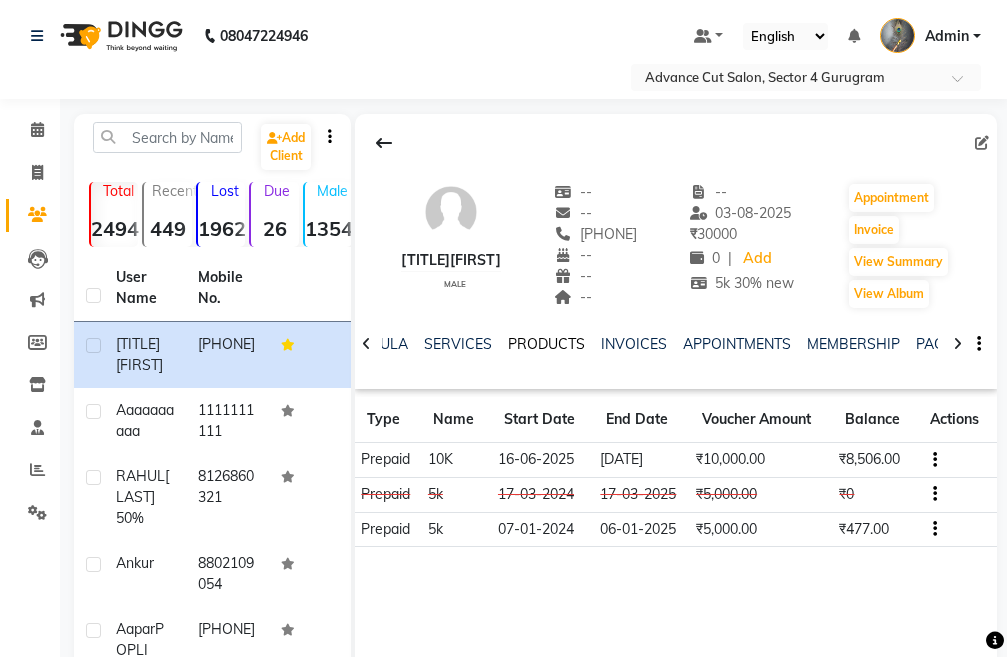 click on "PRODUCTS" 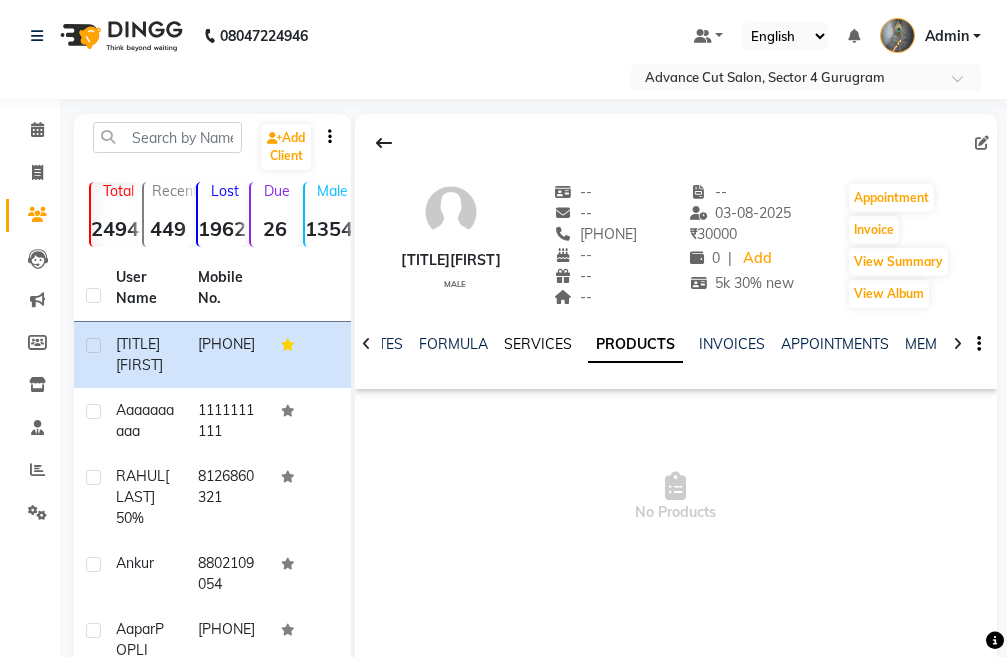 click on "SERVICES" 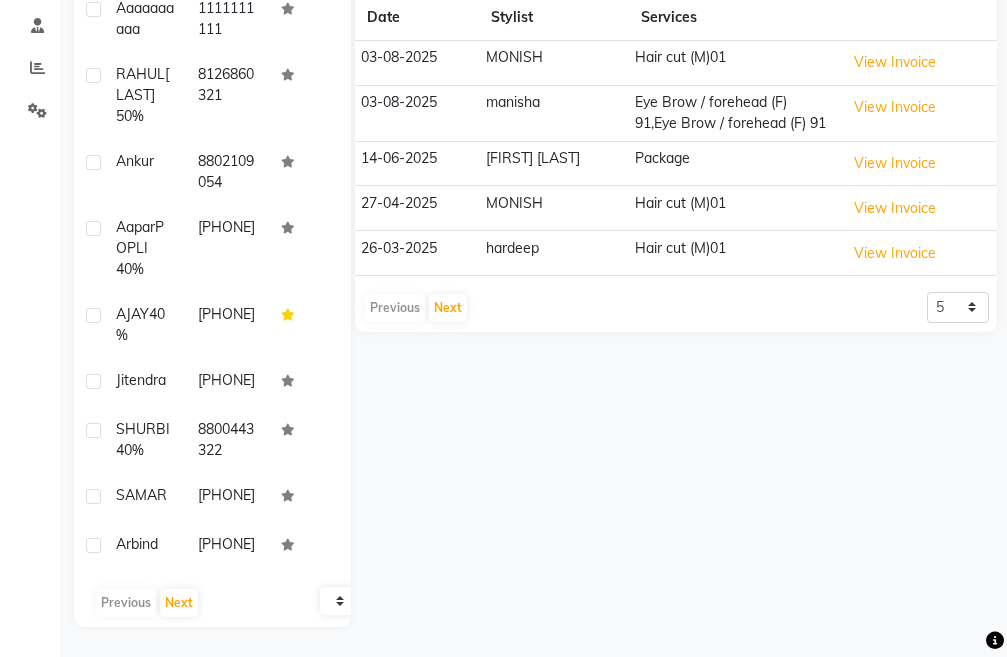 scroll, scrollTop: 408, scrollLeft: 0, axis: vertical 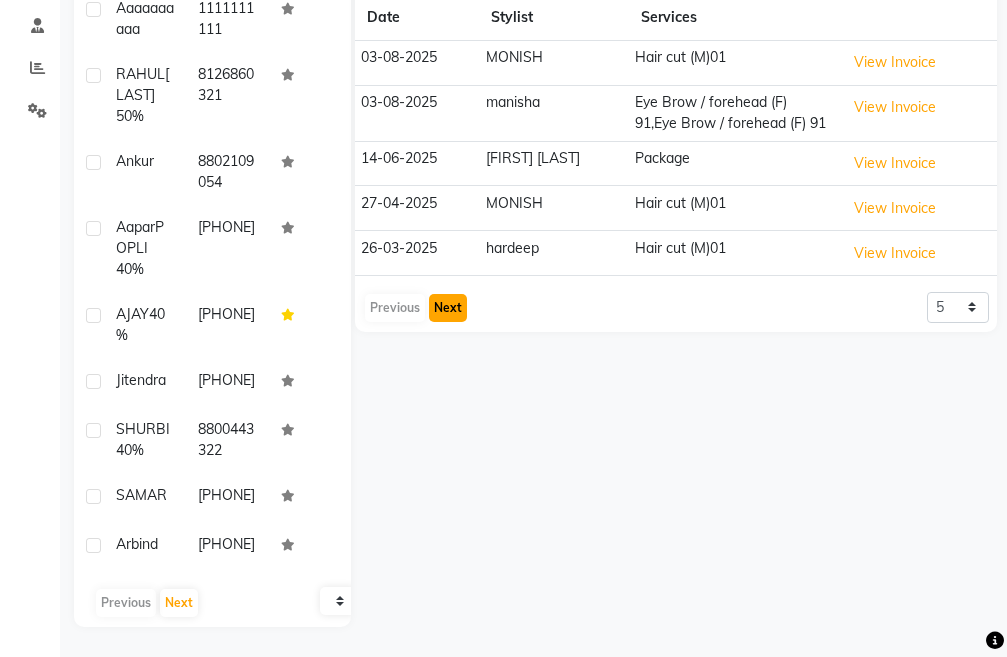 click on "Next" 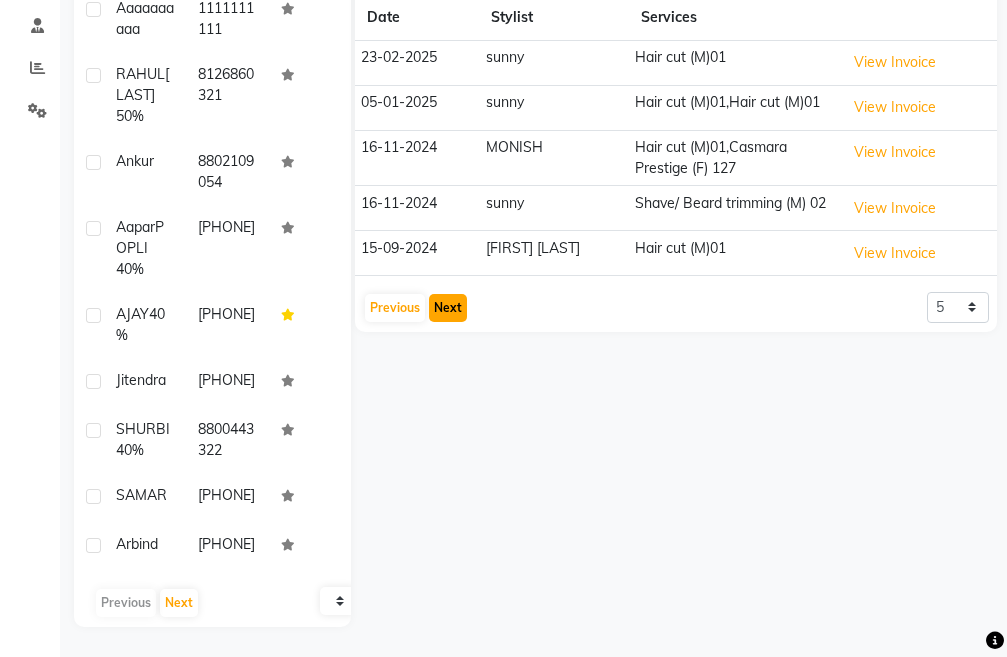 click on "Next" 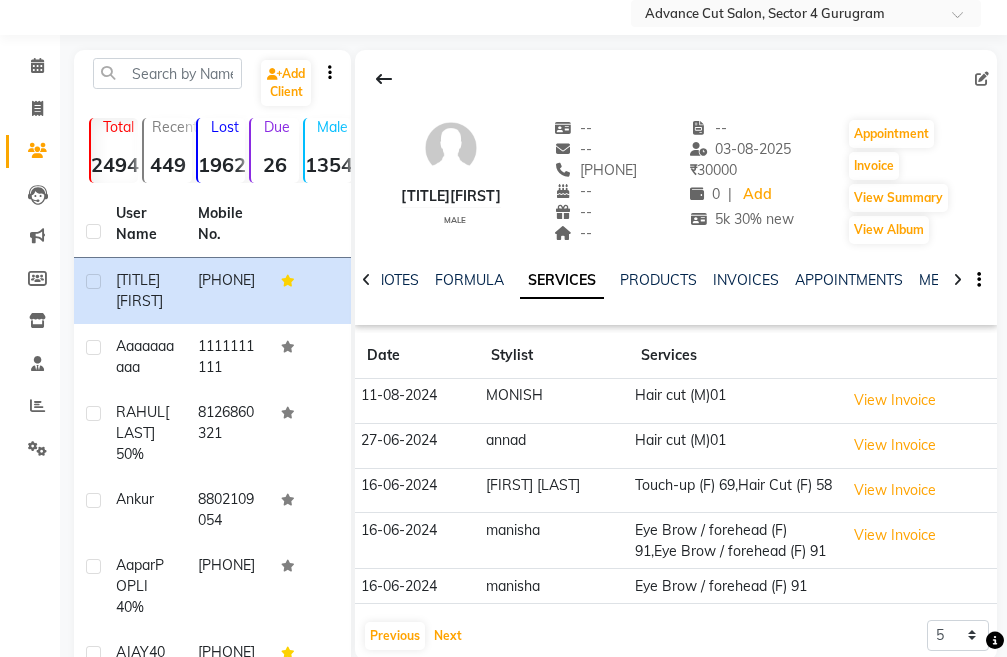 scroll, scrollTop: 0, scrollLeft: 0, axis: both 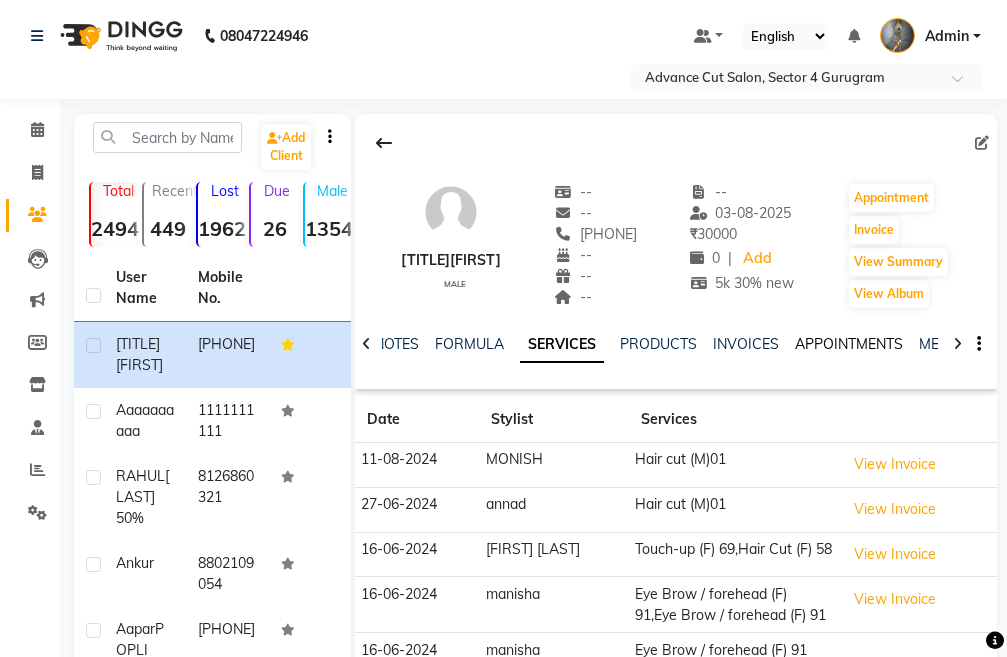 click on "APPOINTMENTS" 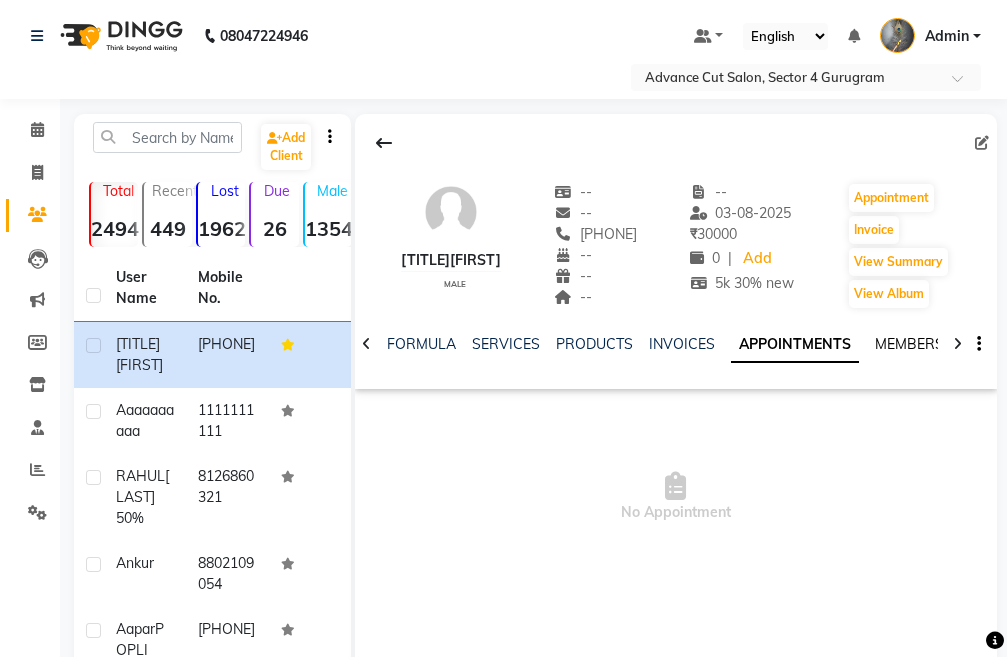 click on "MEMBERSHIP" 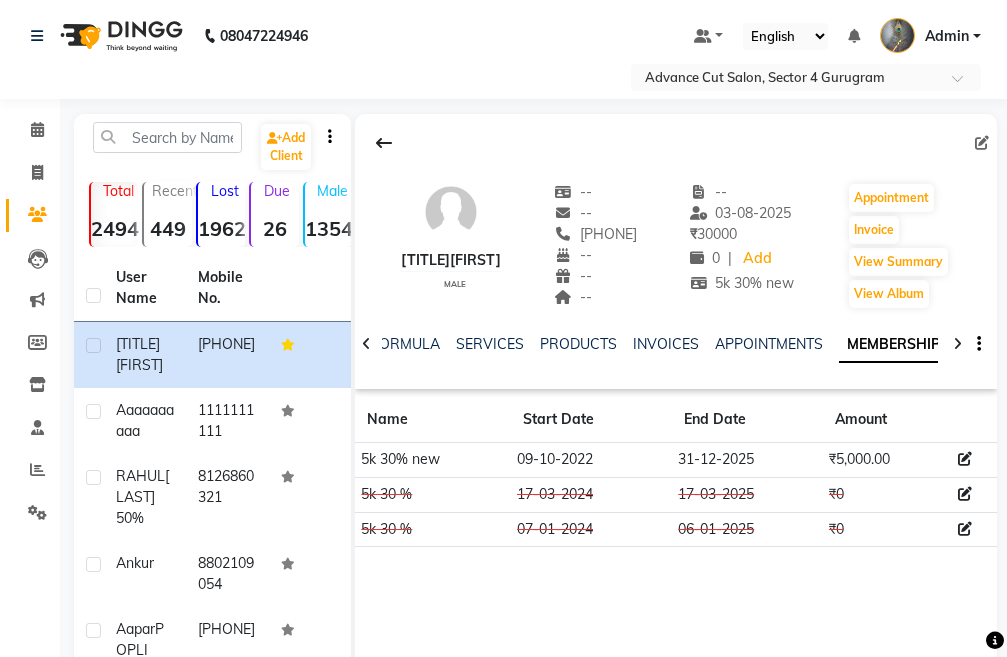 click 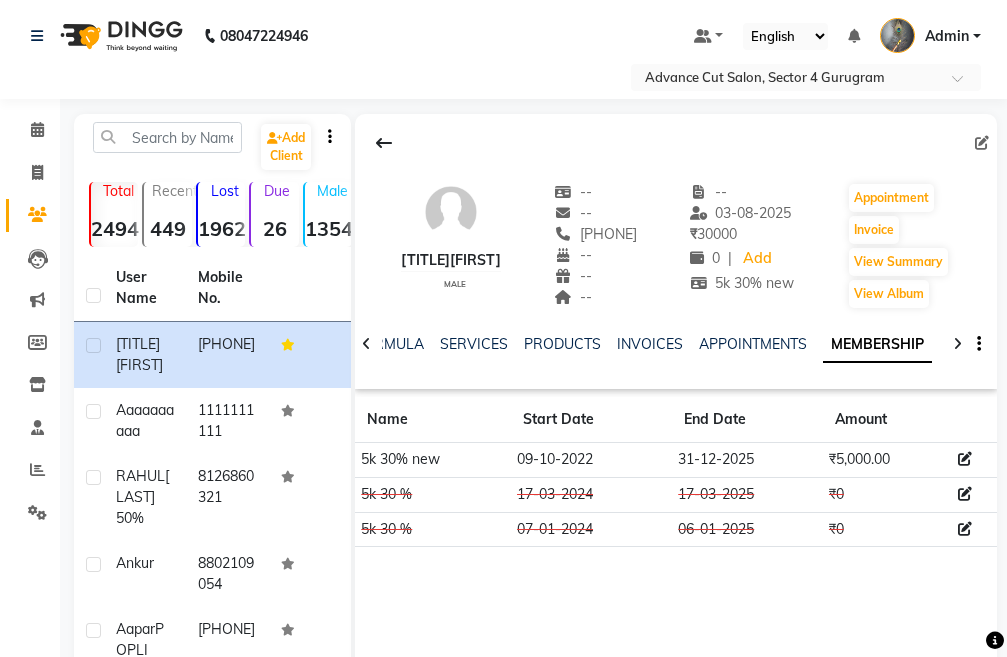 click 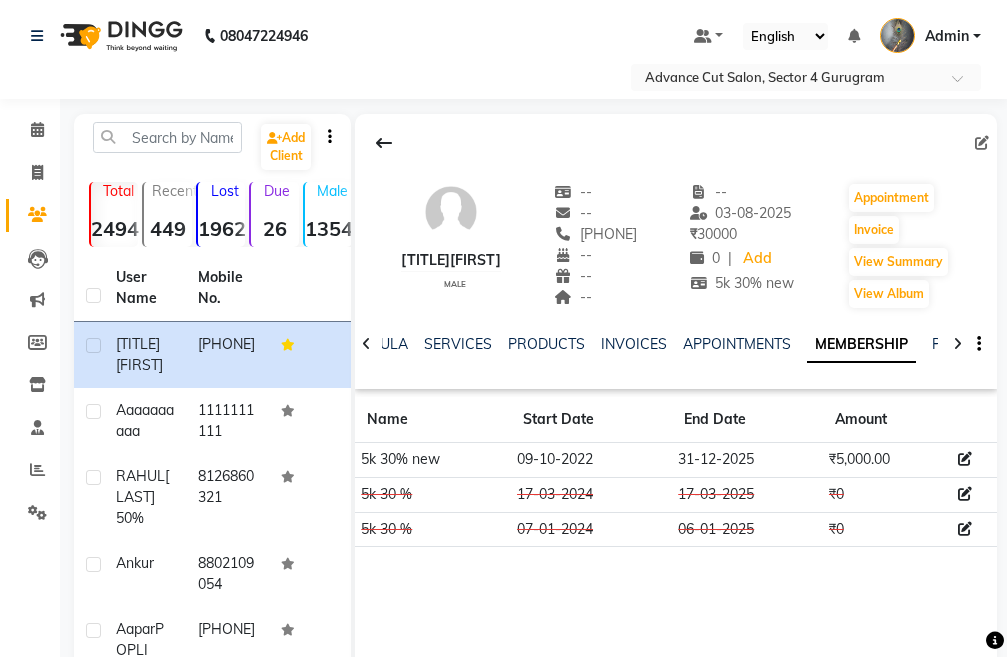 click 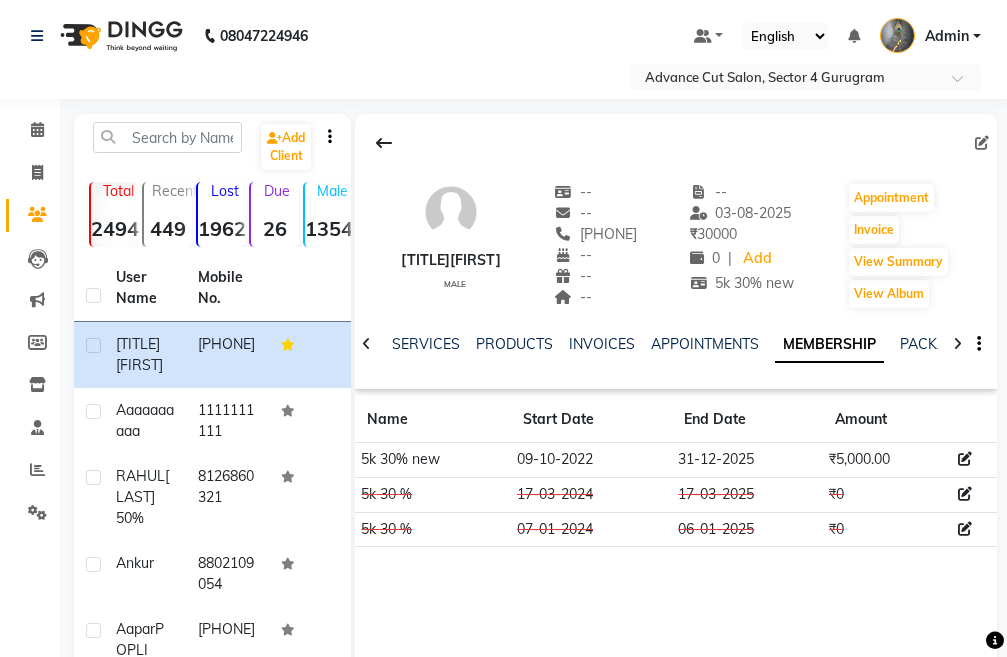 click 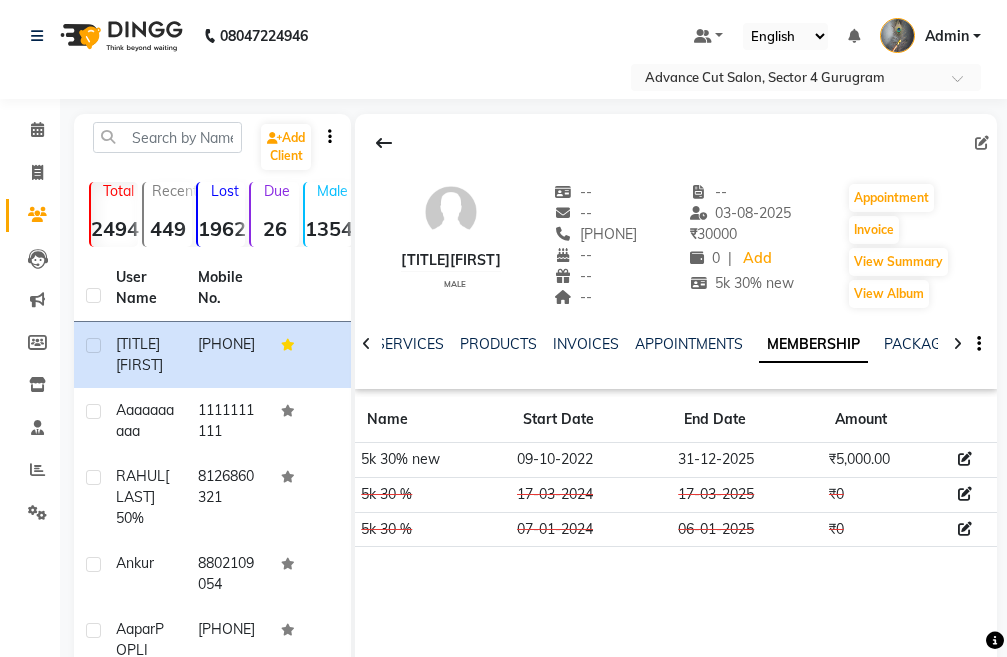 click 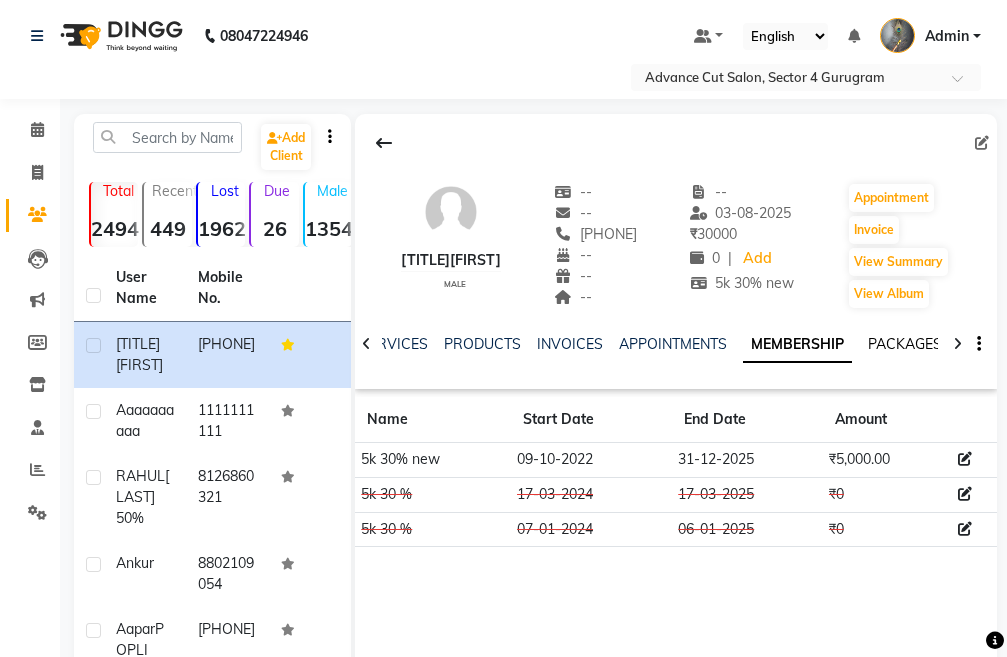 click on "PACKAGES" 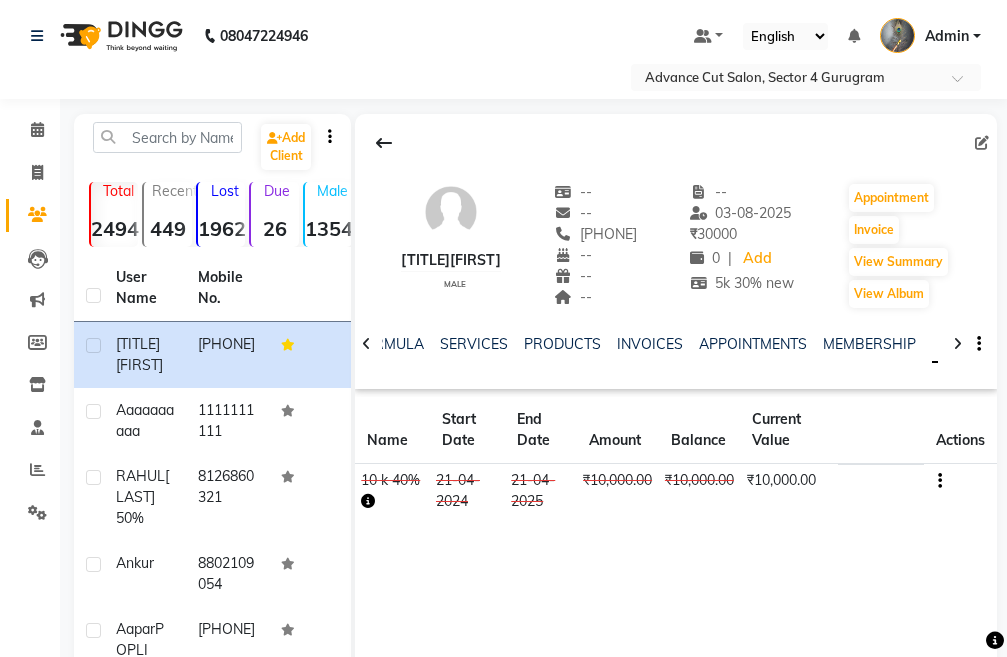 click on "₹10,000.00" 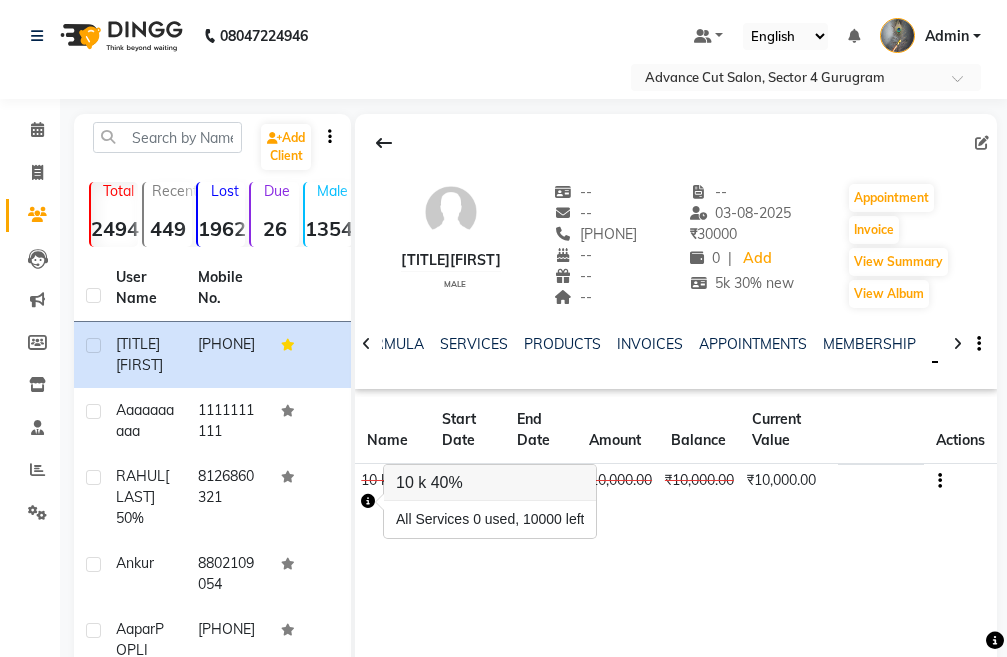 click on "[TITLE][FIRST]    male  --   --   [PHONE]  --  --  --  -- [DATE] ₹    30000 0 |  Add  5k 30% new  Appointment   Invoice  View Summary  View Album  NOTES FORMULA SERVICES PRODUCTS INVOICES APPOINTMENTS MEMBERSHIP PACKAGES VOUCHERS GIFTCARDS POINTS FORMS FAMILY CARDS WALLET Name Start Date End Date Amount Balance Current Value Actions  10 k 40%  [DATE] [DATE]  ₹10,000.00   ₹10,000.00  ₹10,000.00 CONSUMED" 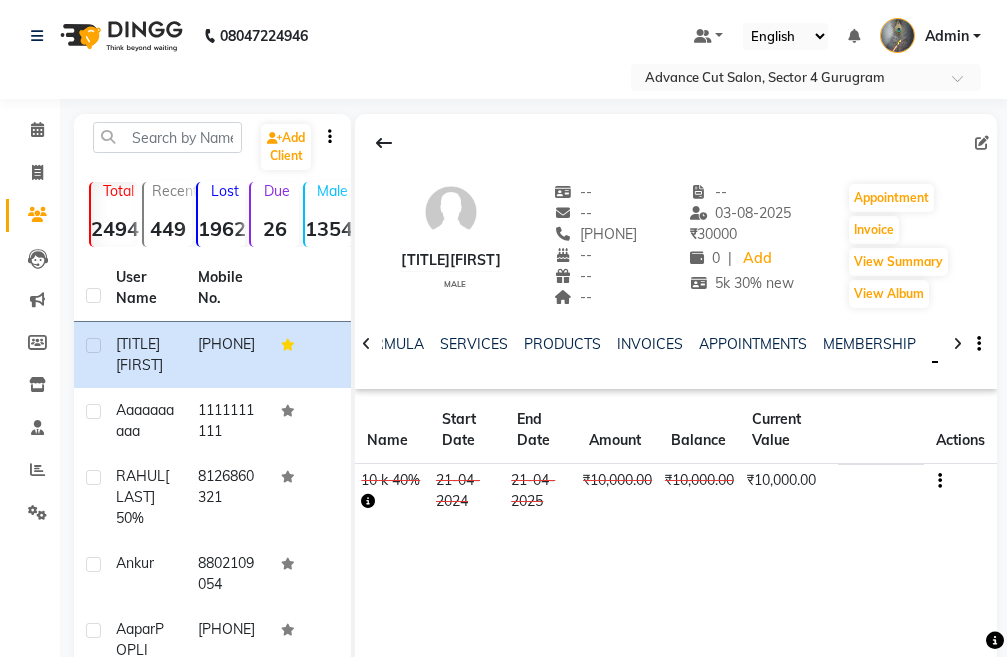 click 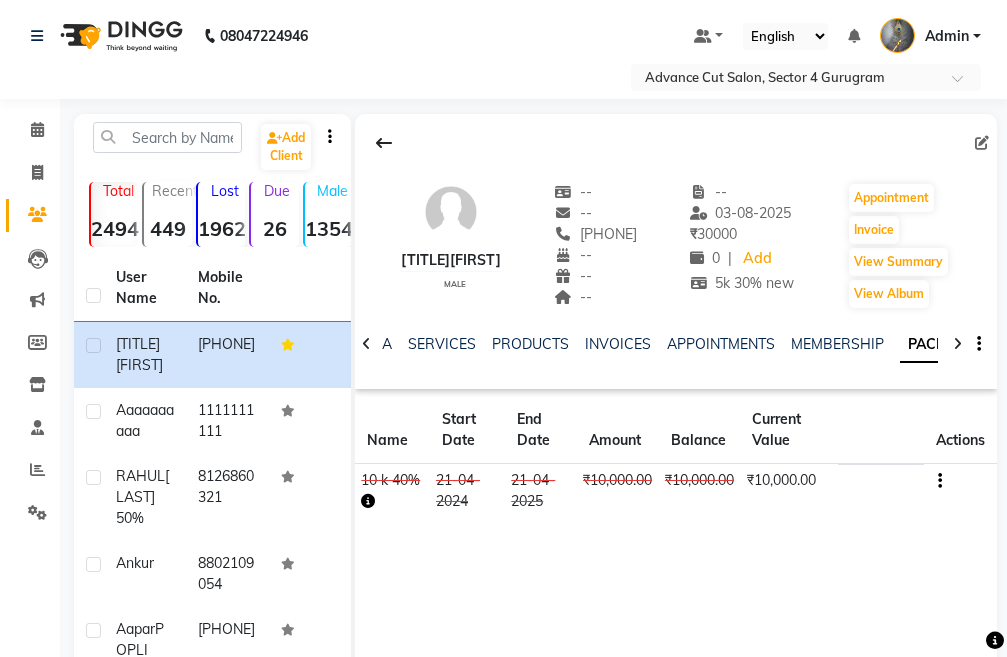 click 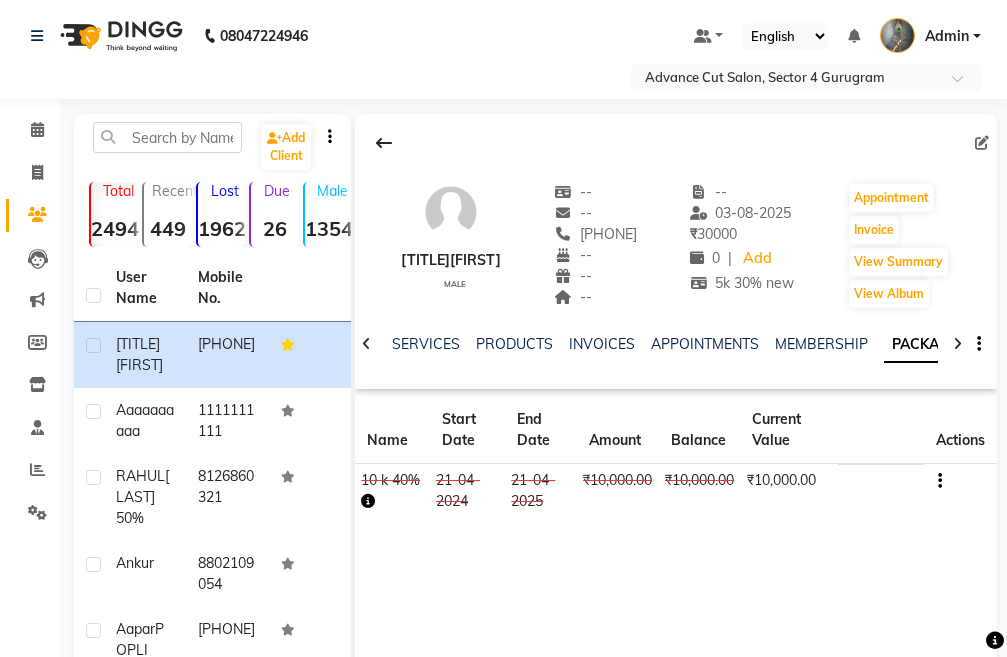 click 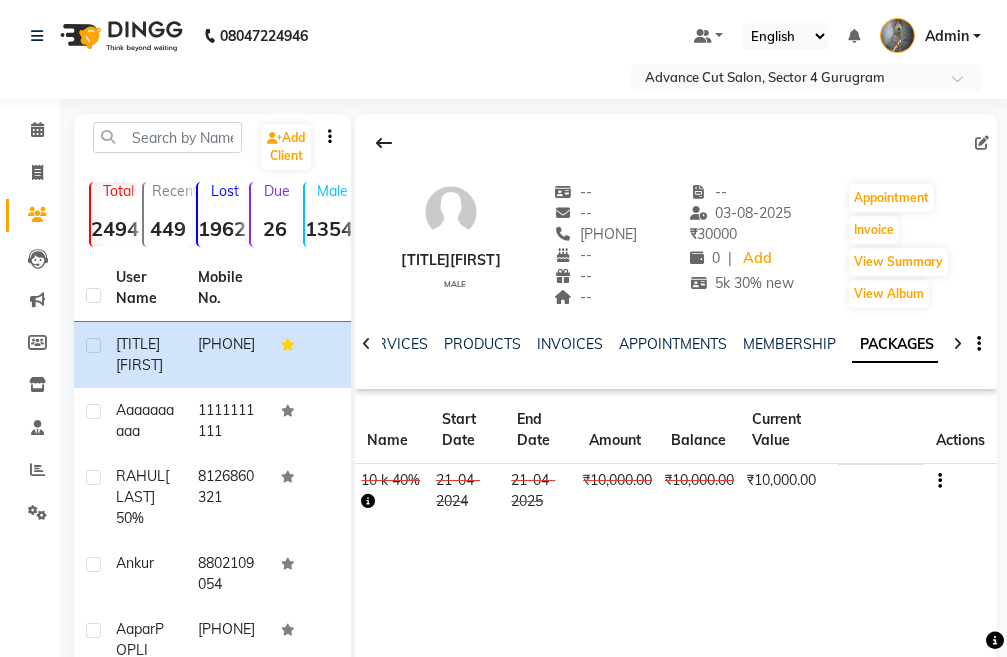 click 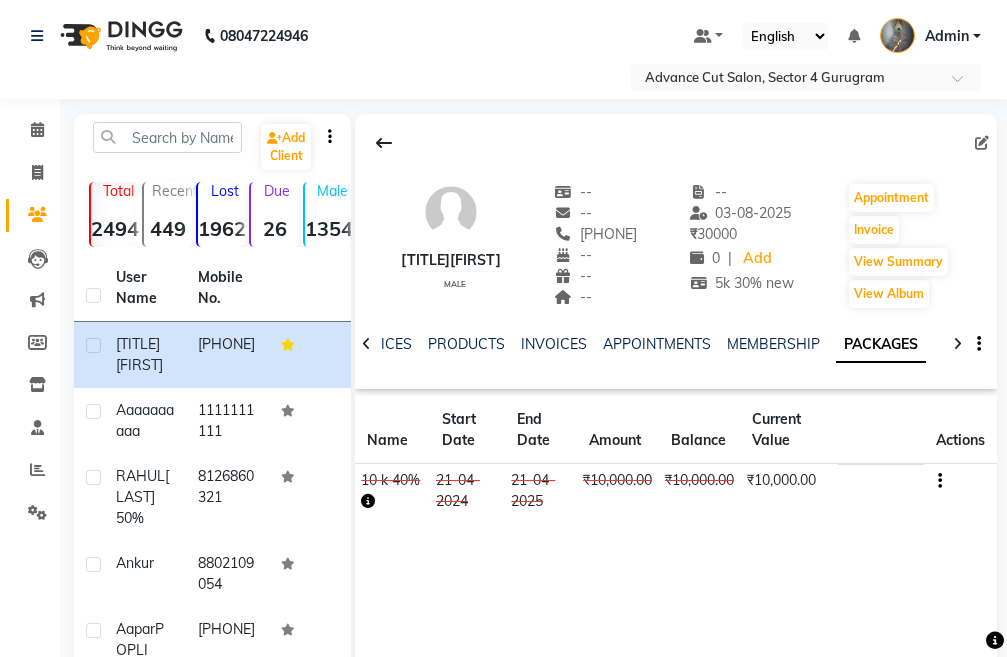 click 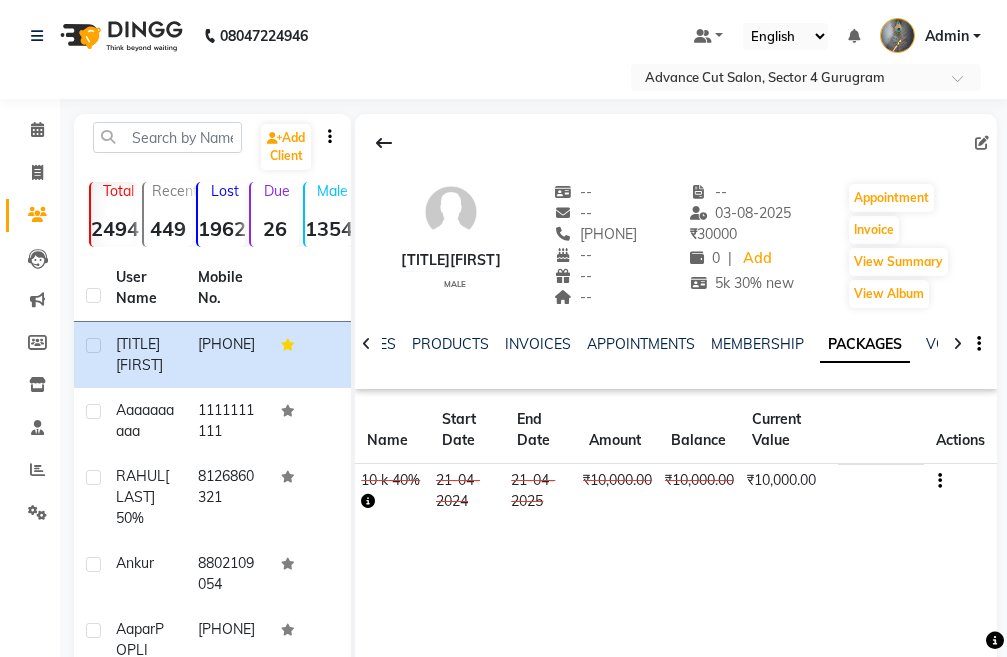 click 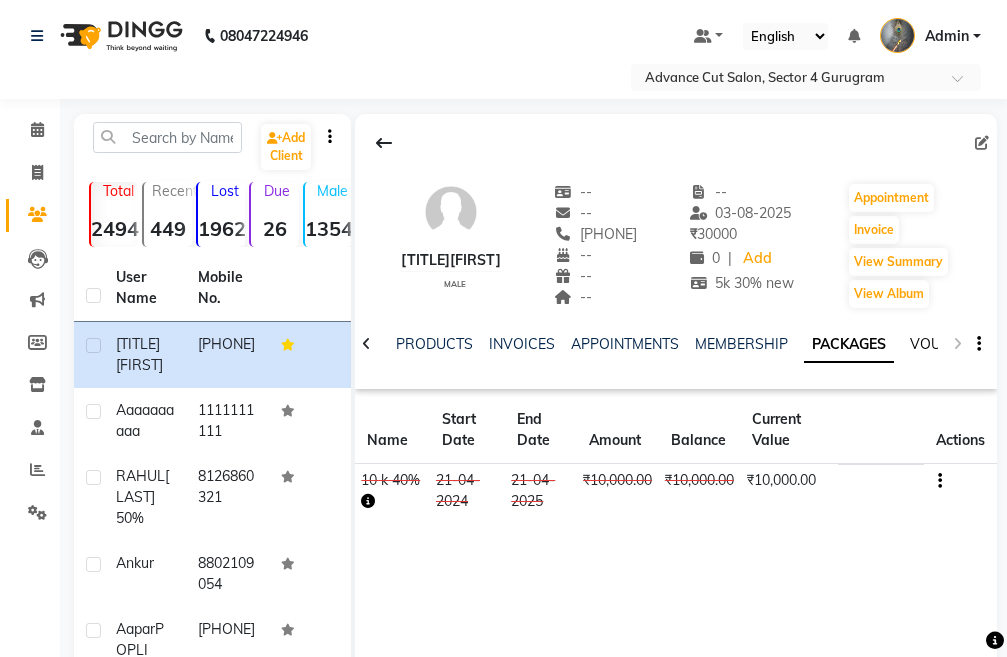 click on "VOUCHERS" 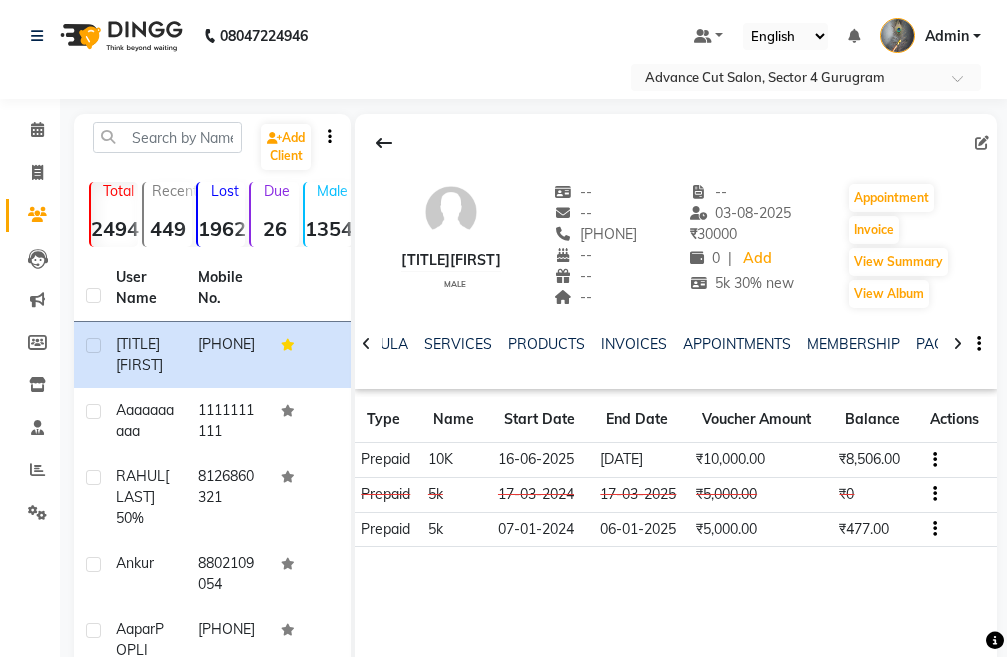 click 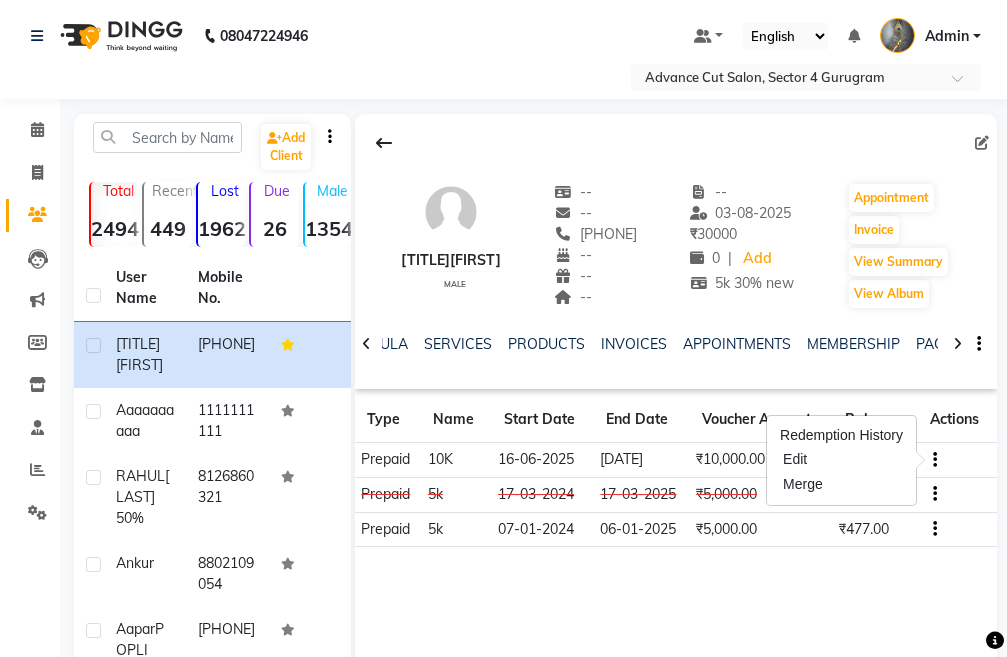 click on "MR.VINOD    male  --   --   9811798934  --  --  --  -- 03-08-2025 ₹    30000 0 |  Add  5k 30% new  Appointment   Invoice  View Summary  View Album  NOTES FORMULA SERVICES PRODUCTS INVOICES APPOINTMENTS MEMBERSHIP PACKAGES VOUCHERS GIFTCARDS POINTS FORMS FAMILY CARDS WALLET Type Name Start Date End Date Voucher Amount Balance Actions Prepaid 10K 16-06-2025 15-06-2029 ₹10,000.00 ₹8,506.00 Prepaid 5k 17-03-2024 17-03-2025 ₹5,000.00 ₹0 Prepaid 5k 07-01-2024 06-01-2025 ₹5,000.00 ₹477.00" 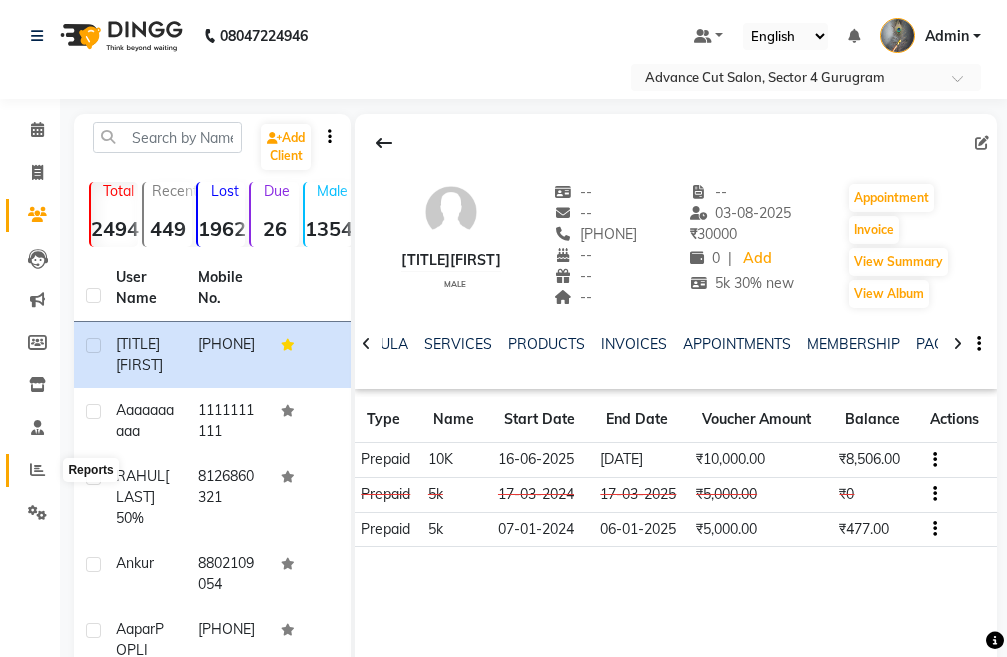 click 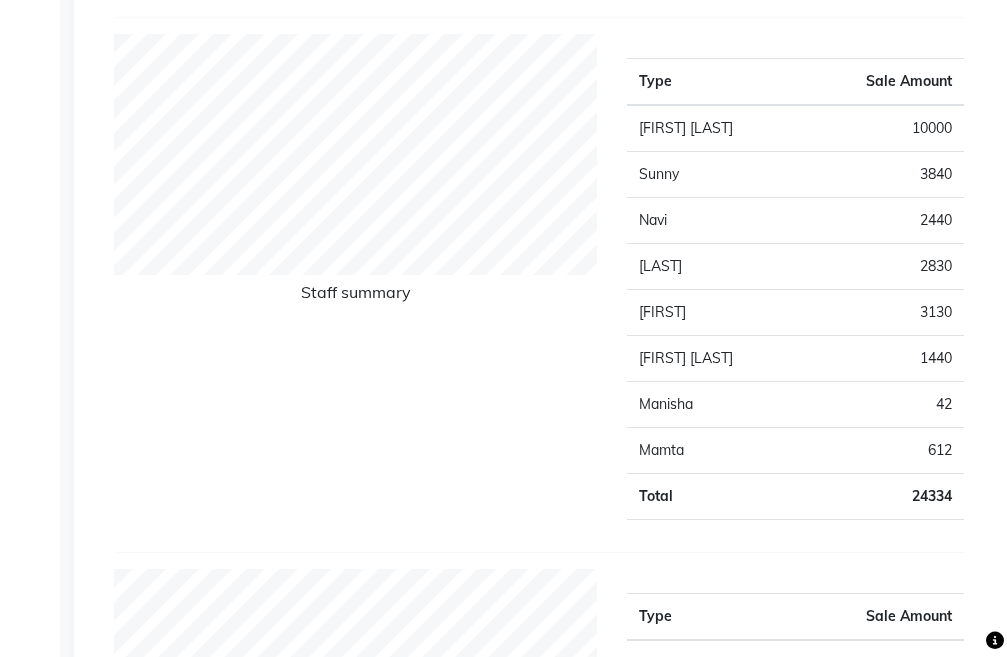scroll, scrollTop: 700, scrollLeft: 0, axis: vertical 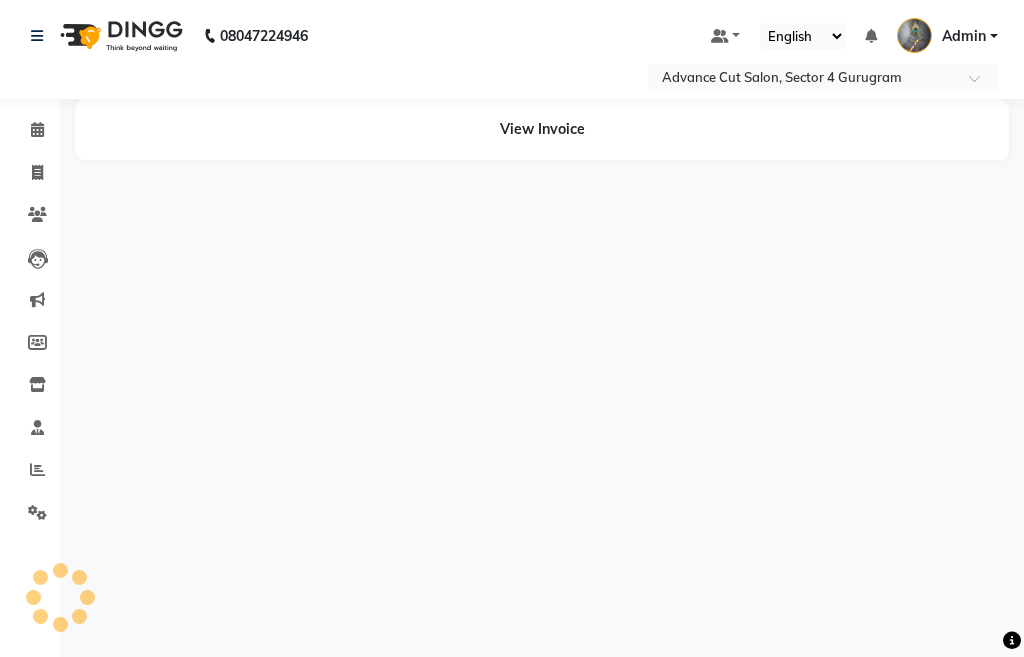 select on "en" 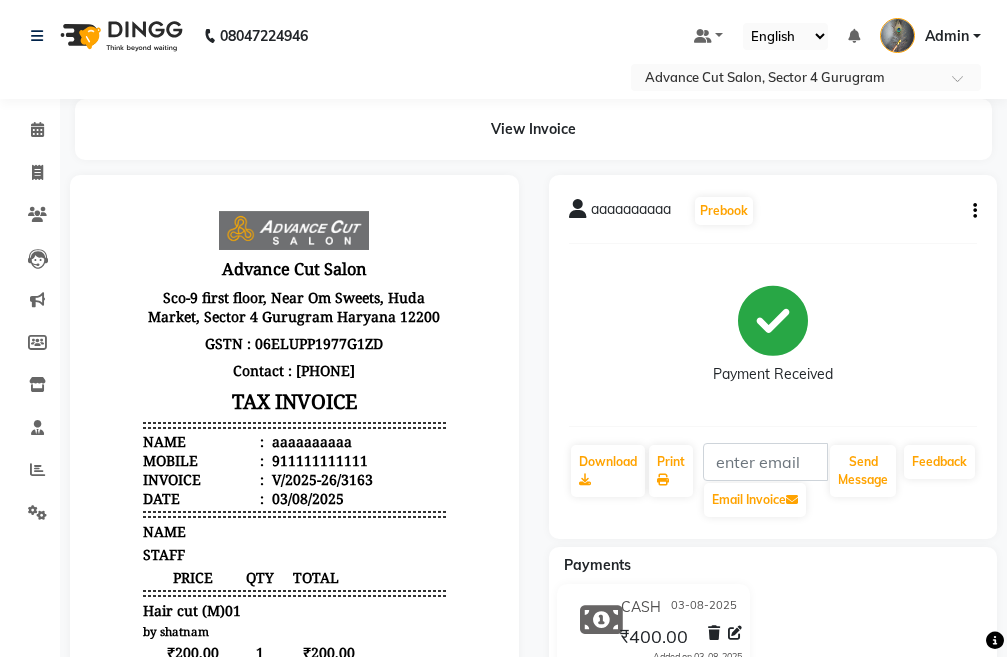 scroll, scrollTop: 0, scrollLeft: 0, axis: both 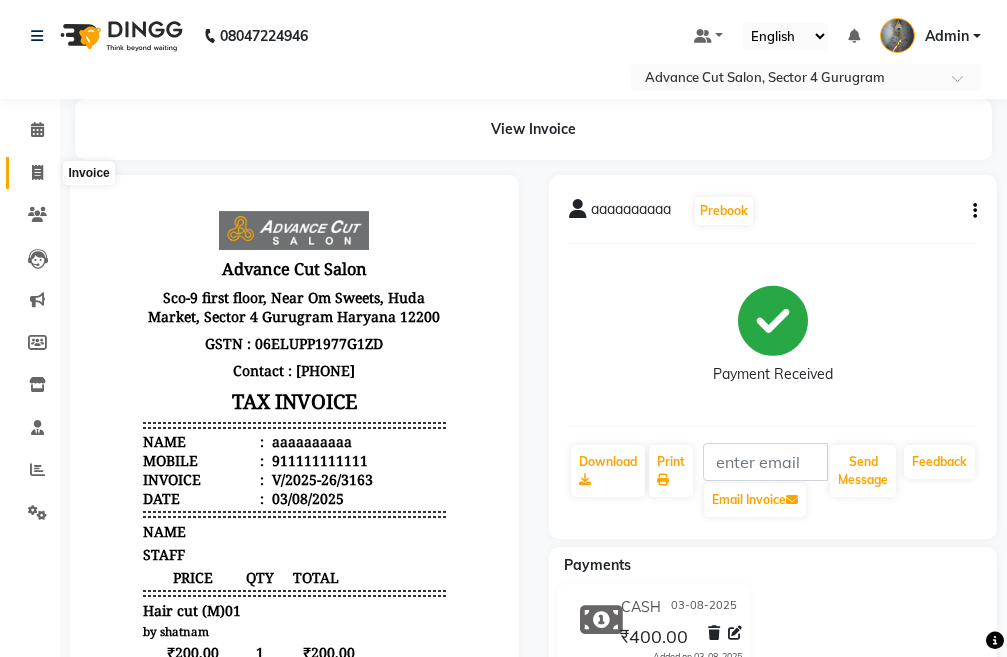 click 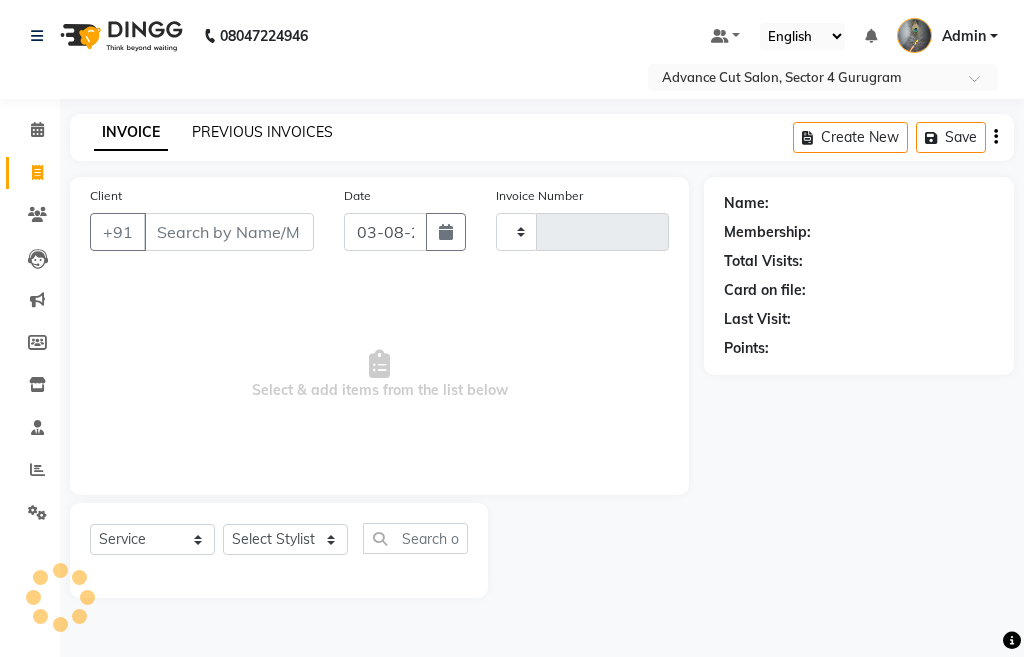 click on "PREVIOUS INVOICES" 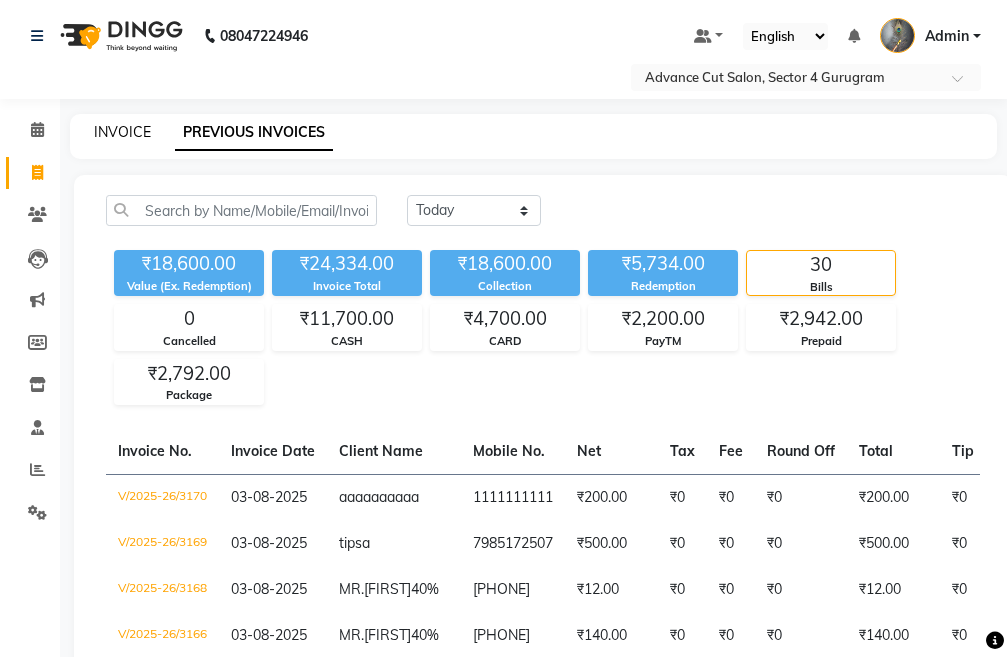 click on "INVOICE" 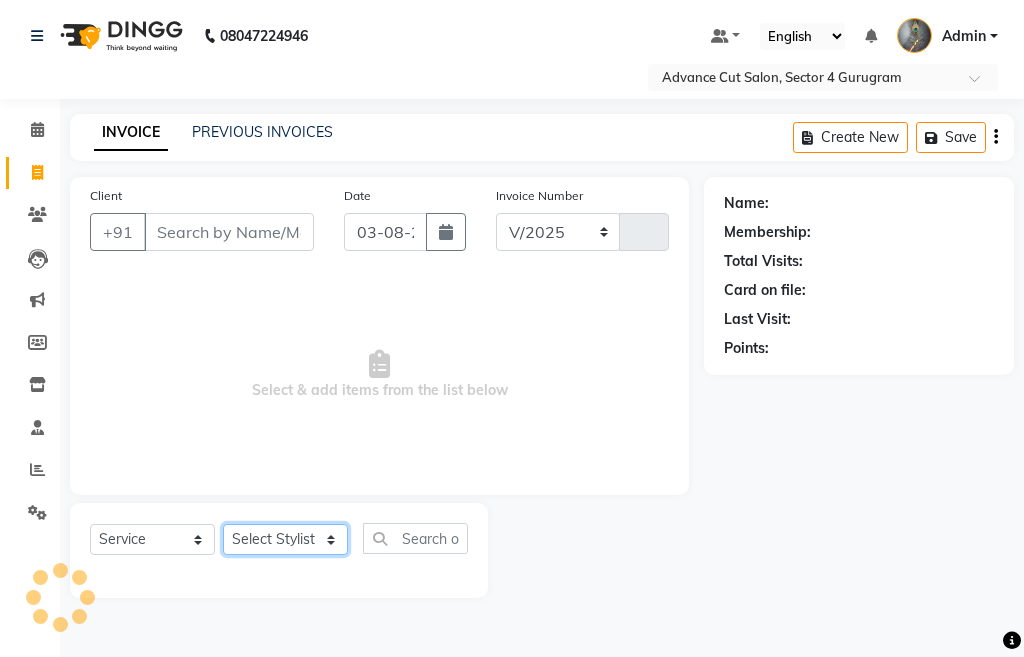 select on "4939" 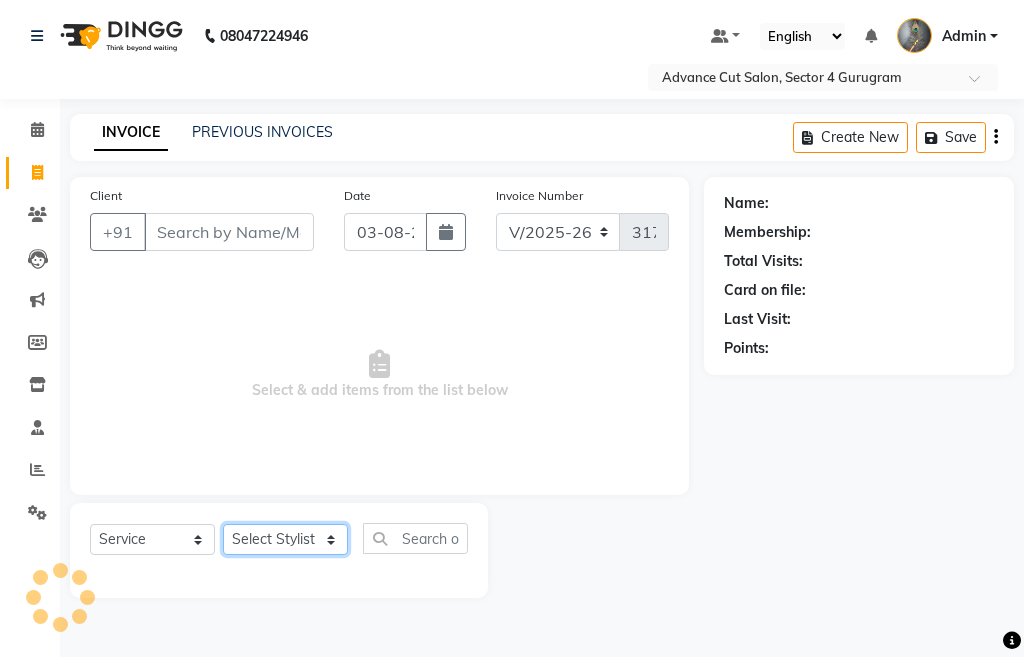 click on "Select Stylist" 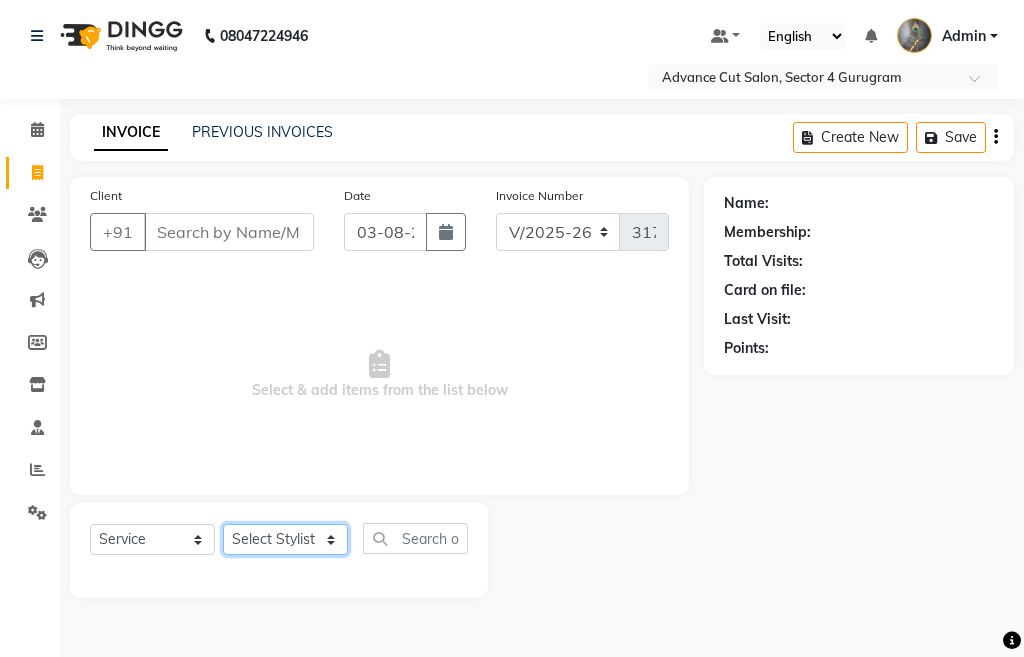 select on "38522" 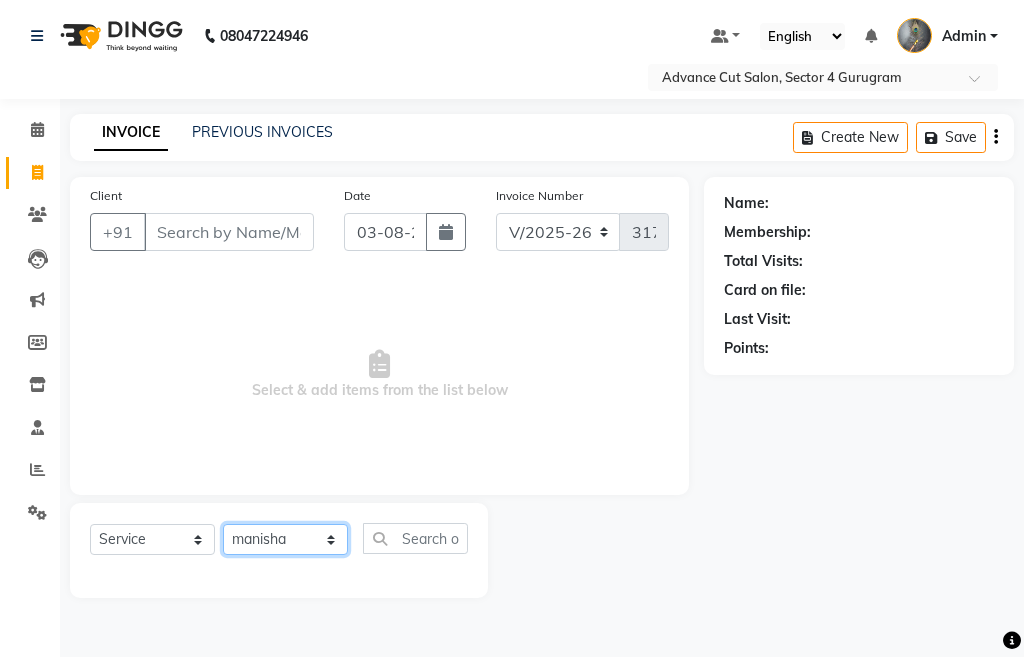 click on "Select Stylist Admin chahit COUNTOR hardeep mamta manisha MONISH navi NOSHAD ALI rahul shatnam shweta singh sunny tip" 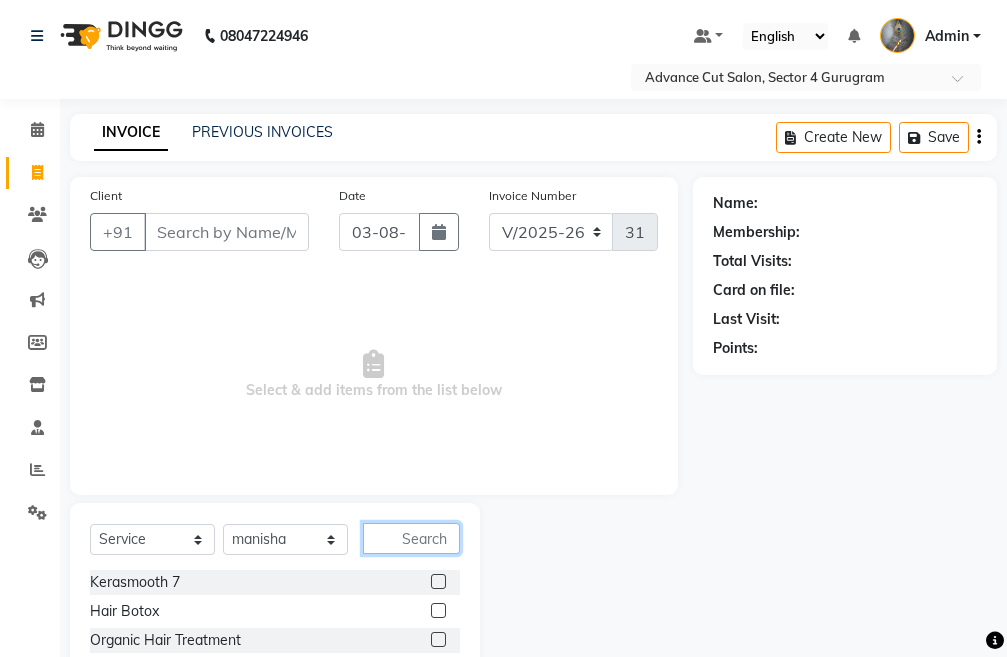 click 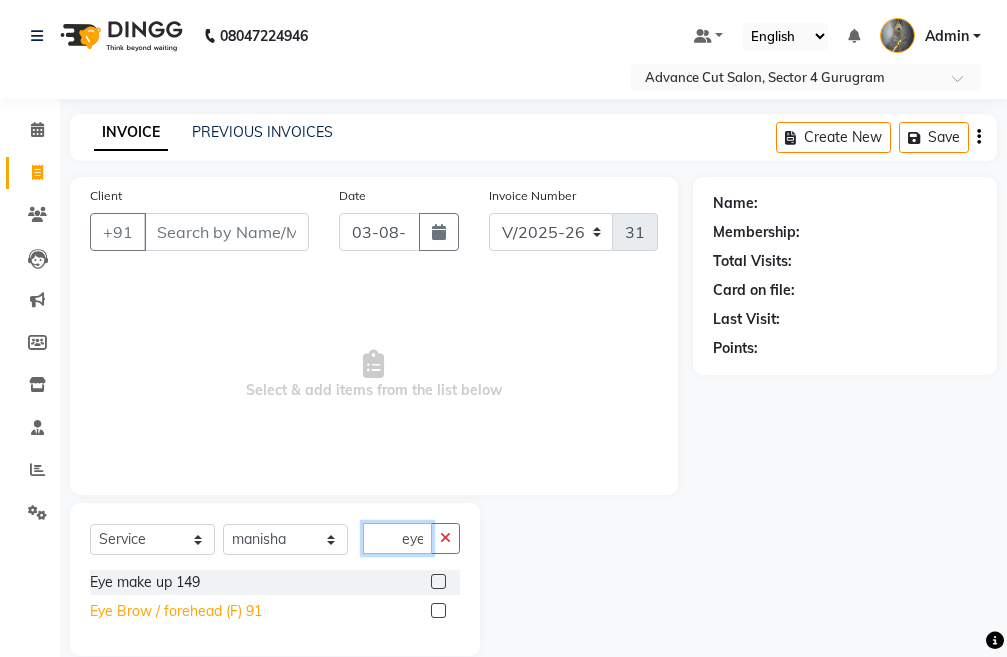 type on "eye" 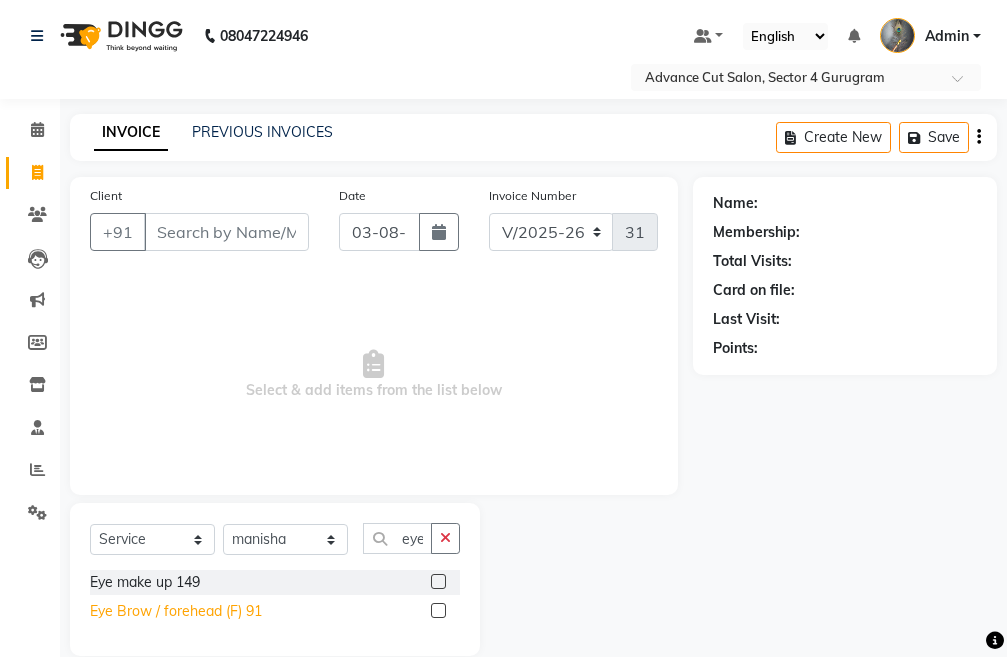 click on "Eye Brow / forehead (F) 91" 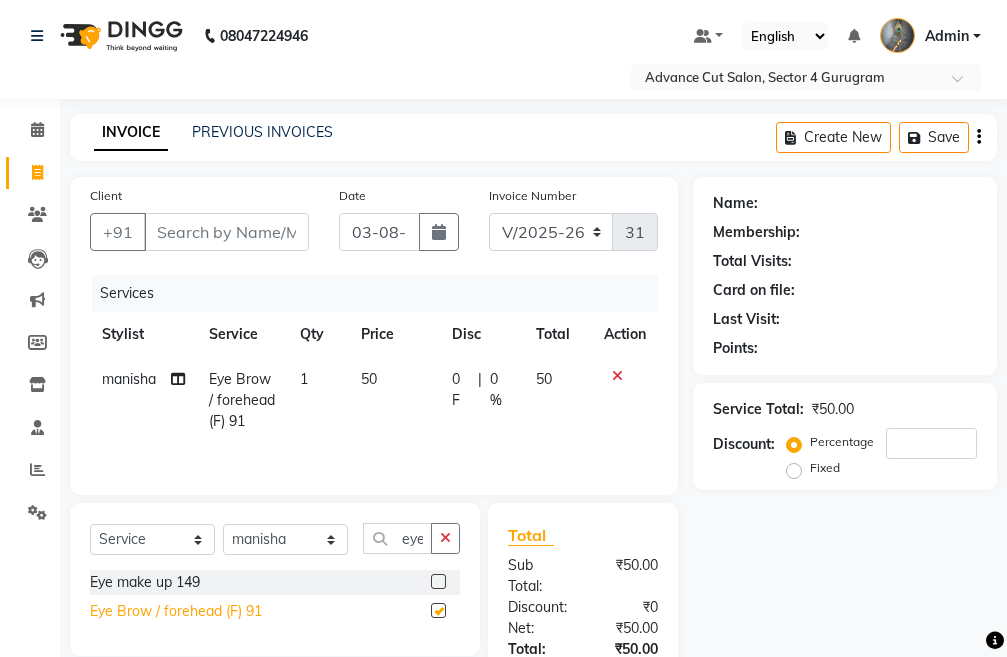 checkbox on "false" 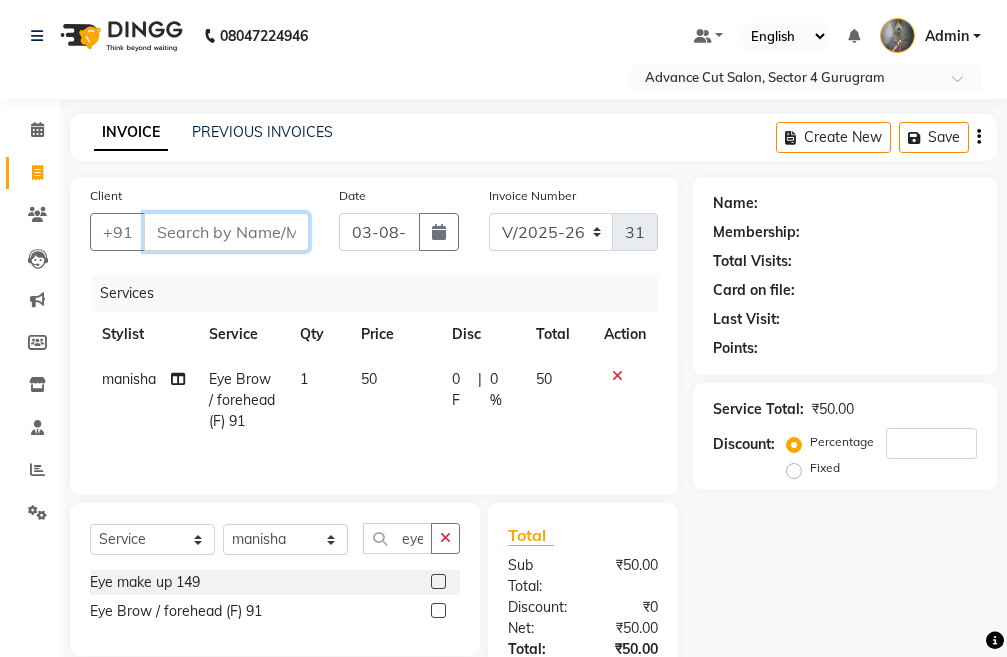 click on "Client" at bounding box center (226, 232) 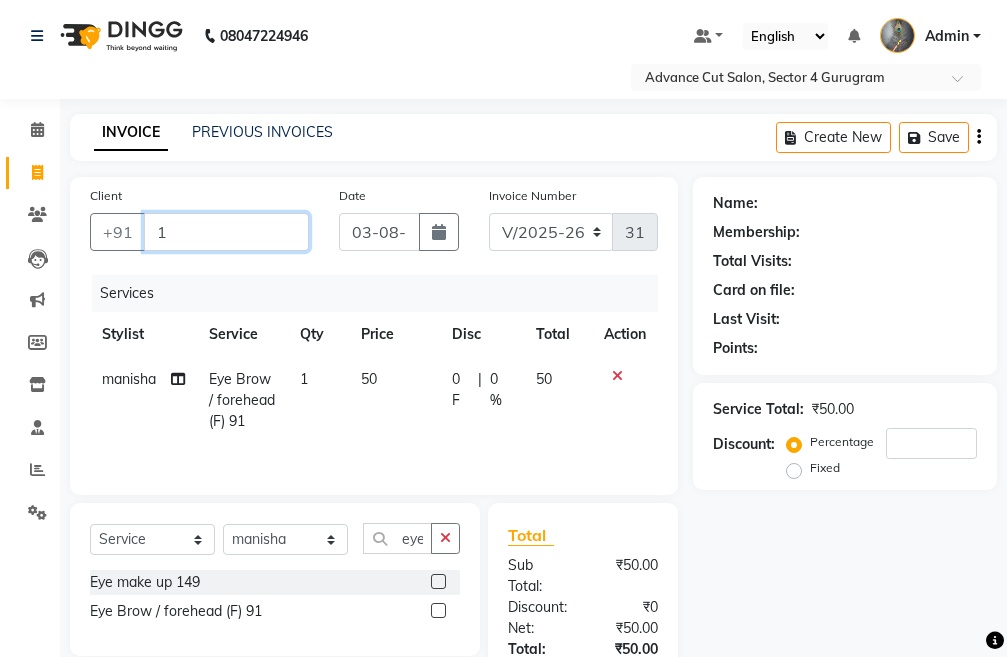type on "0" 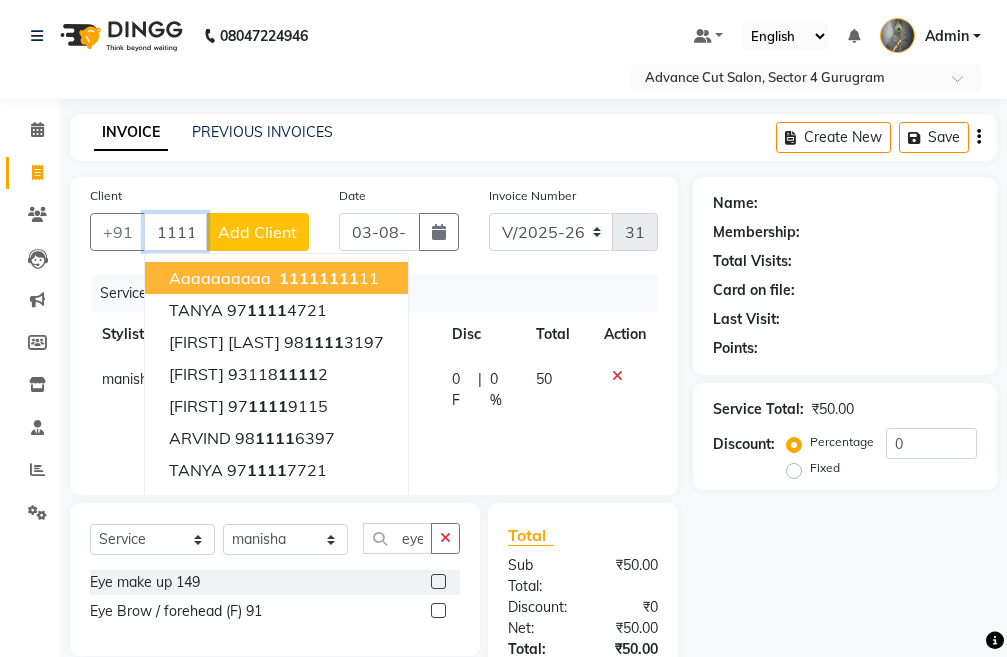 click on "aaaaaaaaaa" at bounding box center (220, 278) 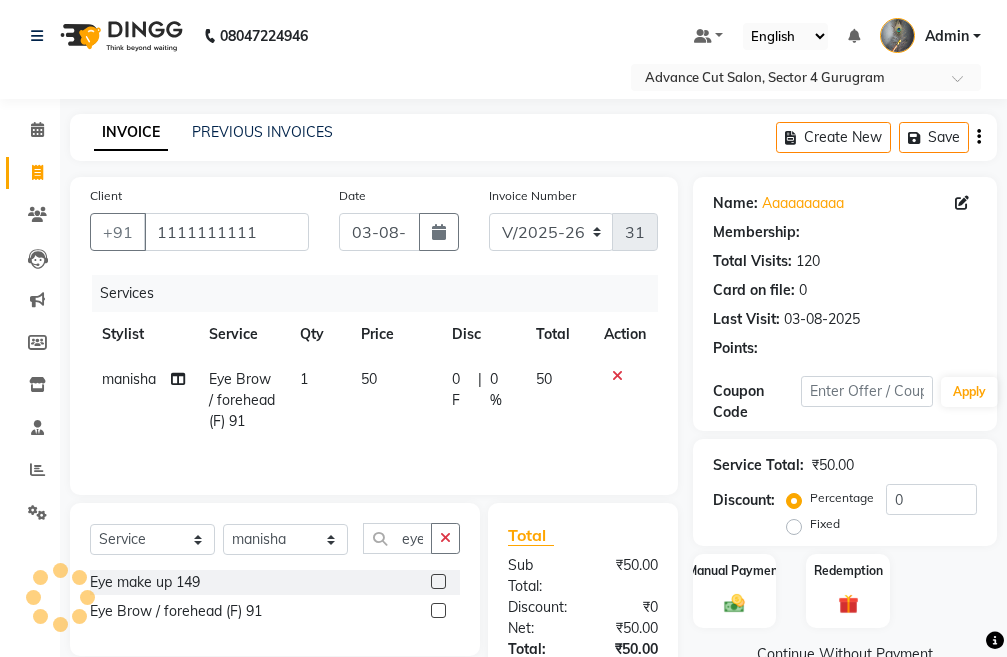 scroll, scrollTop: 196, scrollLeft: 0, axis: vertical 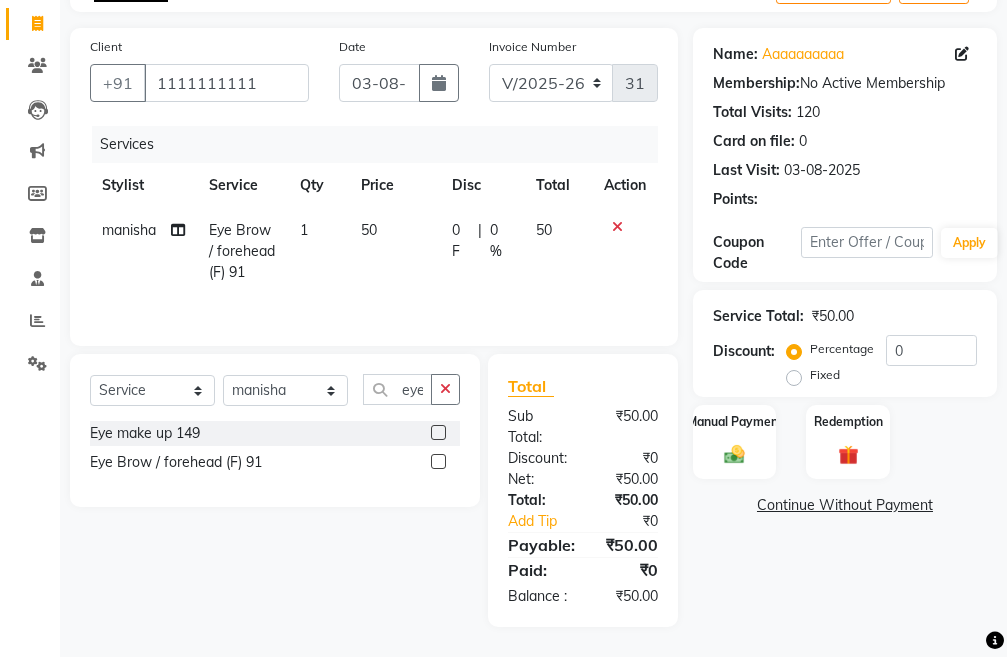 click on "Name: [FIRST] Membership: No Active Membership Total Visits: 120 Card on file: 0 Last Visit: 03-08-2025 Points: Coupon Code Apply Service Total: ₹50.00 Discount: Percentage Fixed 0 Manual Payment Redemption Continue Without Payment" 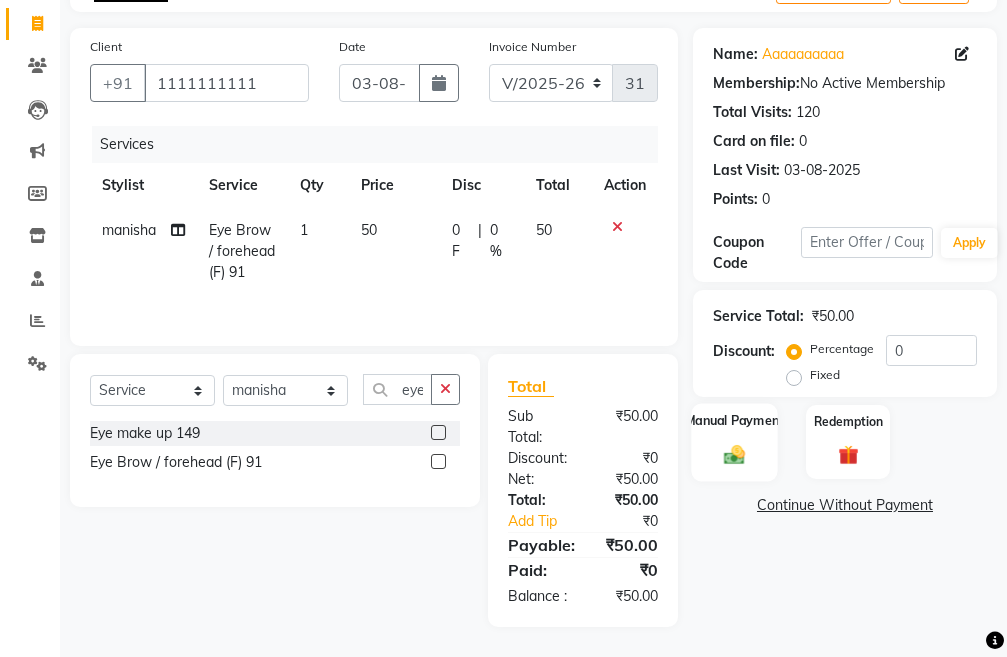 click on "Manual Payment" 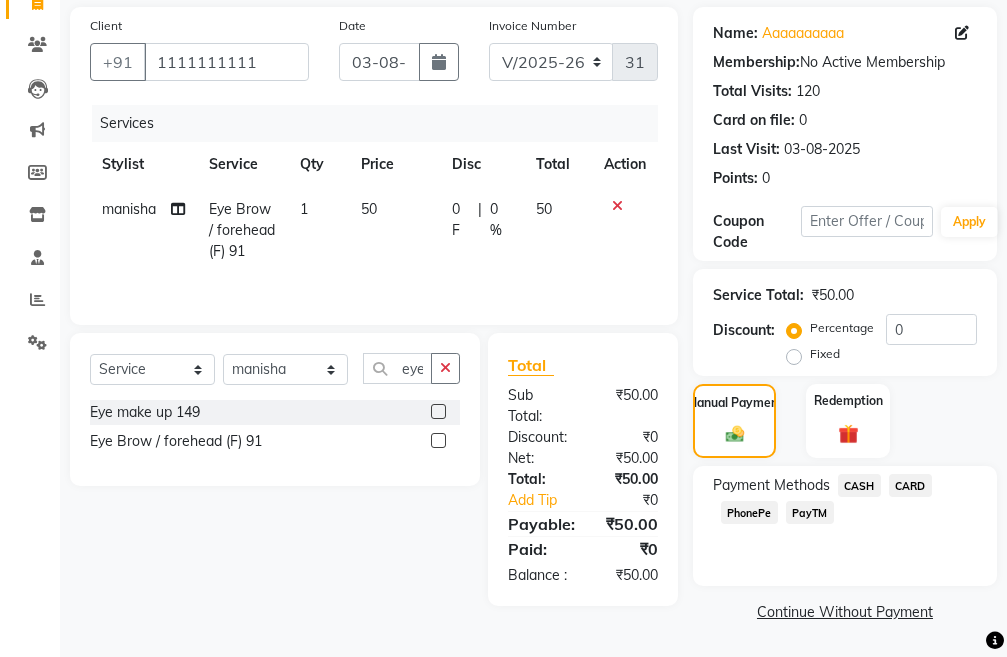 click on "PayTM" 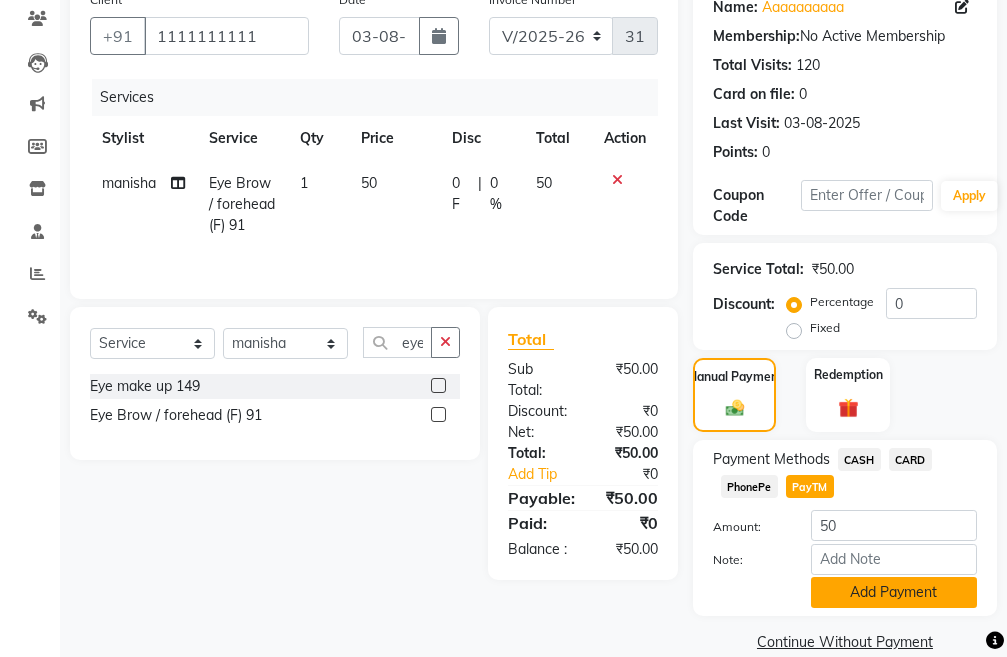 click on "Add Payment" 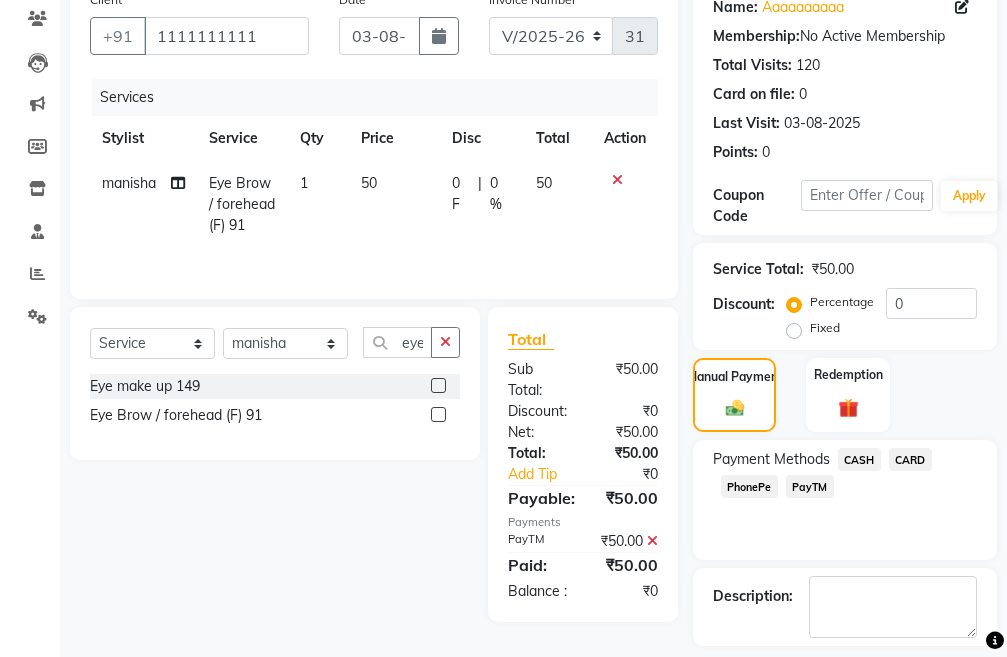 scroll, scrollTop: 283, scrollLeft: 0, axis: vertical 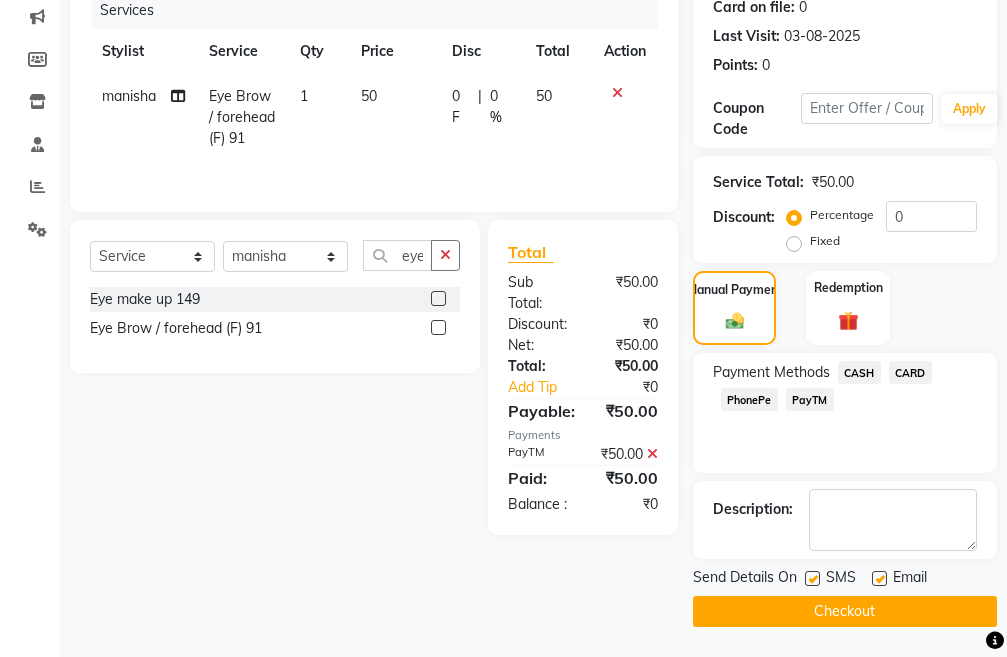 click on "Checkout" 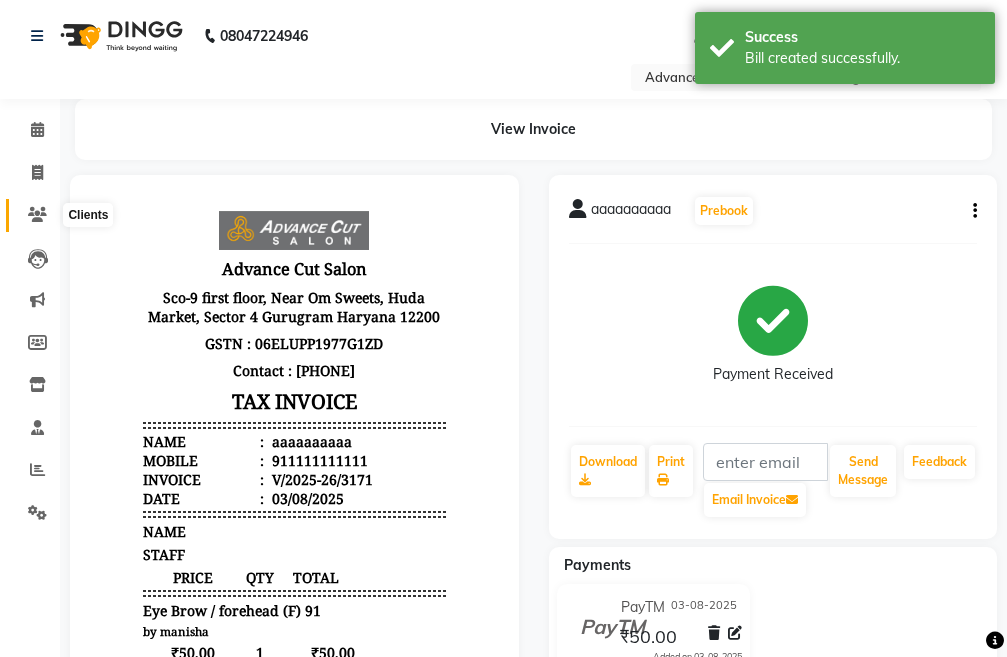 scroll, scrollTop: 0, scrollLeft: 0, axis: both 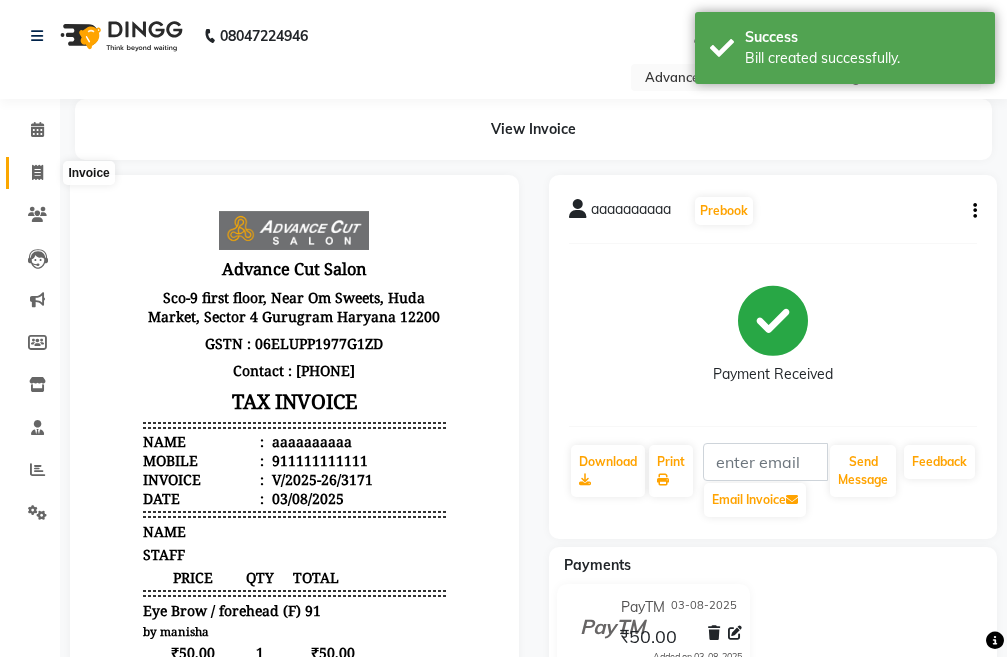 click 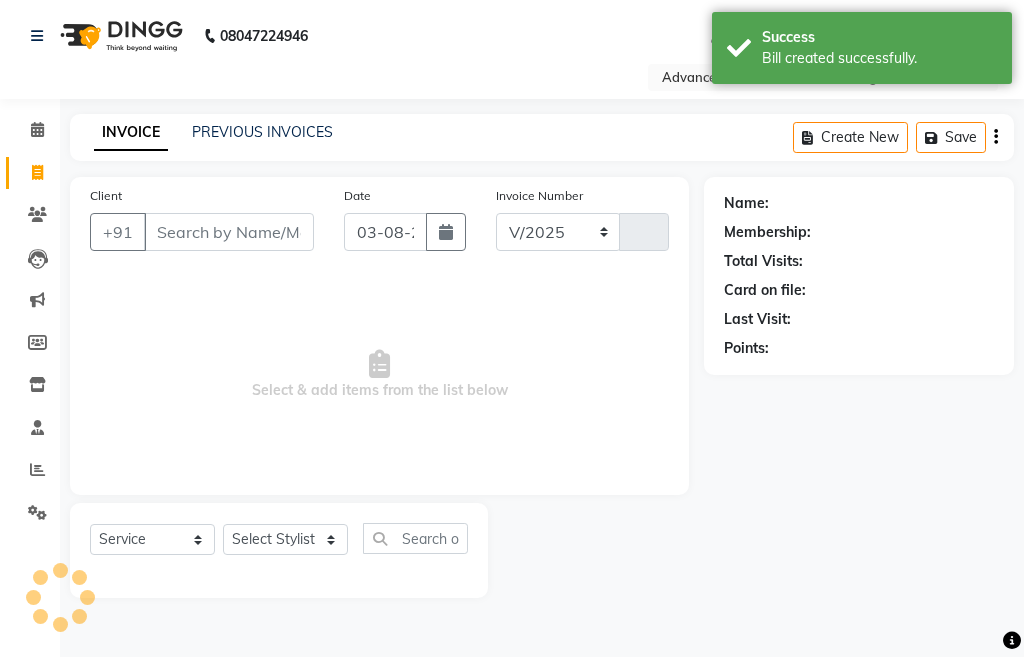 select on "4939" 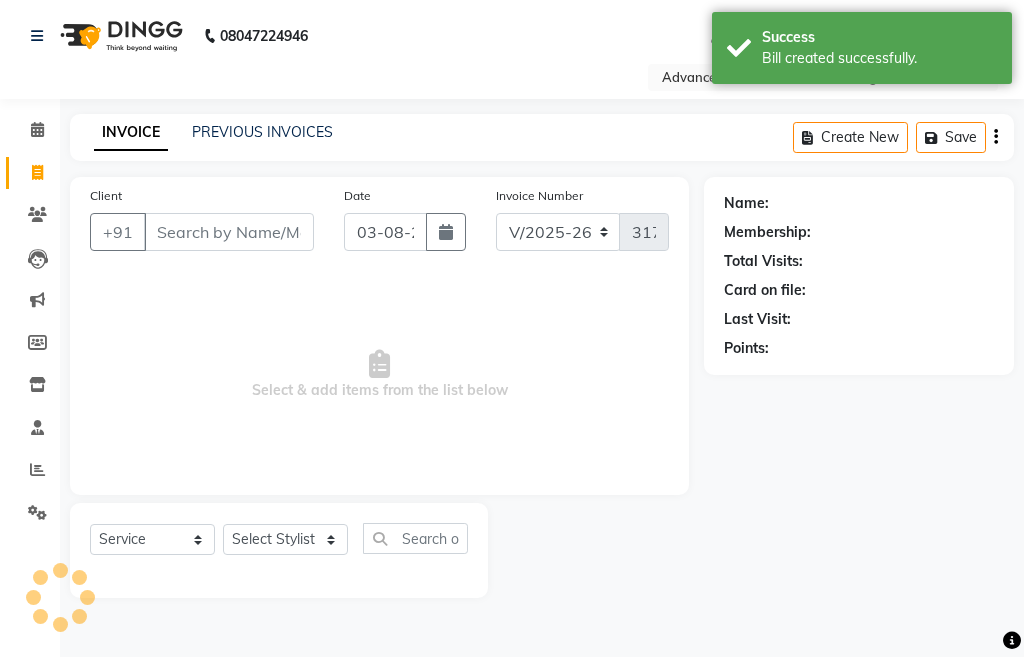 click on "Client" at bounding box center (229, 232) 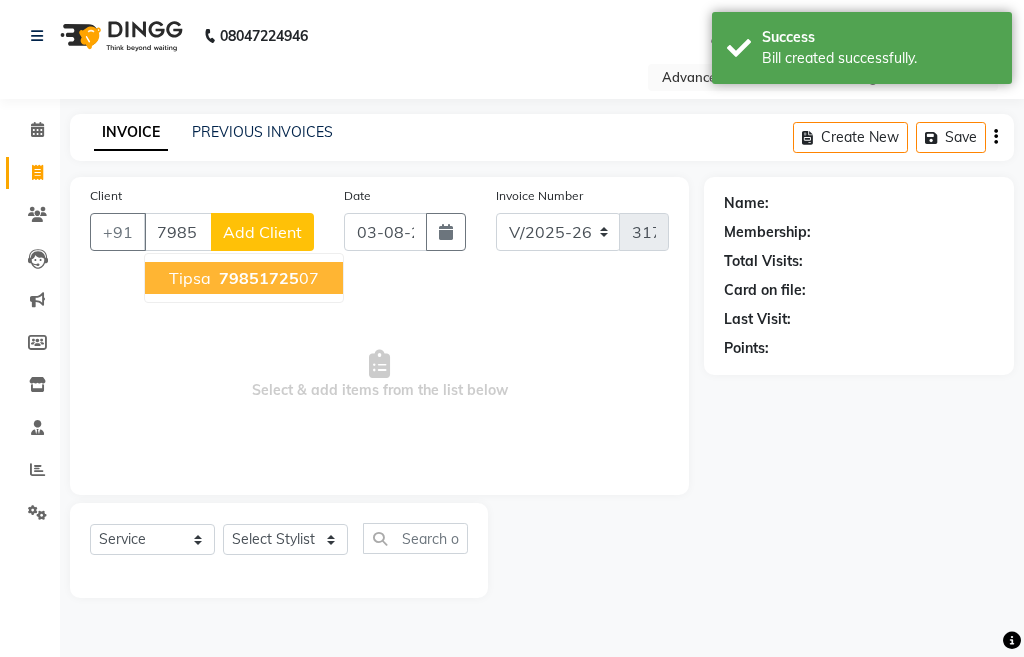click on "tipsa" at bounding box center [190, 278] 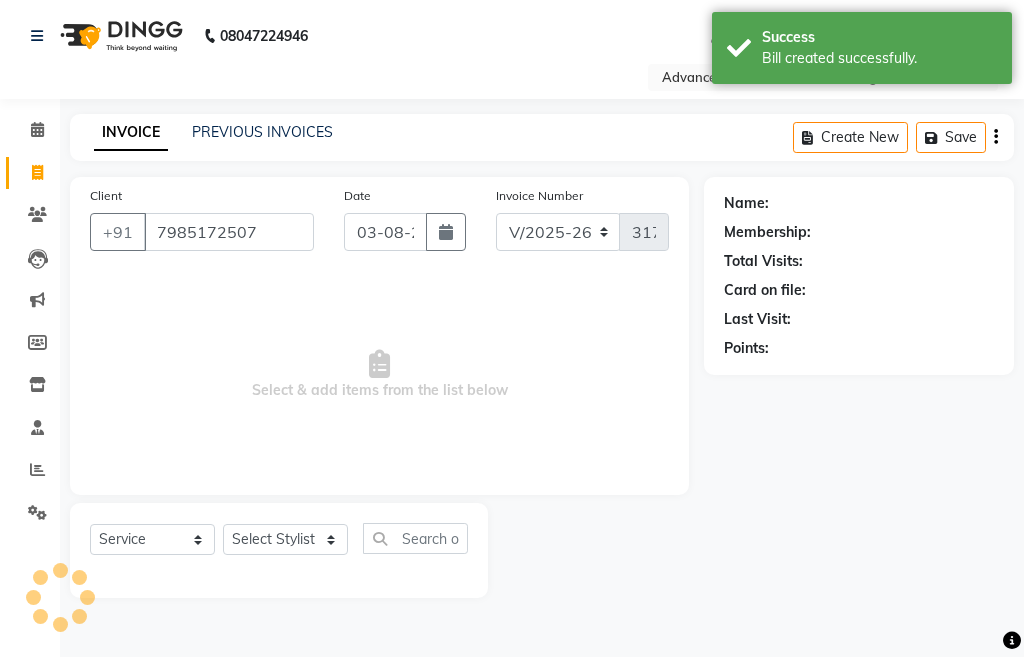 type on "7985172507" 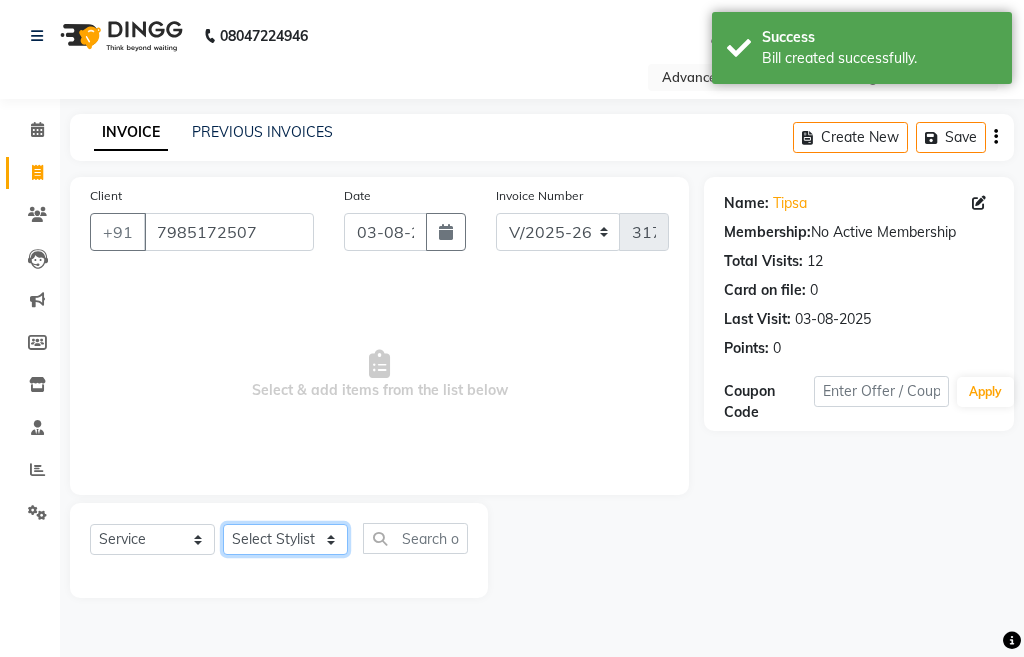 click on "Select Stylist Admin chahit COUNTOR hardeep mamta manisha MONISH navi NOSHAD ALI rahul shatnam shweta singh sunny tip" 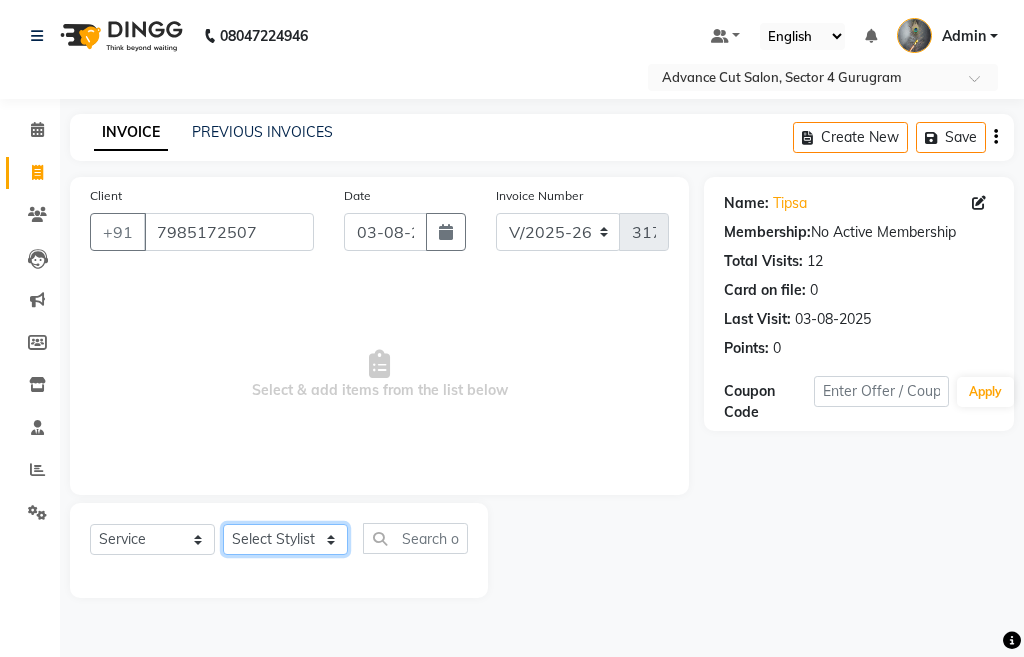 select on "30646" 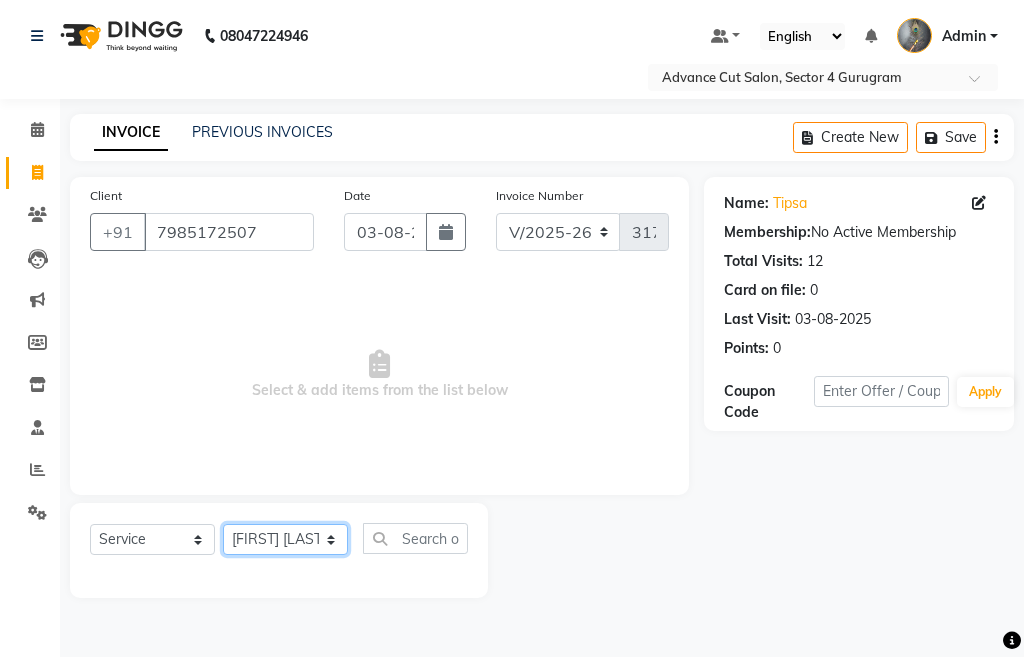 click on "Select Stylist Admin chahit COUNTOR hardeep mamta manisha MONISH navi NOSHAD ALI rahul shatnam shweta singh sunny tip" 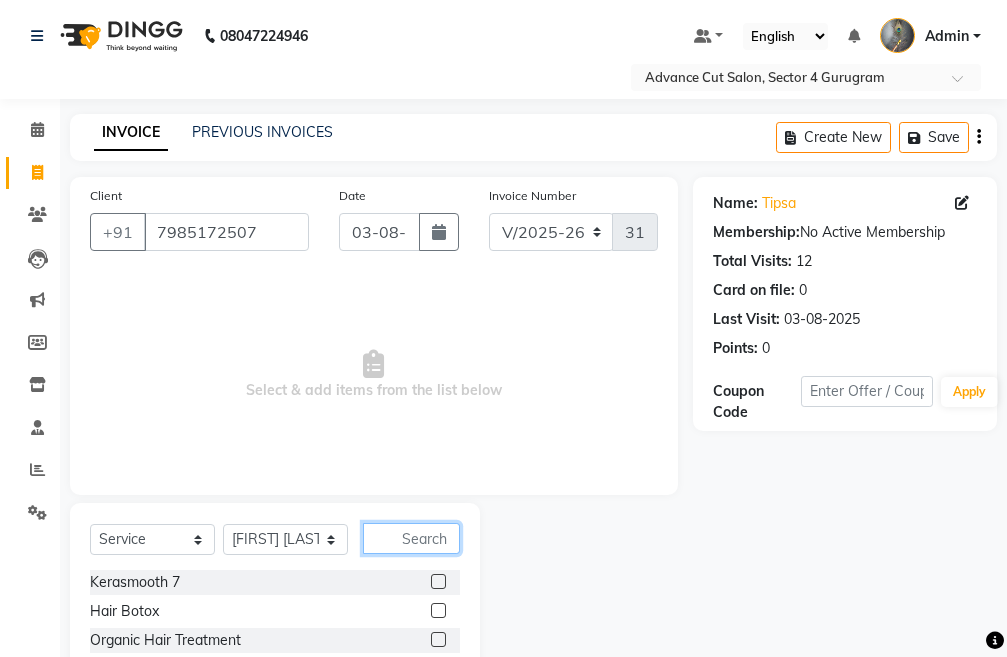 click 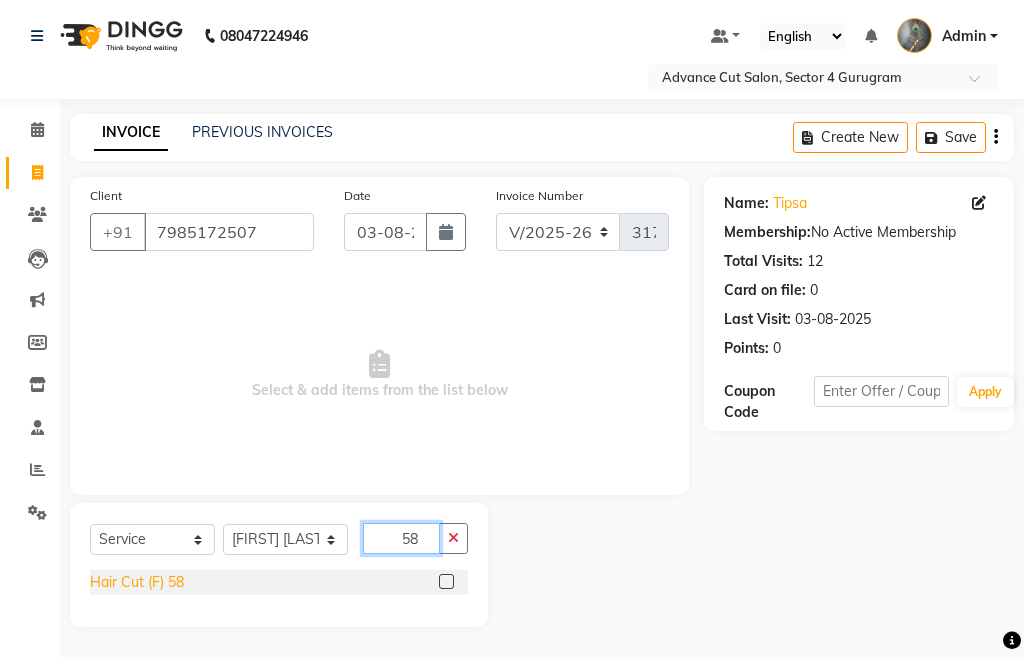 type on "58" 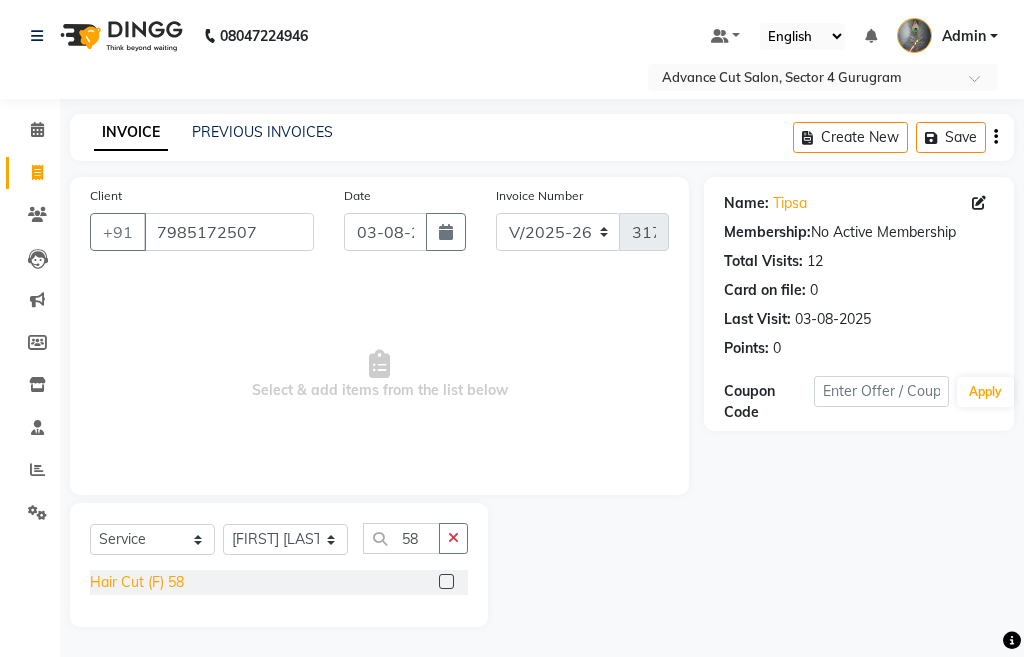 click on "Hair Cut (F) 58" 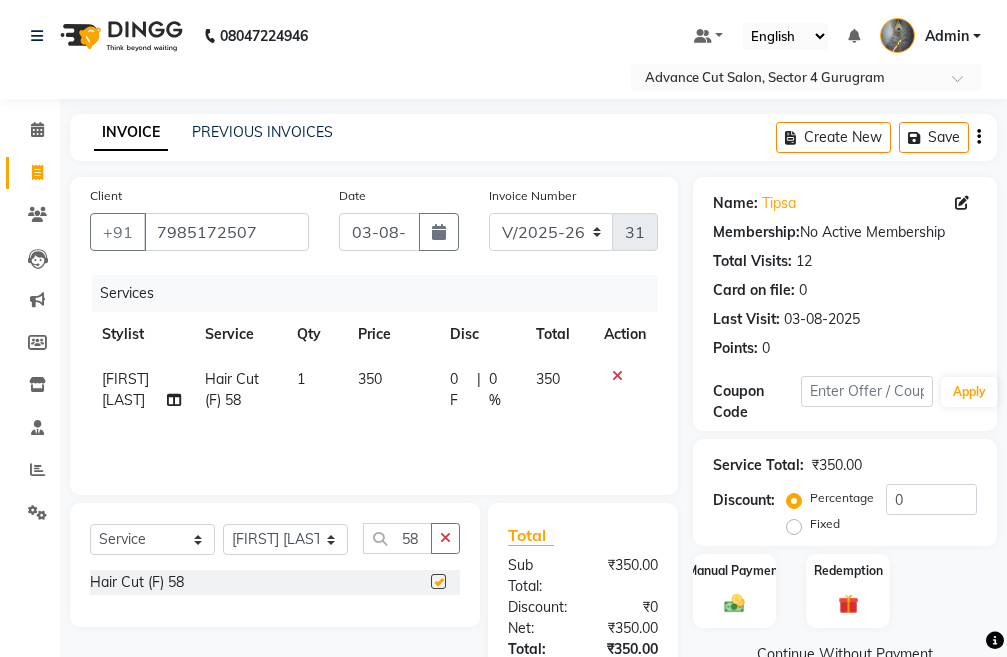 checkbox on "false" 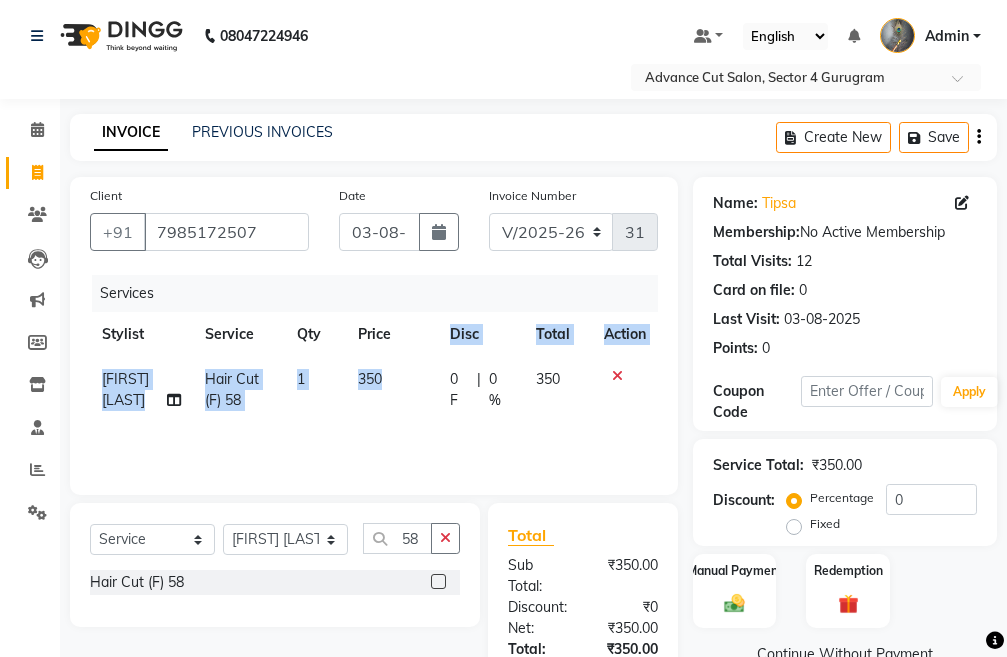 drag, startPoint x: 400, startPoint y: 348, endPoint x: 392, endPoint y: 368, distance: 21.540659 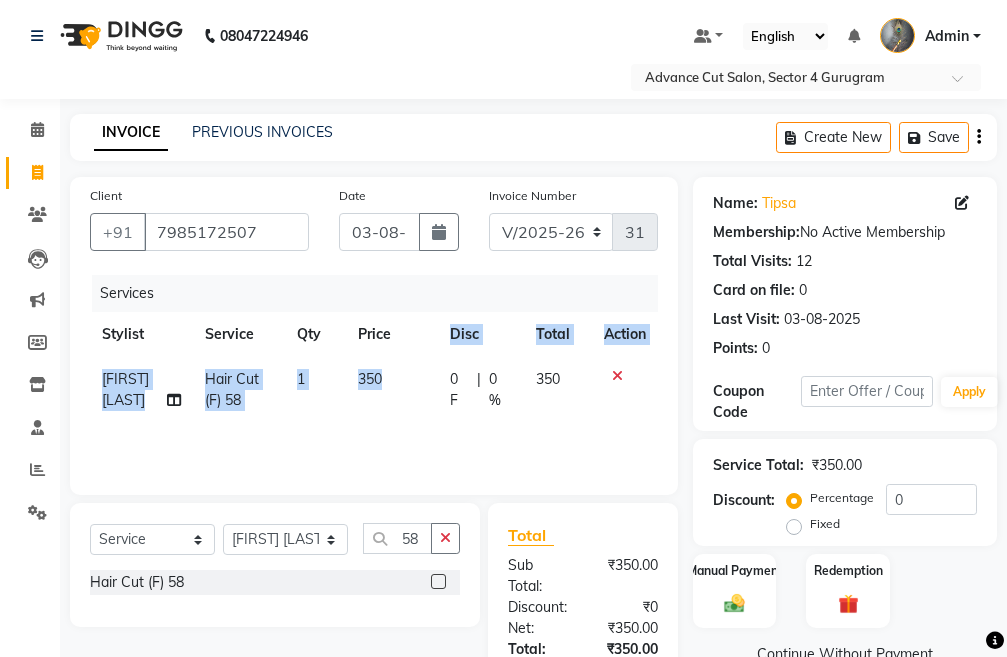 click on "Stylist Service Qty Price Disc Total Action [FIRST] [LAST] Hair Cut (F) 58 1 350 0 F | 0 % 350" 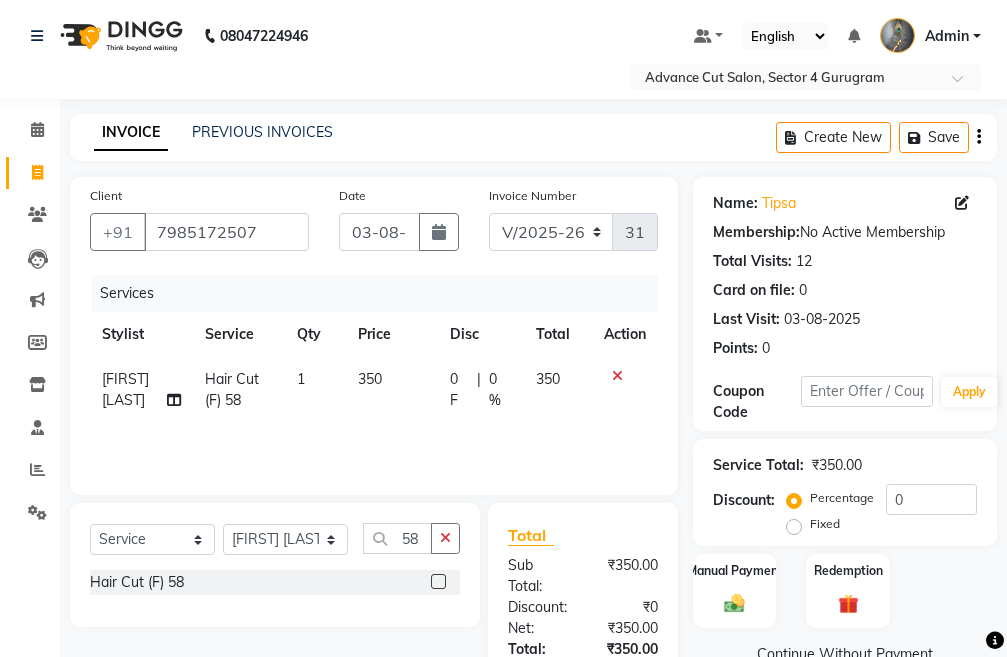 select on "30646" 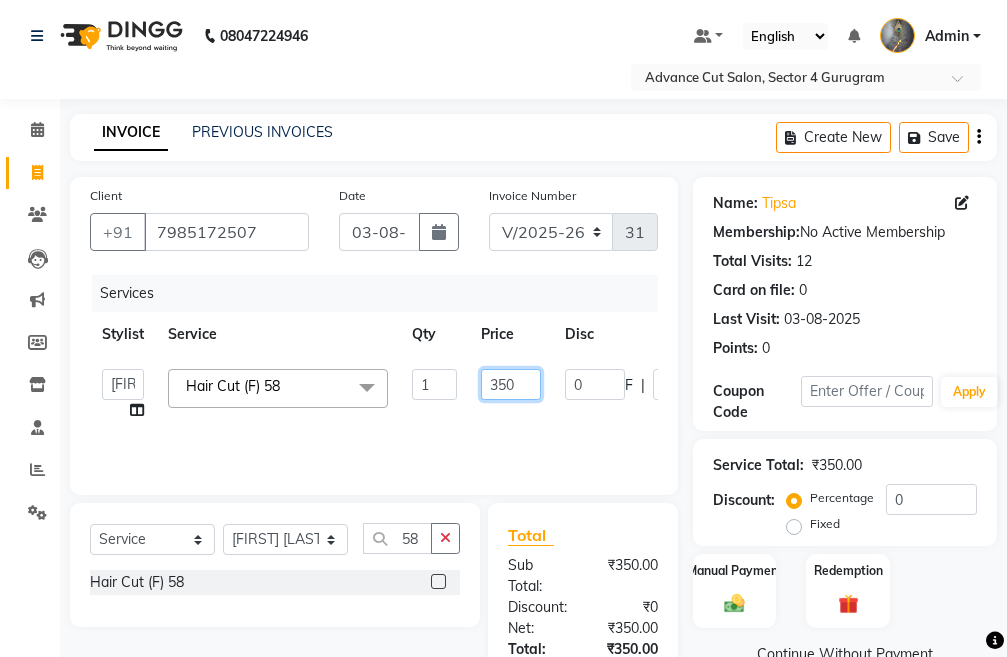 drag, startPoint x: 540, startPoint y: 388, endPoint x: 475, endPoint y: 390, distance: 65.03076 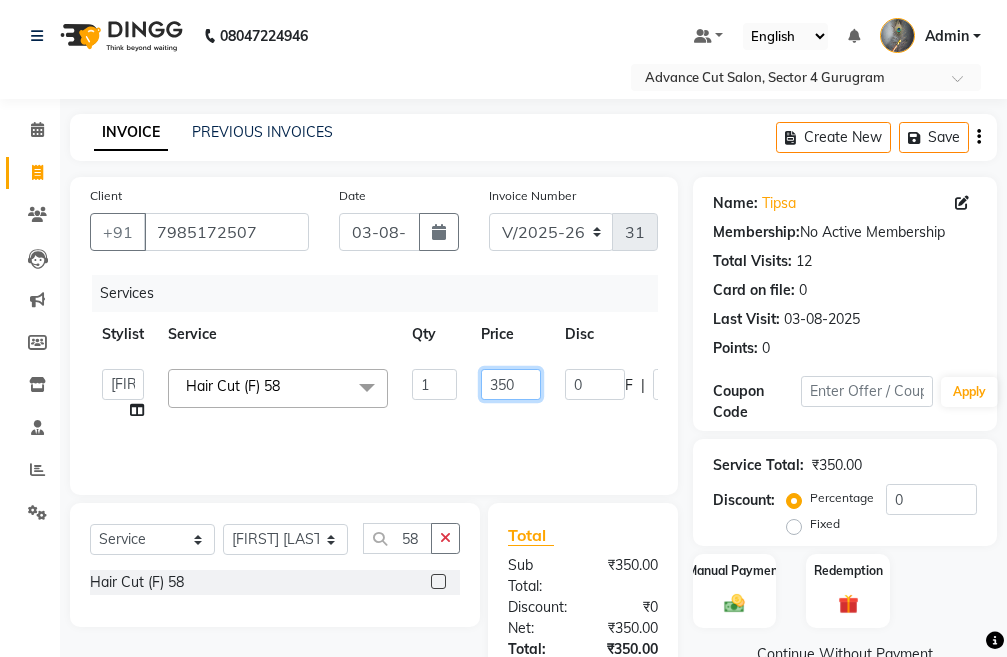 click on "350" 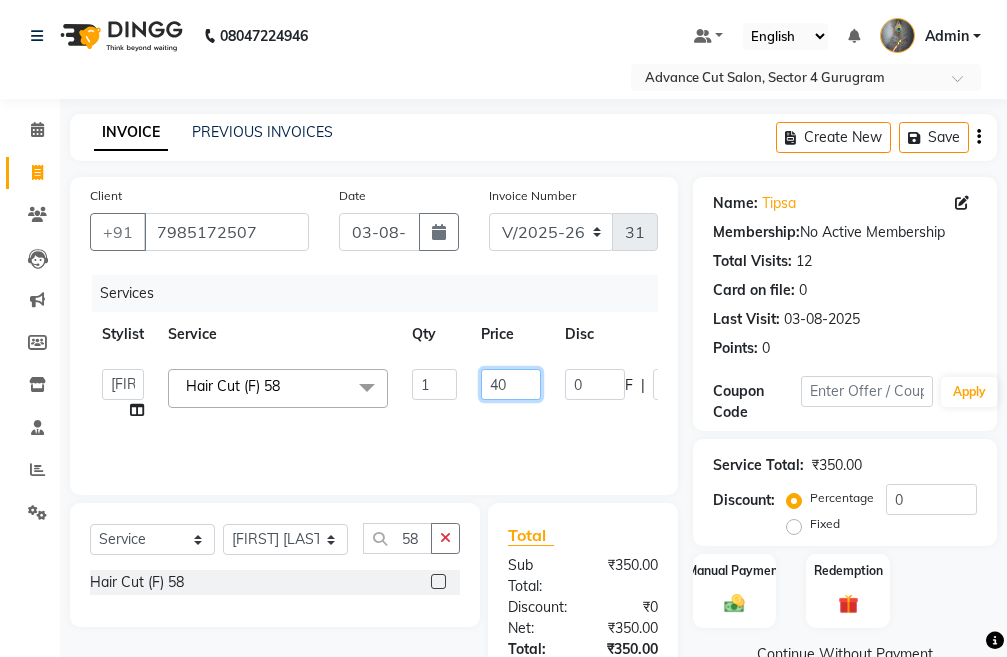 type on "400" 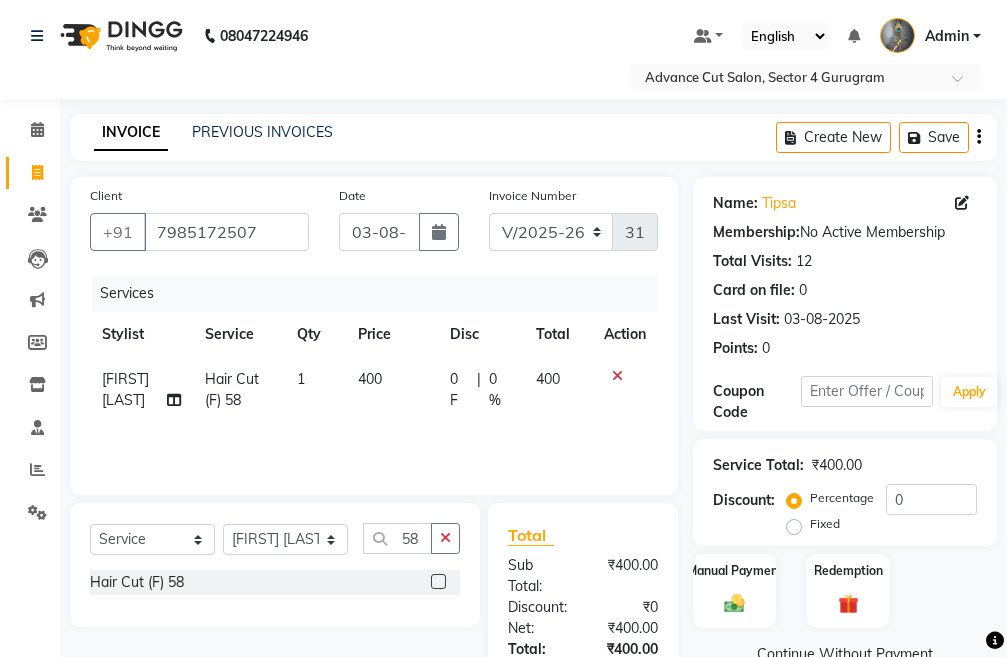 click on "Total Sub Total: ₹400.00 Discount: ₹0 Net: ₹400.00 Total: ₹400.00 Add Tip ₹0 Payable: ₹400.00 Paid: ₹0 Balance   : ₹400.00" 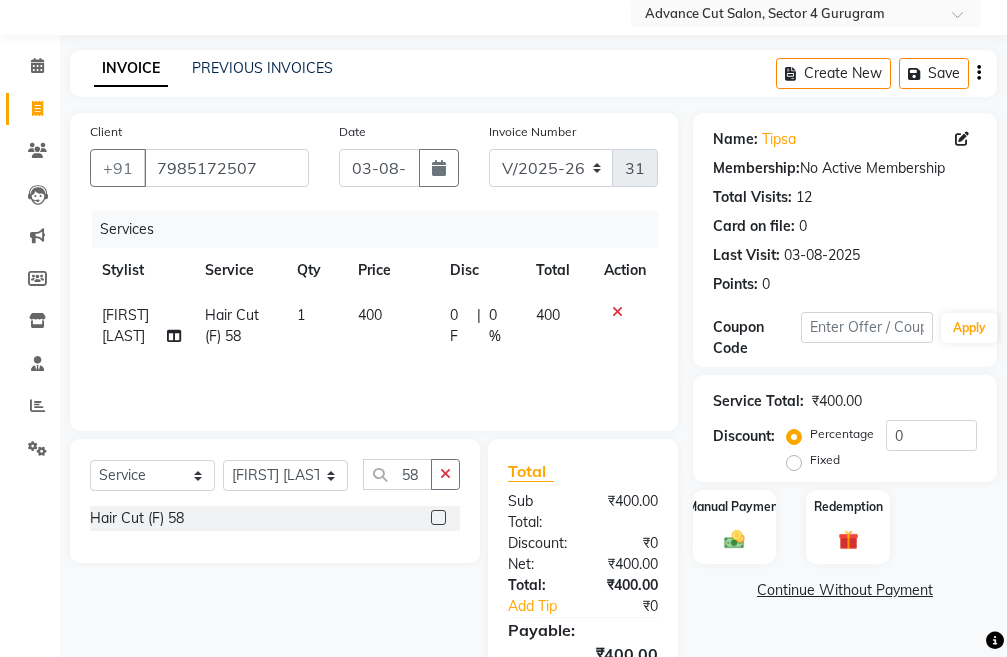 scroll, scrollTop: 100, scrollLeft: 0, axis: vertical 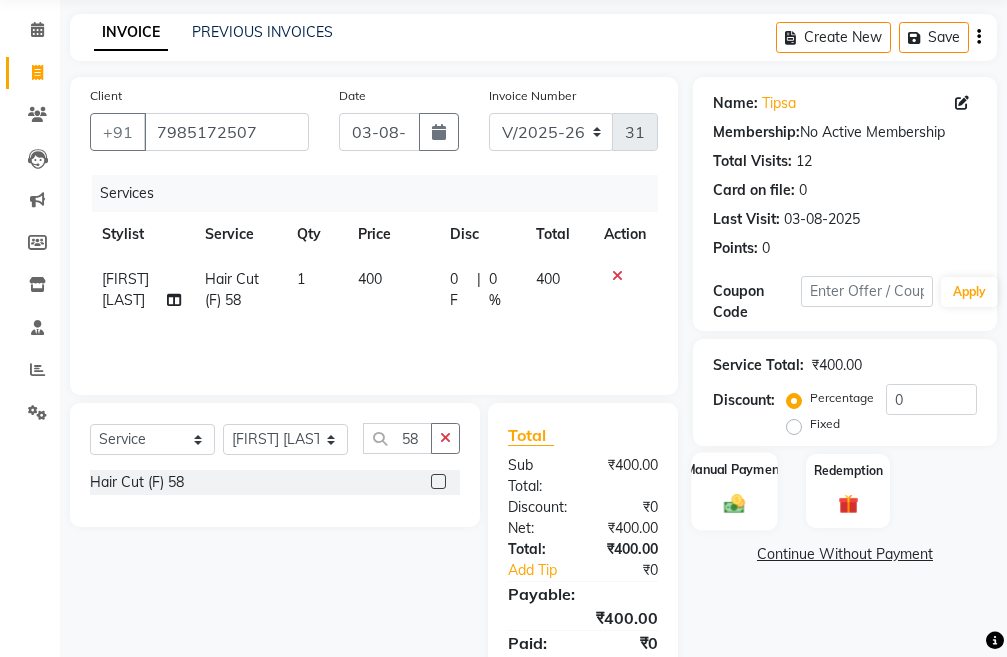 click on "Manual Payment" 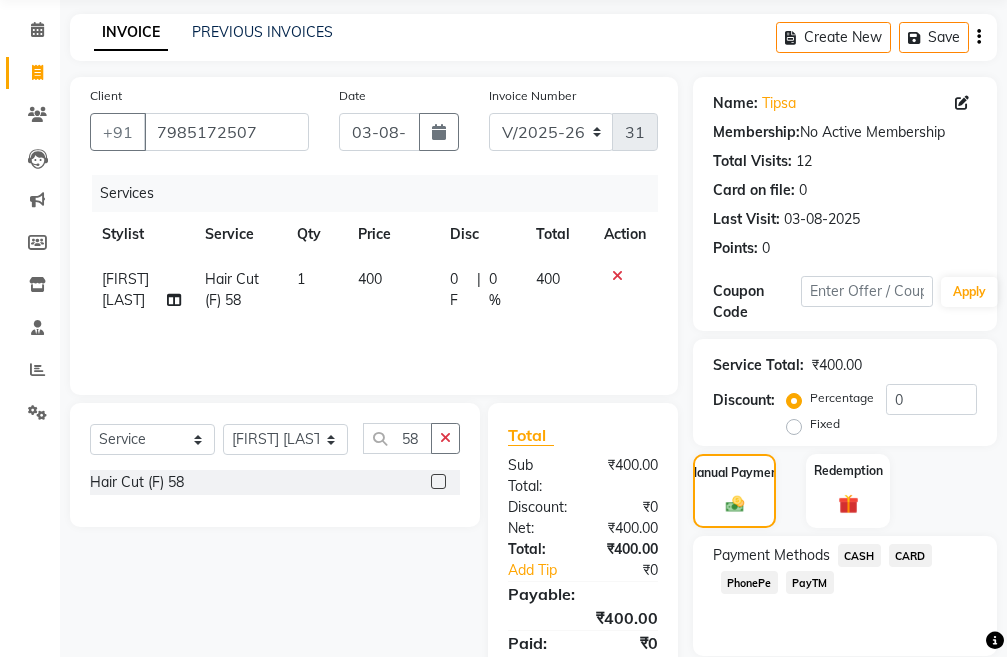click on "PhonePe" 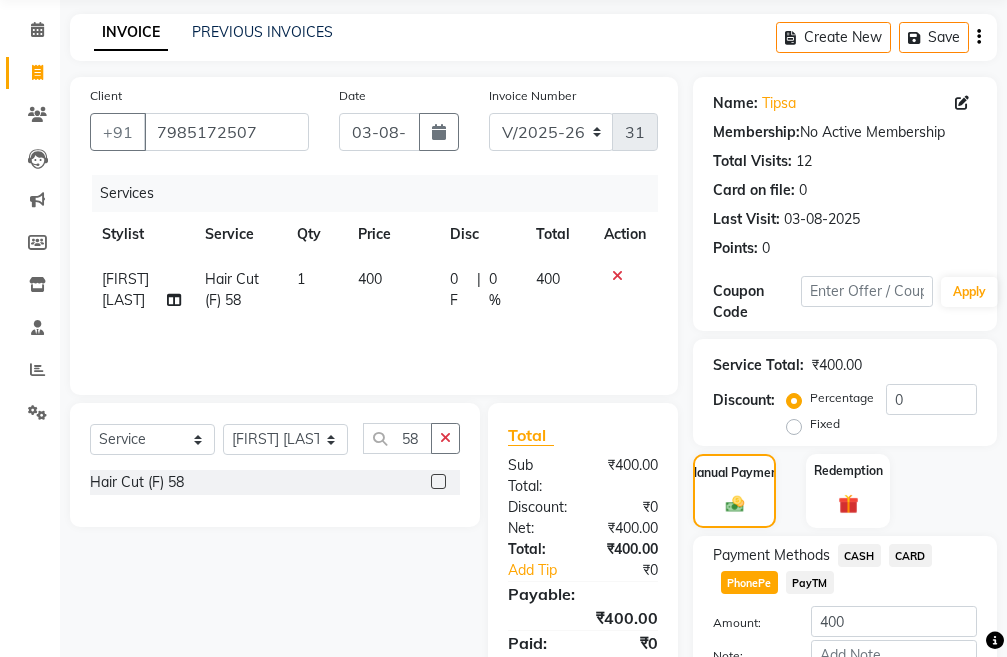click on "PayTM" 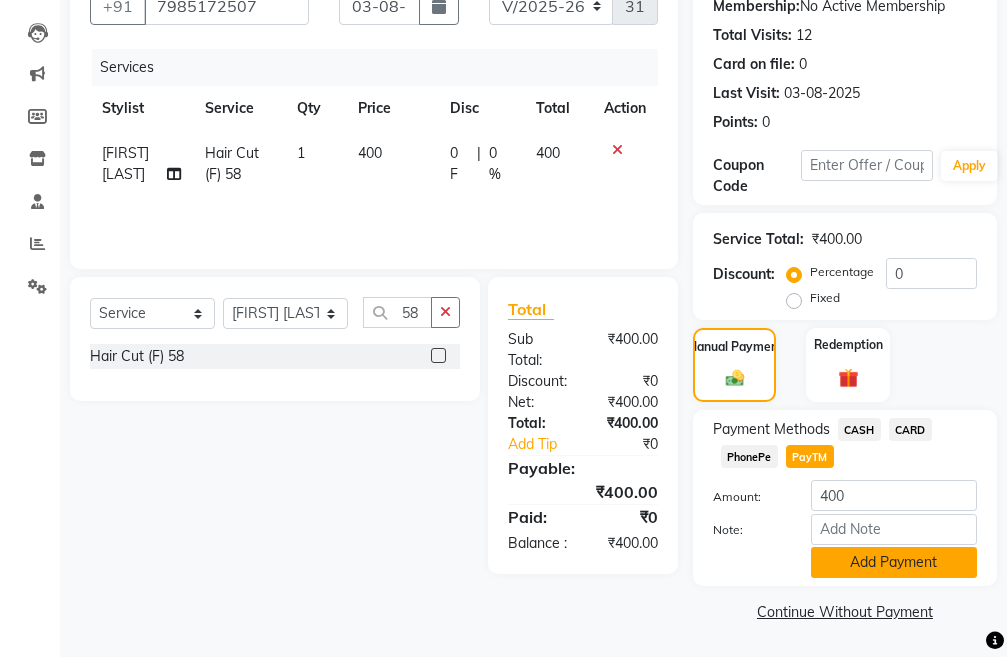 click on "Add Payment" 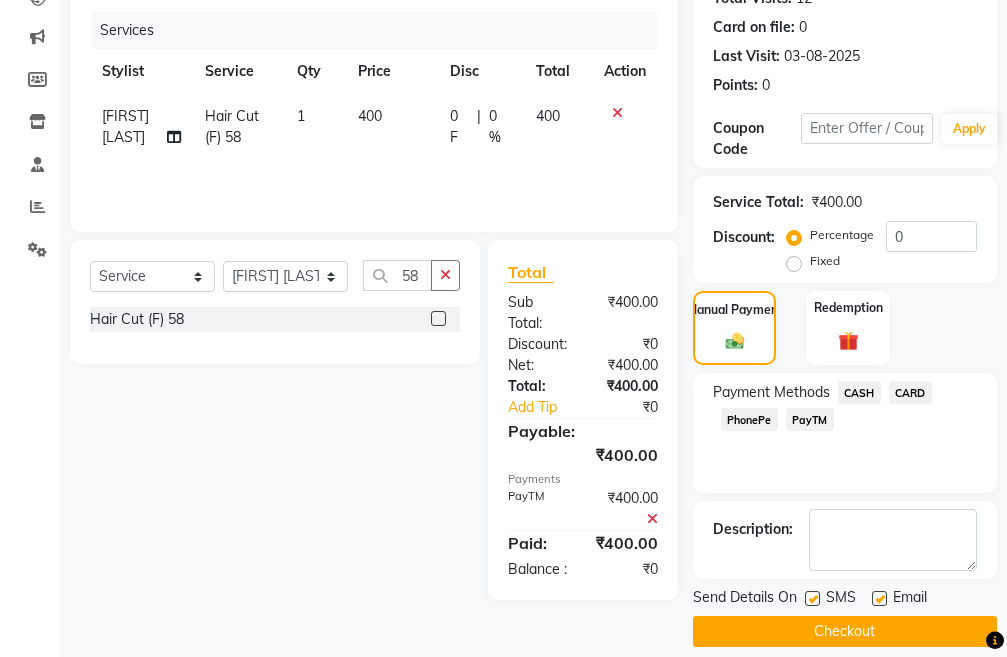 scroll, scrollTop: 283, scrollLeft: 0, axis: vertical 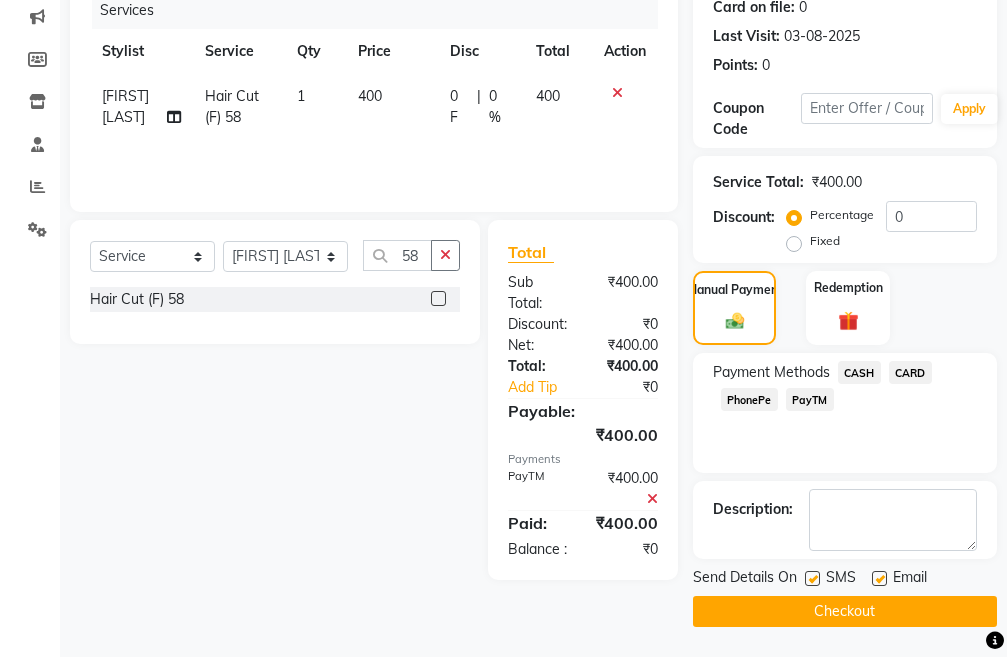 click 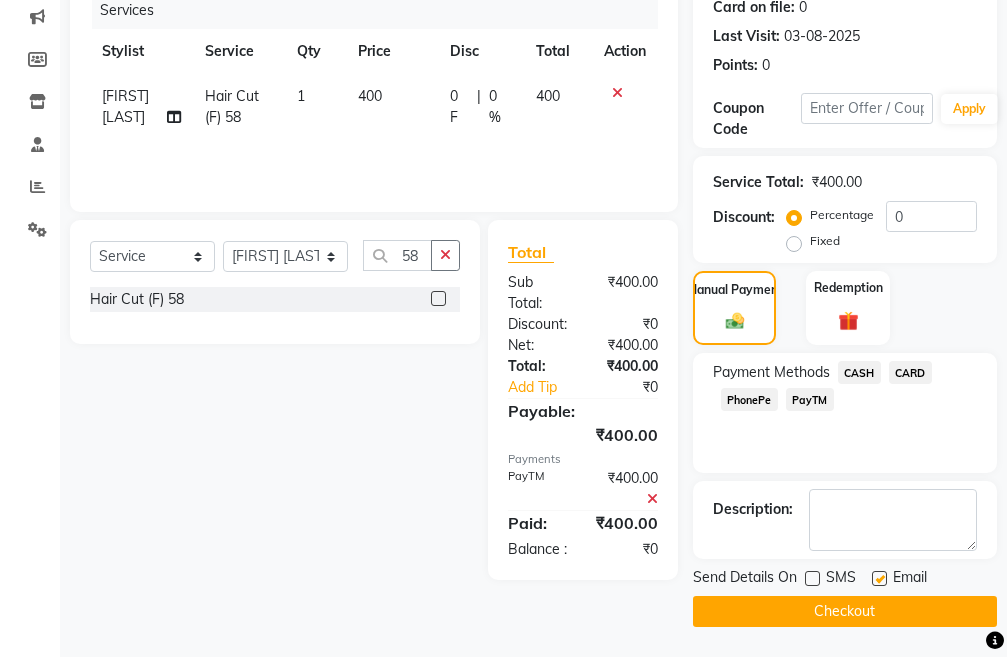 click on "Checkout" 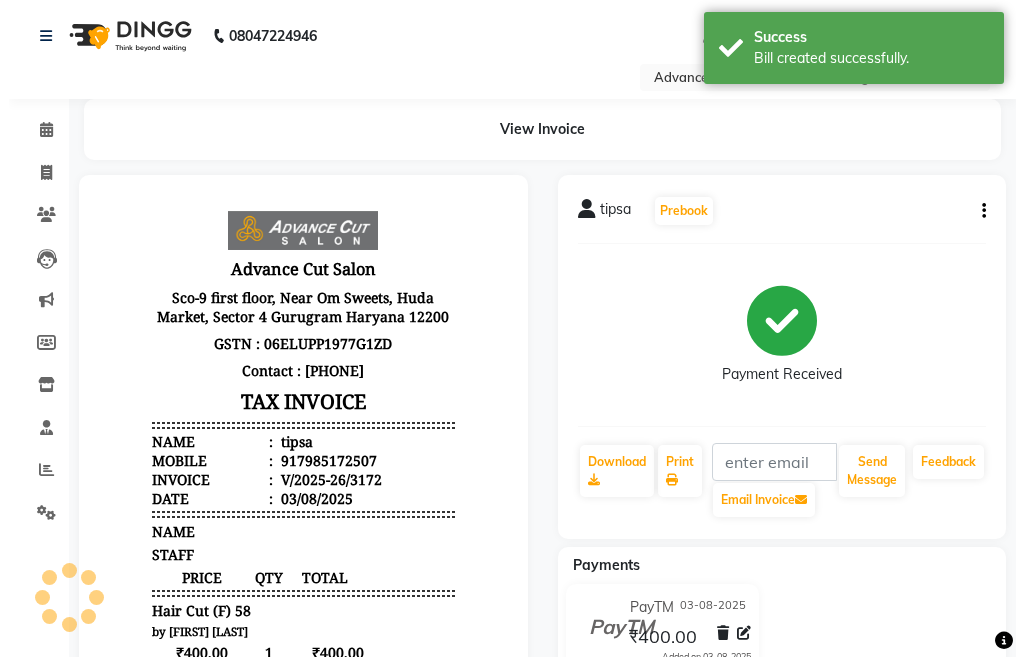 scroll, scrollTop: 0, scrollLeft: 0, axis: both 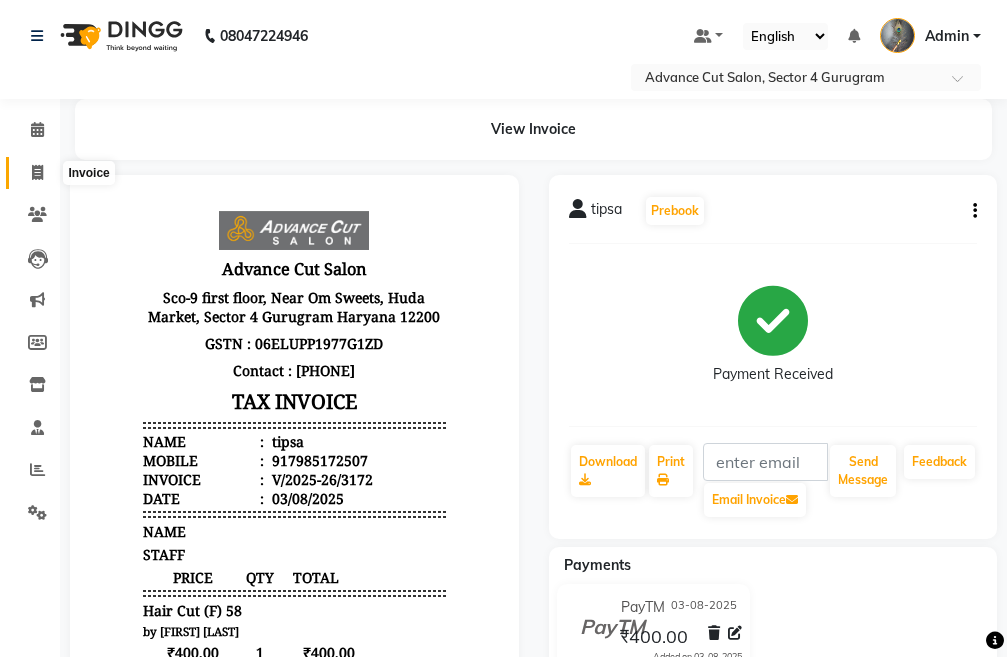 click 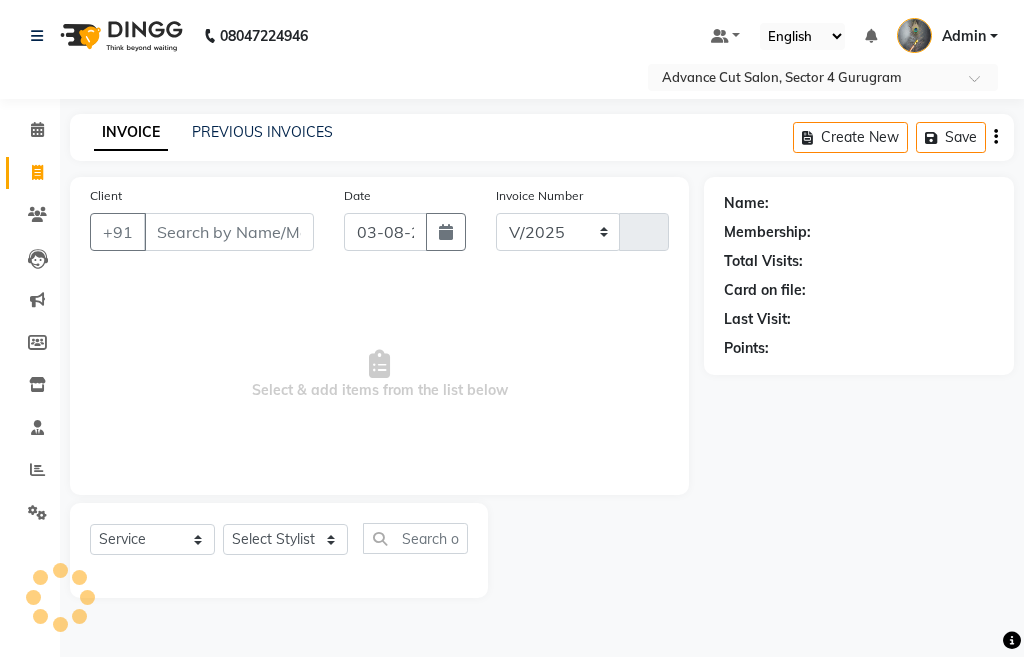 select on "4939" 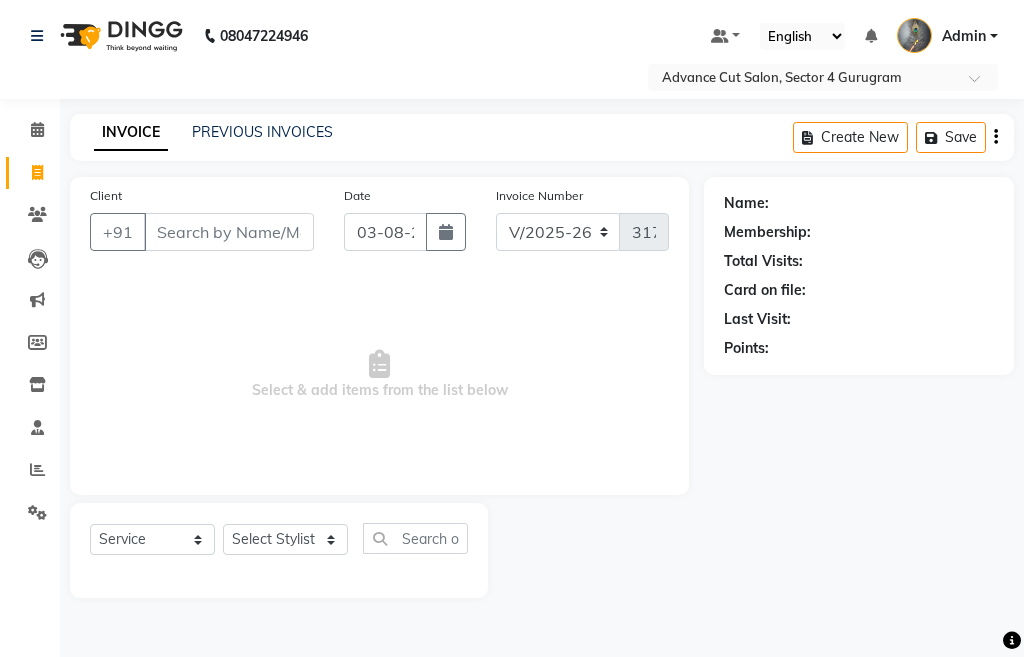 click 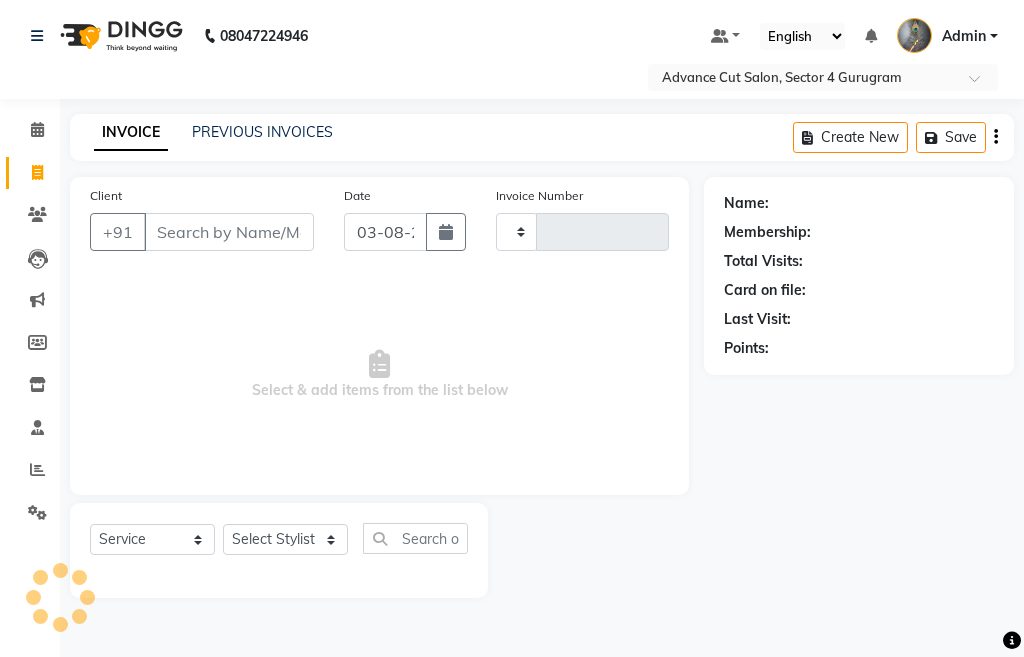 type on "3173" 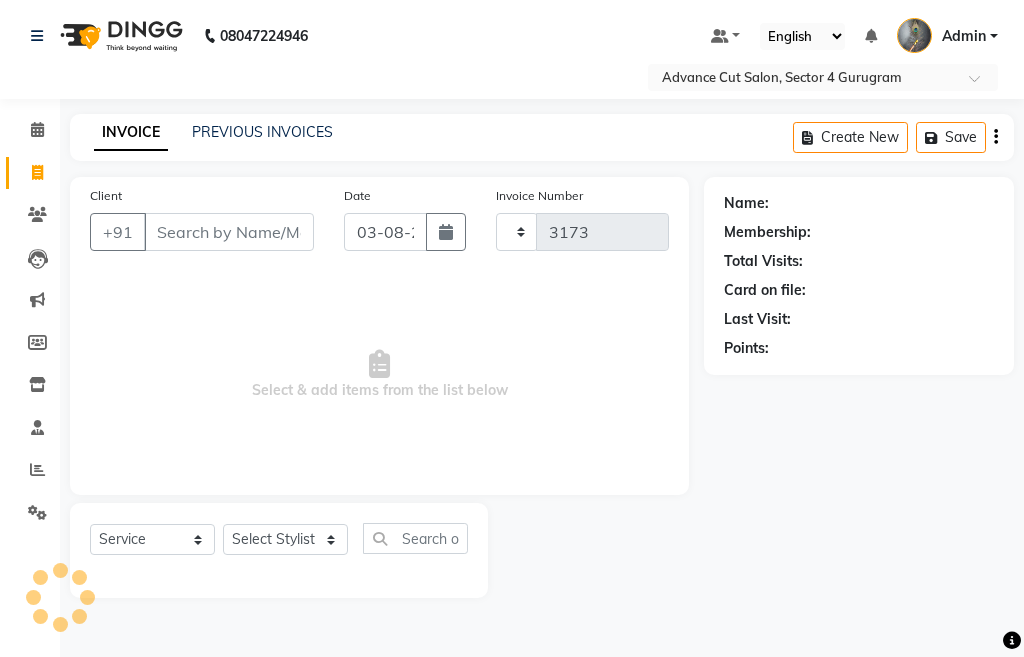 select on "4939" 